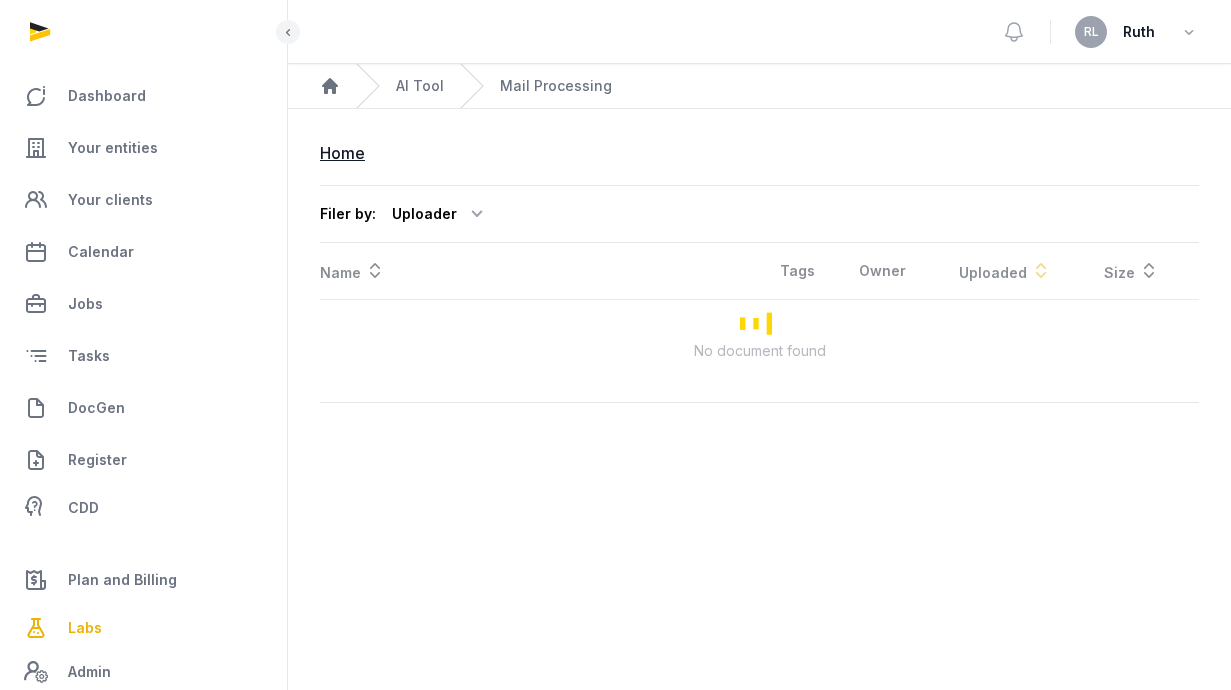 scroll, scrollTop: 0, scrollLeft: 0, axis: both 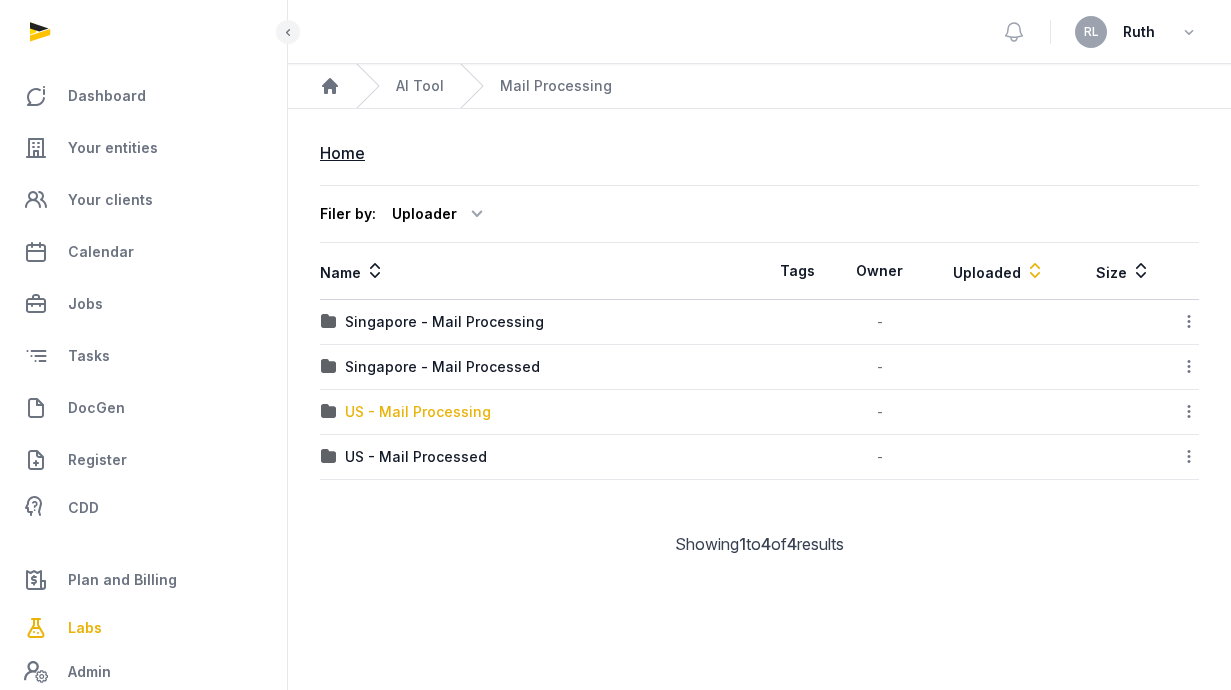 click on "US - Mail Processing" at bounding box center (418, 412) 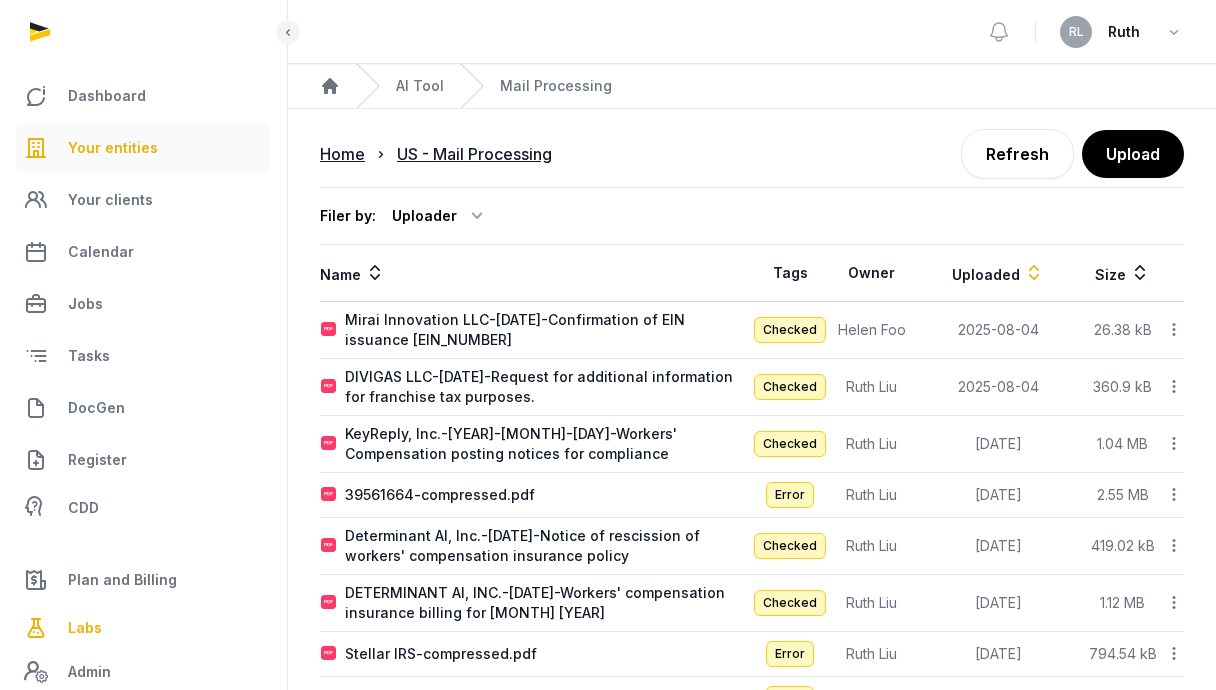 click on "Your entities" at bounding box center [113, 148] 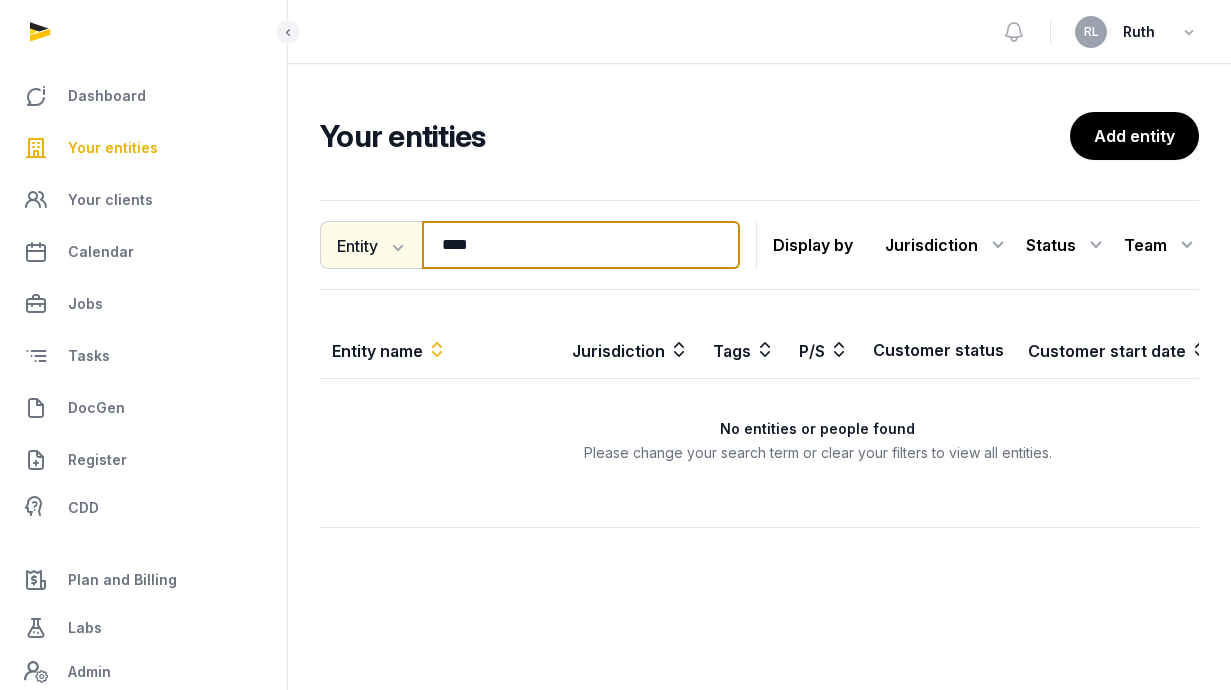 drag, startPoint x: 531, startPoint y: 238, endPoint x: 368, endPoint y: 238, distance: 163 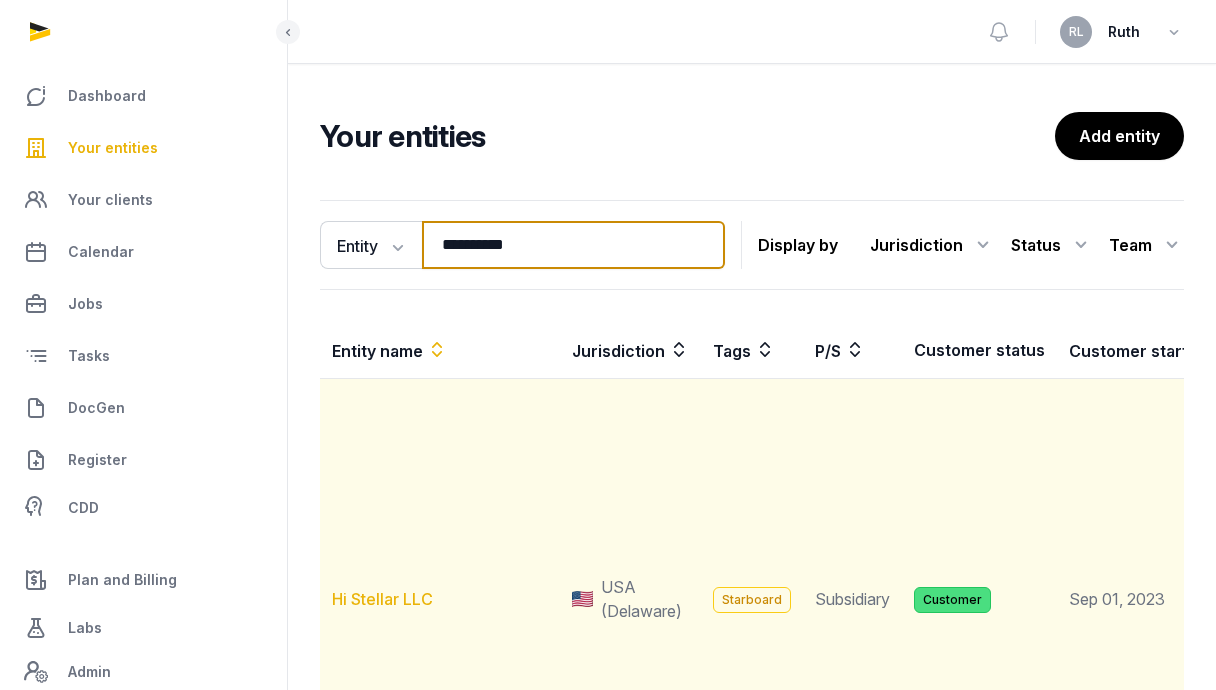 type on "**********" 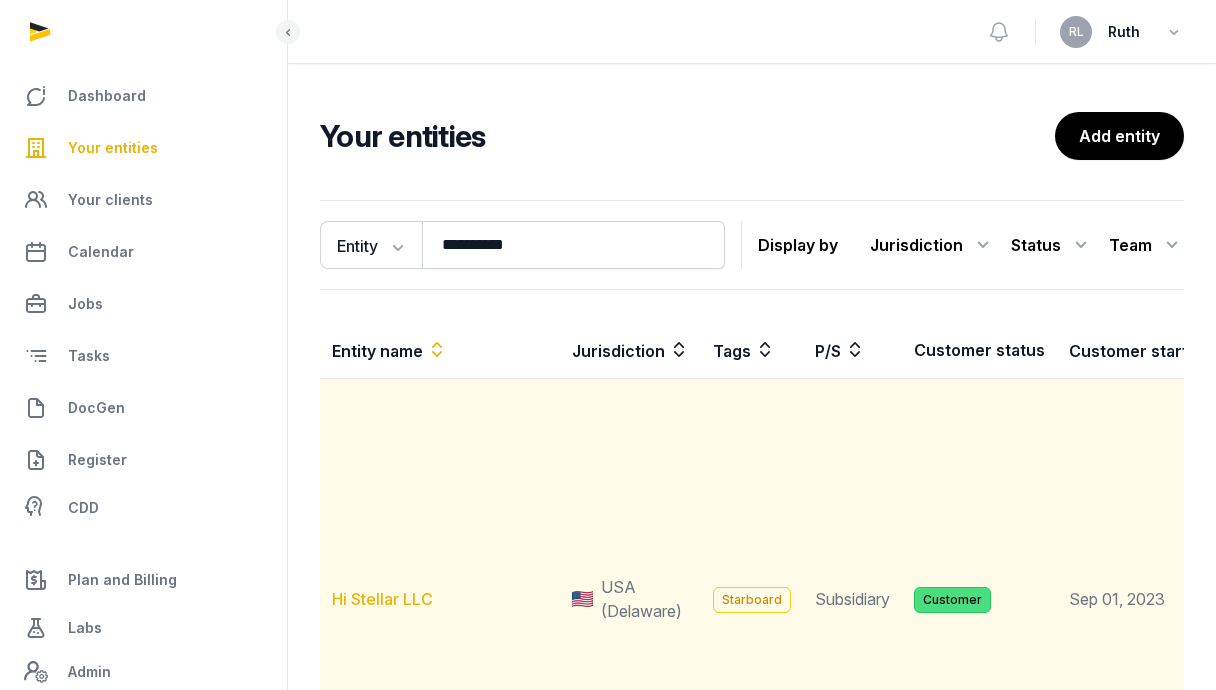 click on "Hi Stellar LLC" at bounding box center [382, 599] 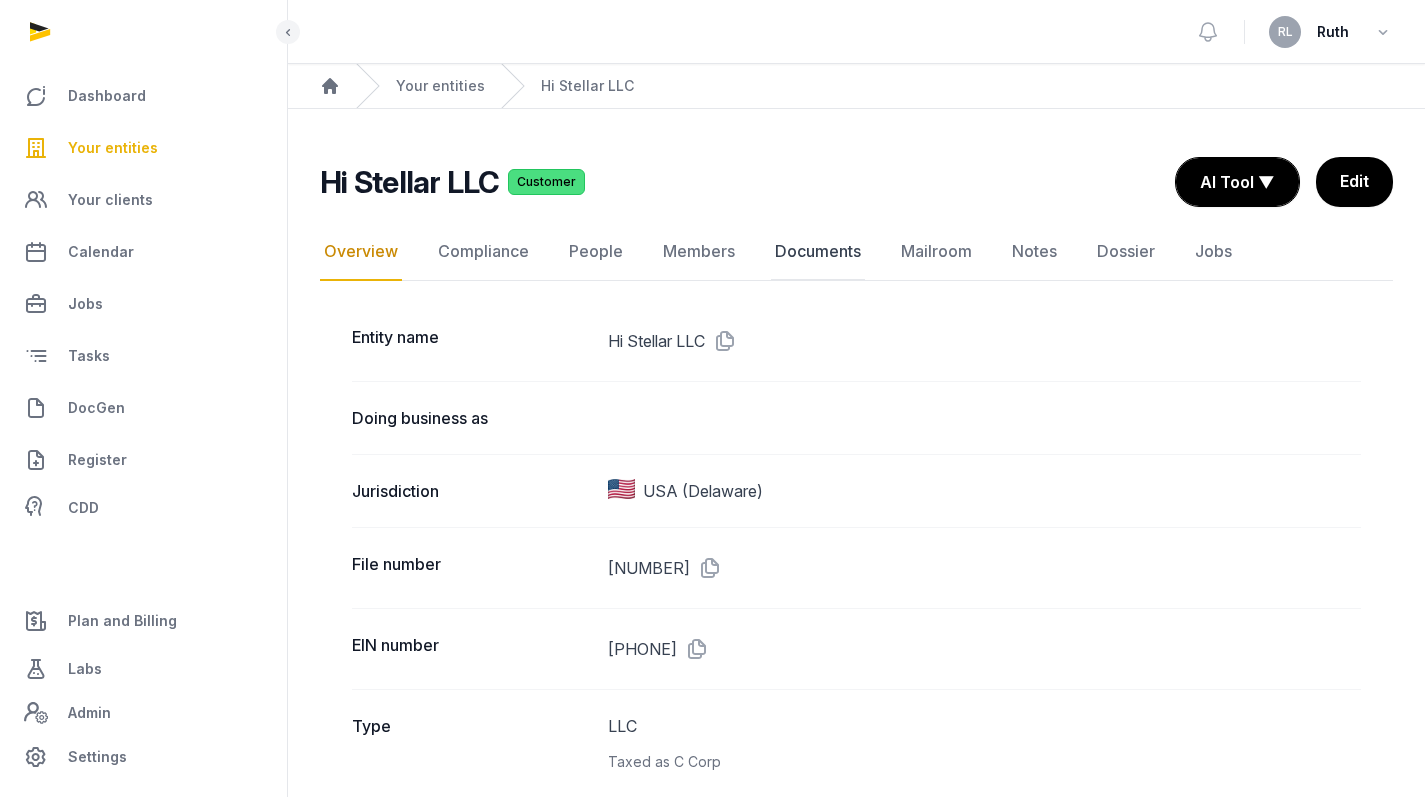click on "Documents" 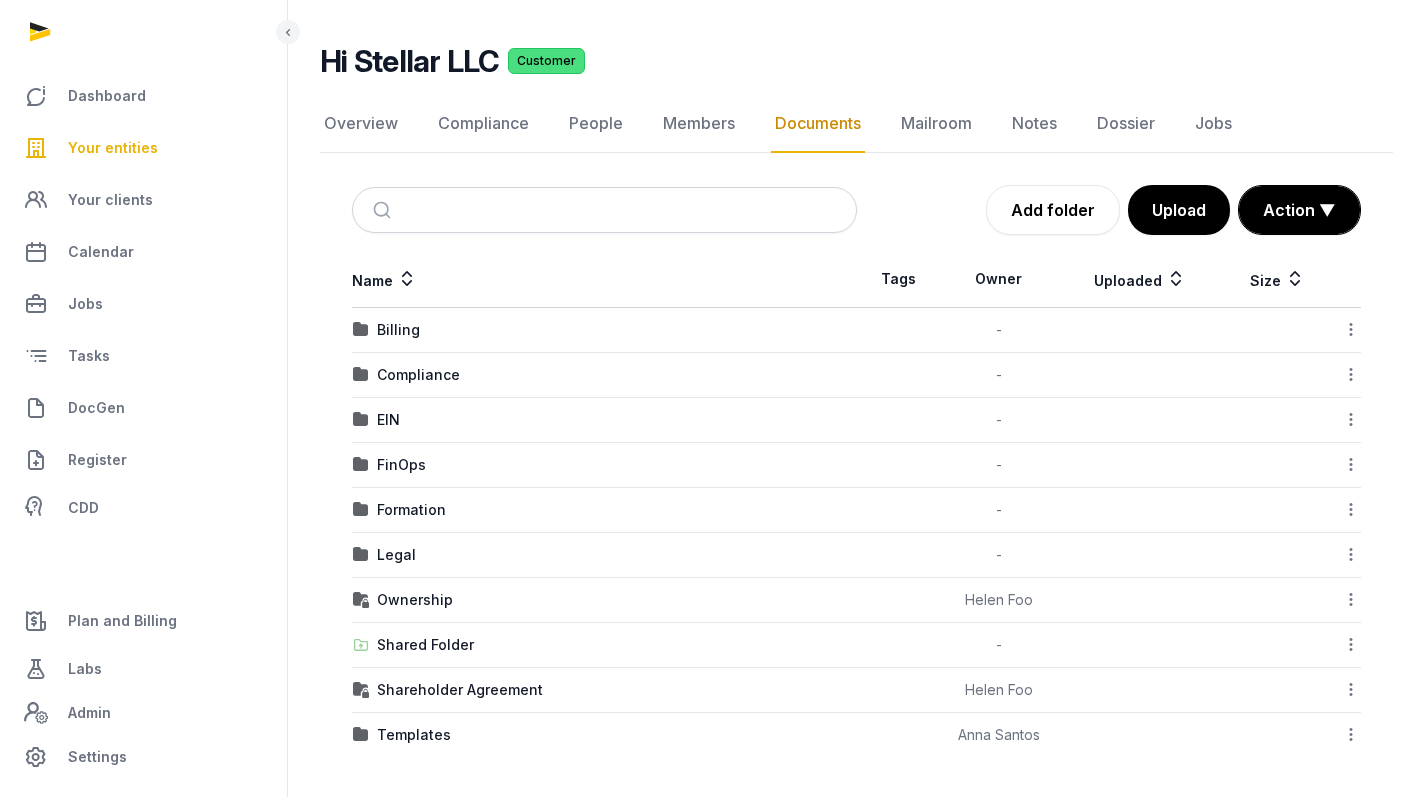 scroll, scrollTop: 114, scrollLeft: 0, axis: vertical 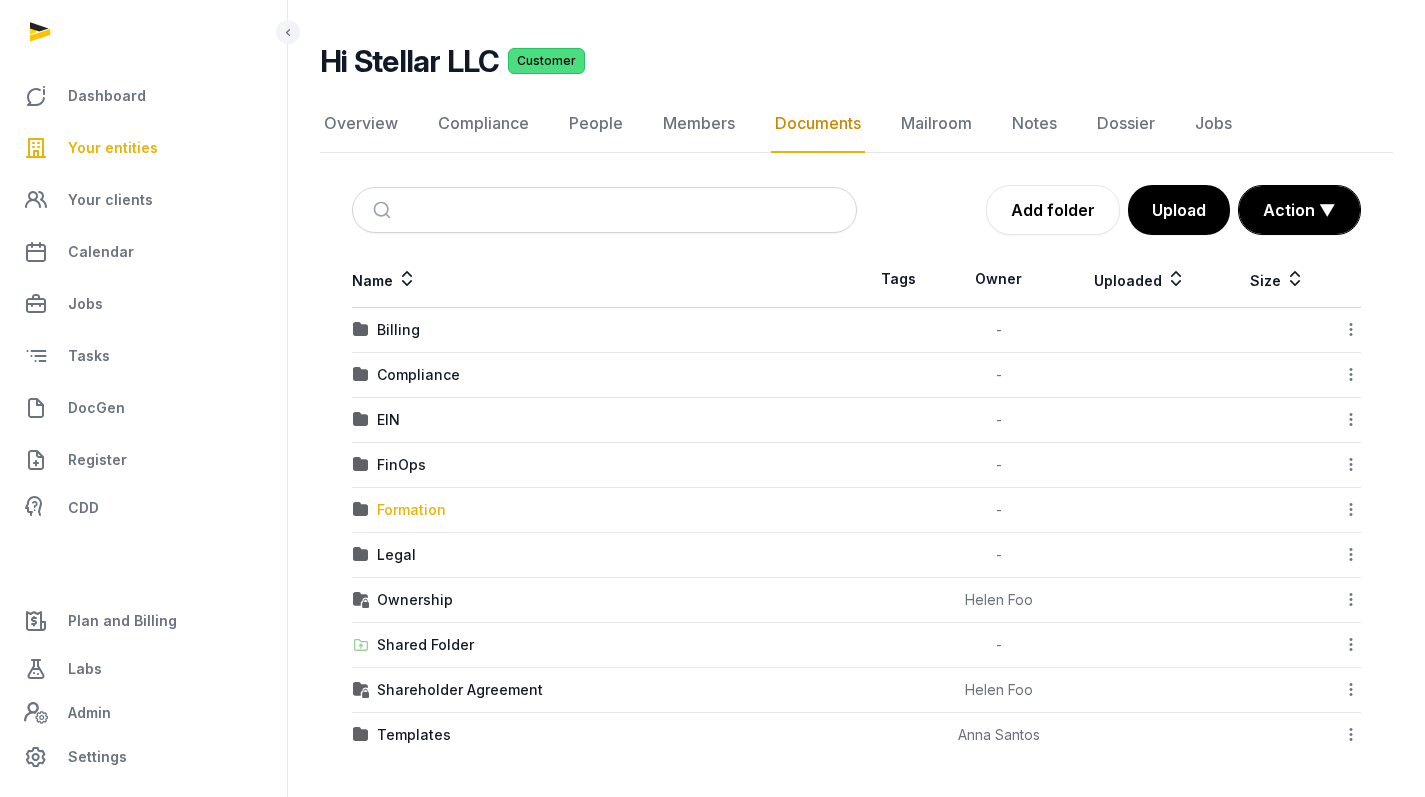 click on "Formation" at bounding box center (411, 510) 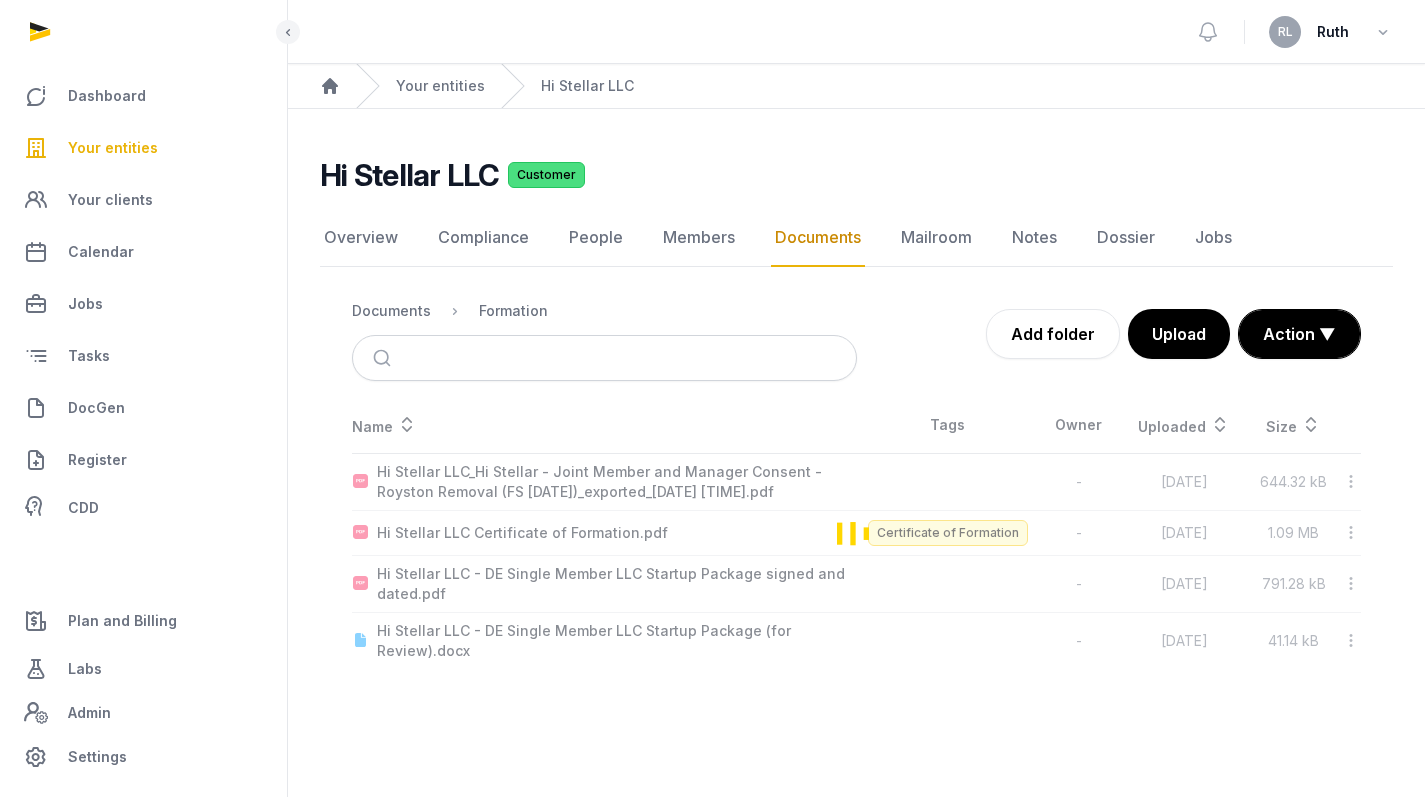 scroll, scrollTop: 0, scrollLeft: 0, axis: both 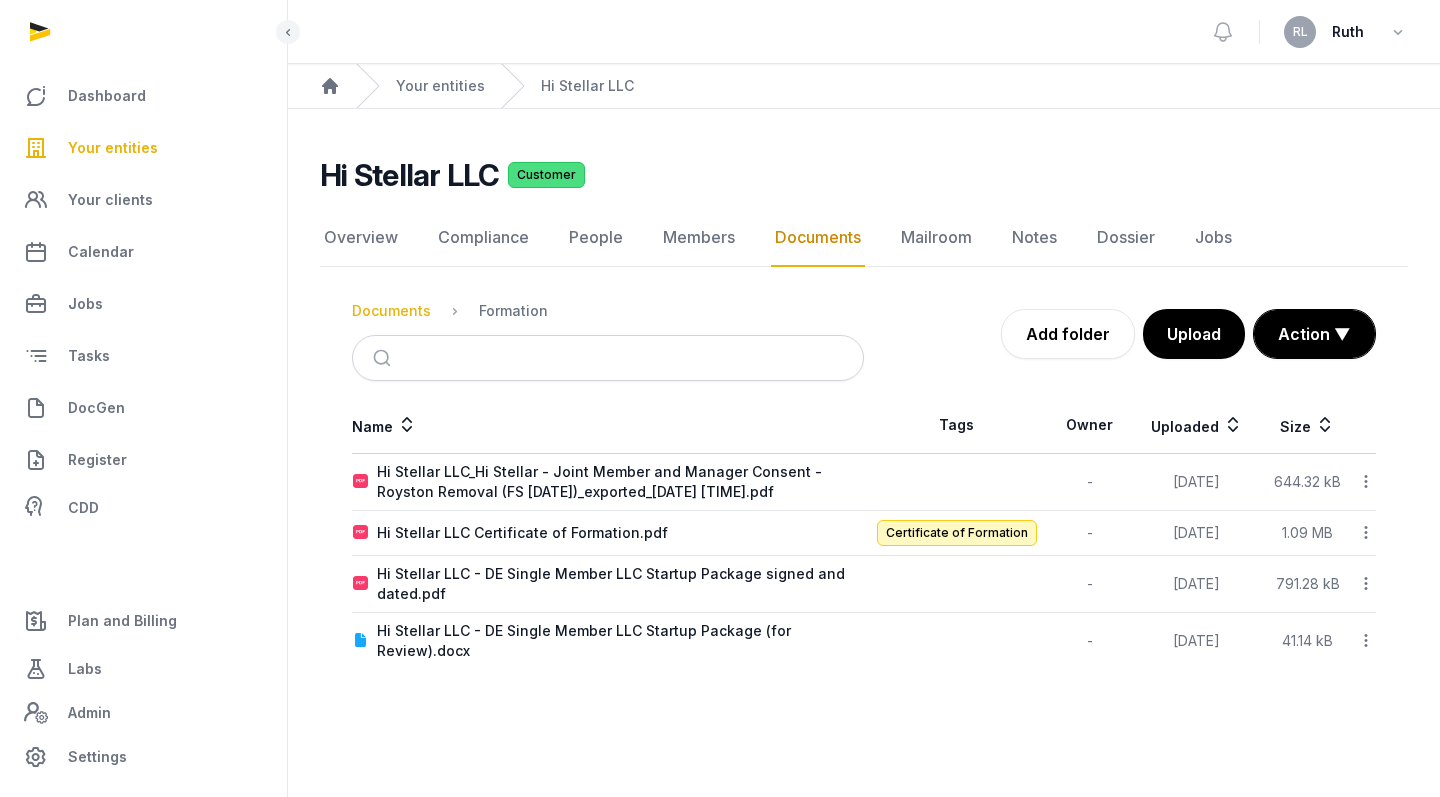 click on "Documents" at bounding box center (391, 311) 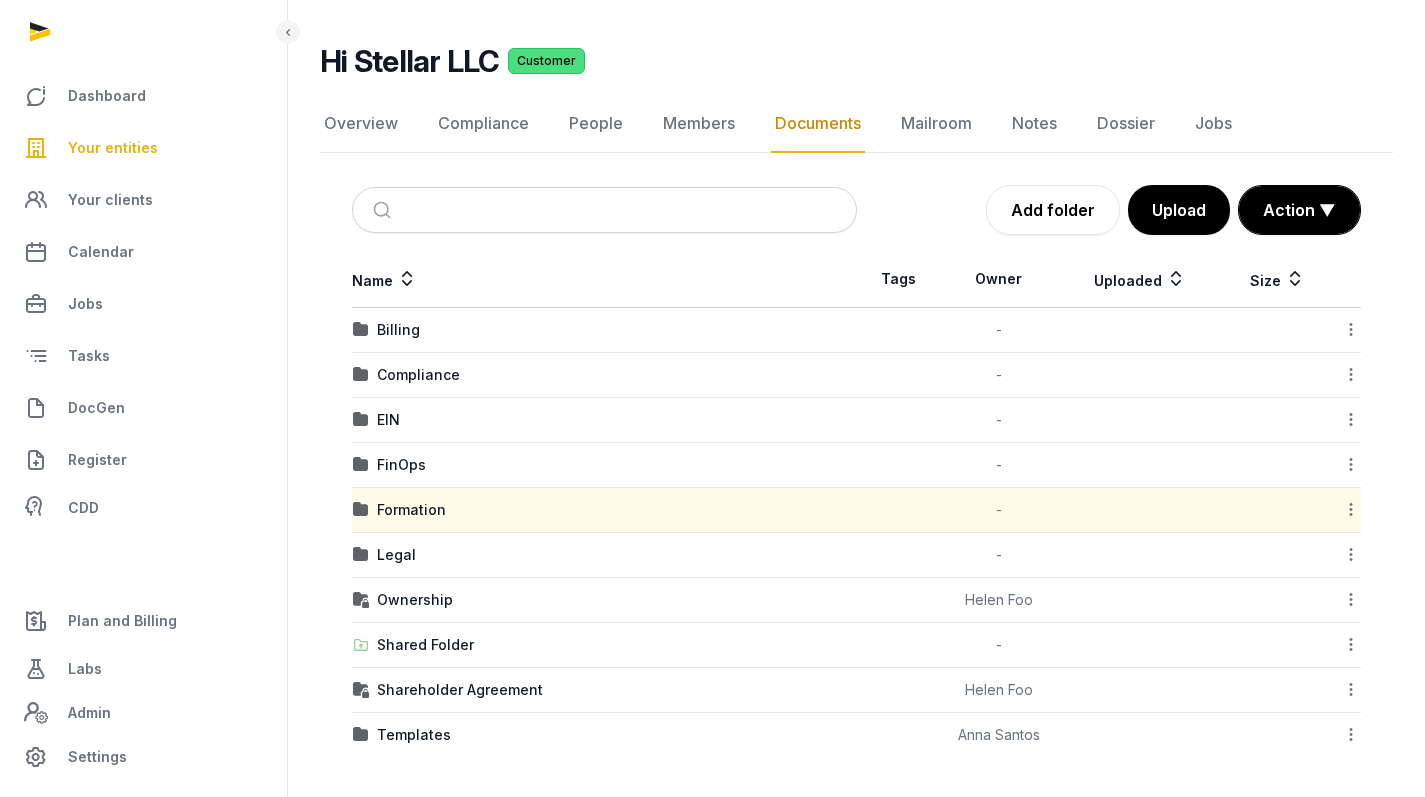 scroll, scrollTop: 114, scrollLeft: 0, axis: vertical 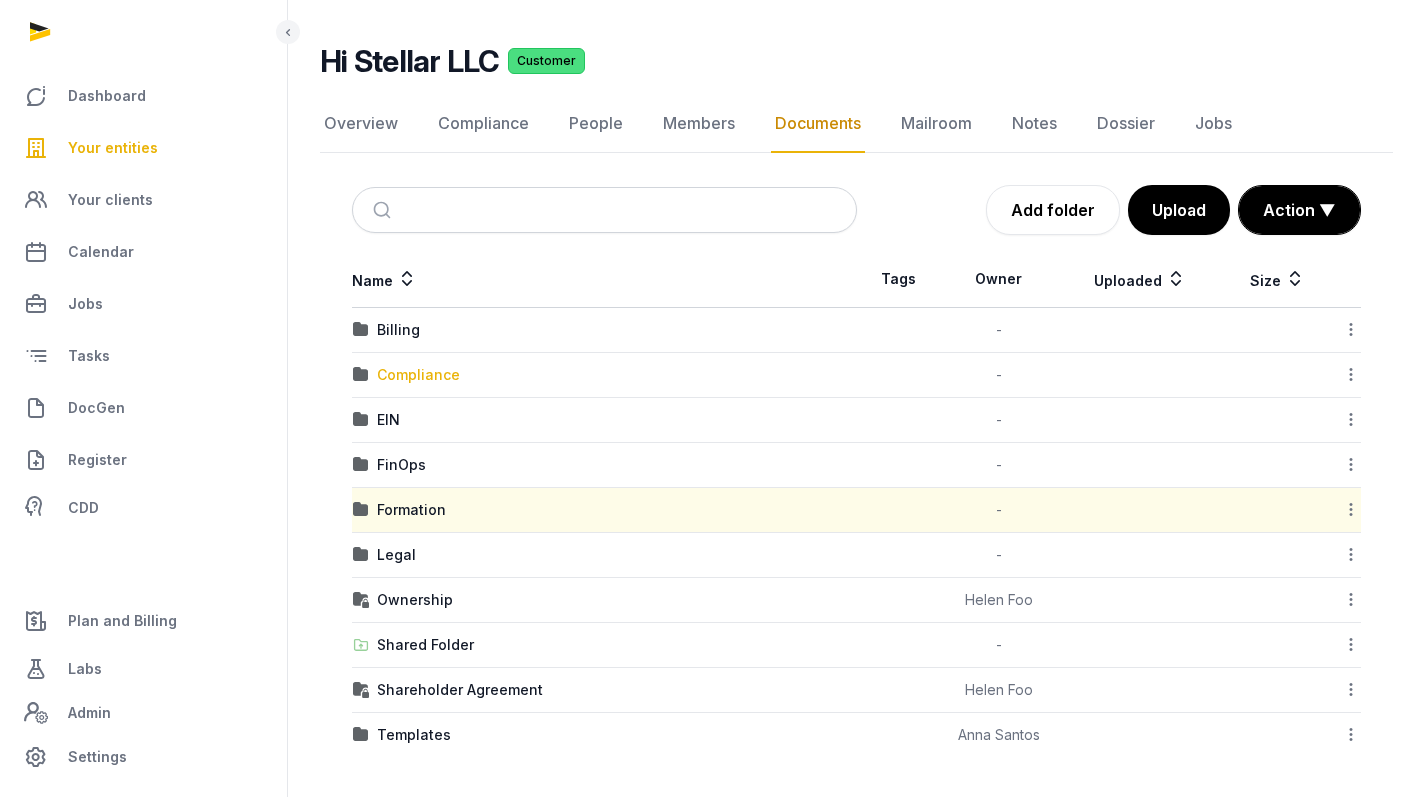 click on "Compliance" at bounding box center [418, 375] 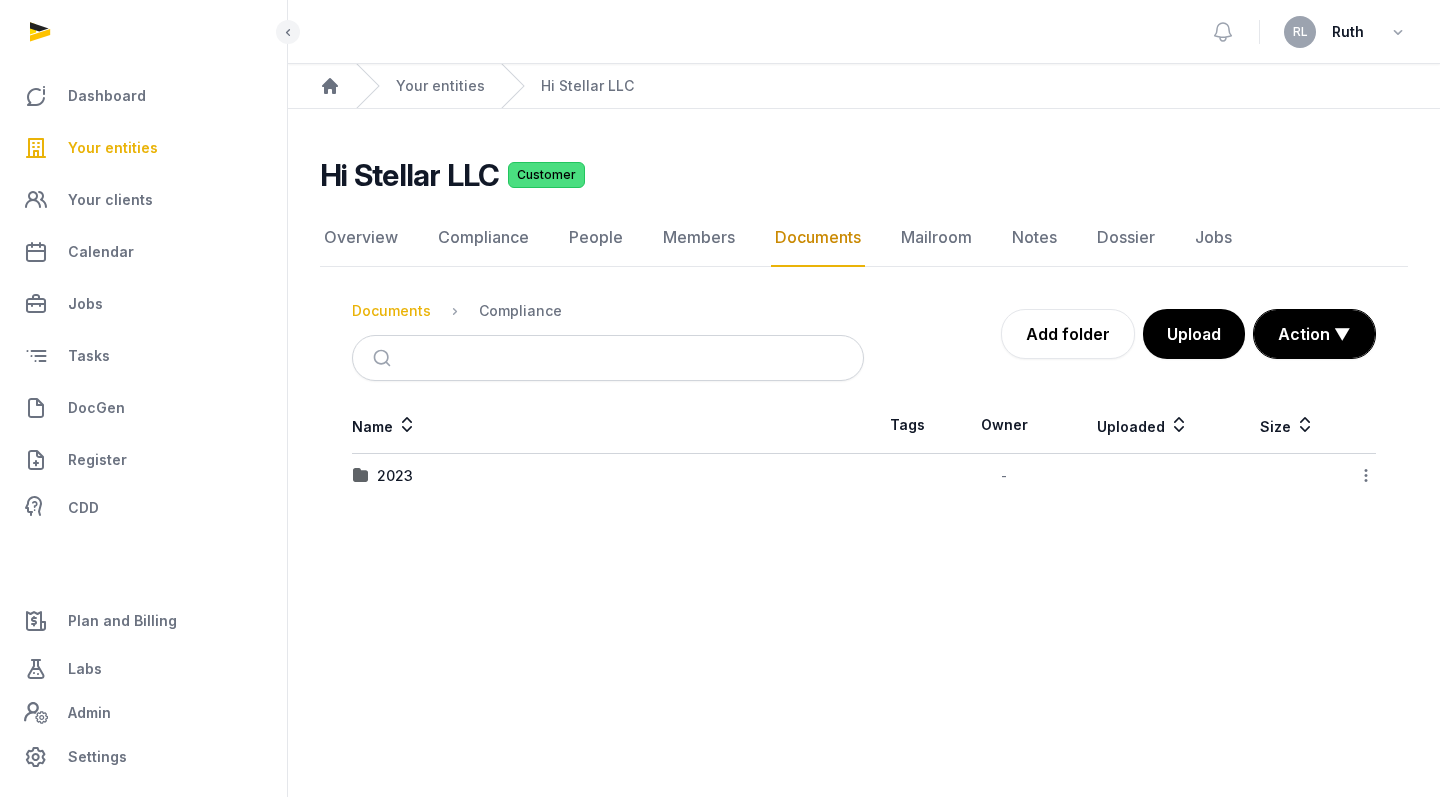 click on "Documents" at bounding box center (391, 311) 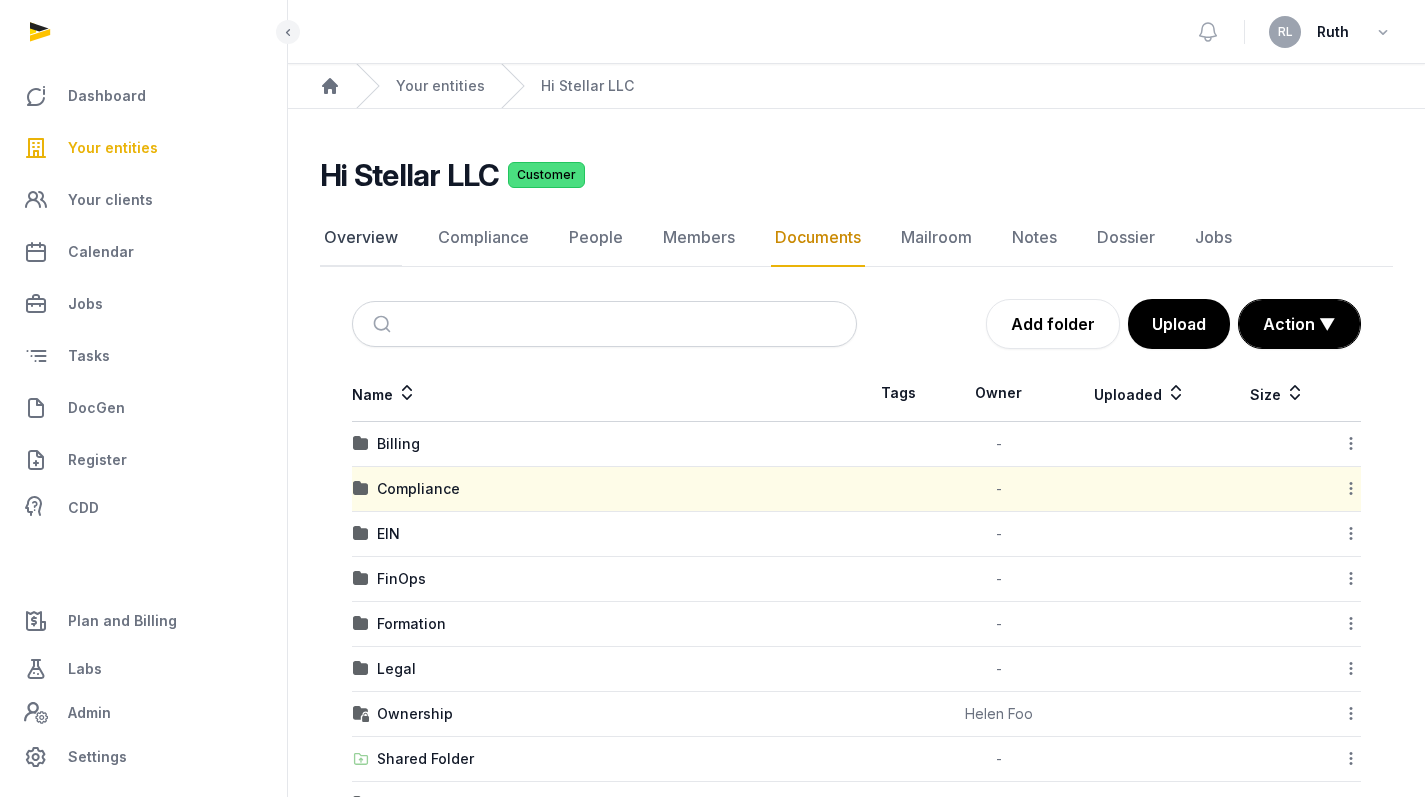 click on "Overview" 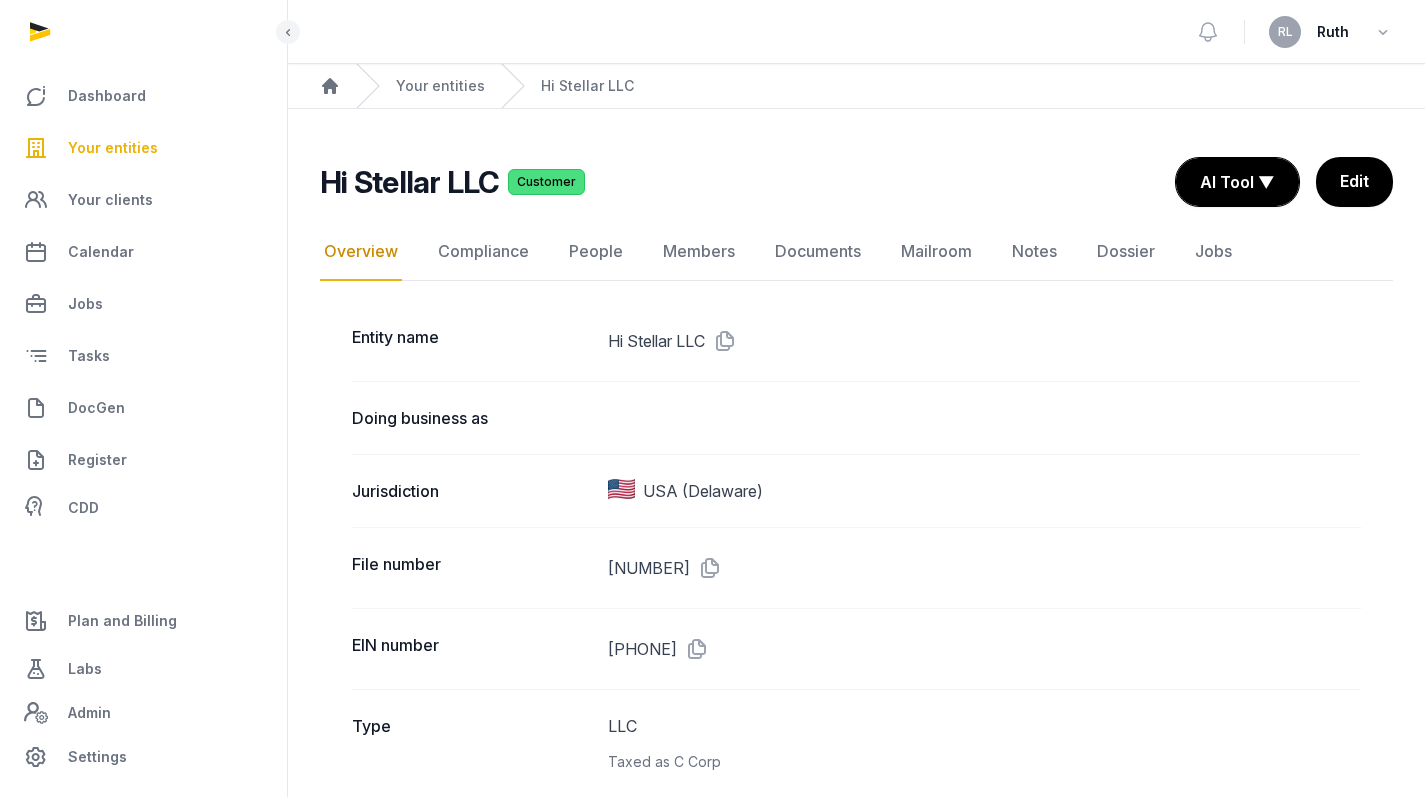 scroll, scrollTop: 0, scrollLeft: 0, axis: both 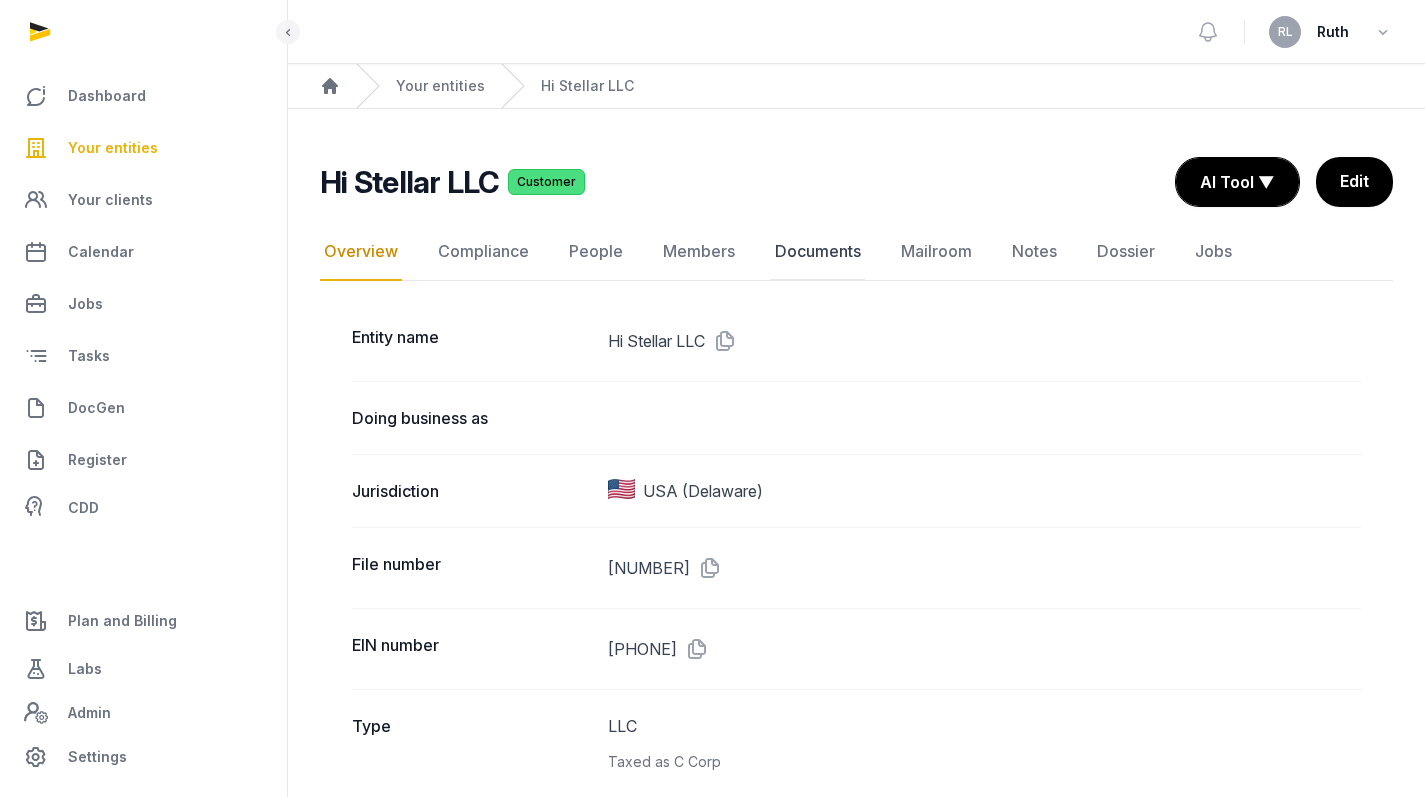 click on "Documents" 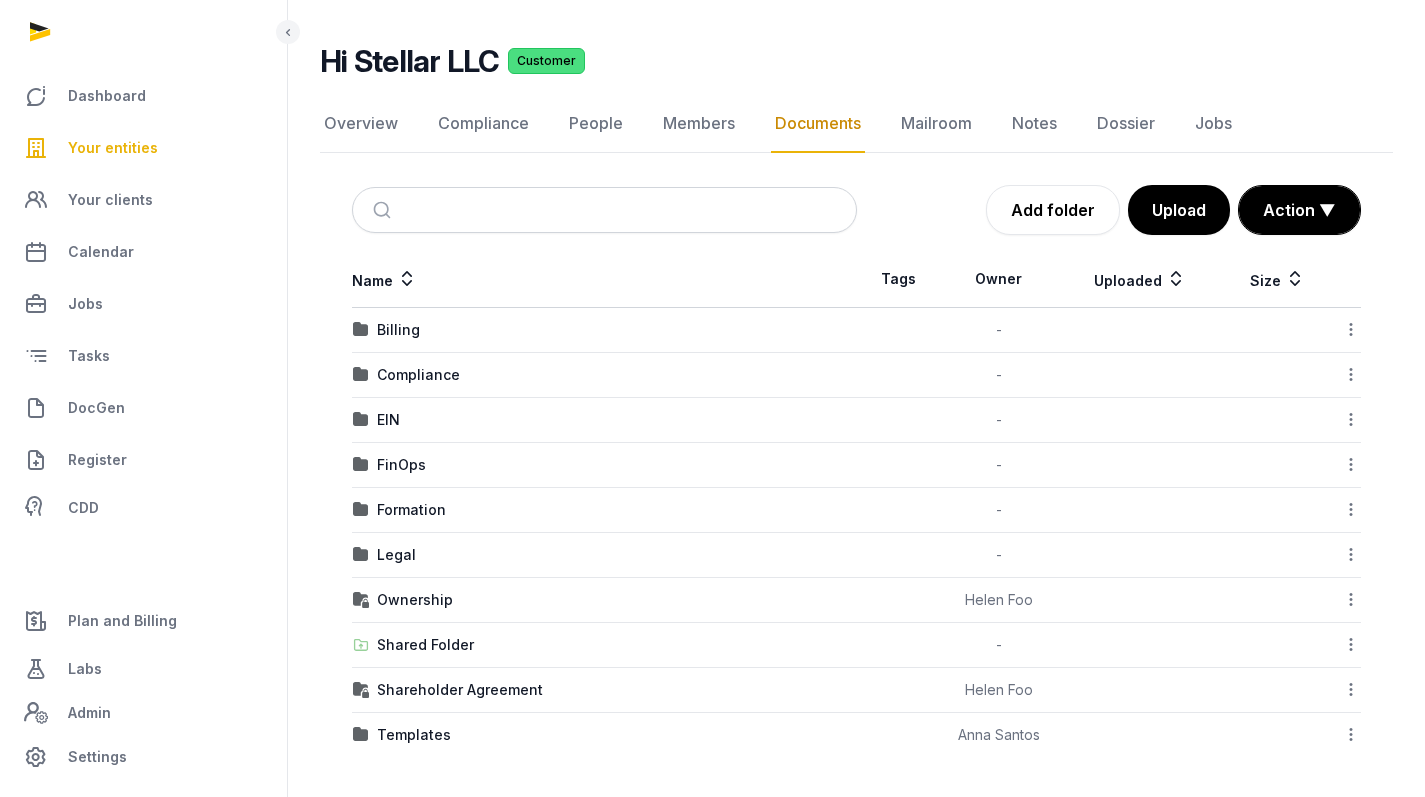 scroll, scrollTop: 114, scrollLeft: 0, axis: vertical 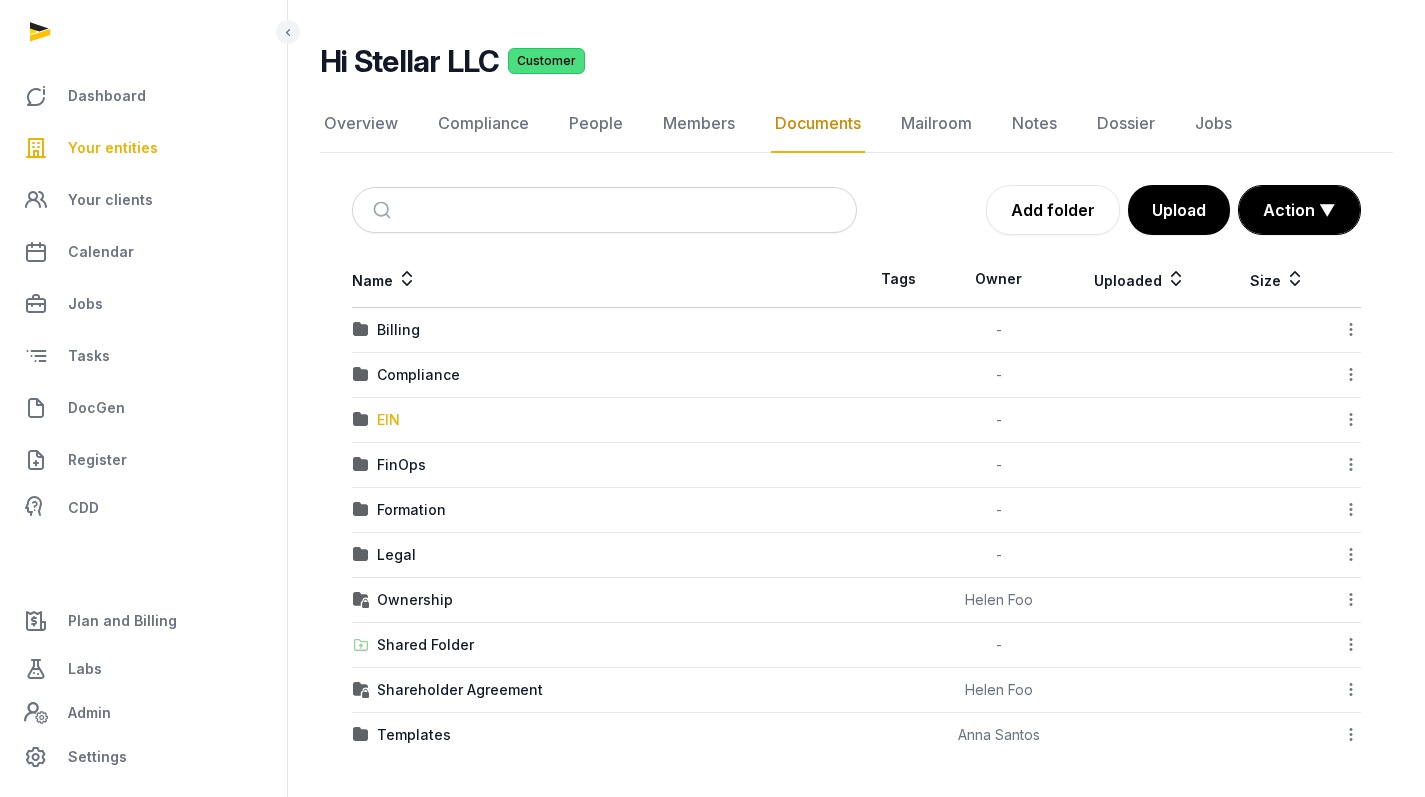 click on "EIN" at bounding box center [388, 420] 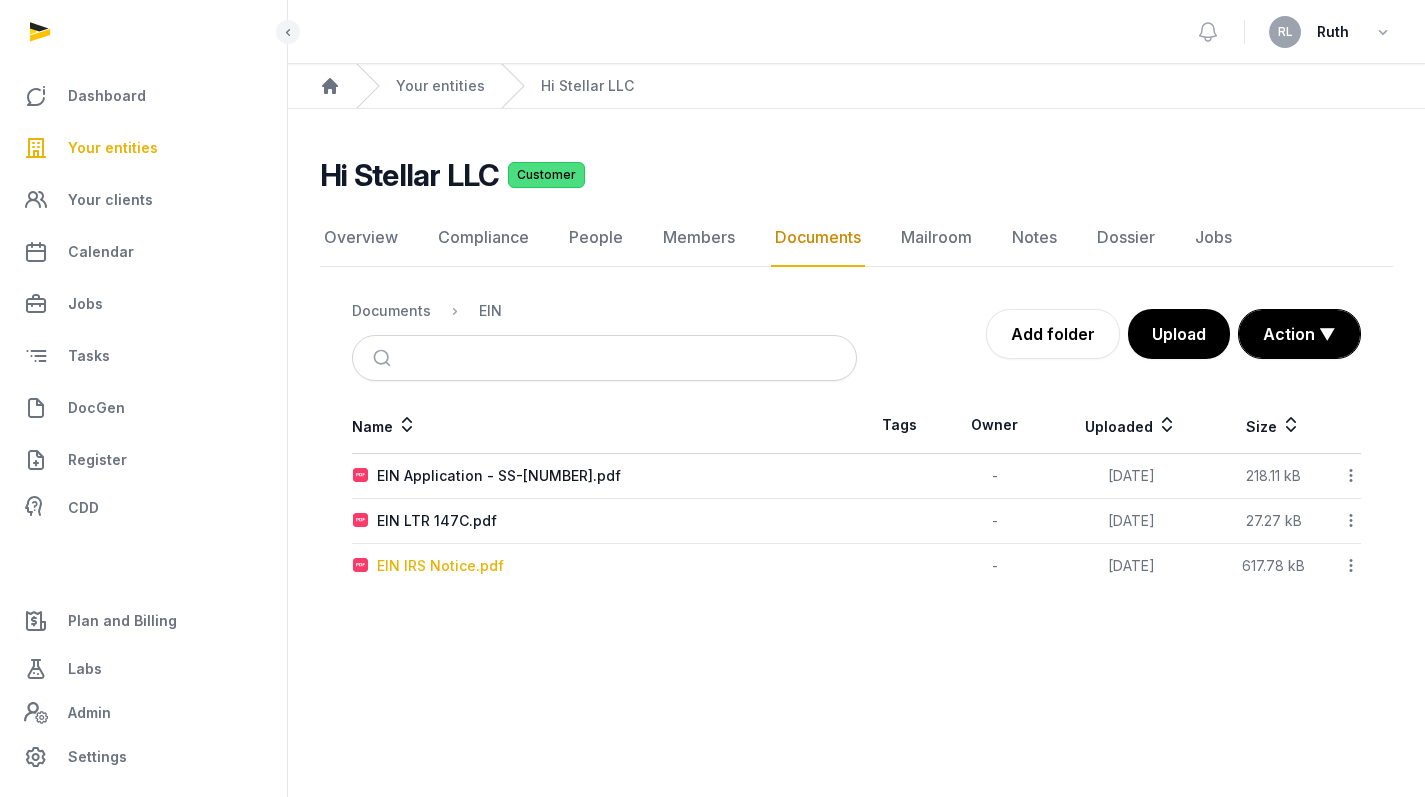 scroll, scrollTop: 0, scrollLeft: 0, axis: both 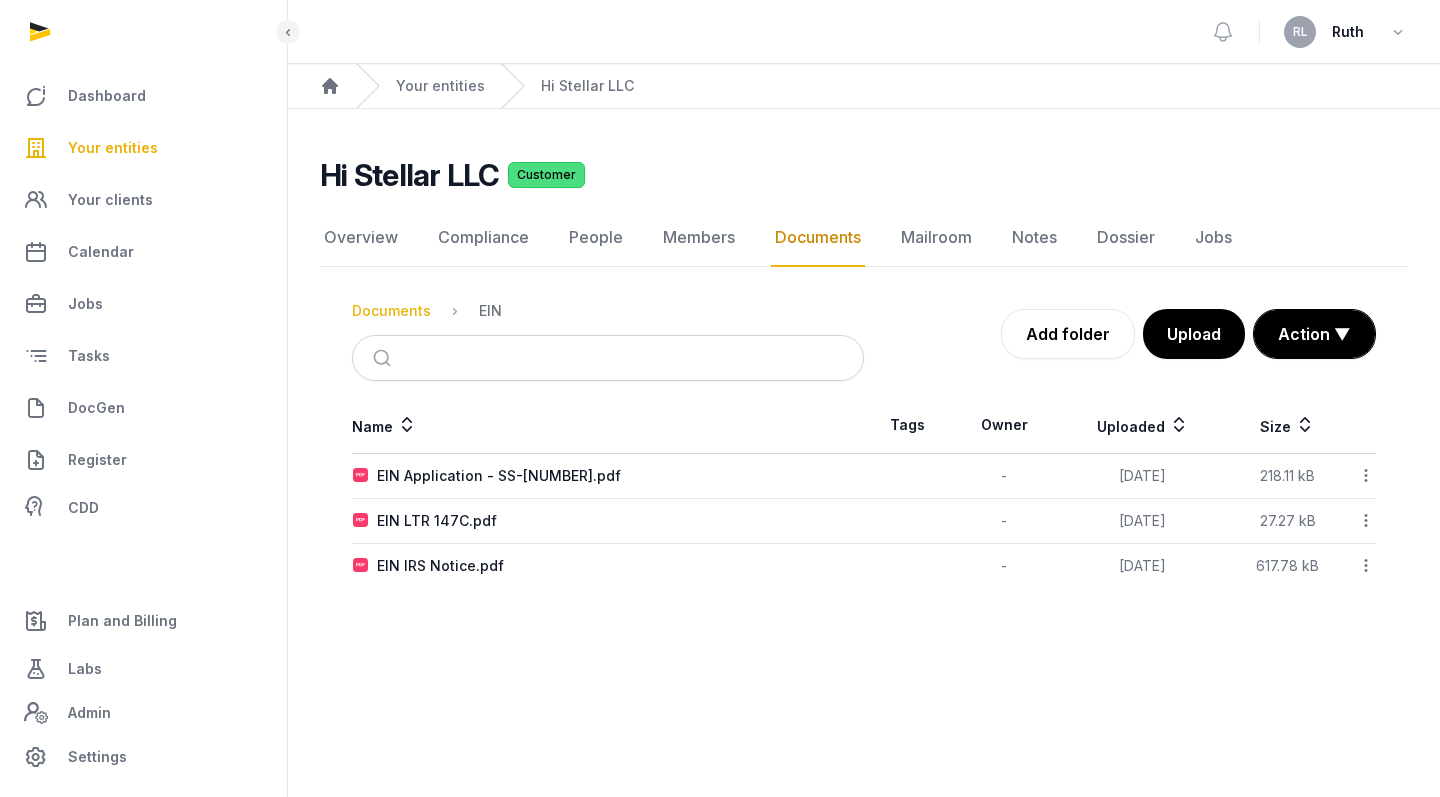 click on "Documents" at bounding box center [391, 311] 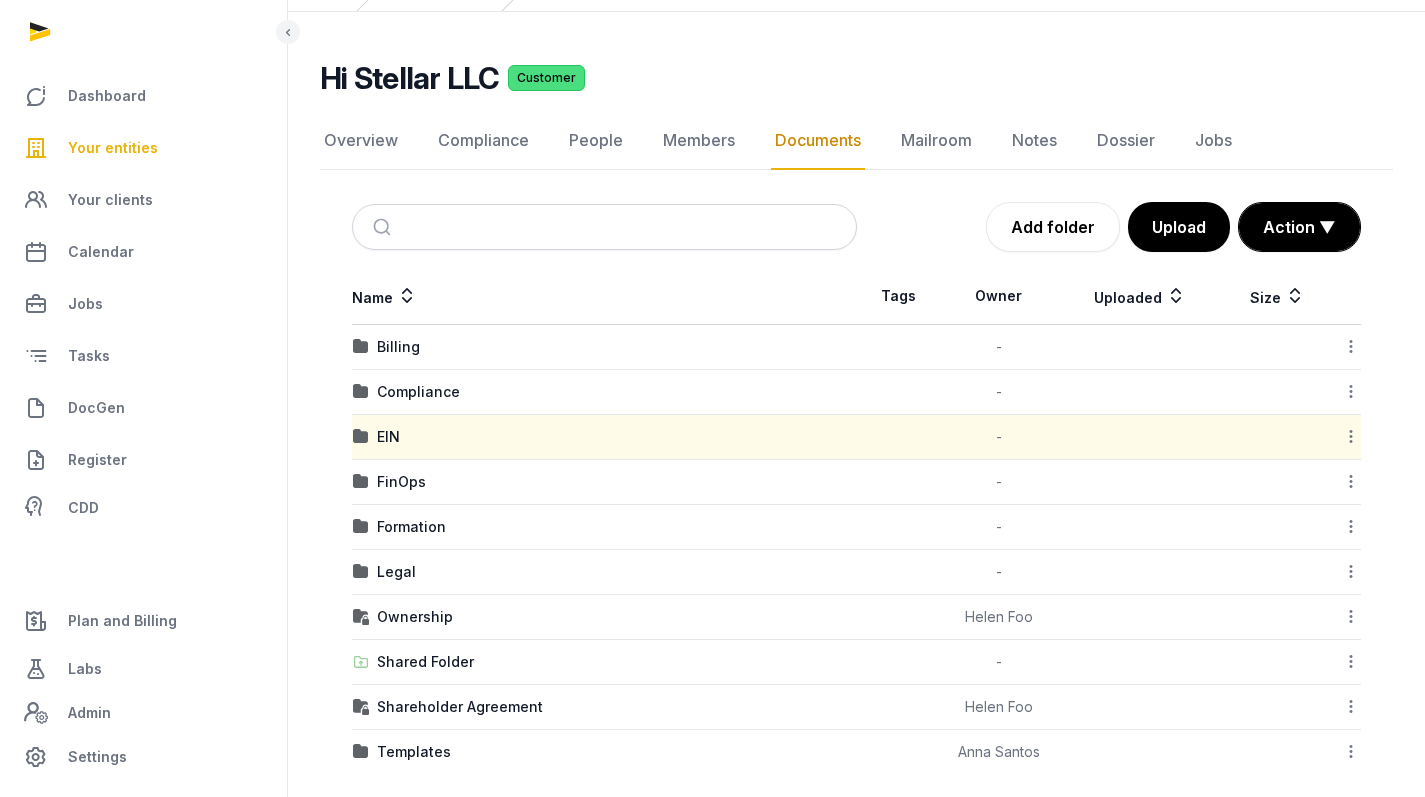 scroll, scrollTop: 98, scrollLeft: 0, axis: vertical 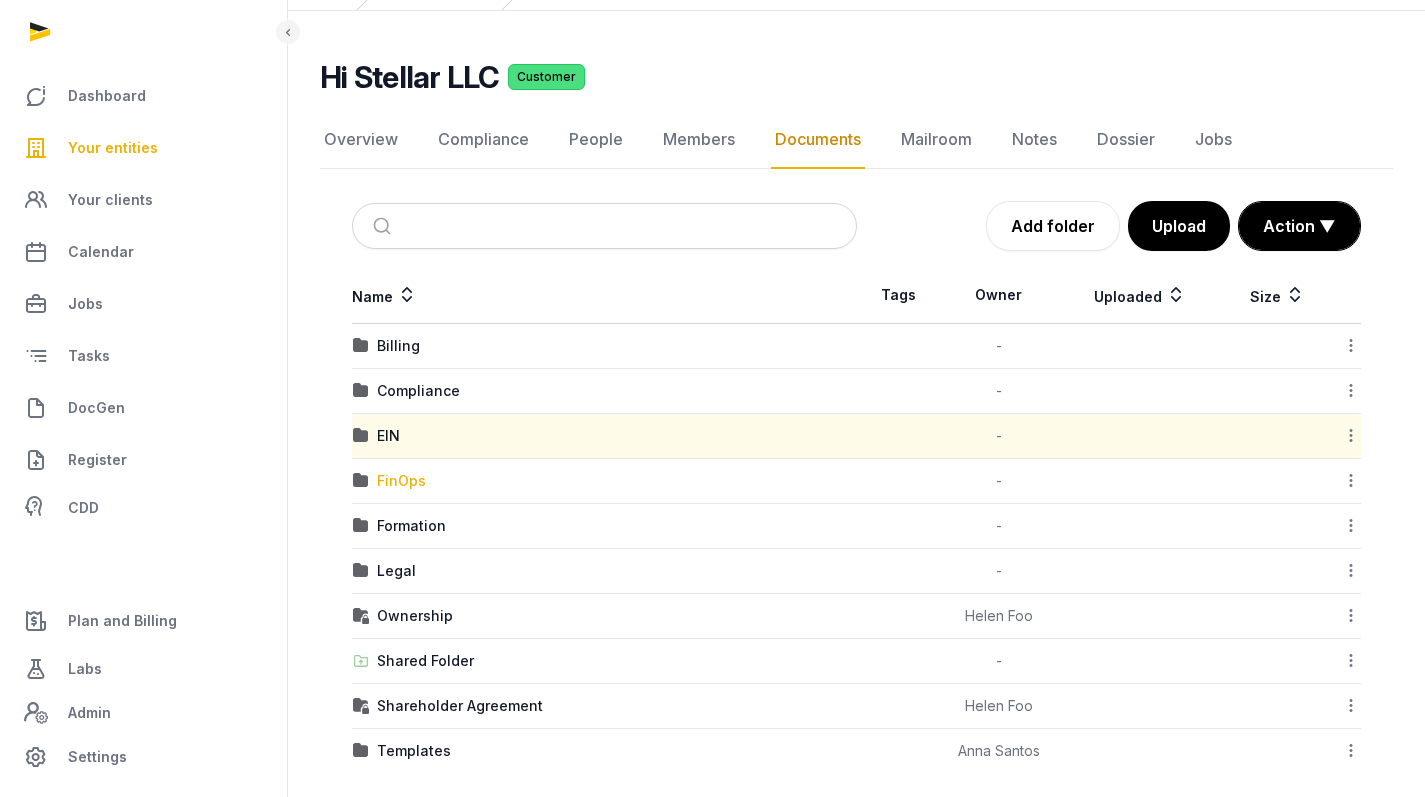 click on "FinOps" at bounding box center (401, 481) 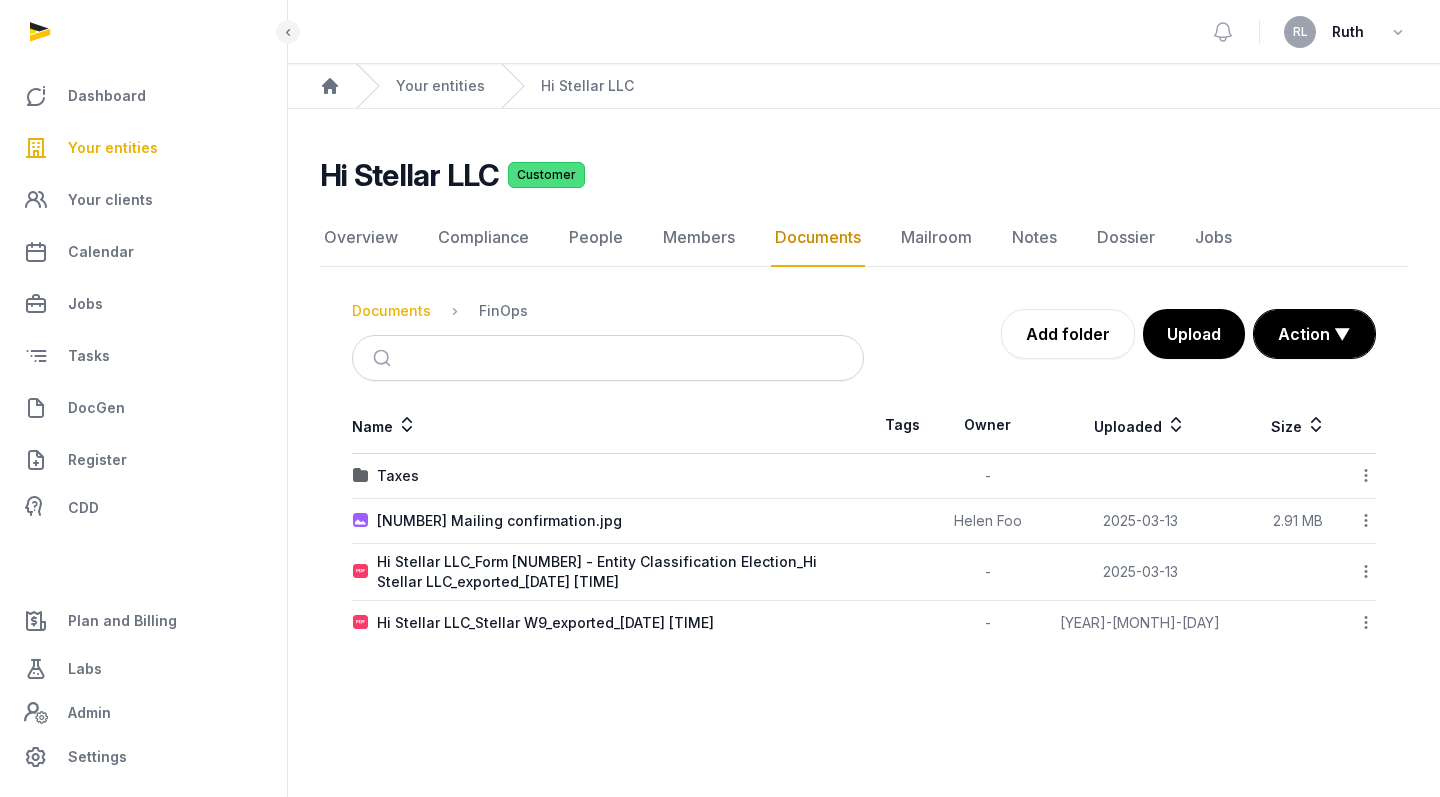 click on "Documents" at bounding box center (391, 311) 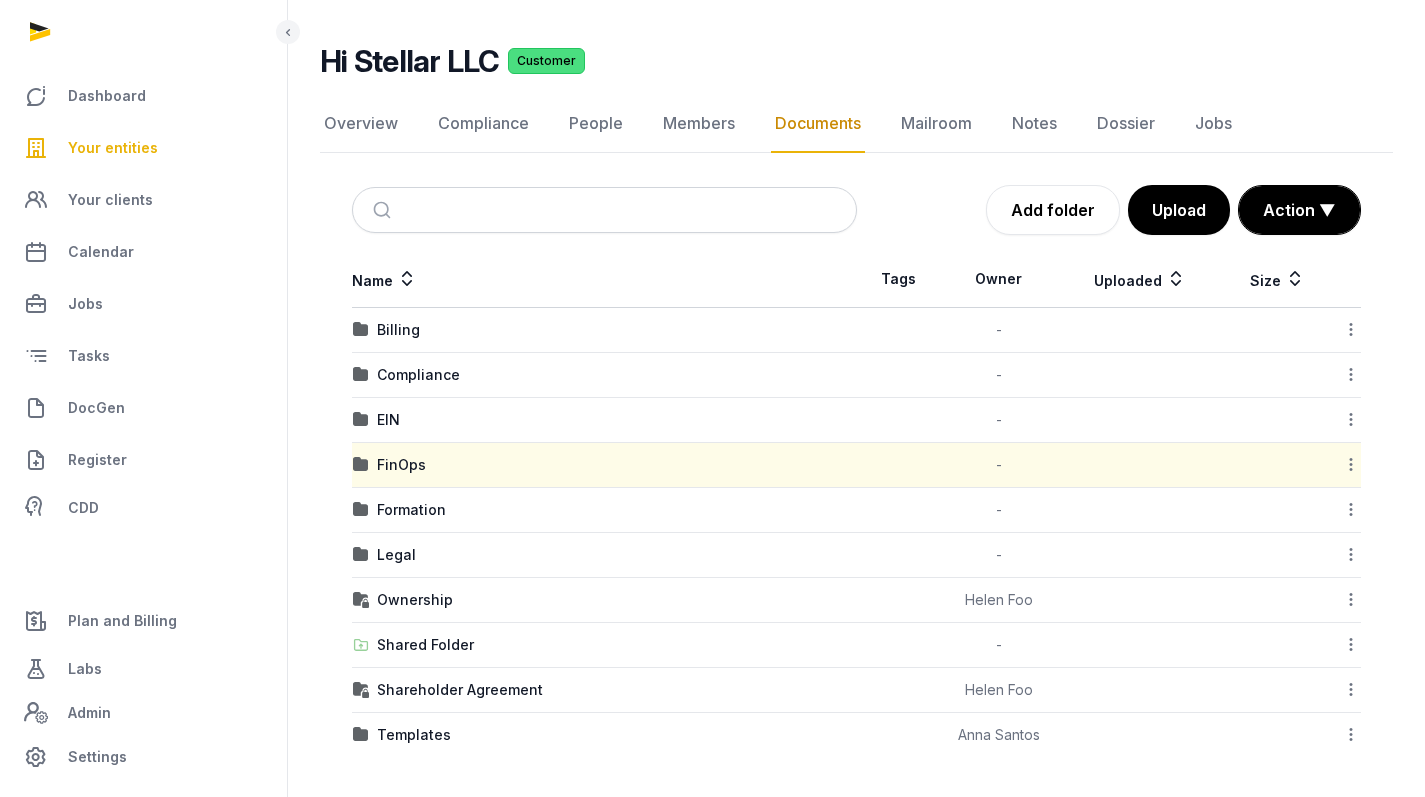 scroll, scrollTop: 114, scrollLeft: 0, axis: vertical 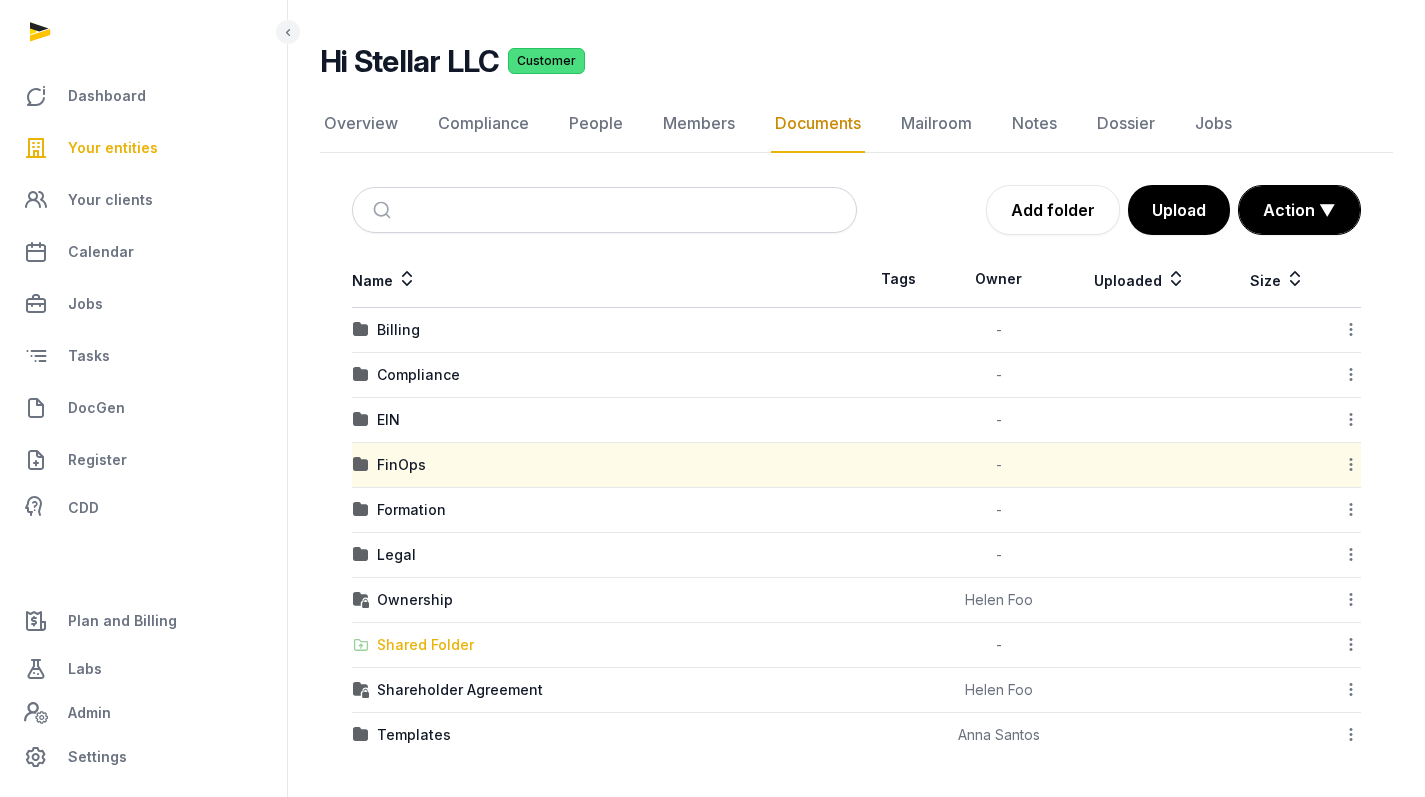 click on "Shared Folder" at bounding box center [425, 645] 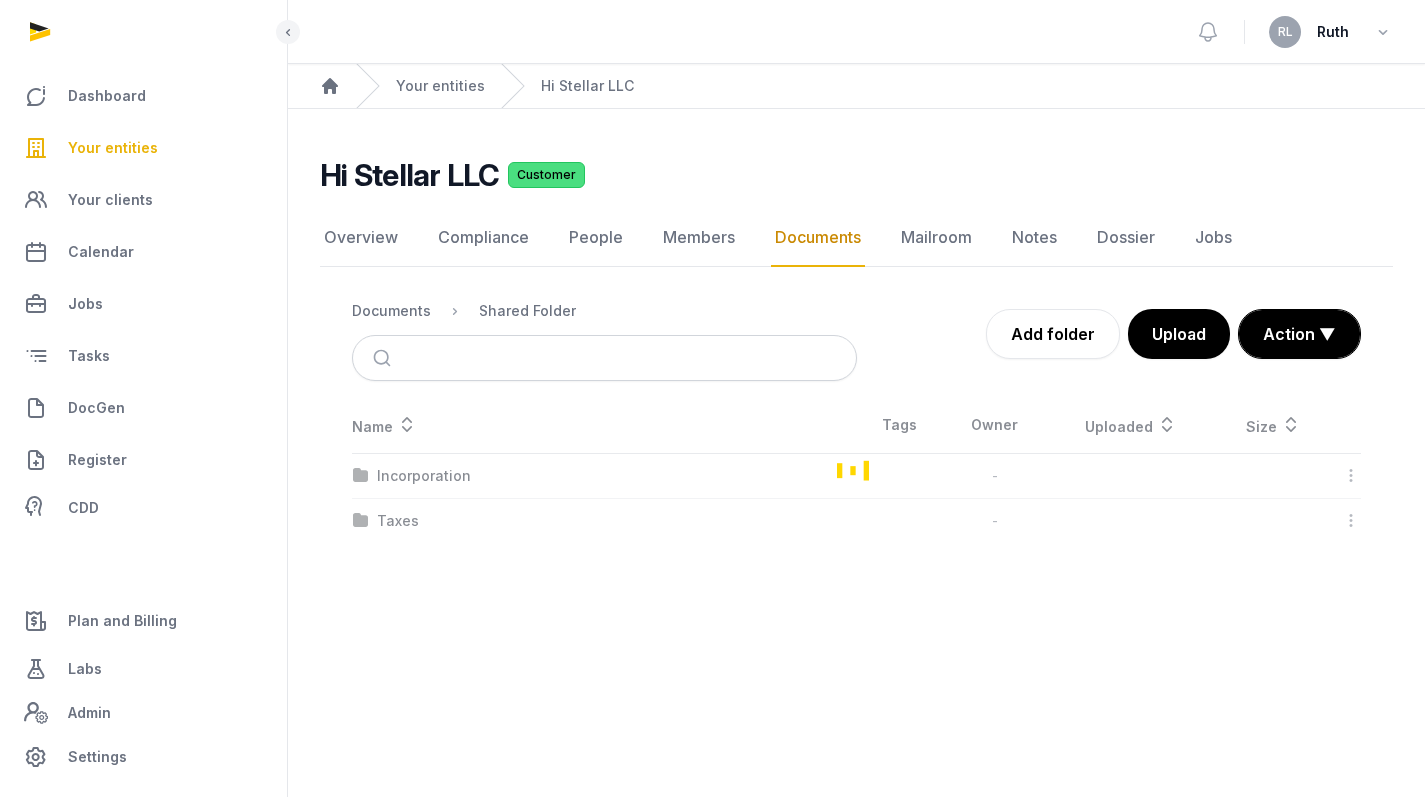 scroll, scrollTop: 0, scrollLeft: 0, axis: both 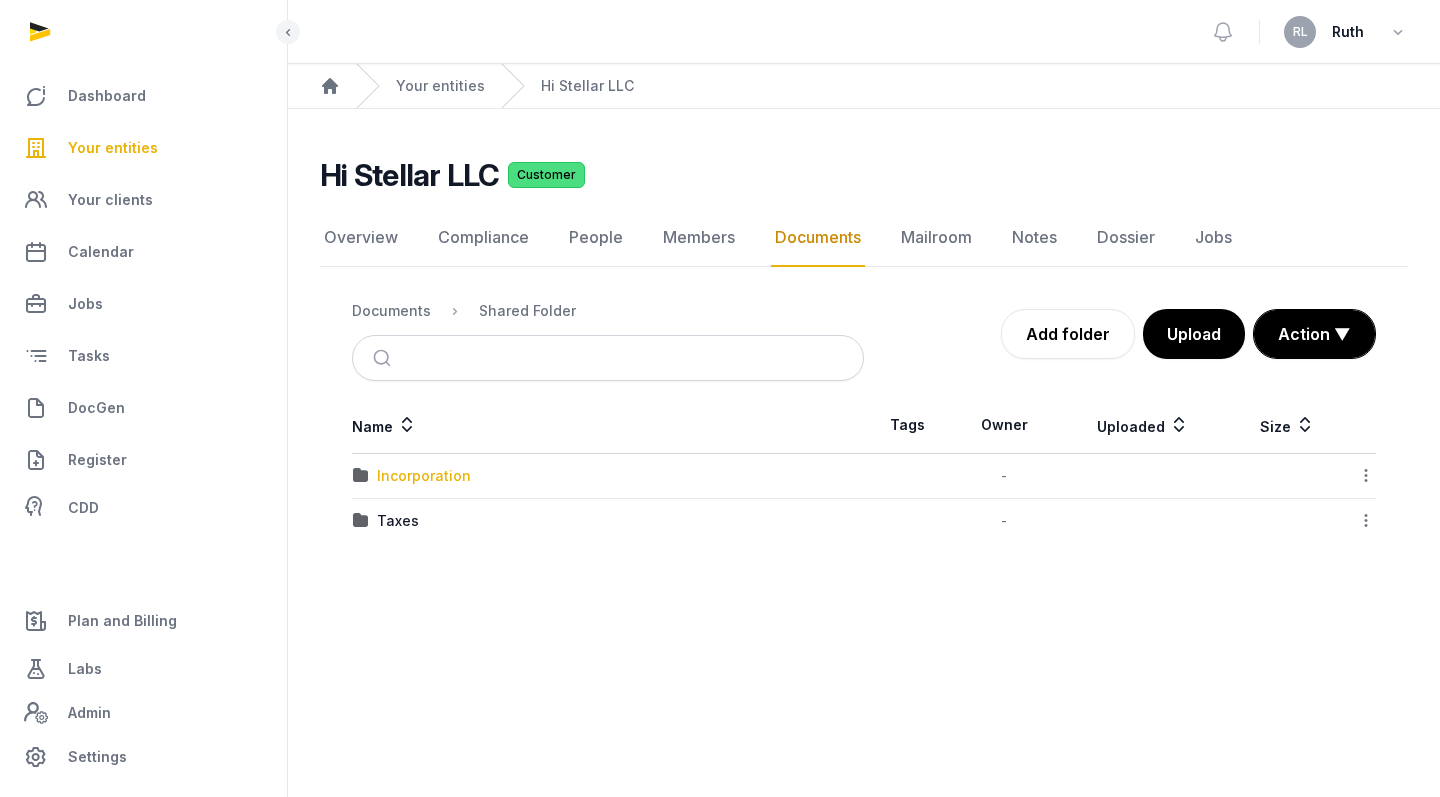 click on "Incorporation" at bounding box center (424, 476) 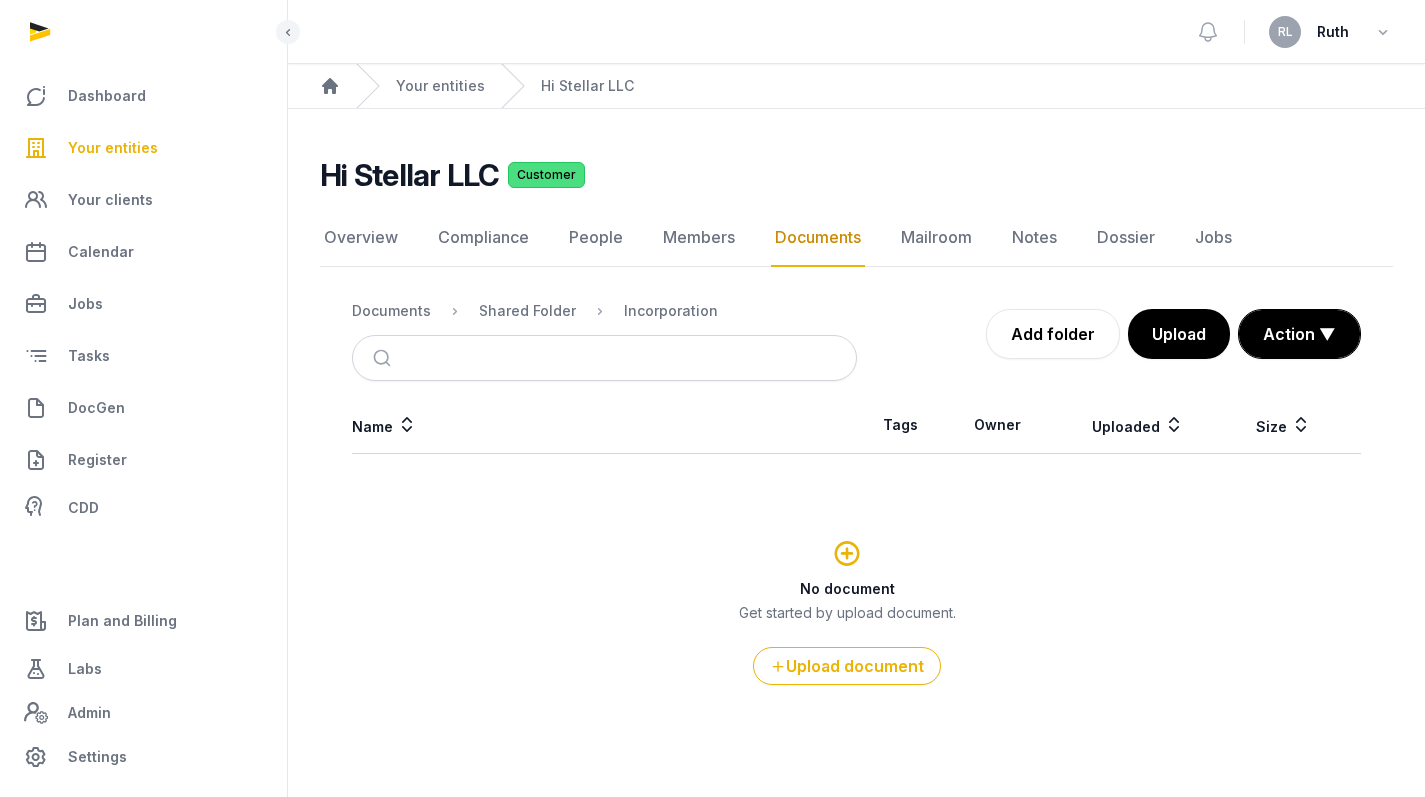 click on "Documents  Shared Folder Incorporation" at bounding box center (604, 311) 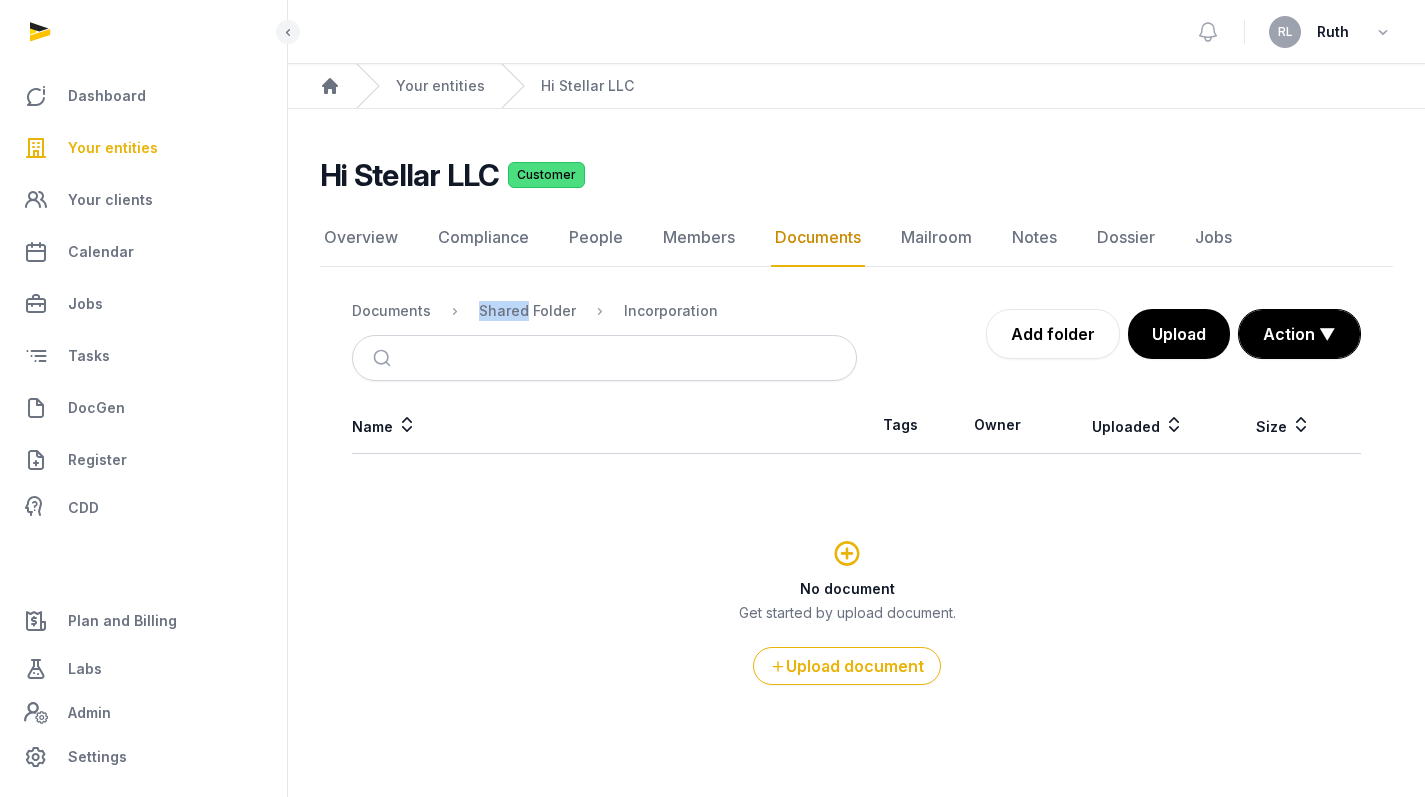 click on "Documents  Shared Folder Incorporation" at bounding box center [604, 311] 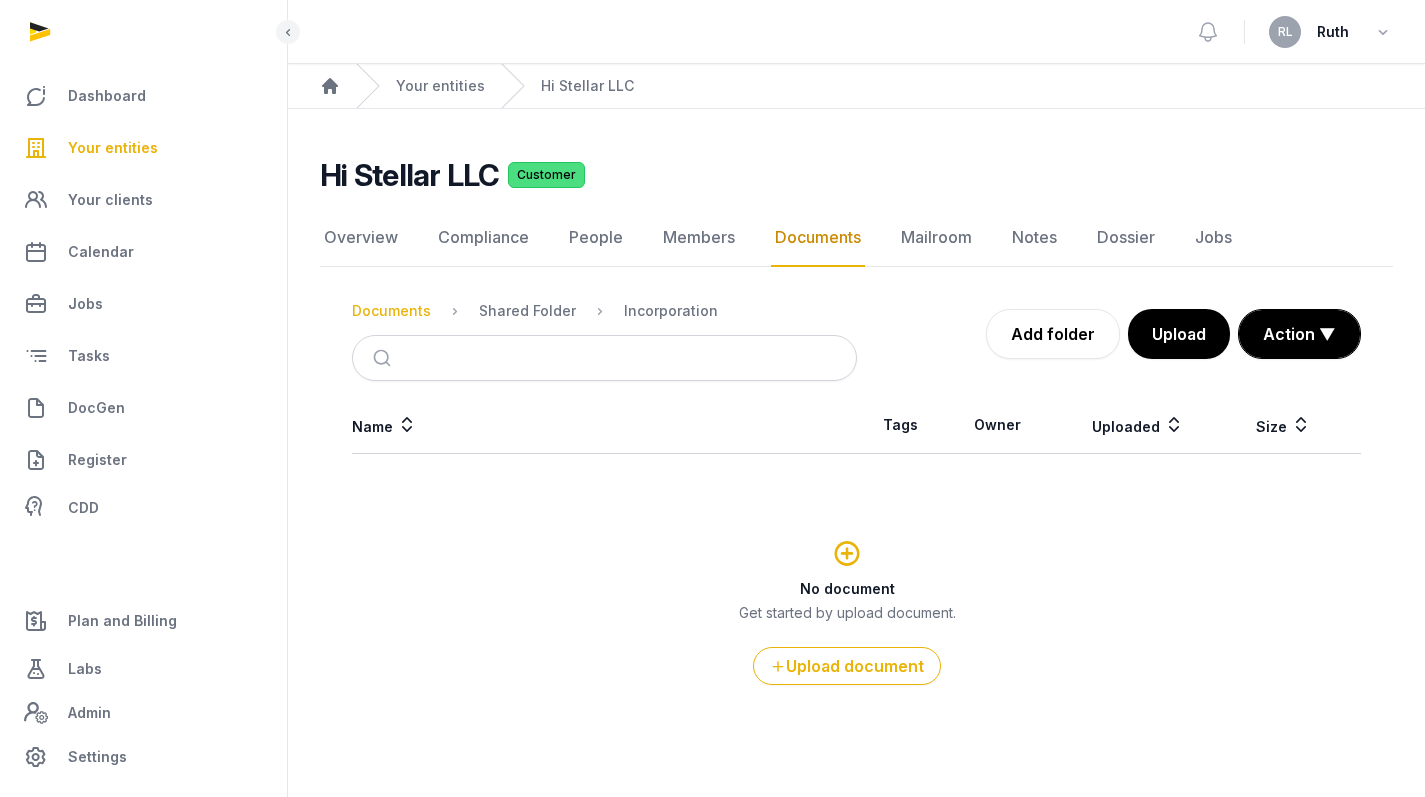 click on "Documents" at bounding box center [391, 311] 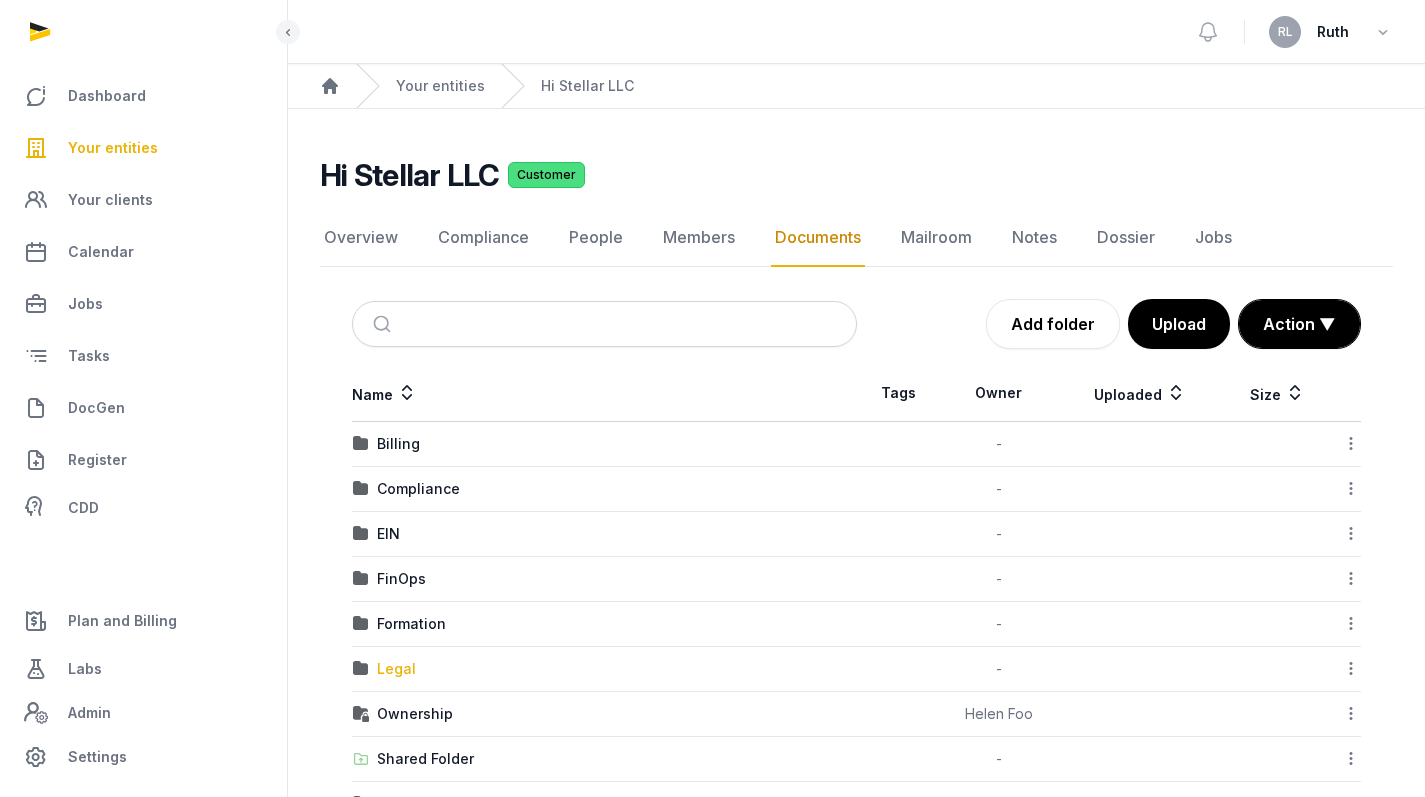 click on "Legal" at bounding box center (396, 669) 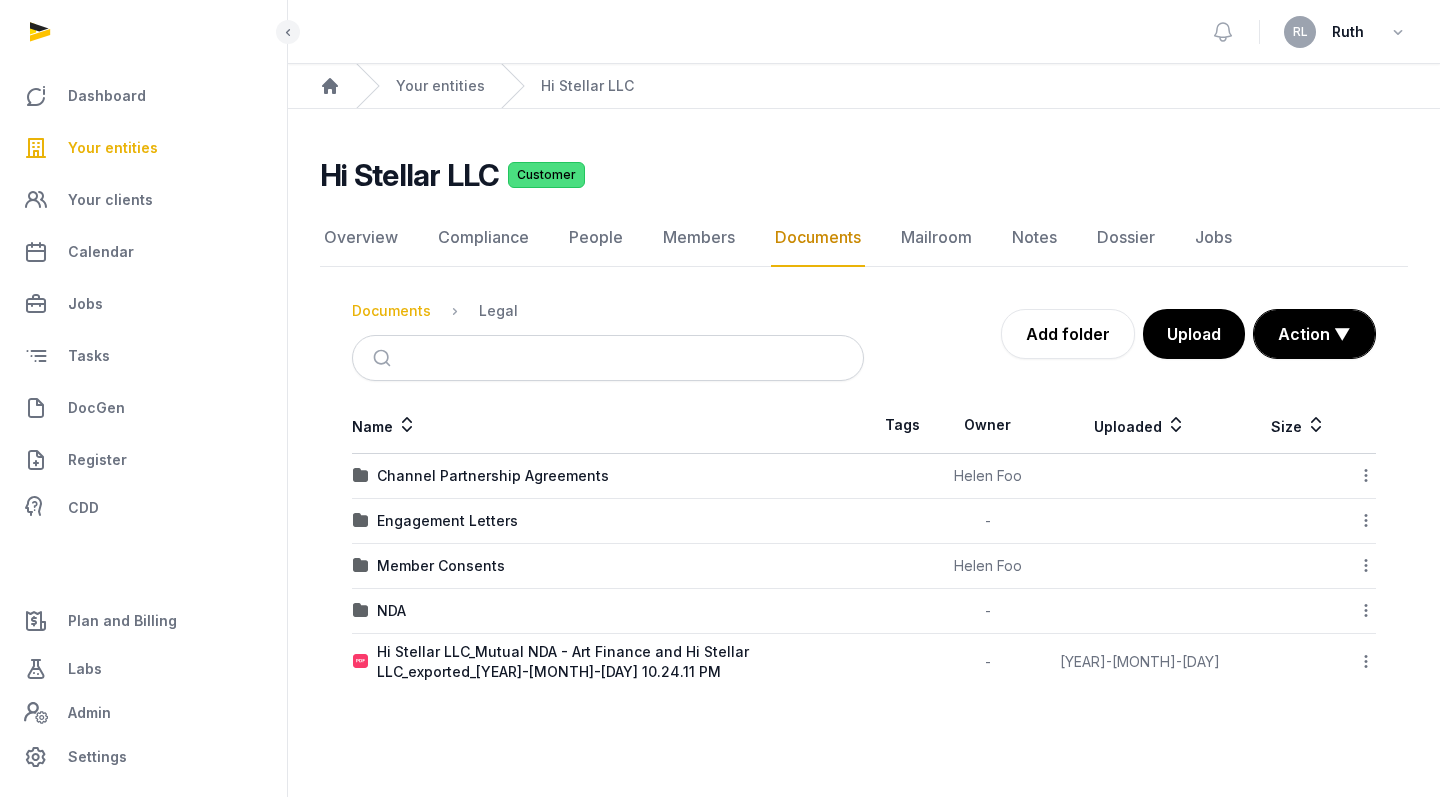 click on "Documents" at bounding box center (391, 311) 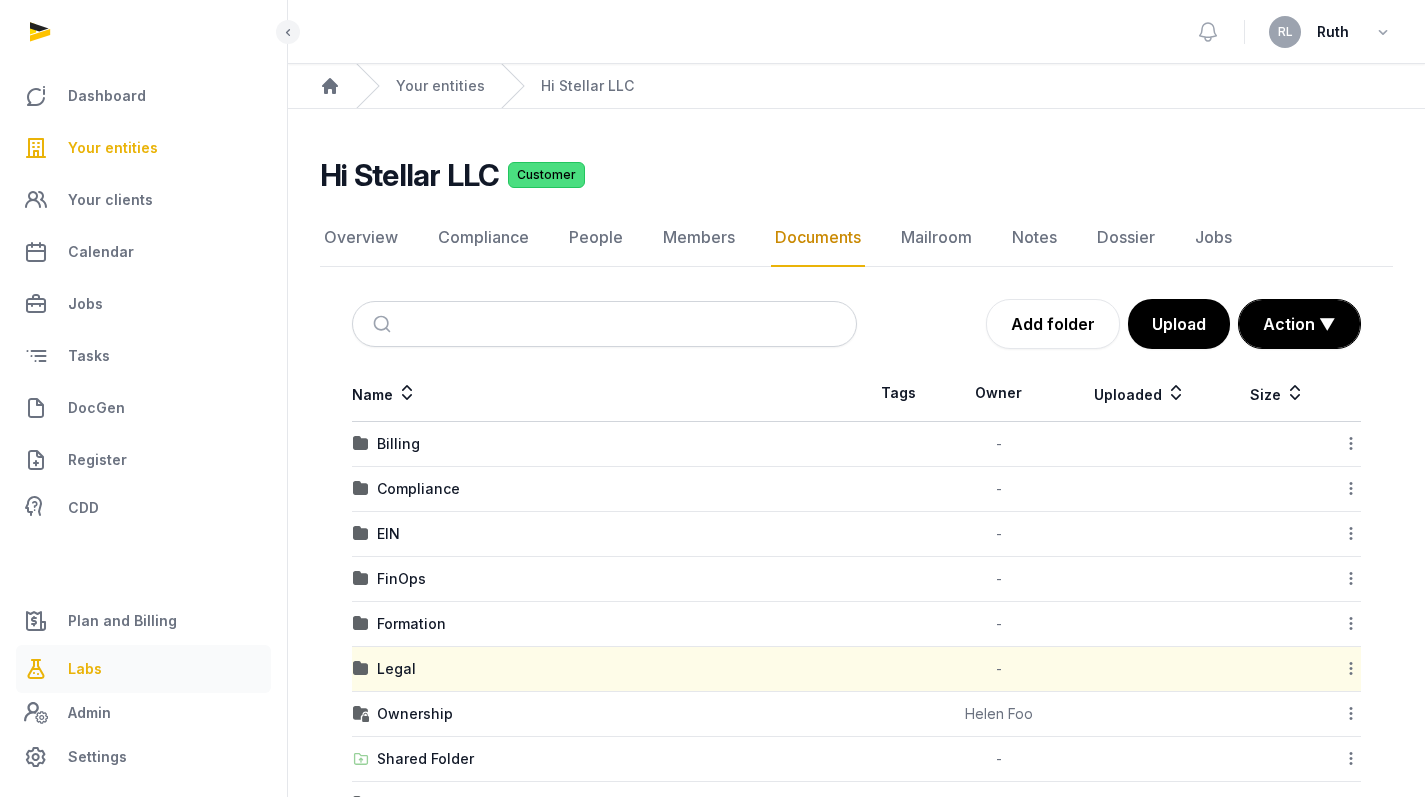 click on "Labs" at bounding box center [143, 669] 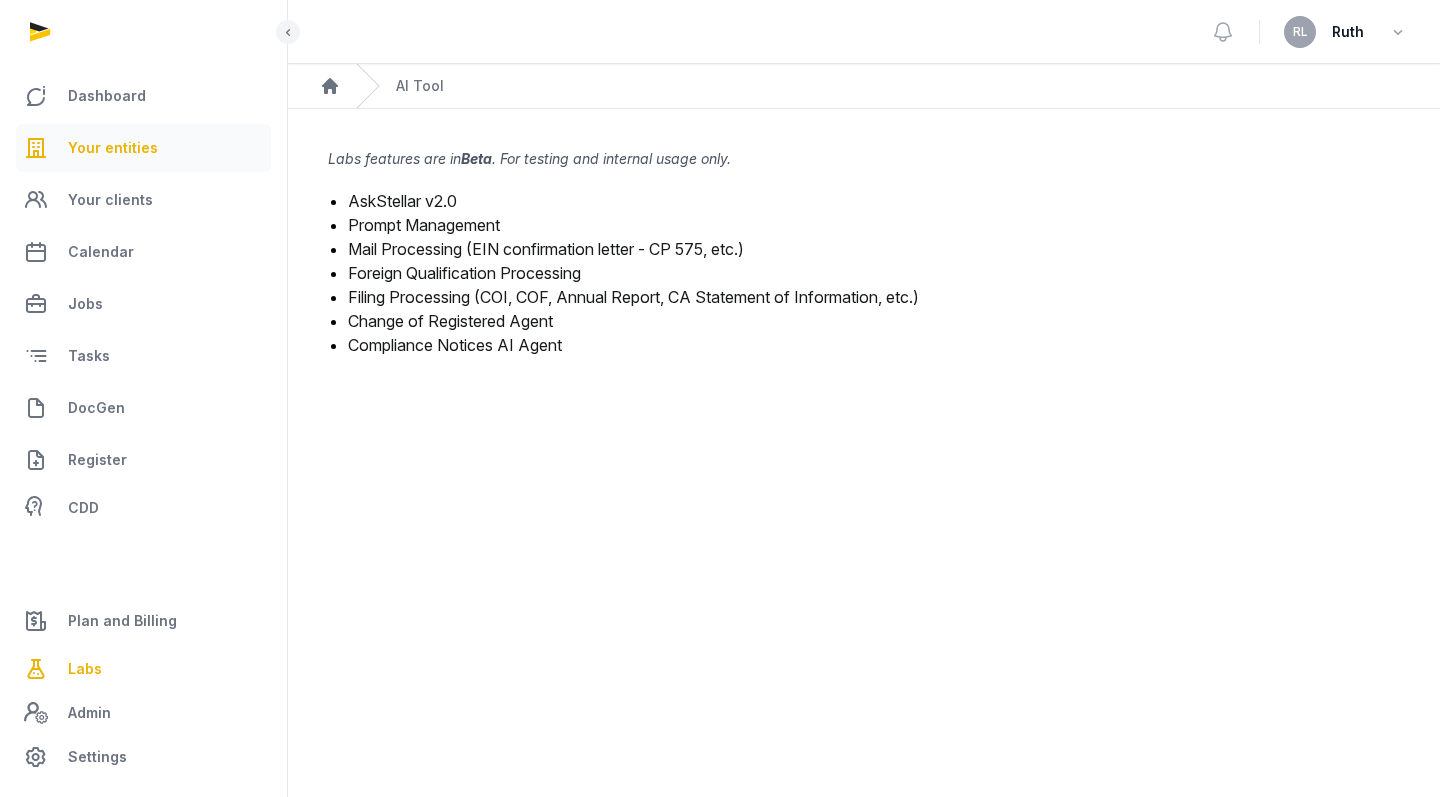click on "Your entities" at bounding box center [113, 148] 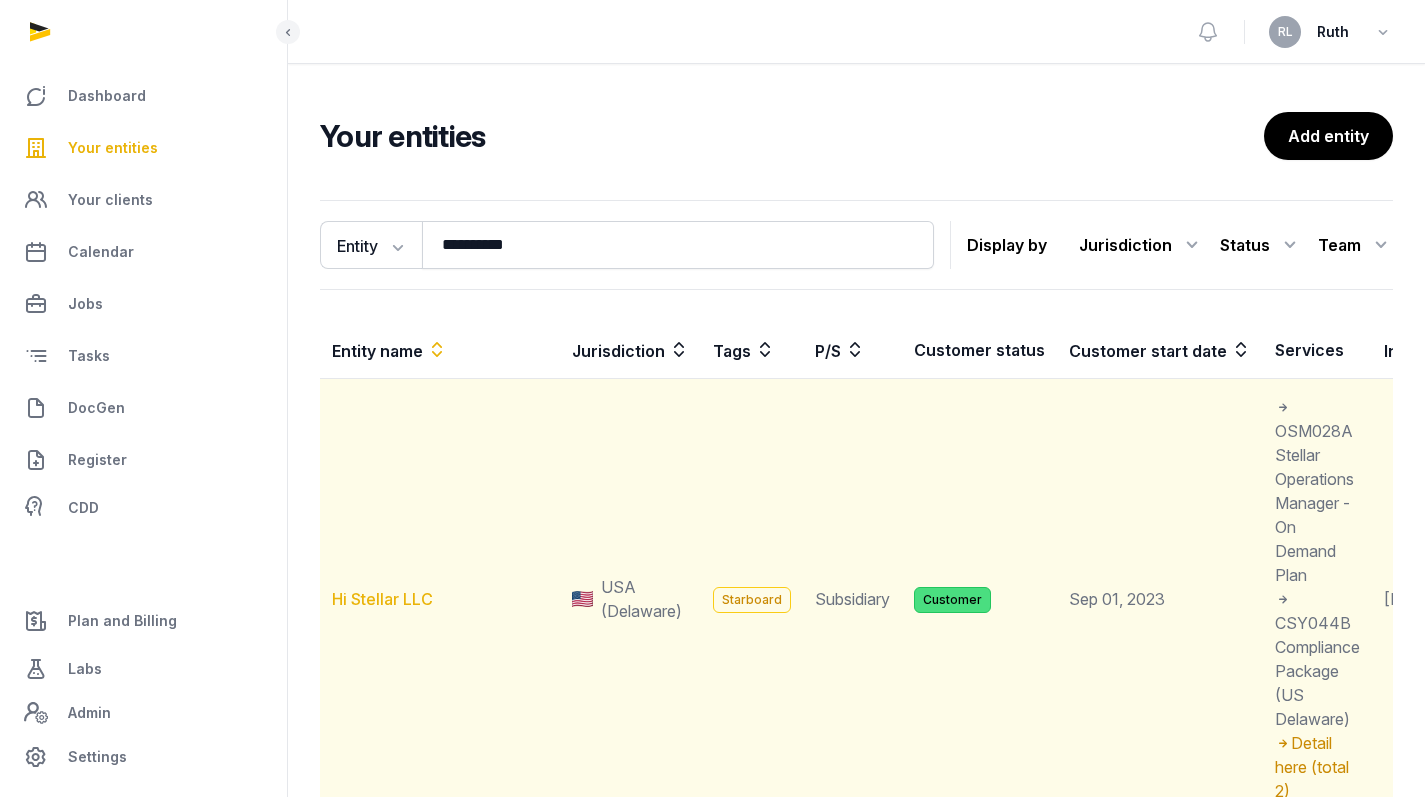 click on "Hi Stellar LLC" at bounding box center (382, 599) 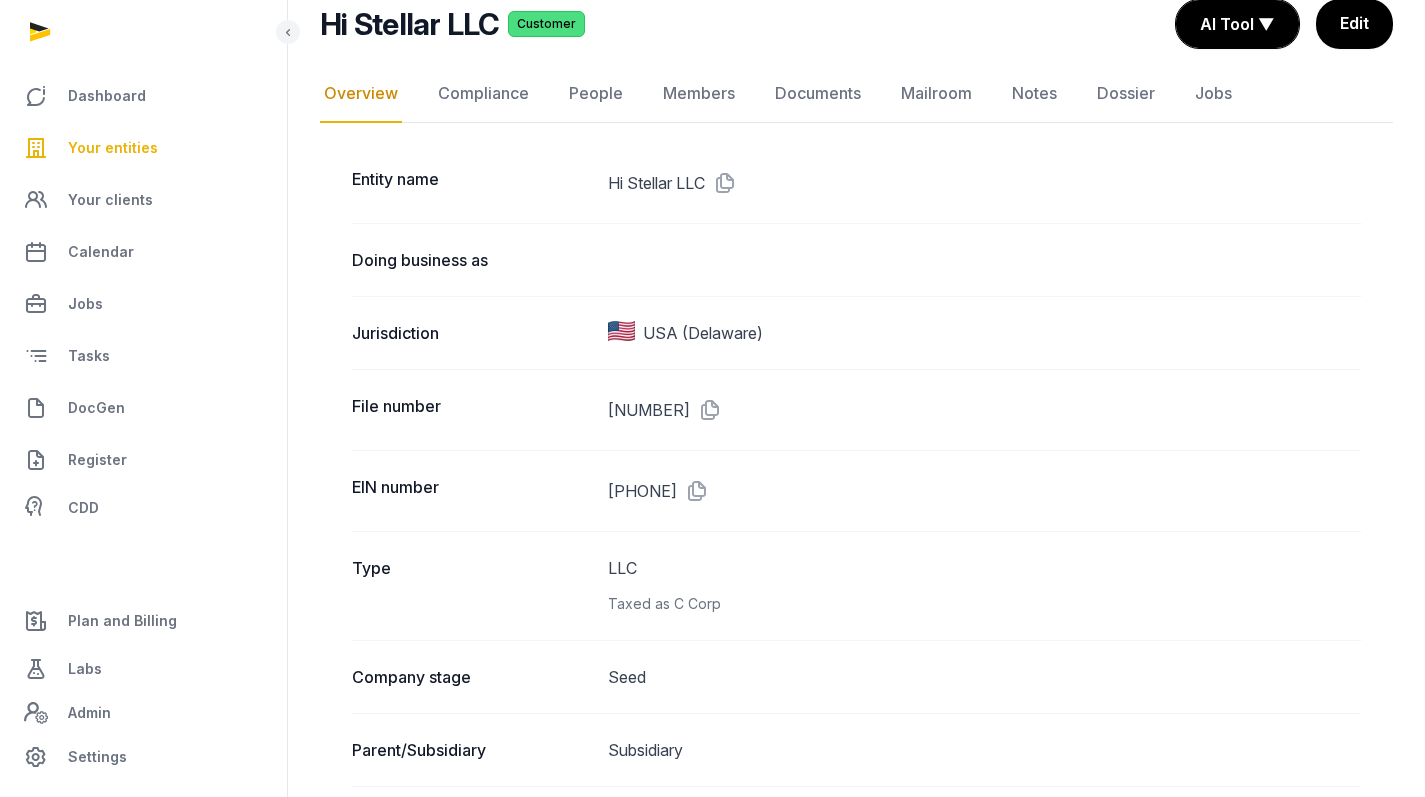 scroll, scrollTop: 209, scrollLeft: 0, axis: vertical 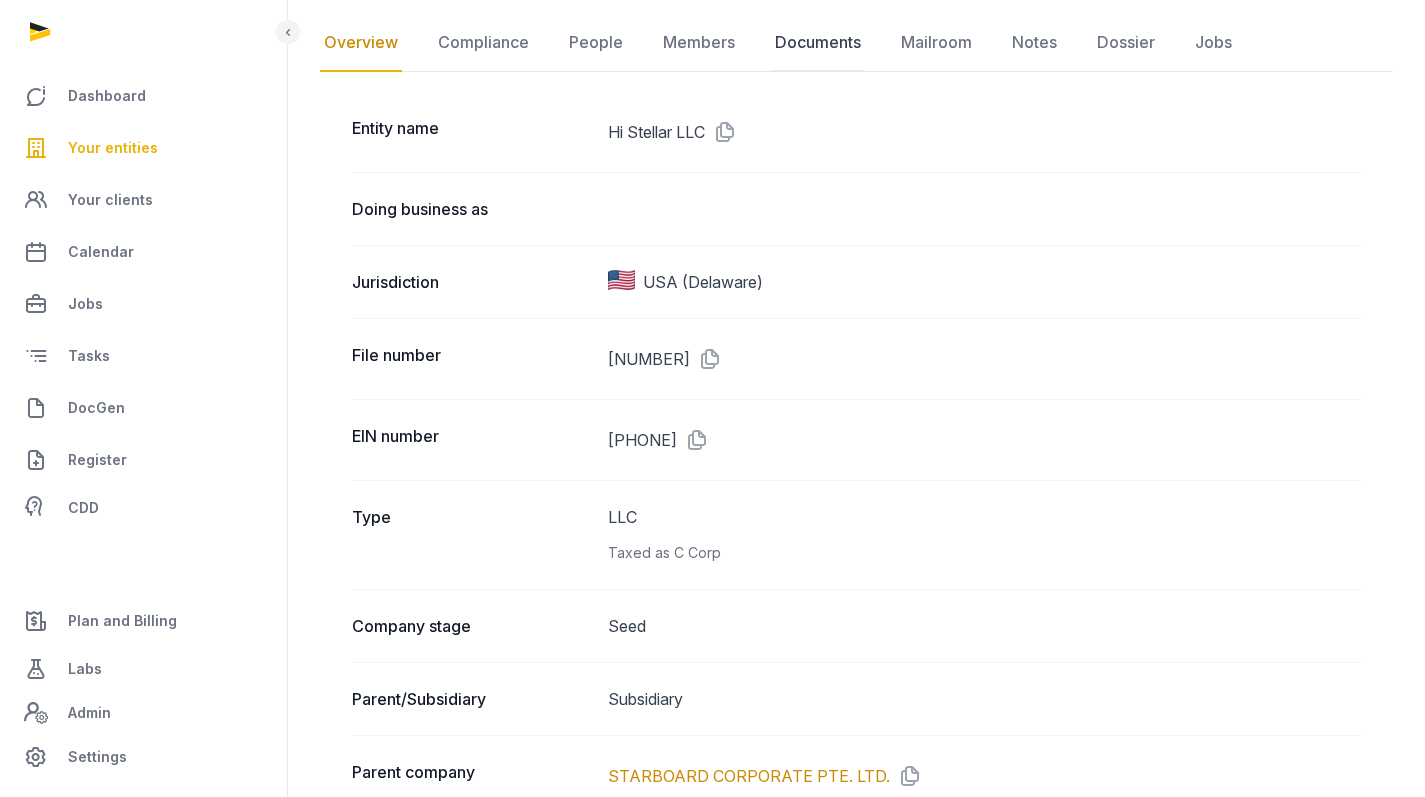 click on "Documents" 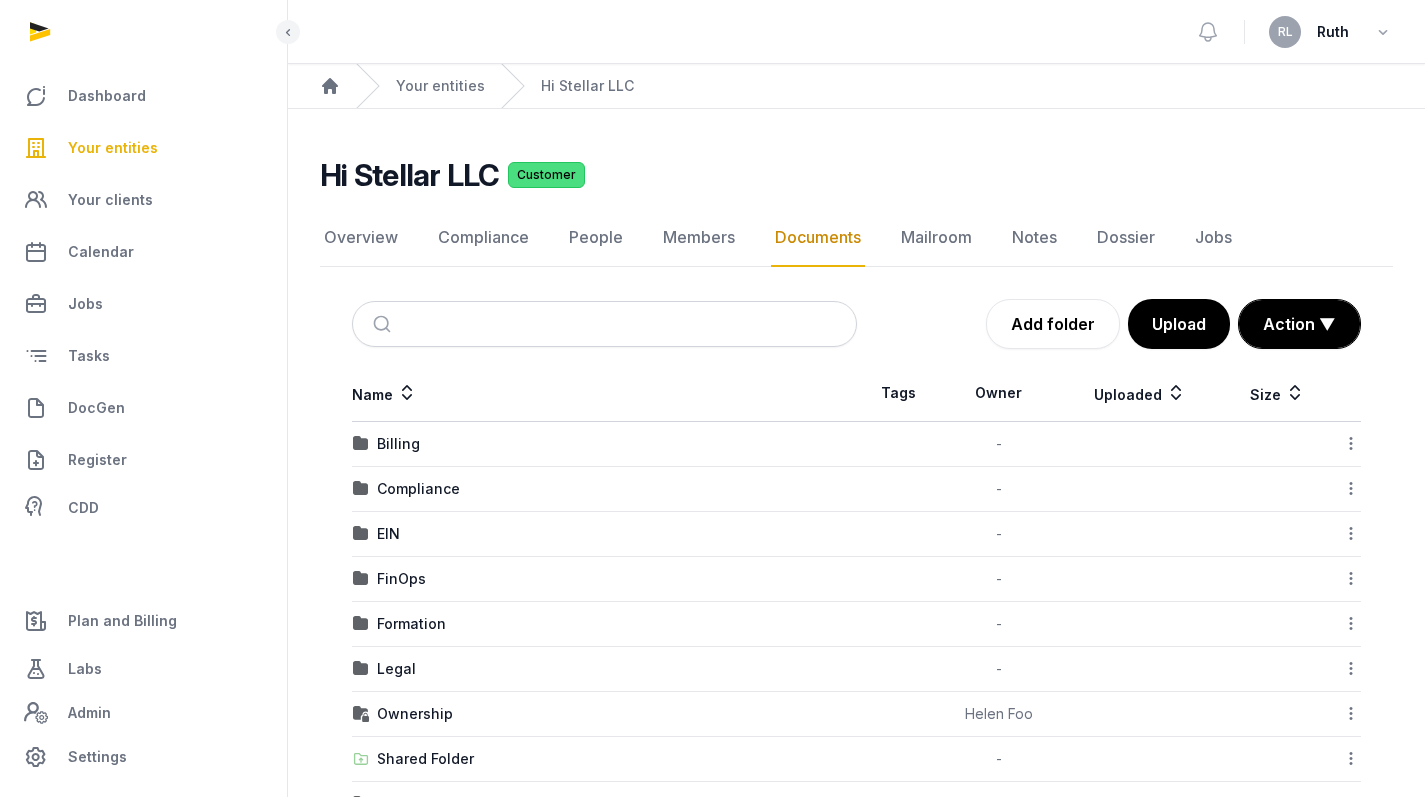 scroll, scrollTop: 0, scrollLeft: 0, axis: both 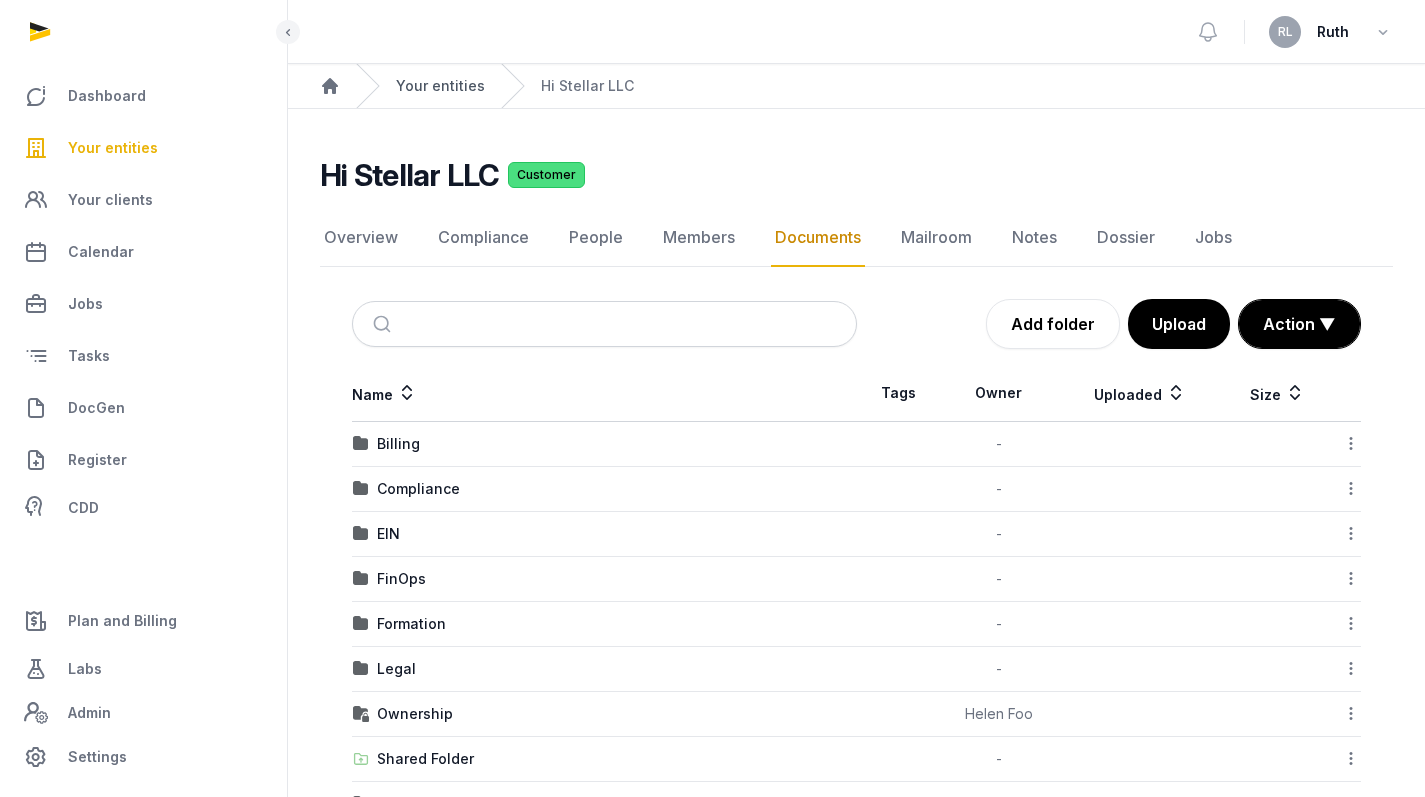 click on "Your entities" at bounding box center [440, 86] 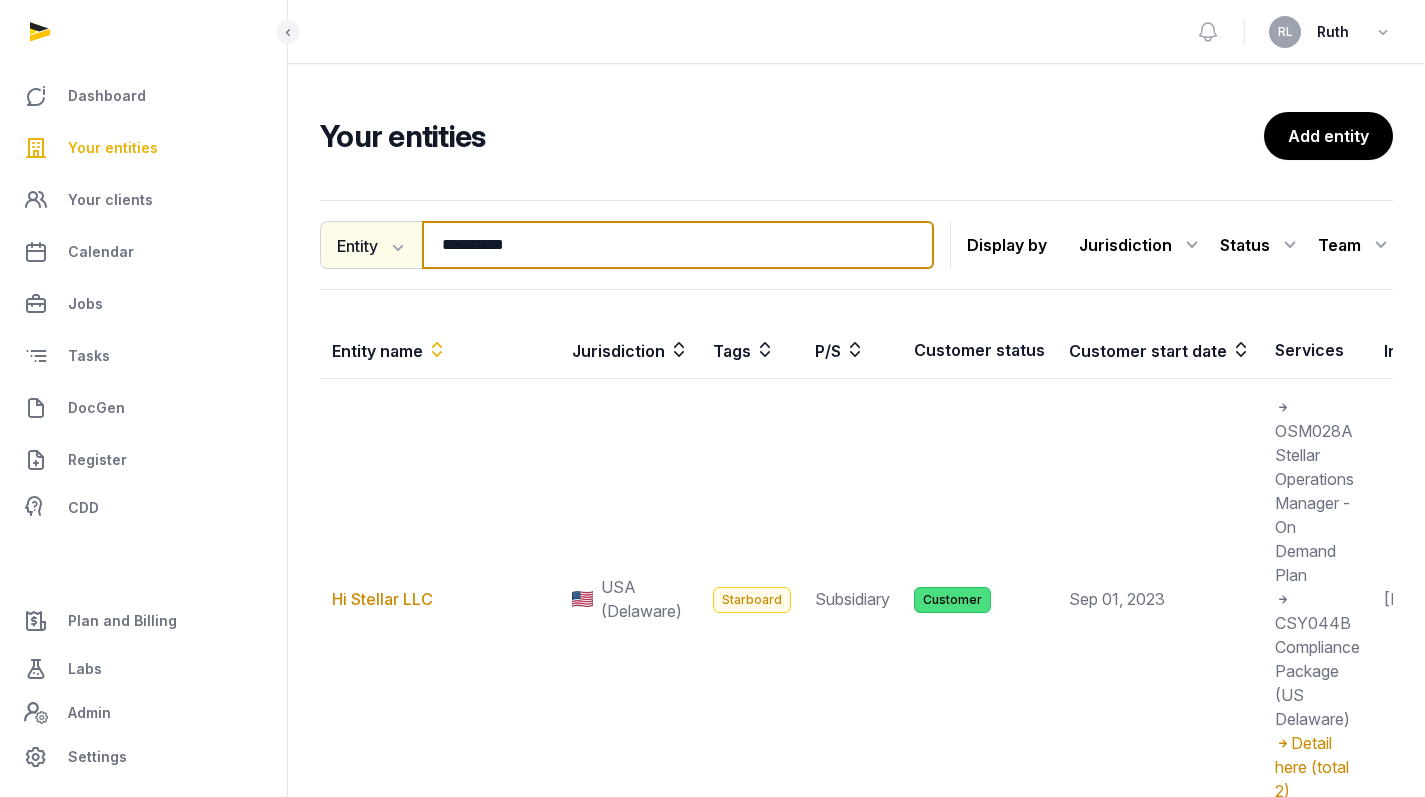 drag, startPoint x: 531, startPoint y: 249, endPoint x: 345, endPoint y: 249, distance: 186 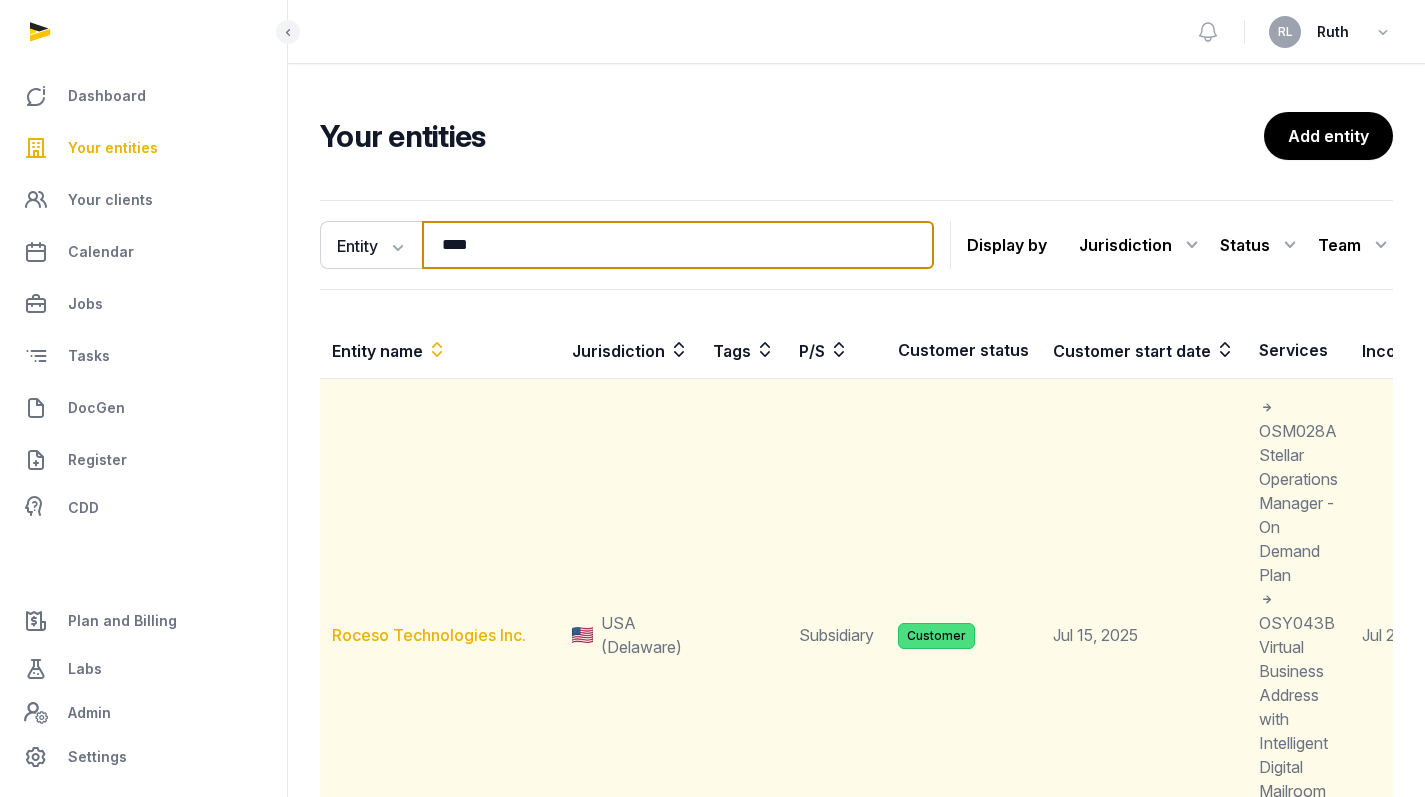 type on "****" 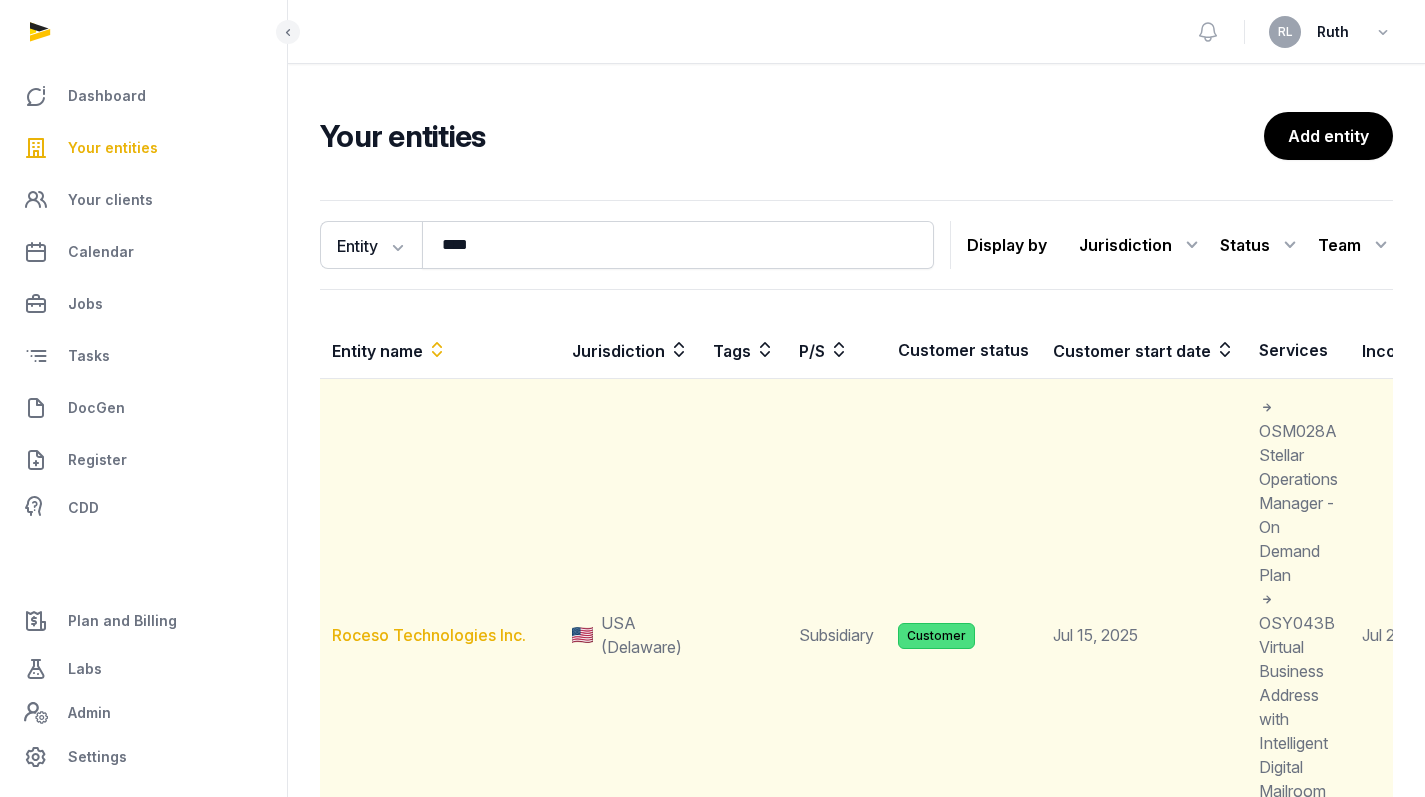 click on "Roceso Technologies Inc." at bounding box center [429, 635] 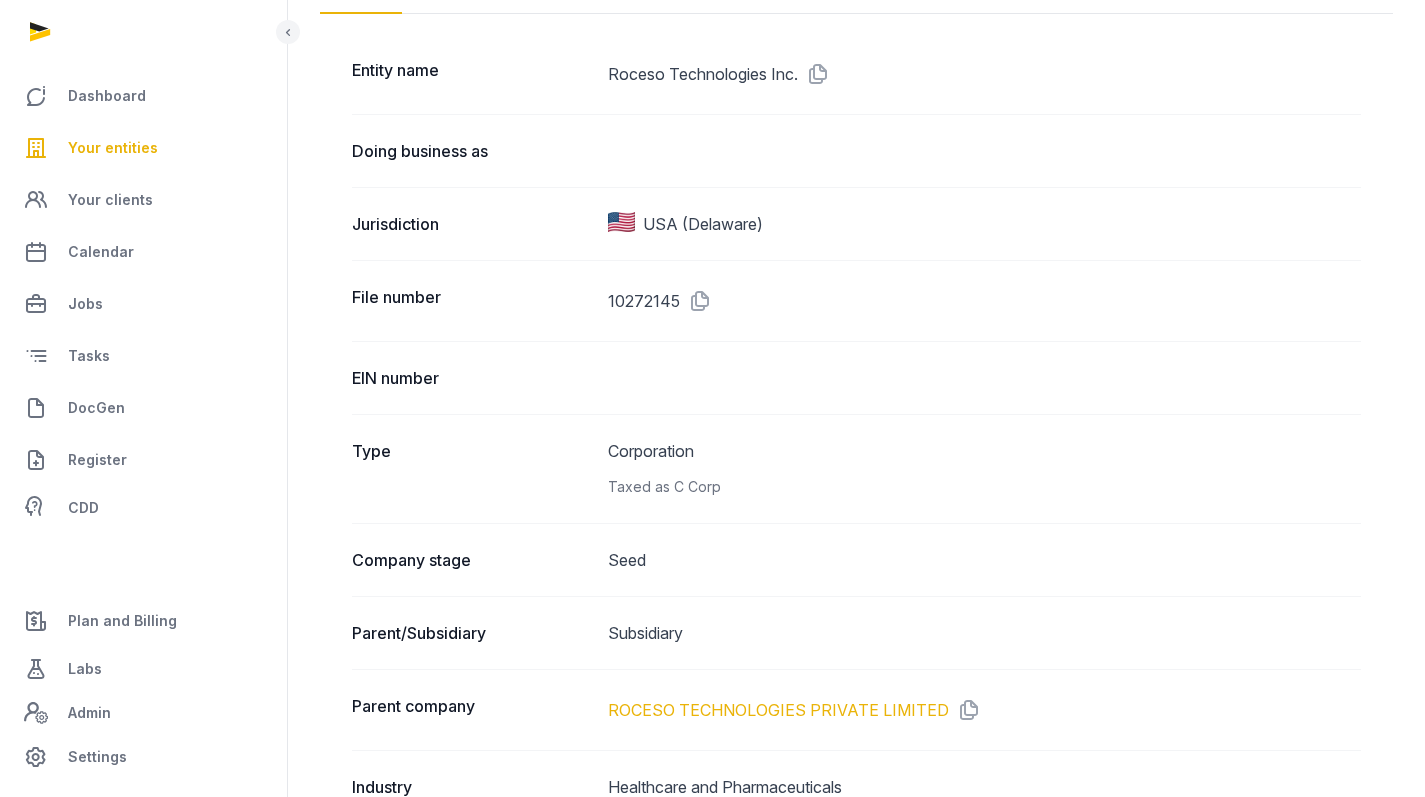 scroll, scrollTop: 294, scrollLeft: 0, axis: vertical 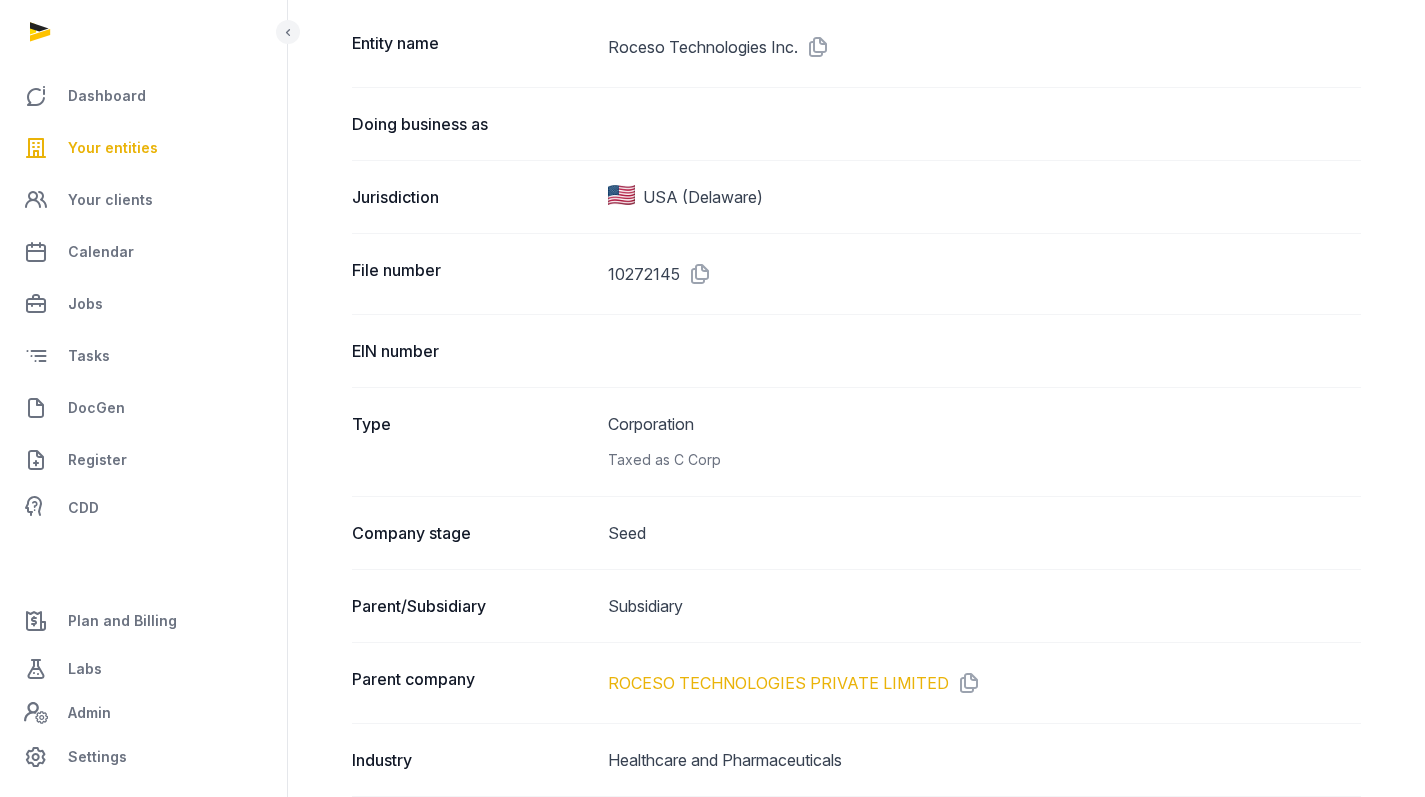 click on "ROCESO TECHNOLOGIES PRIVATE LIMITED" at bounding box center [778, 683] 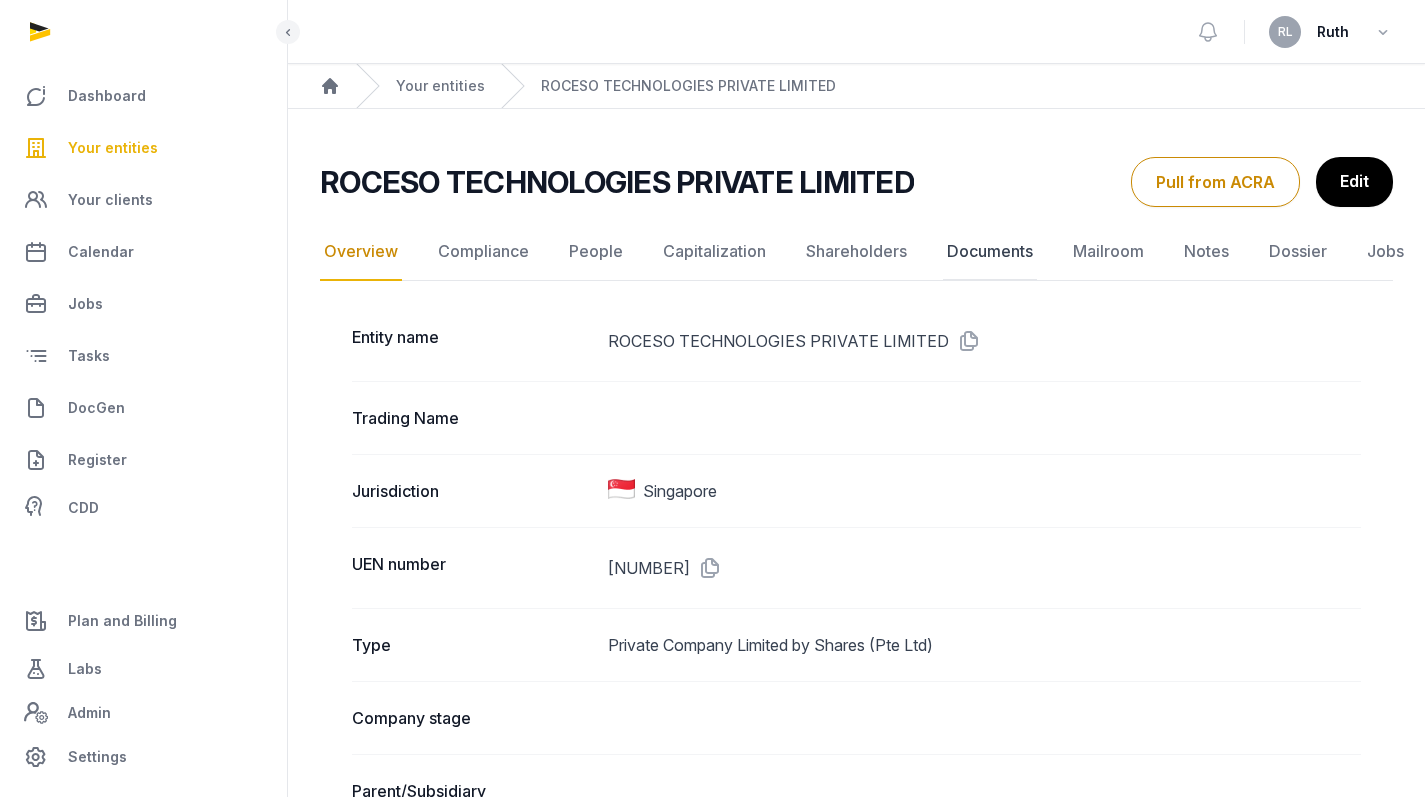 click on "Documents" 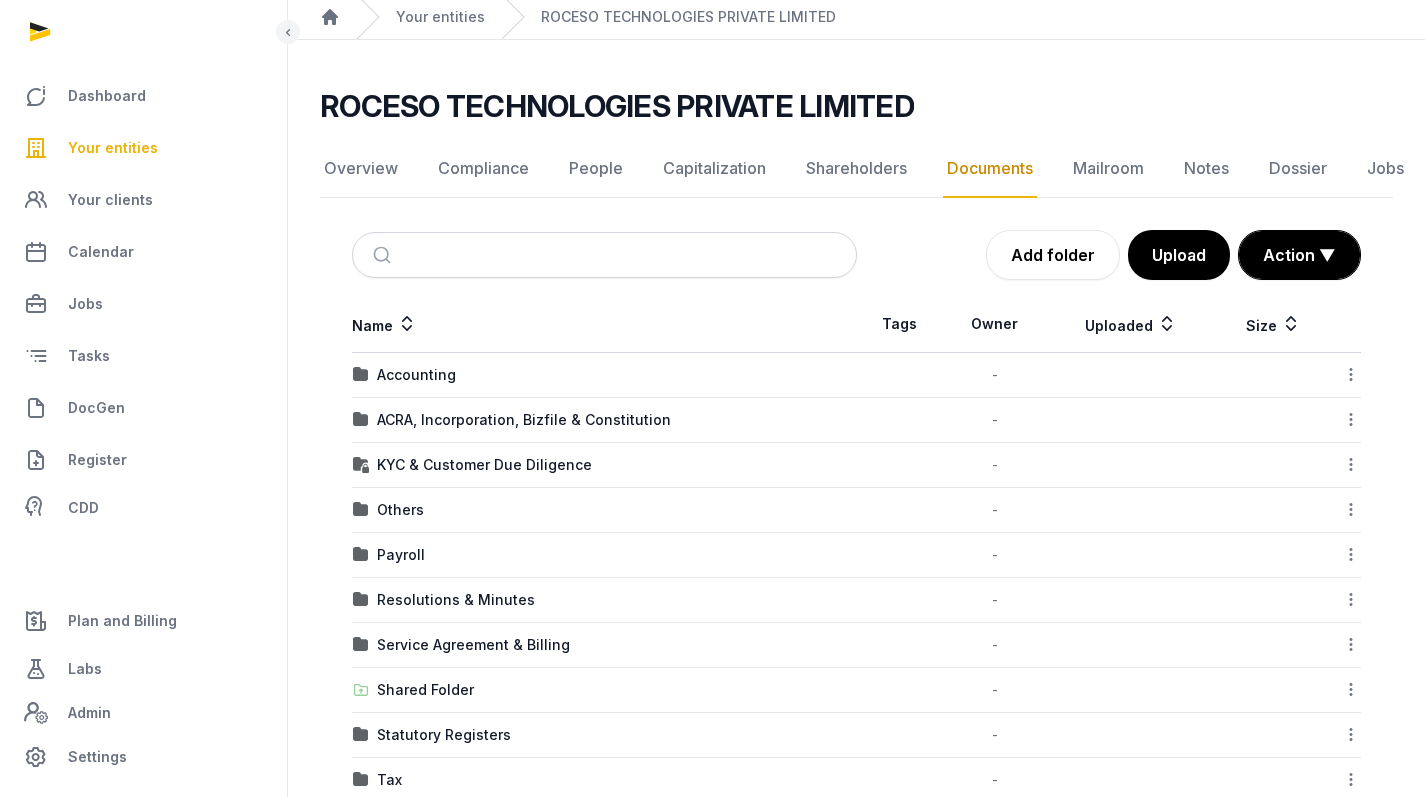 scroll, scrollTop: 70, scrollLeft: 0, axis: vertical 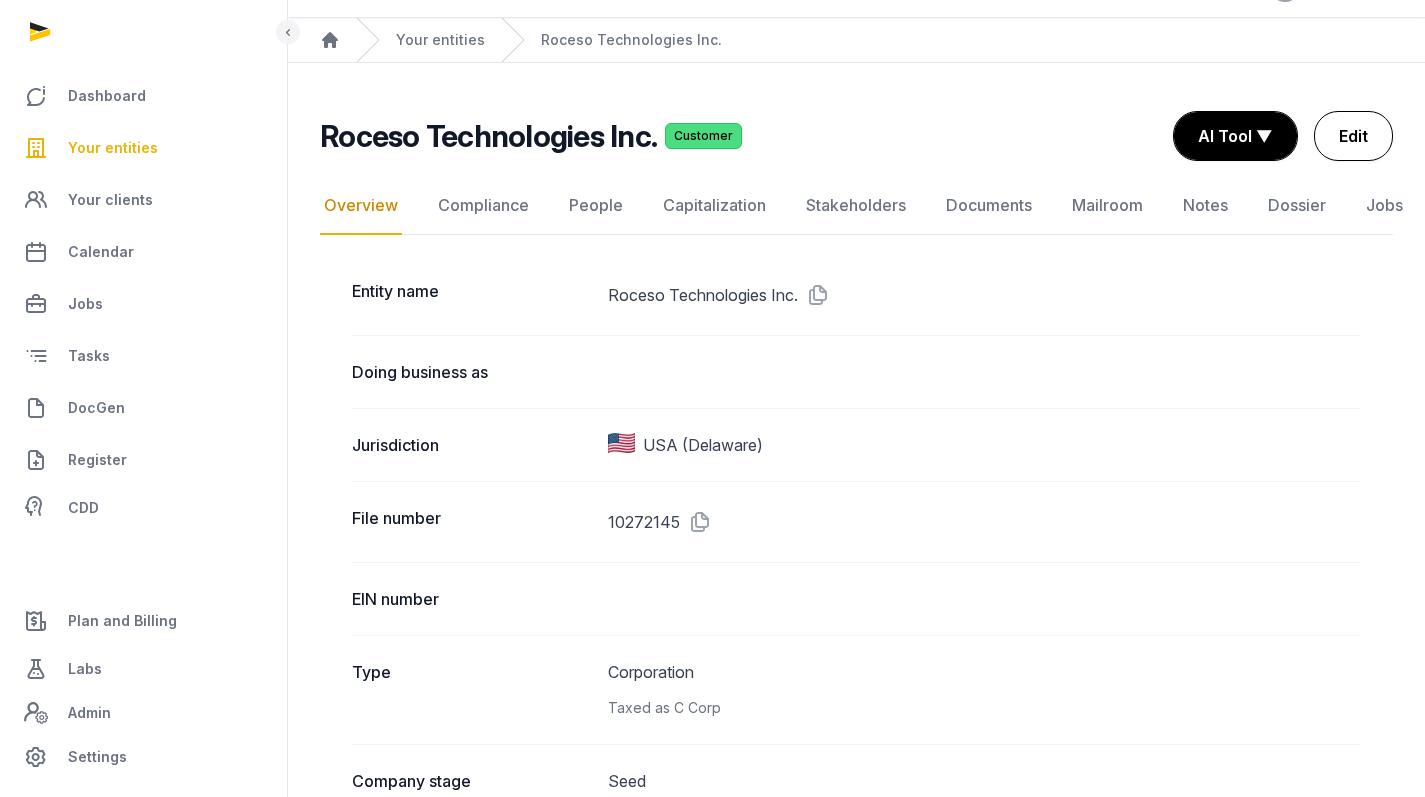 click on "Edit" at bounding box center (1353, 136) 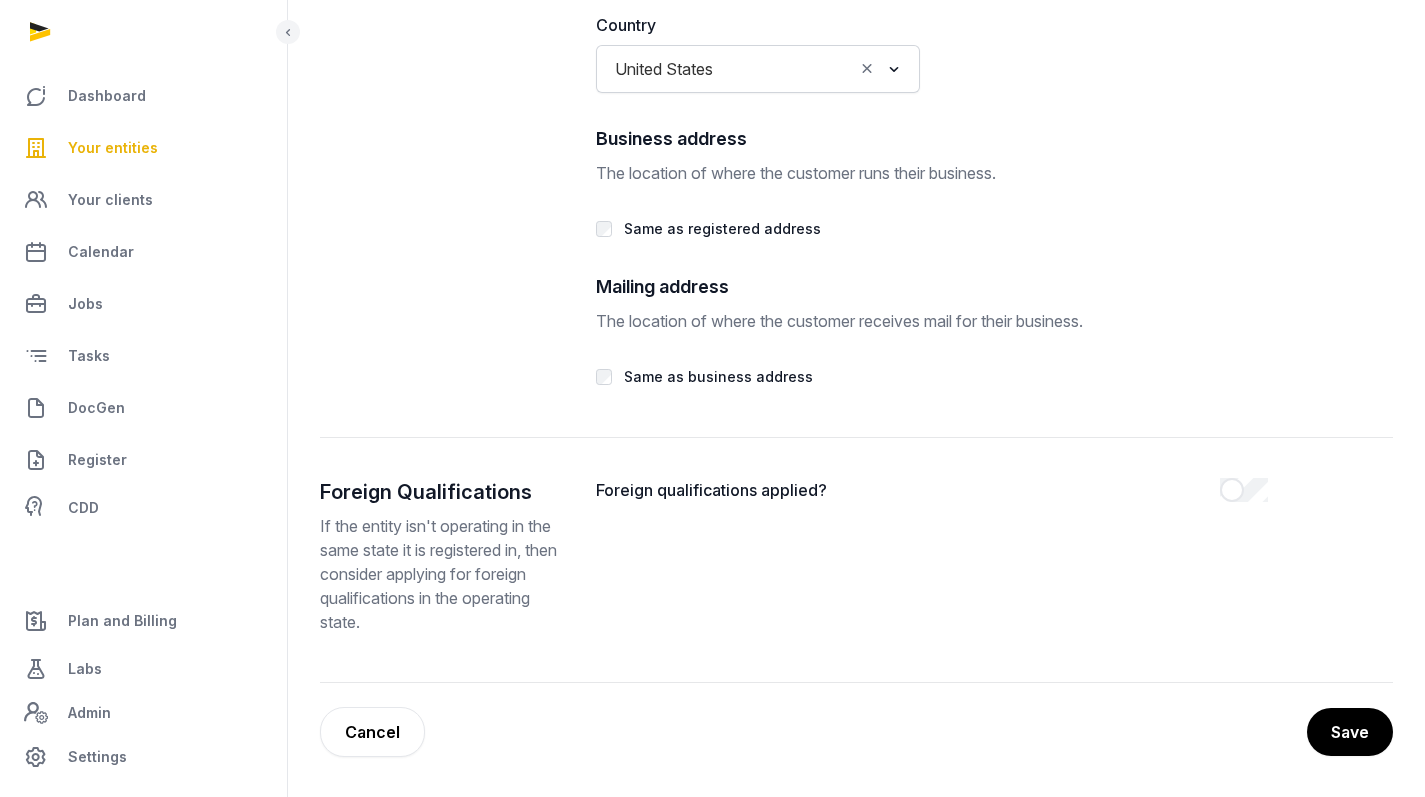scroll, scrollTop: 4019, scrollLeft: 0, axis: vertical 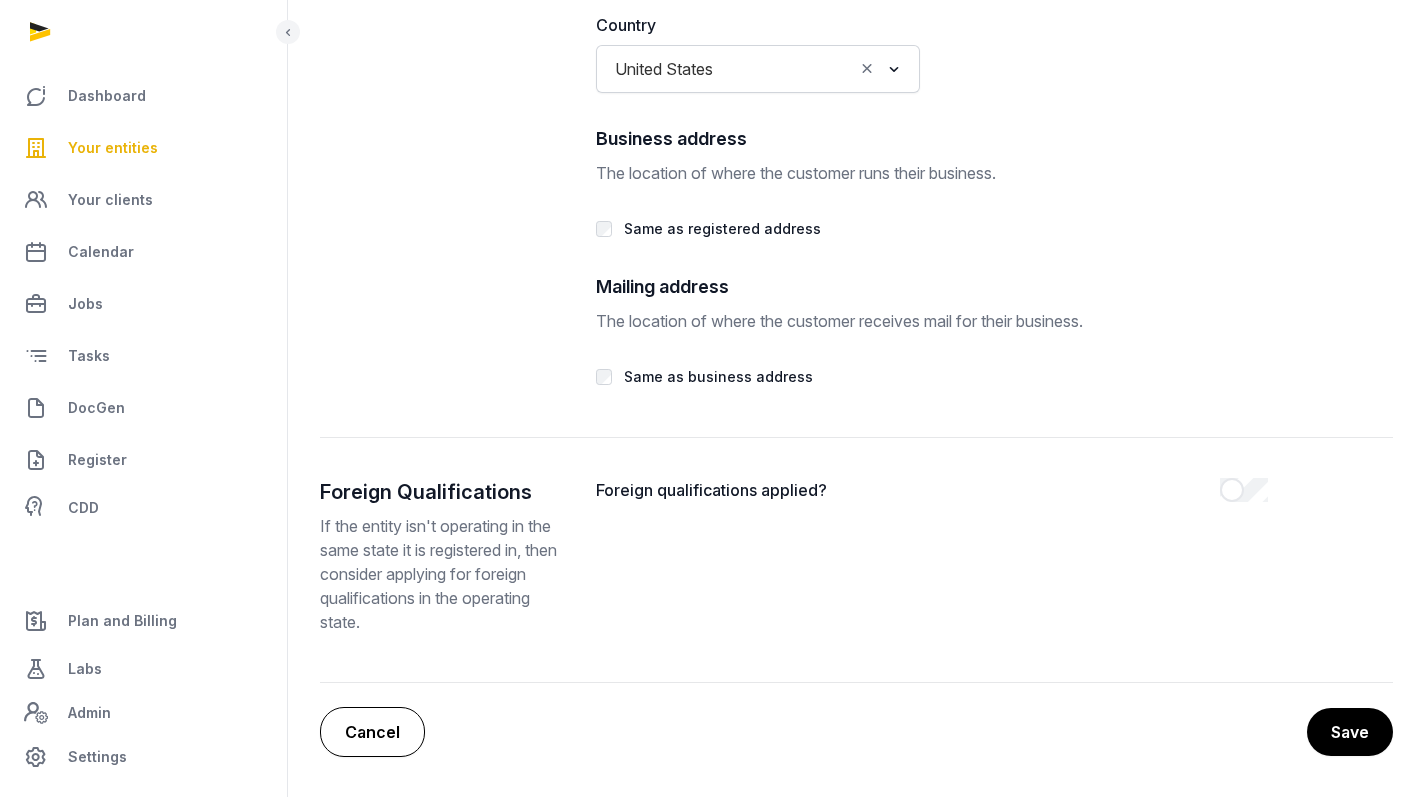 click on "Cancel" at bounding box center (372, 732) 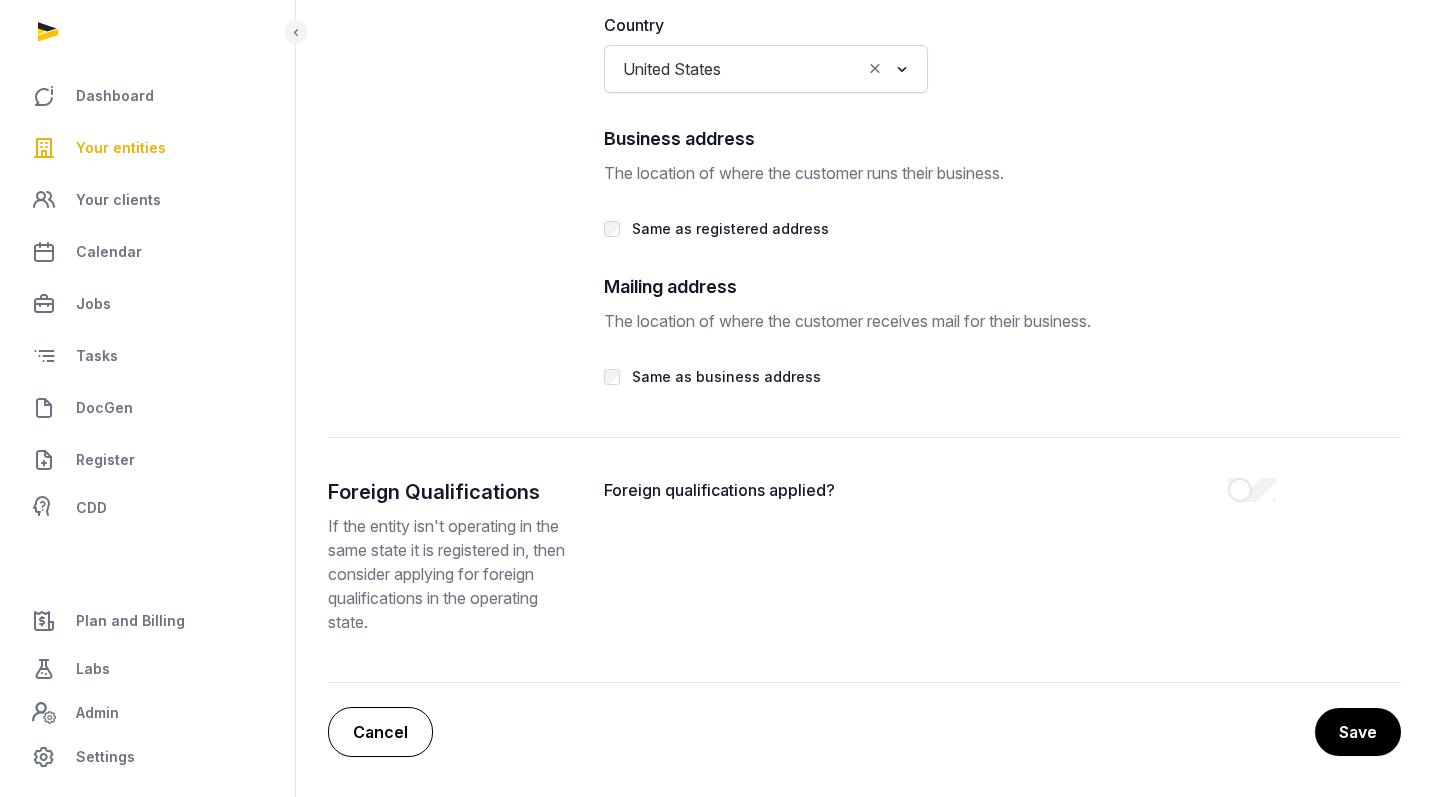 scroll, scrollTop: 0, scrollLeft: 0, axis: both 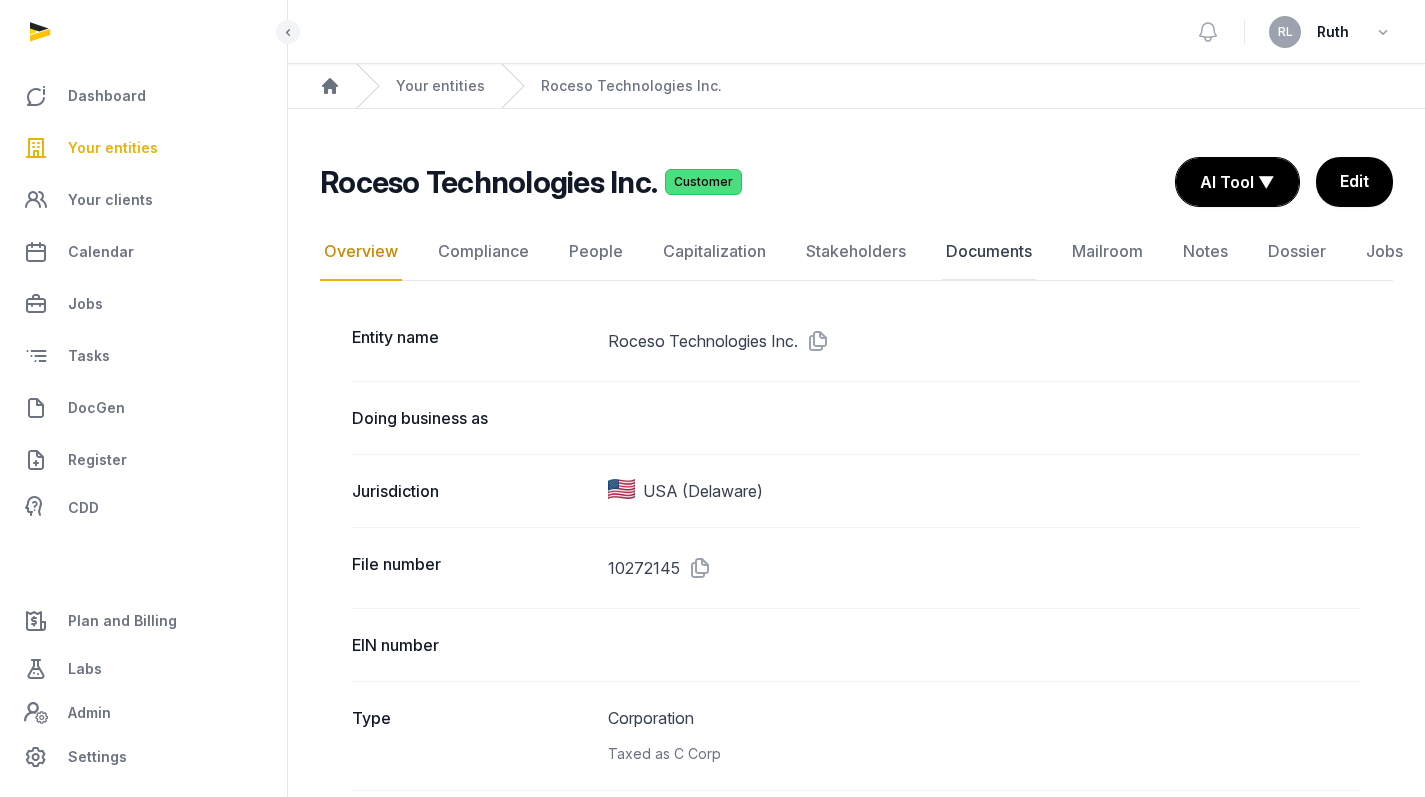 click on "Documents" 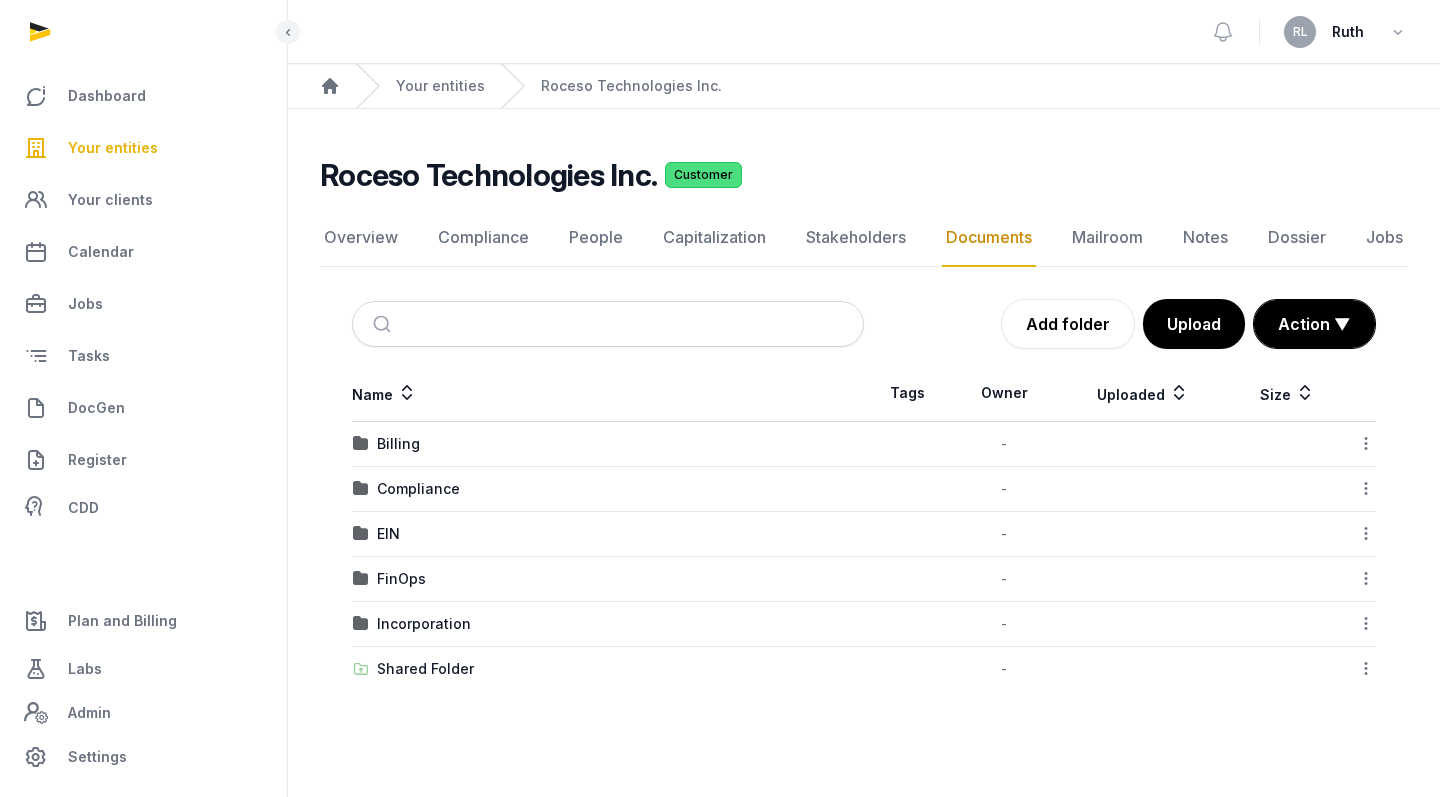 click on "Incorporation" at bounding box center (608, 624) 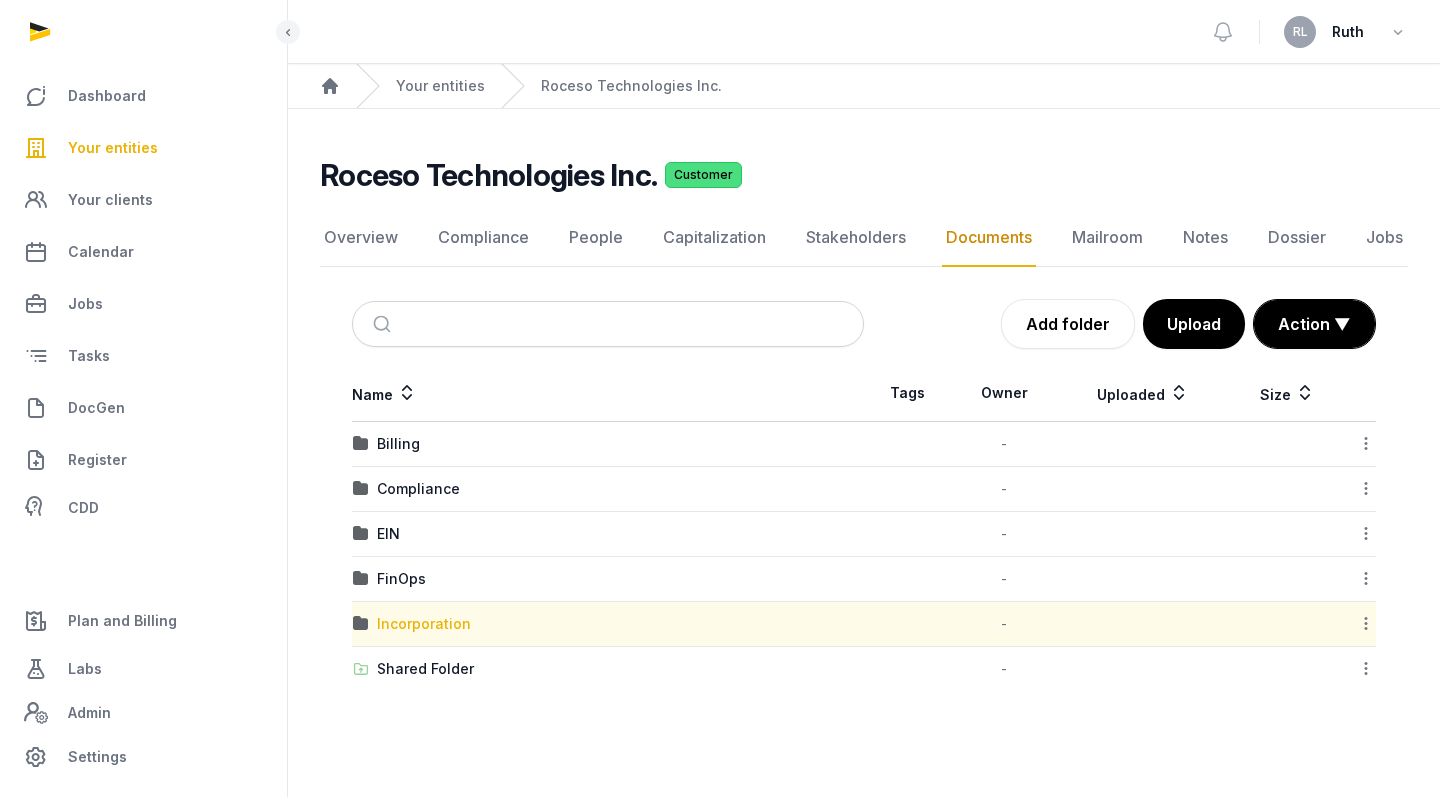 click on "Incorporation" at bounding box center (424, 624) 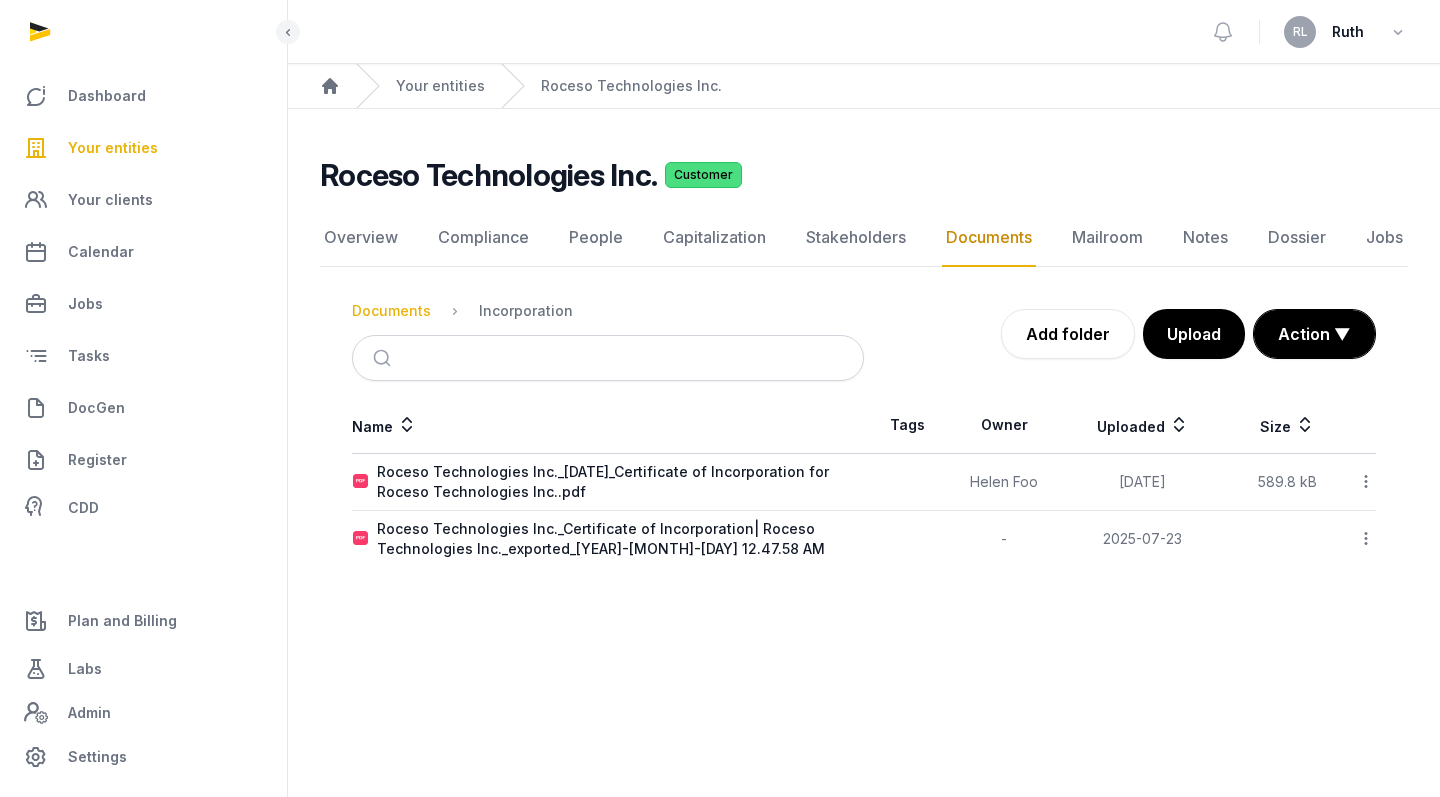 click on "Documents" at bounding box center [391, 311] 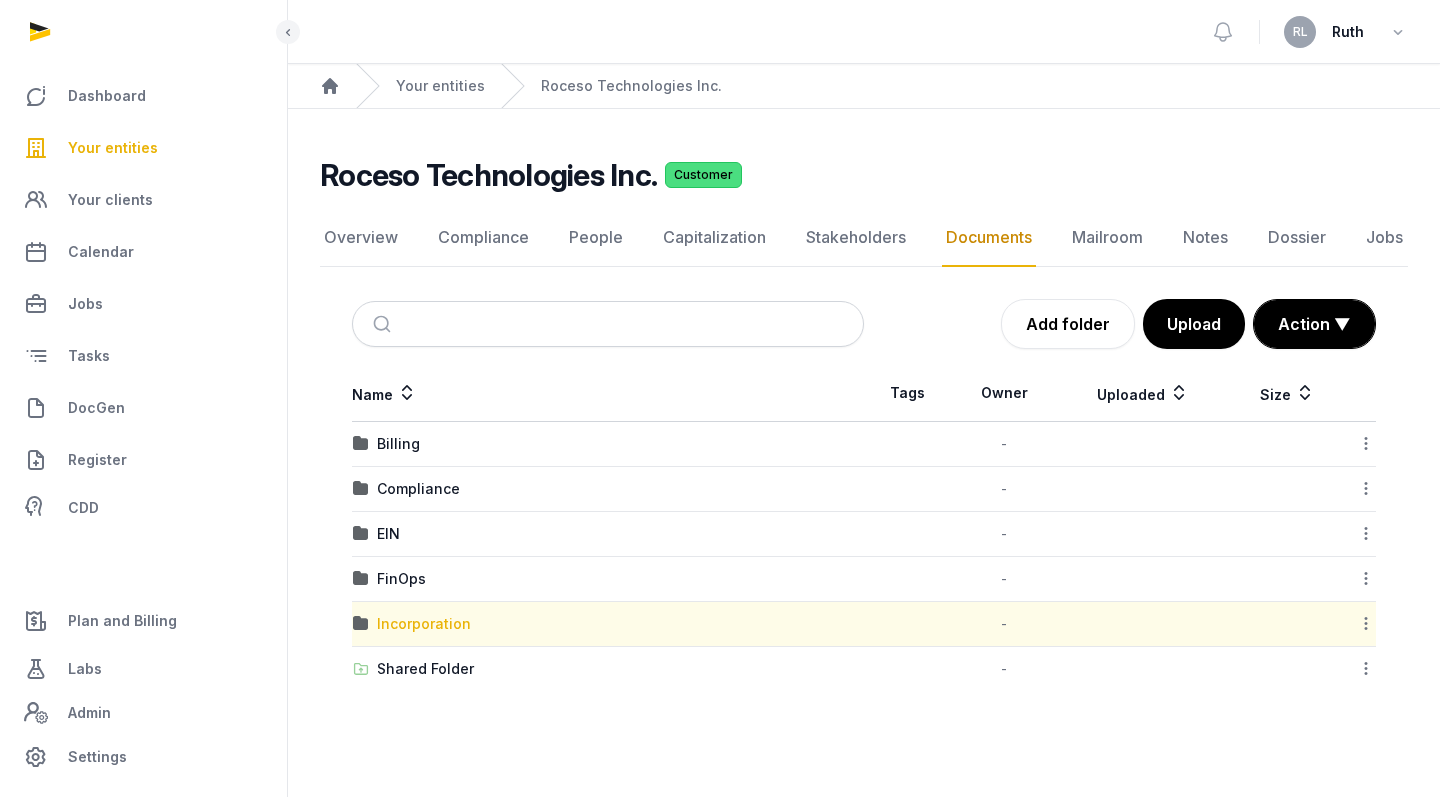 click on "Incorporation" at bounding box center (424, 624) 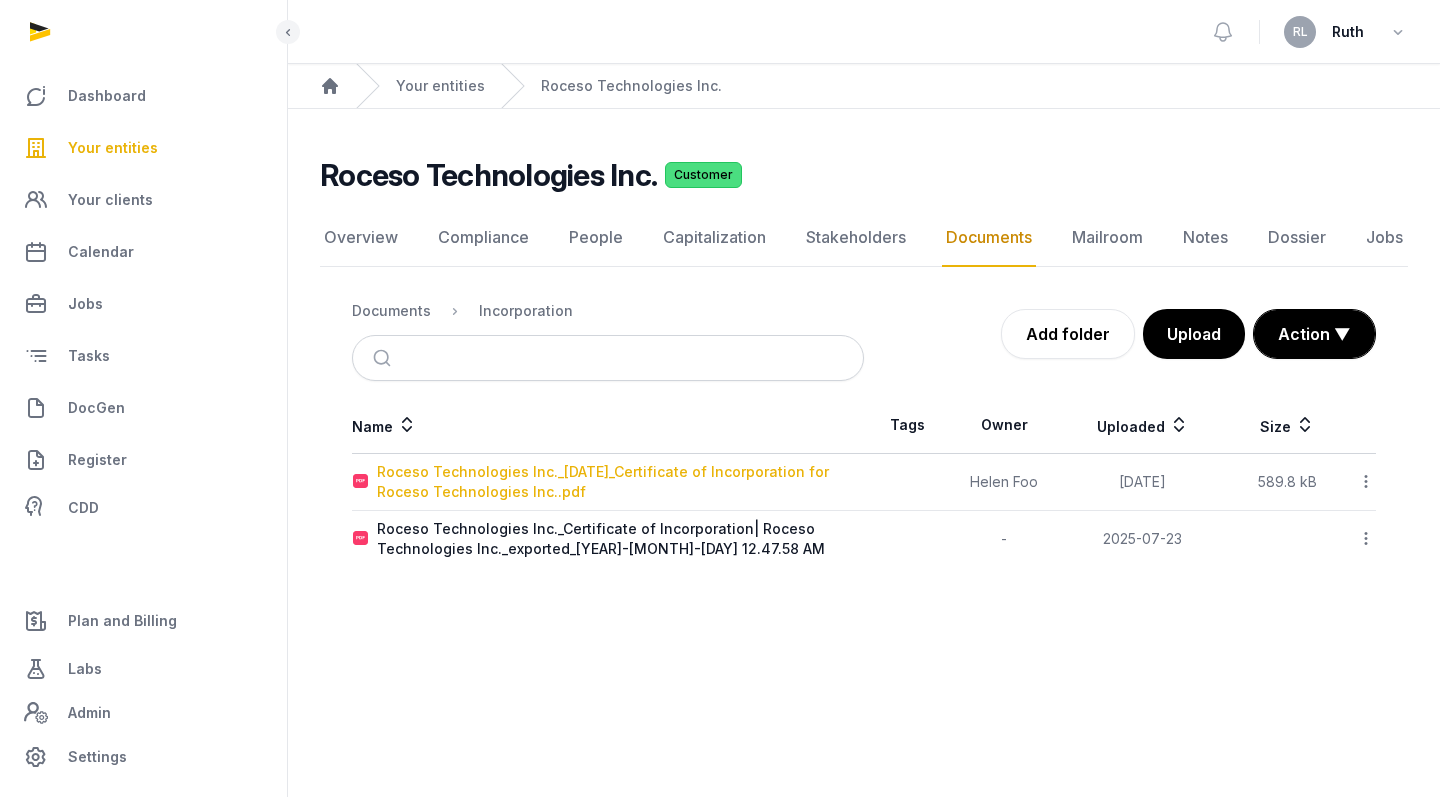 click on "Roceso Technologies Inc._[DATE]_Certificate of Incorporation for Roceso Technologies Inc..pdf" at bounding box center (620, 482) 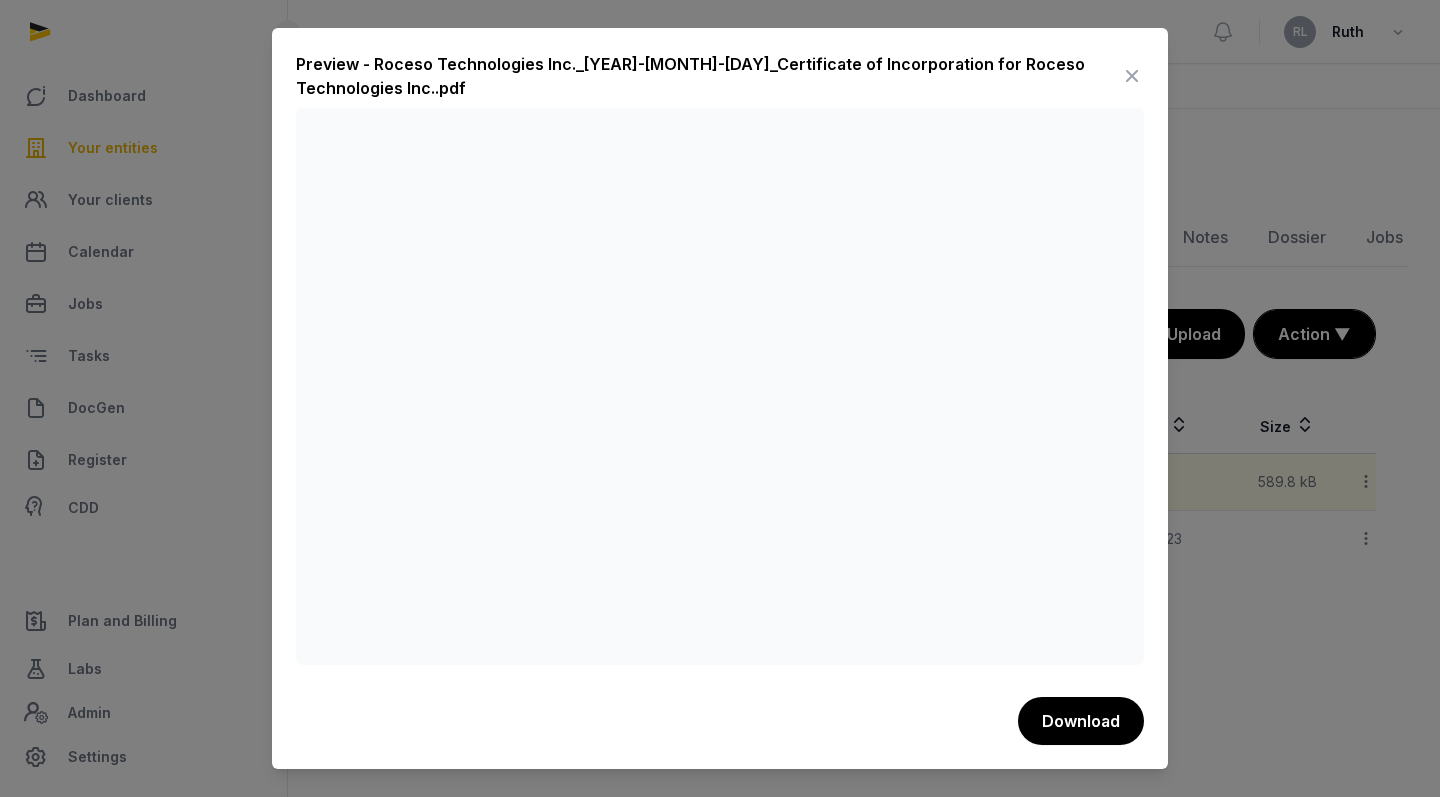click at bounding box center [1132, 76] 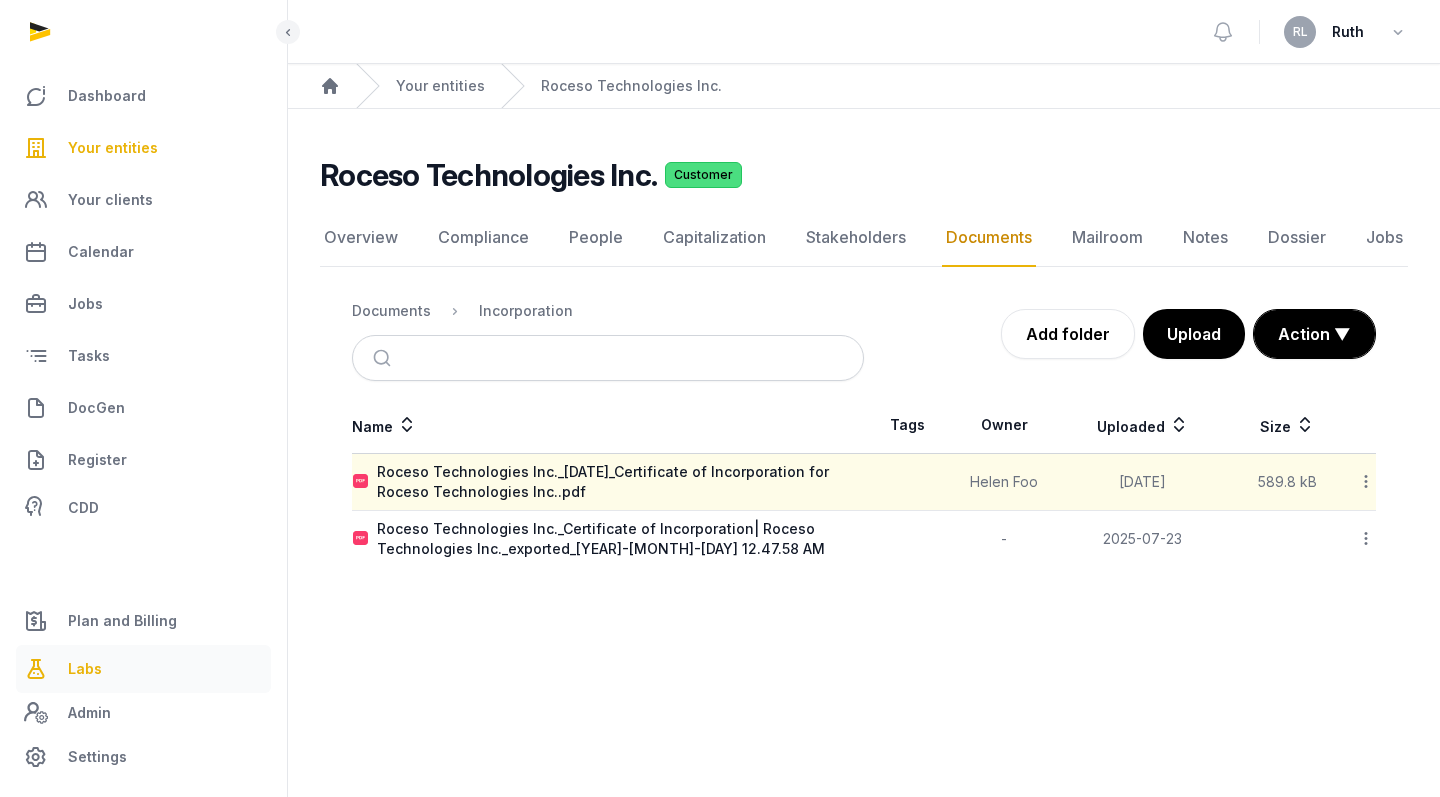 click on "Labs" at bounding box center (143, 669) 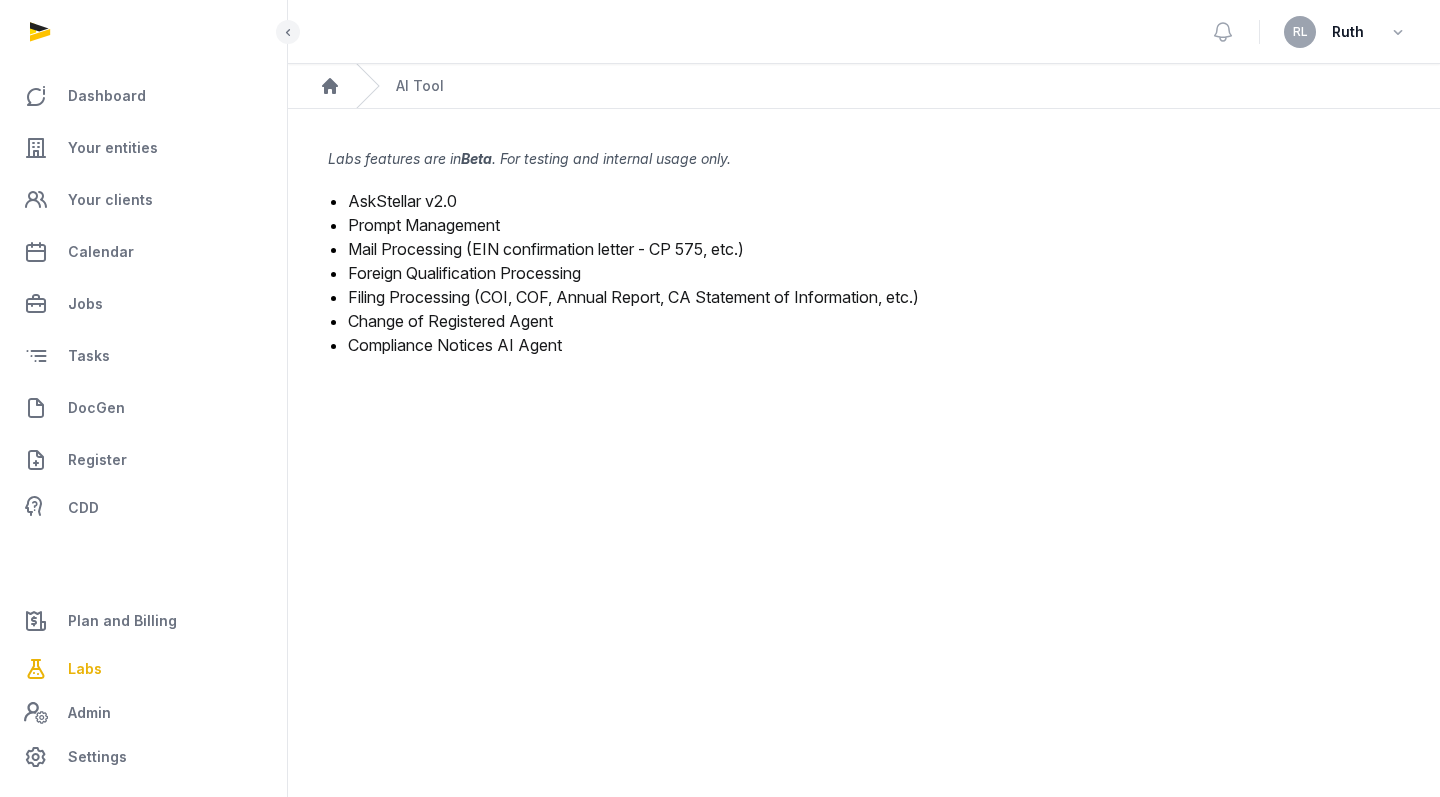 click on "Filing Processing (COI, COF, Annual Report, CA Statement of Information, etc.)" at bounding box center (633, 297) 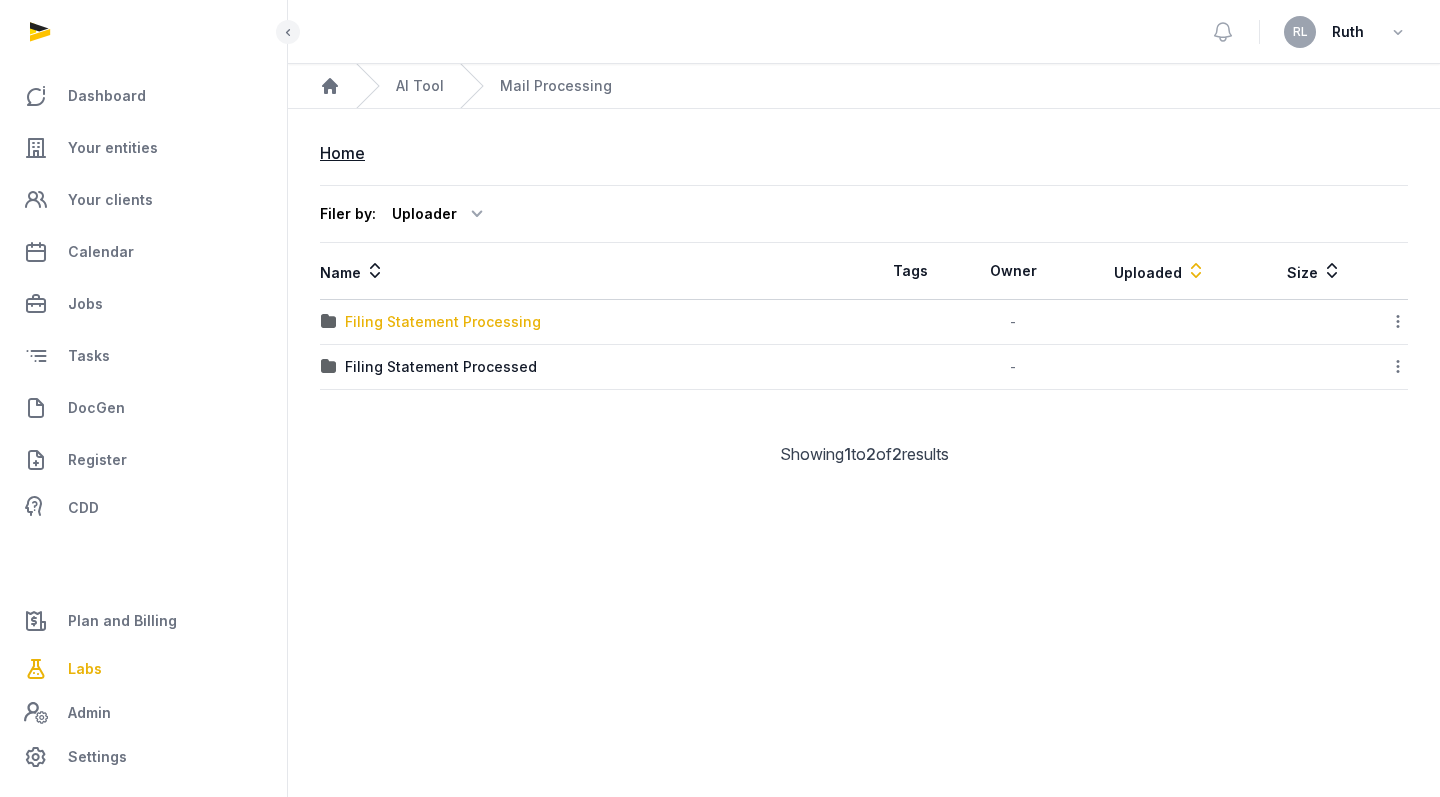 click on "Filing Statement Processing" at bounding box center (443, 322) 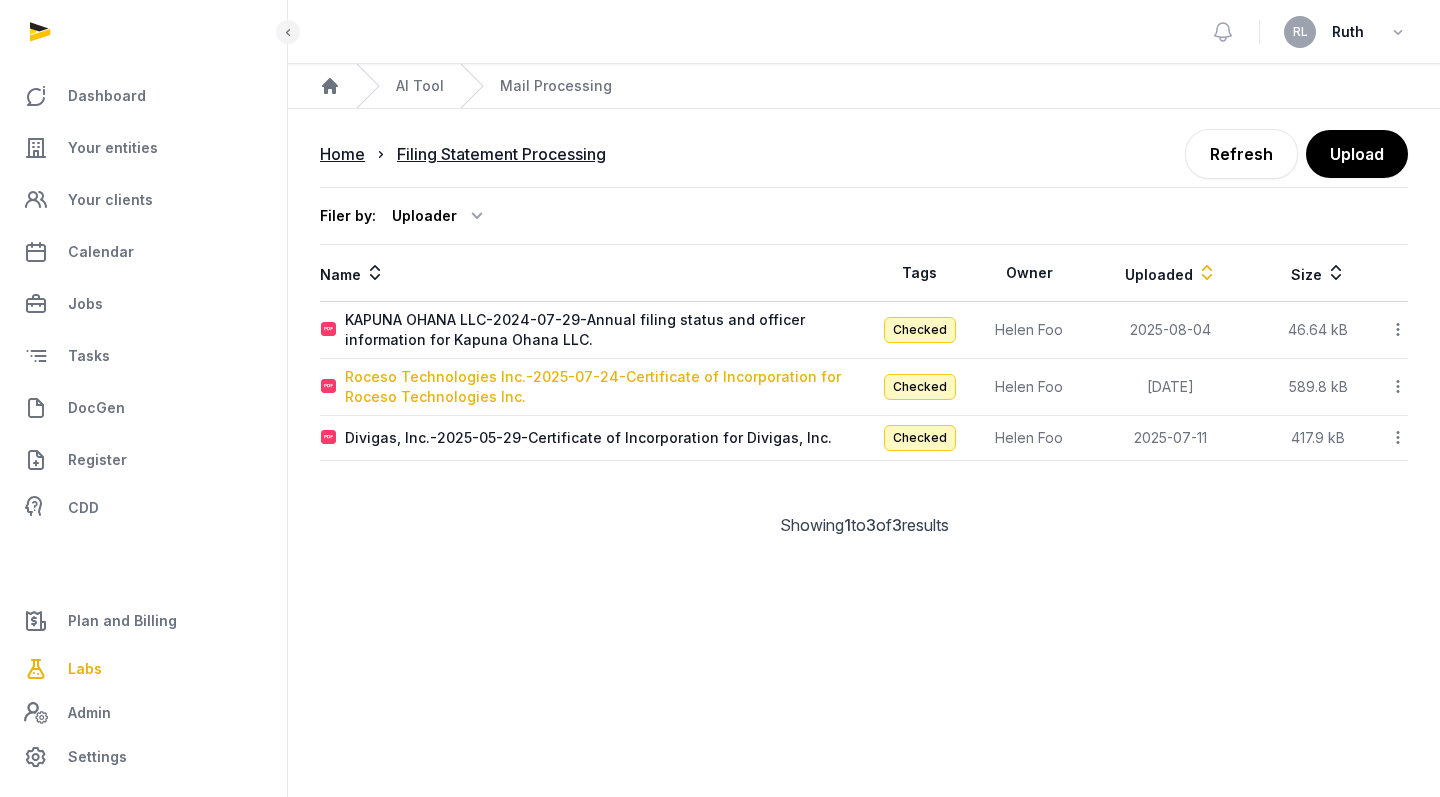 click on "Roceso Technologies Inc.-2025-07-24-Certificate of Incorporation for Roceso Technologies Inc." at bounding box center (604, 387) 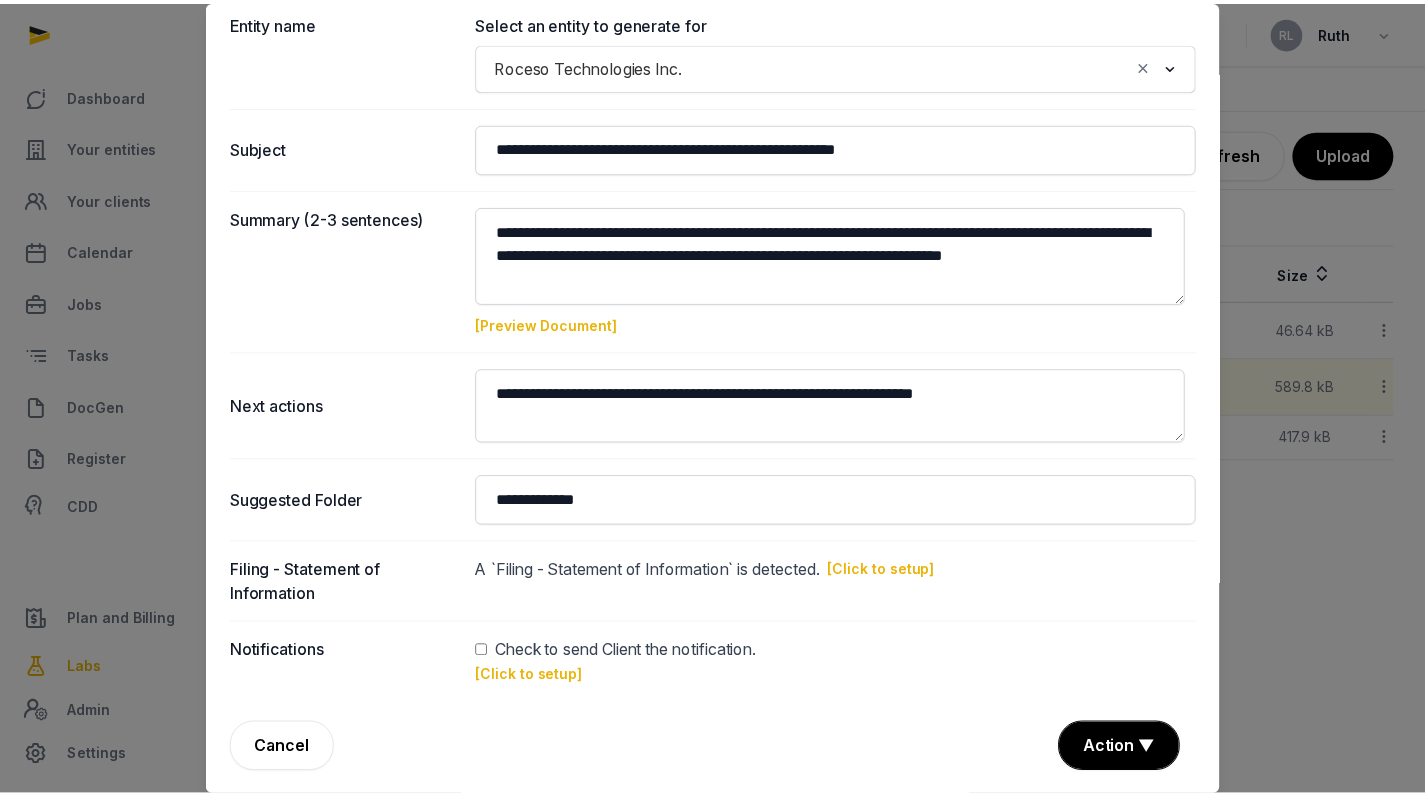 scroll, scrollTop: 187, scrollLeft: 0, axis: vertical 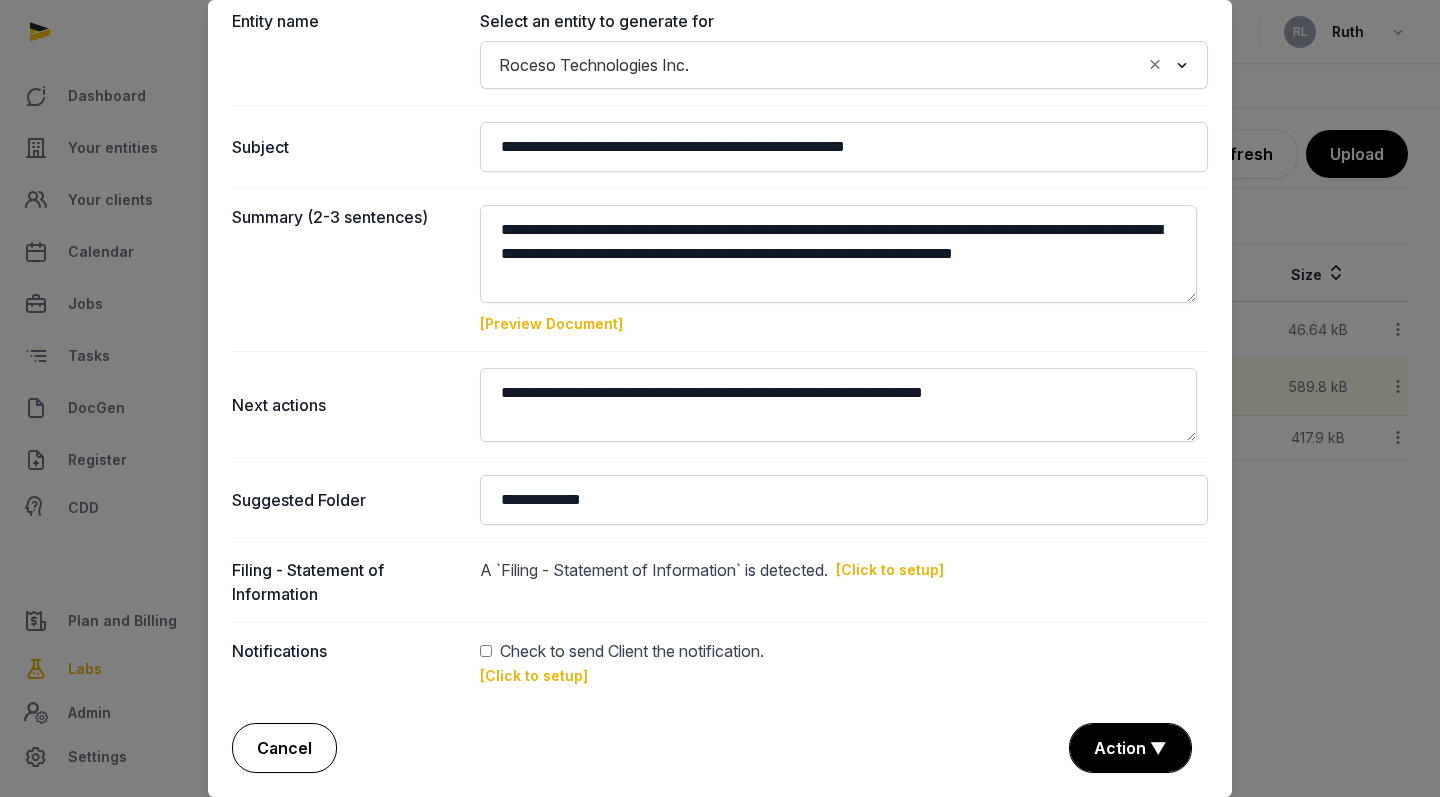 click on "Cancel" at bounding box center (284, 748) 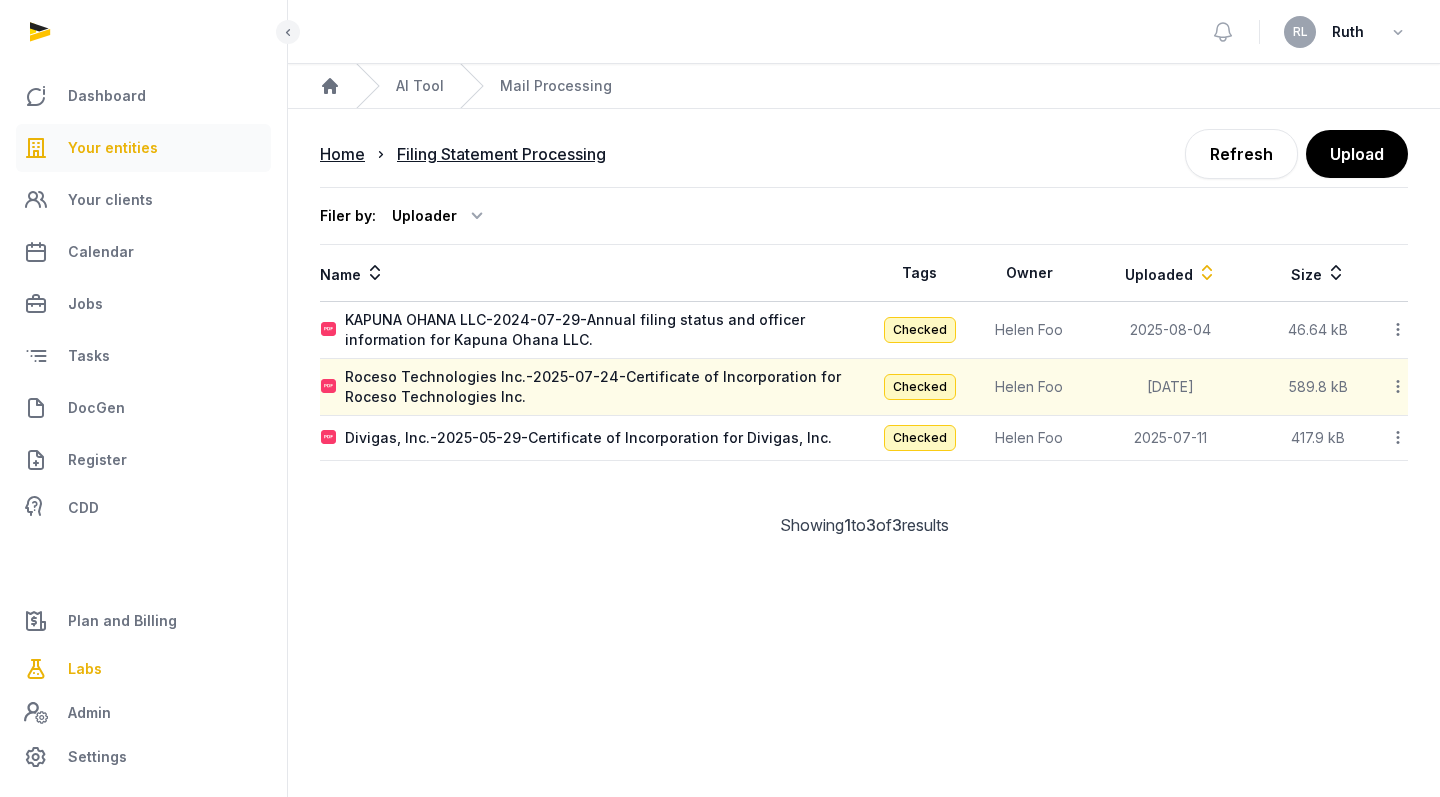 click on "Your entities" at bounding box center (113, 148) 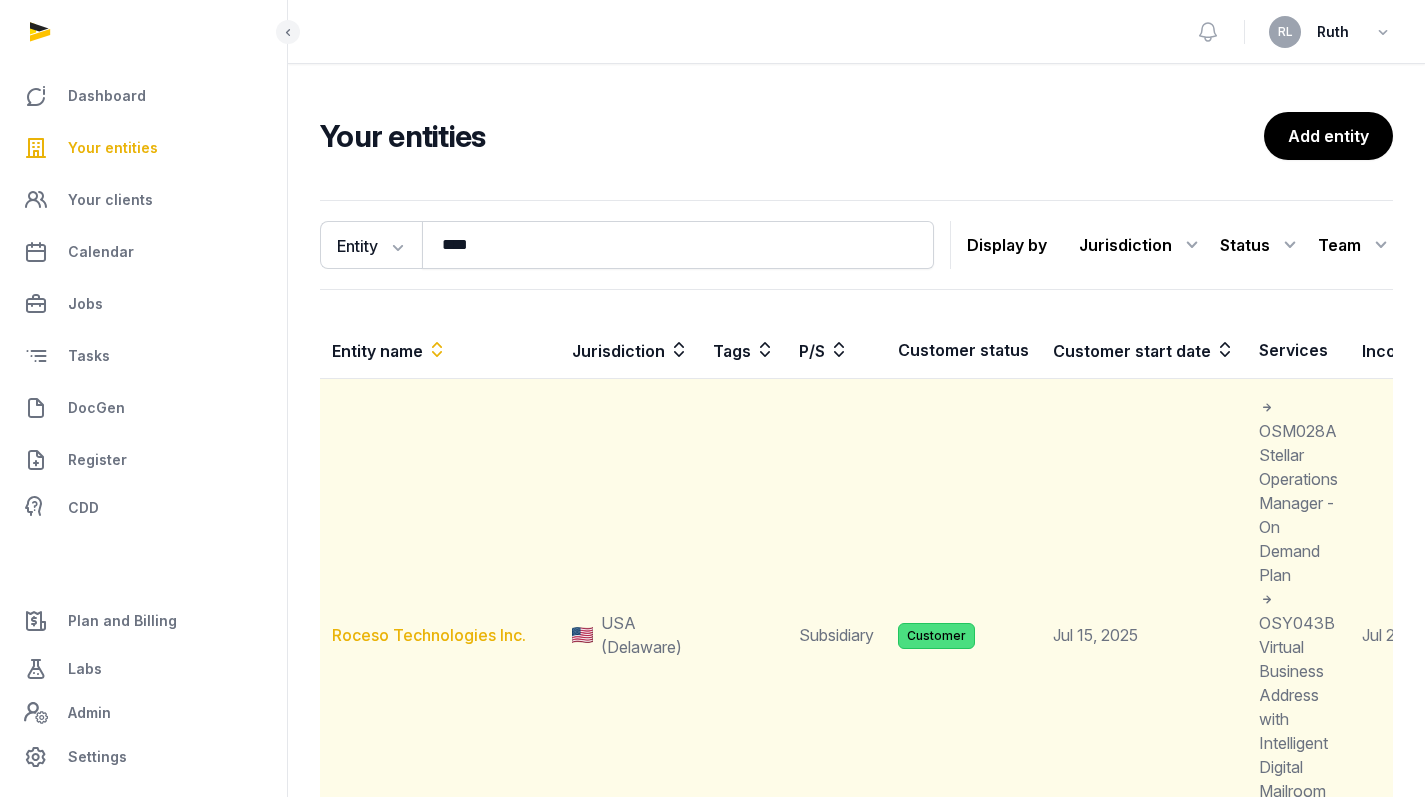 click on "Roceso Technologies Inc." at bounding box center [429, 635] 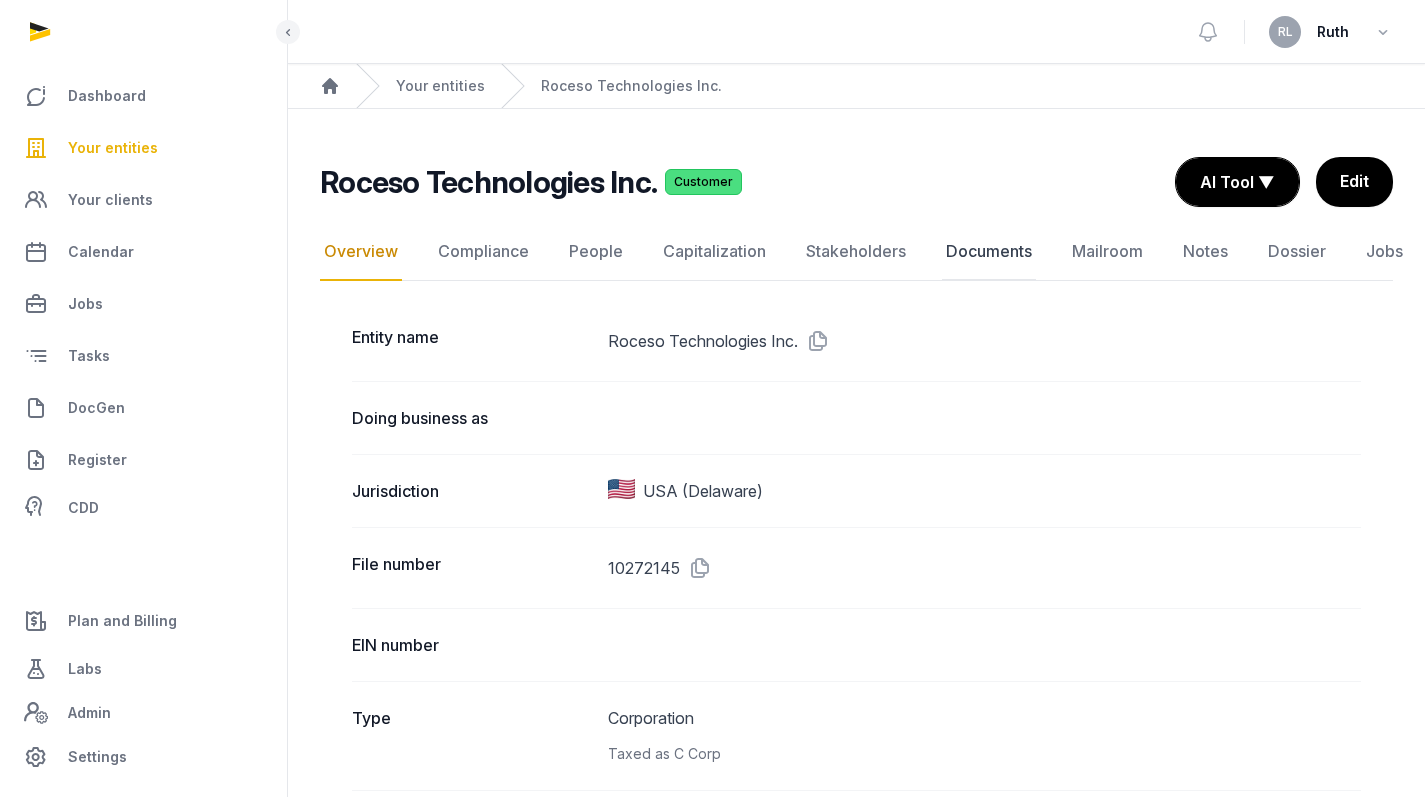 click on "Documents" 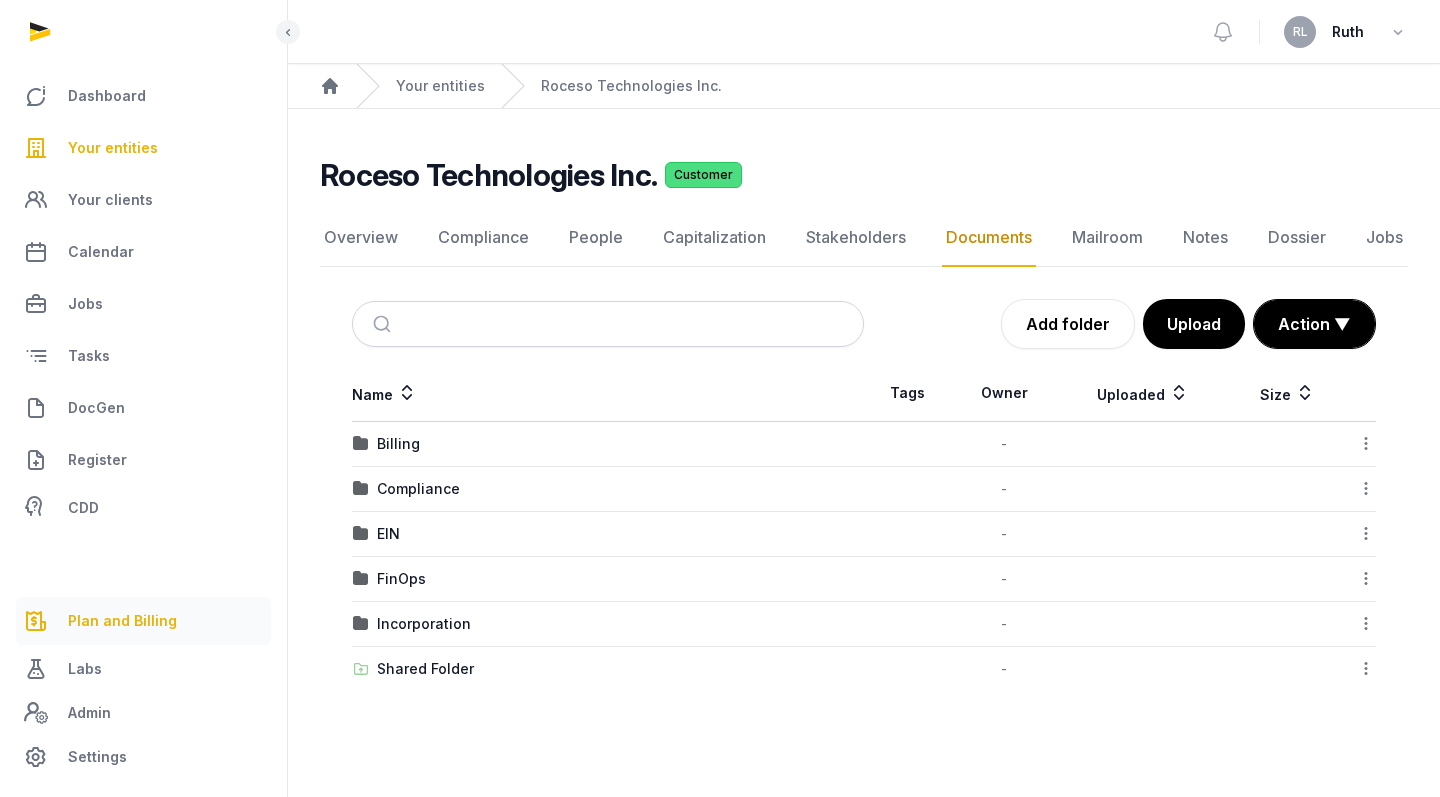 click on "Plan and Billing" at bounding box center (122, 621) 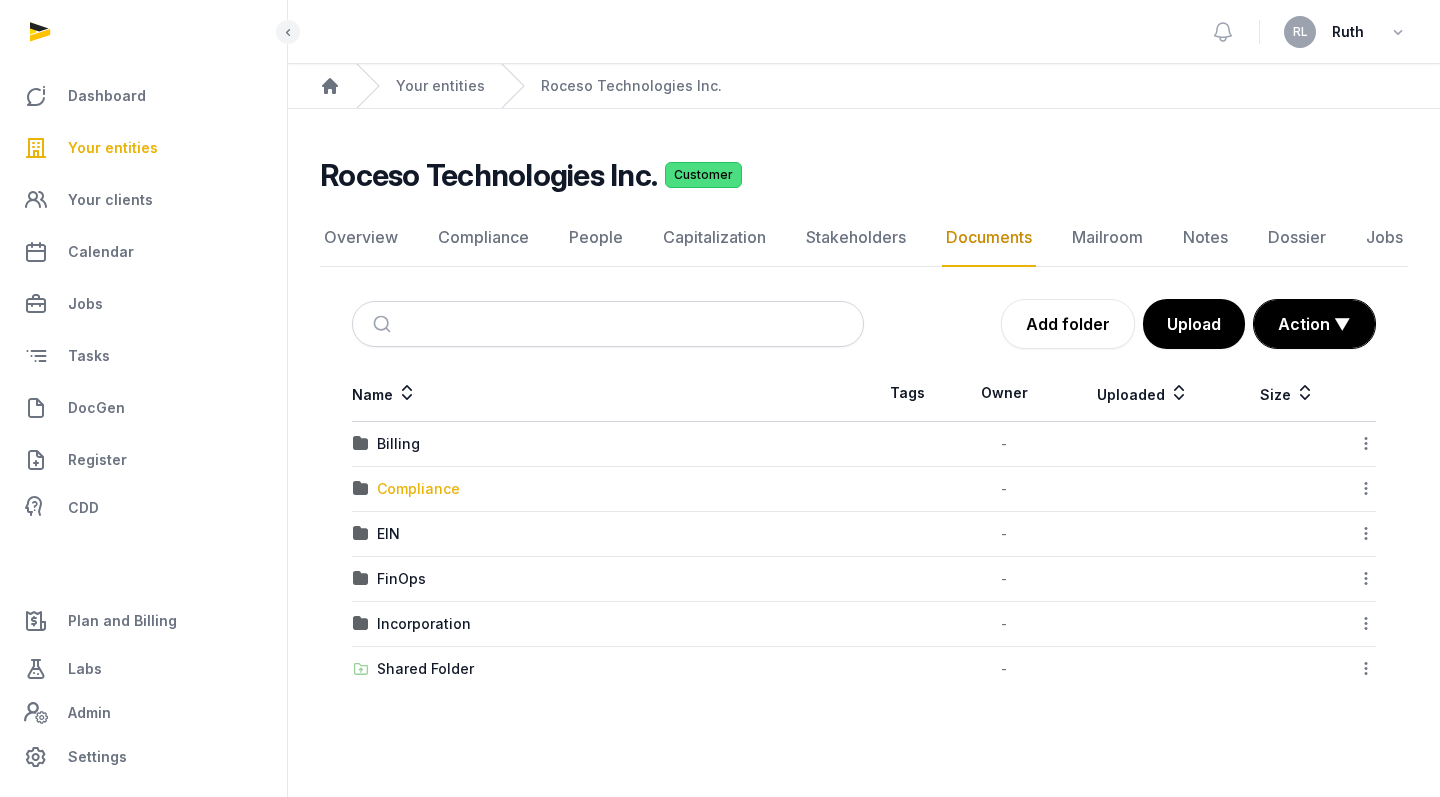 click on "Compliance" at bounding box center [418, 489] 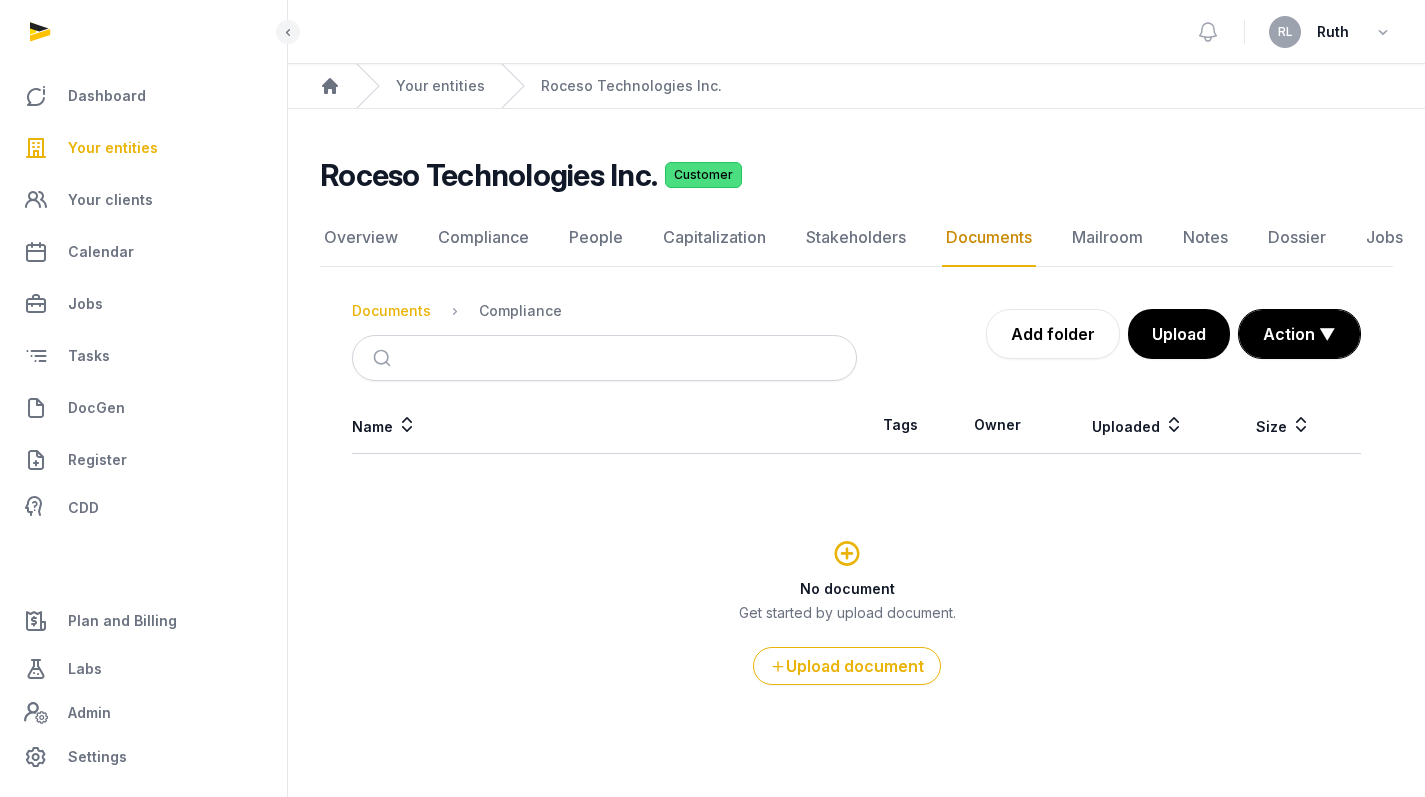click on "Documents" at bounding box center [391, 311] 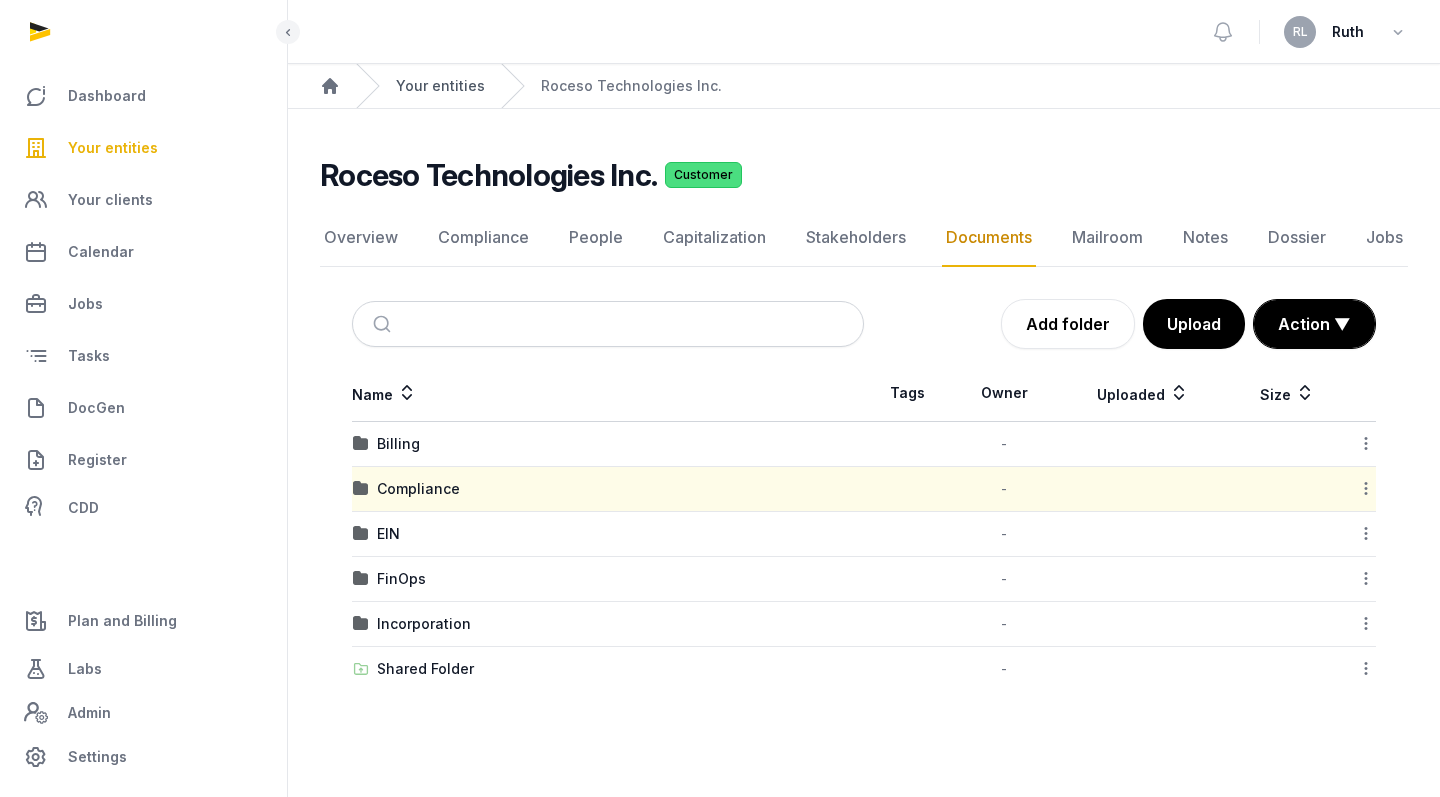 click on "Your entities" at bounding box center (440, 86) 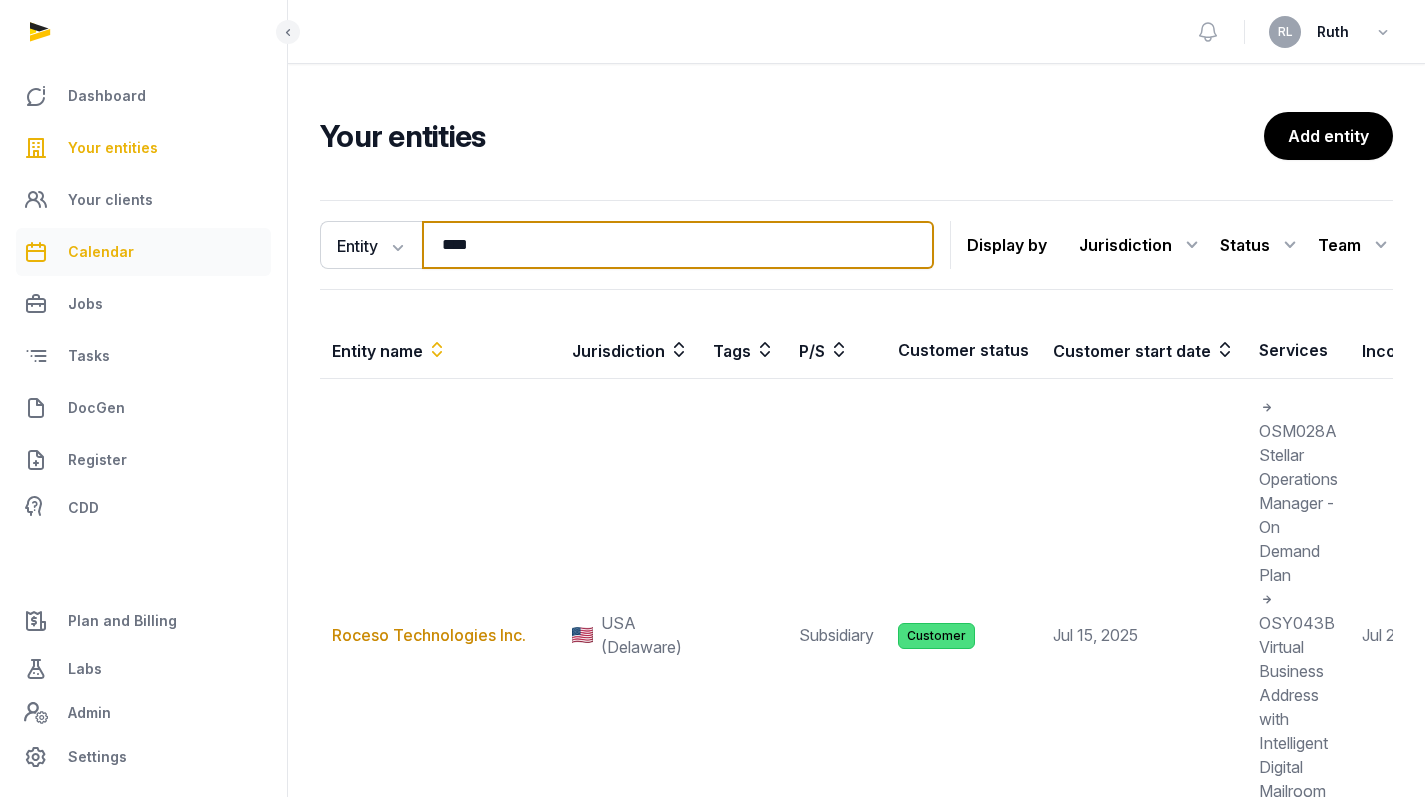 drag, startPoint x: 513, startPoint y: 243, endPoint x: 230, endPoint y: 239, distance: 283.02826 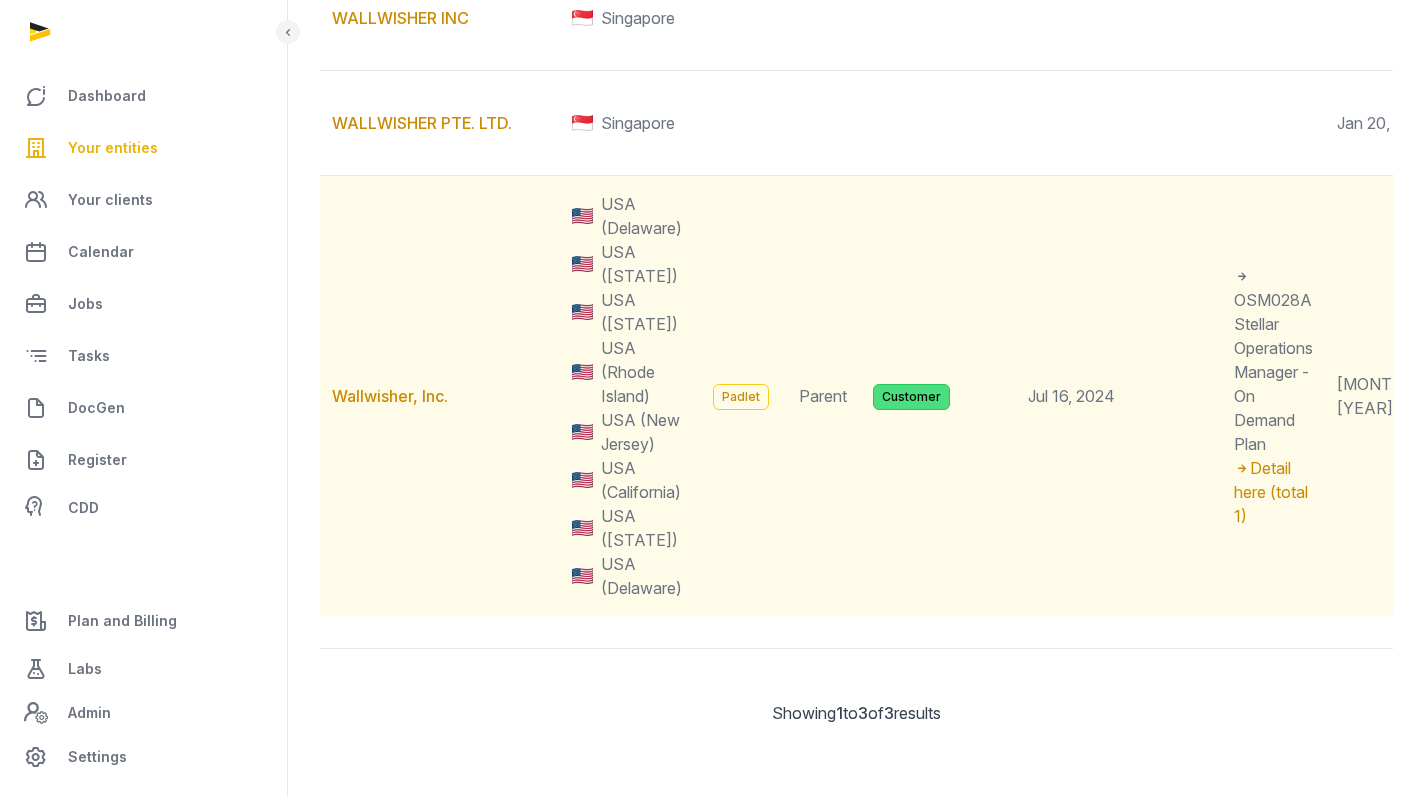 scroll, scrollTop: 437, scrollLeft: 0, axis: vertical 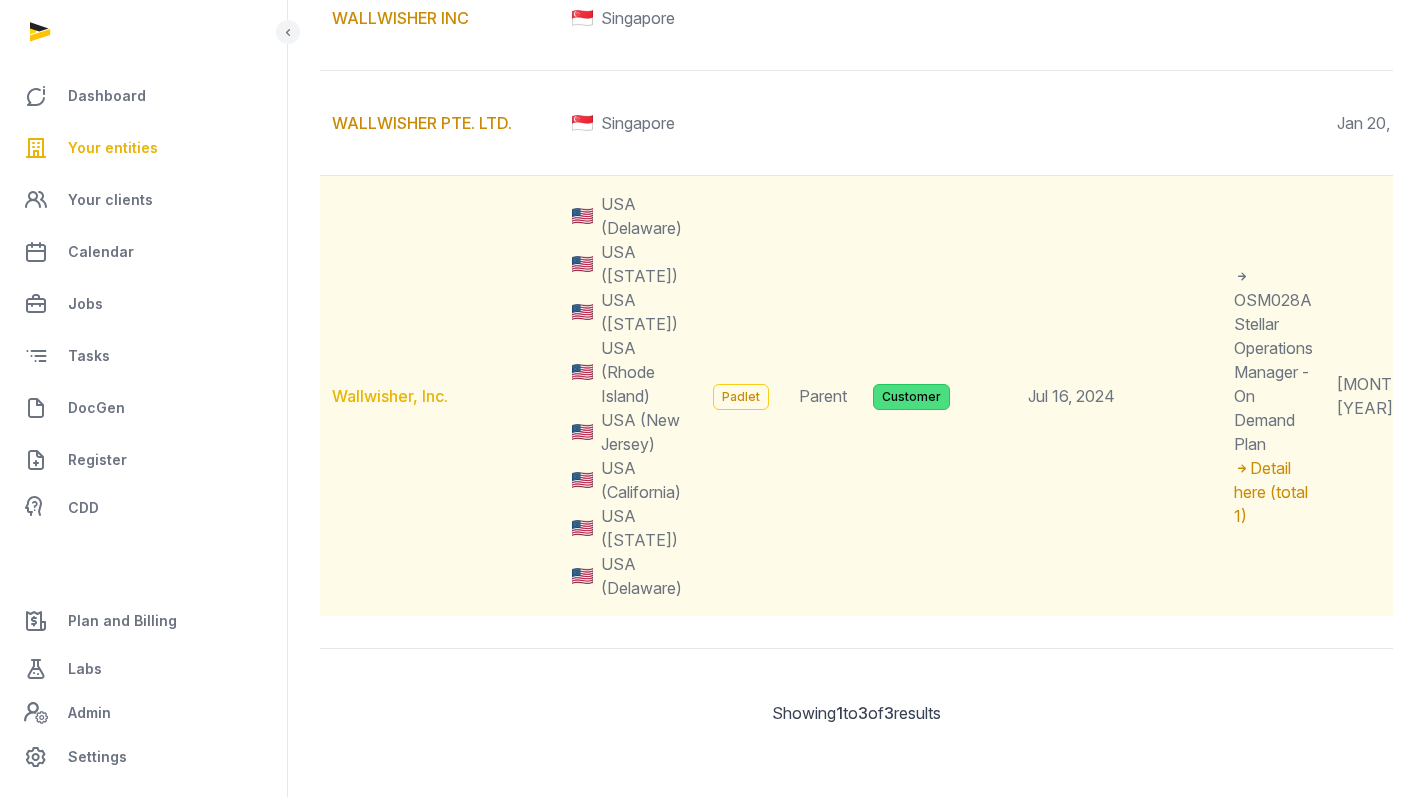 type on "*********" 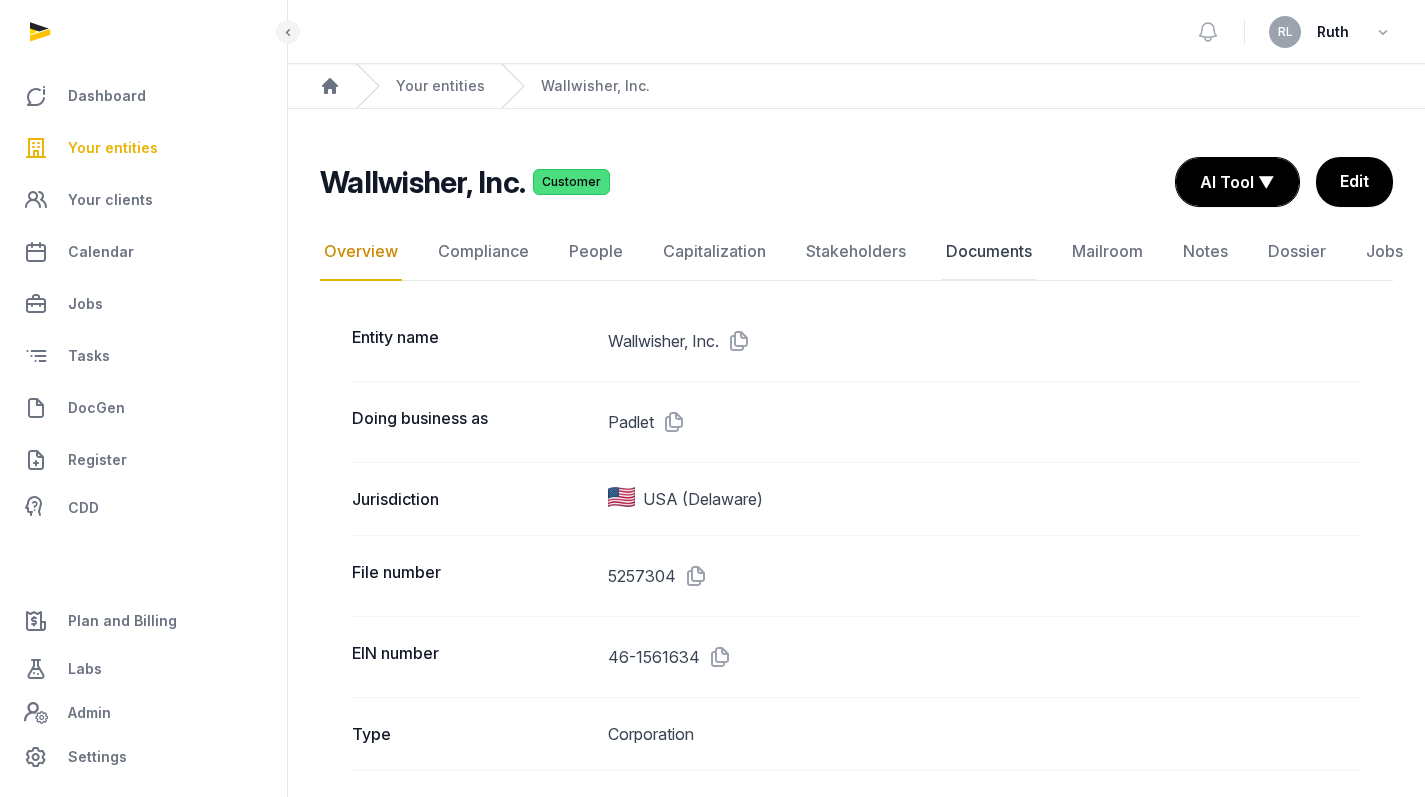 click on "Documents" 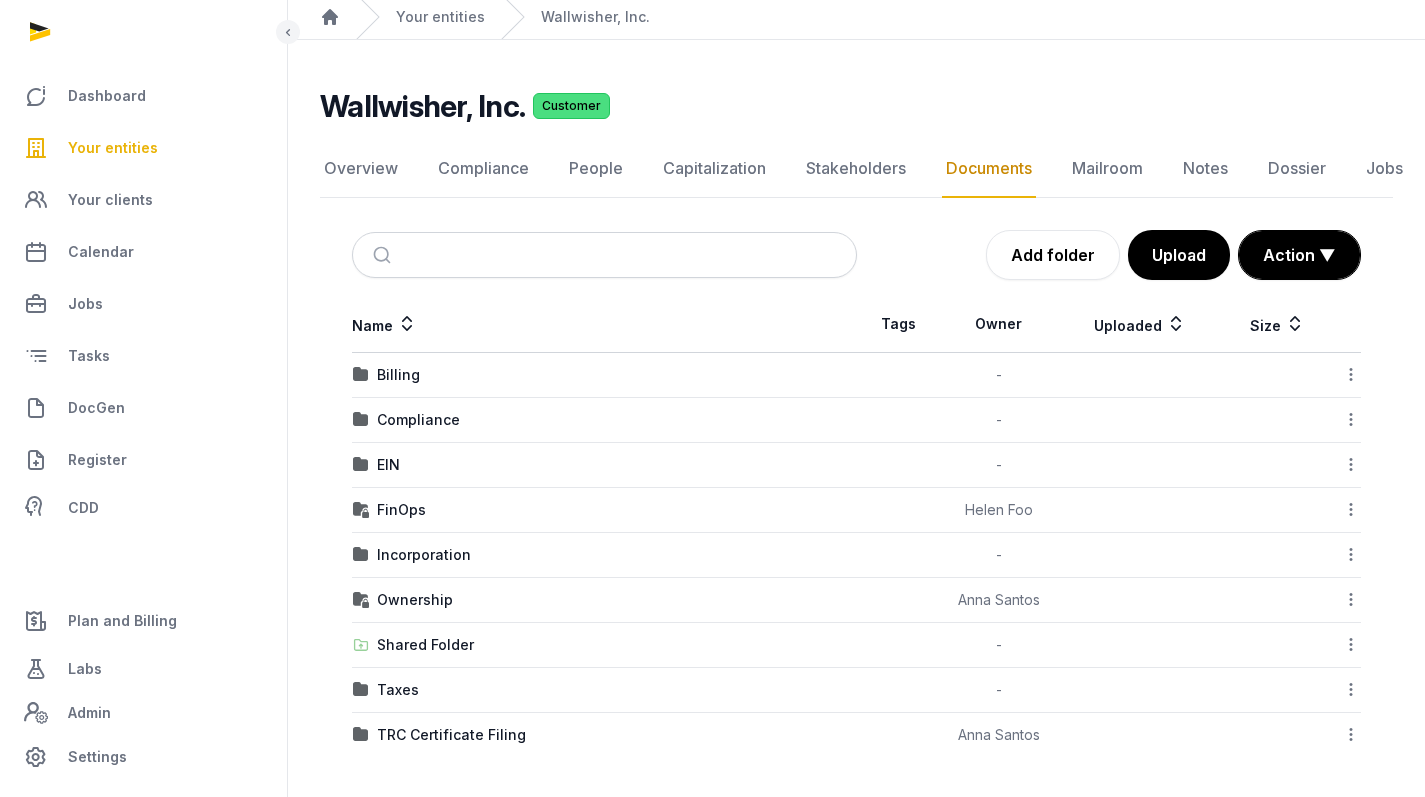 scroll, scrollTop: 69, scrollLeft: 0, axis: vertical 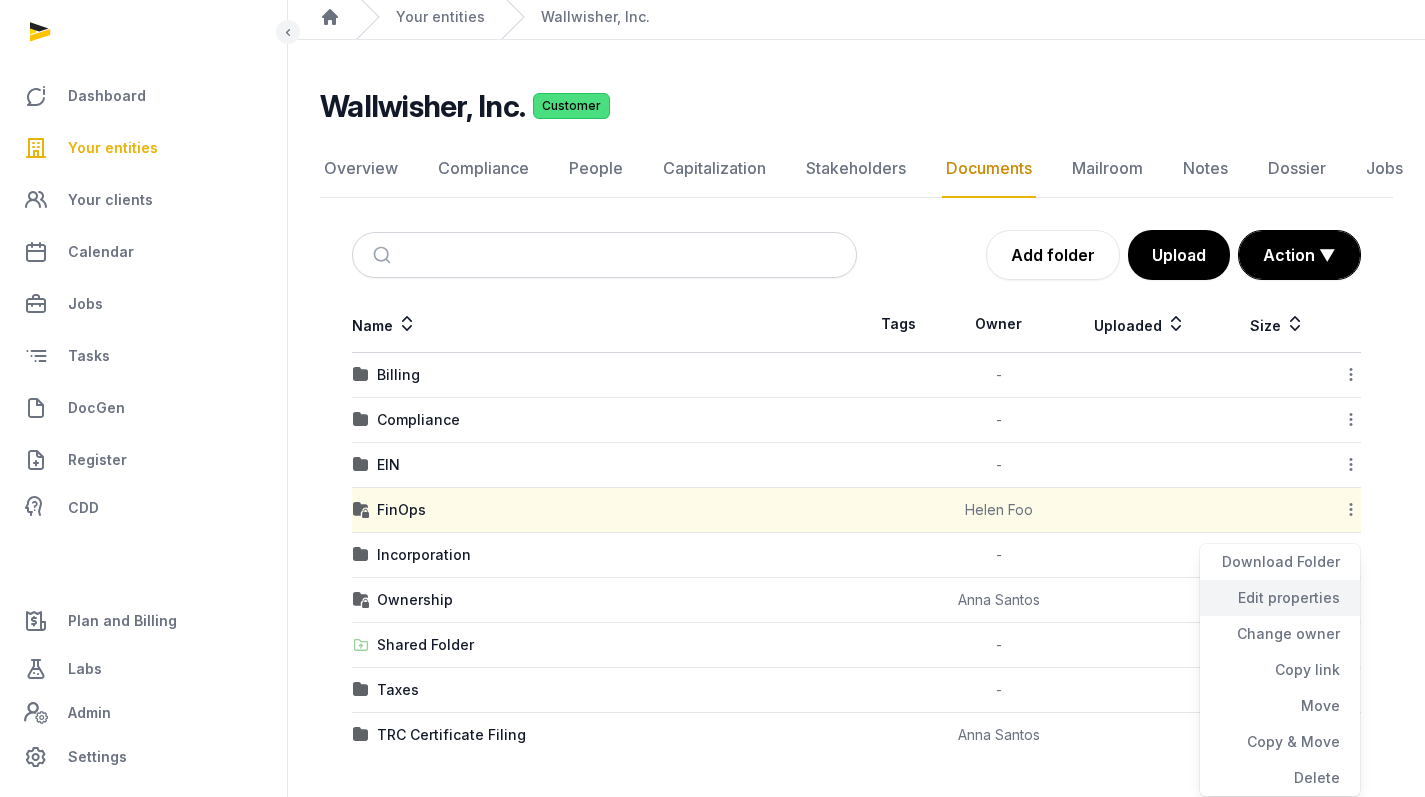 click on "Edit properties" 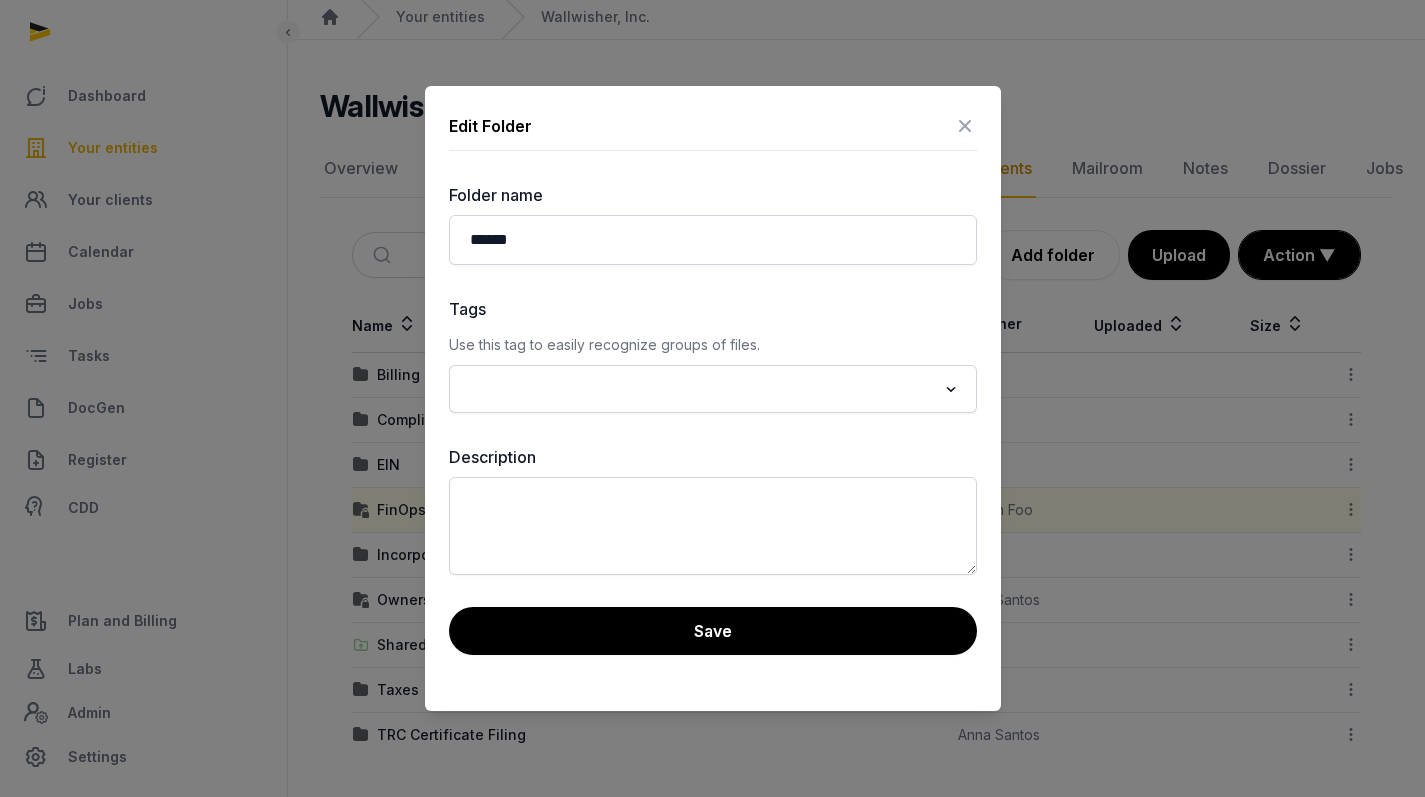 click at bounding box center (965, 126) 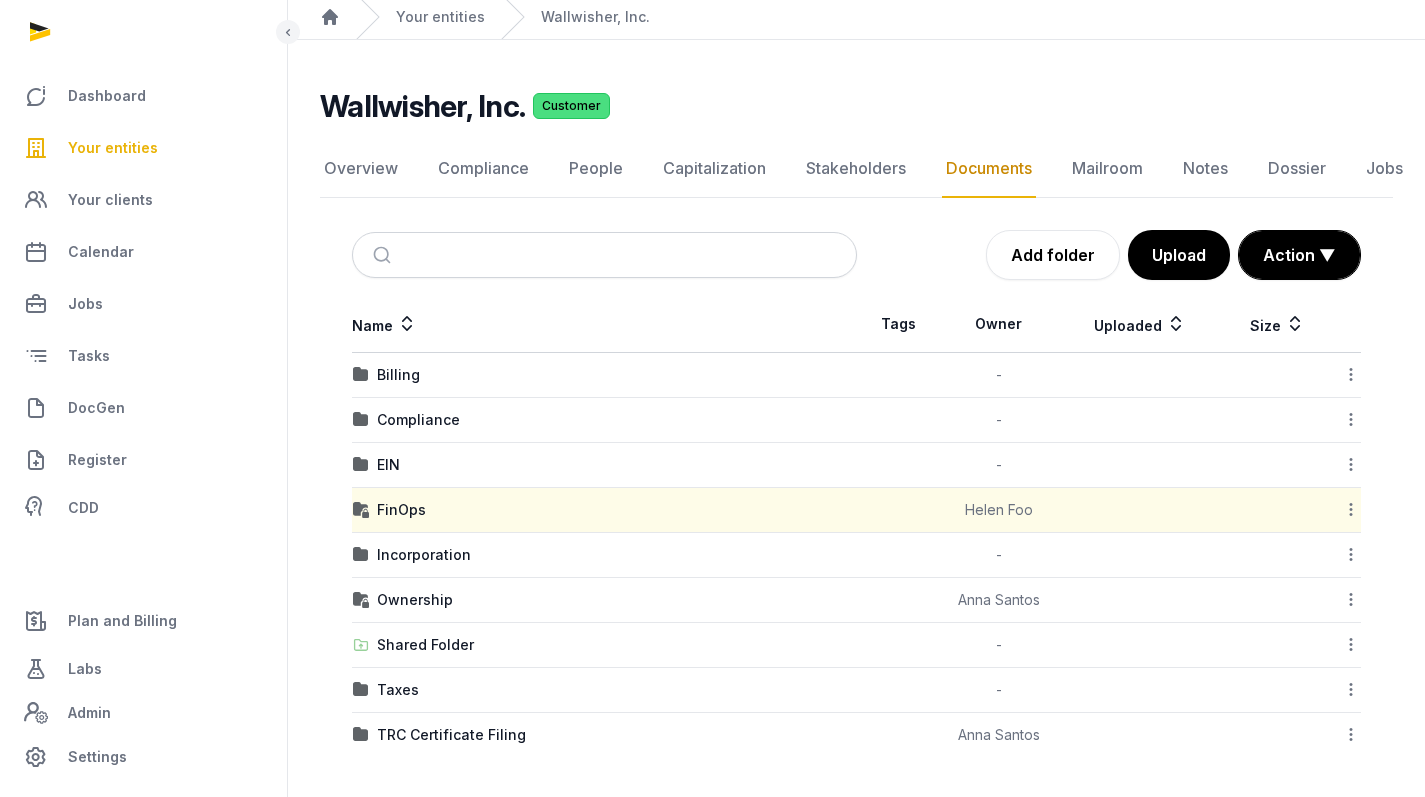 click 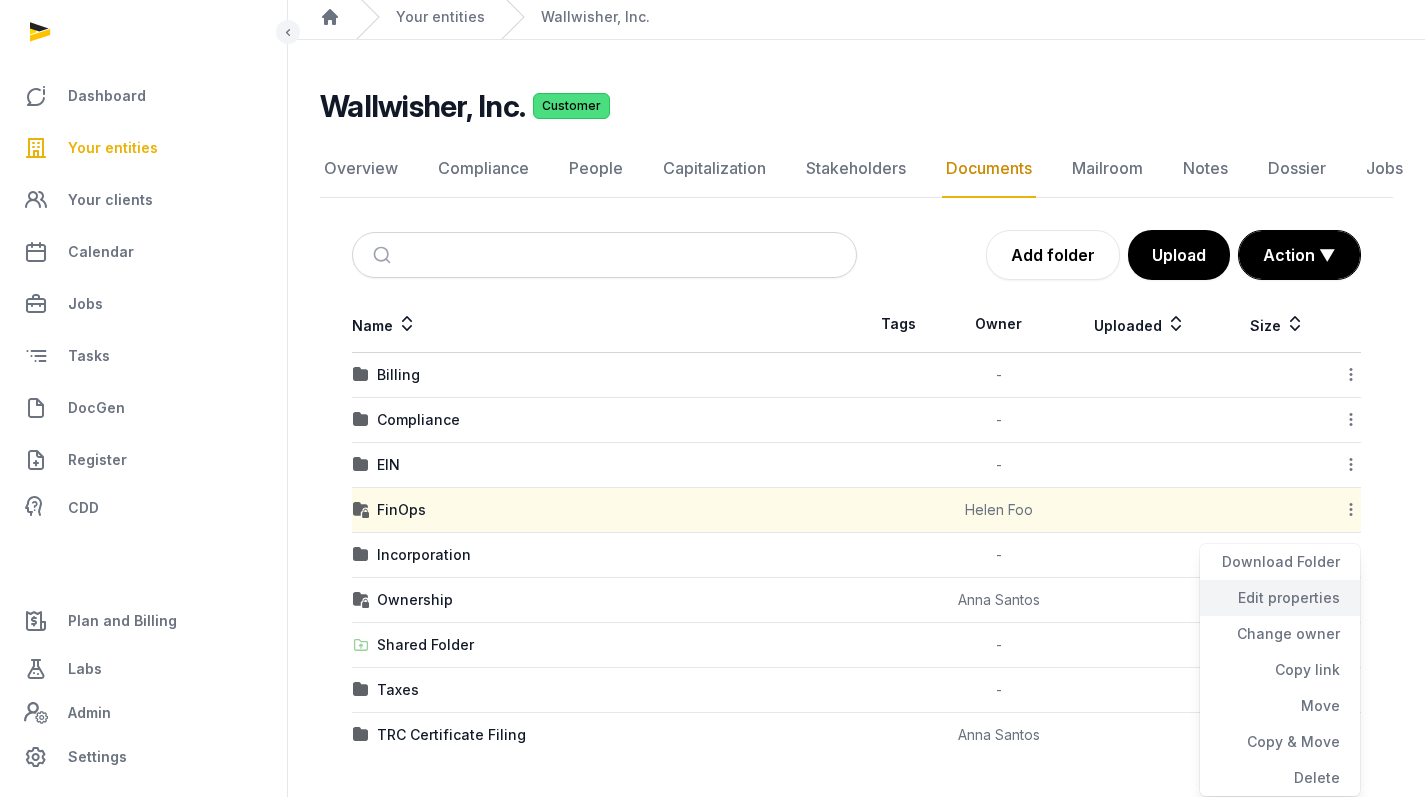 click on "Edit properties" 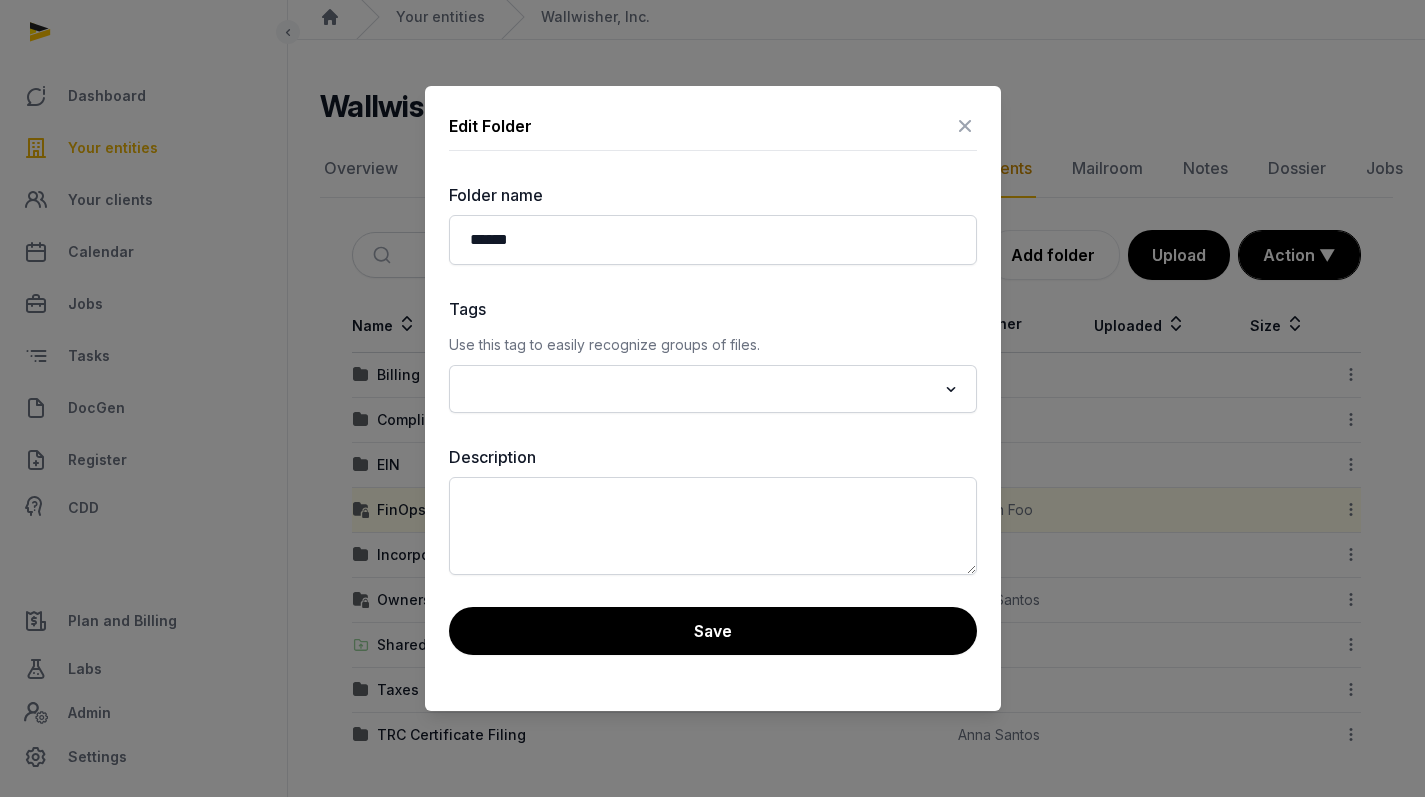click at bounding box center [965, 126] 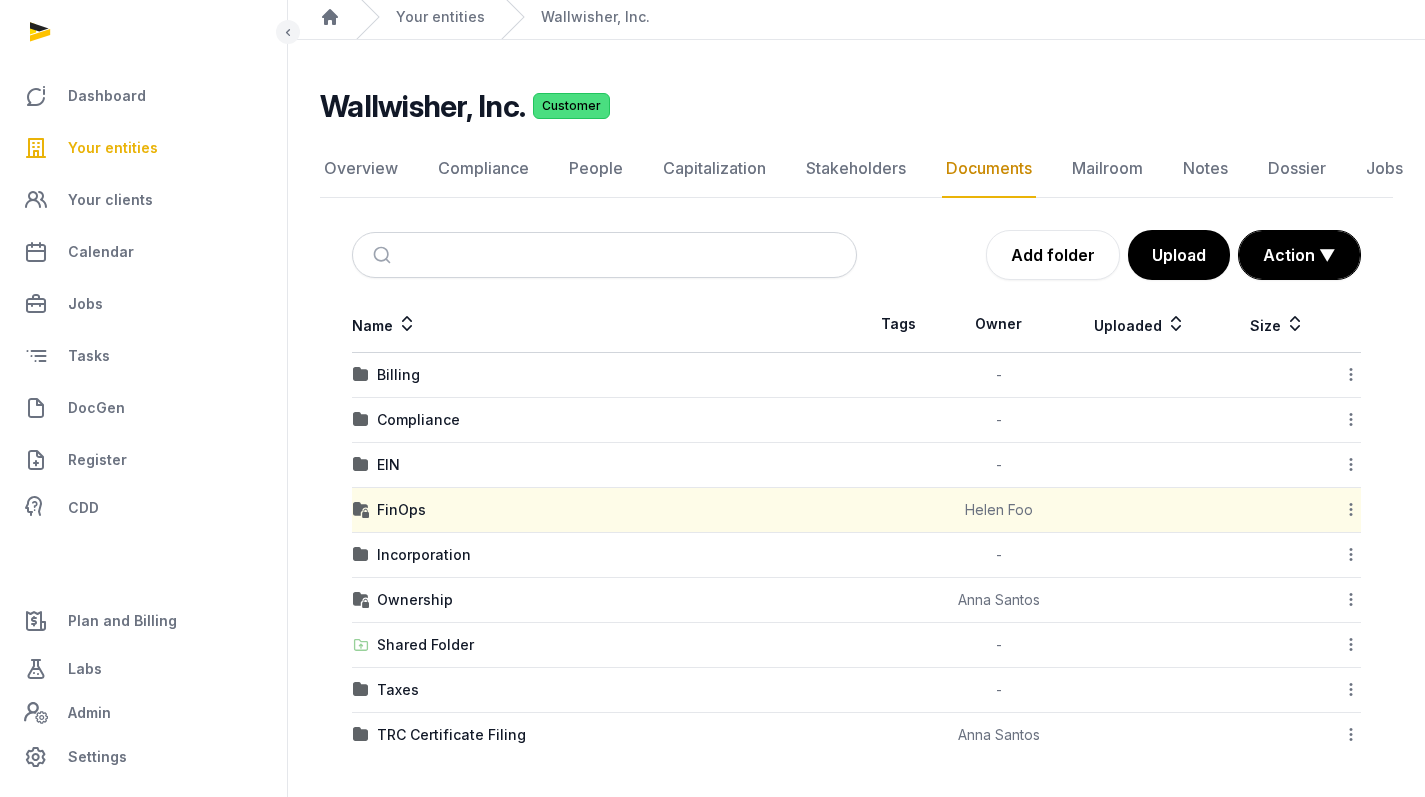 click 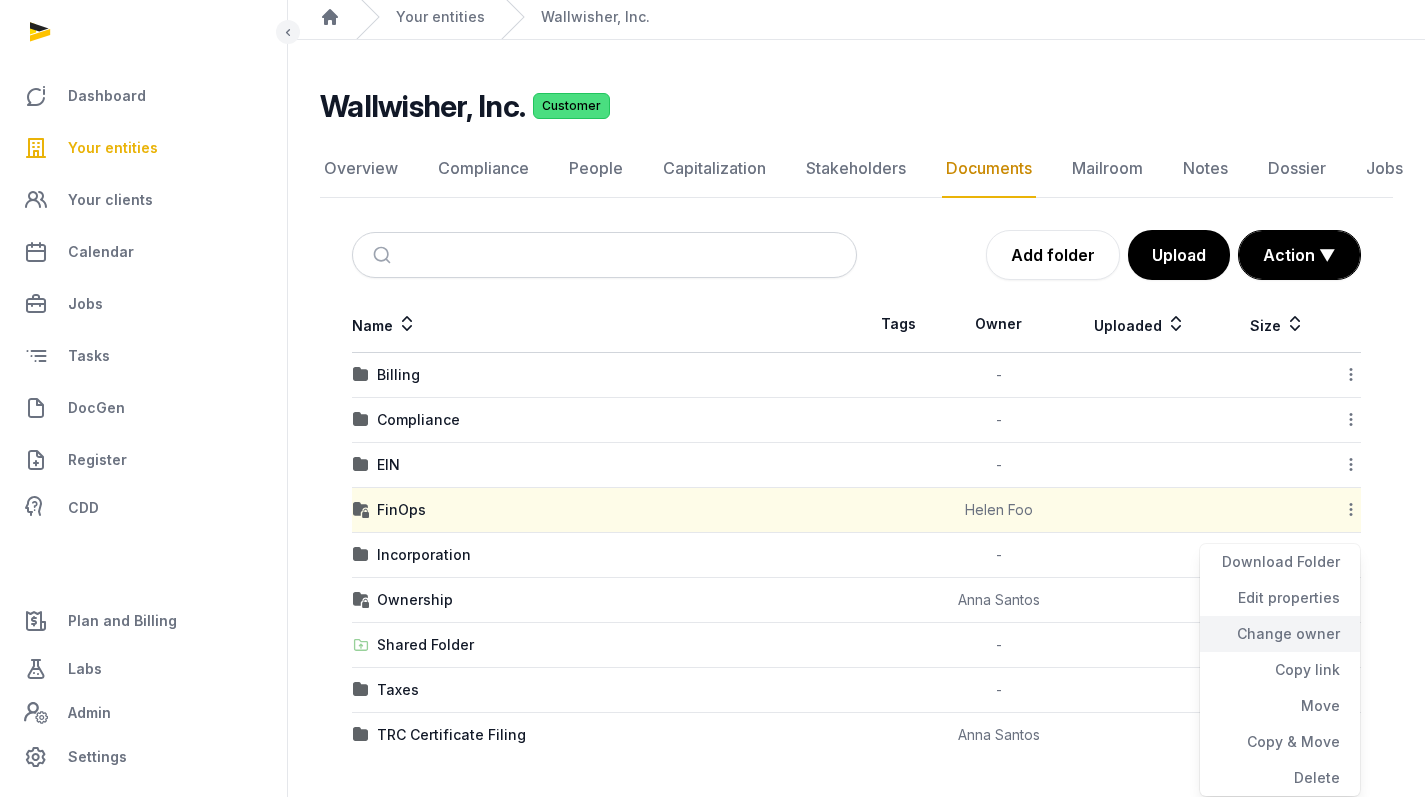 click on "Change owner" 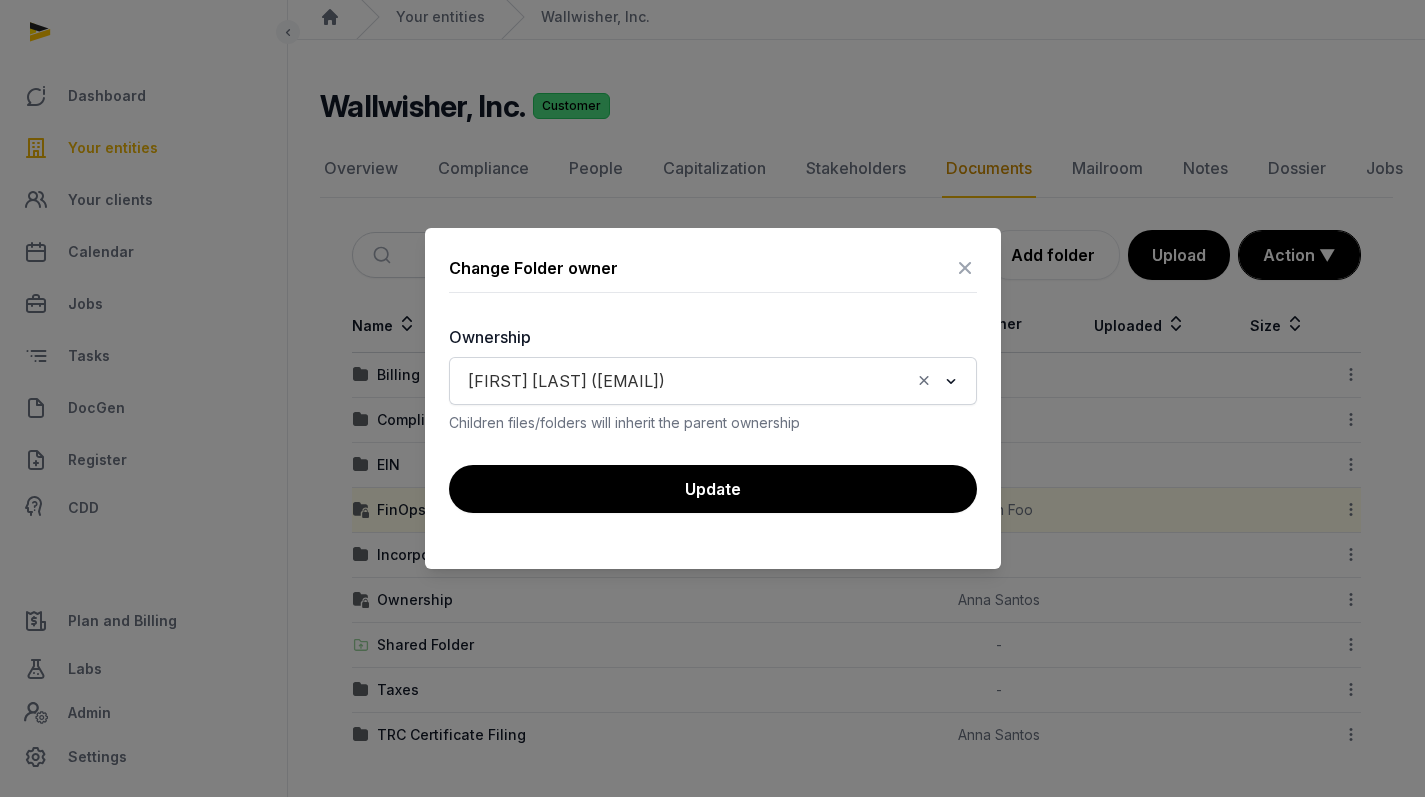 click at bounding box center [965, 268] 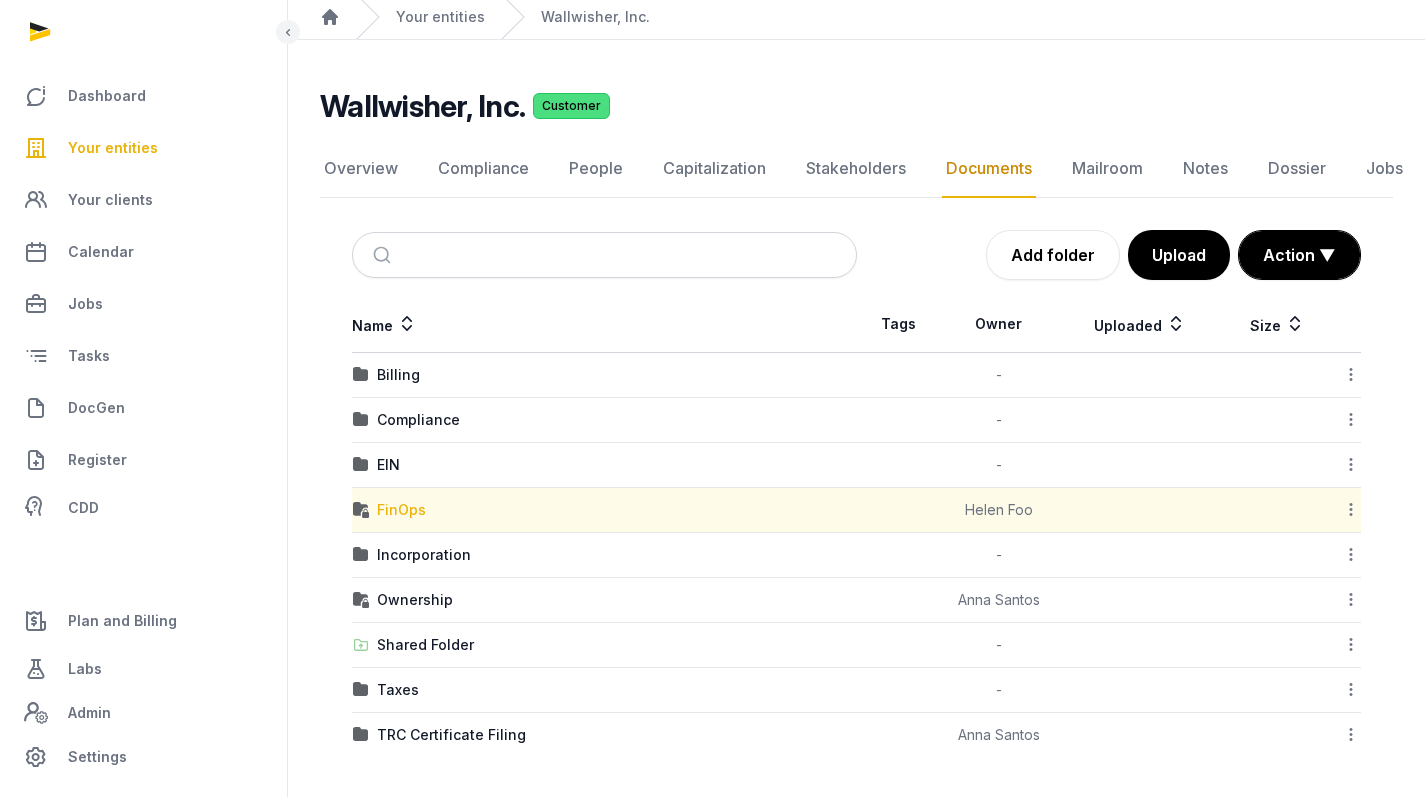 click on "FinOps" at bounding box center [401, 510] 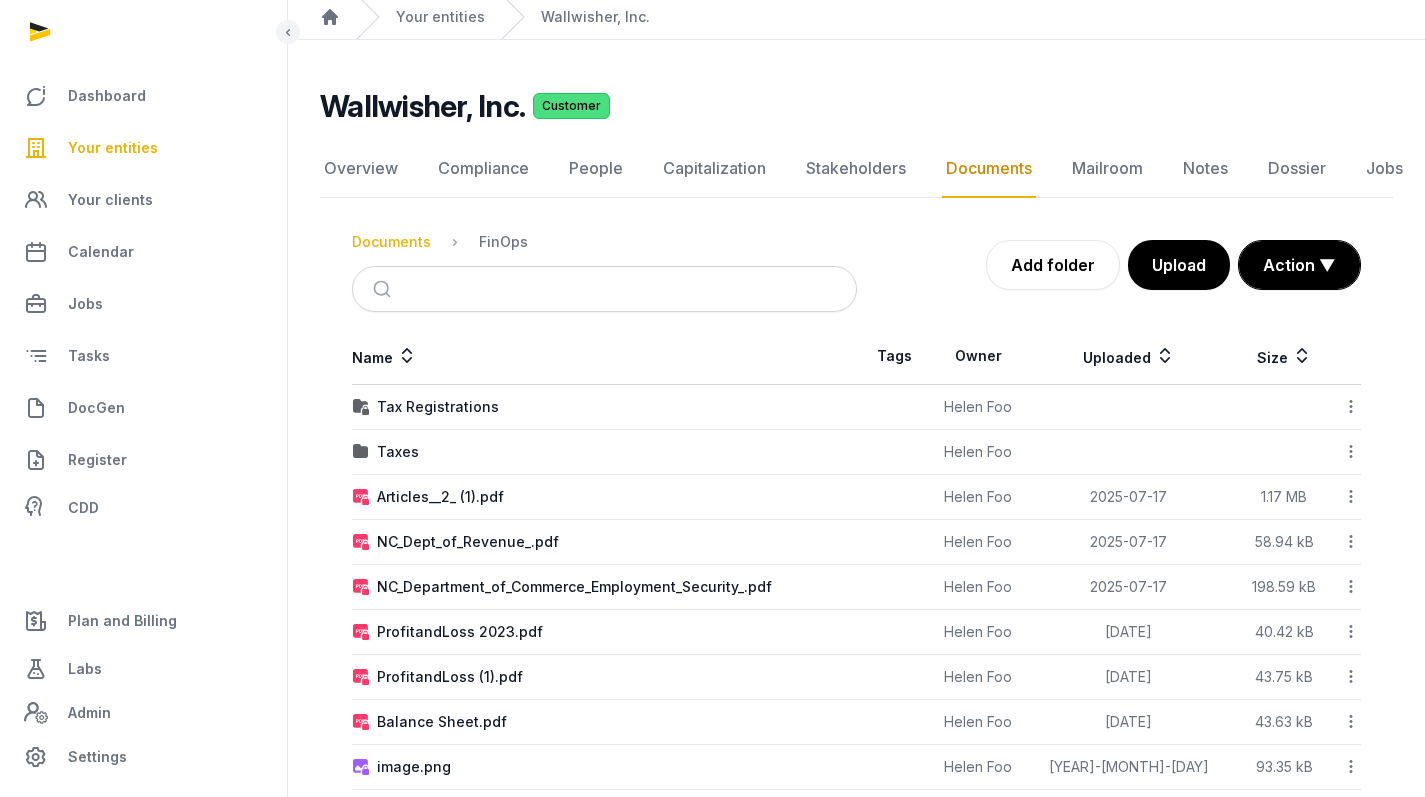 click on "Documents" at bounding box center [391, 242] 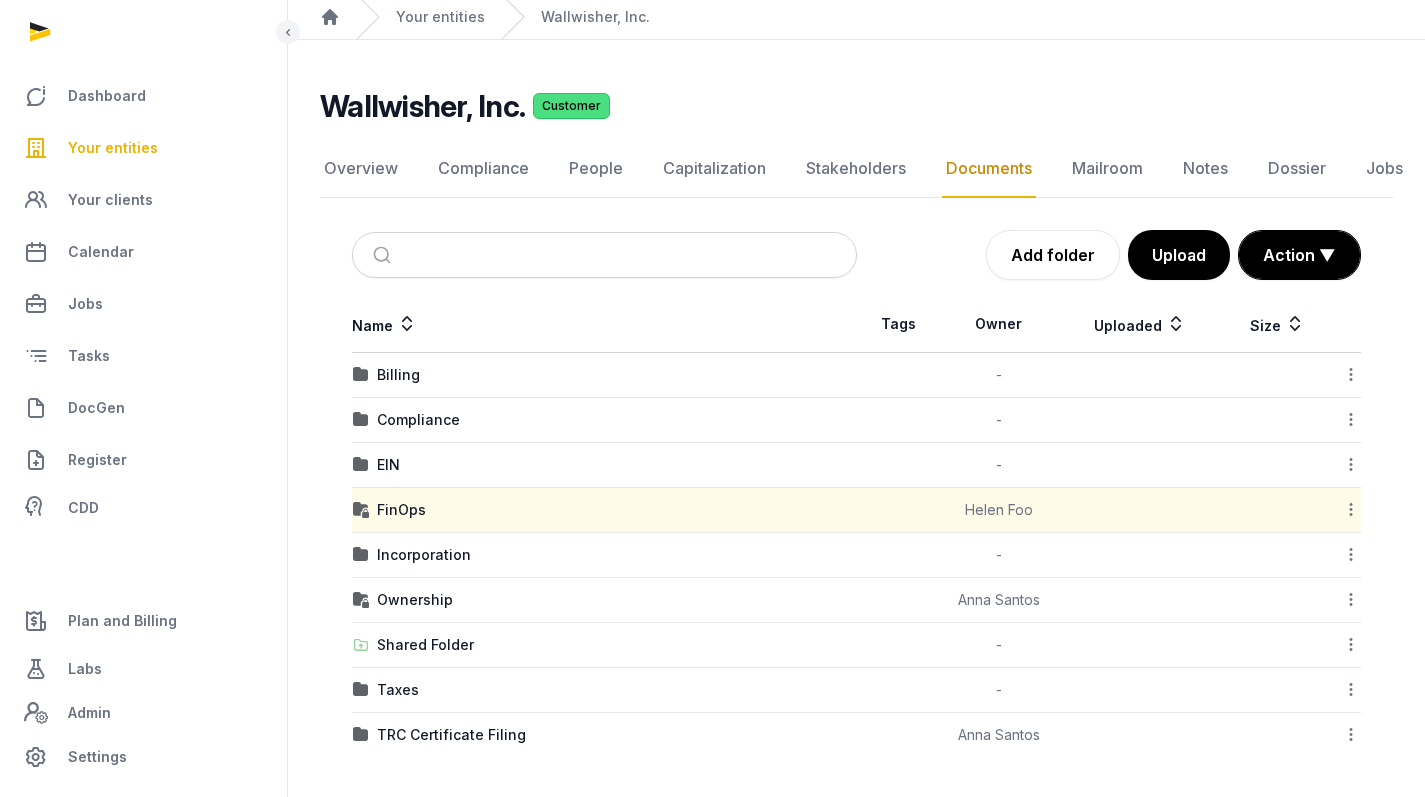 click 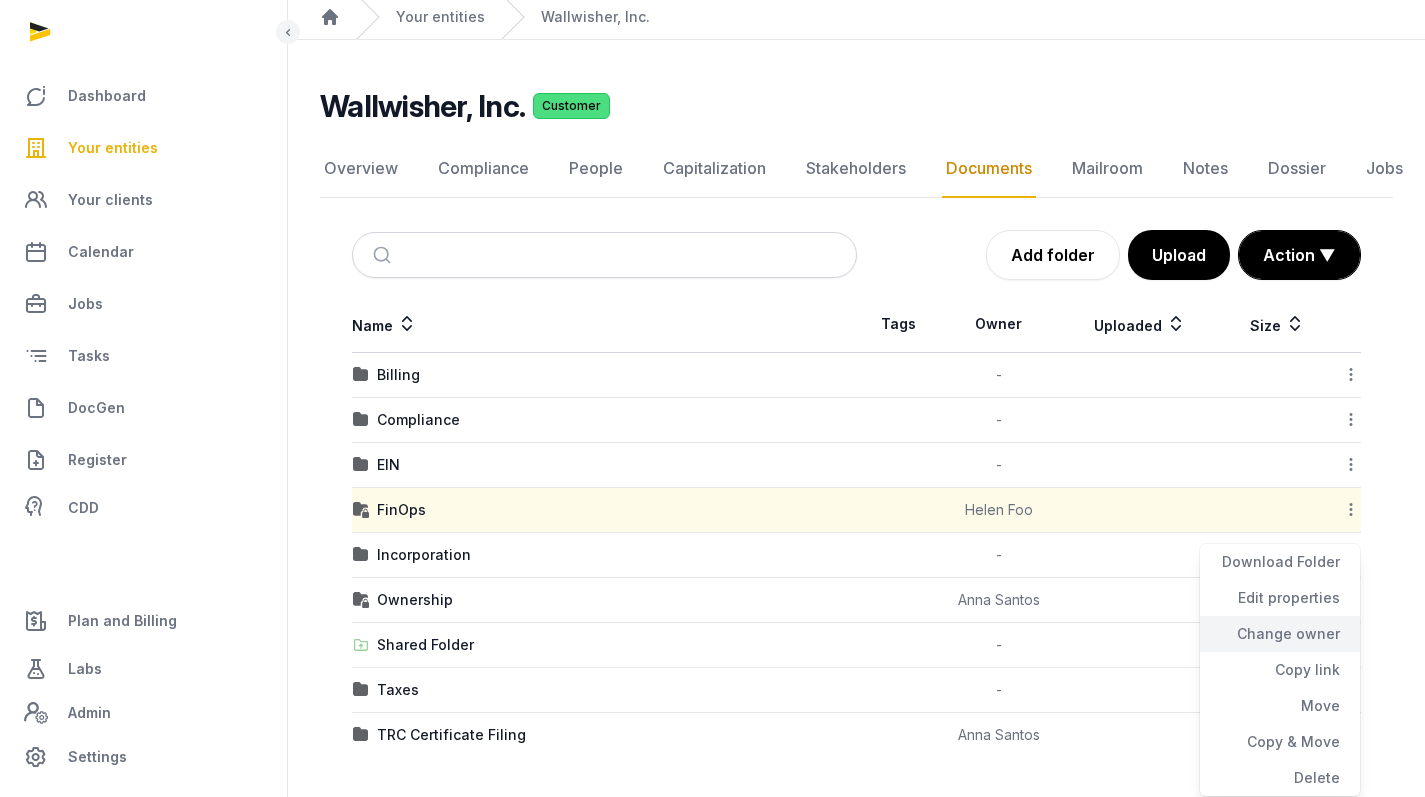 scroll, scrollTop: 69, scrollLeft: 0, axis: vertical 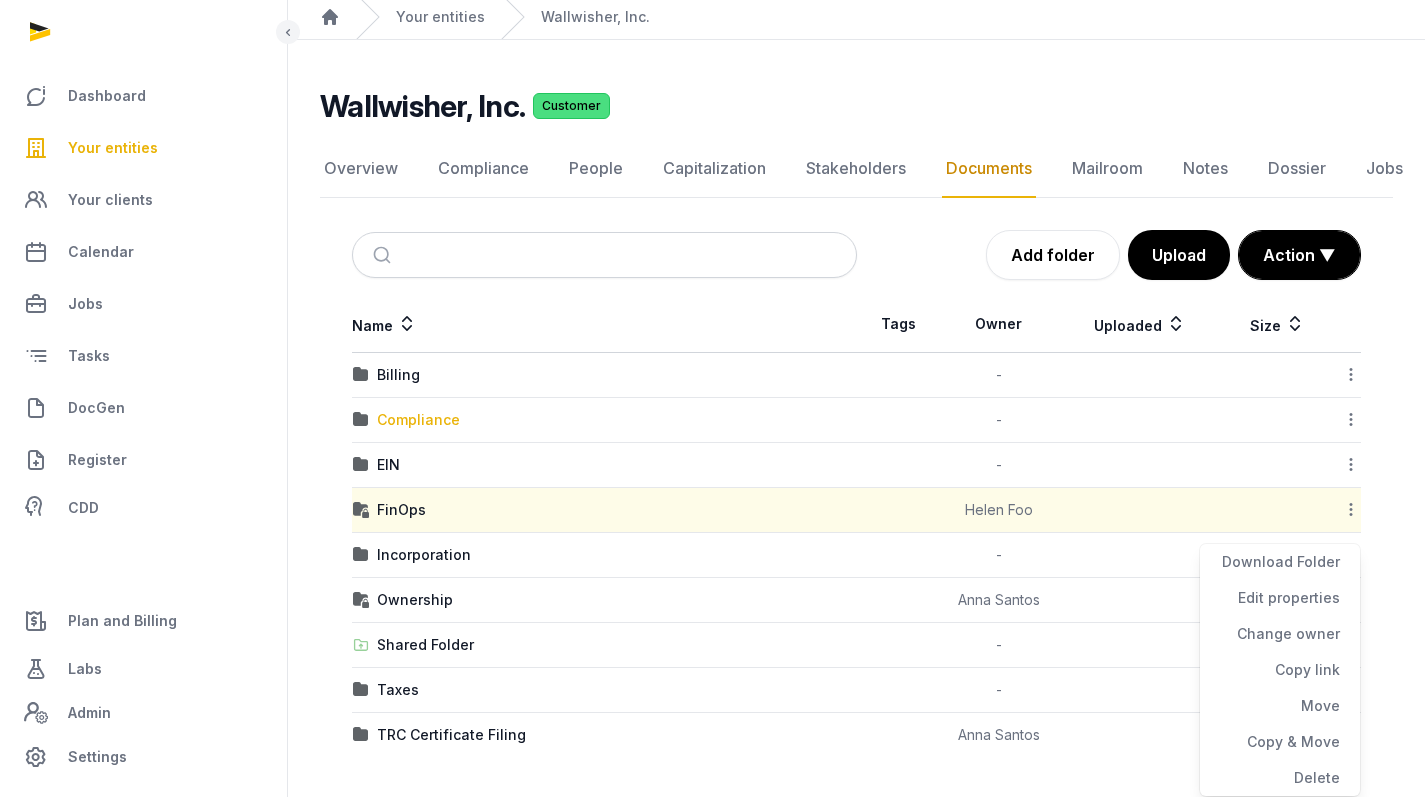 click on "Compliance" at bounding box center [418, 420] 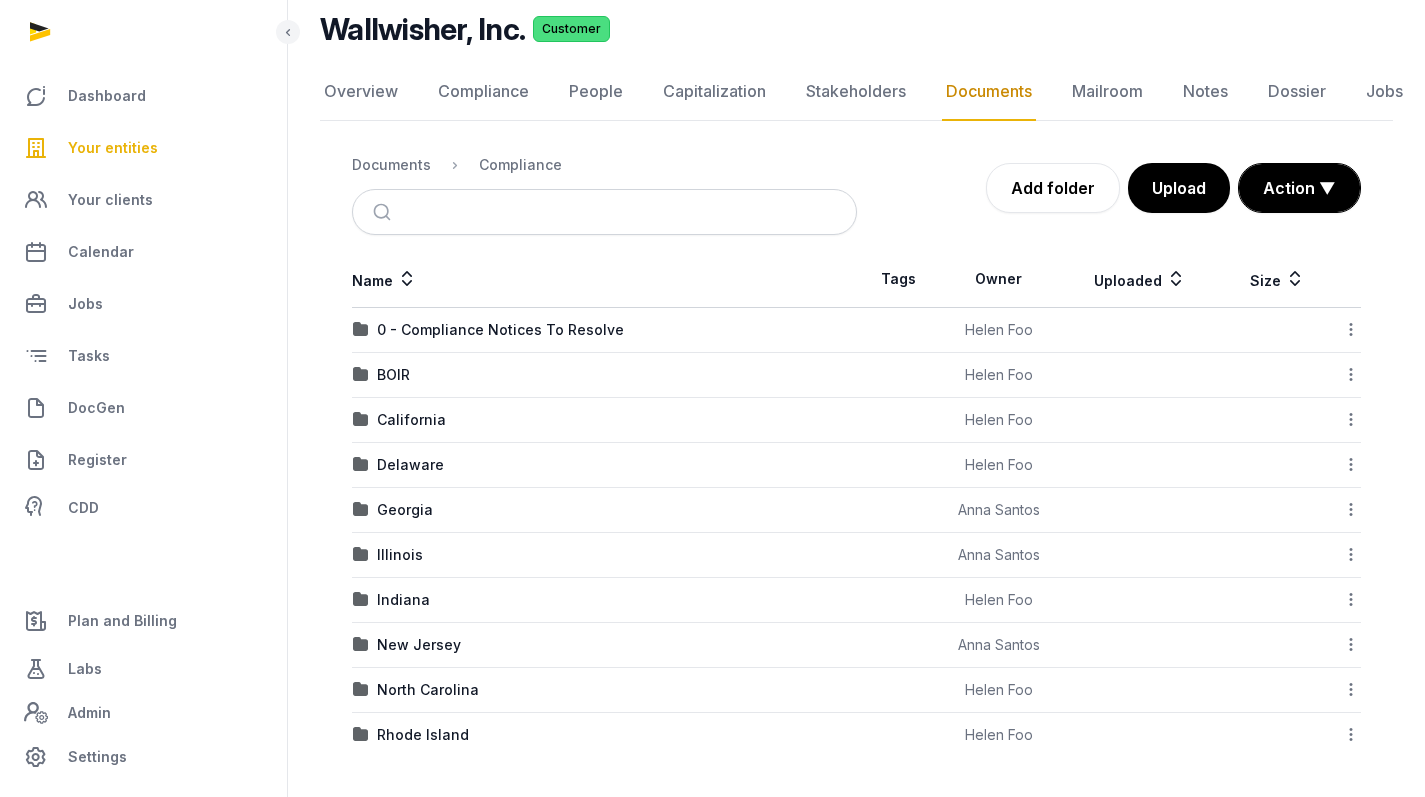 scroll, scrollTop: 146, scrollLeft: 0, axis: vertical 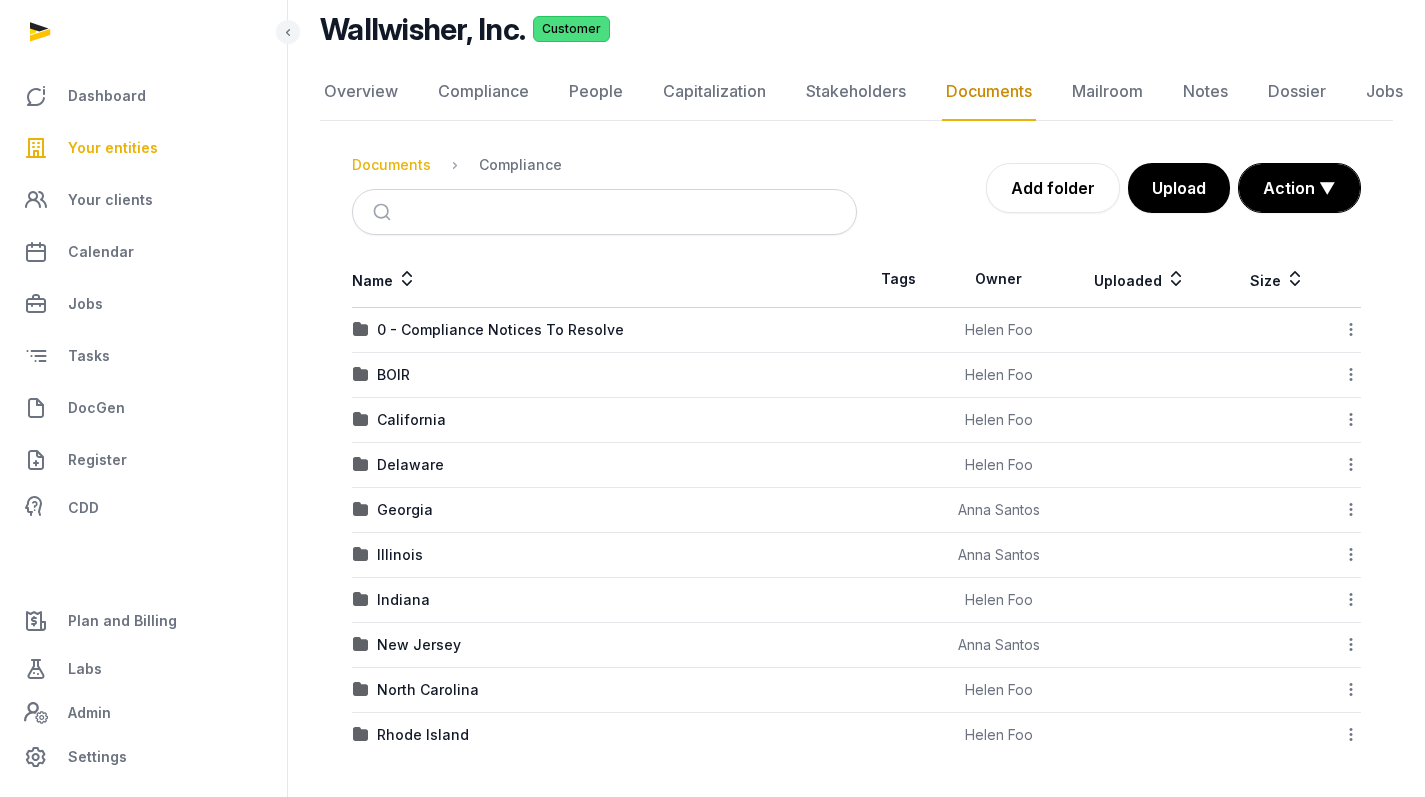 click on "Documents" at bounding box center [391, 165] 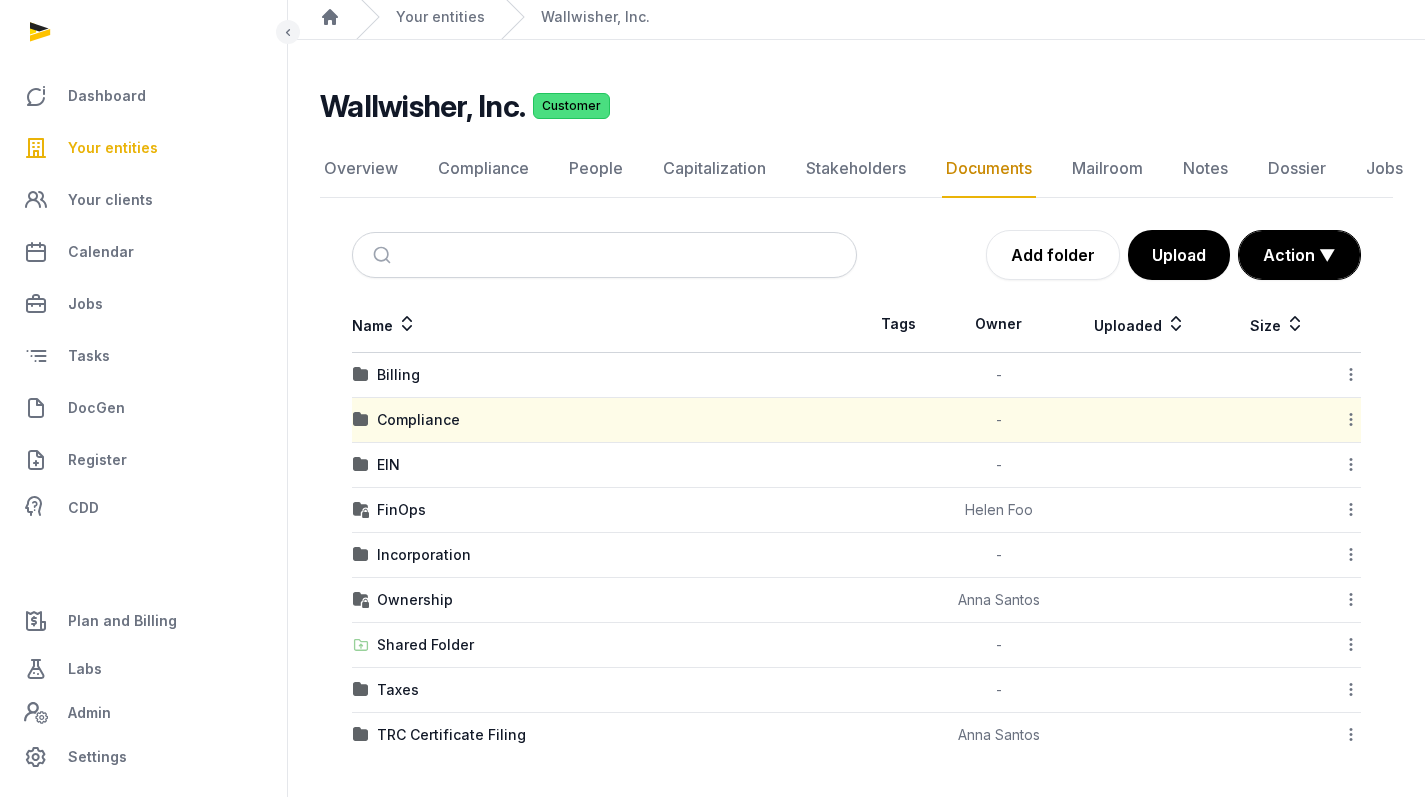 scroll, scrollTop: 69, scrollLeft: 0, axis: vertical 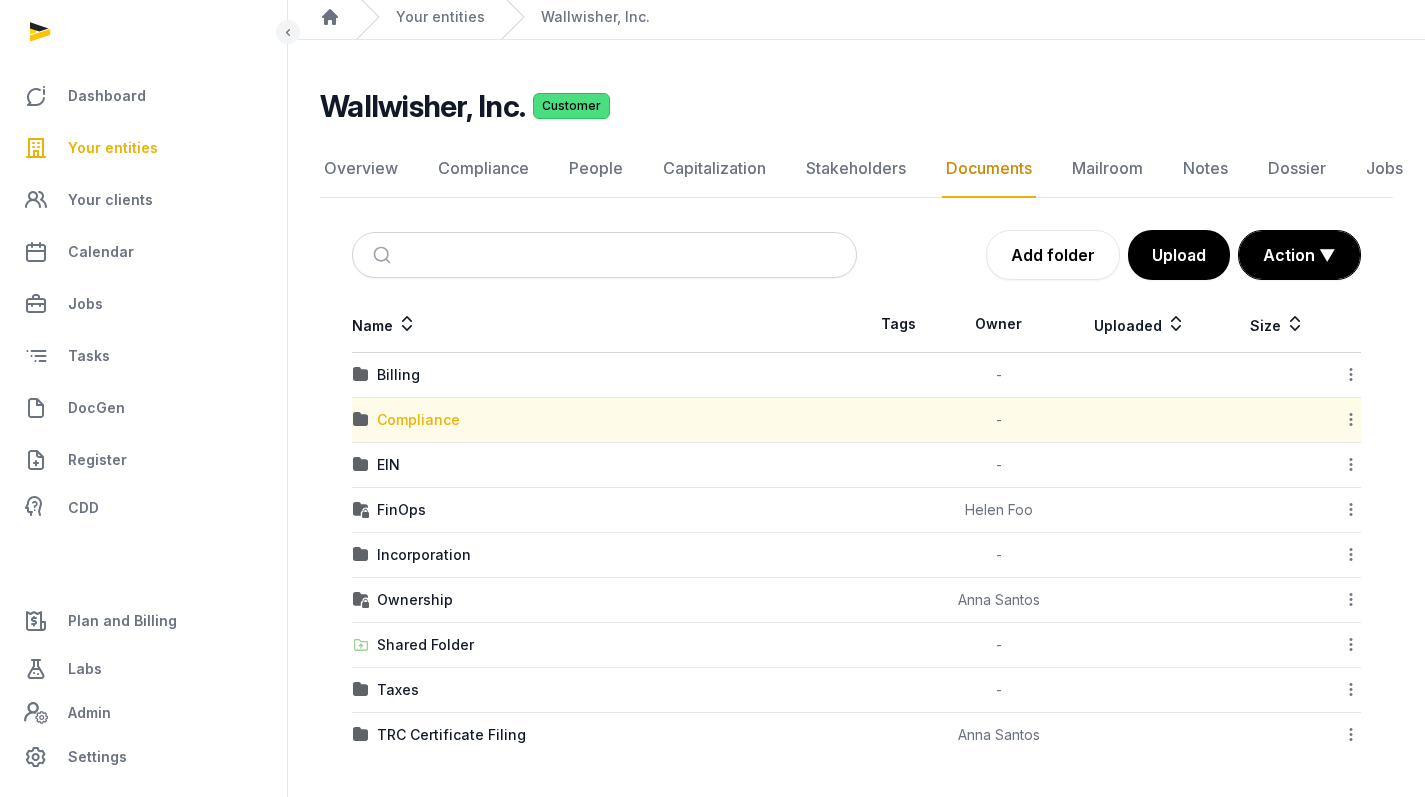 click on "Compliance" at bounding box center (418, 420) 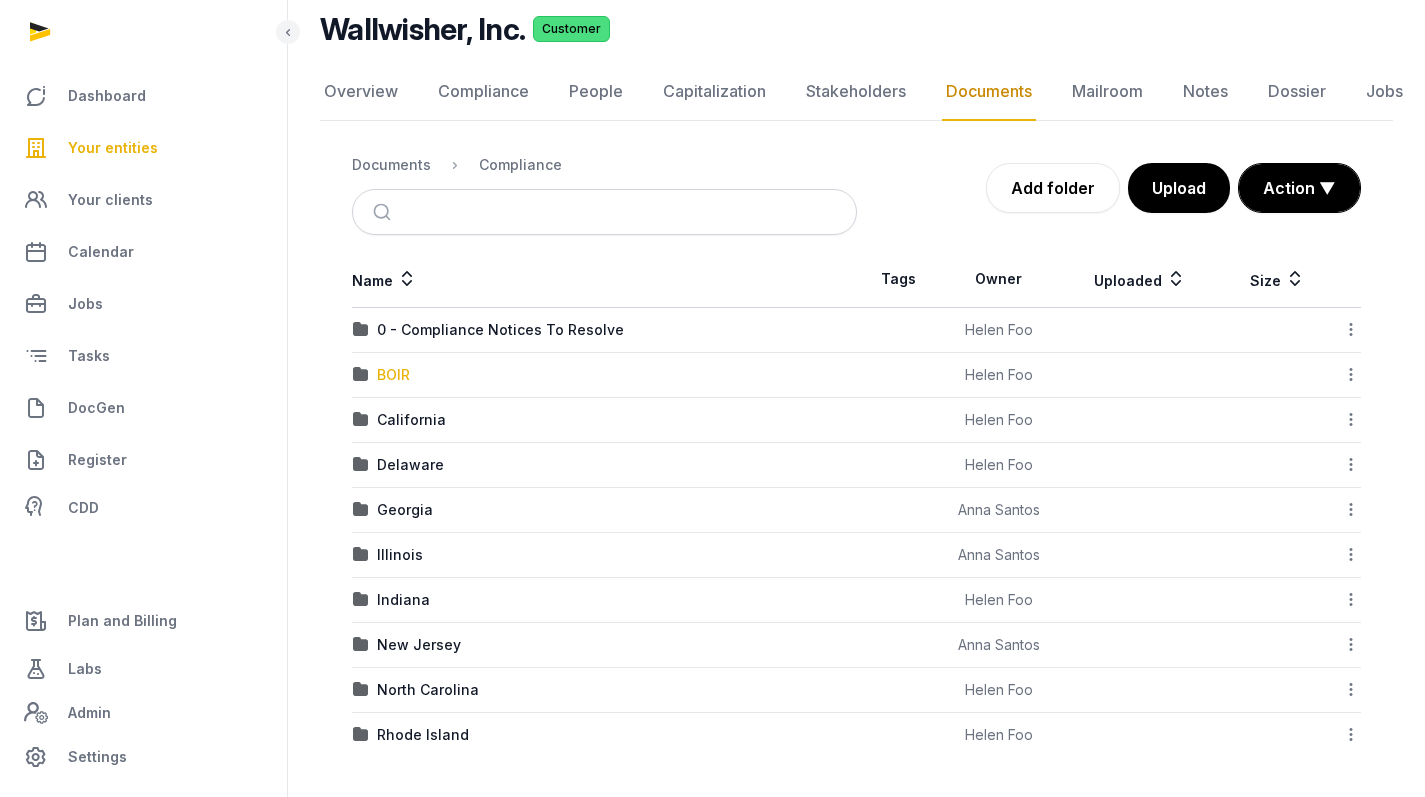 scroll, scrollTop: 146, scrollLeft: 0, axis: vertical 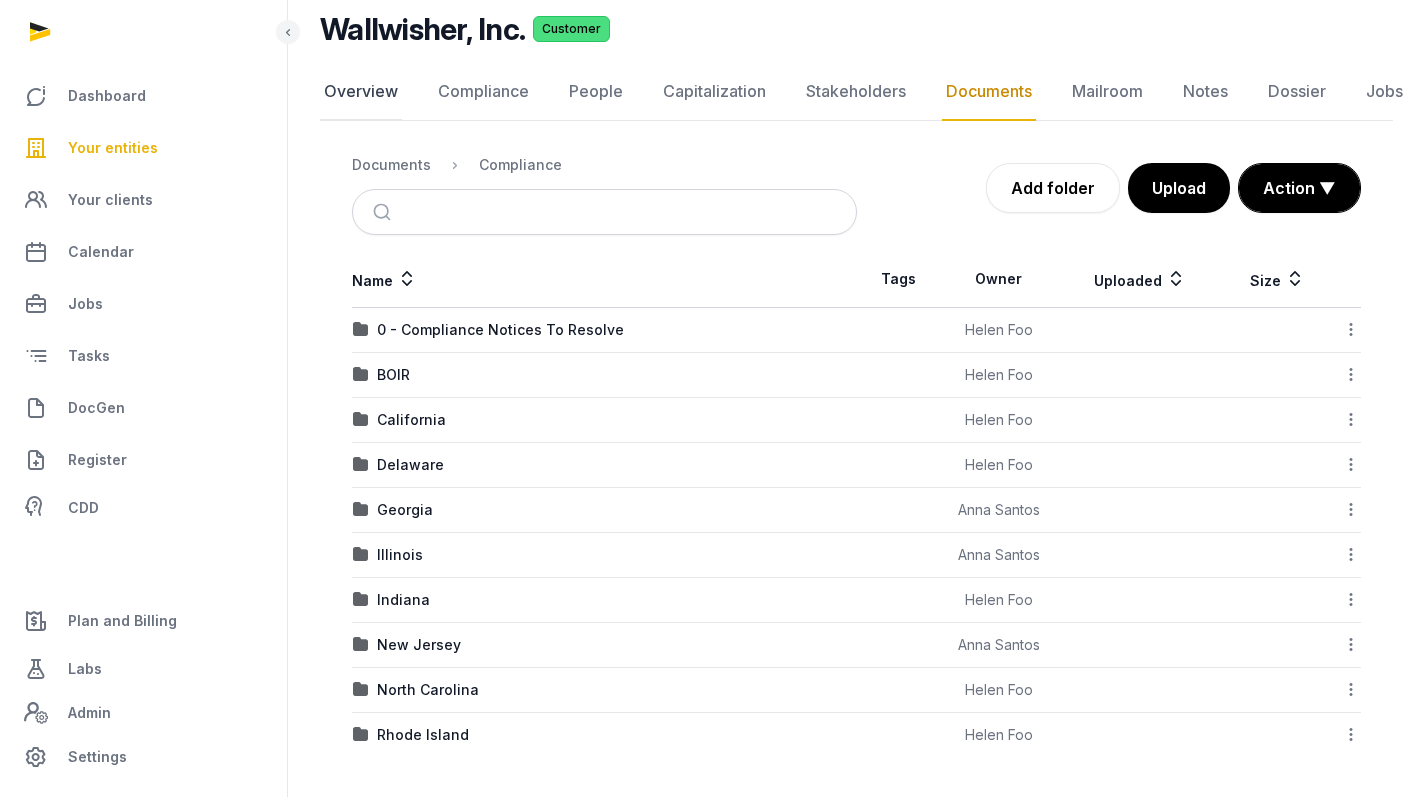 click on "Overview" 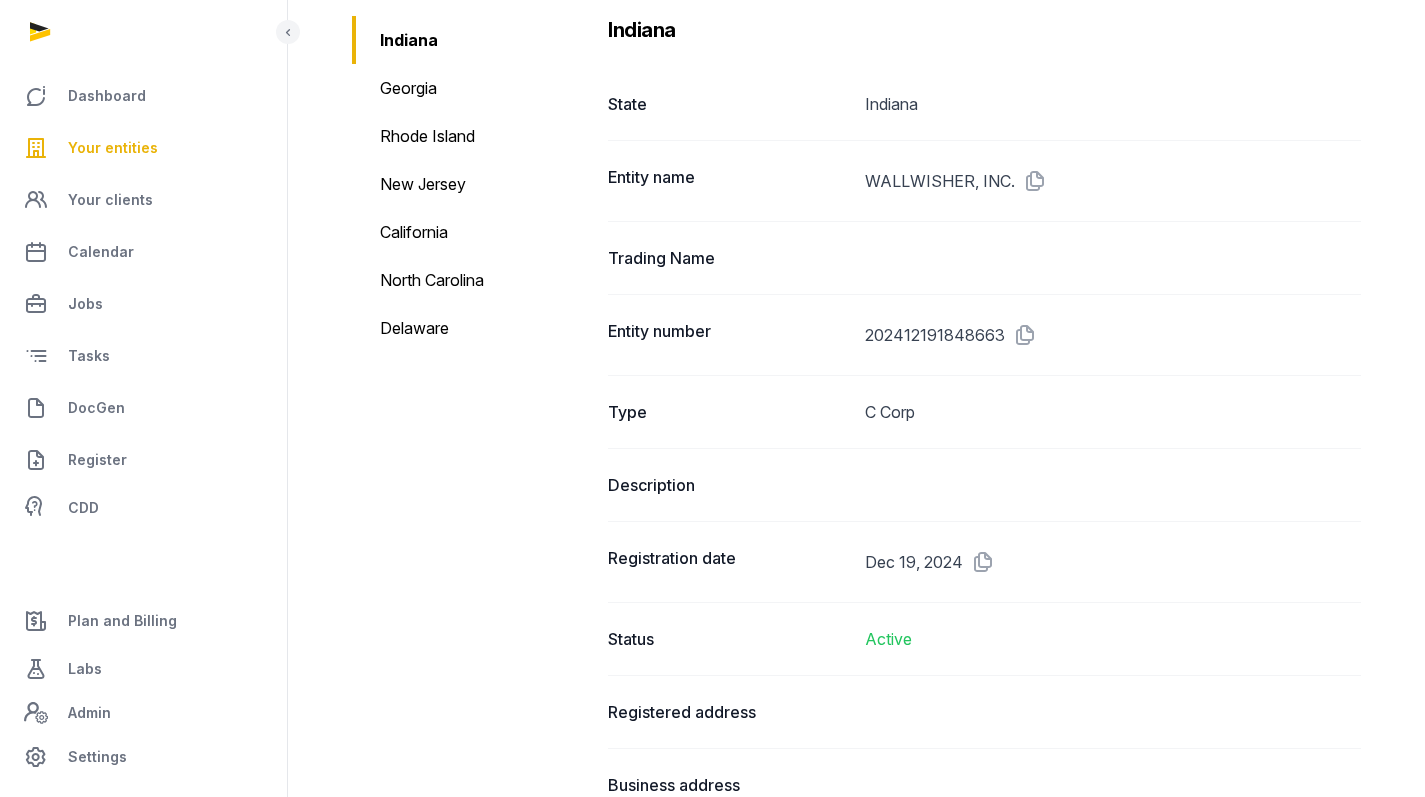 scroll, scrollTop: 2558, scrollLeft: 0, axis: vertical 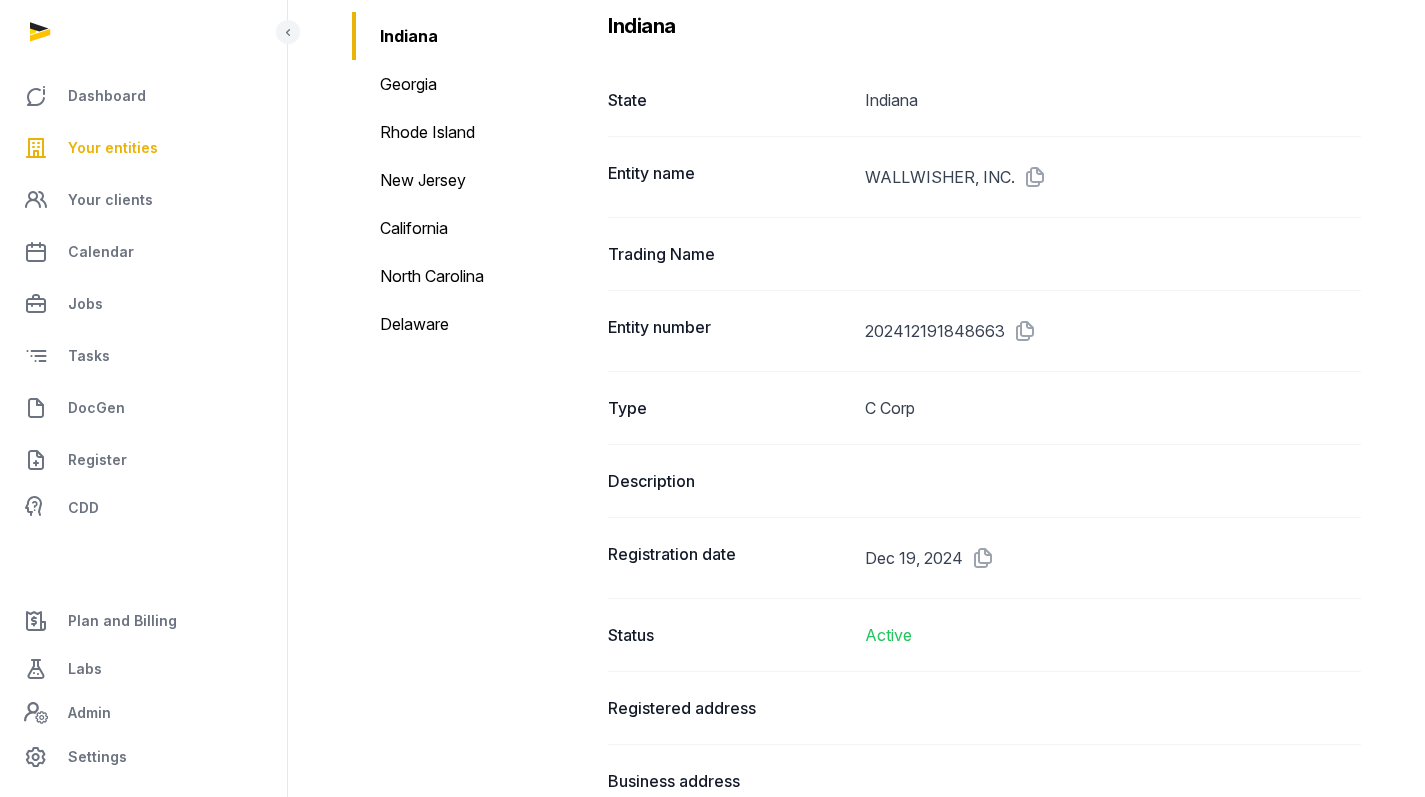 click on "Delaware" 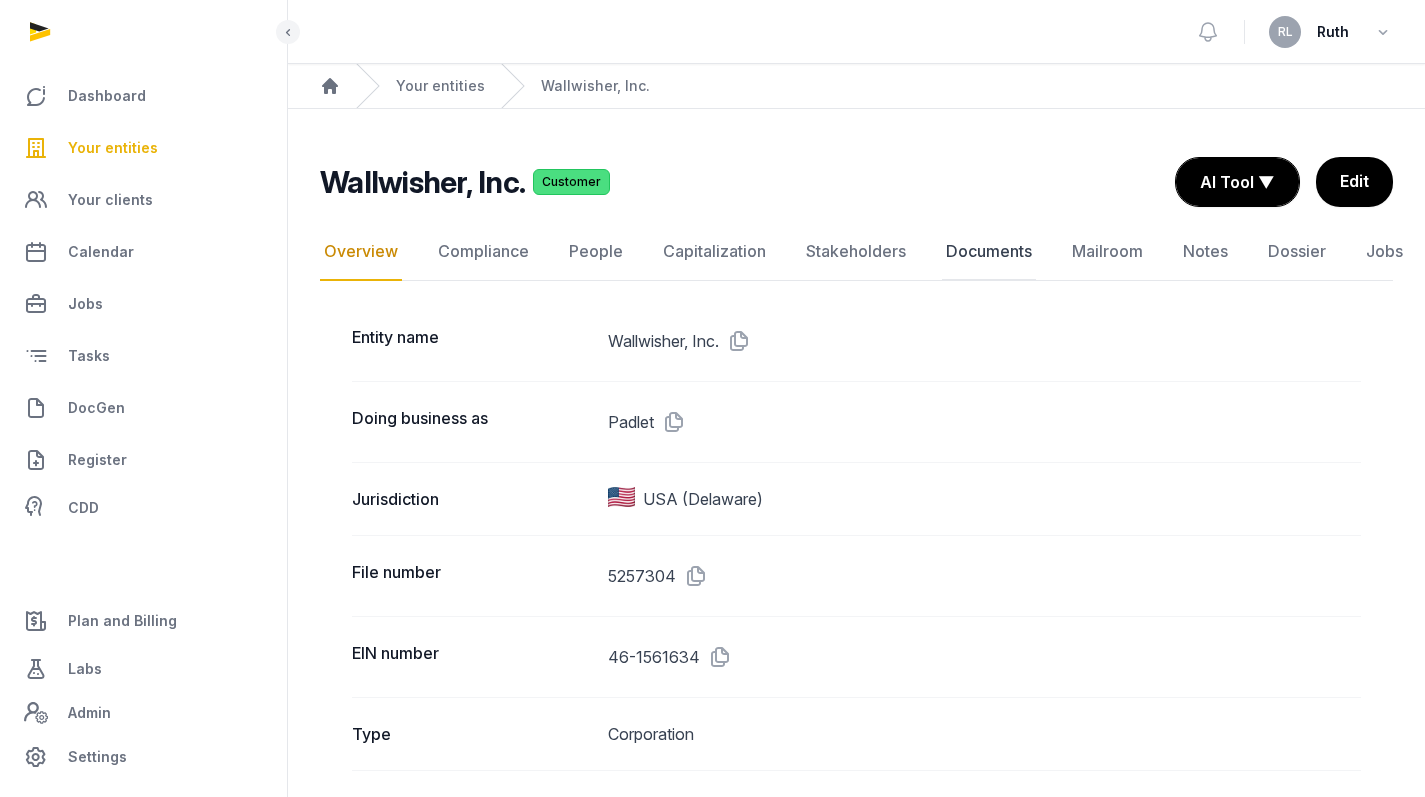 scroll, scrollTop: 0, scrollLeft: 0, axis: both 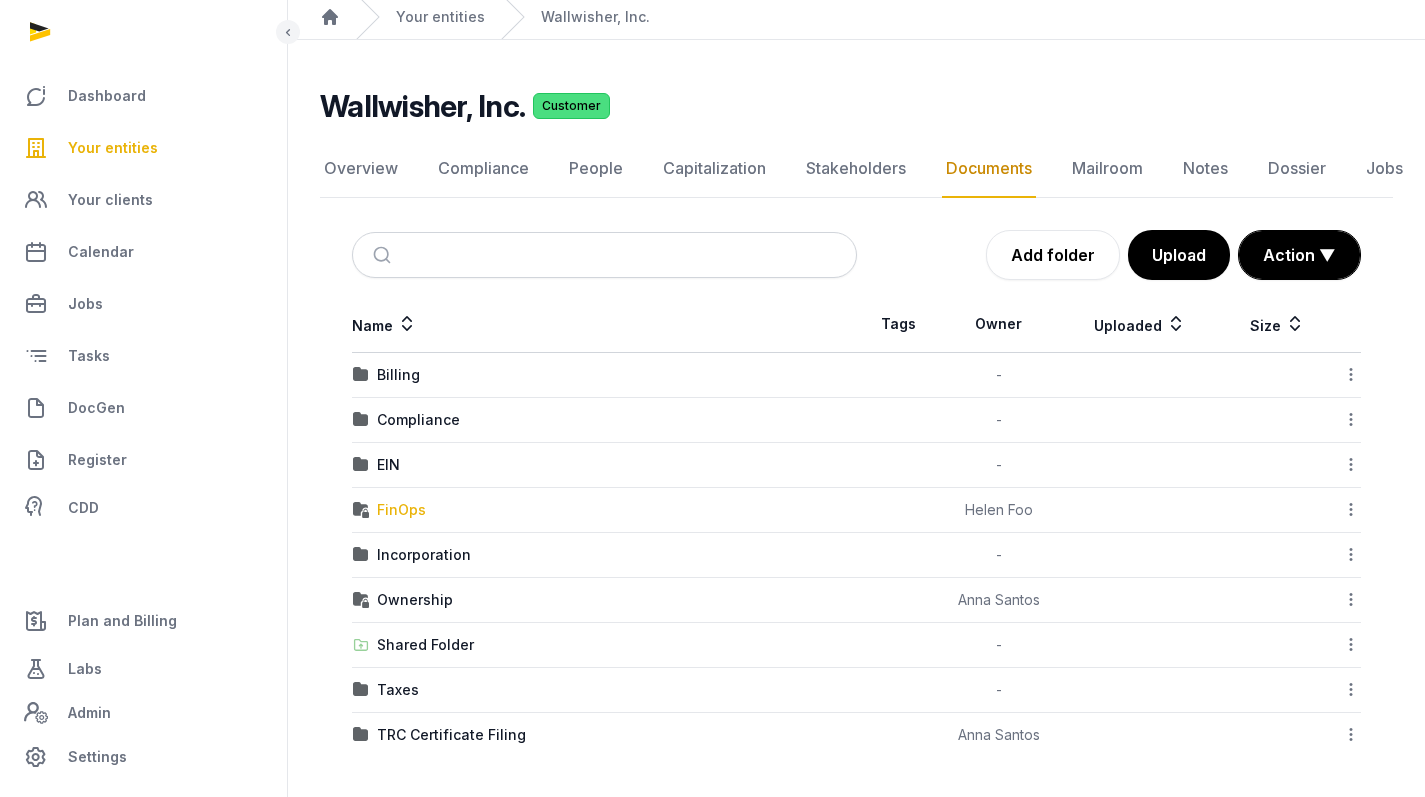 click on "FinOps" at bounding box center [401, 510] 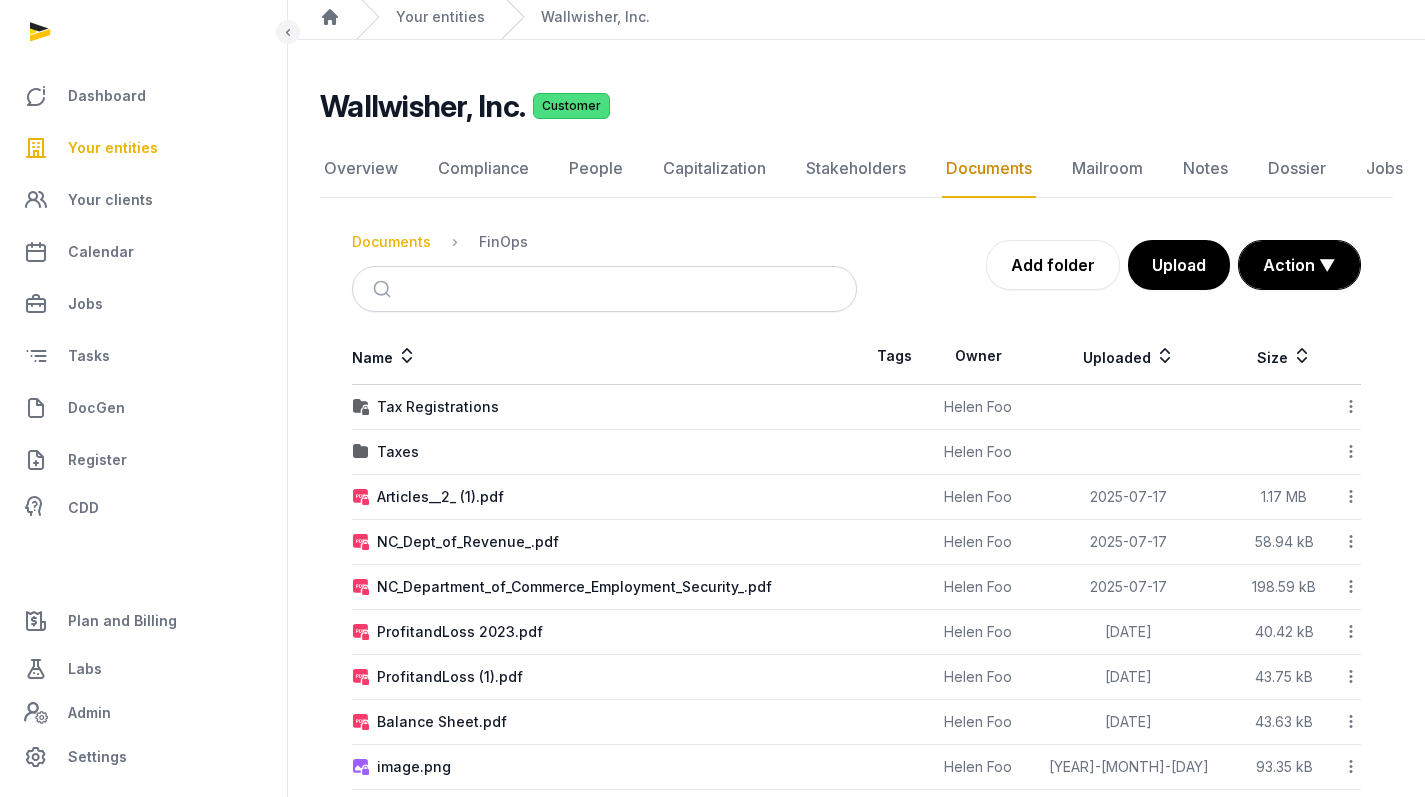 click on "Documents" at bounding box center (391, 242) 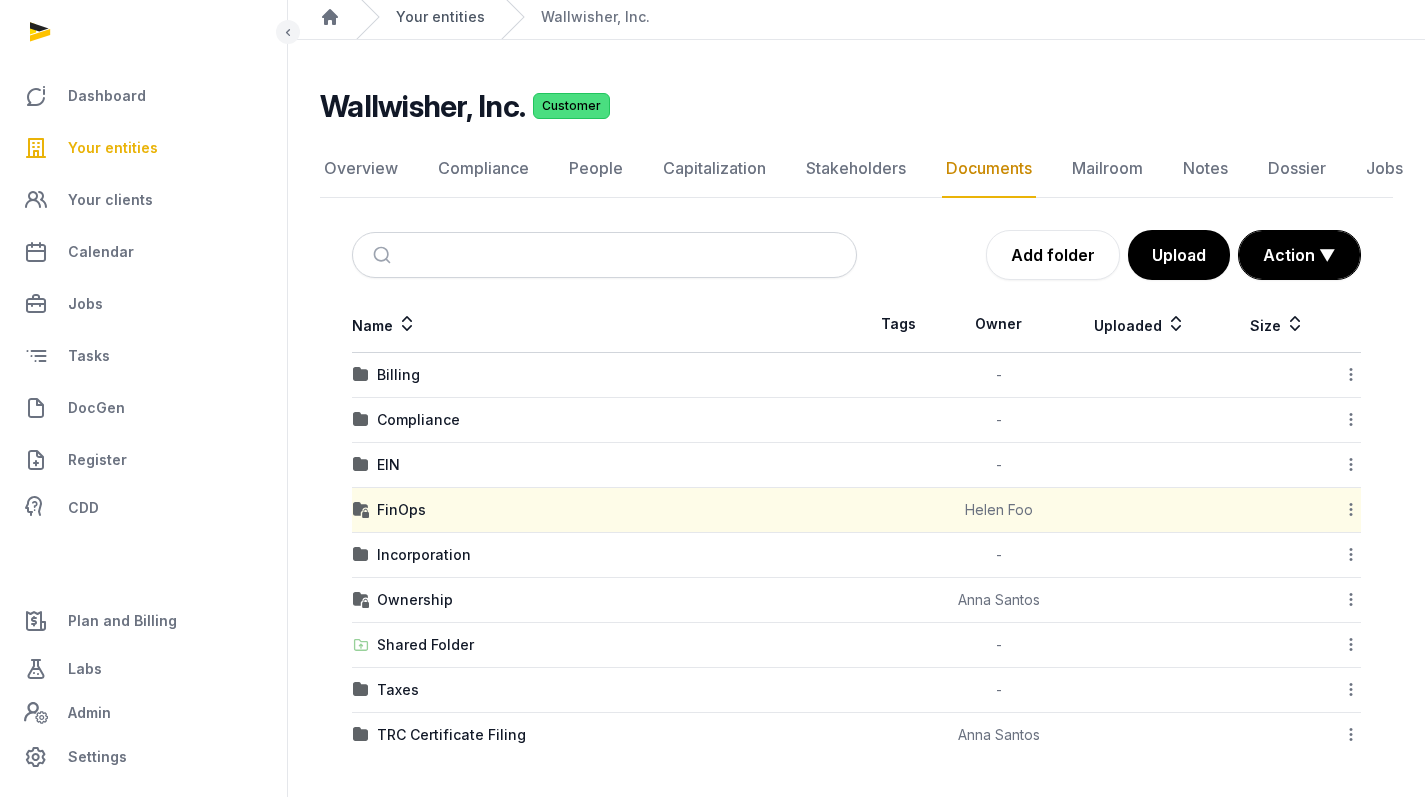 click on "Your entities" at bounding box center (440, 17) 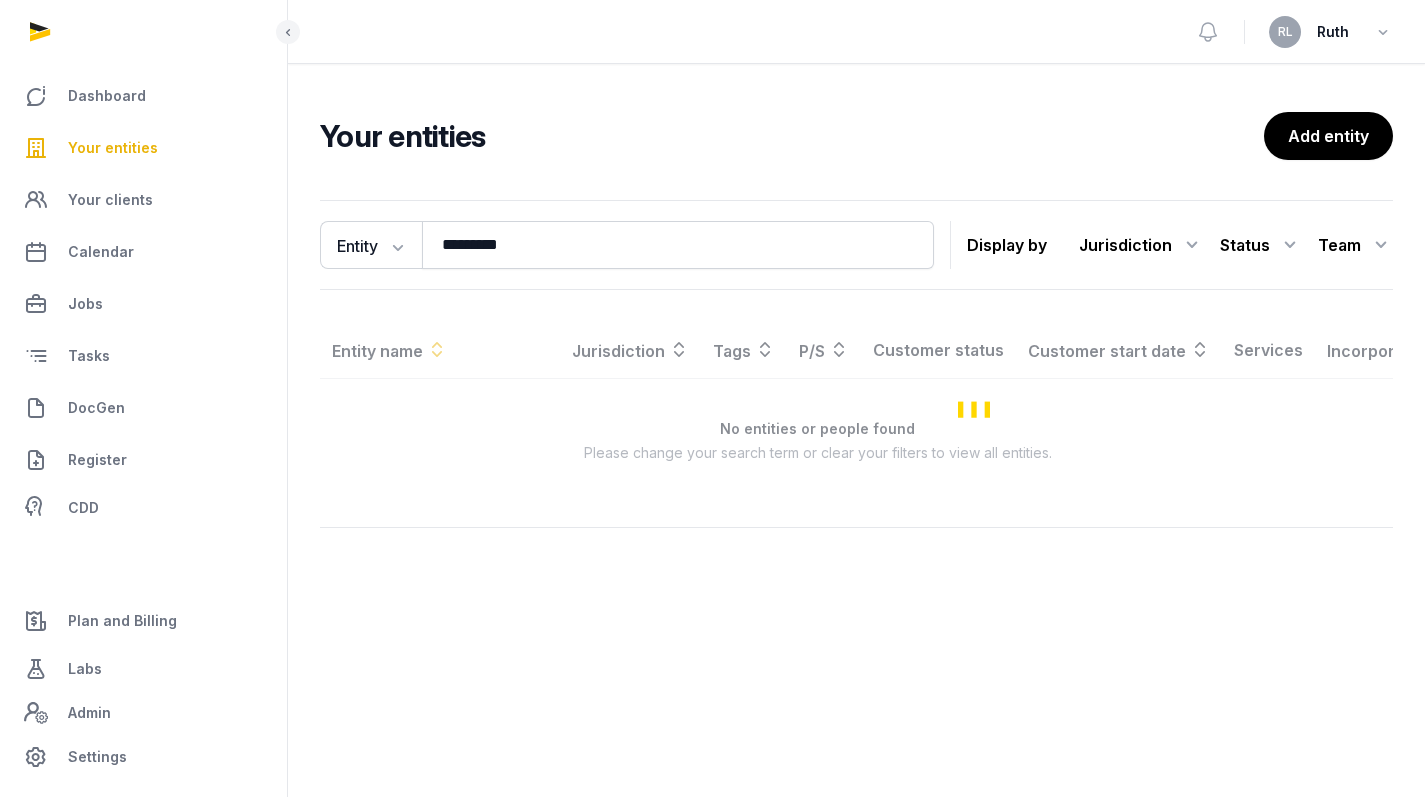 scroll, scrollTop: 0, scrollLeft: 0, axis: both 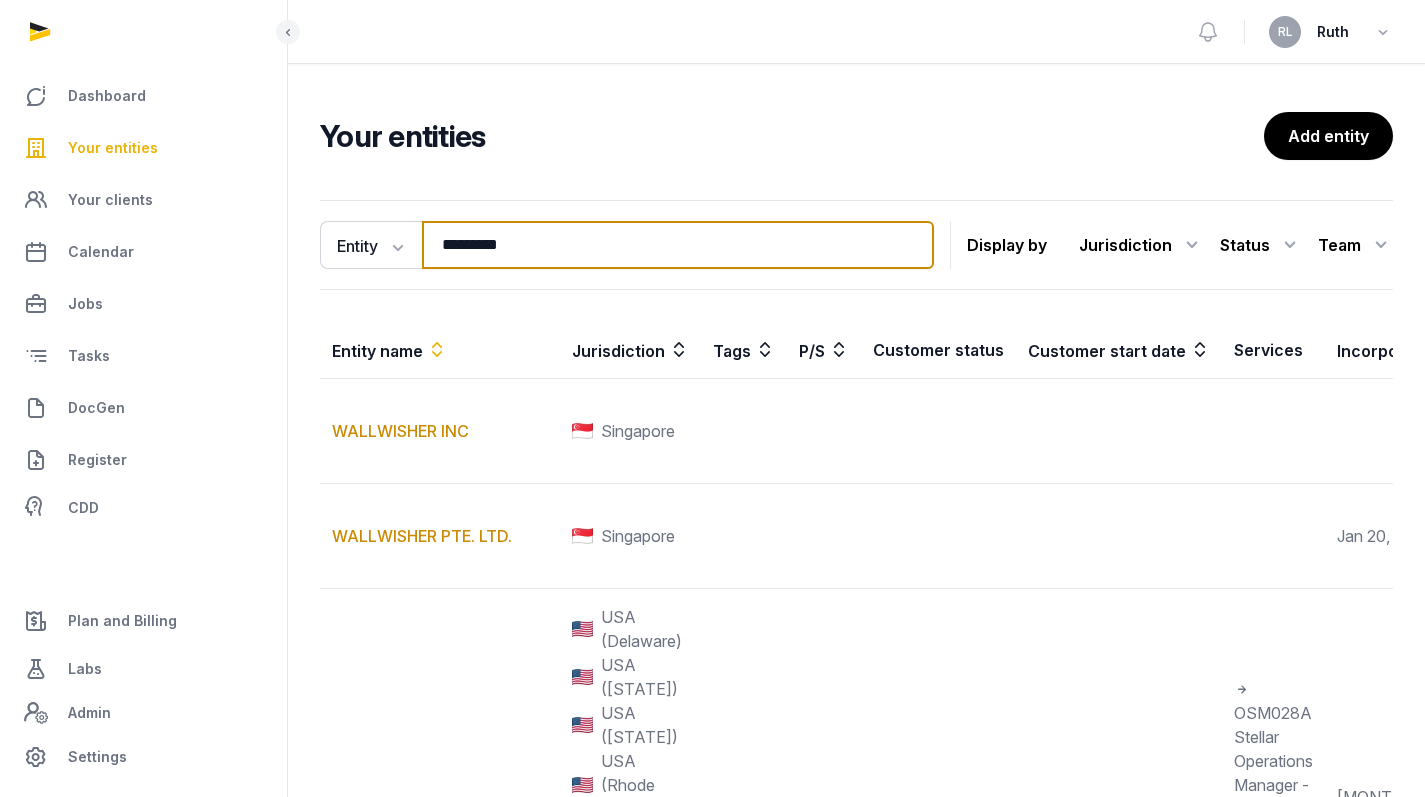 drag, startPoint x: 546, startPoint y: 243, endPoint x: 287, endPoint y: 243, distance: 259 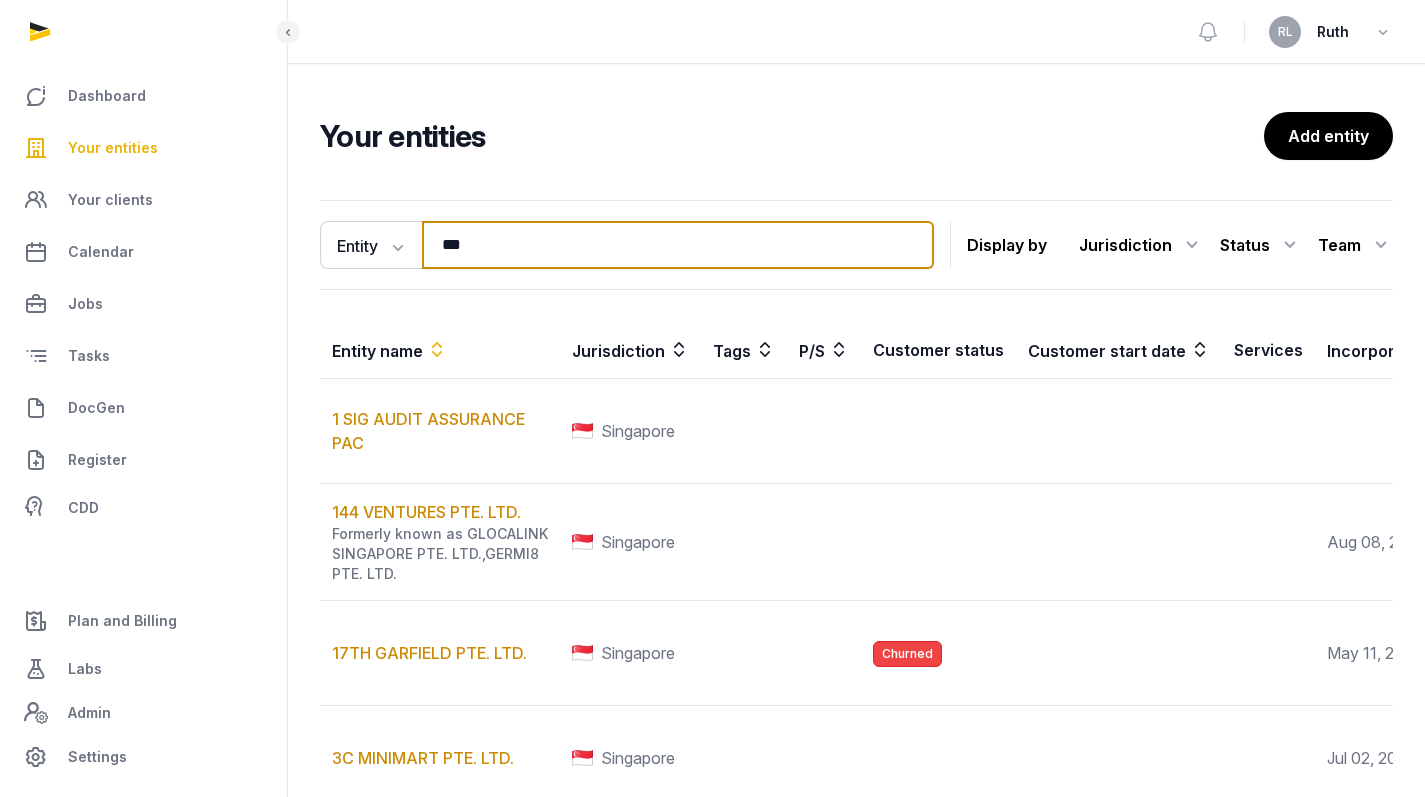 type on "****" 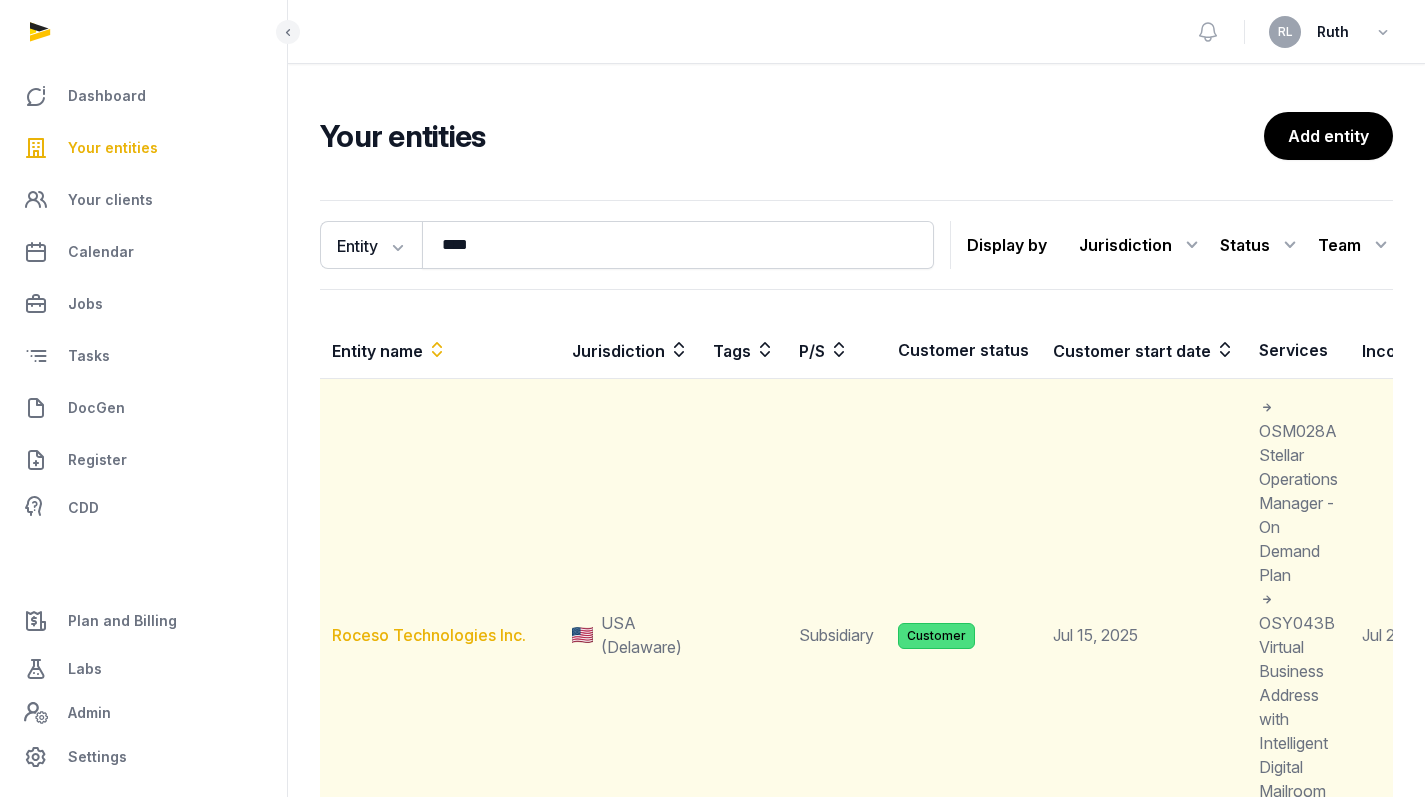 click on "Roceso Technologies Inc." at bounding box center (429, 635) 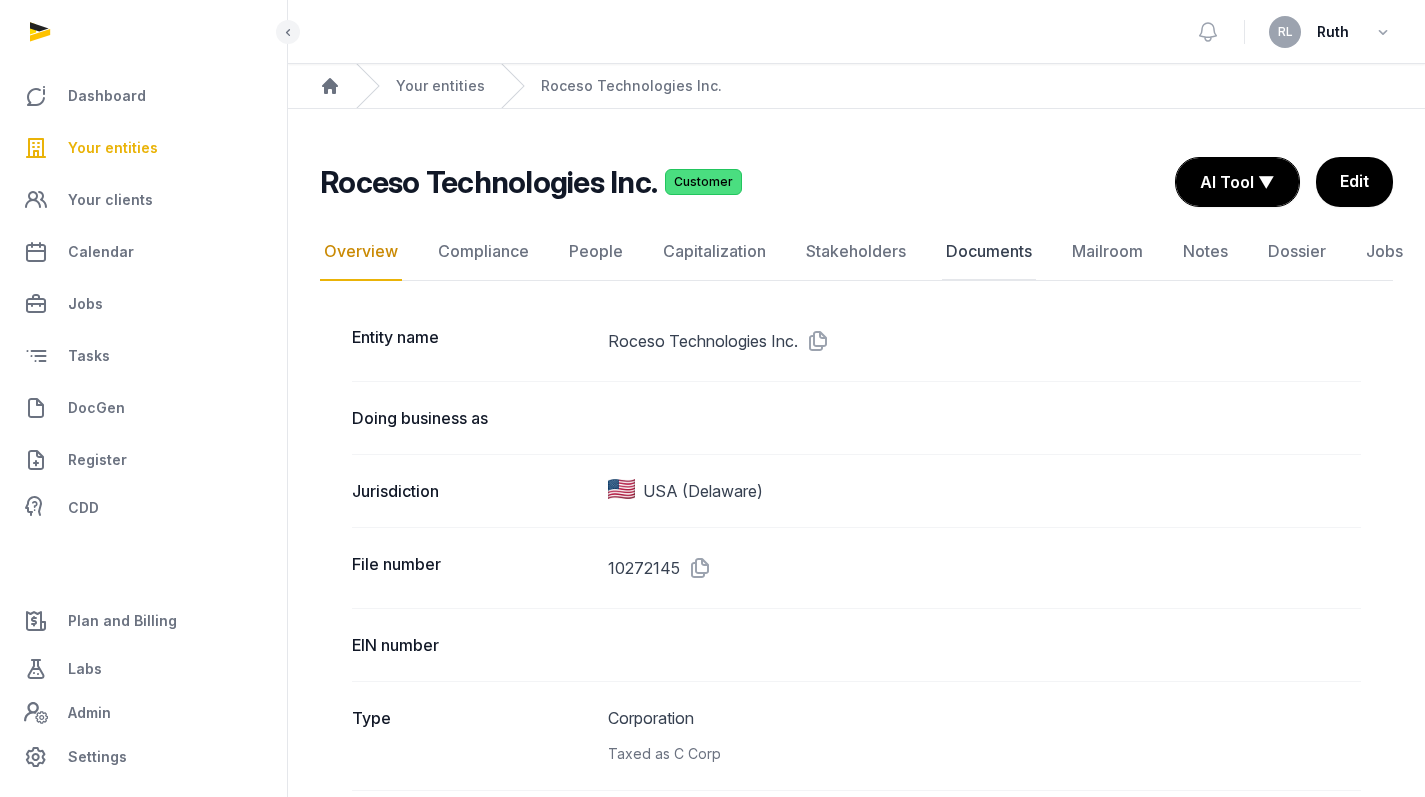 click on "Documents" 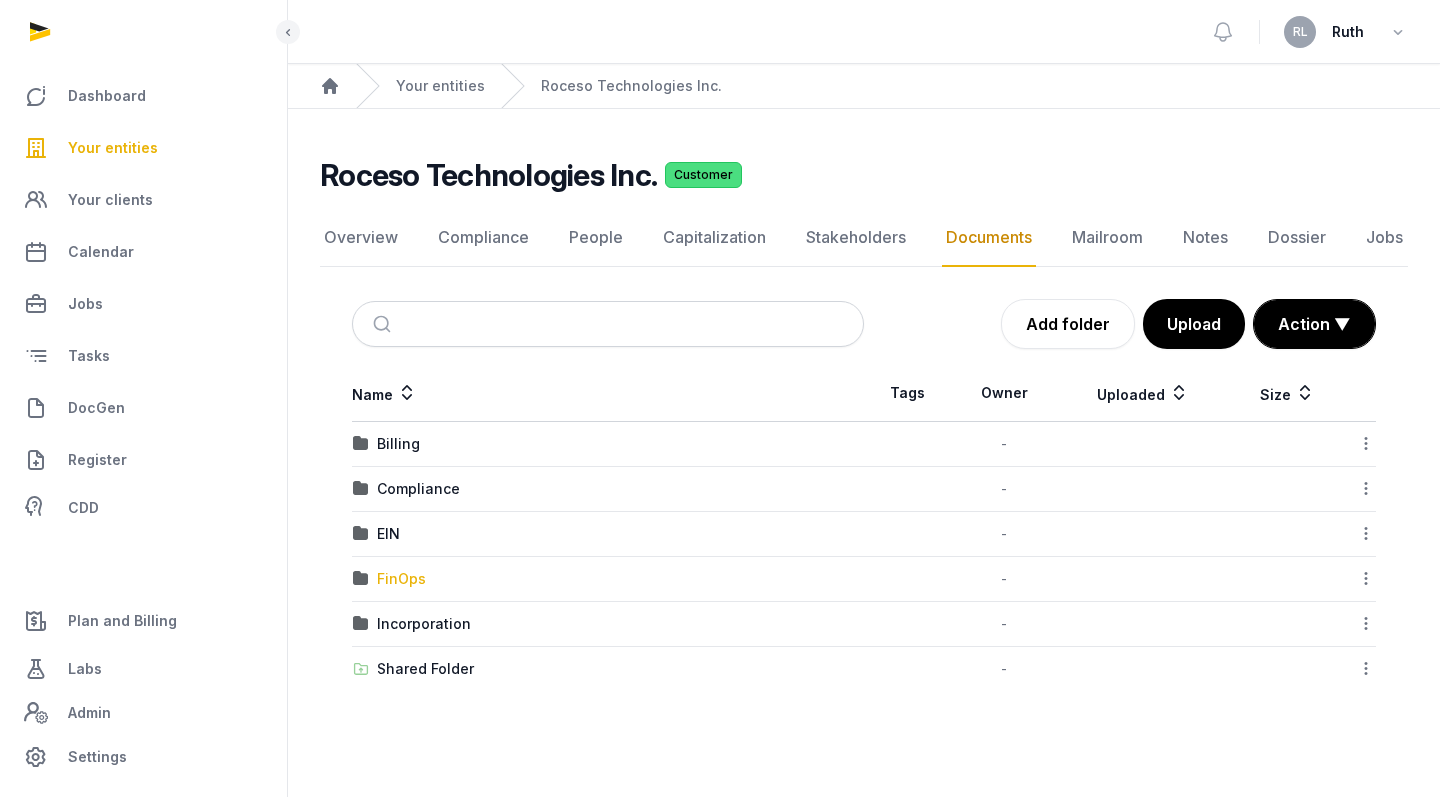 click on "FinOps" at bounding box center [401, 579] 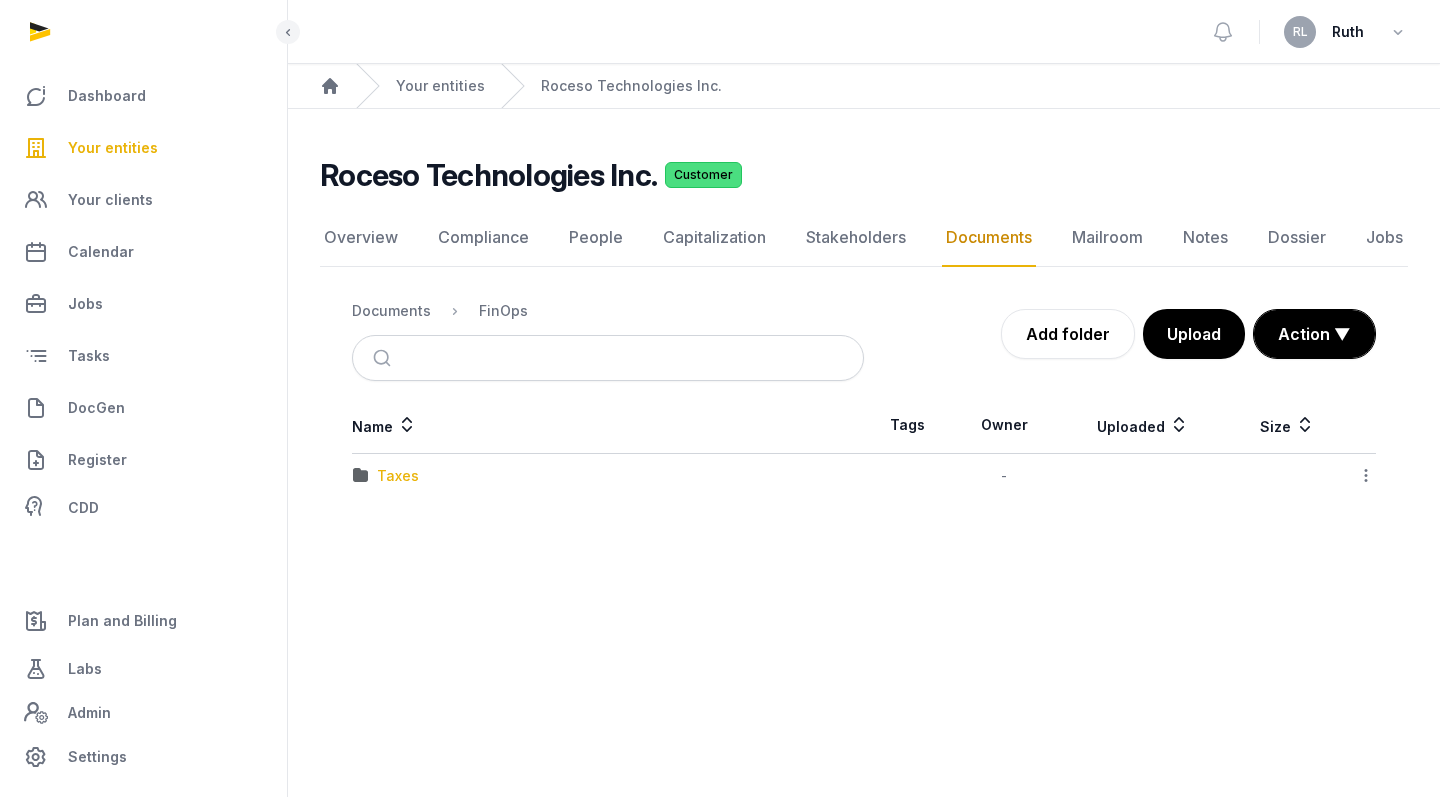 click on "Taxes" at bounding box center [398, 476] 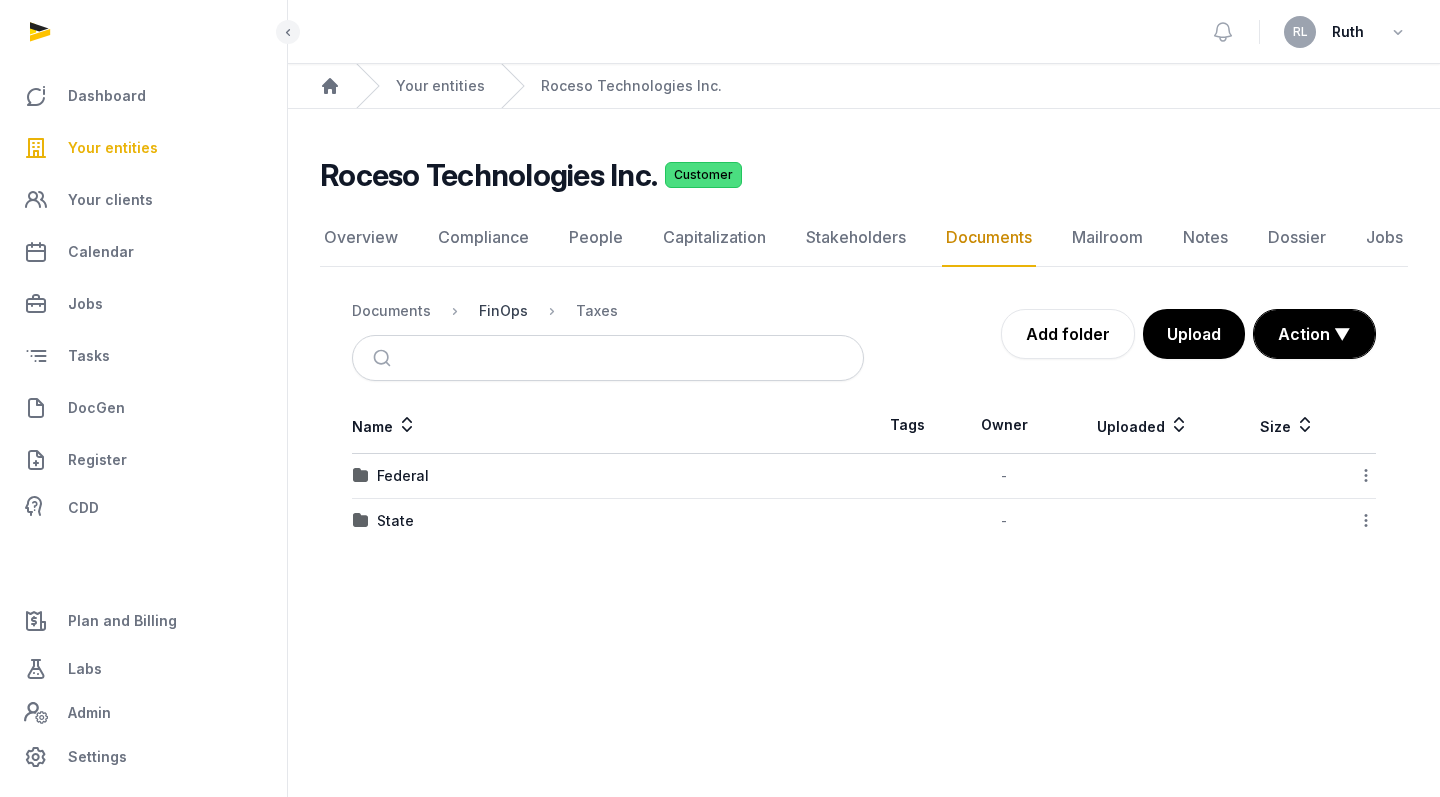 click on "FinOps" at bounding box center [503, 311] 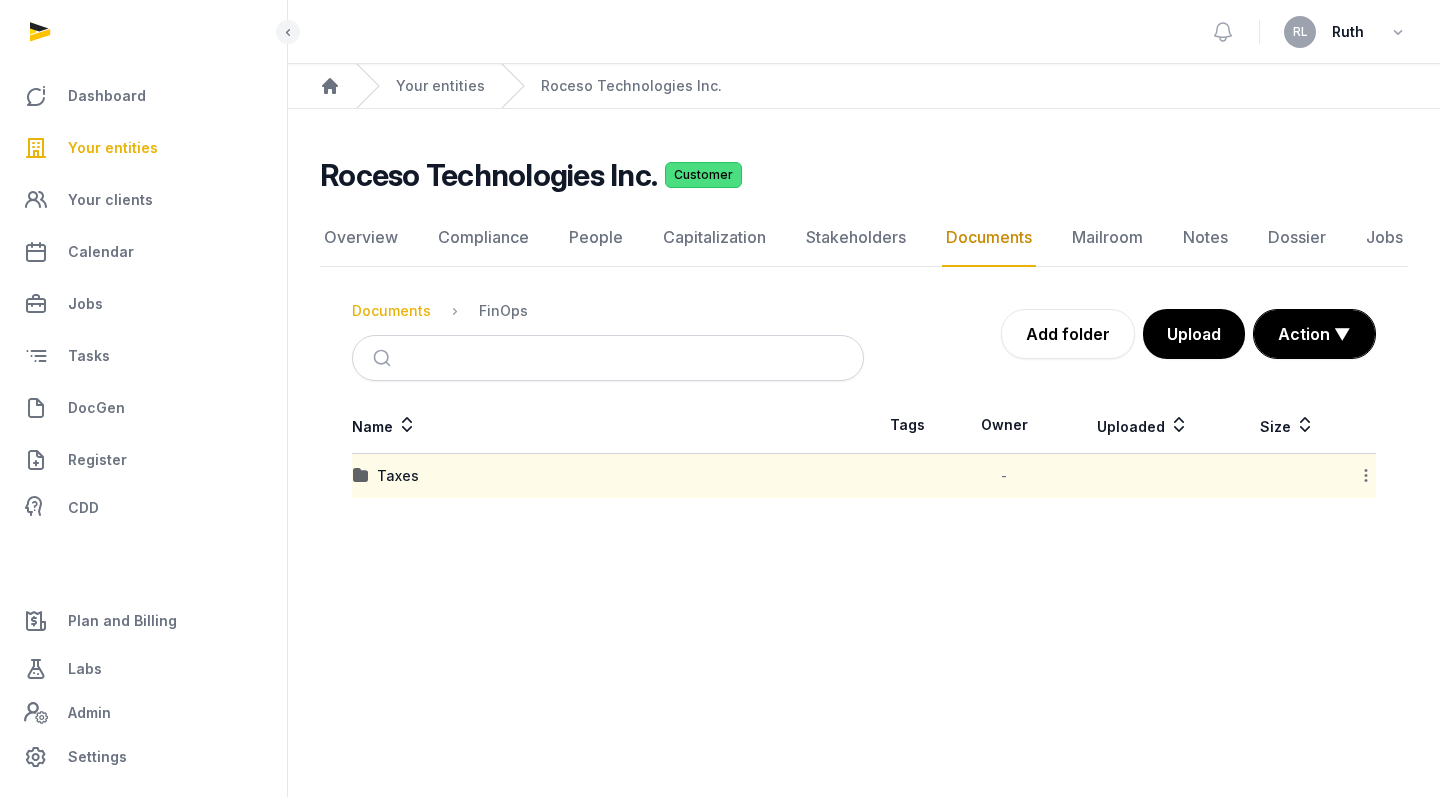 click on "Documents" at bounding box center (391, 311) 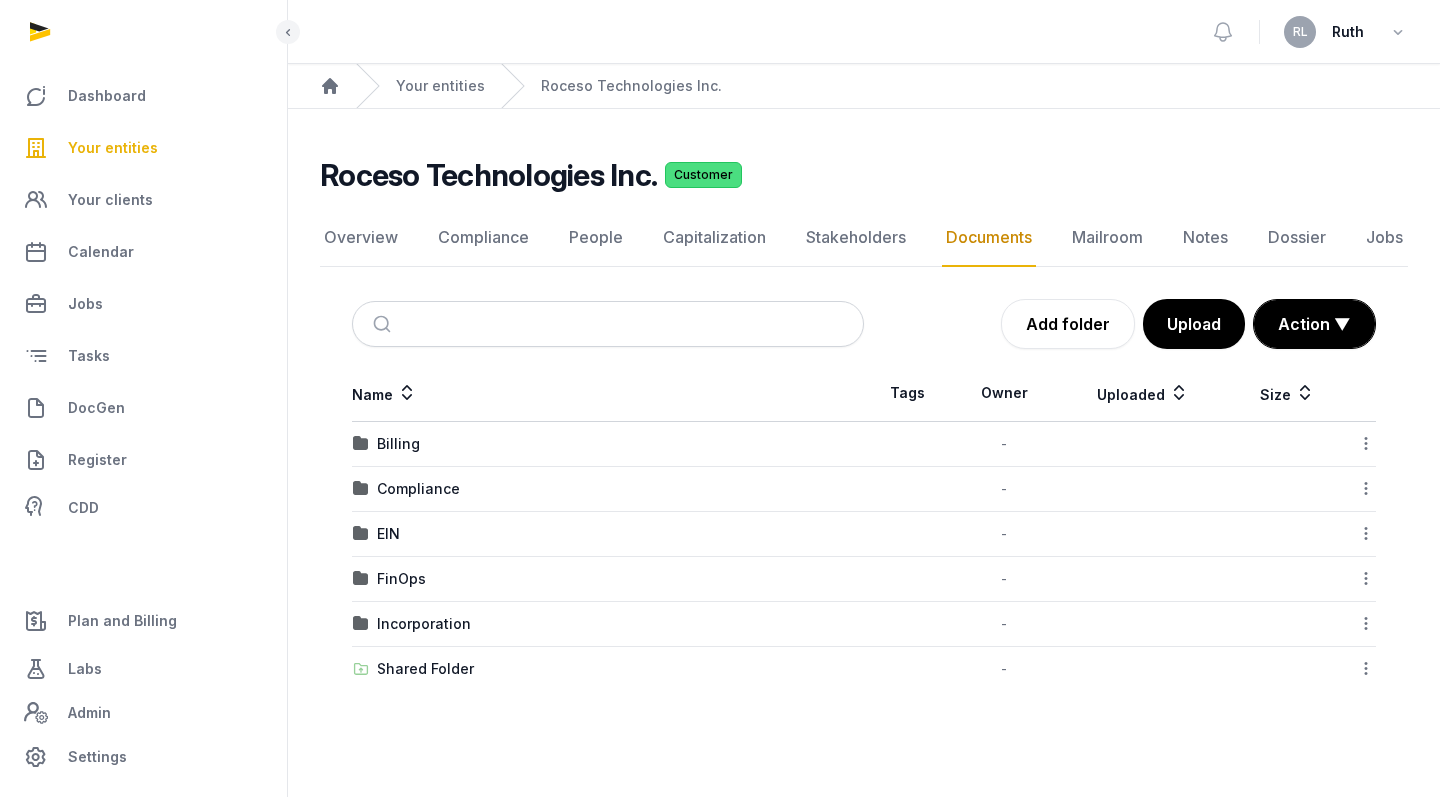 click on "Your entities" at bounding box center [420, 86] 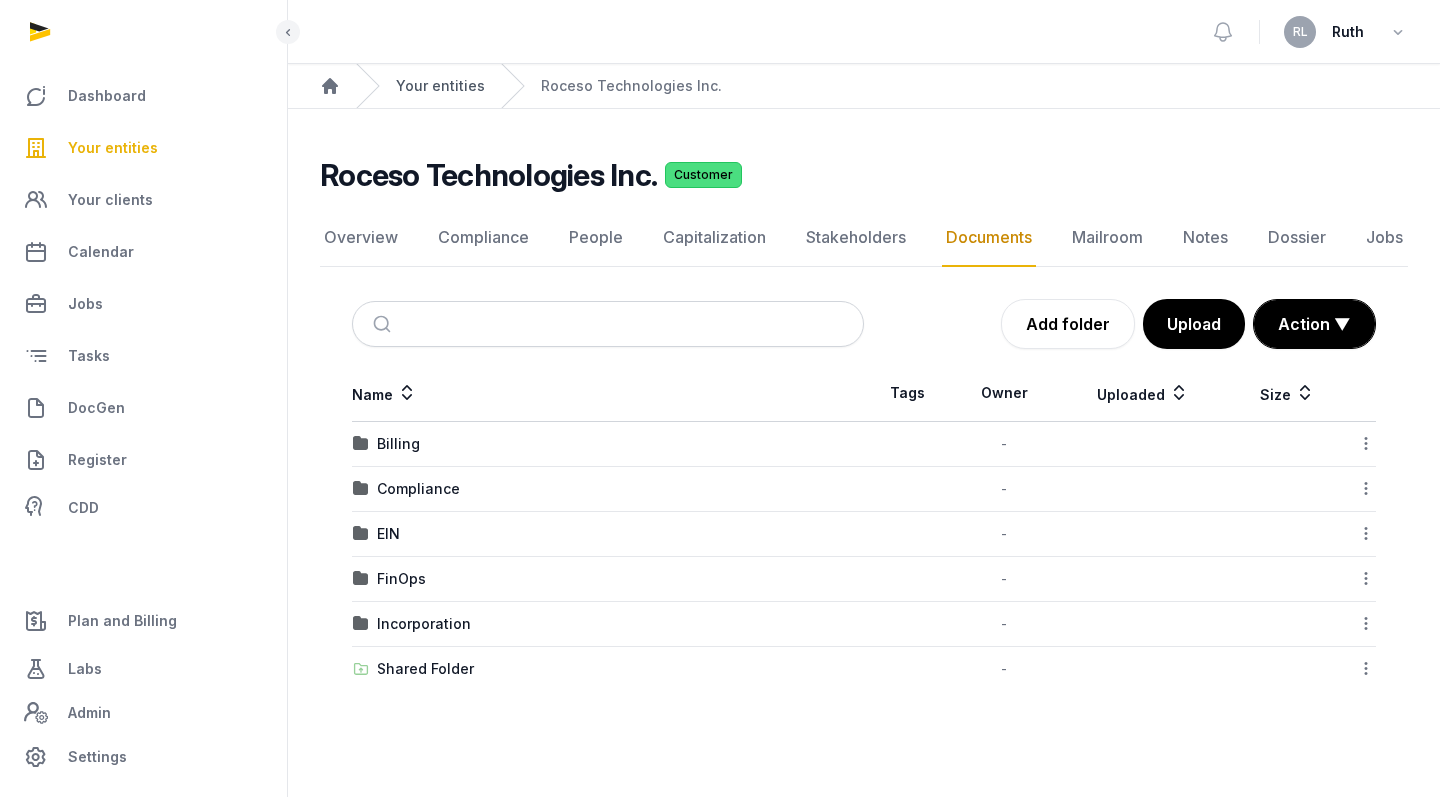 click on "Your entities" at bounding box center [440, 86] 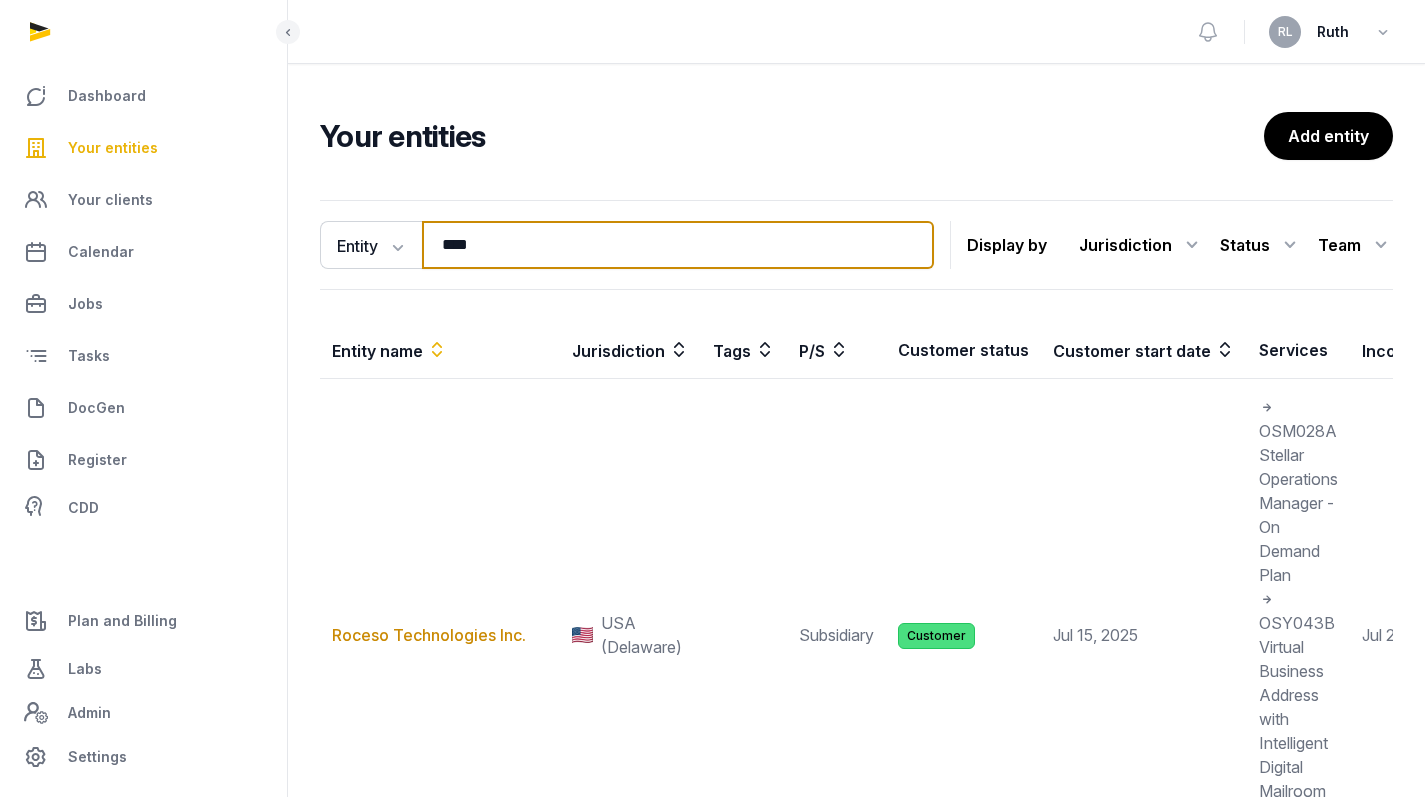 drag, startPoint x: 521, startPoint y: 241, endPoint x: 309, endPoint y: 241, distance: 212 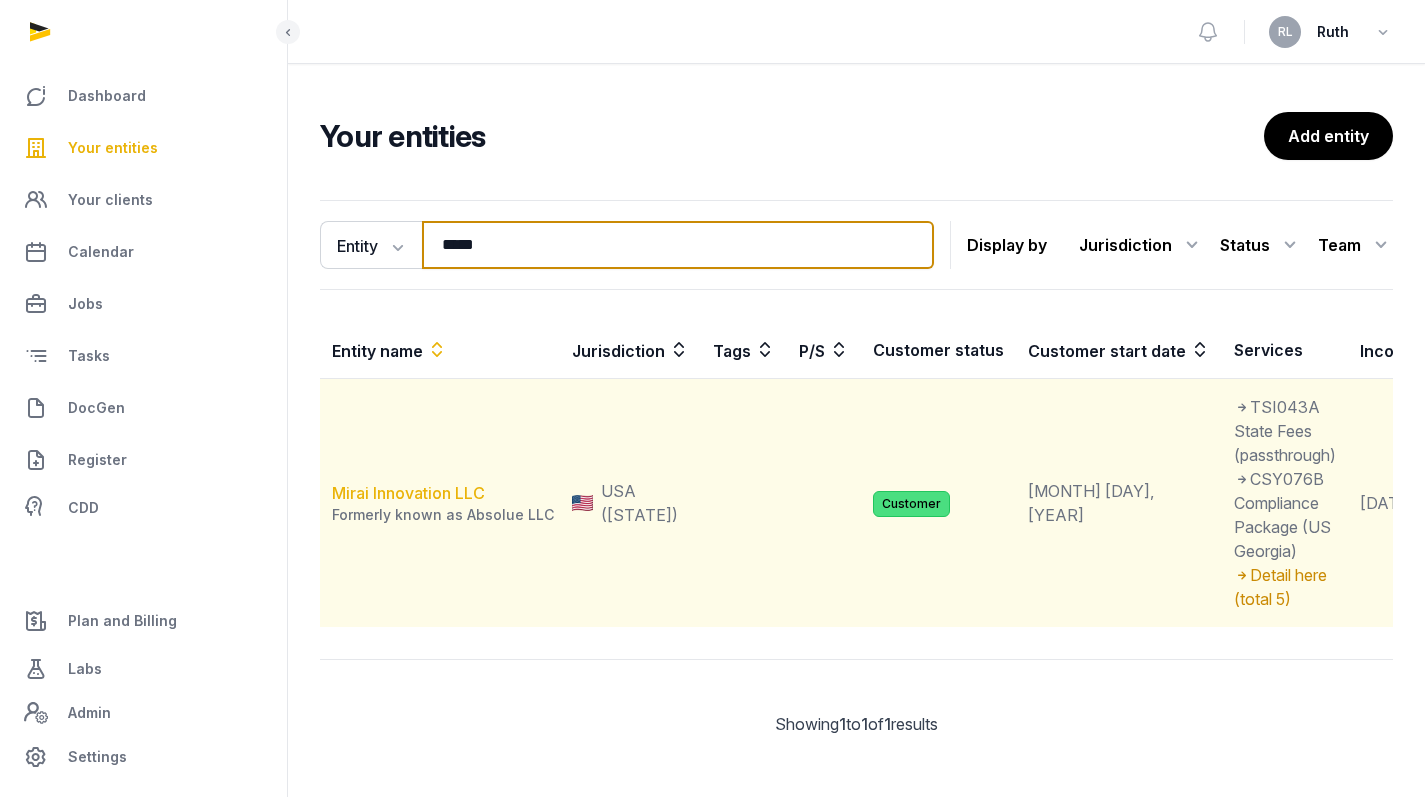 type on "*****" 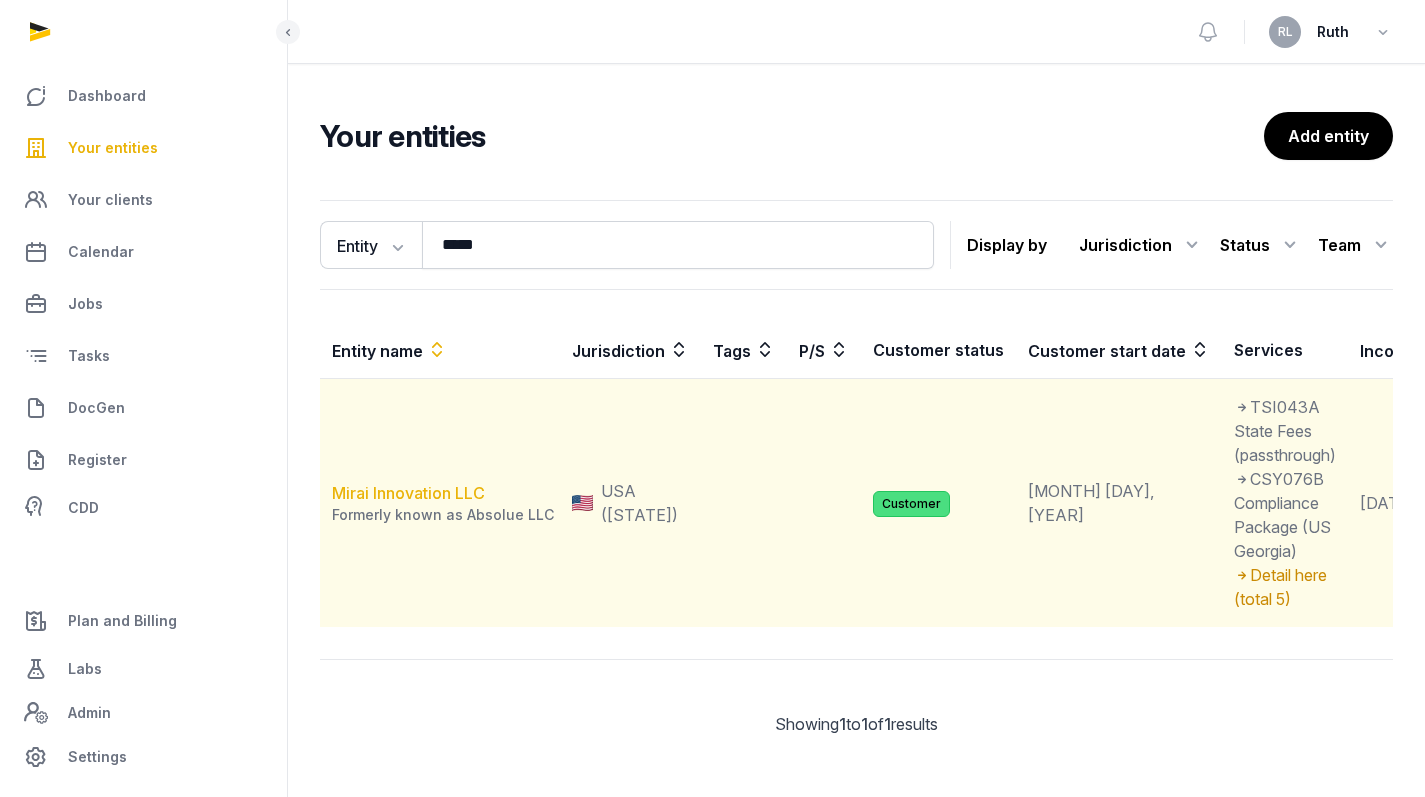 click on "Mirai Innovation LLC" at bounding box center [408, 493] 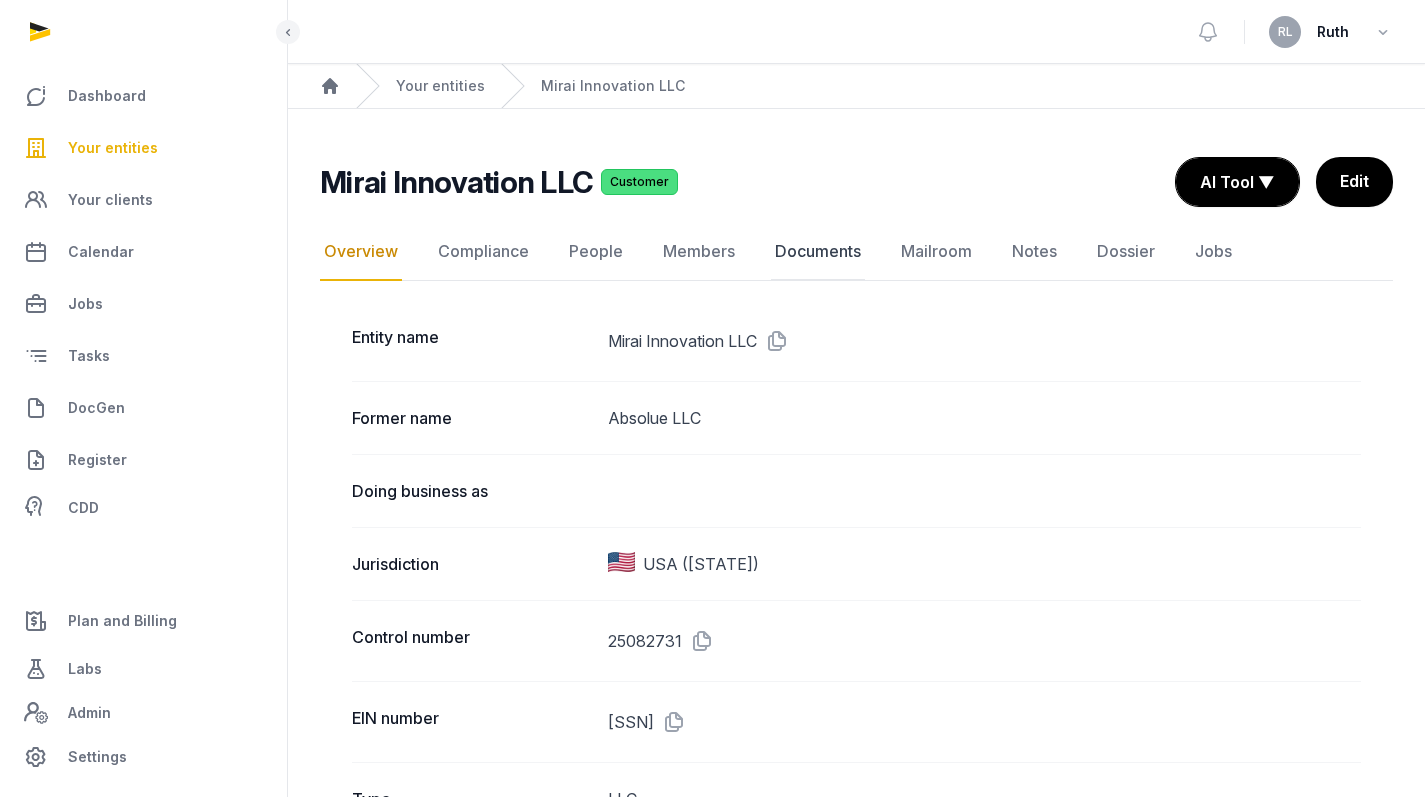 click on "Documents" 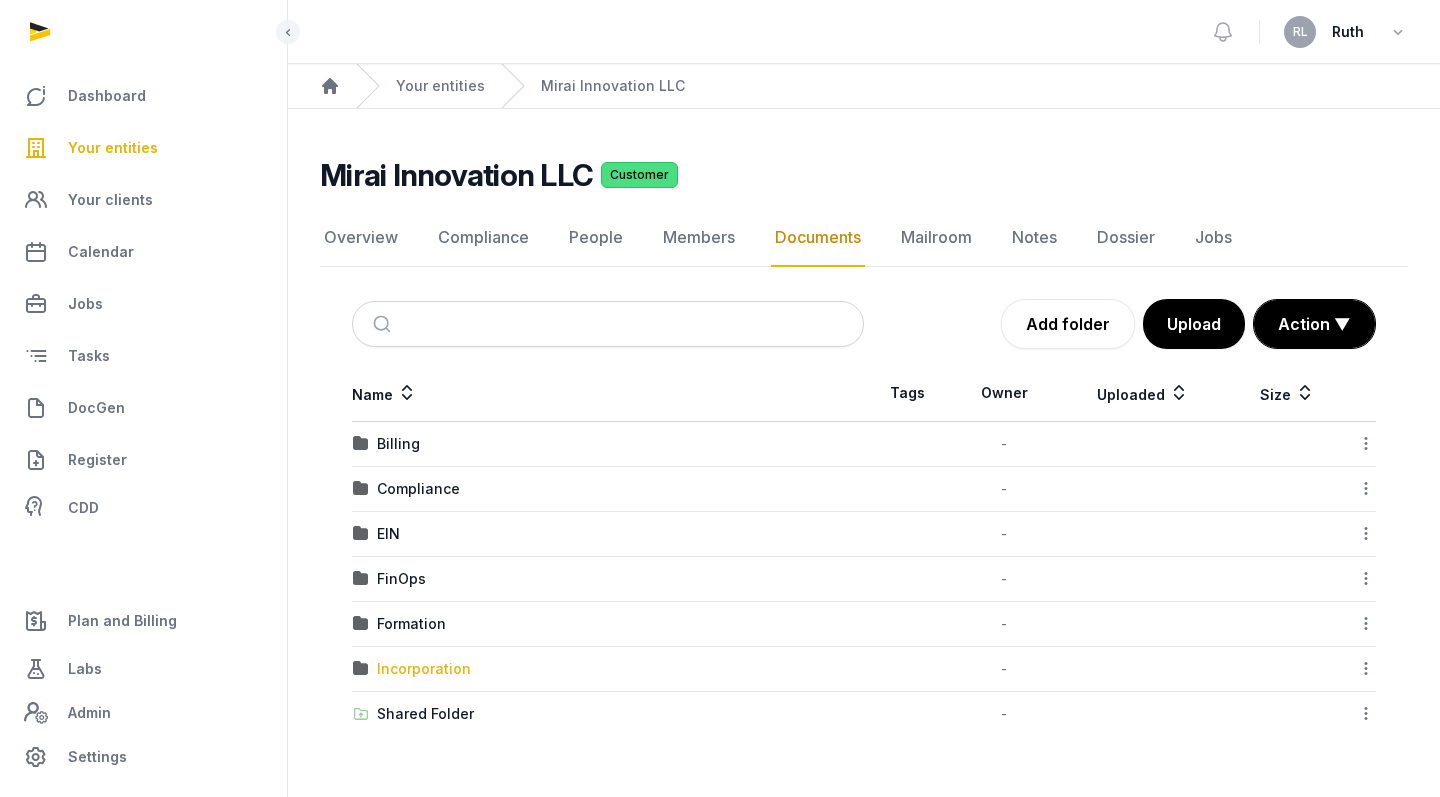 click on "Incorporation" at bounding box center (424, 669) 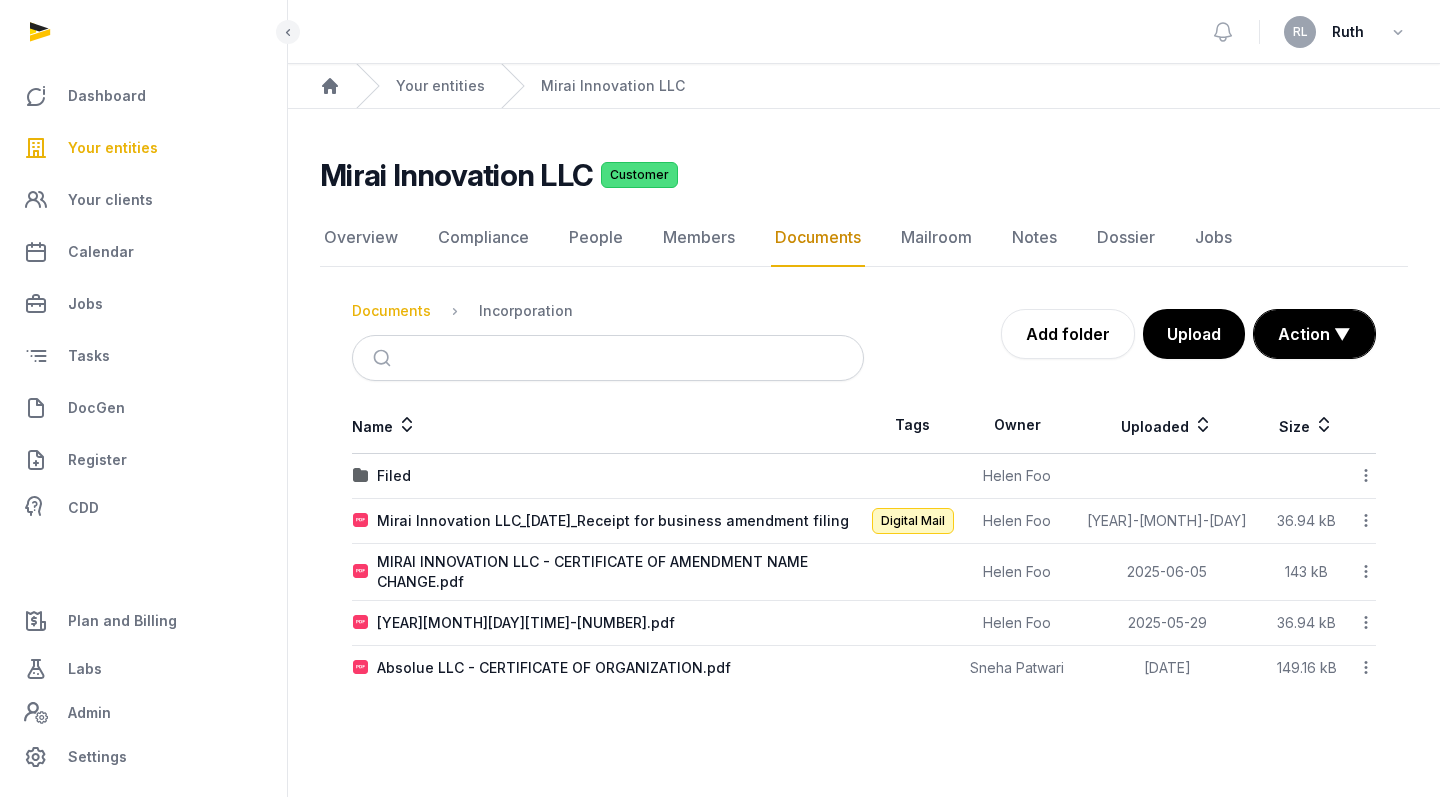 click on "Documents" at bounding box center [391, 311] 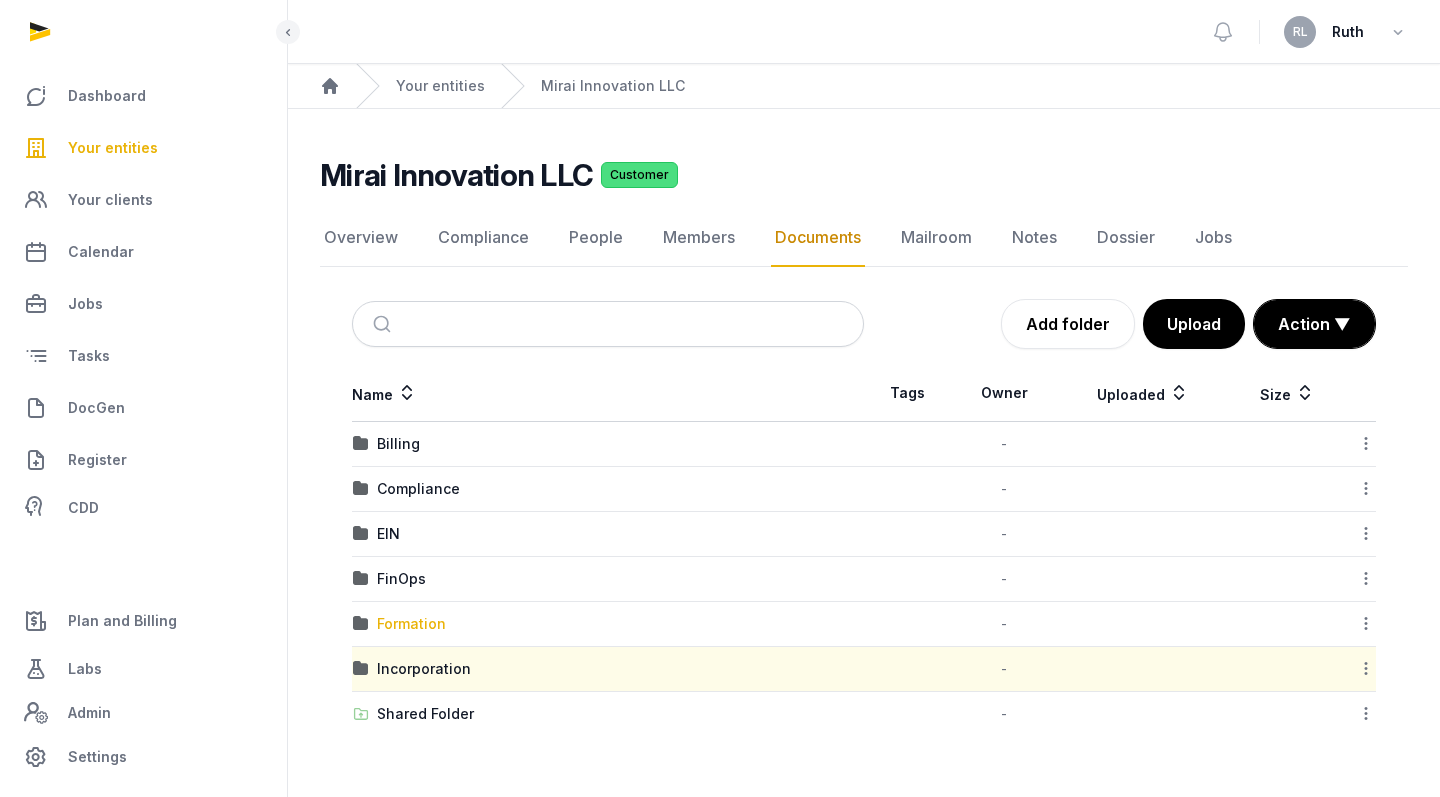 click on "Formation" at bounding box center [411, 624] 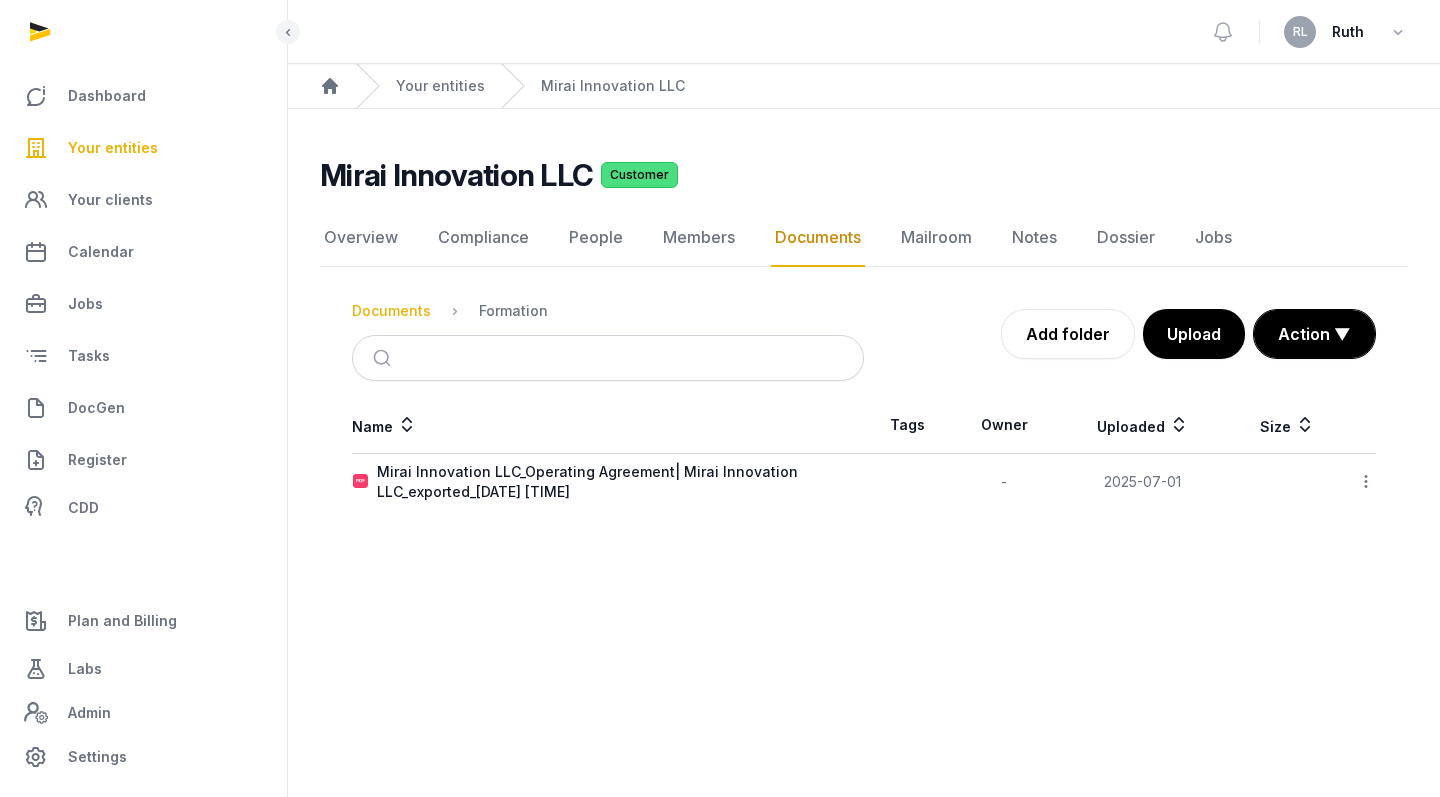 click on "Documents" at bounding box center [391, 311] 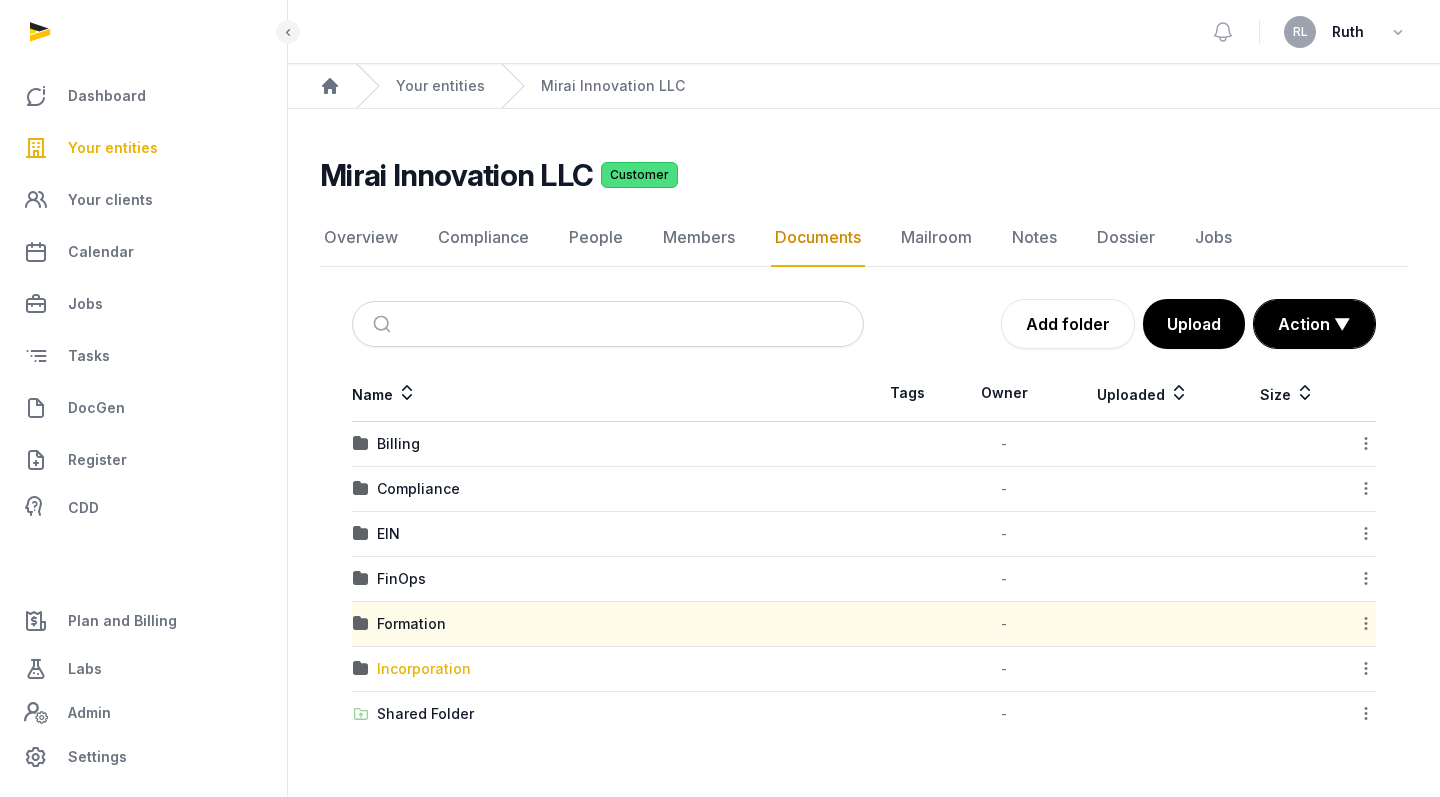 click on "Incorporation" at bounding box center [424, 669] 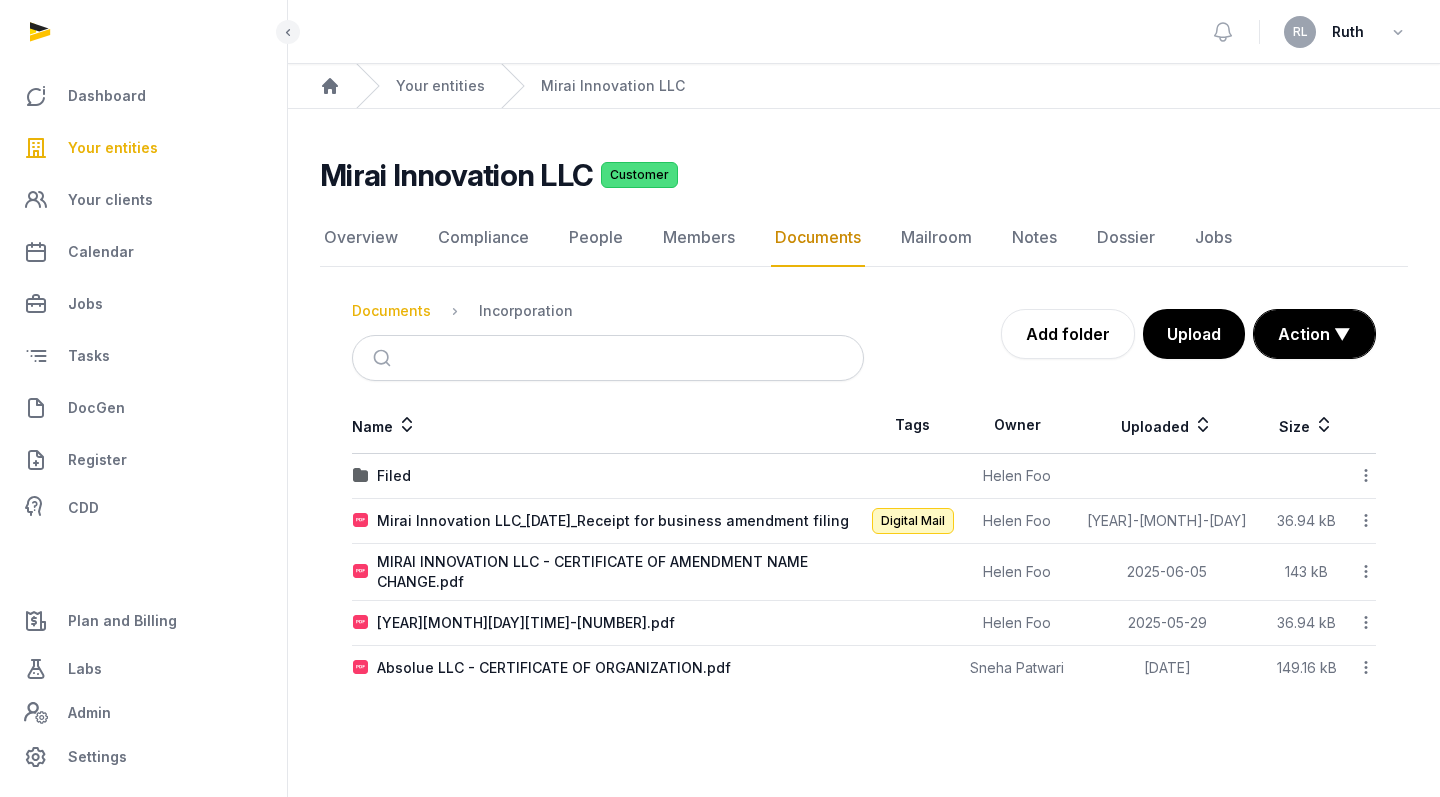 click on "Documents" at bounding box center (391, 311) 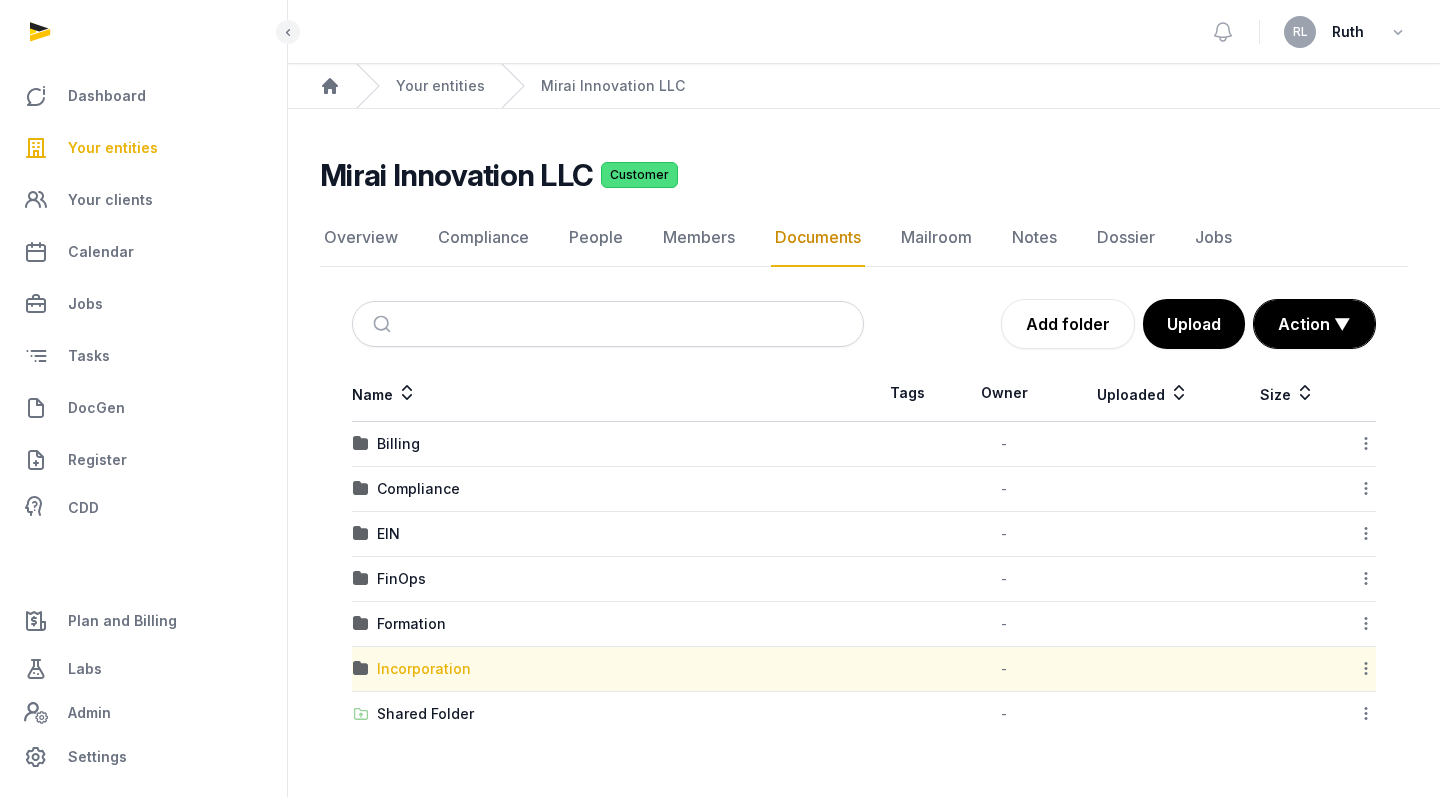 click on "Incorporation" at bounding box center (424, 669) 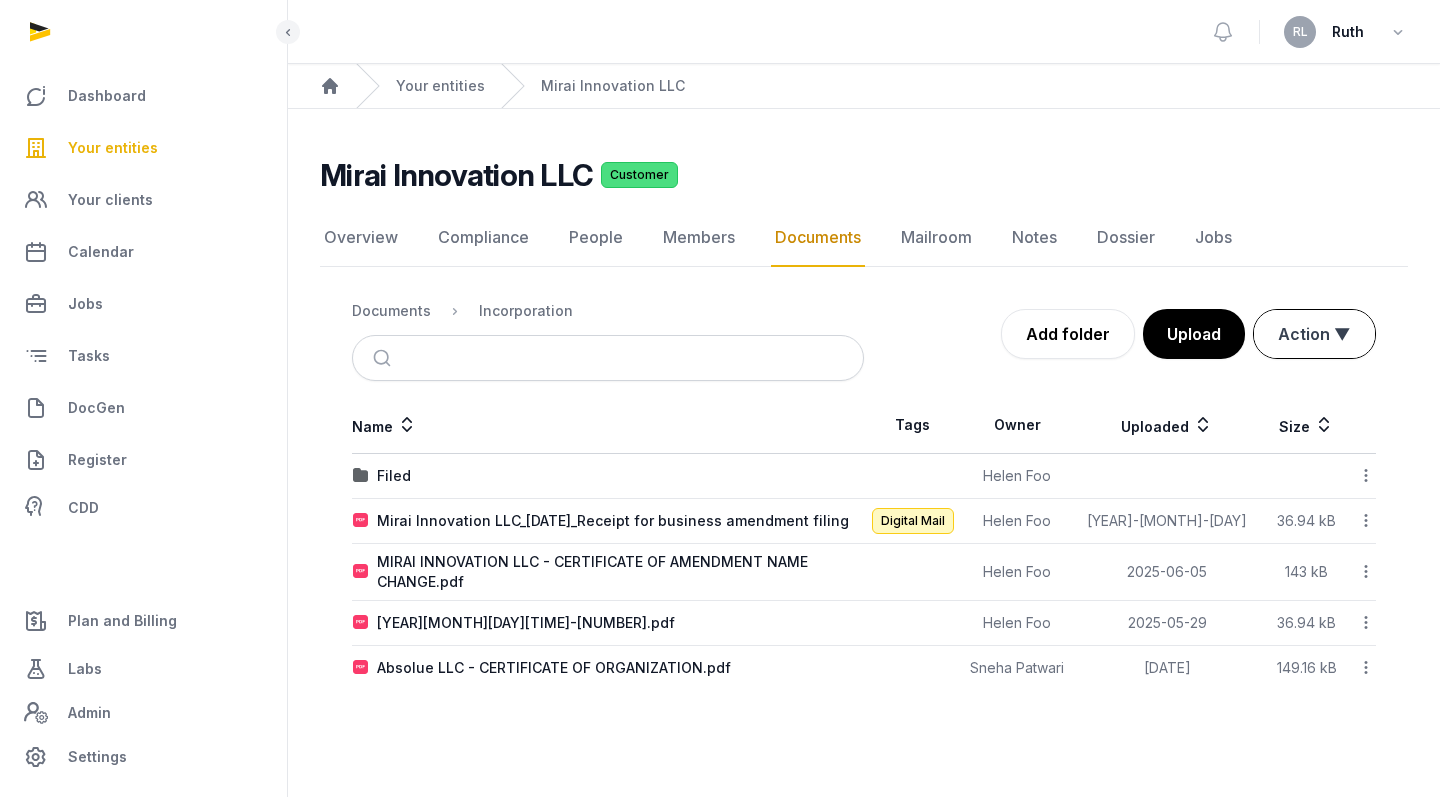 click on "Action ▼" at bounding box center [1314, 334] 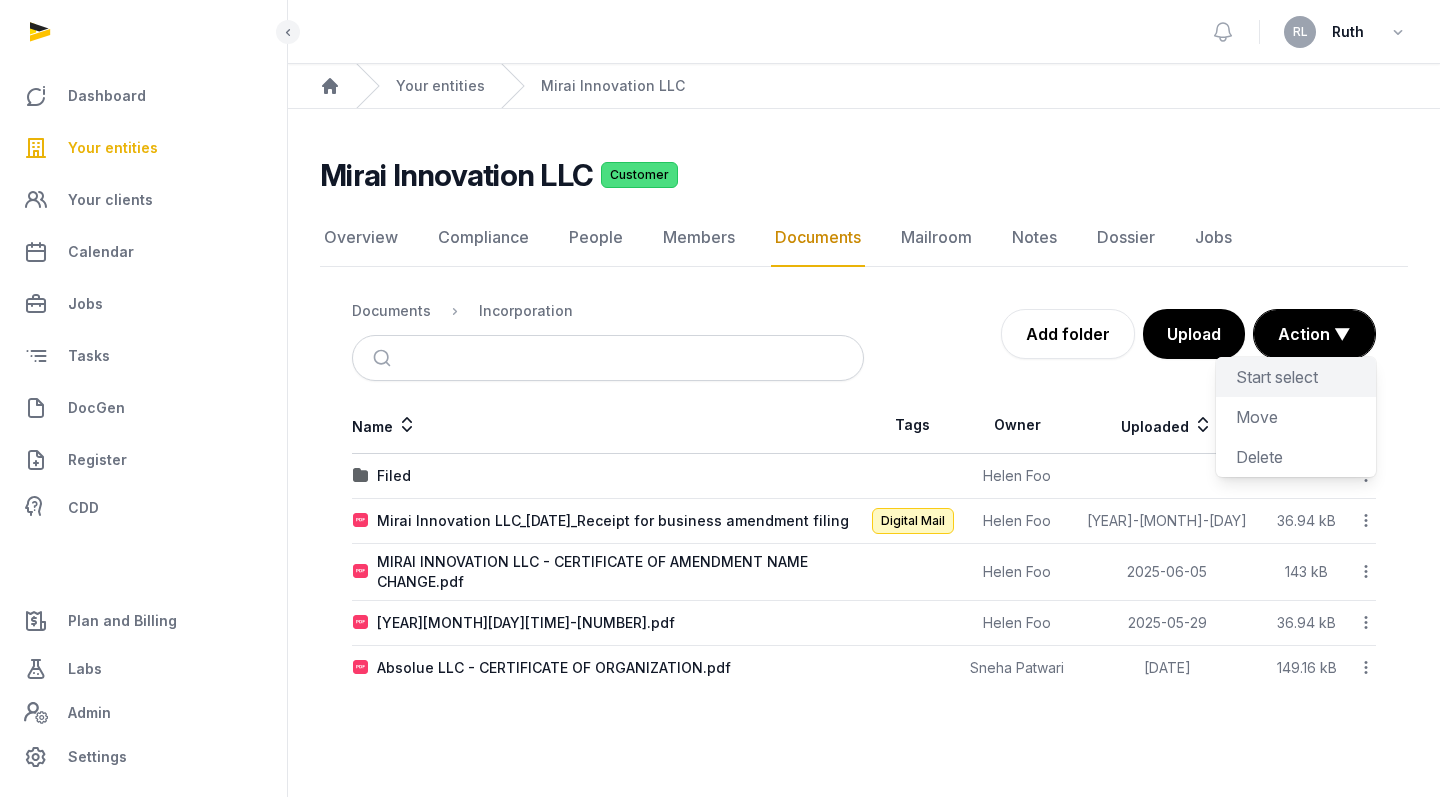 click on "Start select" 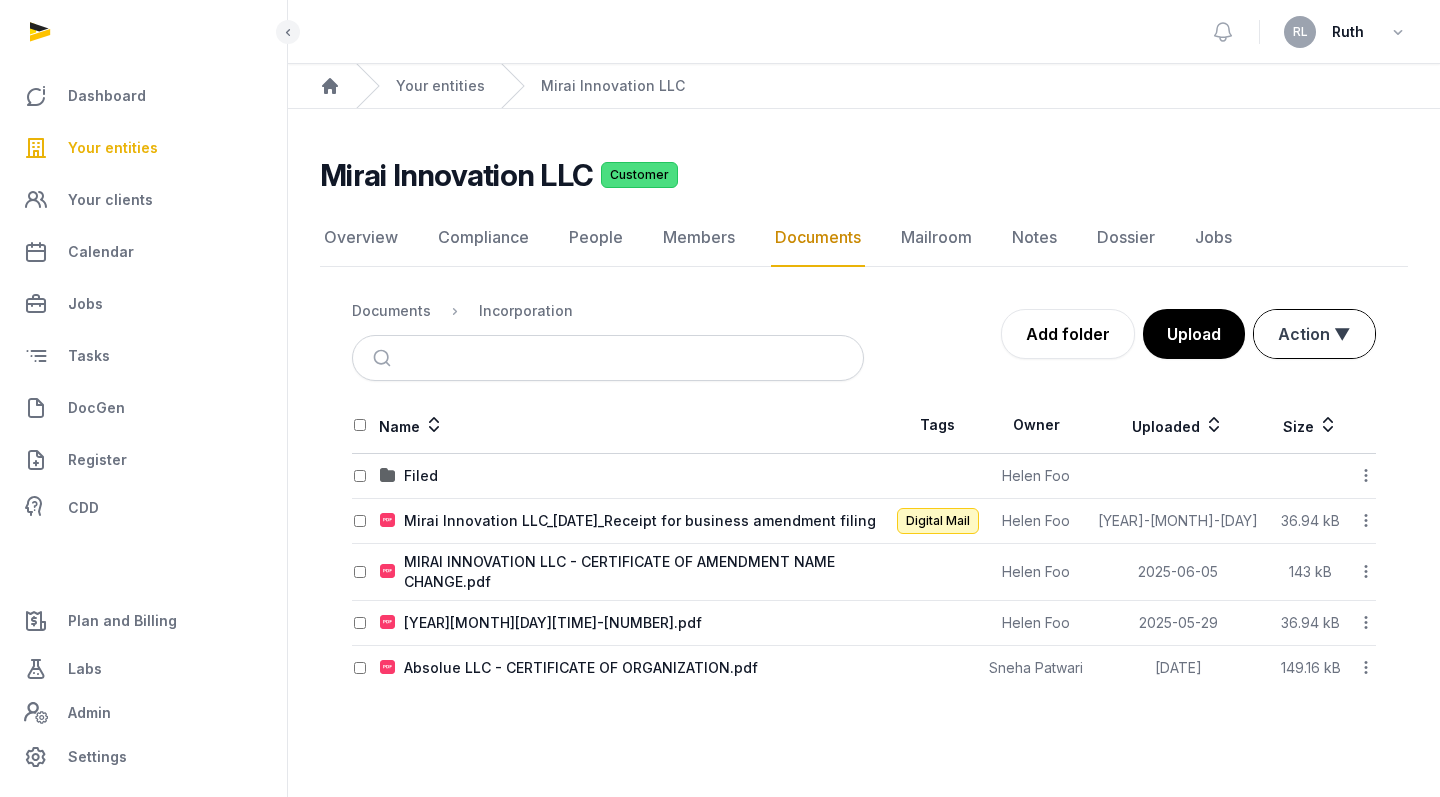 click on "Action ▼" at bounding box center [1314, 334] 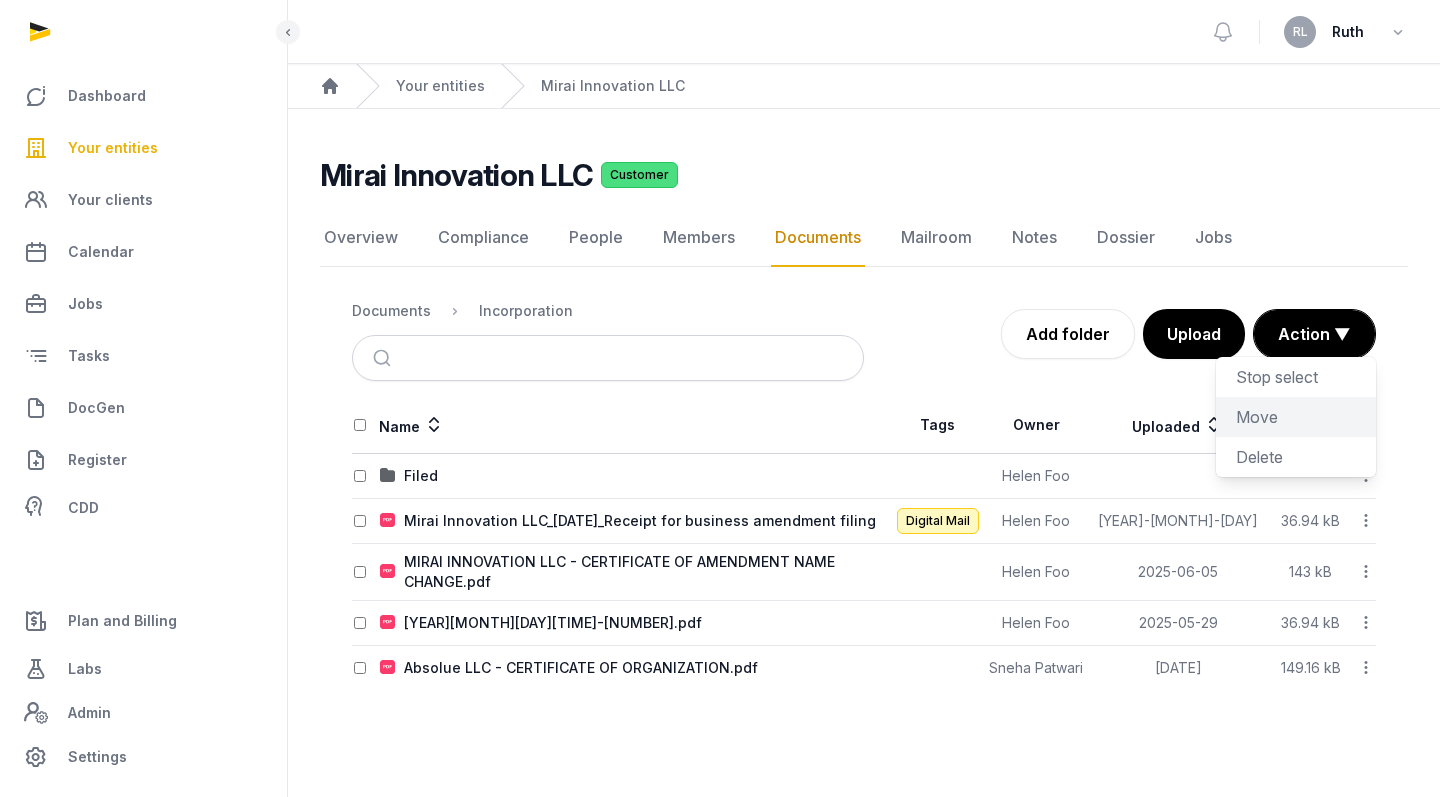 click on "Move" 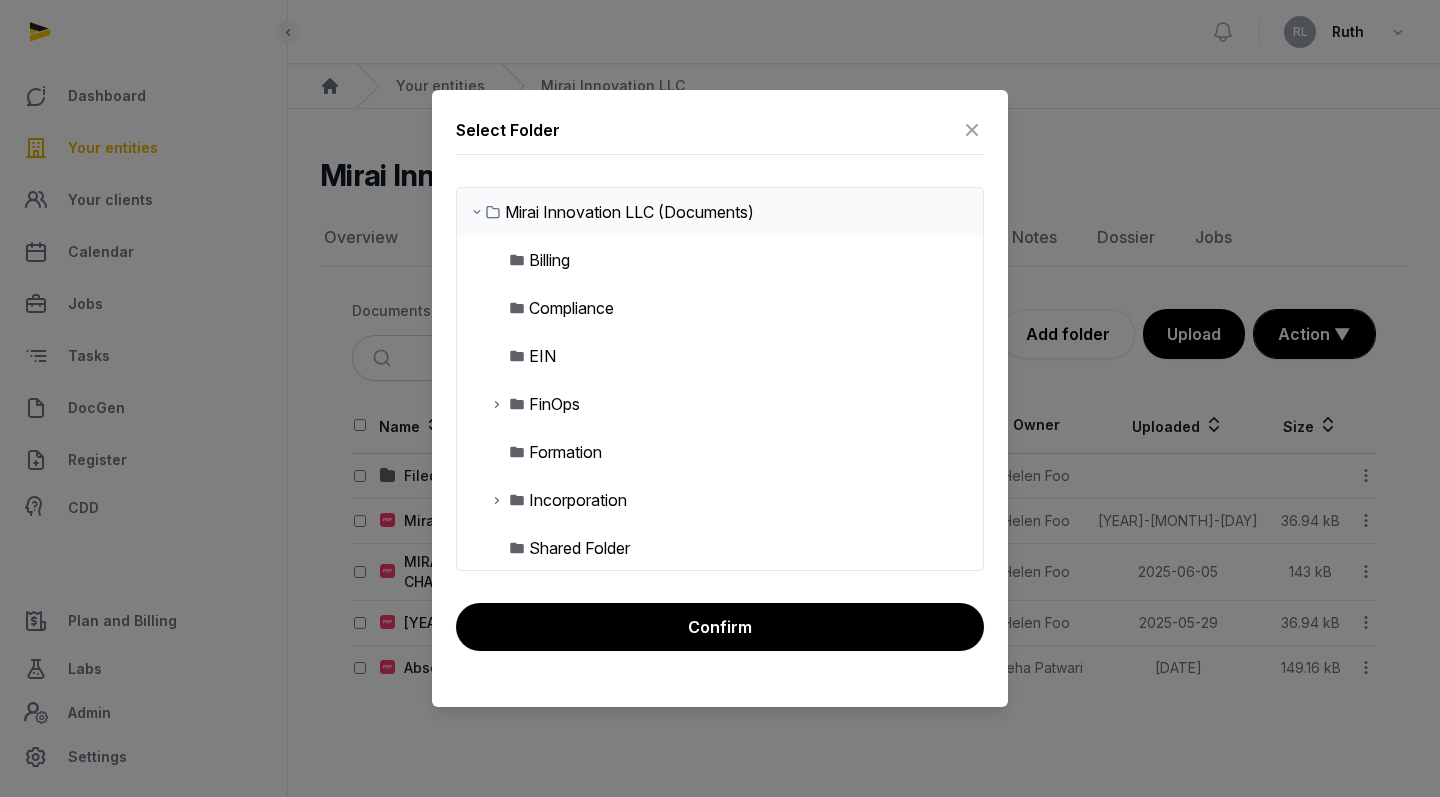 click on "Formation" at bounding box center [565, 452] 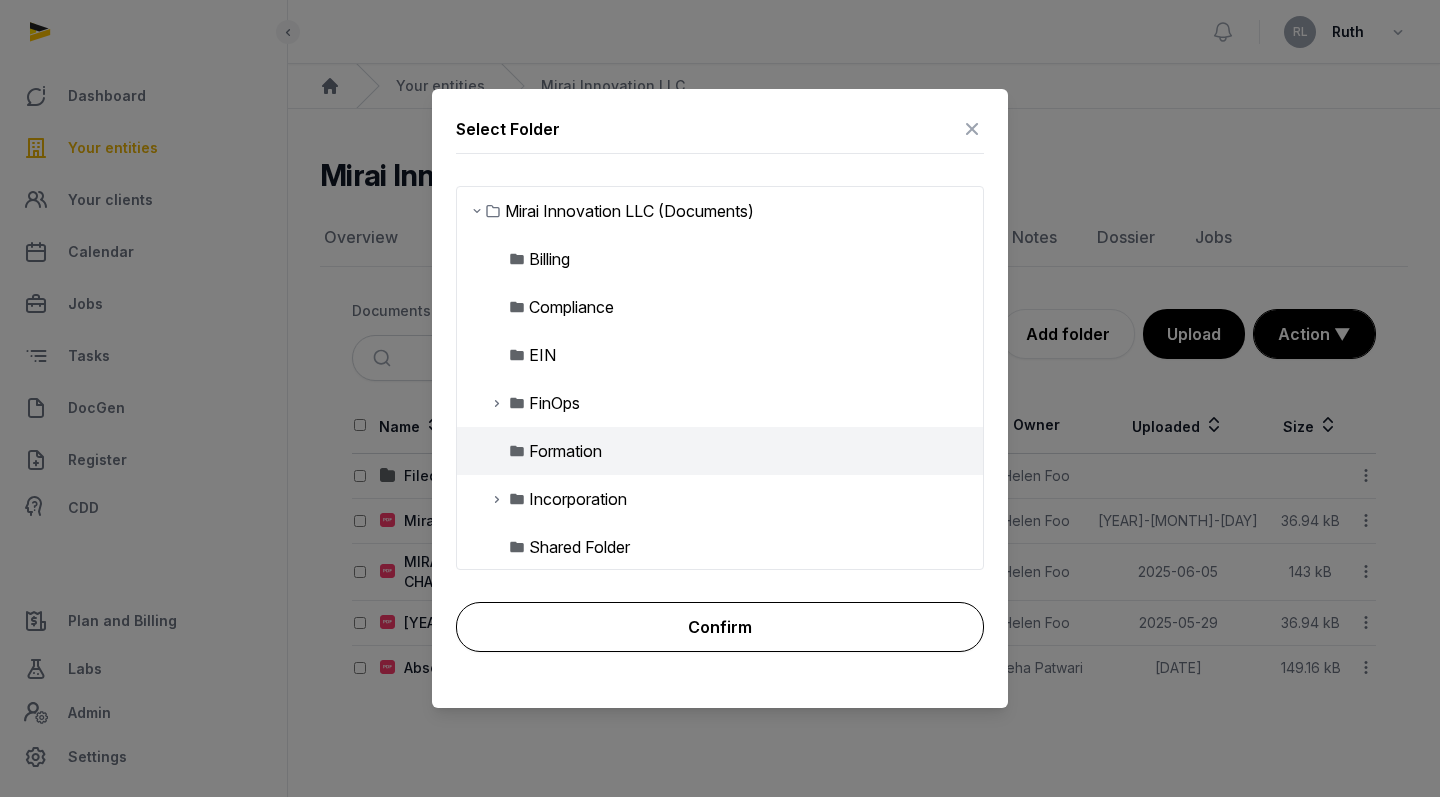 click on "Confirm" at bounding box center (720, 627) 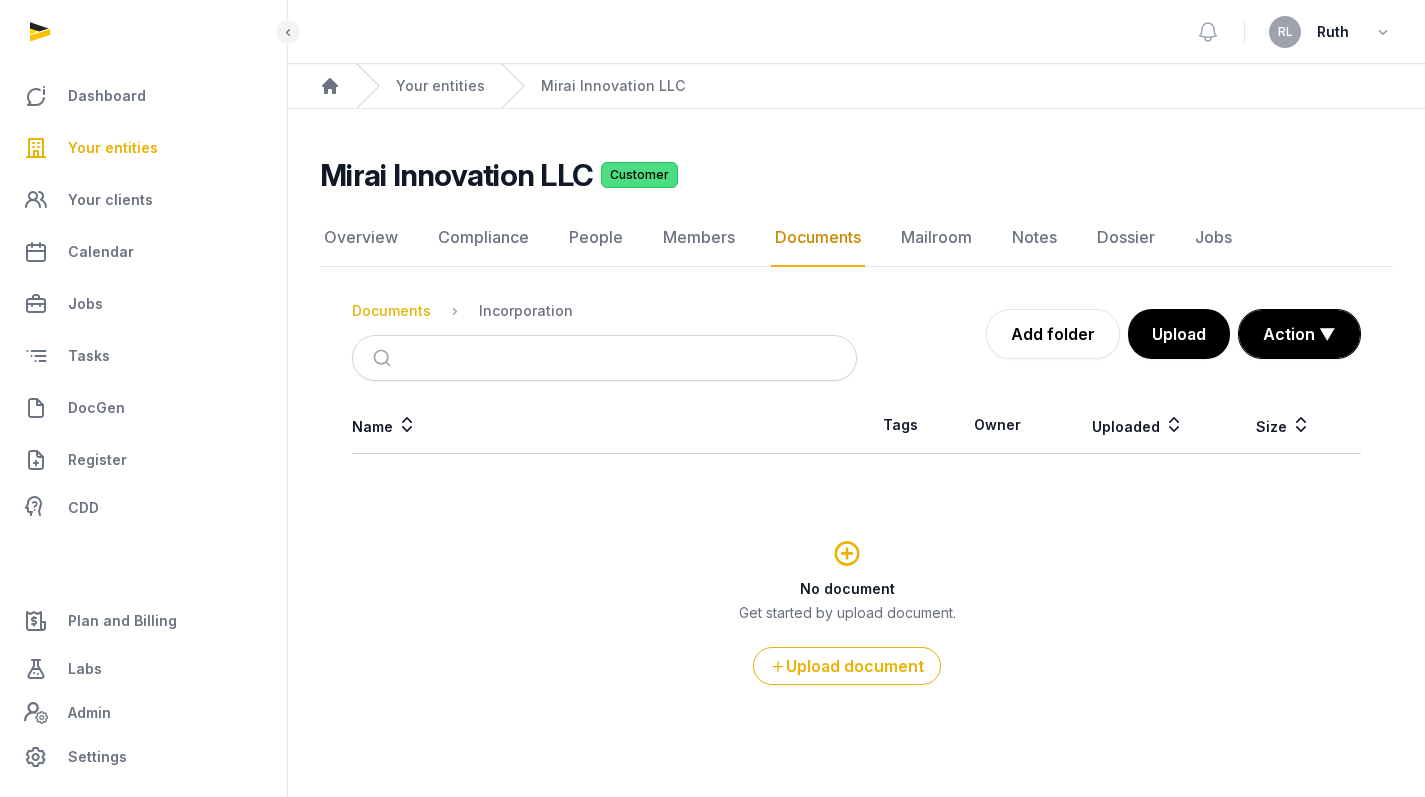 click on "Documents" at bounding box center (391, 311) 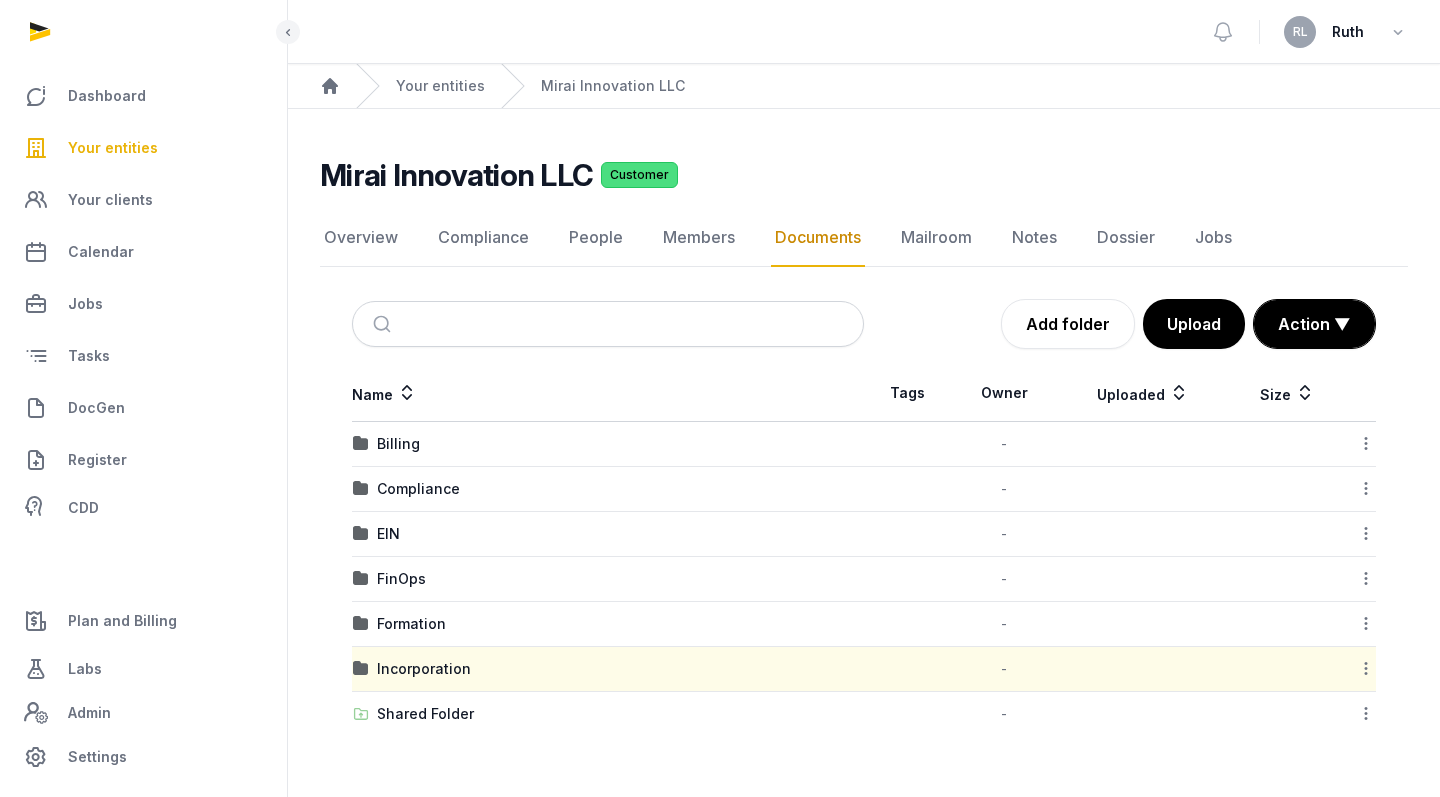 click 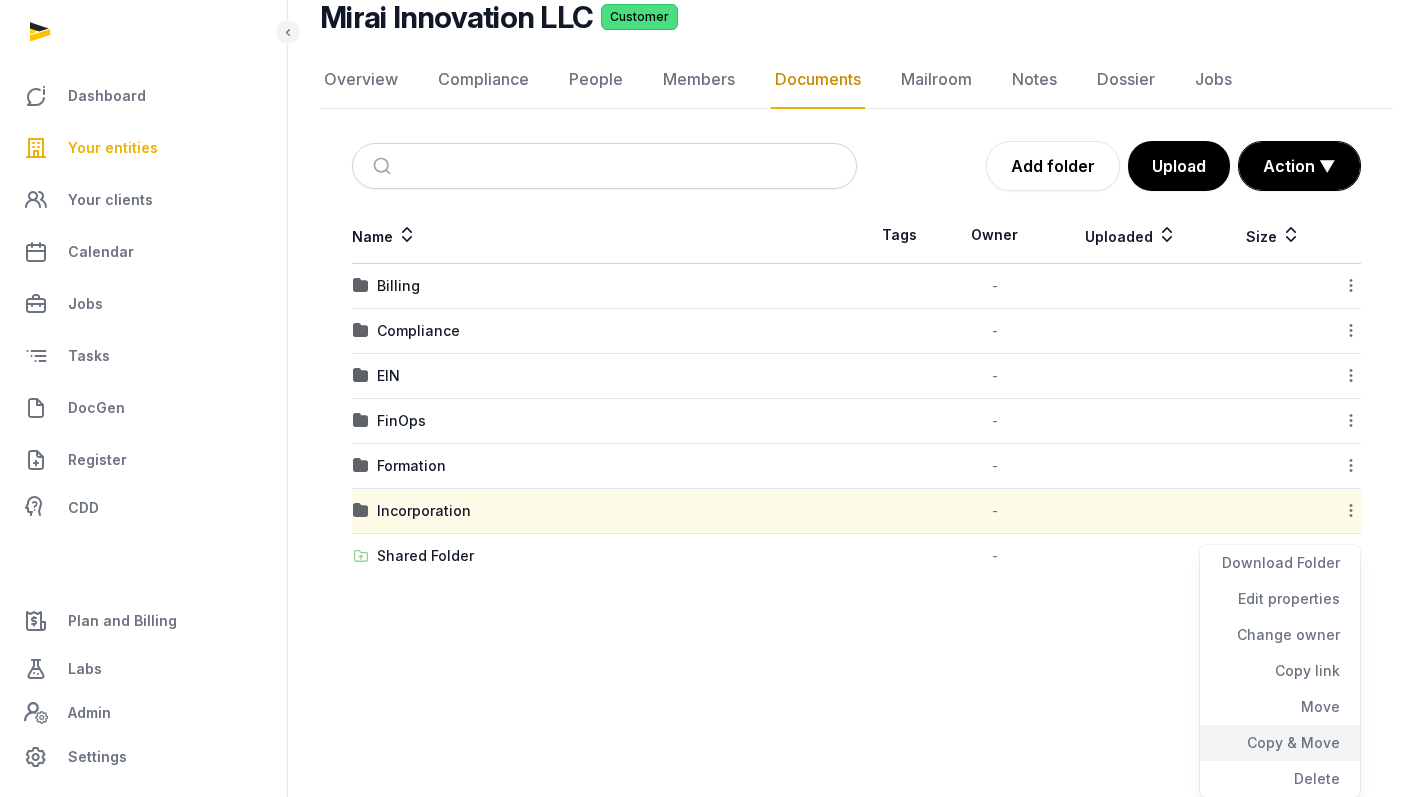 scroll, scrollTop: 158, scrollLeft: 0, axis: vertical 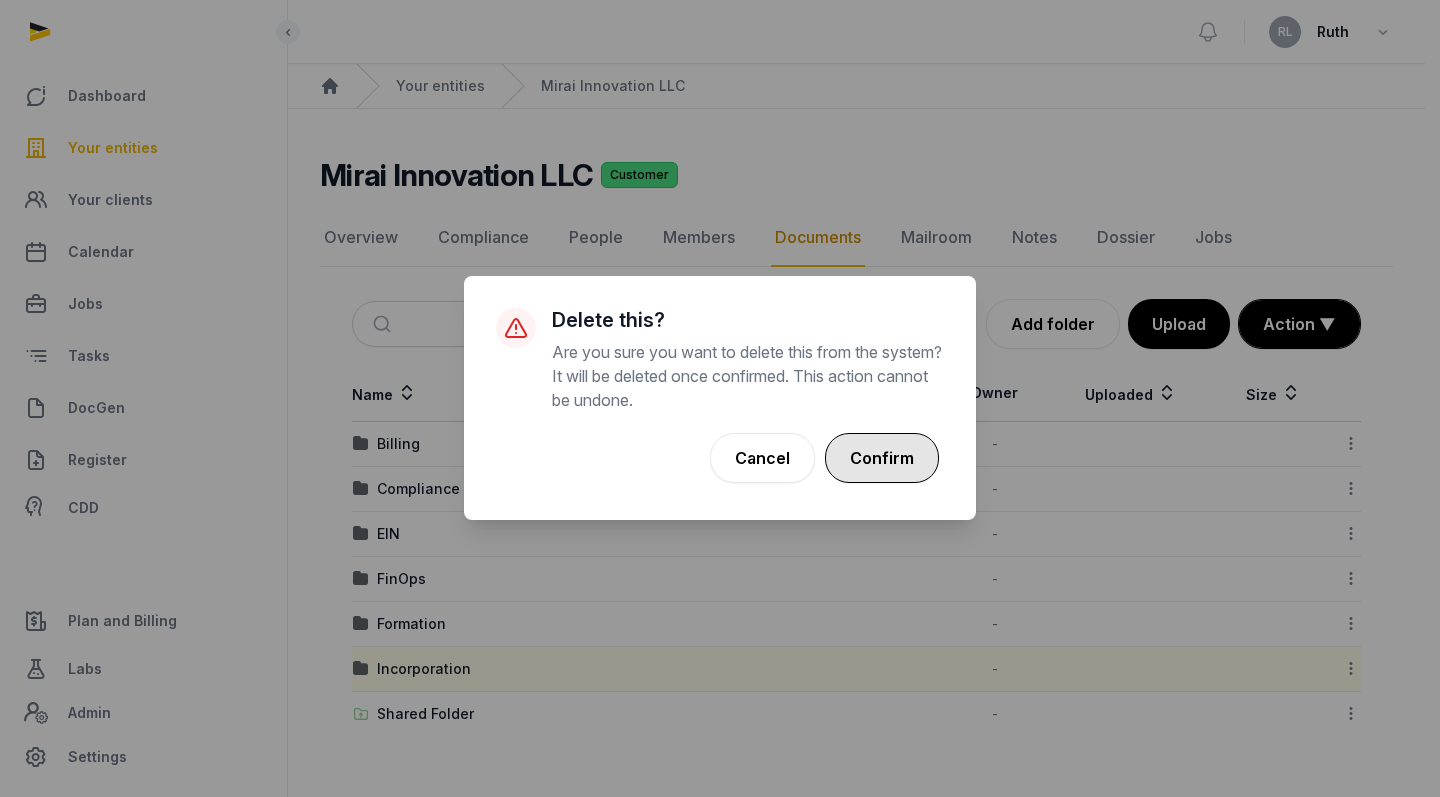click on "Confirm" at bounding box center (882, 458) 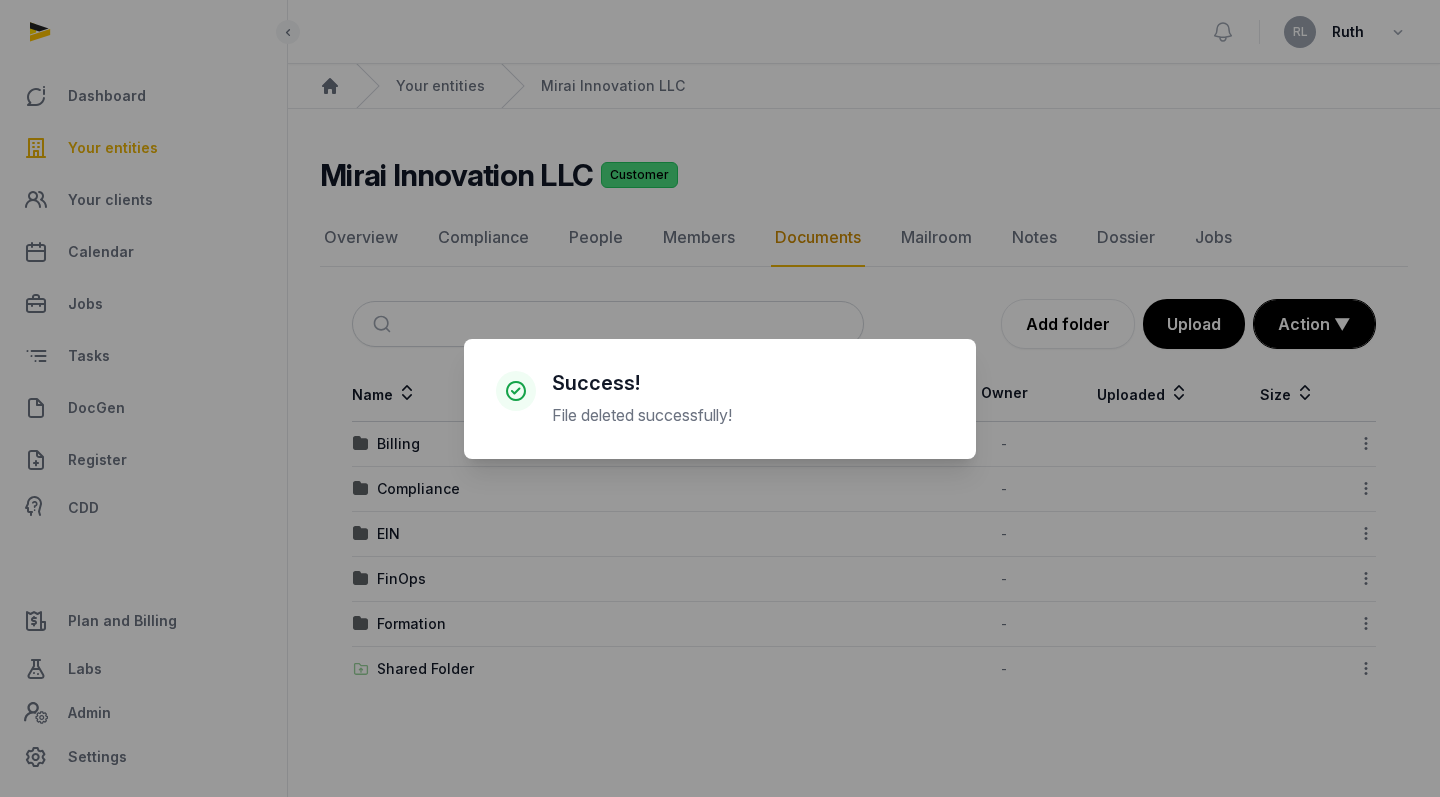 click on "×
Success!
File deleted successfully!
Cancel No OK" at bounding box center [720, 398] 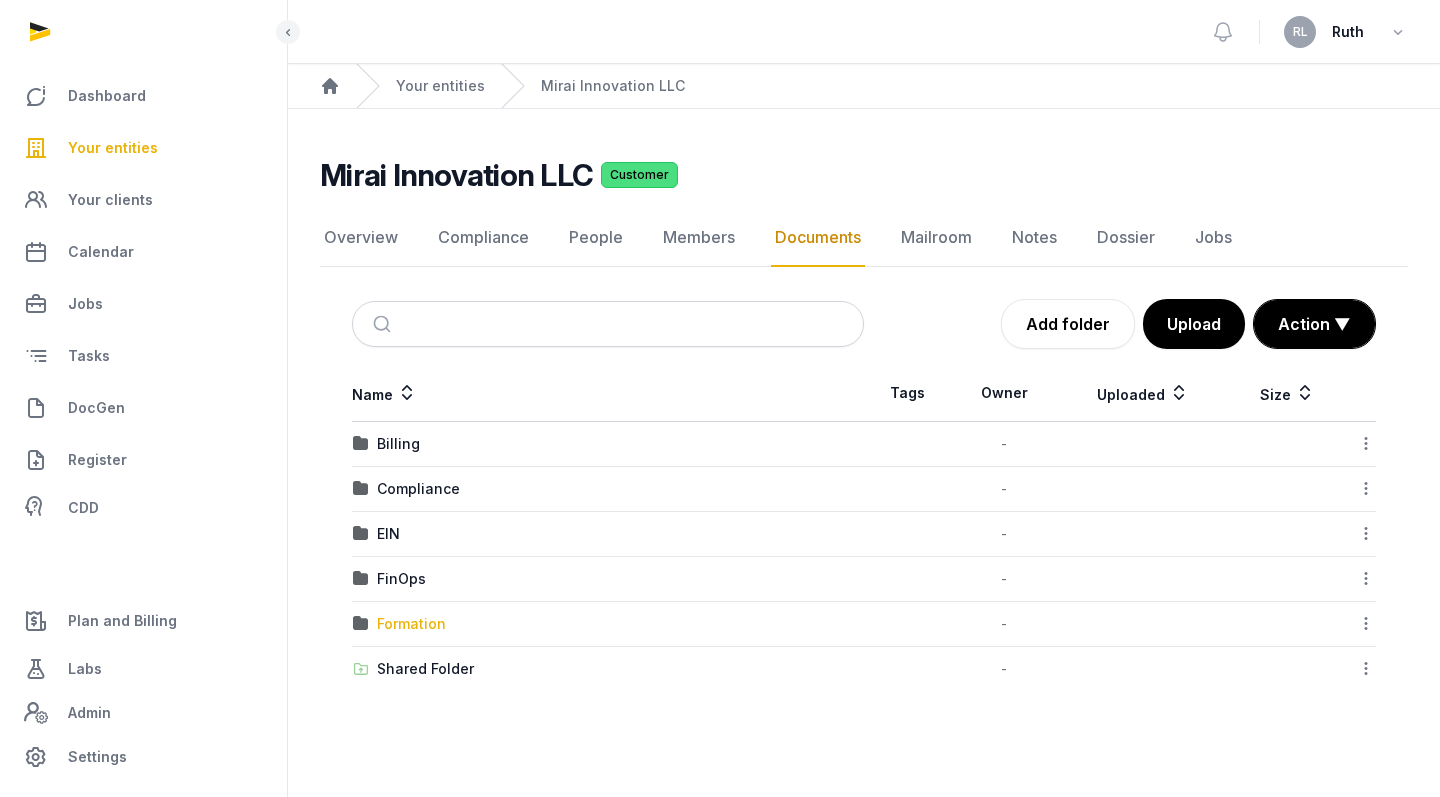click on "Formation" at bounding box center [411, 624] 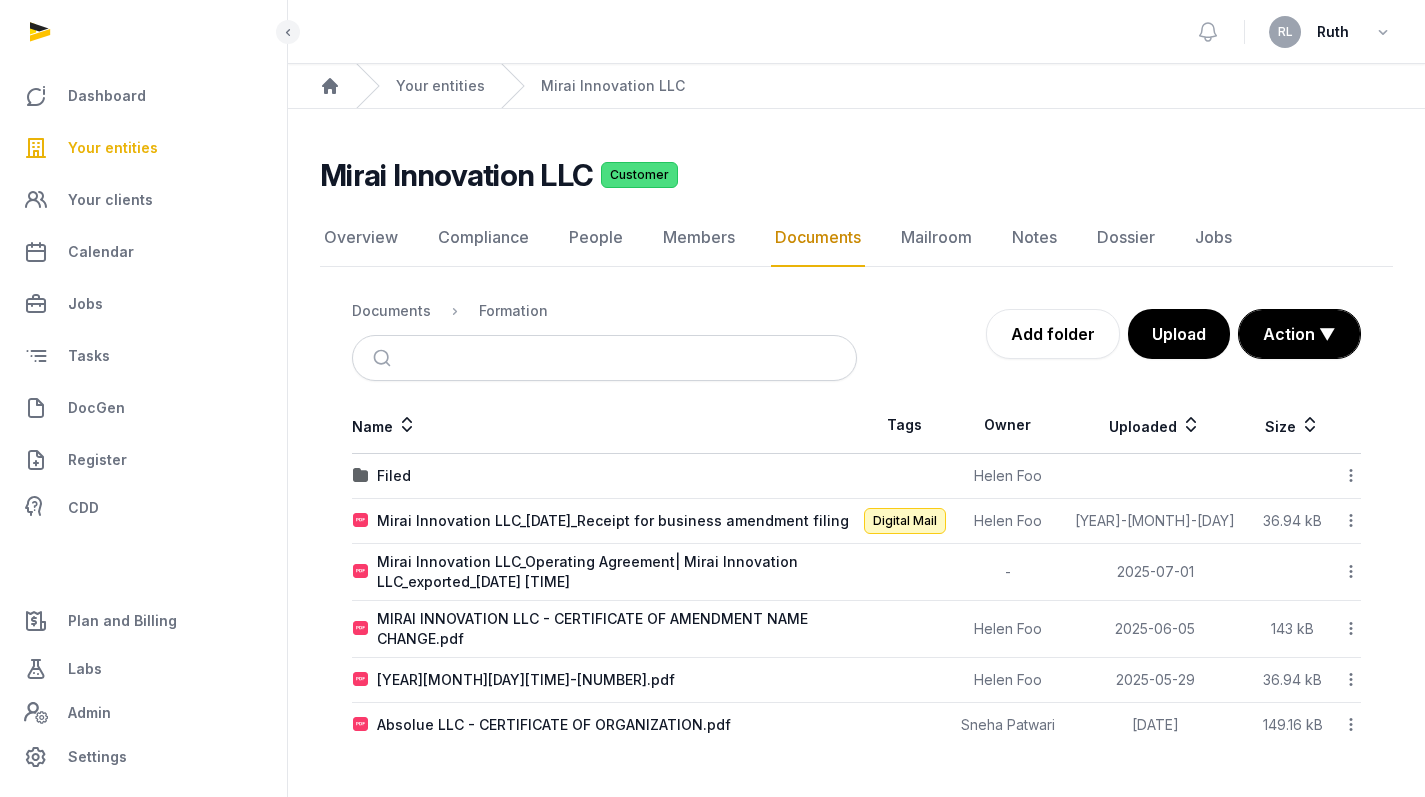 scroll, scrollTop: 2, scrollLeft: 0, axis: vertical 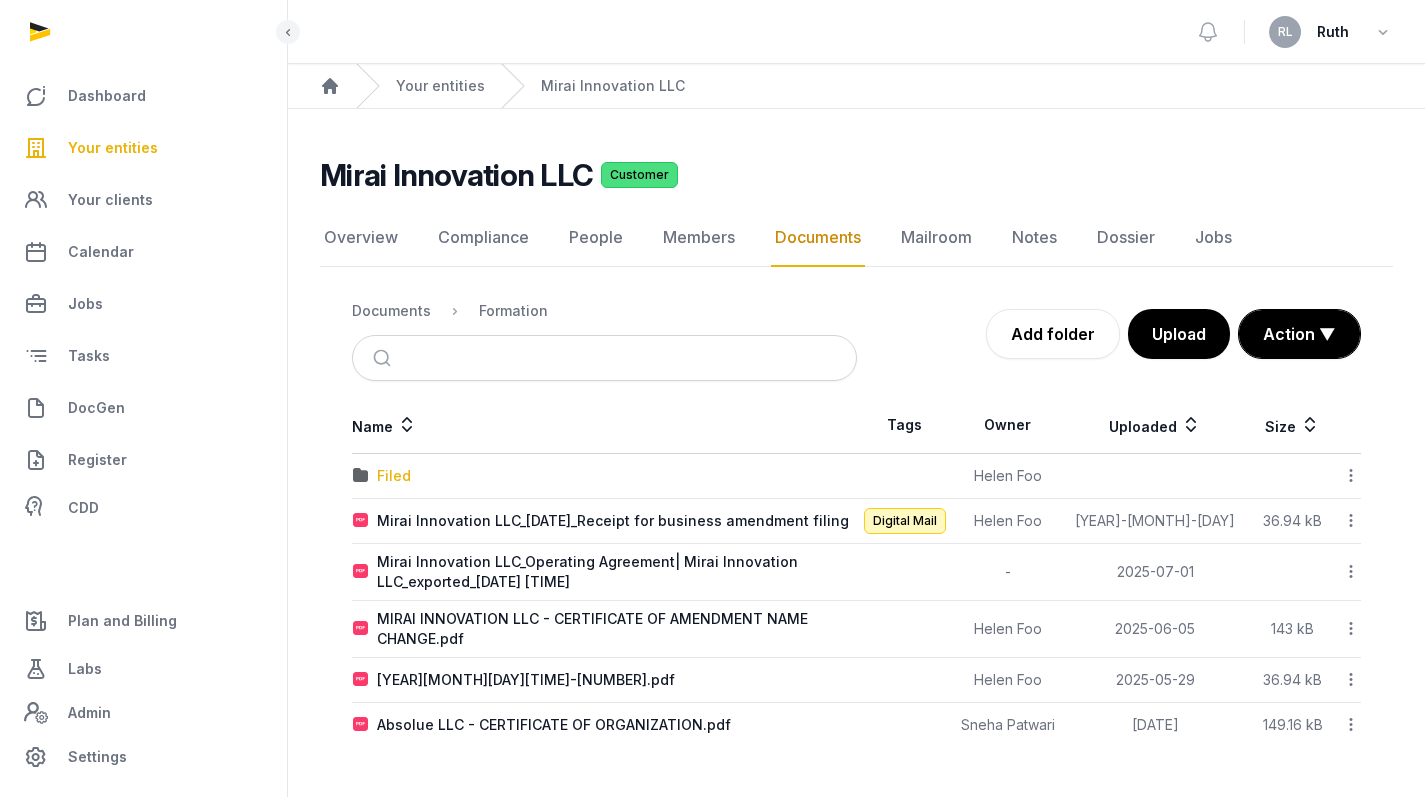 click on "Filed" at bounding box center (394, 476) 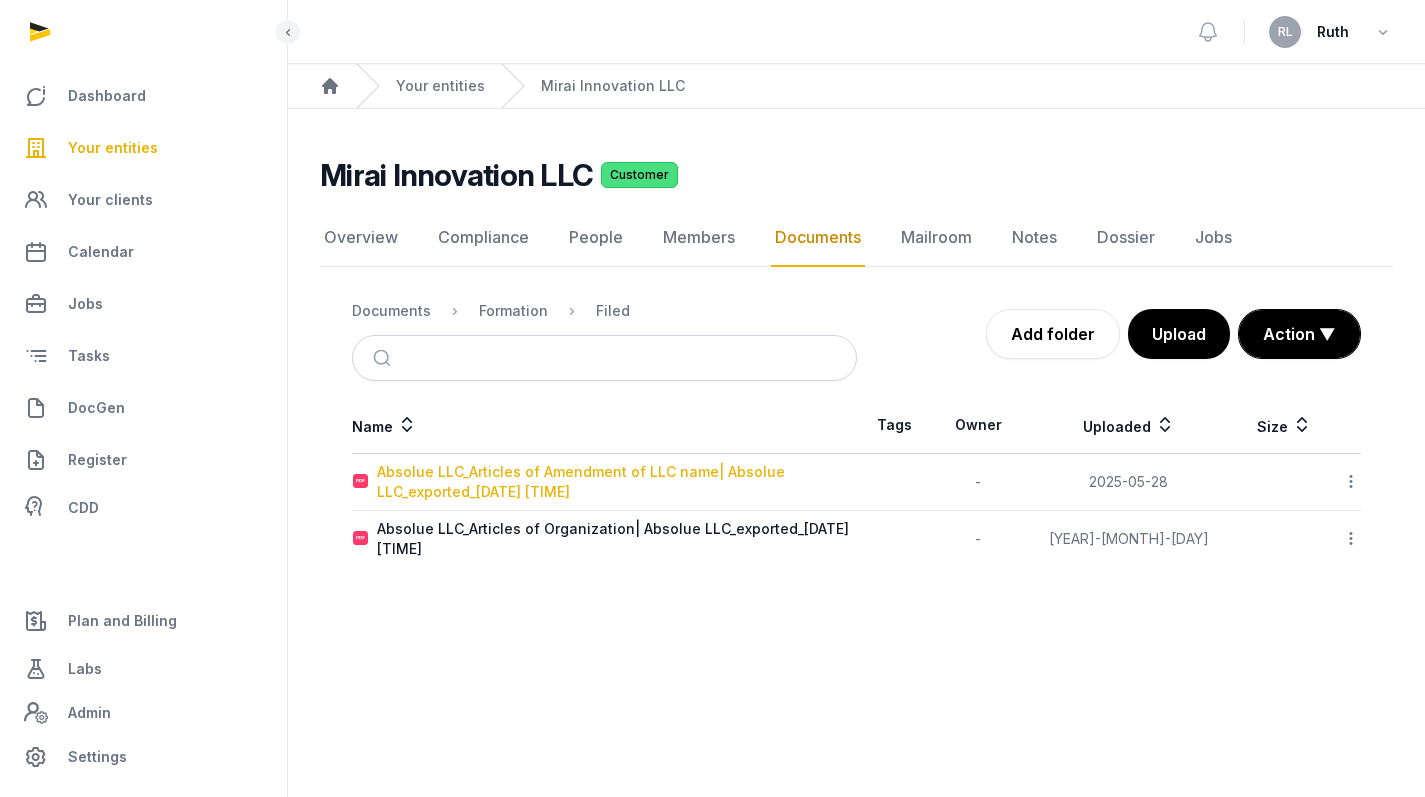 scroll, scrollTop: 0, scrollLeft: 0, axis: both 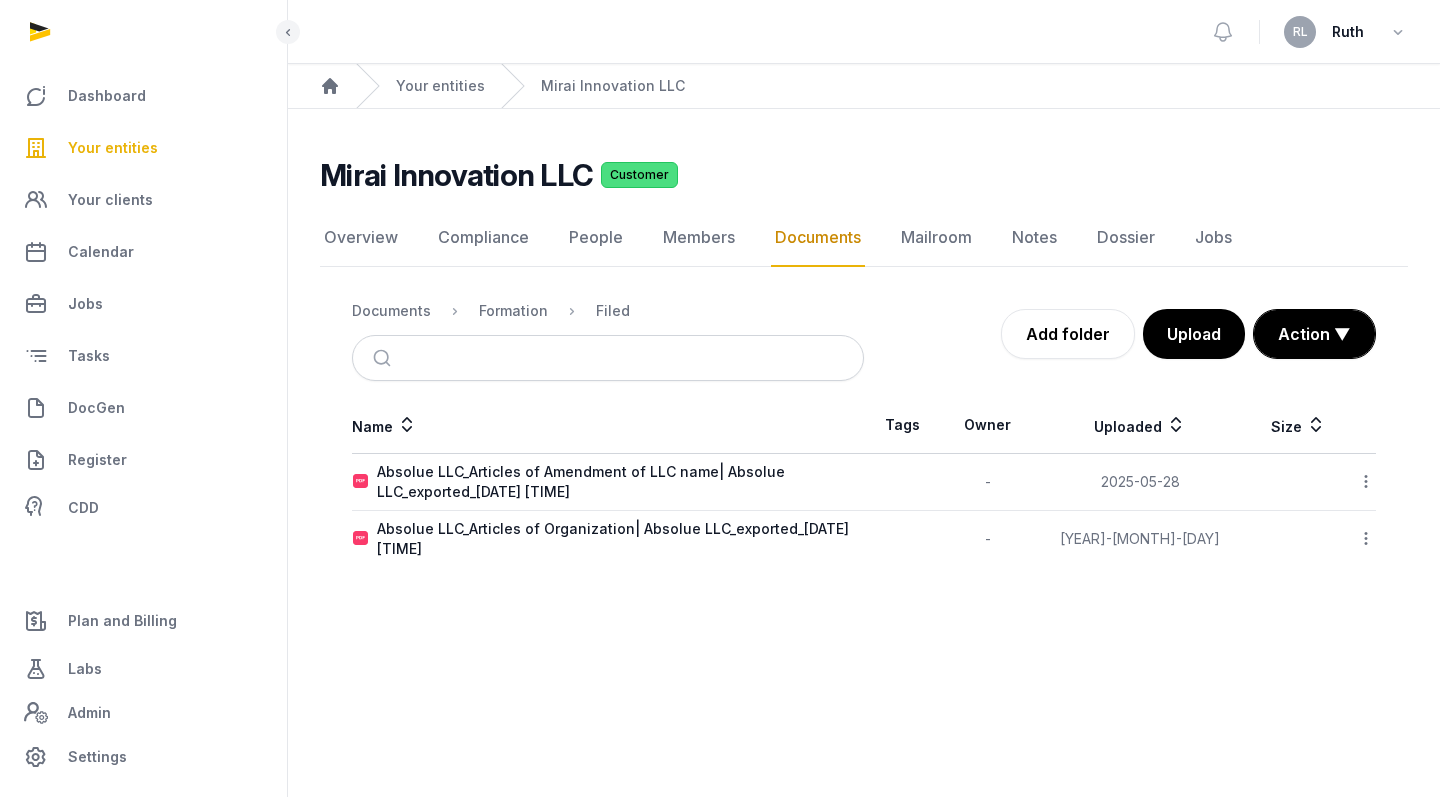 click on "Formation" at bounding box center (497, 311) 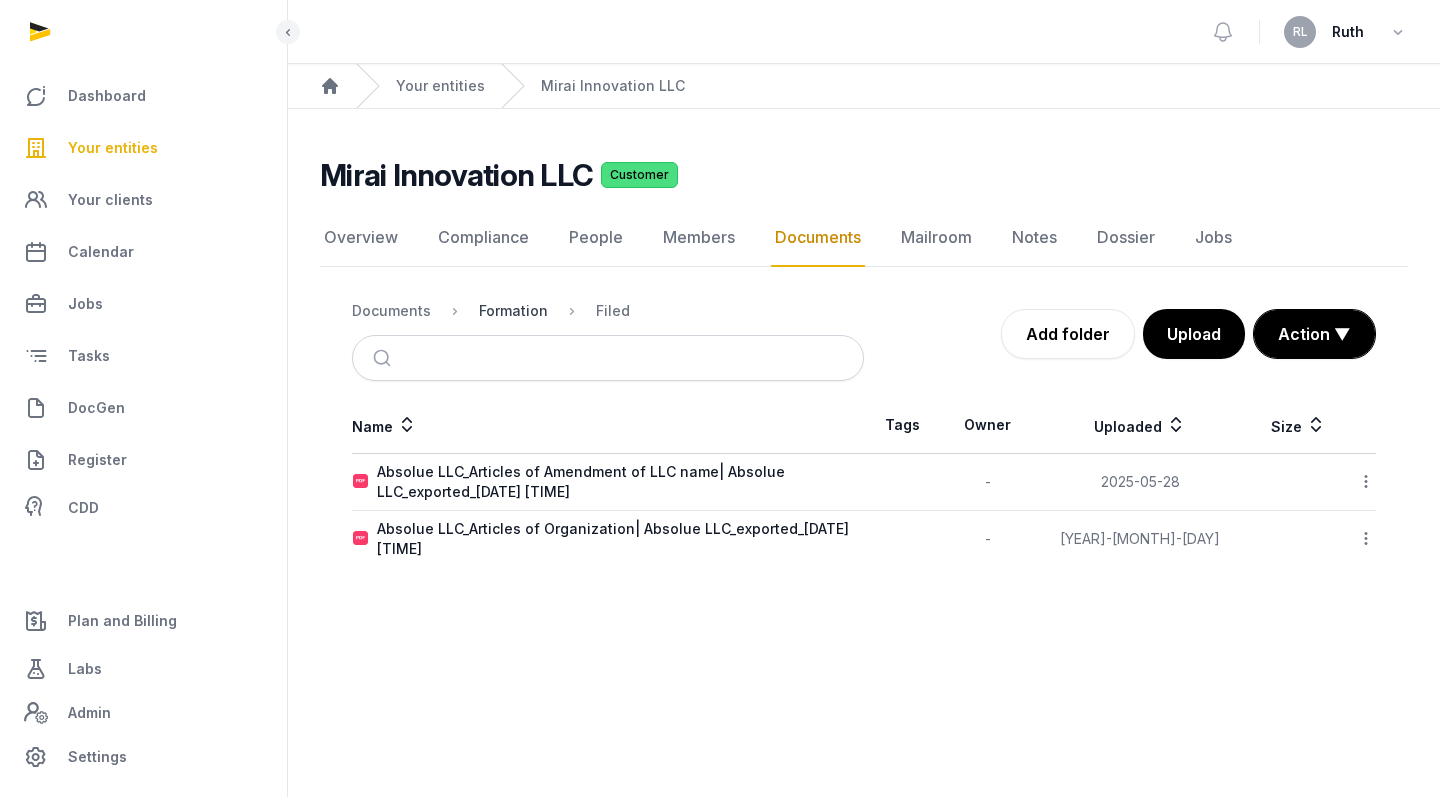 click on "Formation" at bounding box center [513, 311] 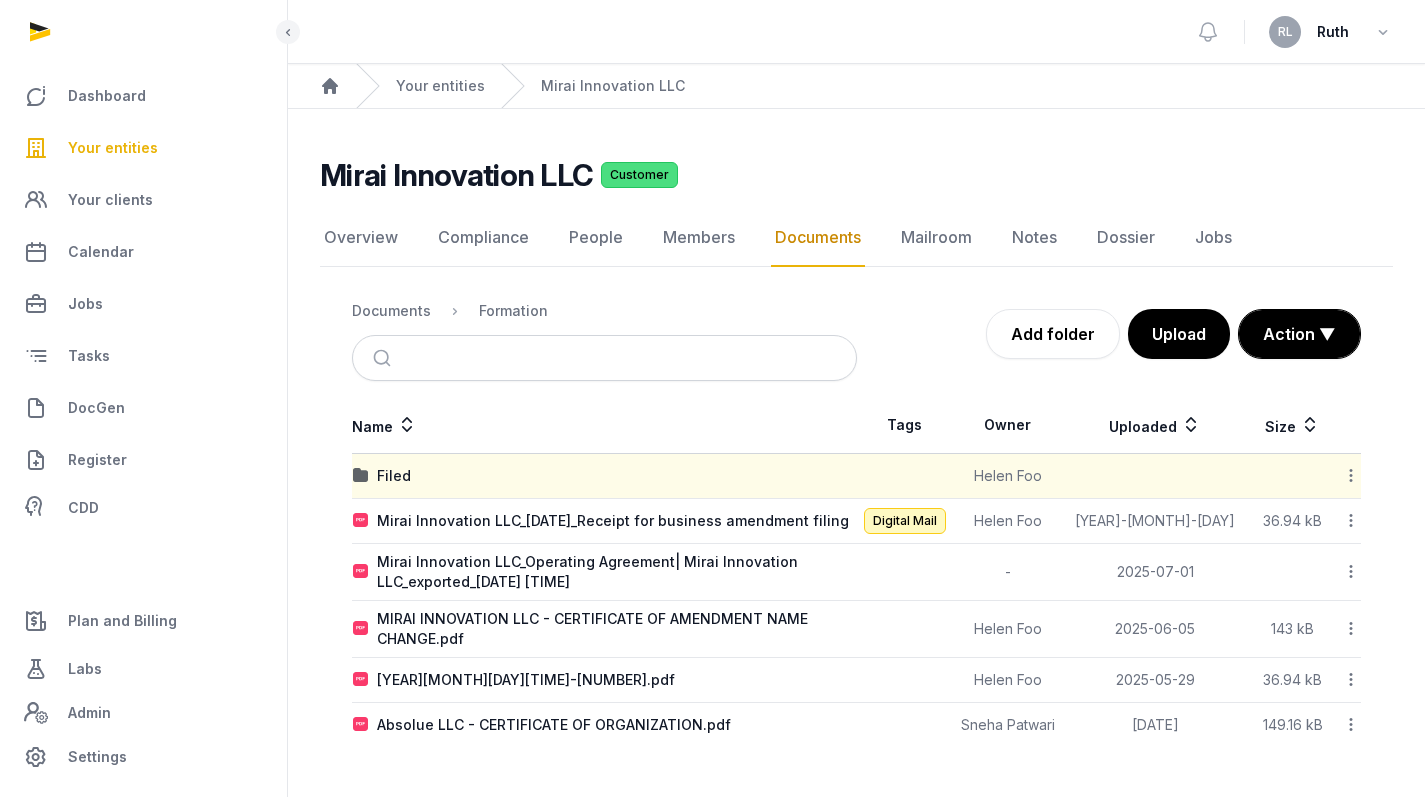 scroll, scrollTop: 2, scrollLeft: 0, axis: vertical 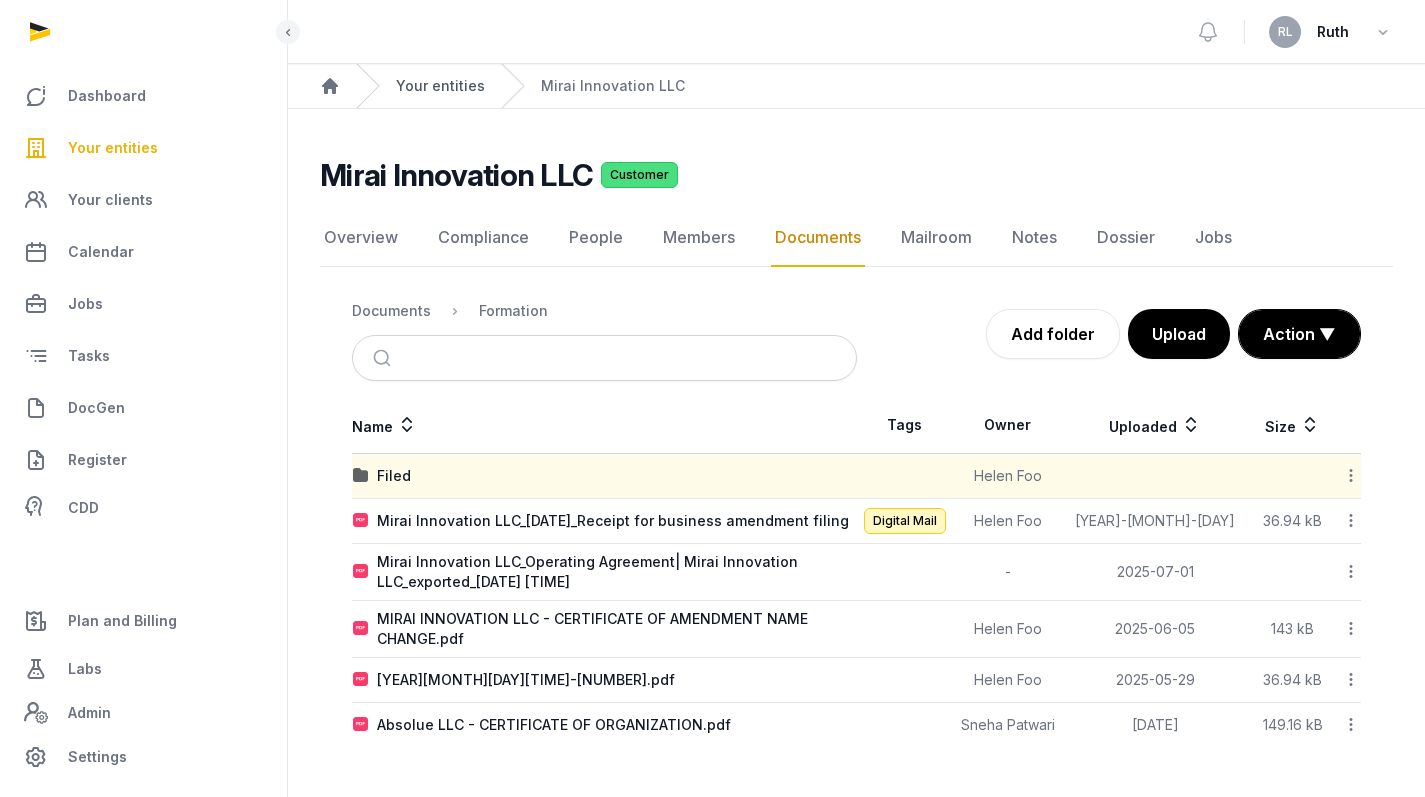 click on "Your entities" at bounding box center [440, 86] 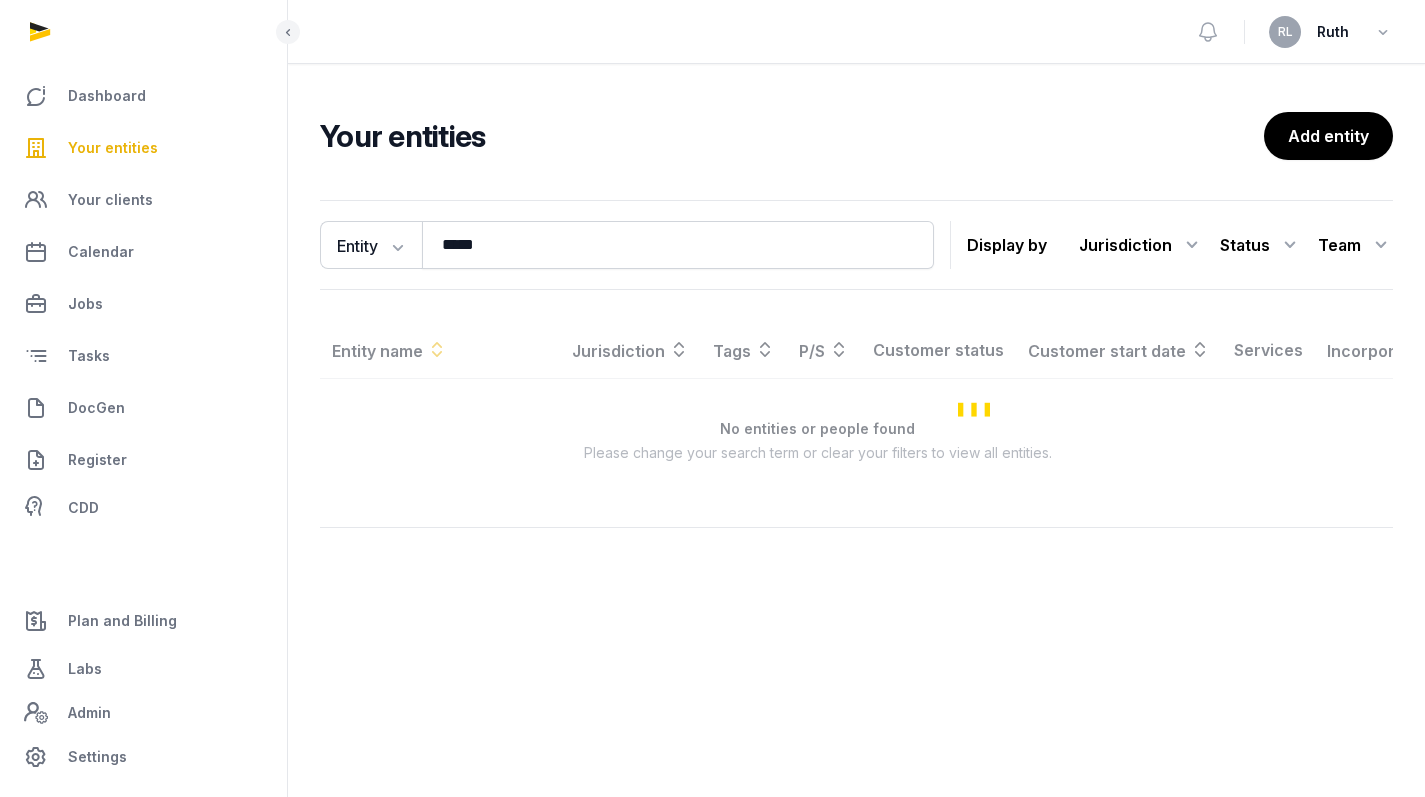 scroll, scrollTop: 0, scrollLeft: 0, axis: both 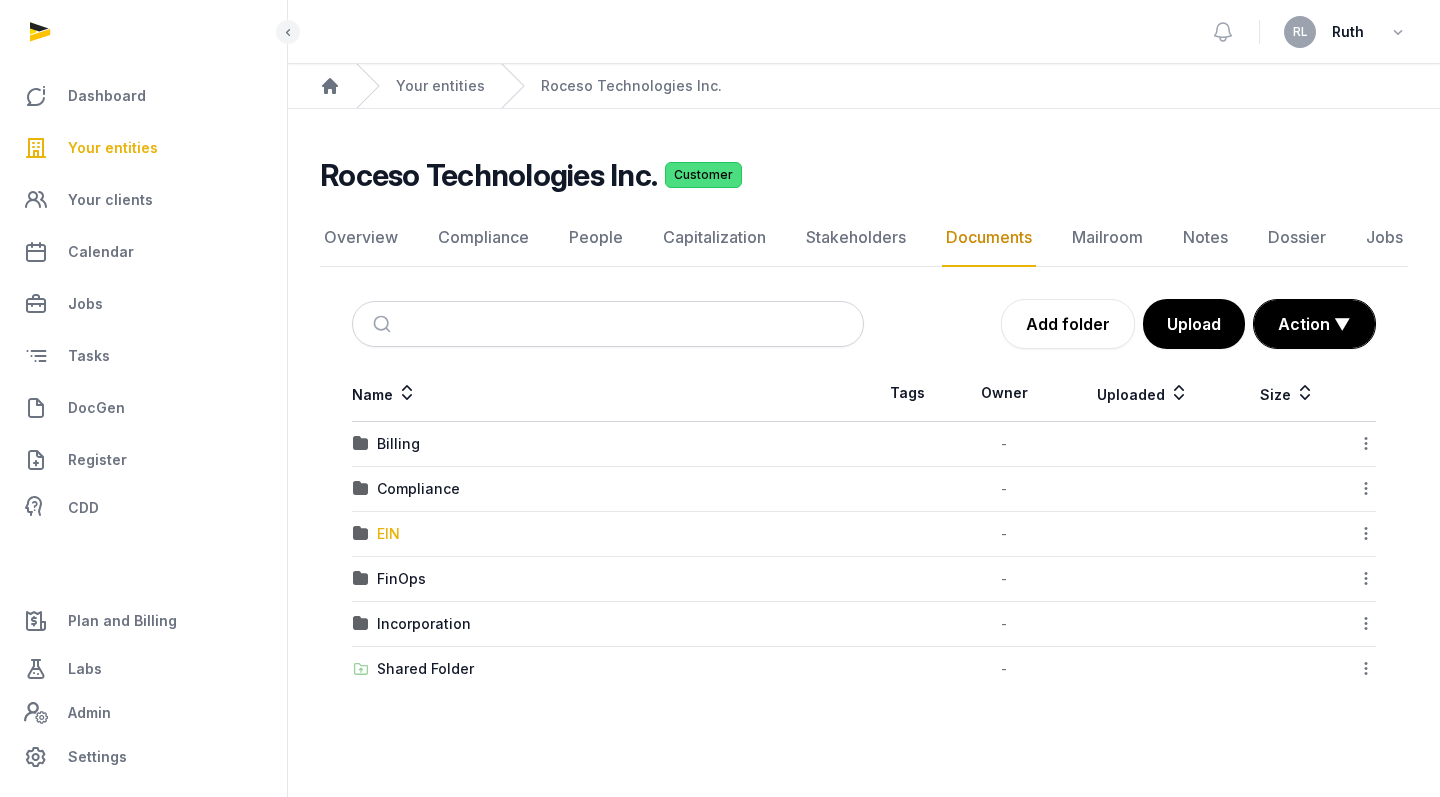 click on "EIN" at bounding box center (388, 534) 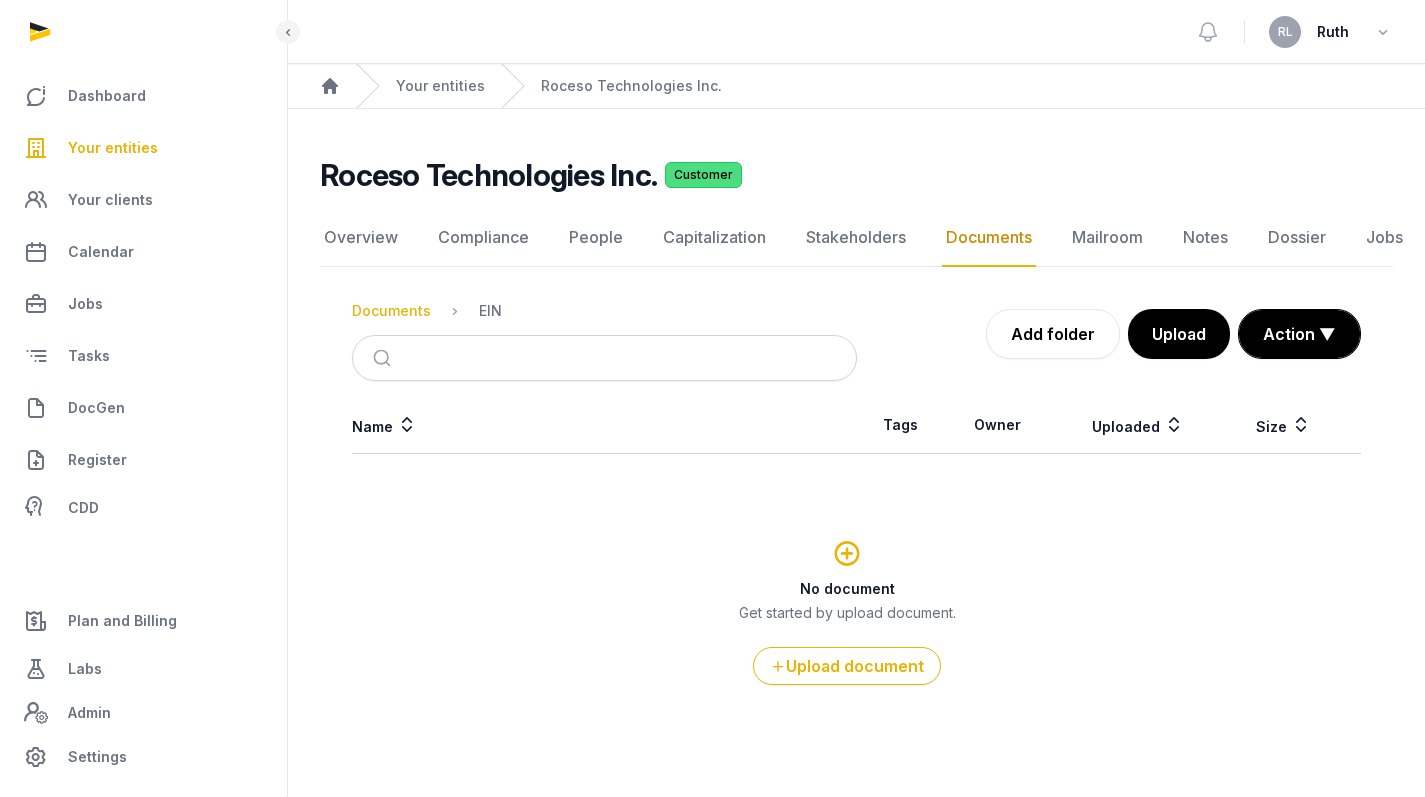 click on "Documents" at bounding box center [391, 311] 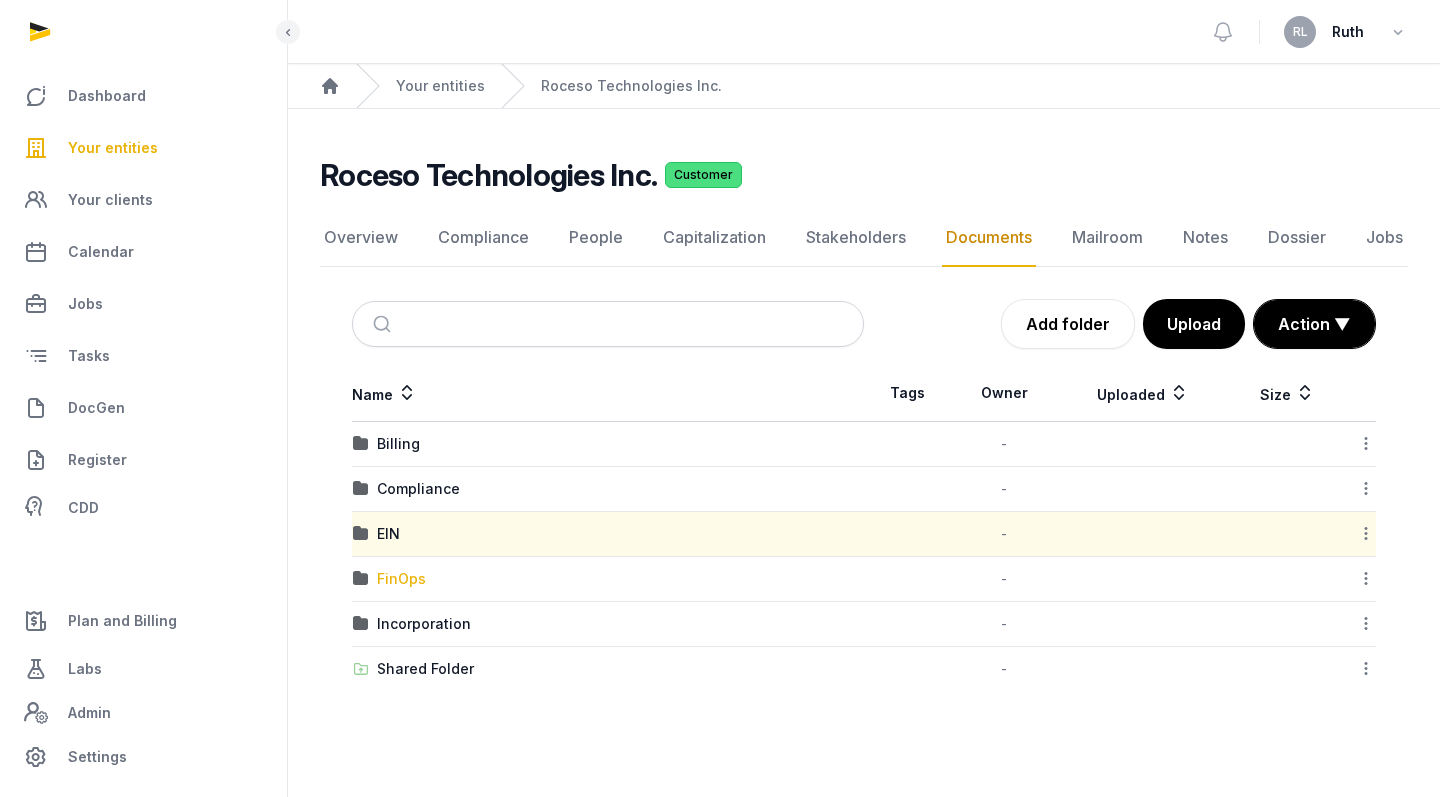 click on "FinOps" at bounding box center (401, 579) 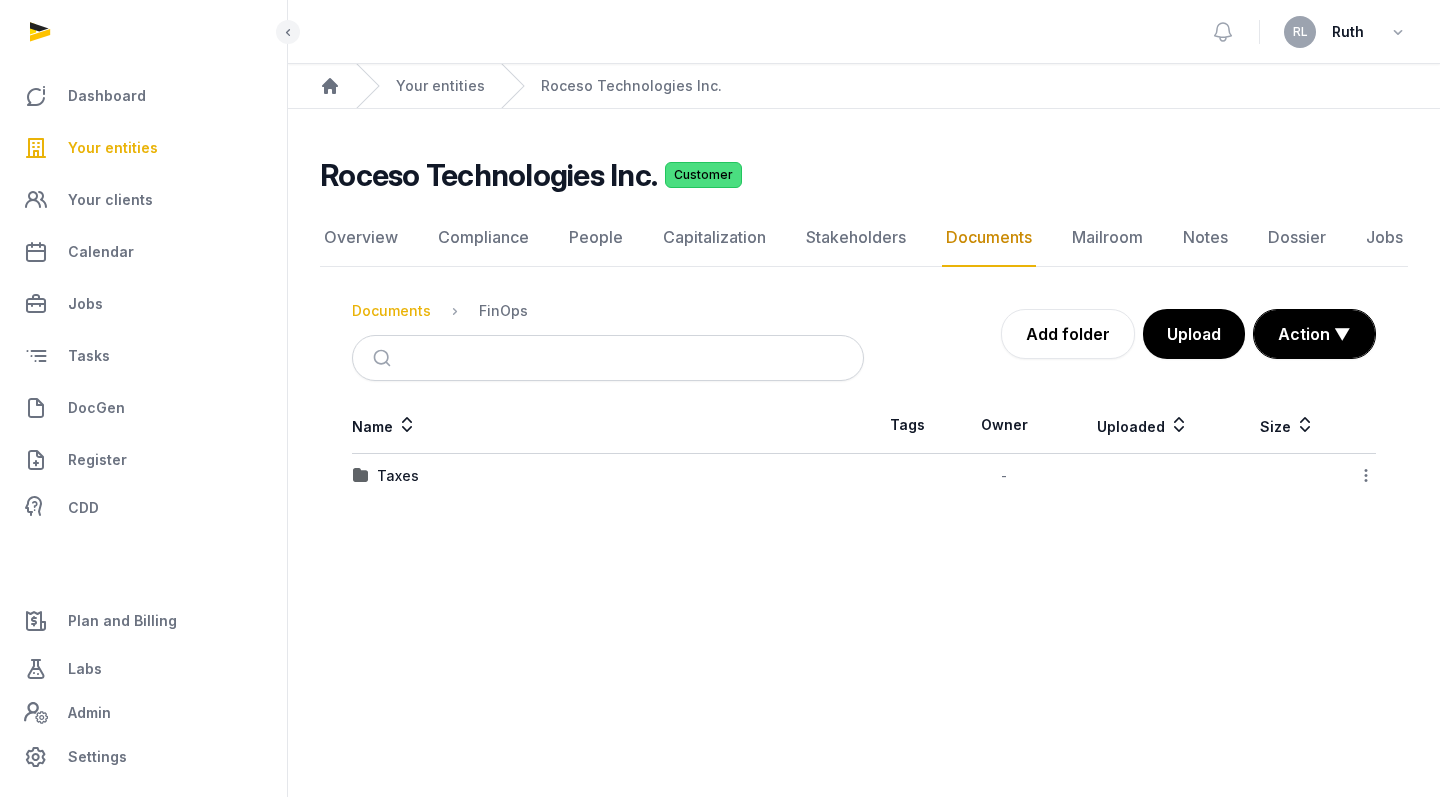 click on "Documents" at bounding box center (391, 311) 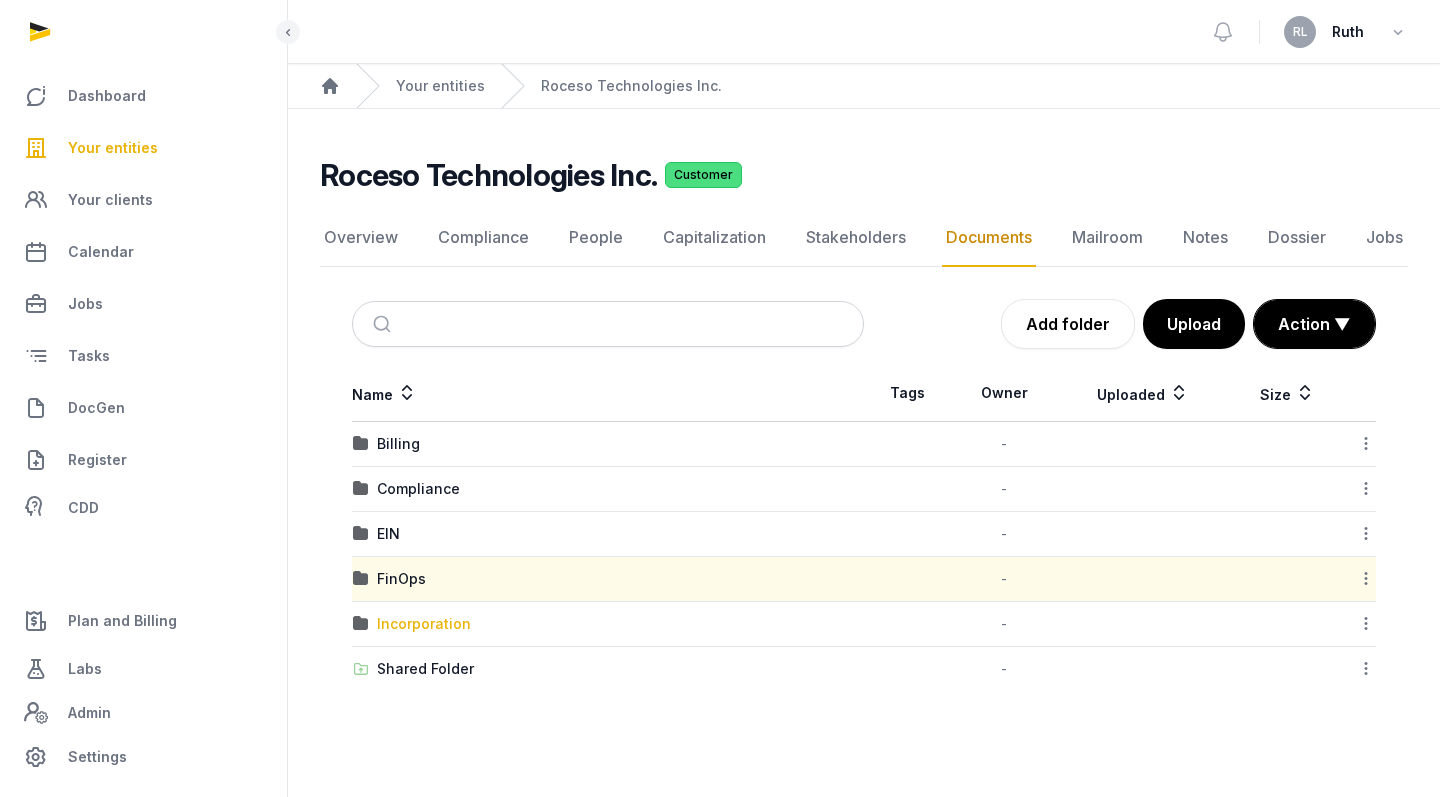 click on "Incorporation" at bounding box center [424, 624] 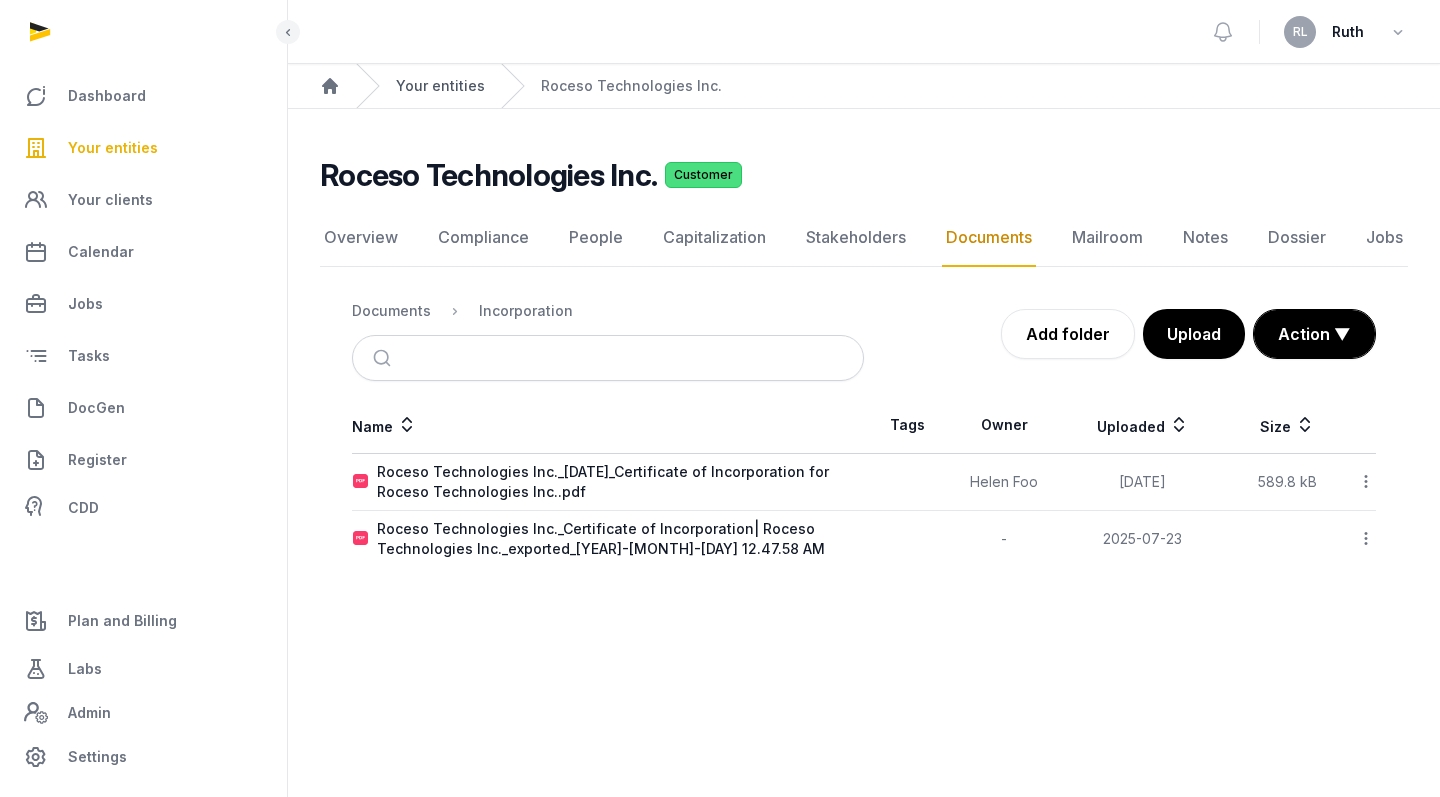 click on "Your entities" at bounding box center [440, 86] 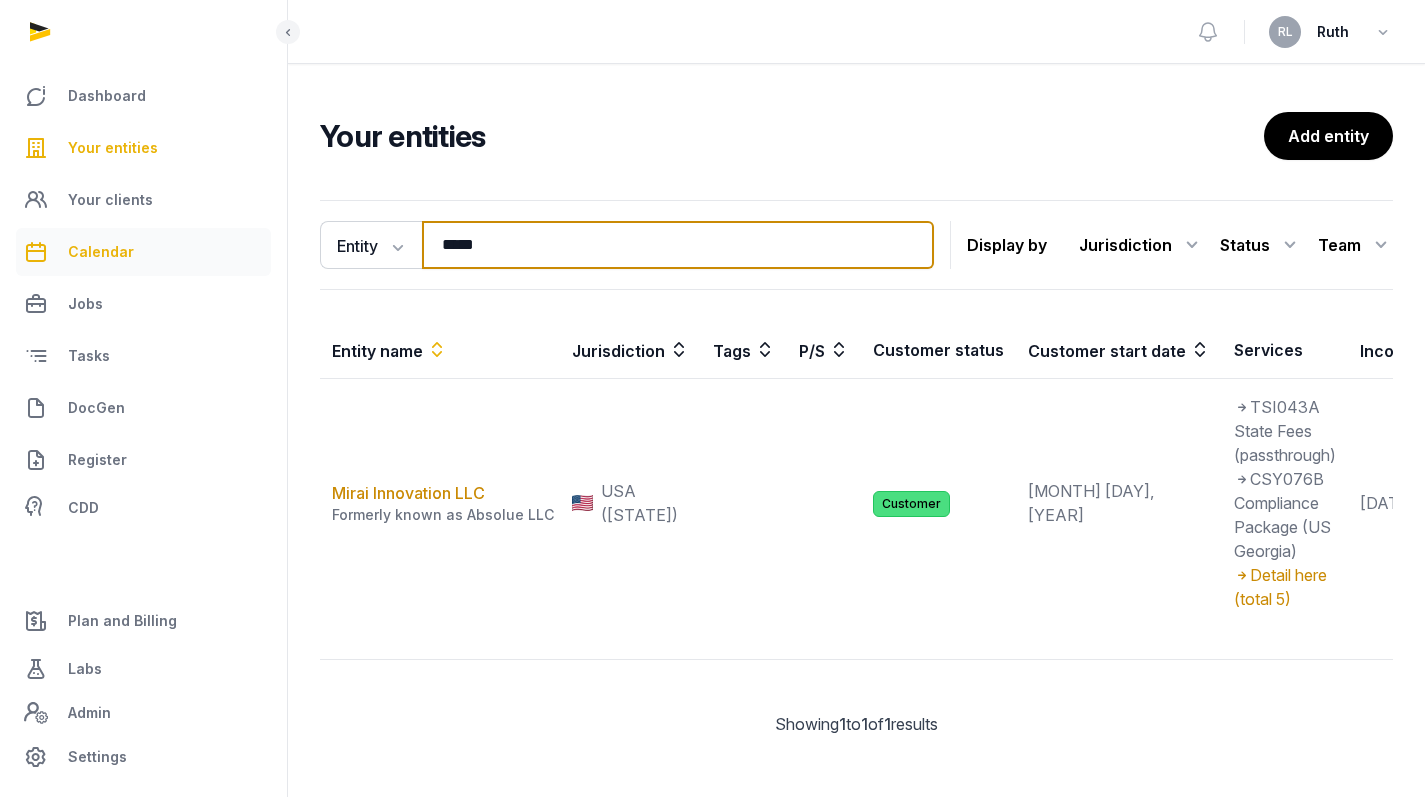 drag, startPoint x: 535, startPoint y: 246, endPoint x: 180, endPoint y: 246, distance: 355 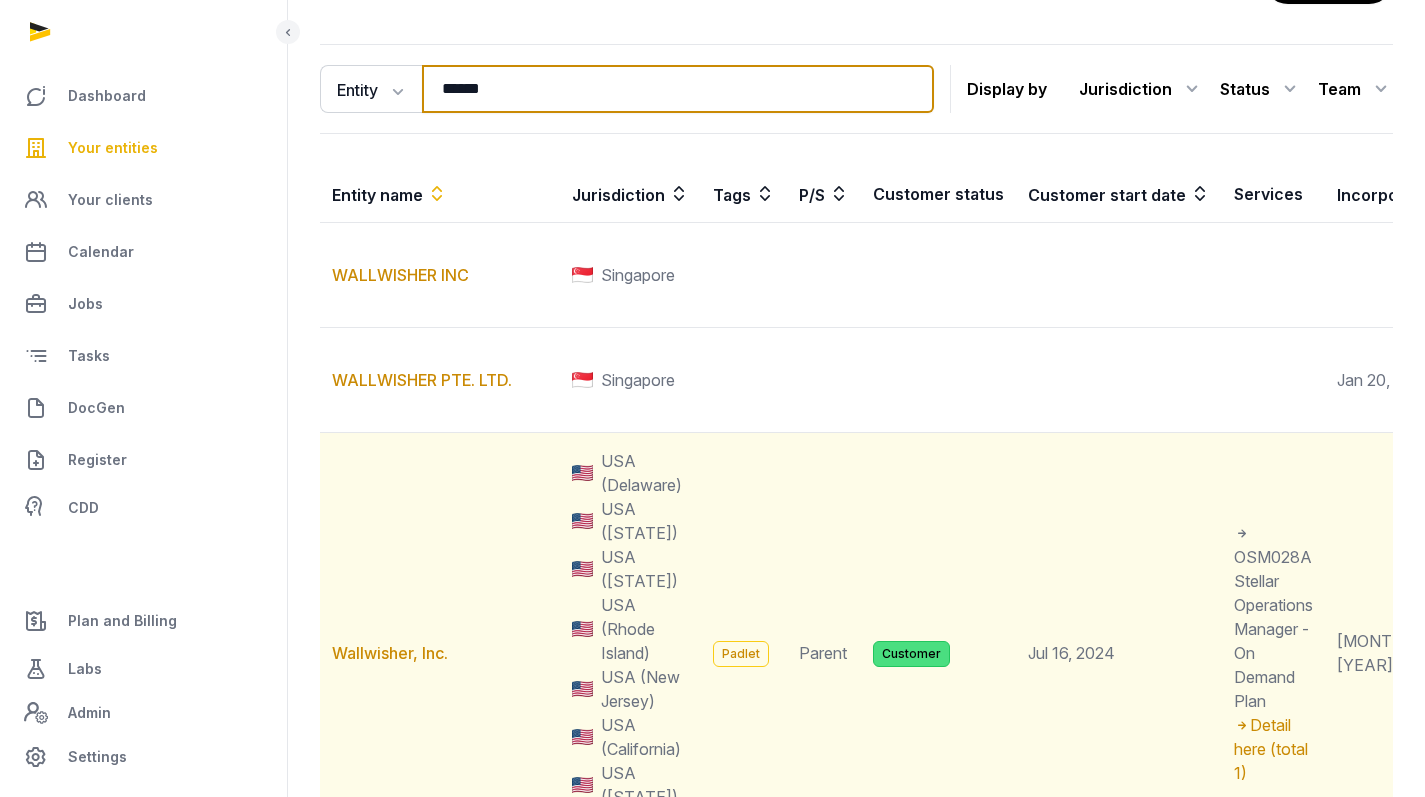 scroll, scrollTop: 178, scrollLeft: 0, axis: vertical 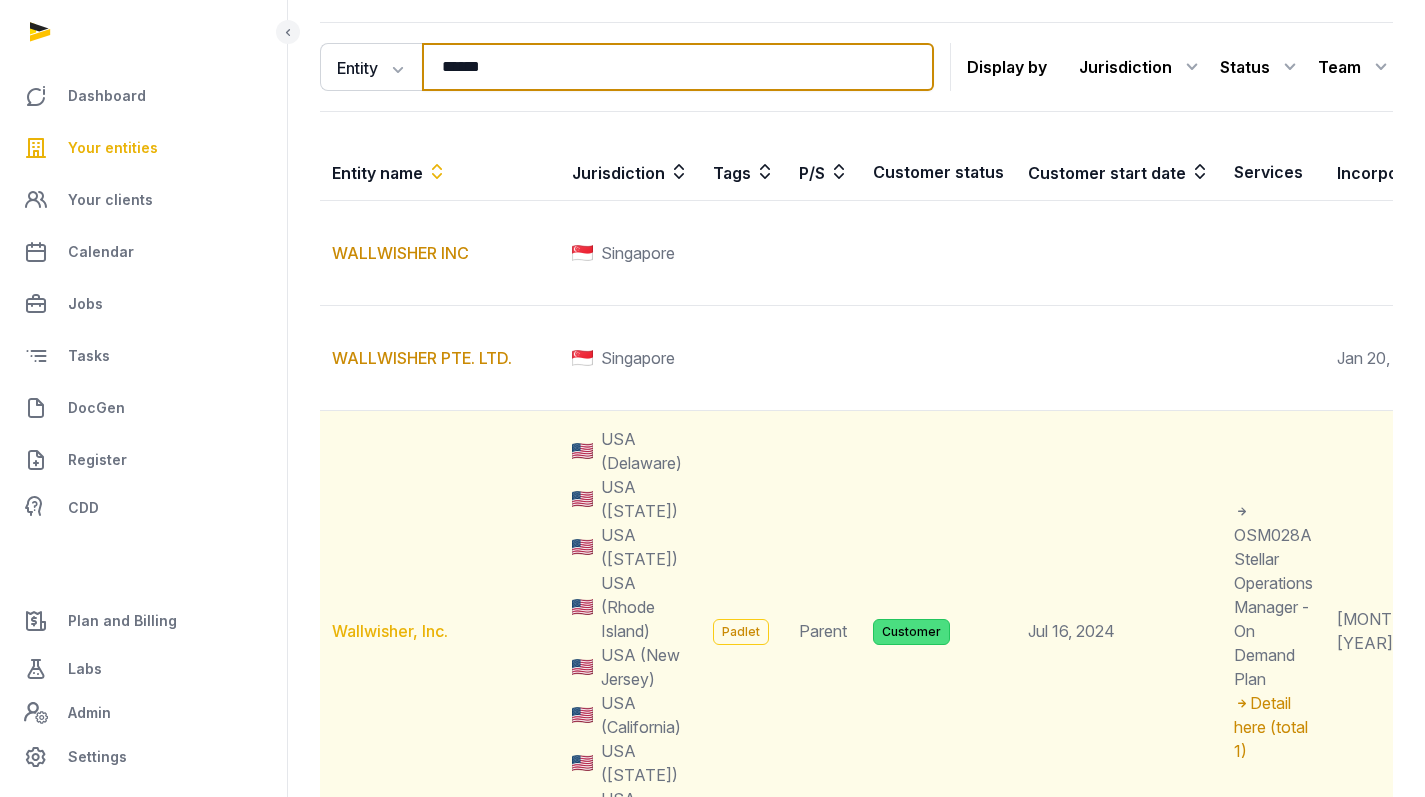 type on "******" 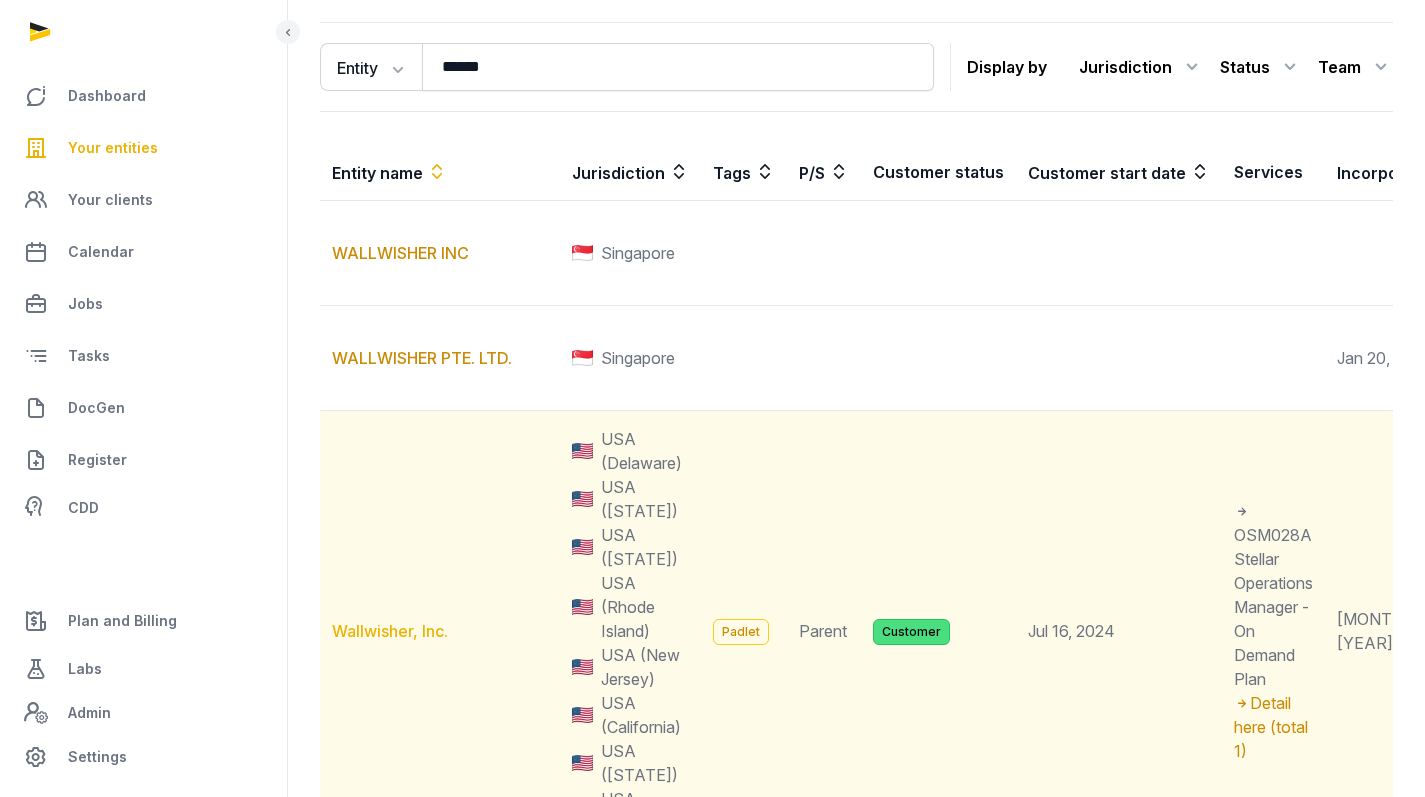 click on "Wallwisher, Inc." at bounding box center [390, 631] 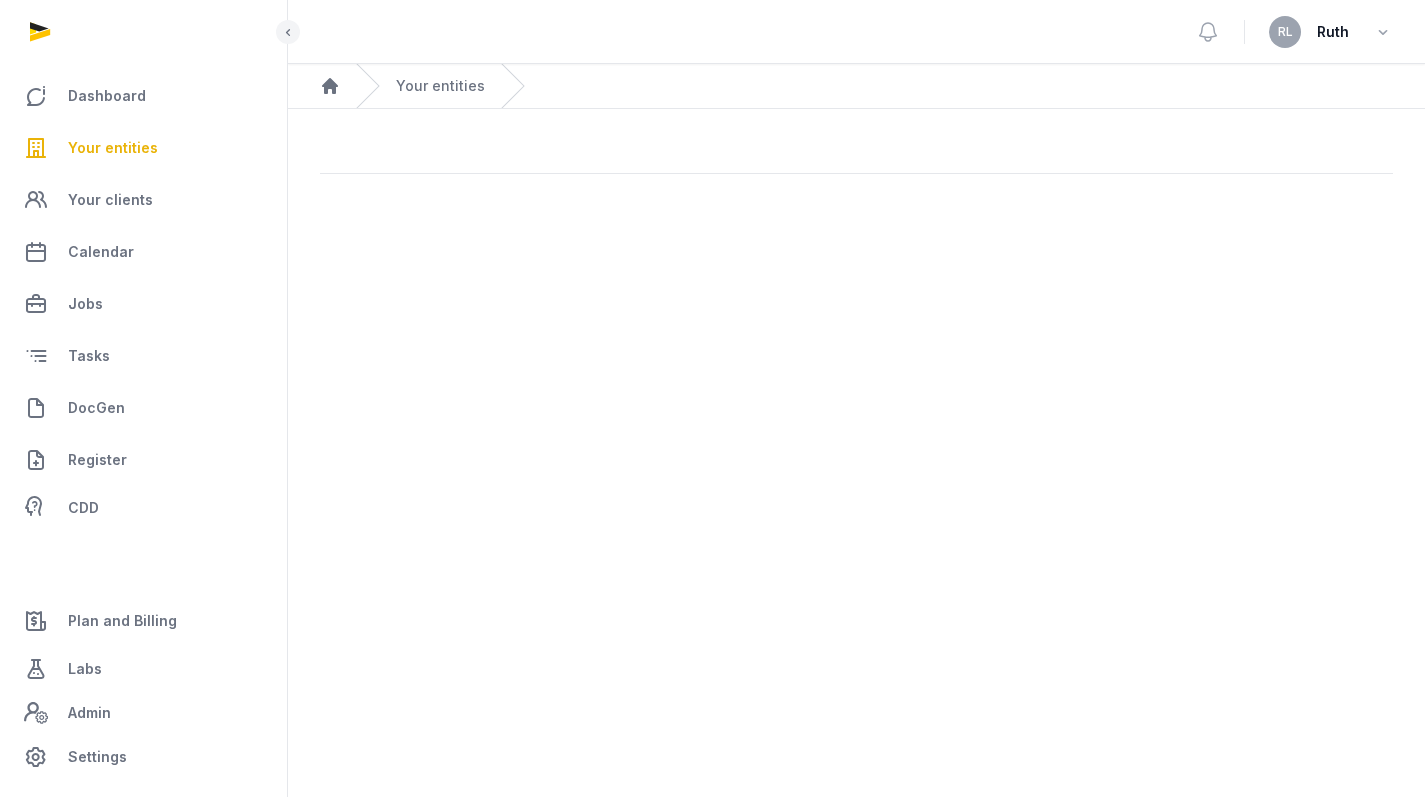 scroll, scrollTop: 0, scrollLeft: 0, axis: both 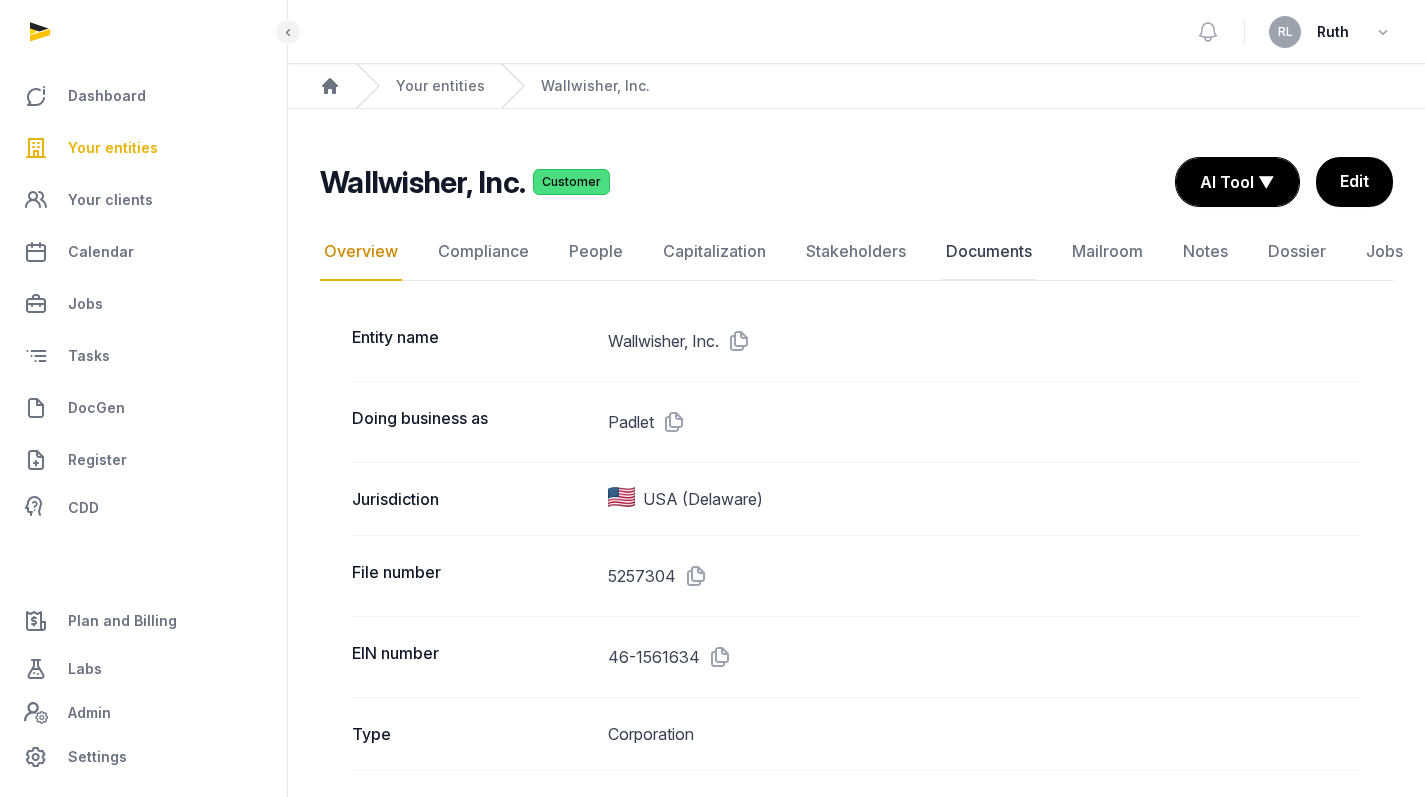 click on "Documents" 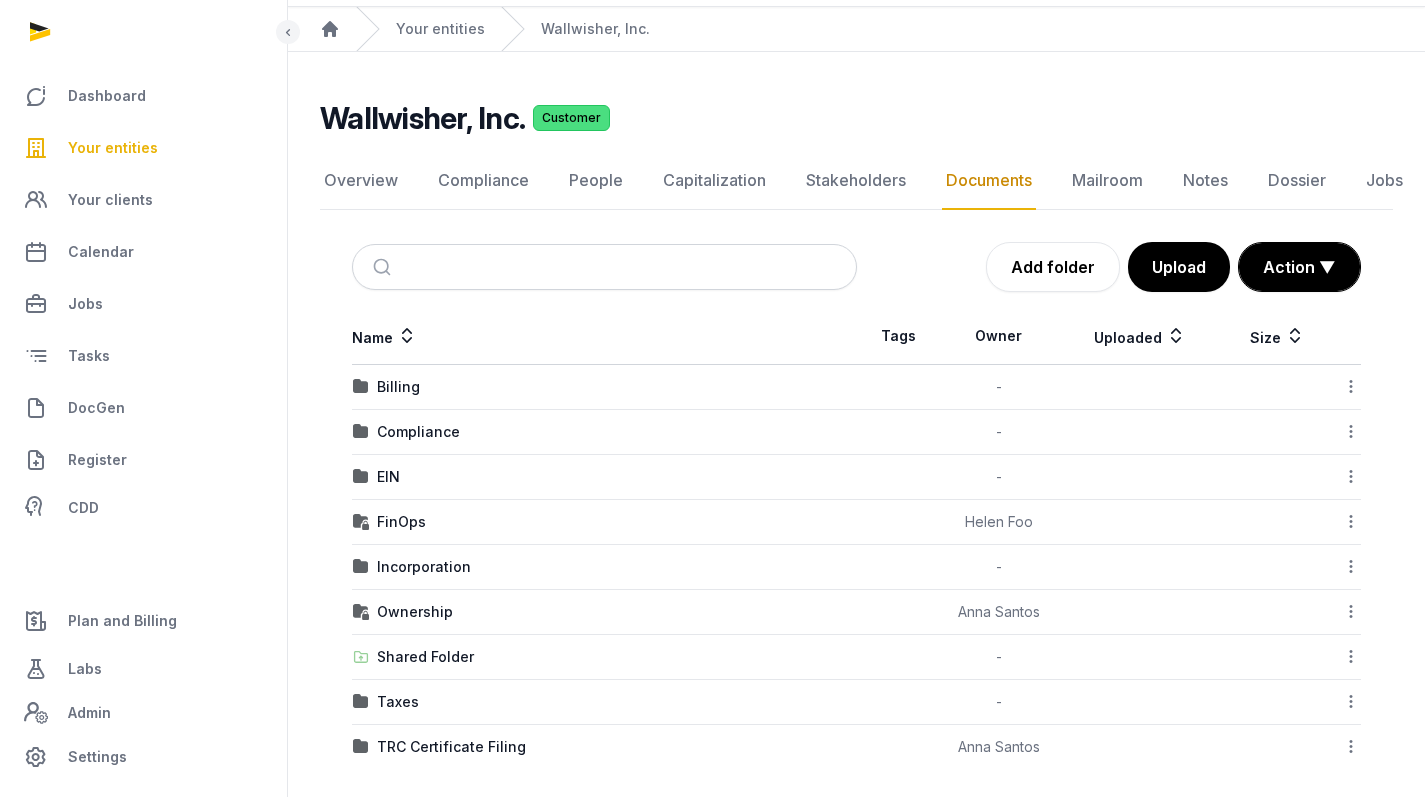 scroll, scrollTop: 65, scrollLeft: 0, axis: vertical 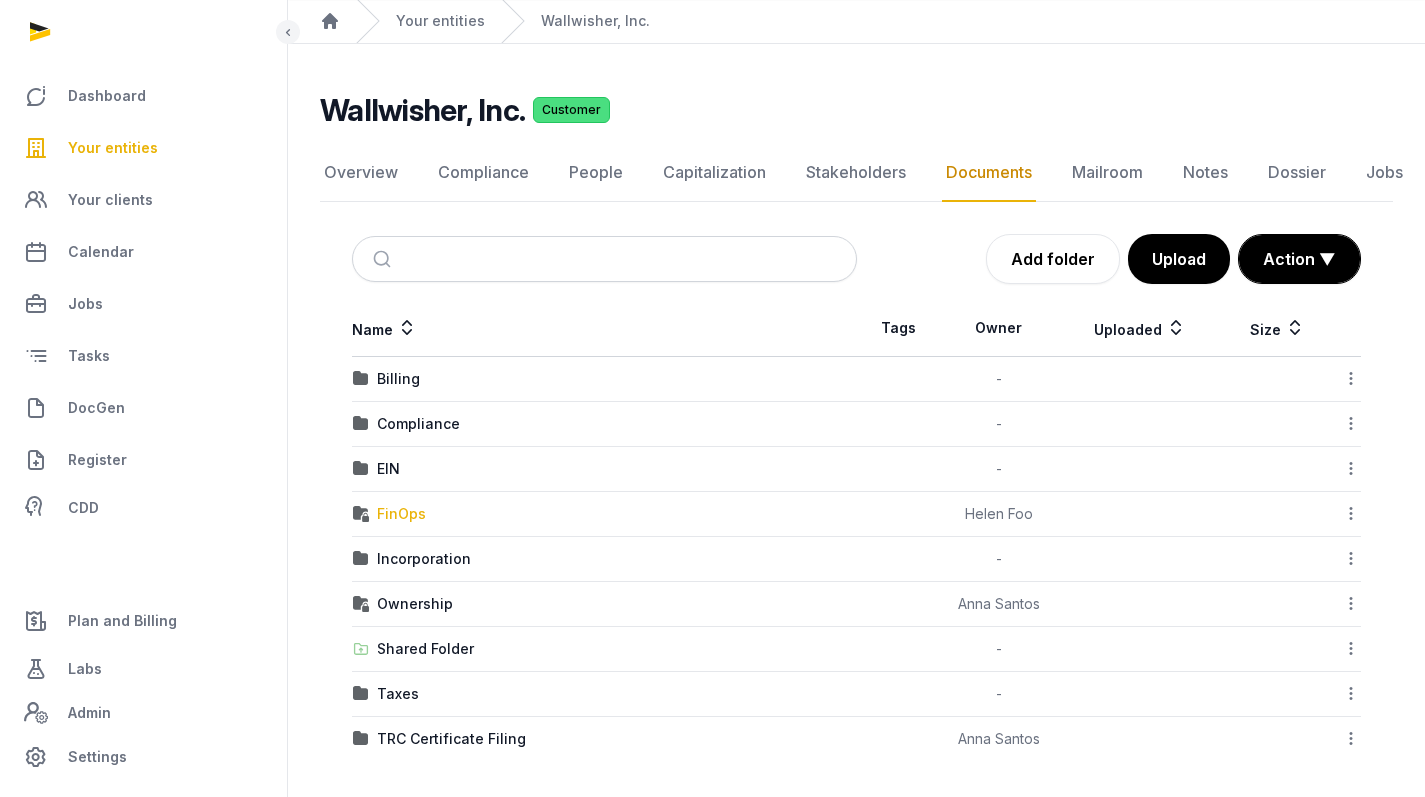 click on "FinOps" at bounding box center (401, 514) 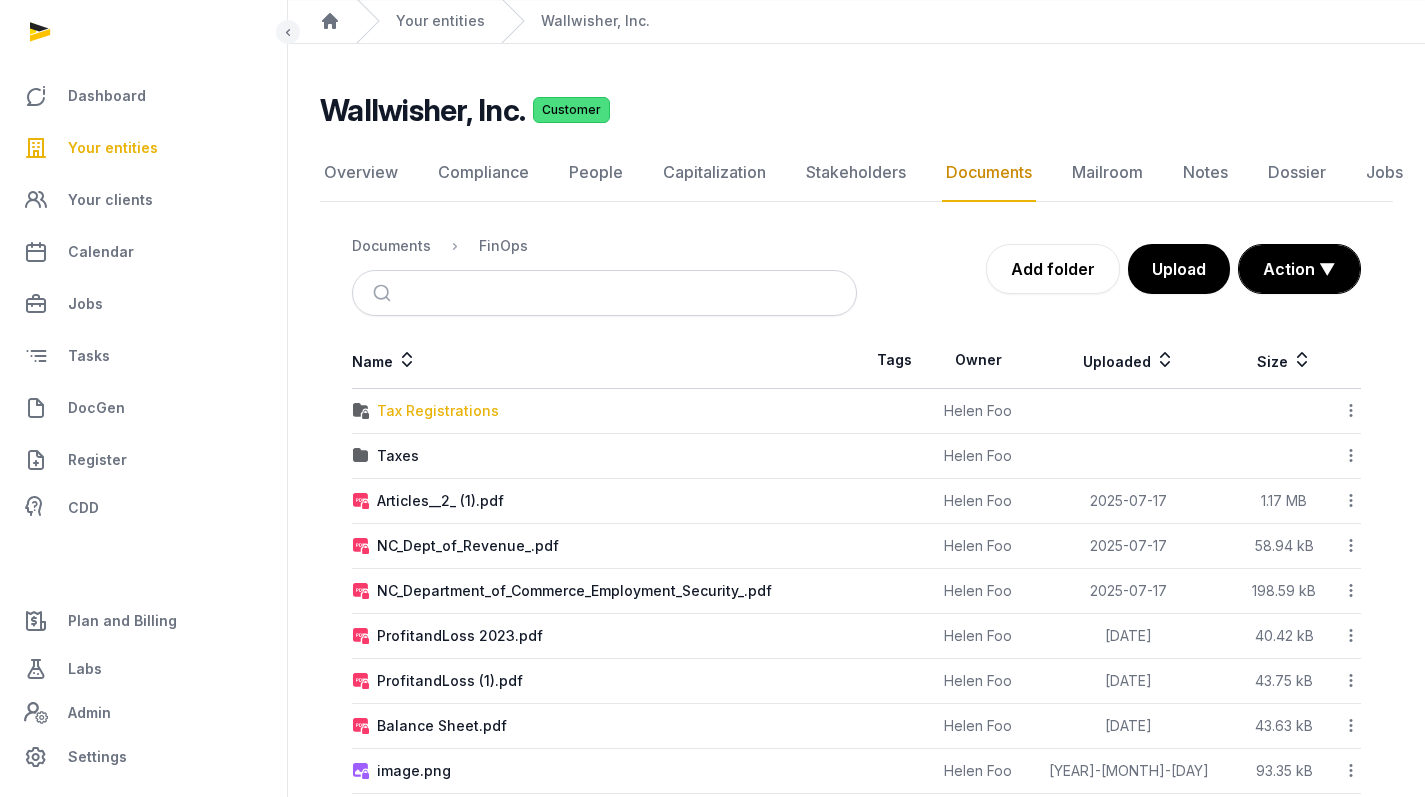 click on "Tax Registrations" at bounding box center (438, 411) 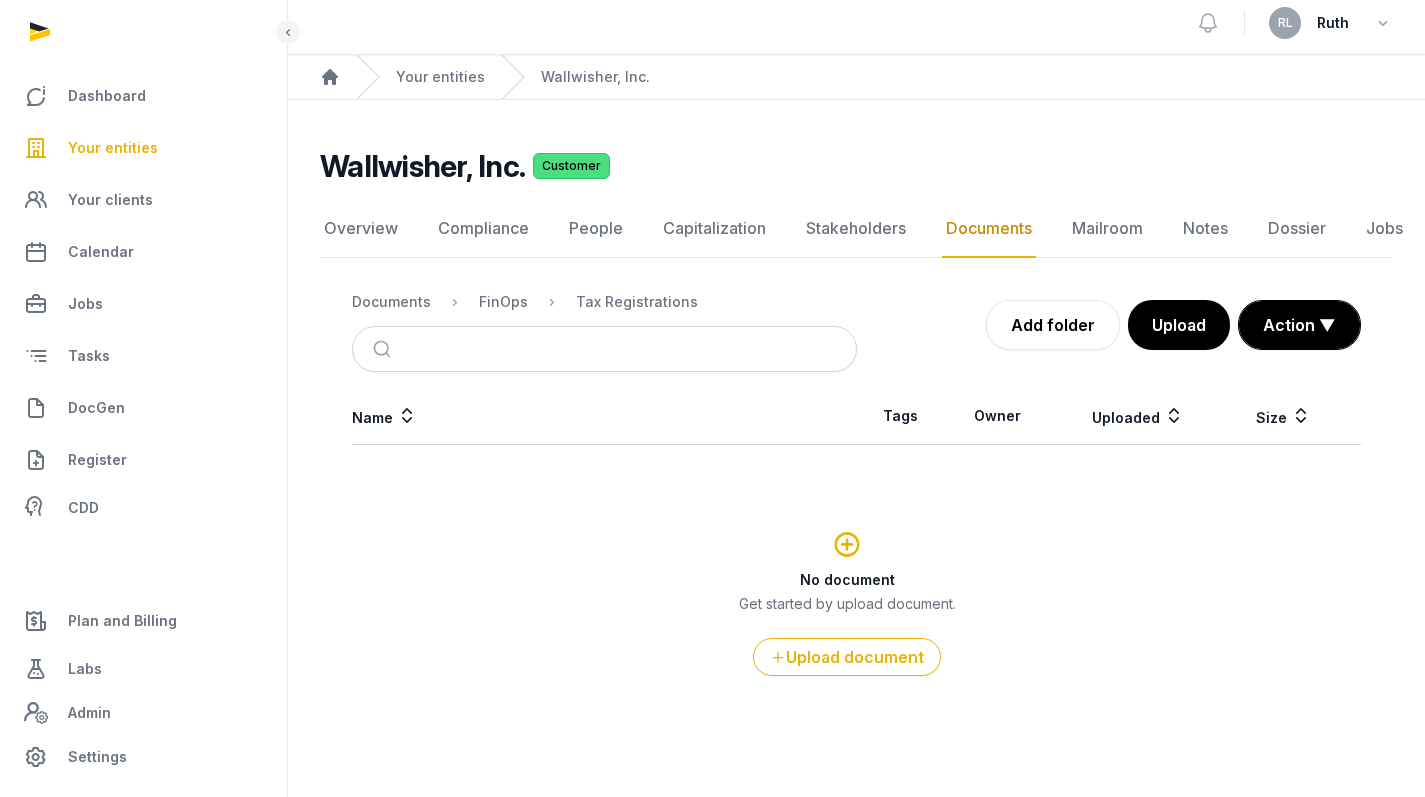 scroll, scrollTop: 9, scrollLeft: 0, axis: vertical 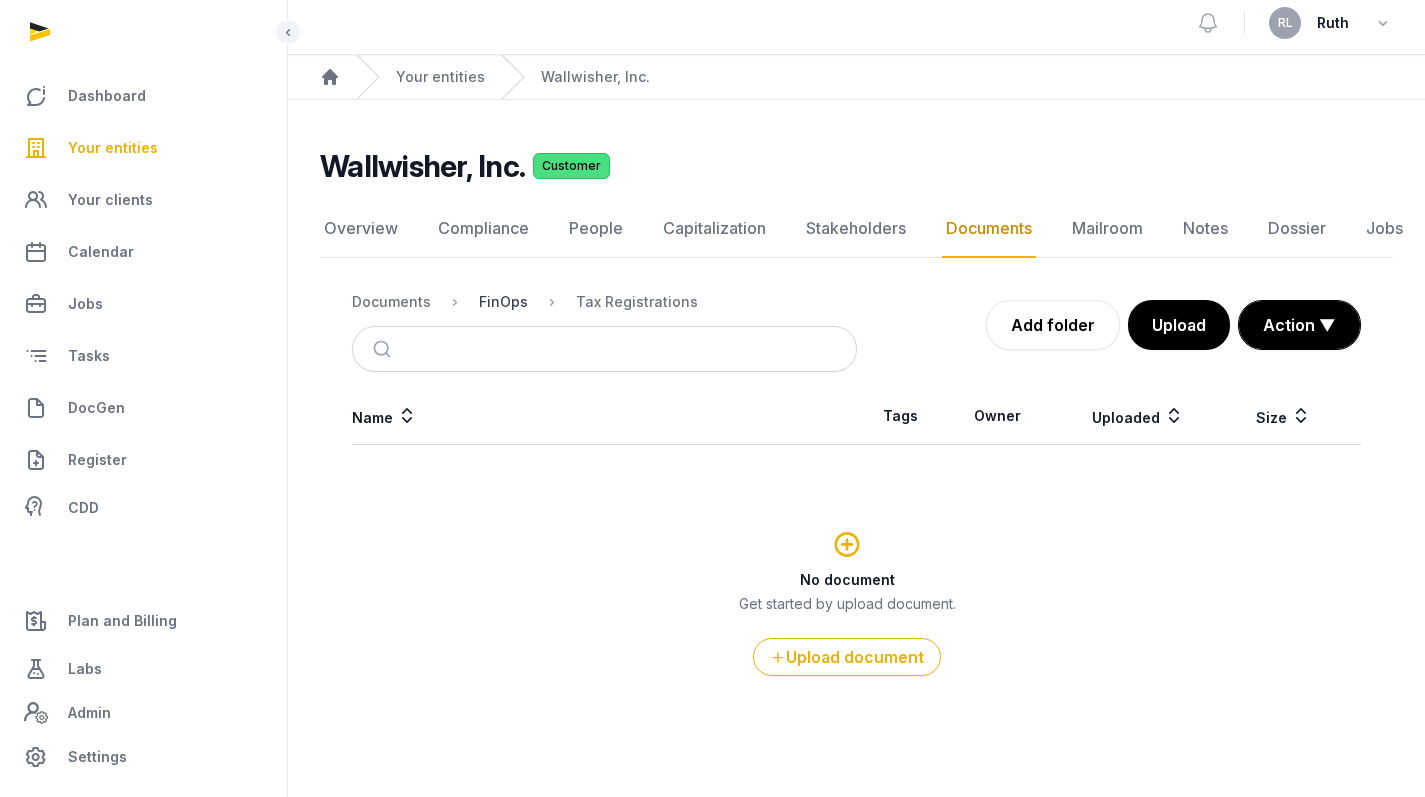 click on "FinOps" at bounding box center [503, 302] 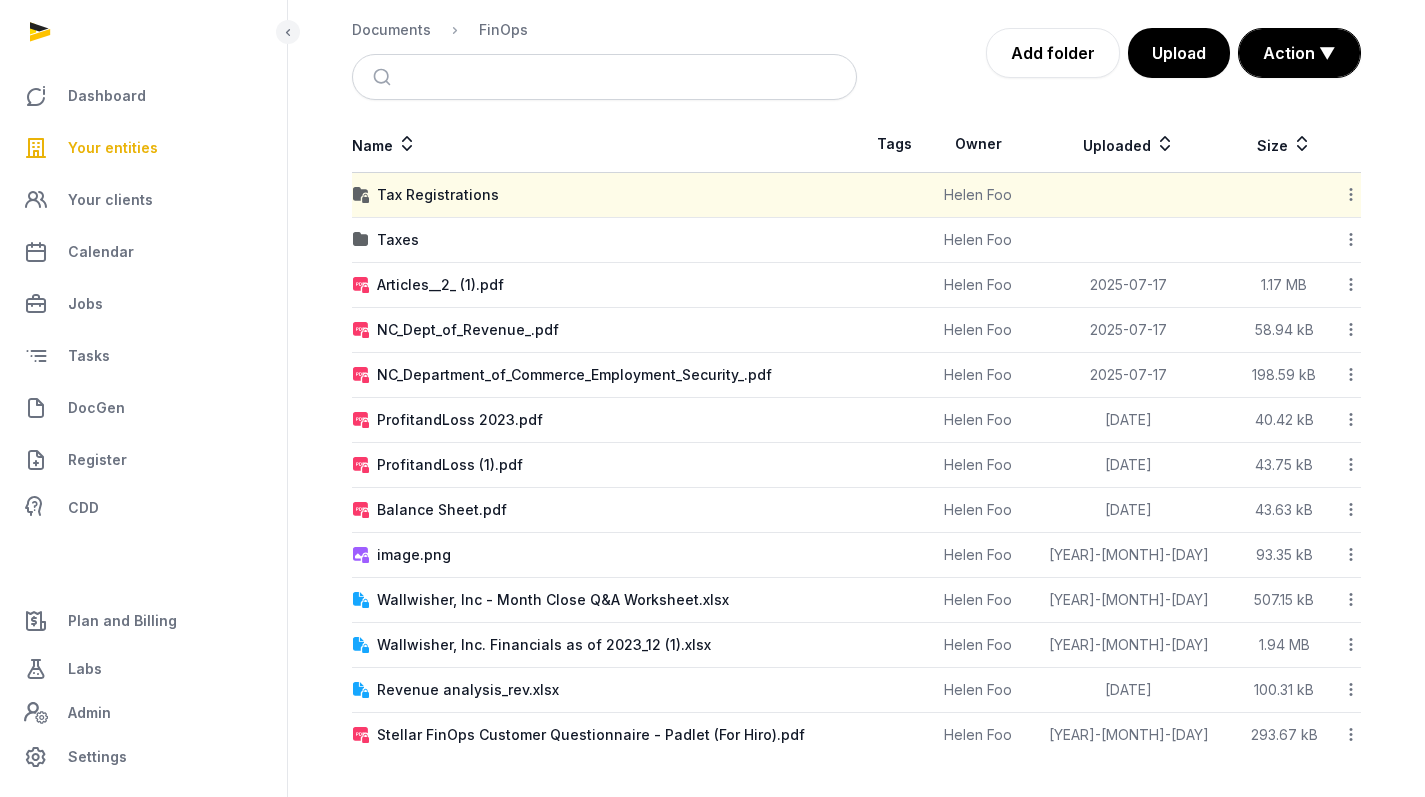 scroll, scrollTop: 281, scrollLeft: 0, axis: vertical 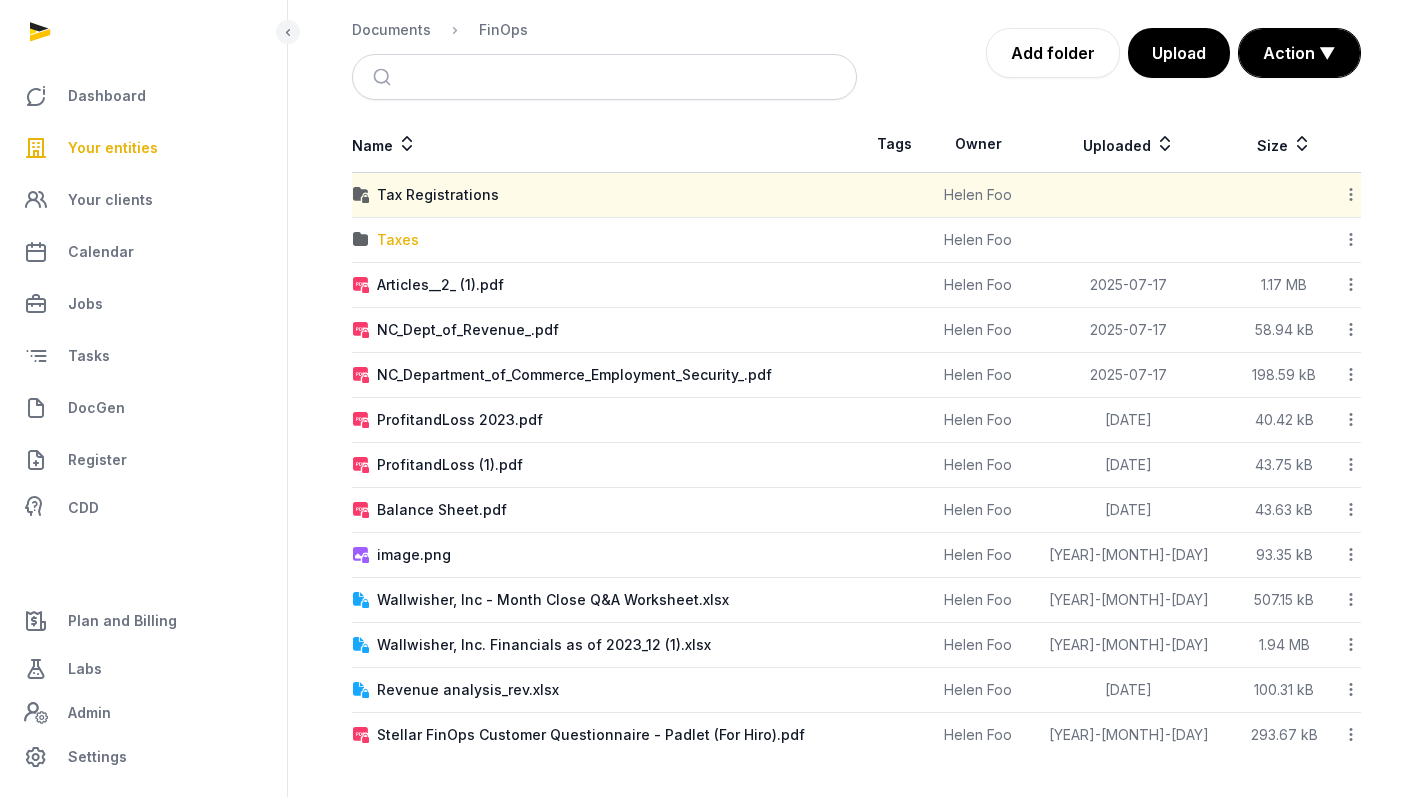 click on "Taxes" at bounding box center (398, 240) 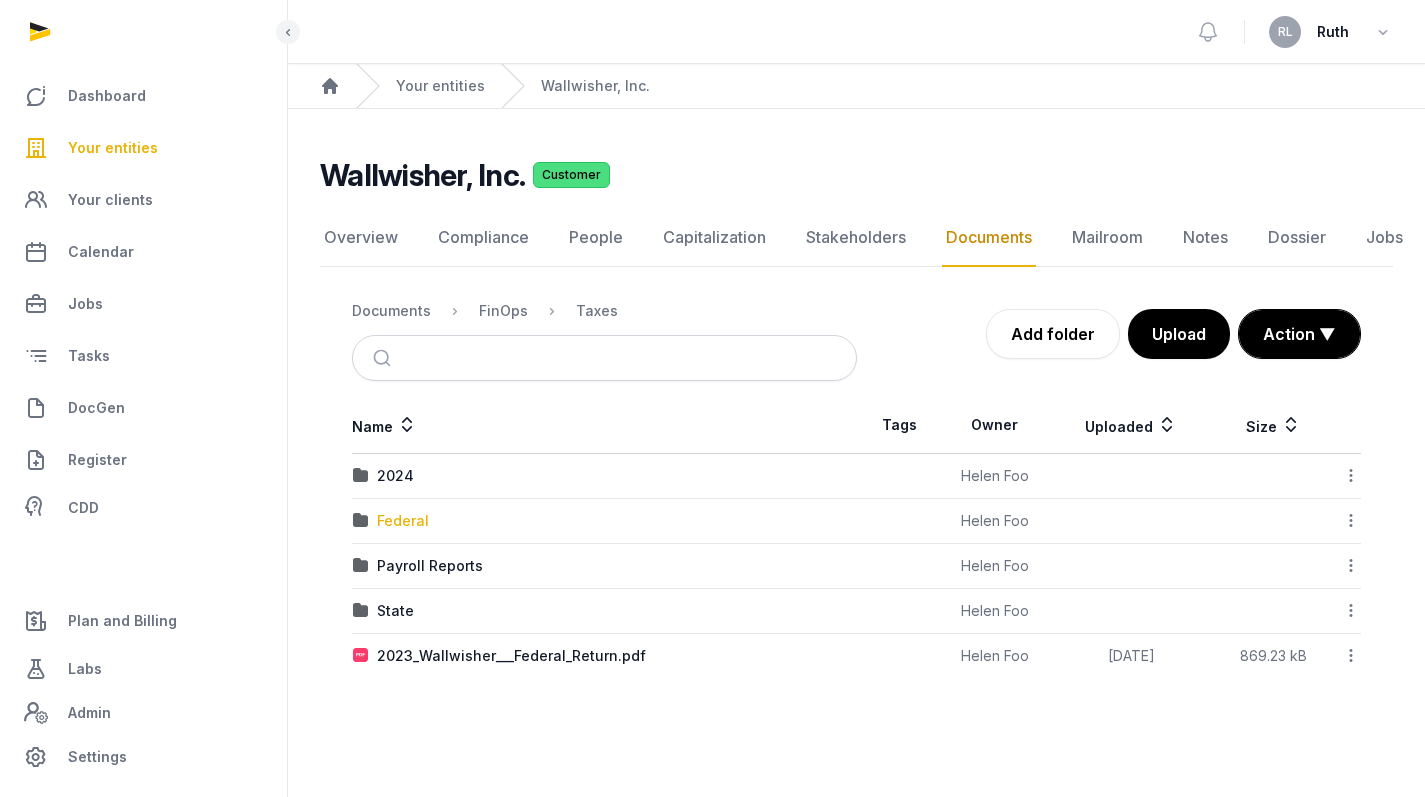 scroll, scrollTop: 0, scrollLeft: 0, axis: both 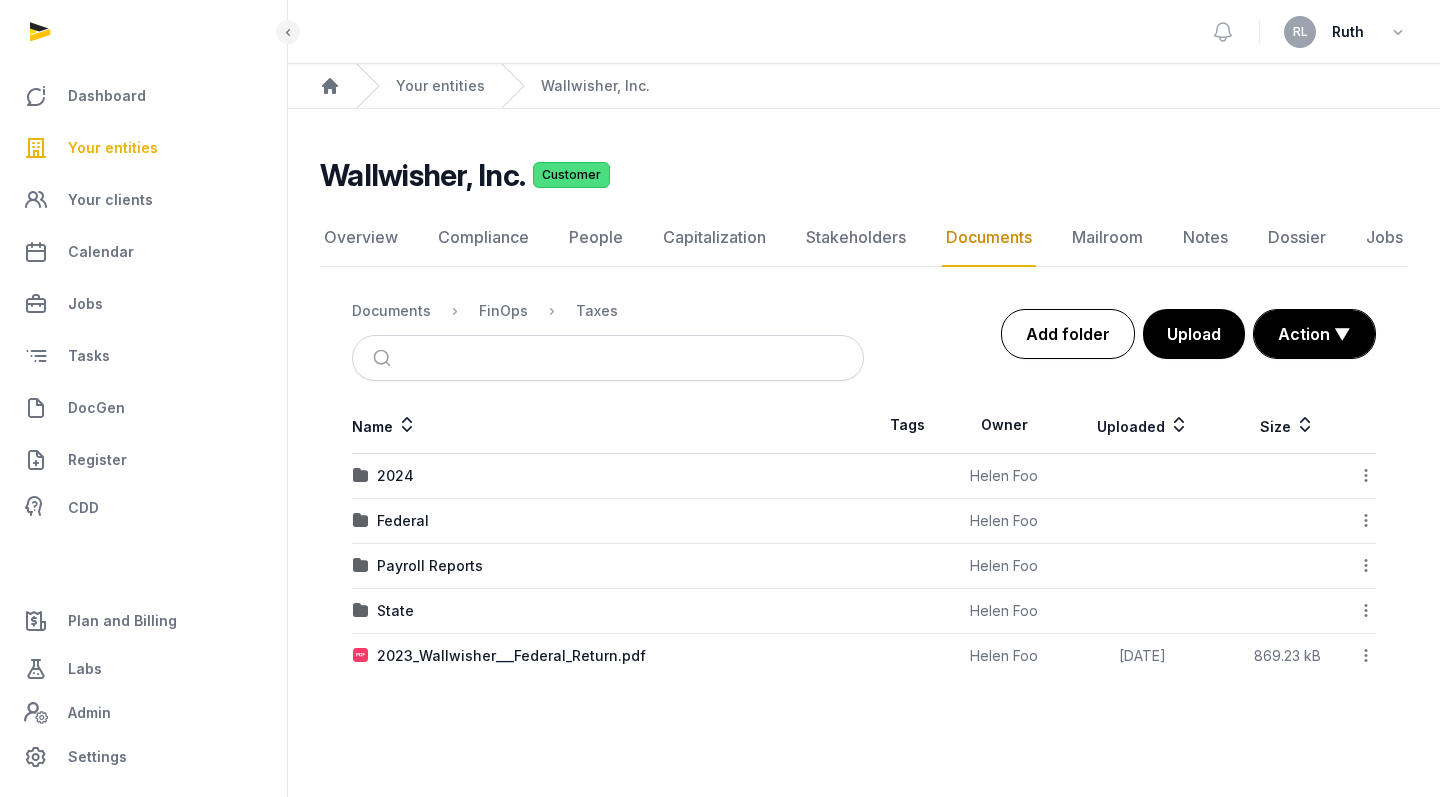 click on "Add folder" at bounding box center (1068, 334) 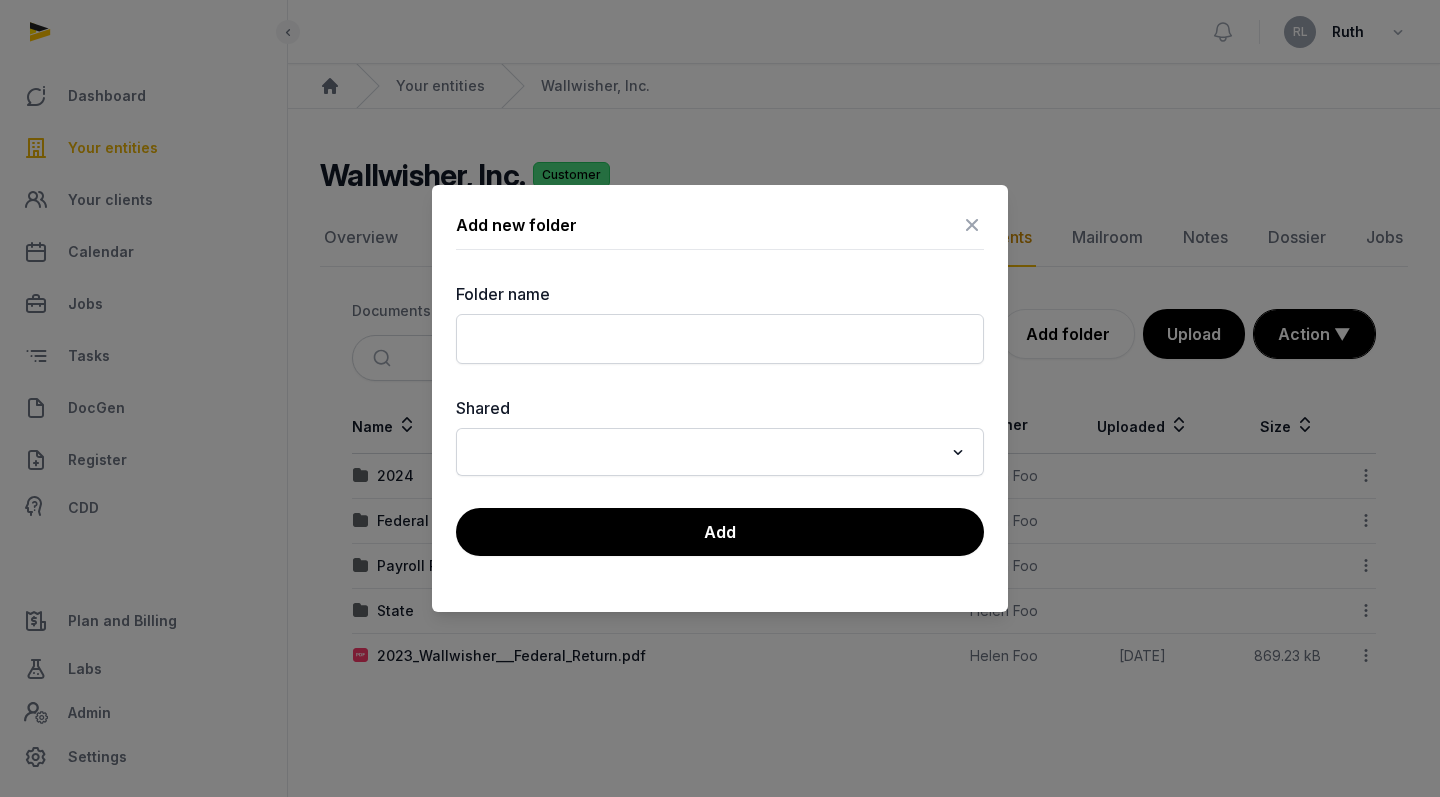 click on "Add new folder Folder name Shared Loading... Add" at bounding box center [720, 398] 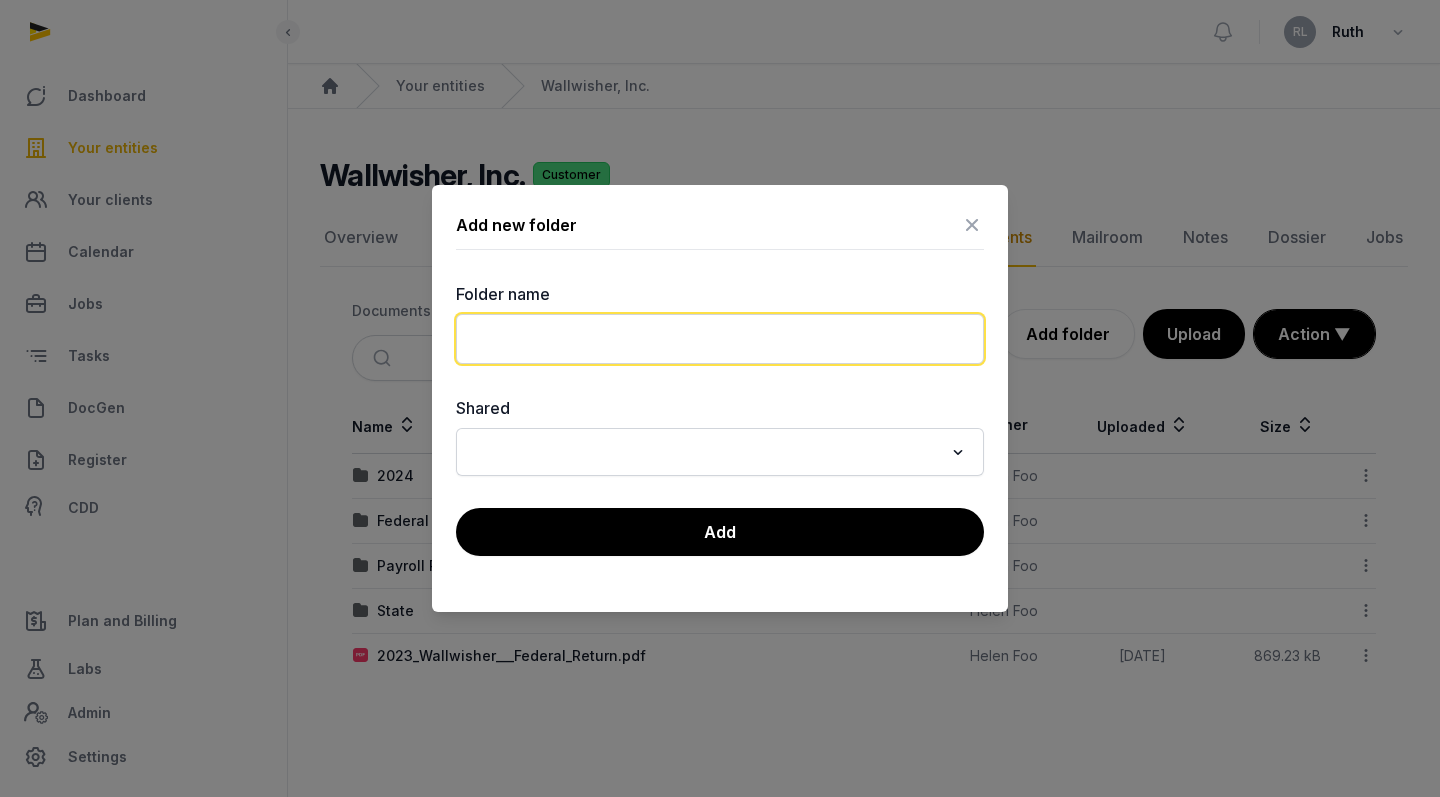 click 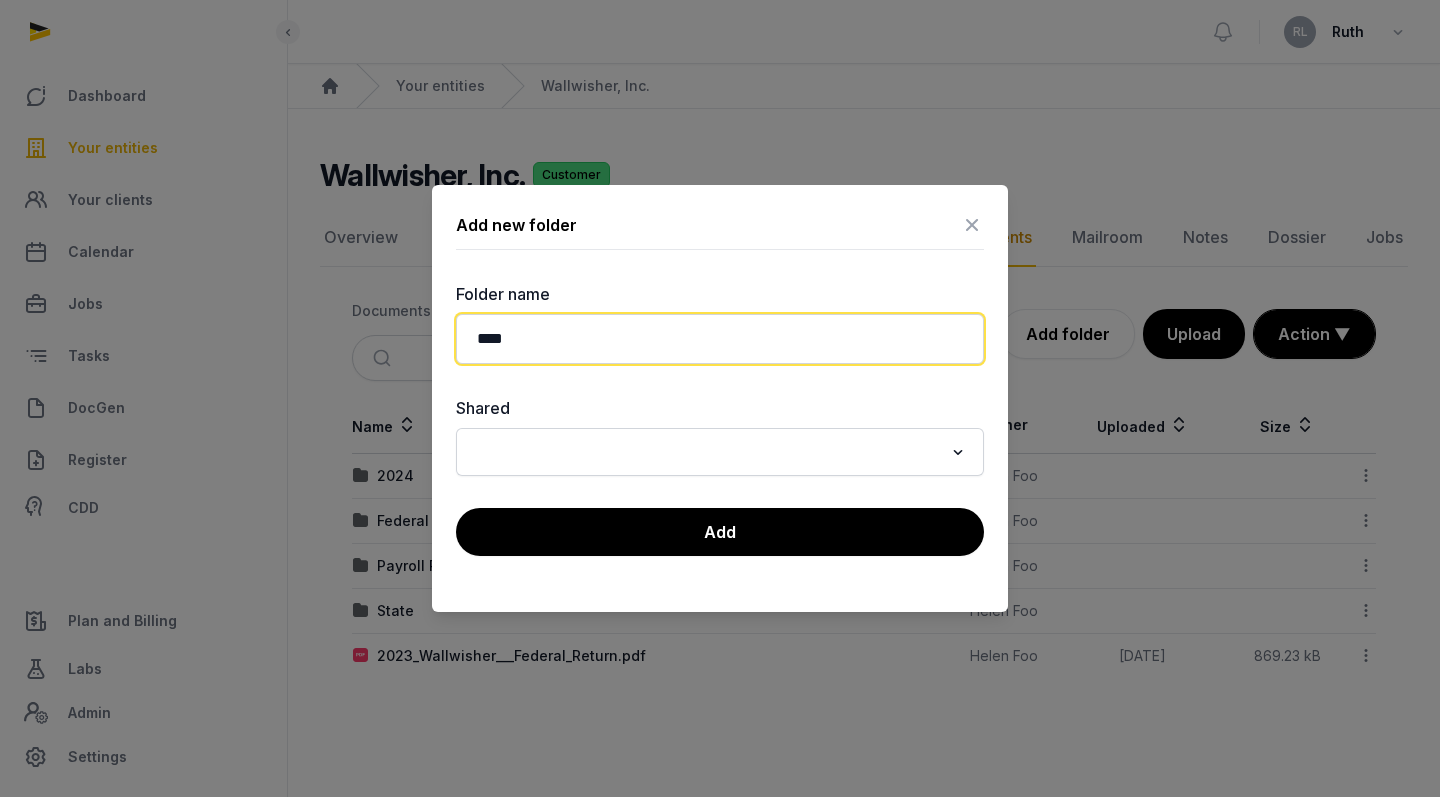 type on "****" 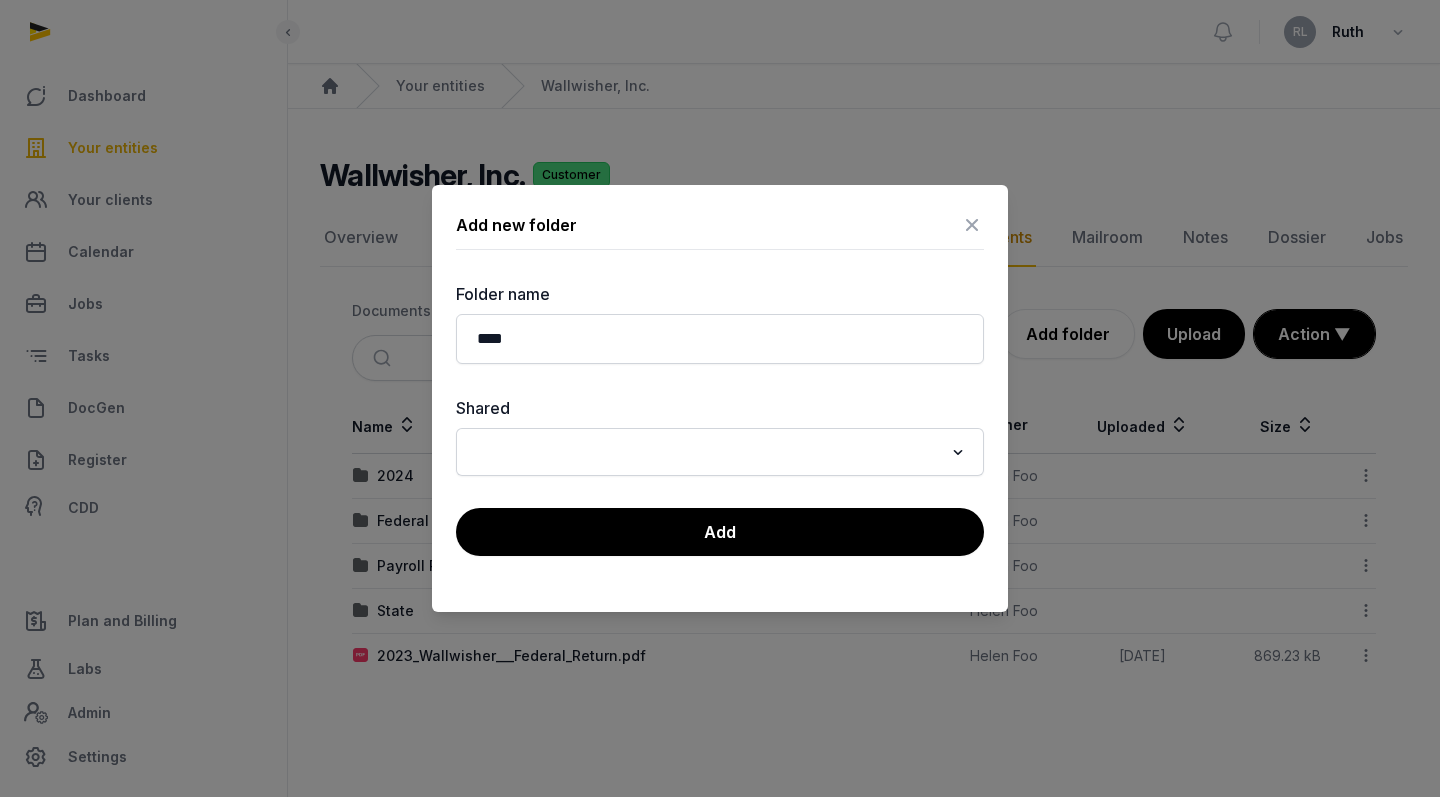 click on "Add new folder Folder name **** Shared Loading... Add" at bounding box center [720, 398] 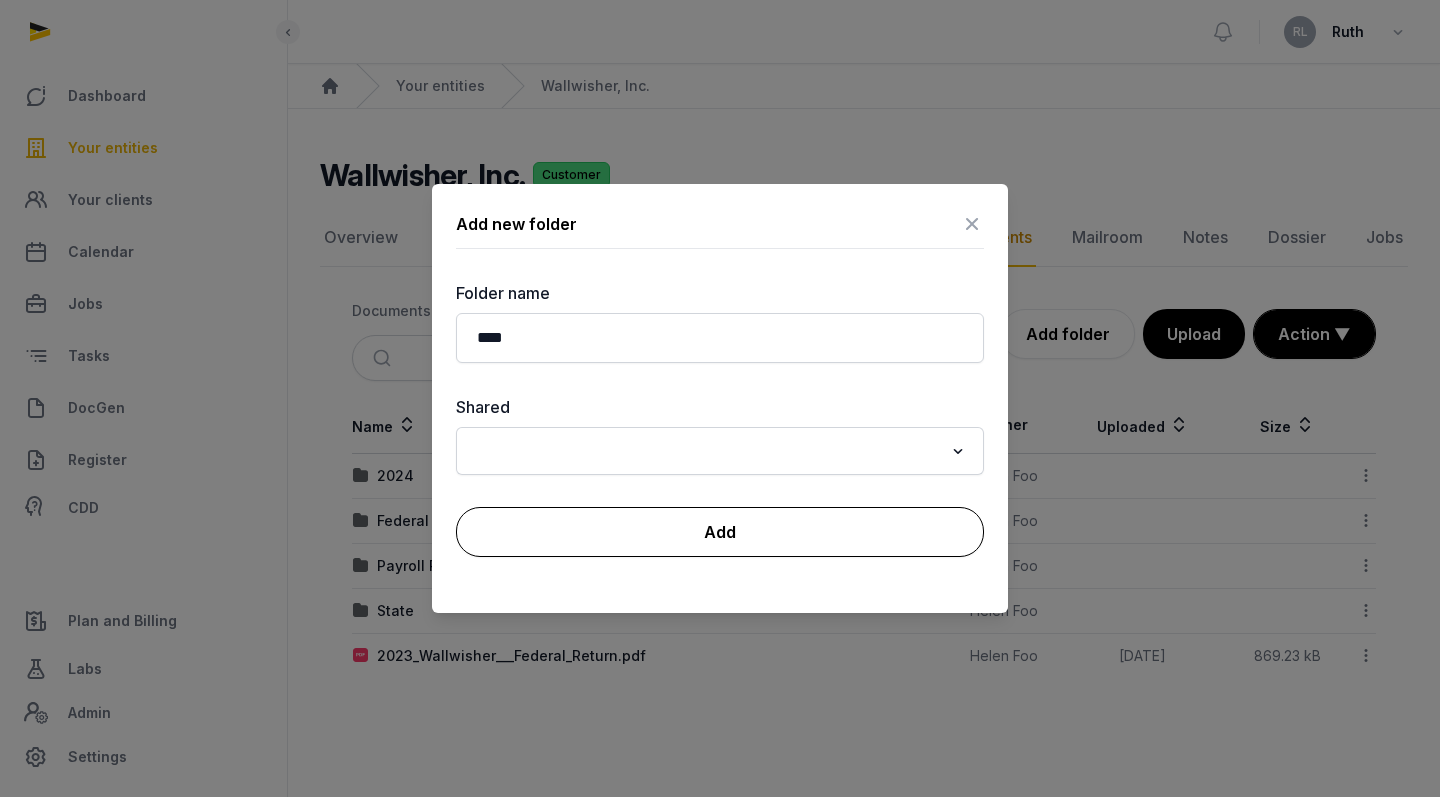 click on "Add" at bounding box center (720, 532) 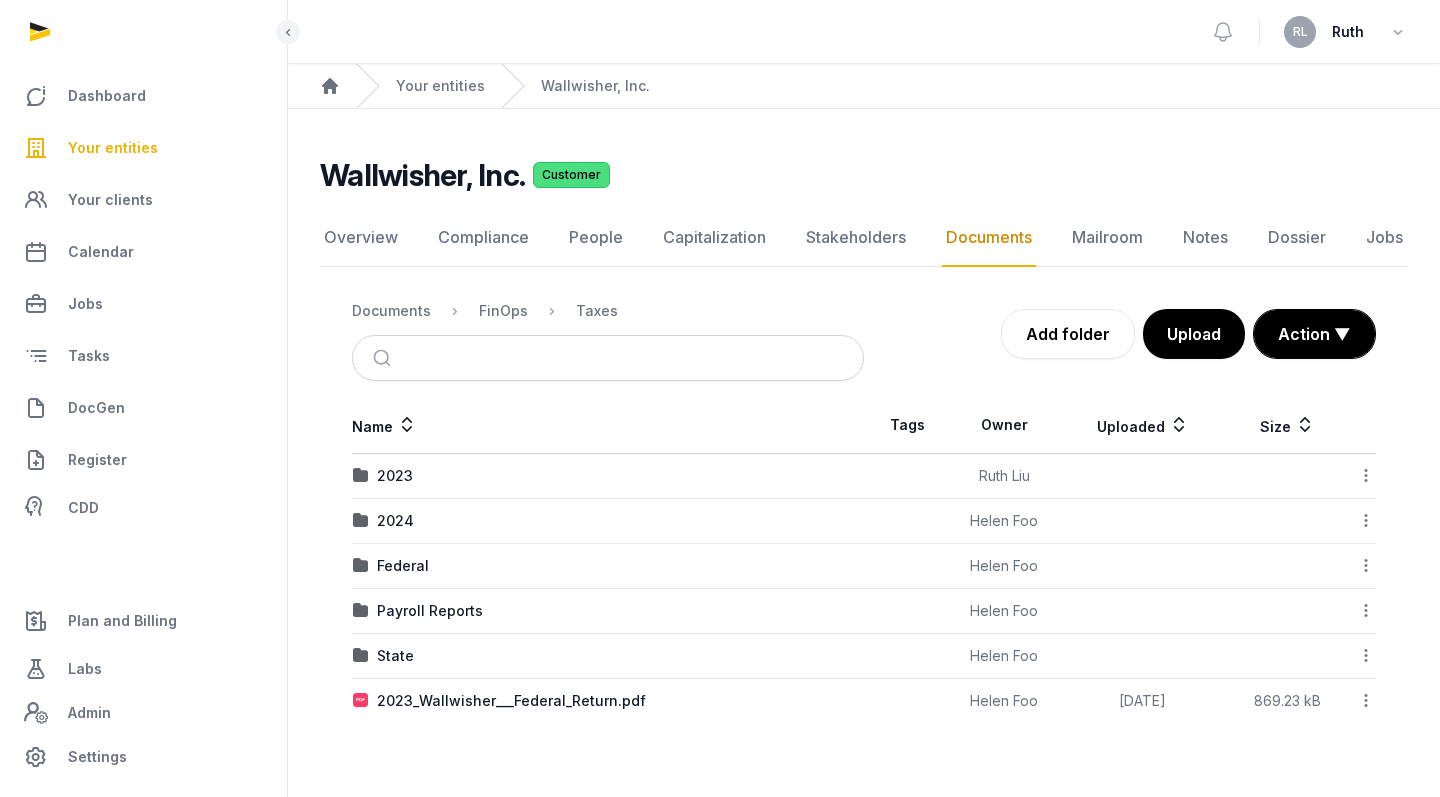click 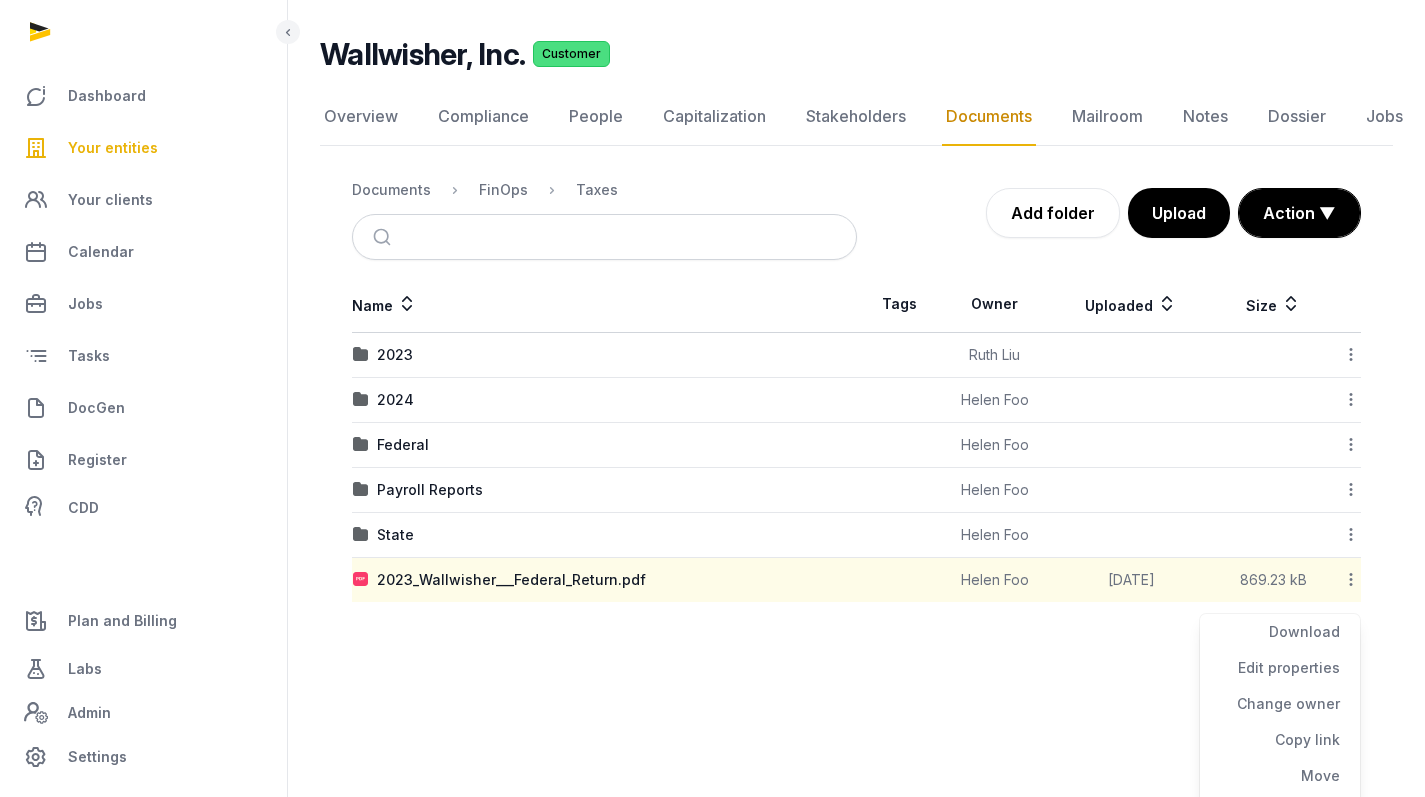 scroll, scrollTop: 123, scrollLeft: 0, axis: vertical 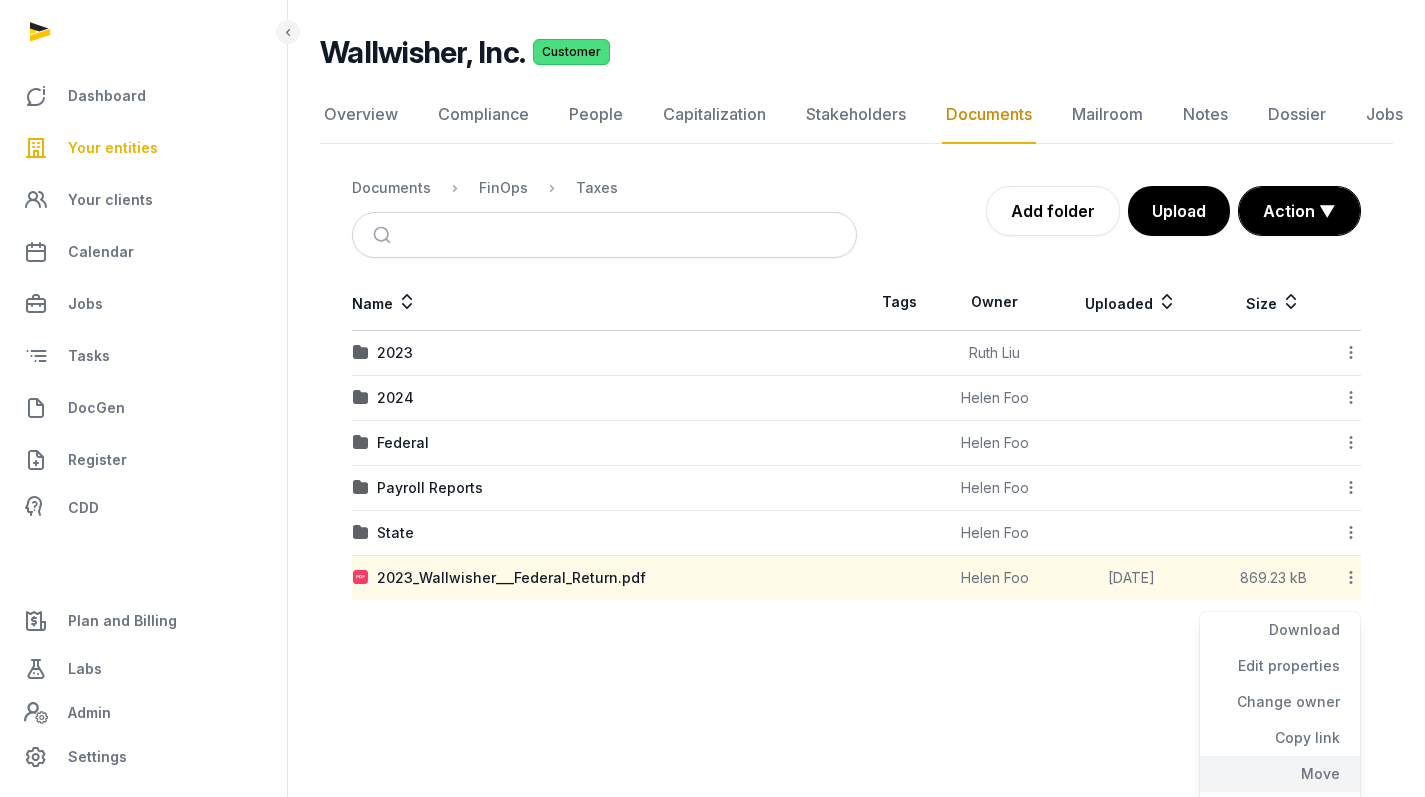 click on "Move" 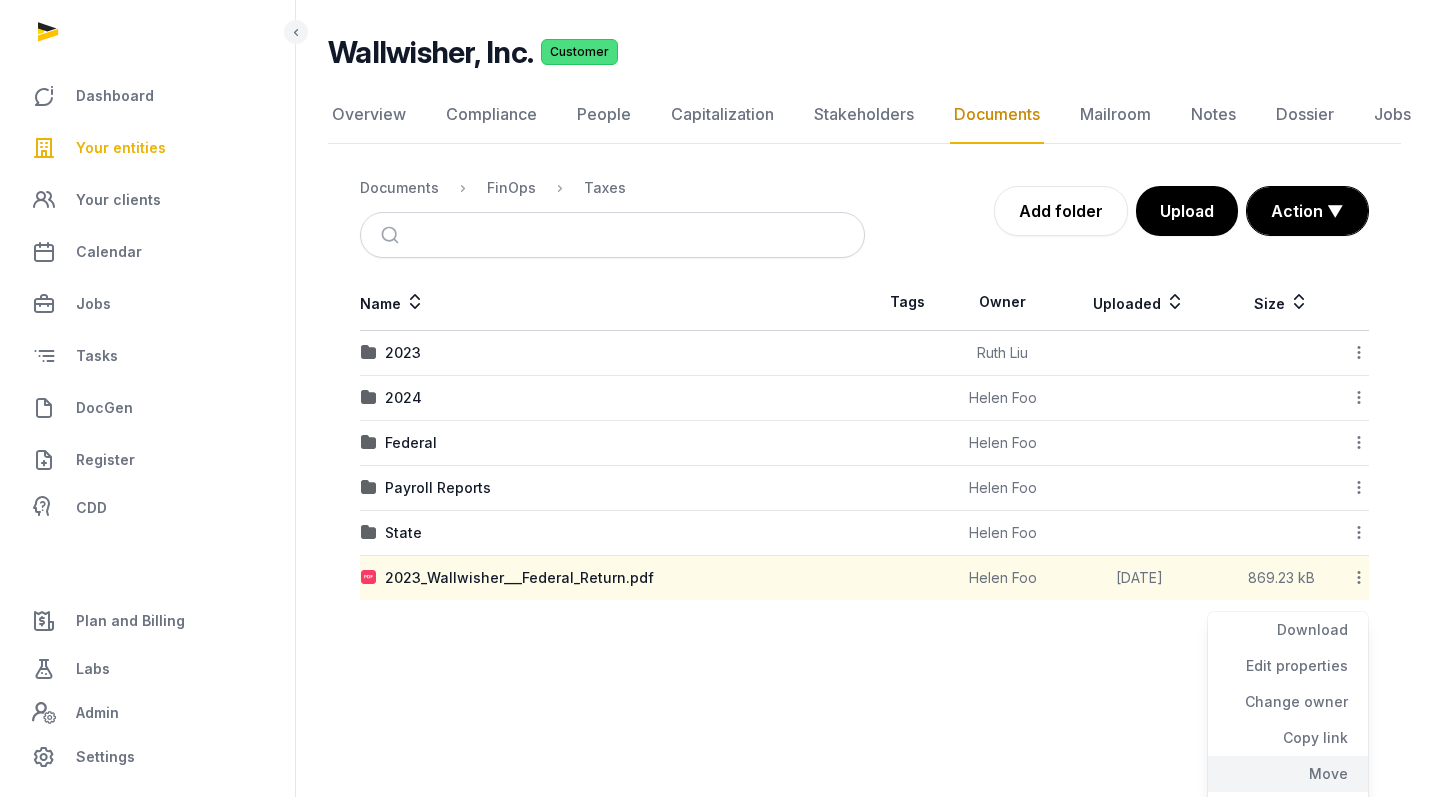 scroll, scrollTop: 0, scrollLeft: 0, axis: both 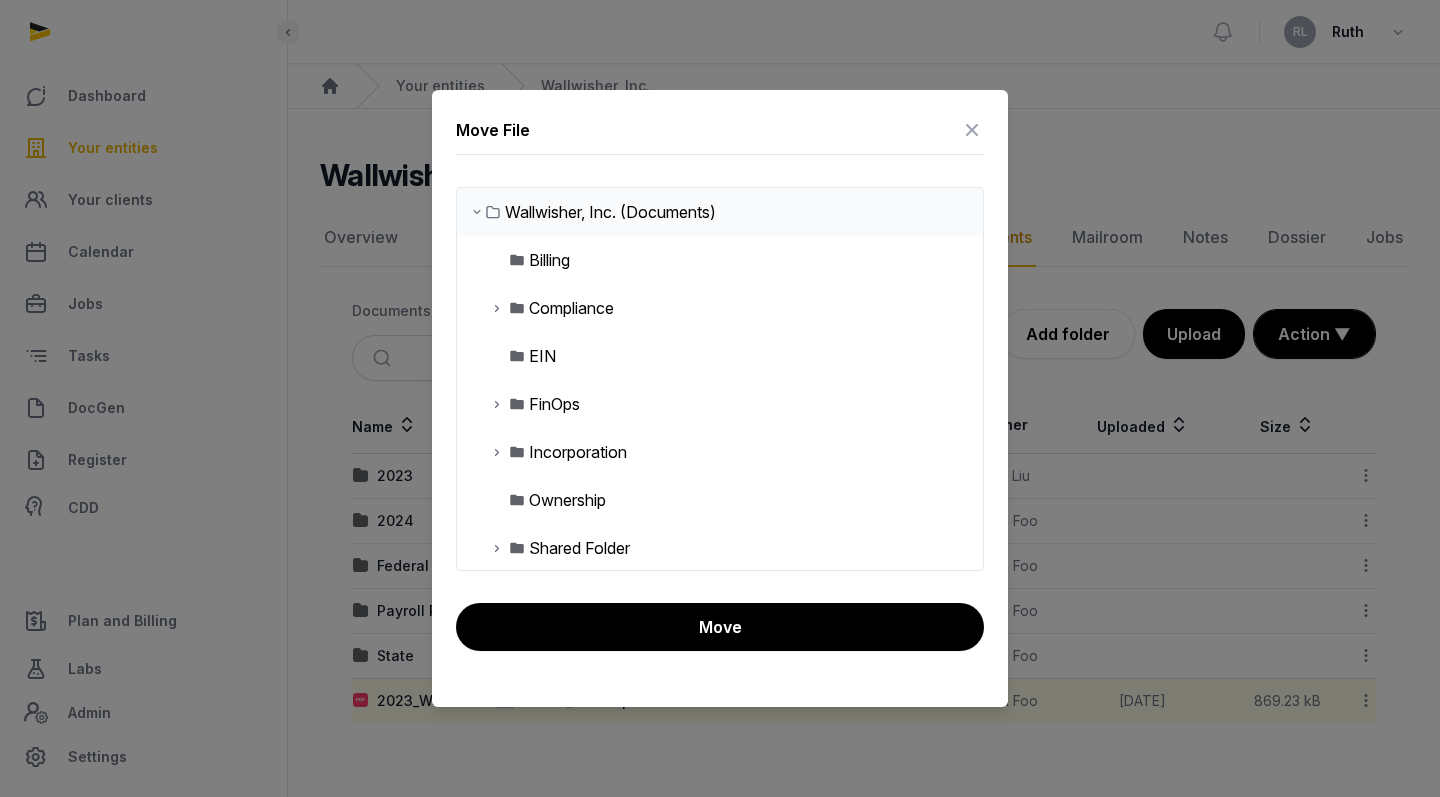 click at bounding box center (497, 404) 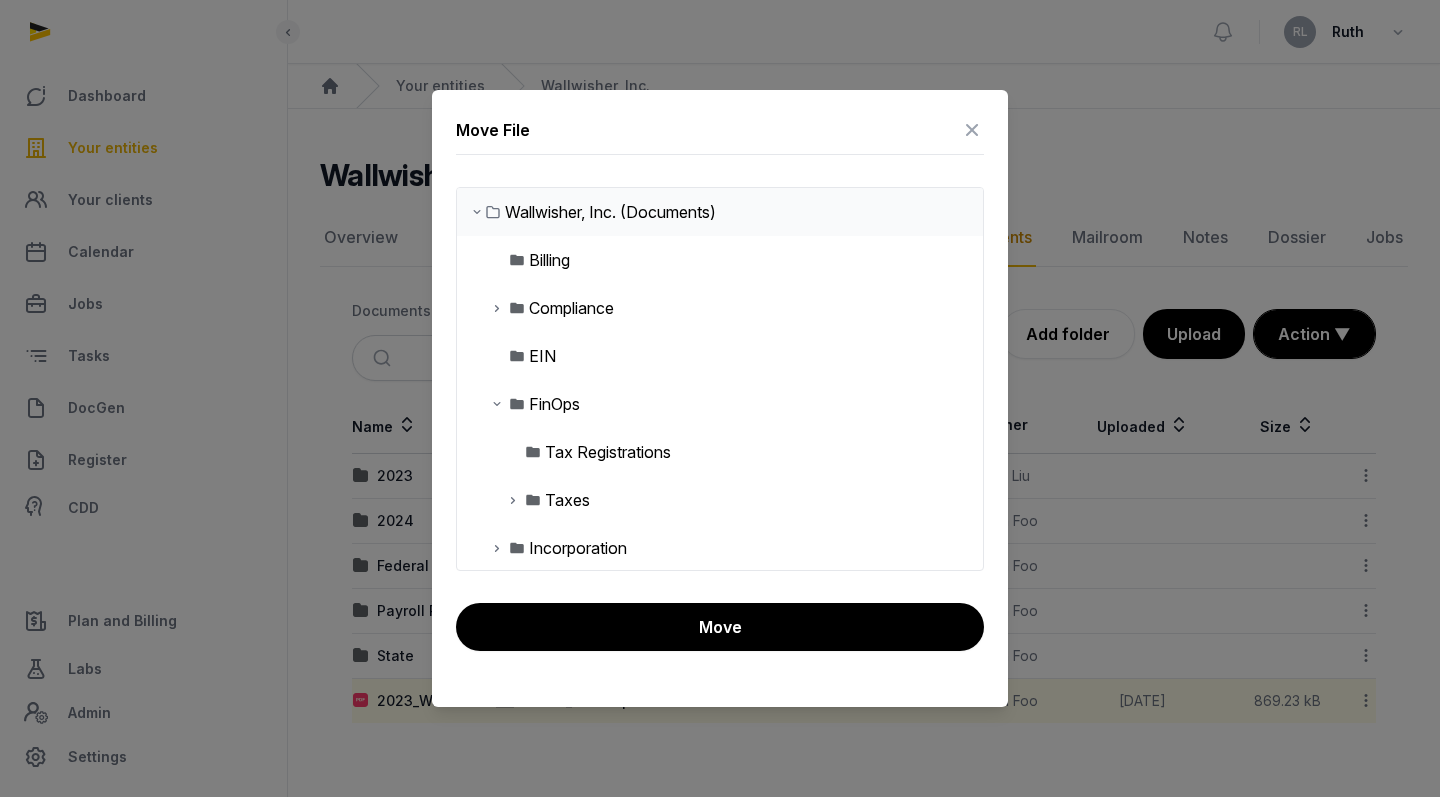 click at bounding box center [513, 500] 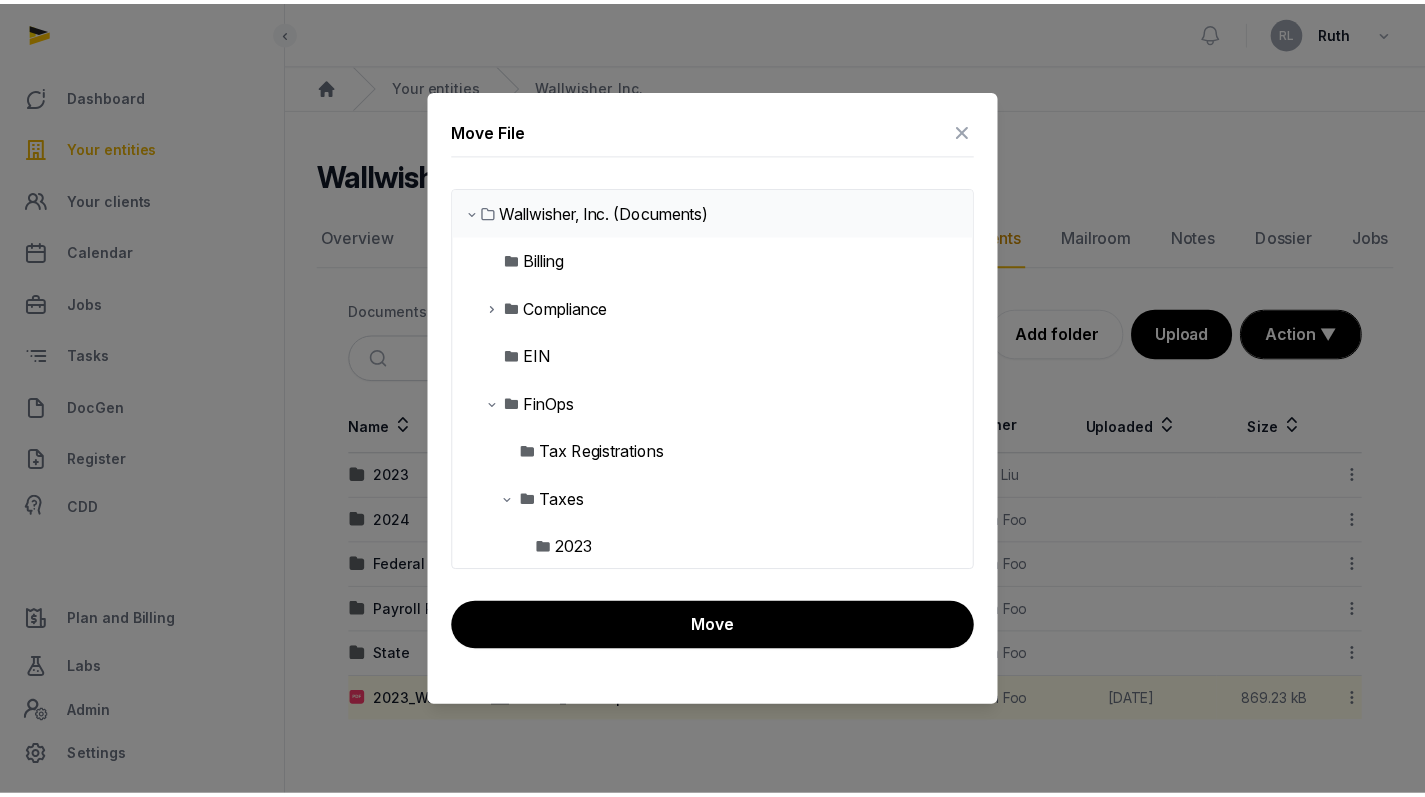 scroll, scrollTop: 18, scrollLeft: 0, axis: vertical 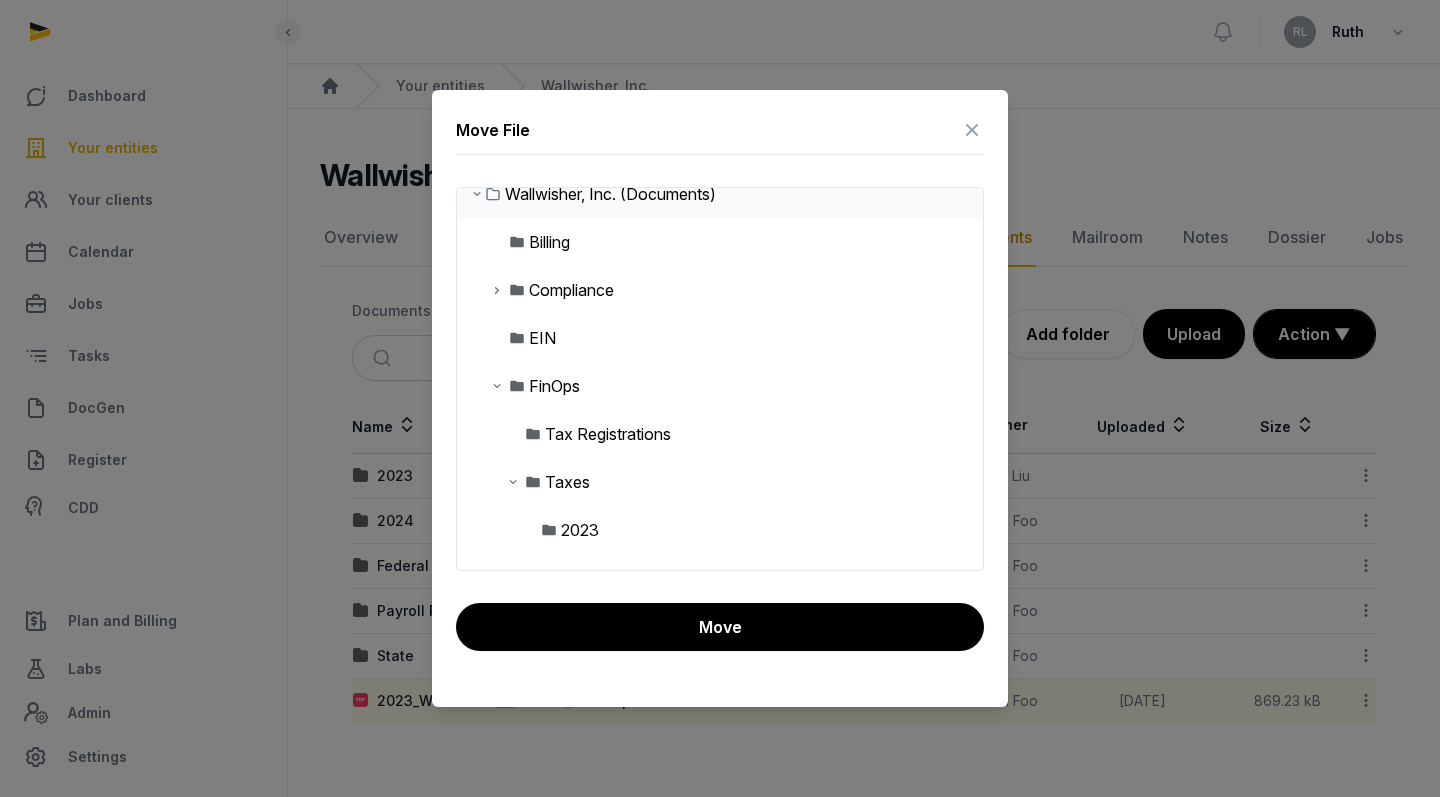 click on "2023" at bounding box center (580, 530) 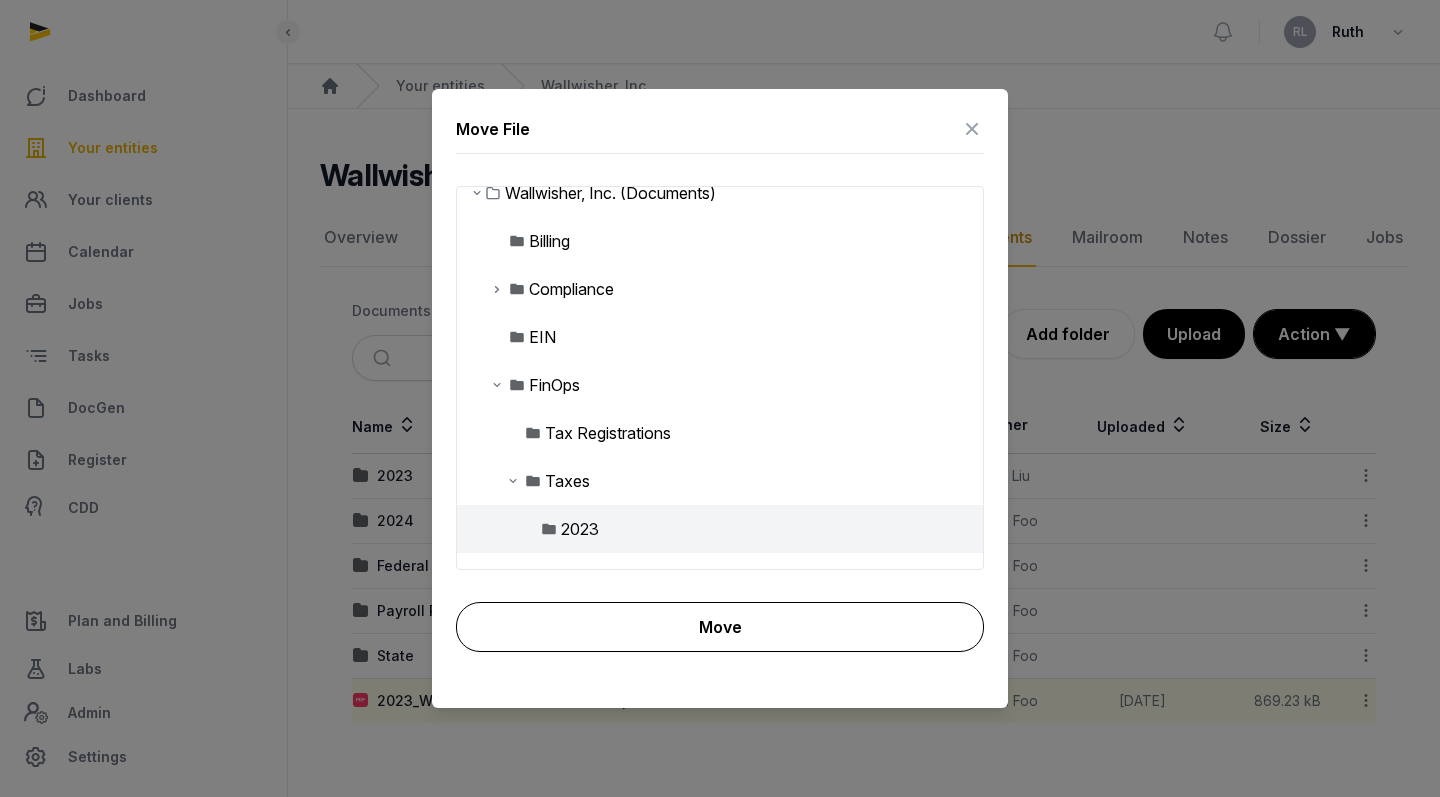 click on "Move" at bounding box center (720, 627) 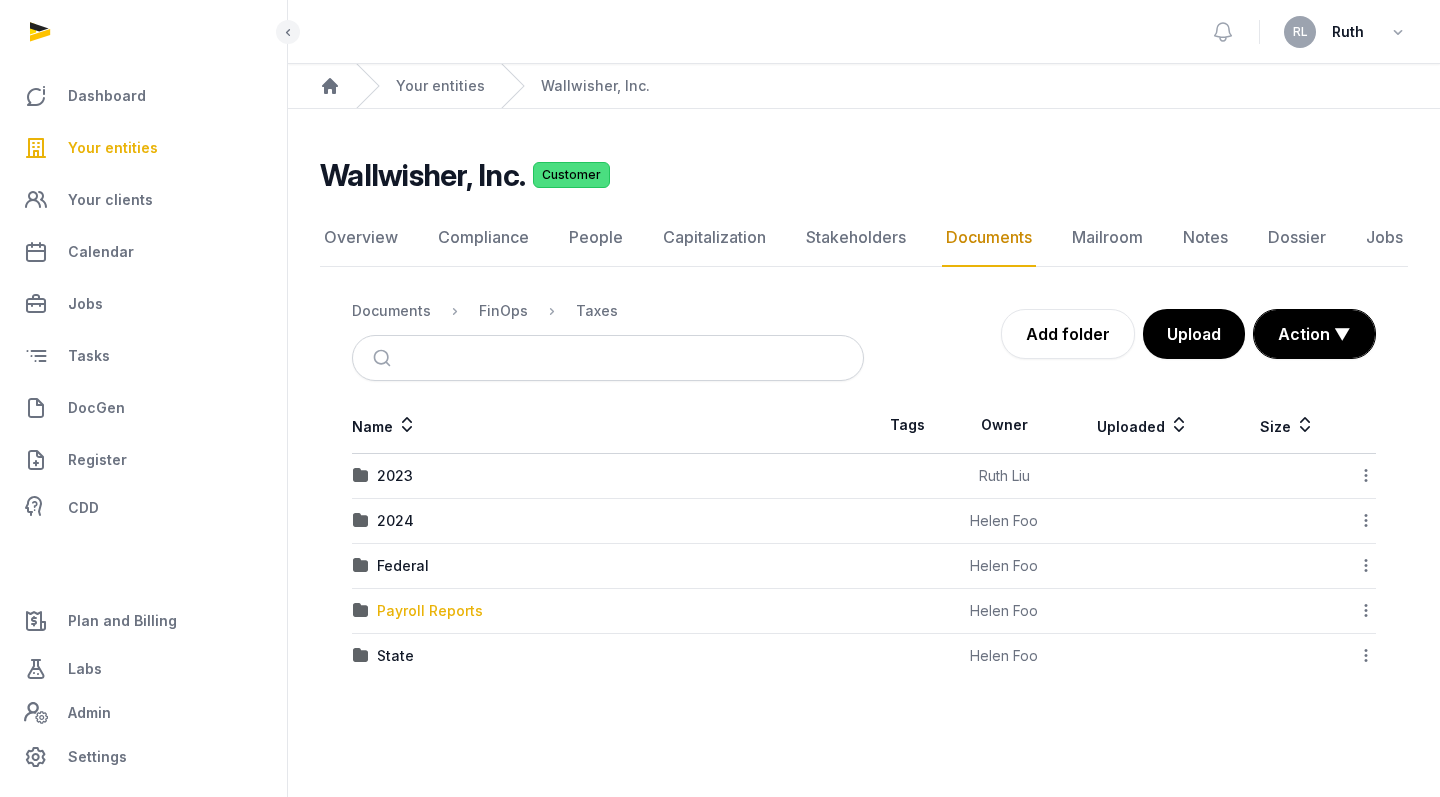 click on "Payroll Reports" at bounding box center (430, 611) 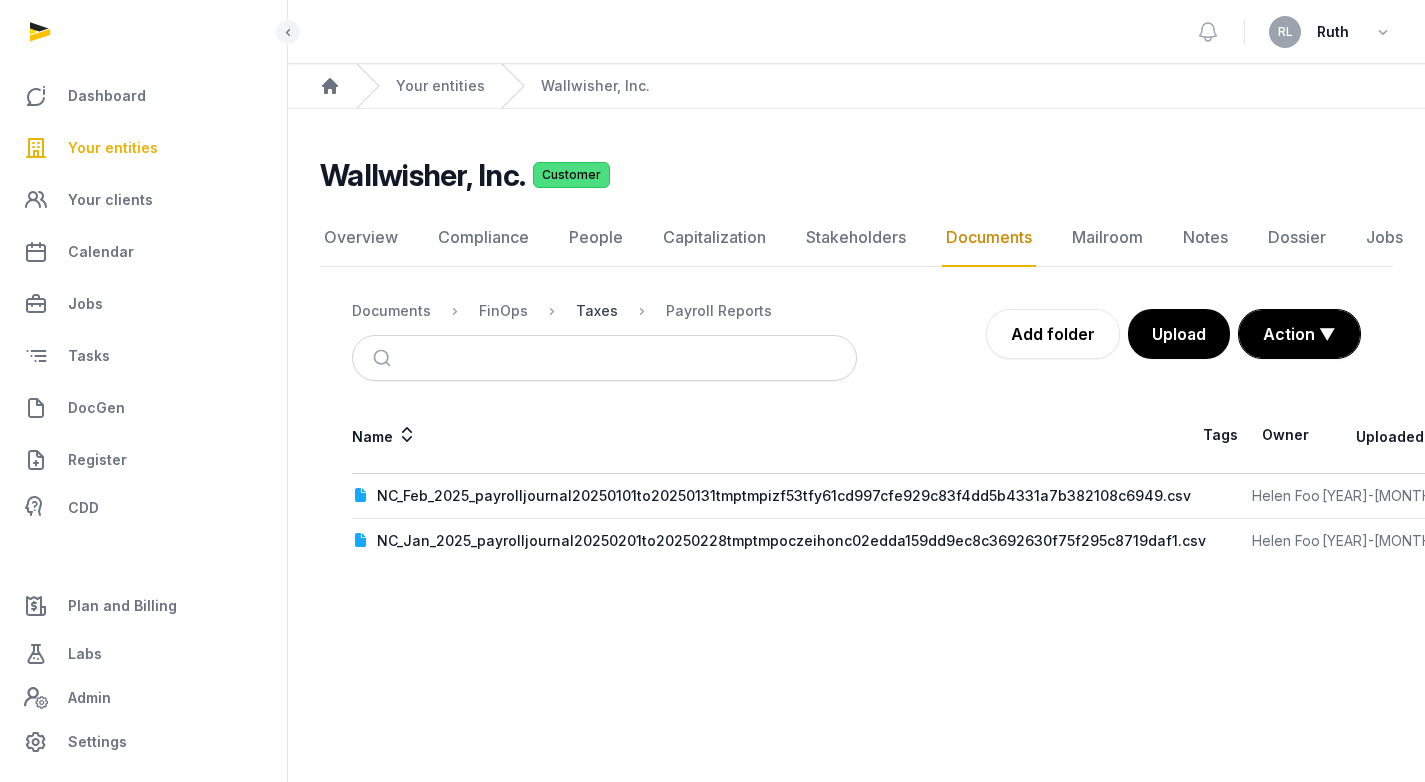 click on "Taxes" at bounding box center (597, 311) 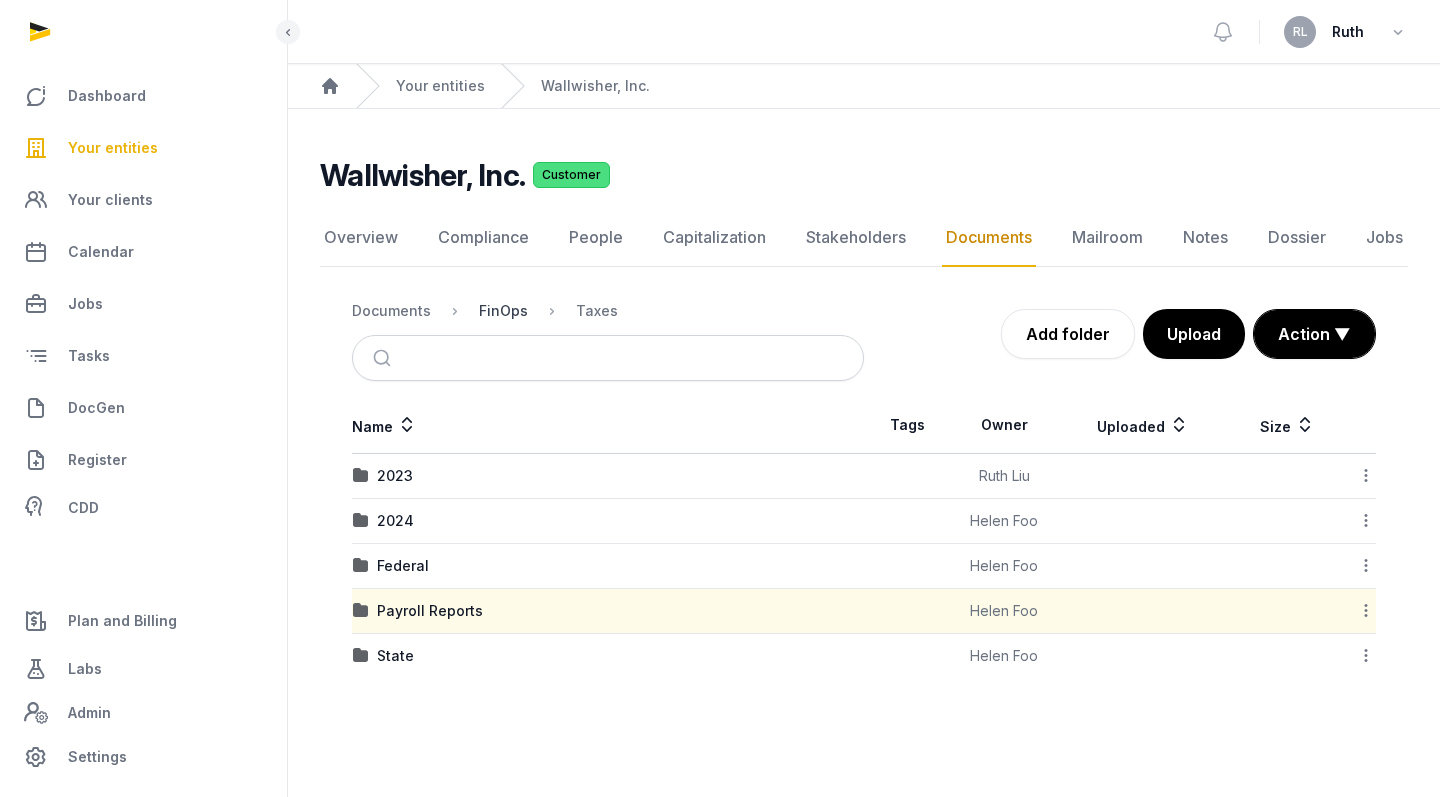 click on "FinOps" at bounding box center (503, 311) 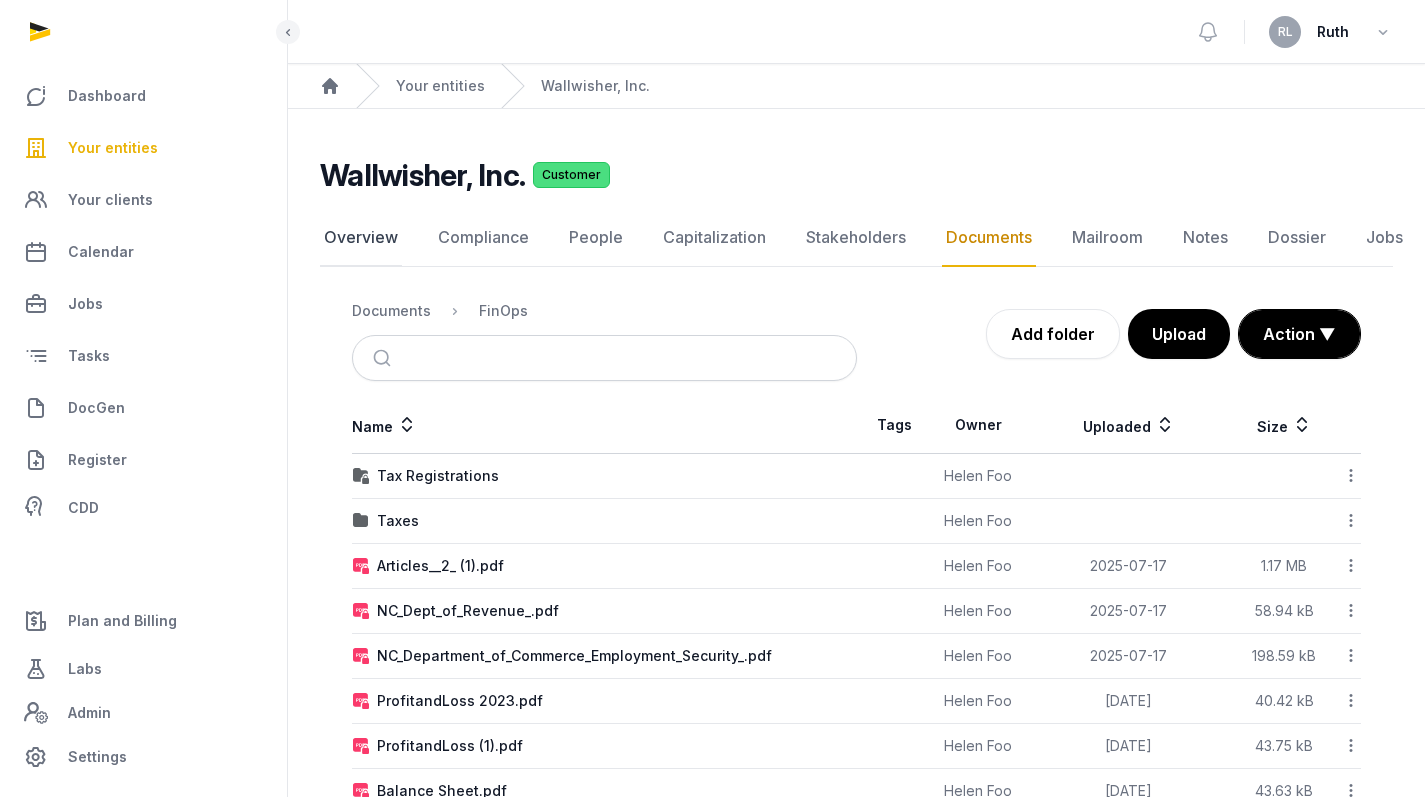 scroll, scrollTop: 0, scrollLeft: 0, axis: both 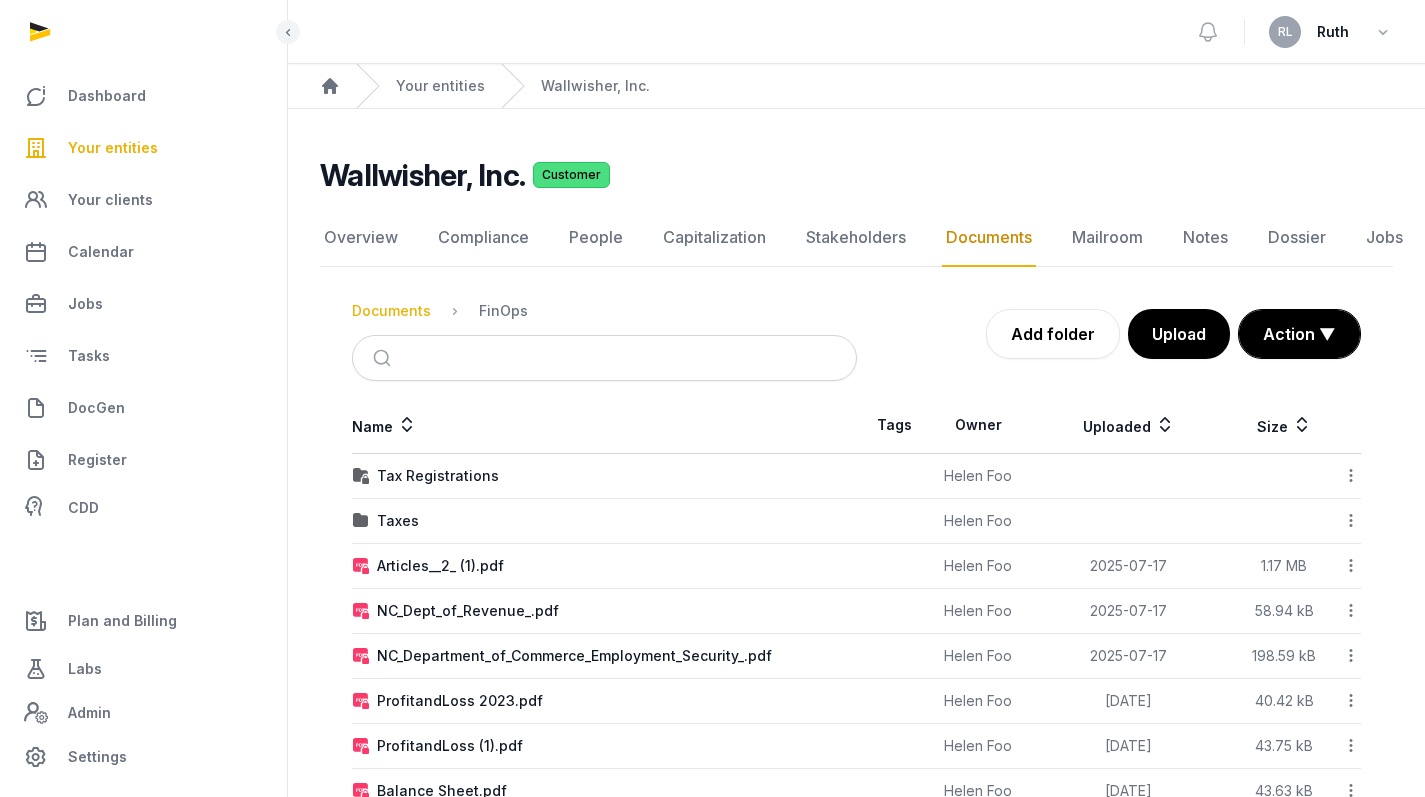 click on "Documents" at bounding box center (391, 311) 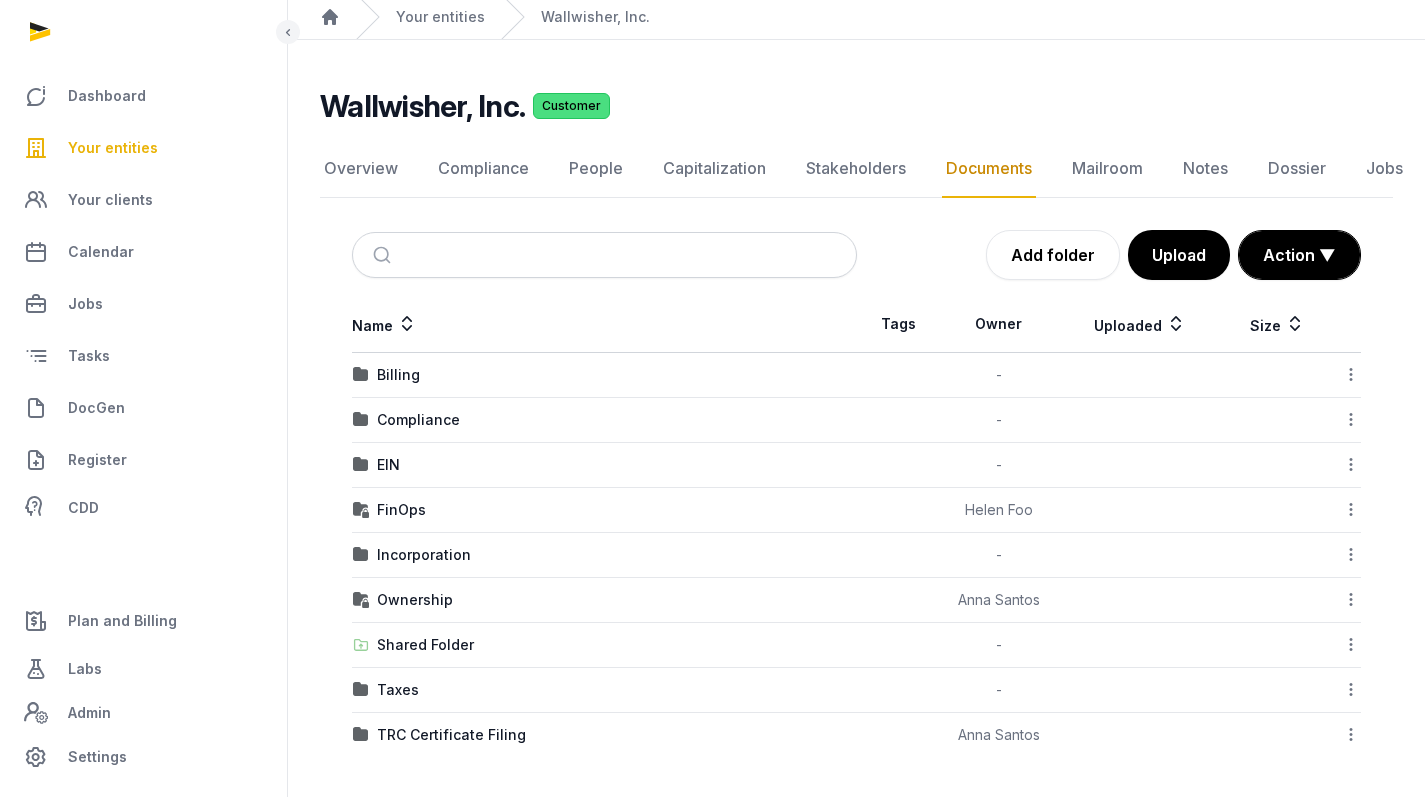 scroll, scrollTop: 69, scrollLeft: 0, axis: vertical 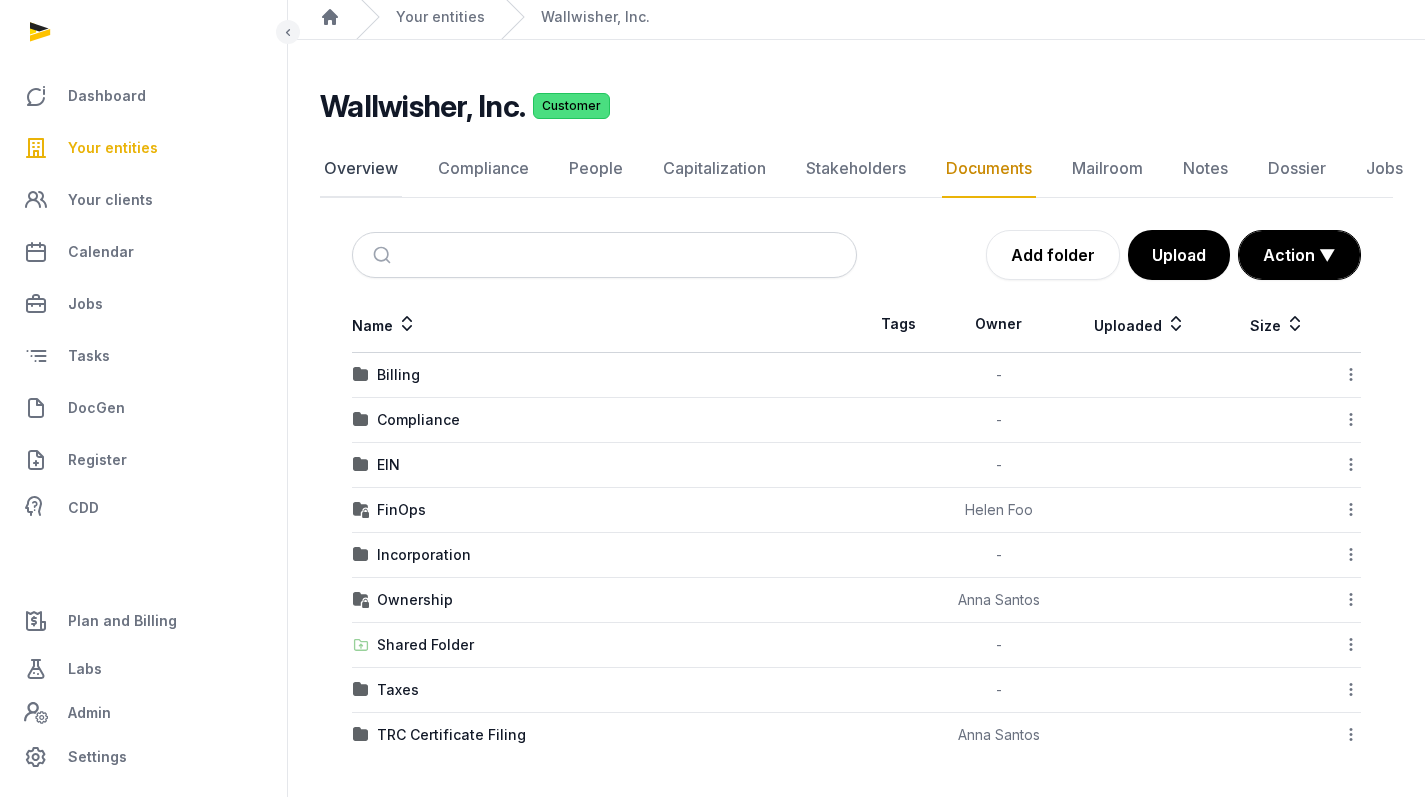 click on "Overview" 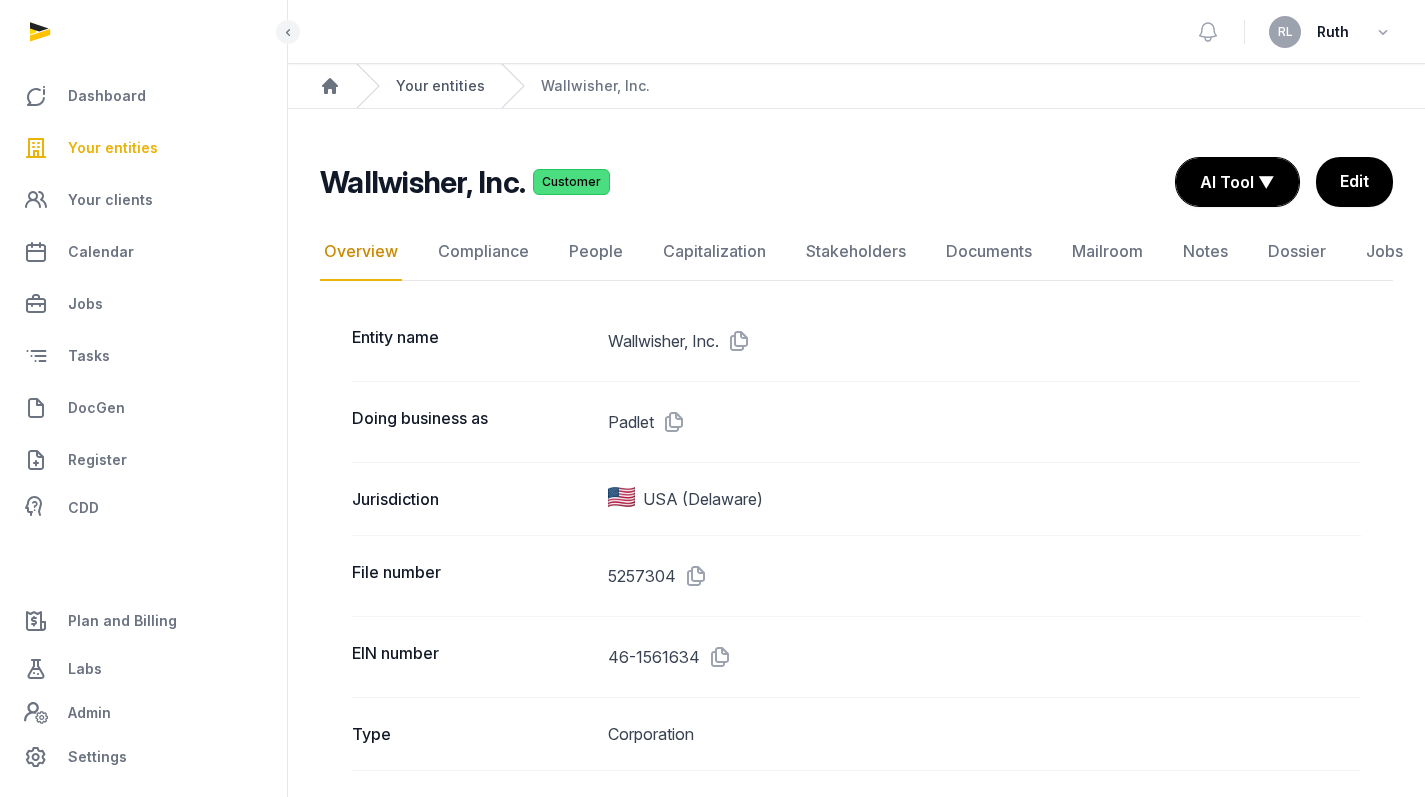 click on "Your entities" at bounding box center (440, 86) 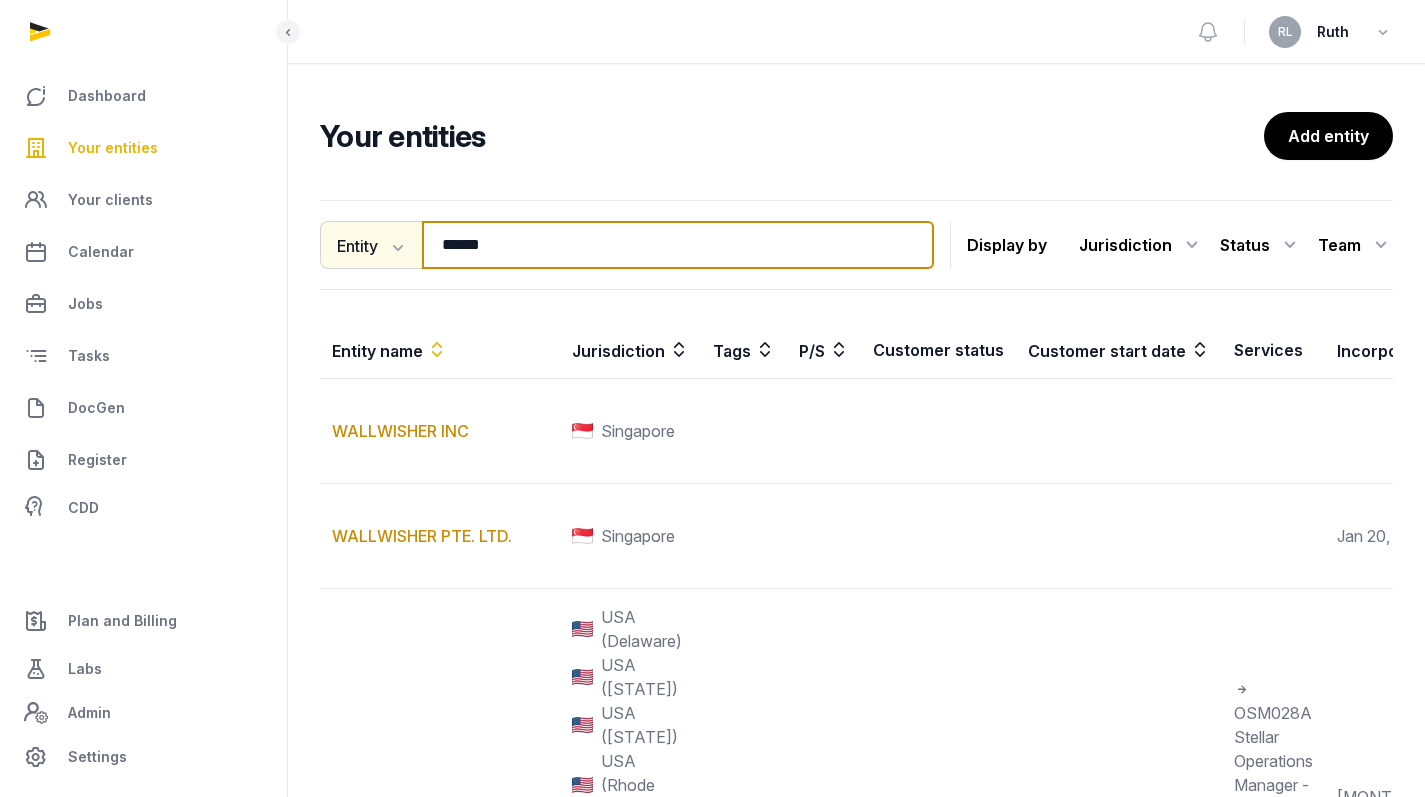drag, startPoint x: 521, startPoint y: 246, endPoint x: 402, endPoint y: 246, distance: 119 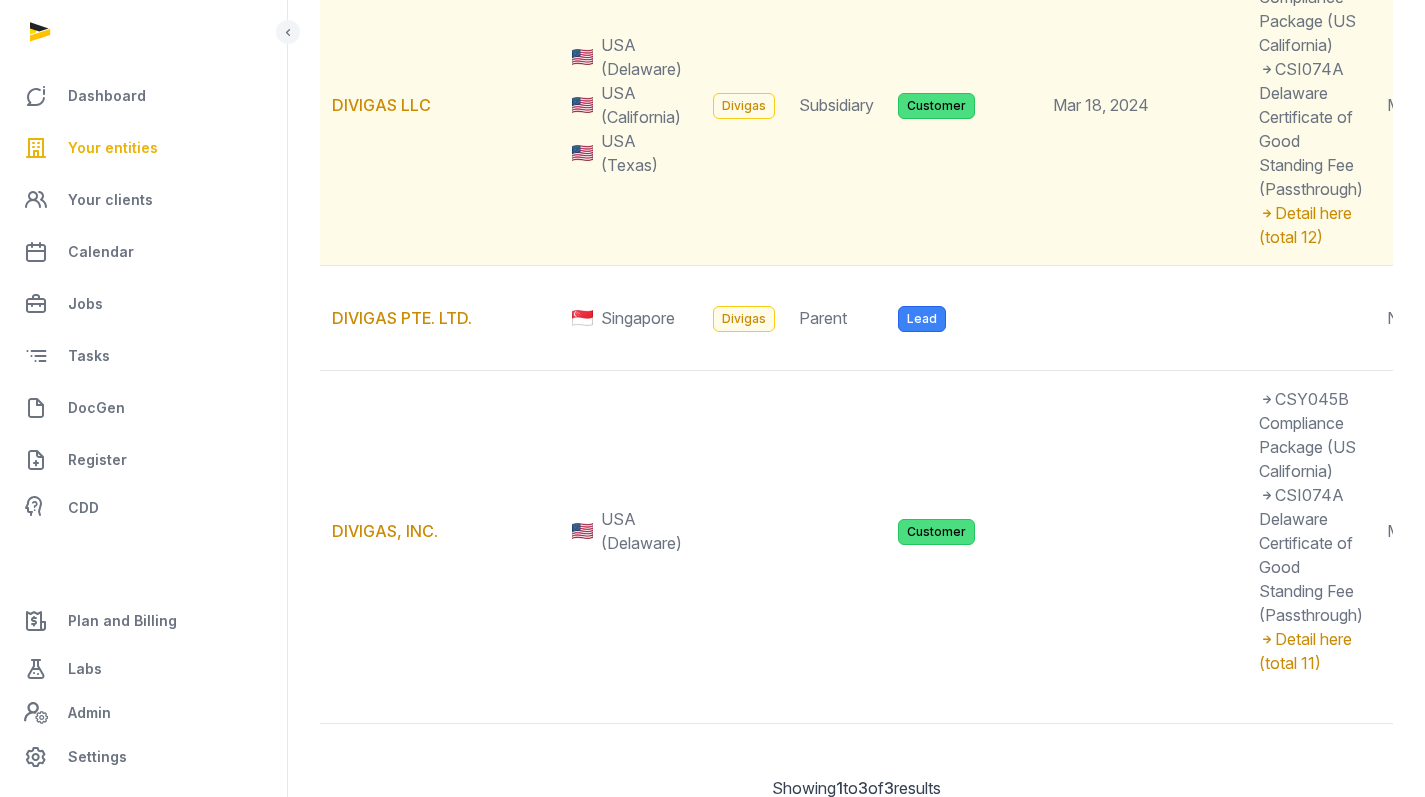scroll, scrollTop: 435, scrollLeft: 0, axis: vertical 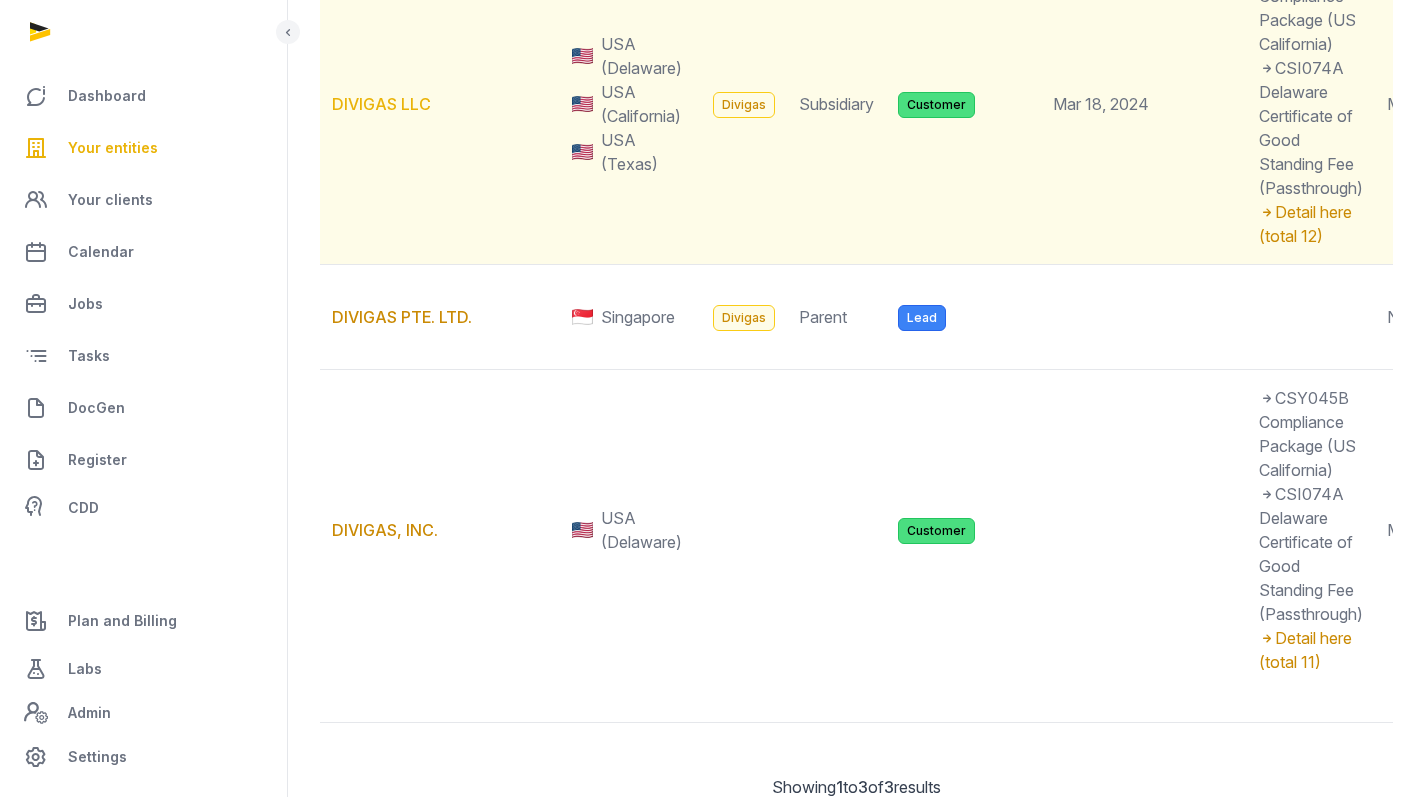 type on "*******" 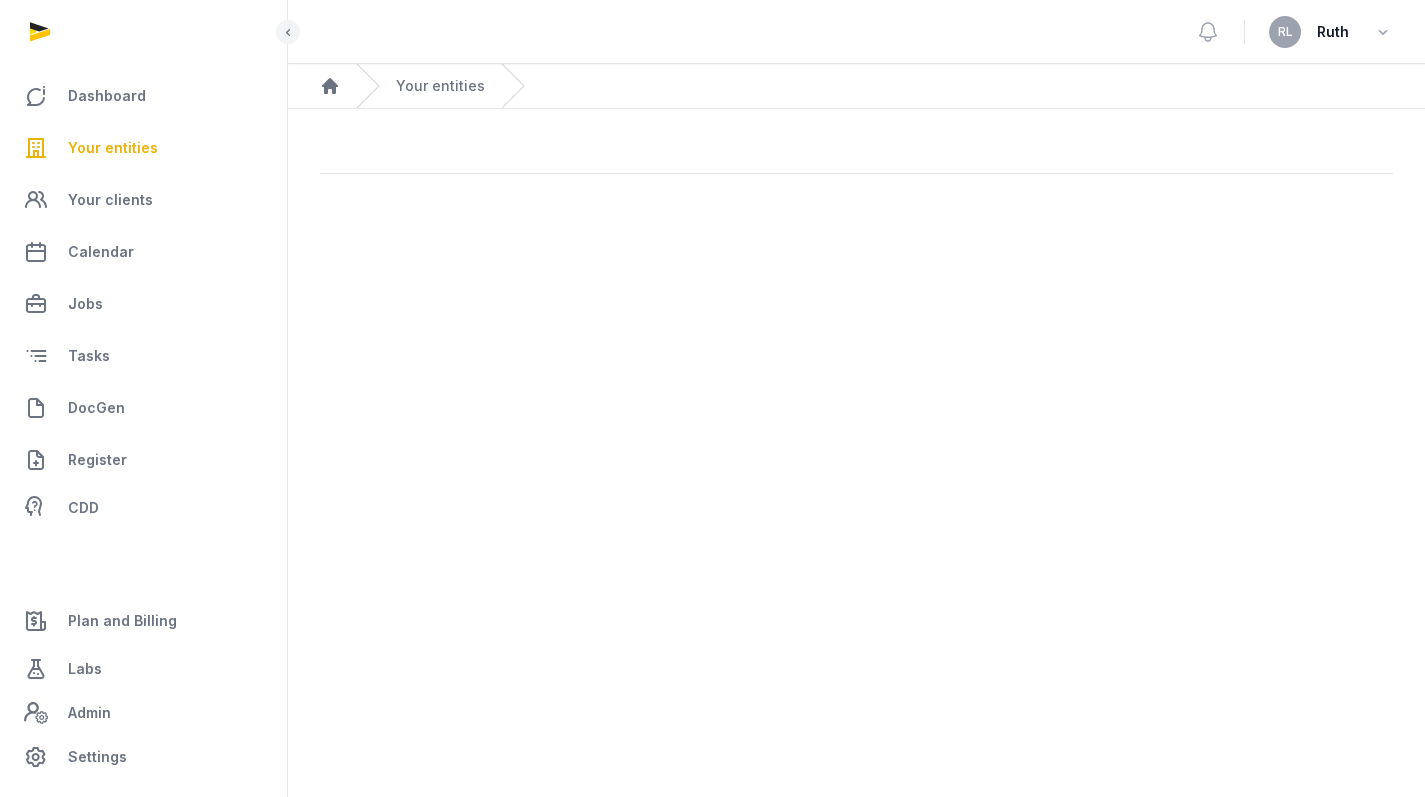 scroll, scrollTop: 0, scrollLeft: 0, axis: both 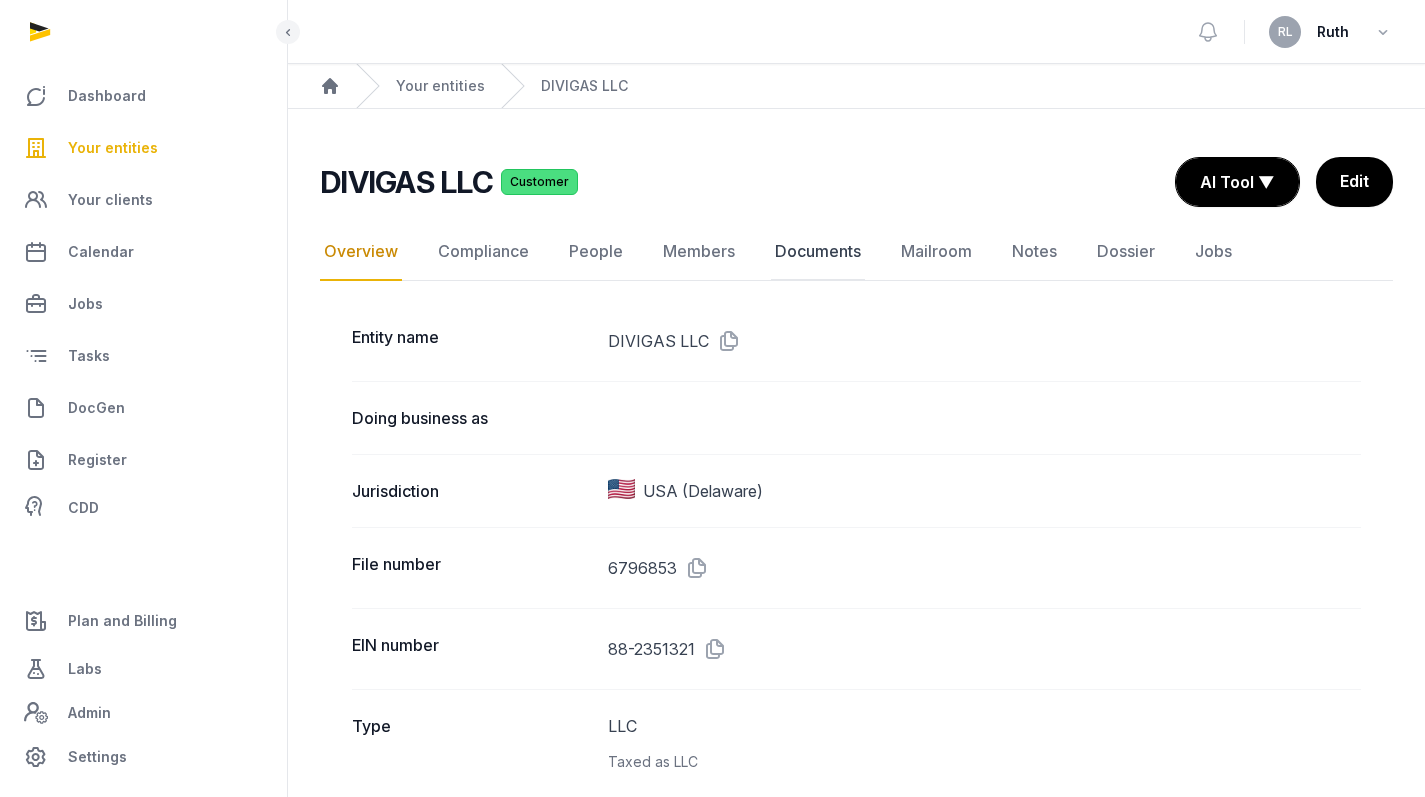 click on "Documents" 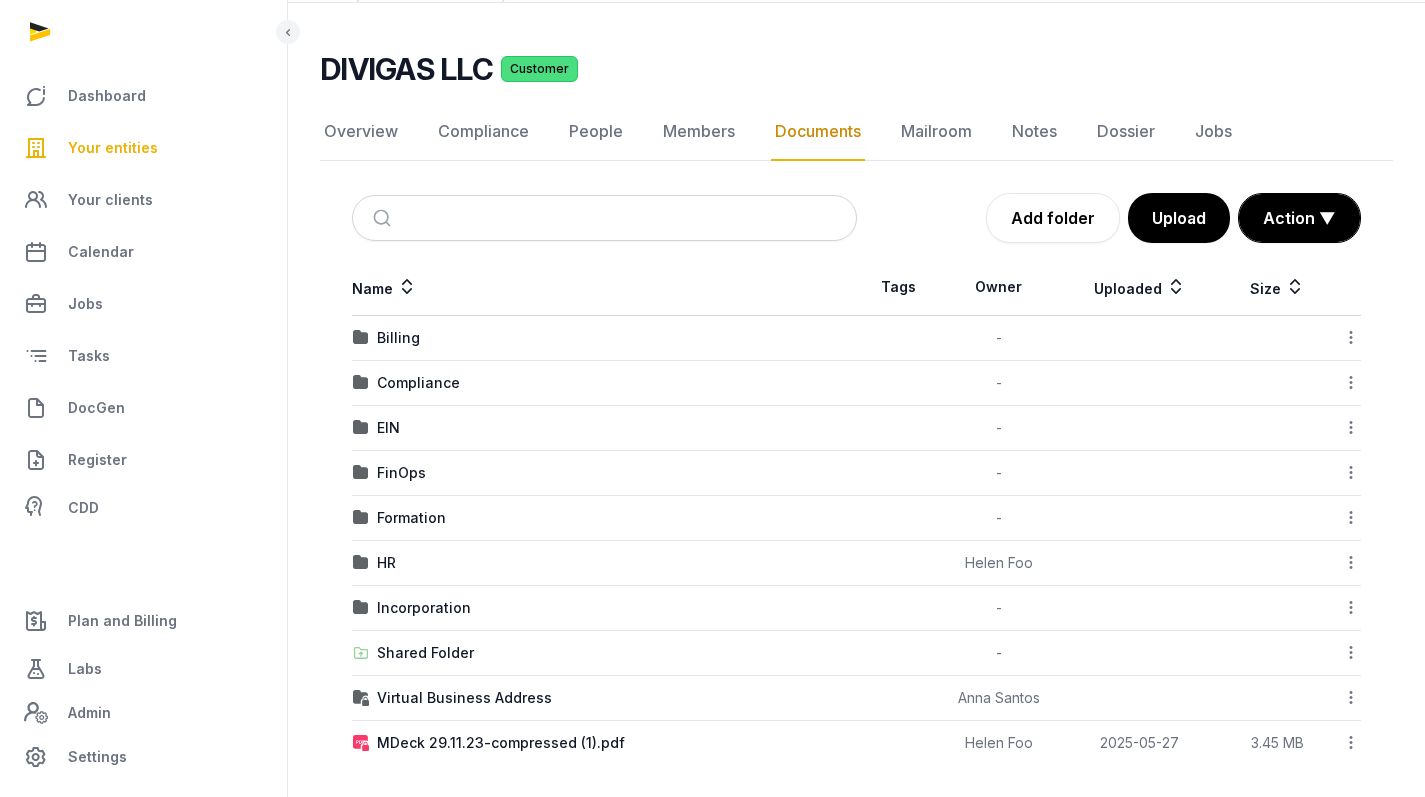 scroll, scrollTop: 108, scrollLeft: 0, axis: vertical 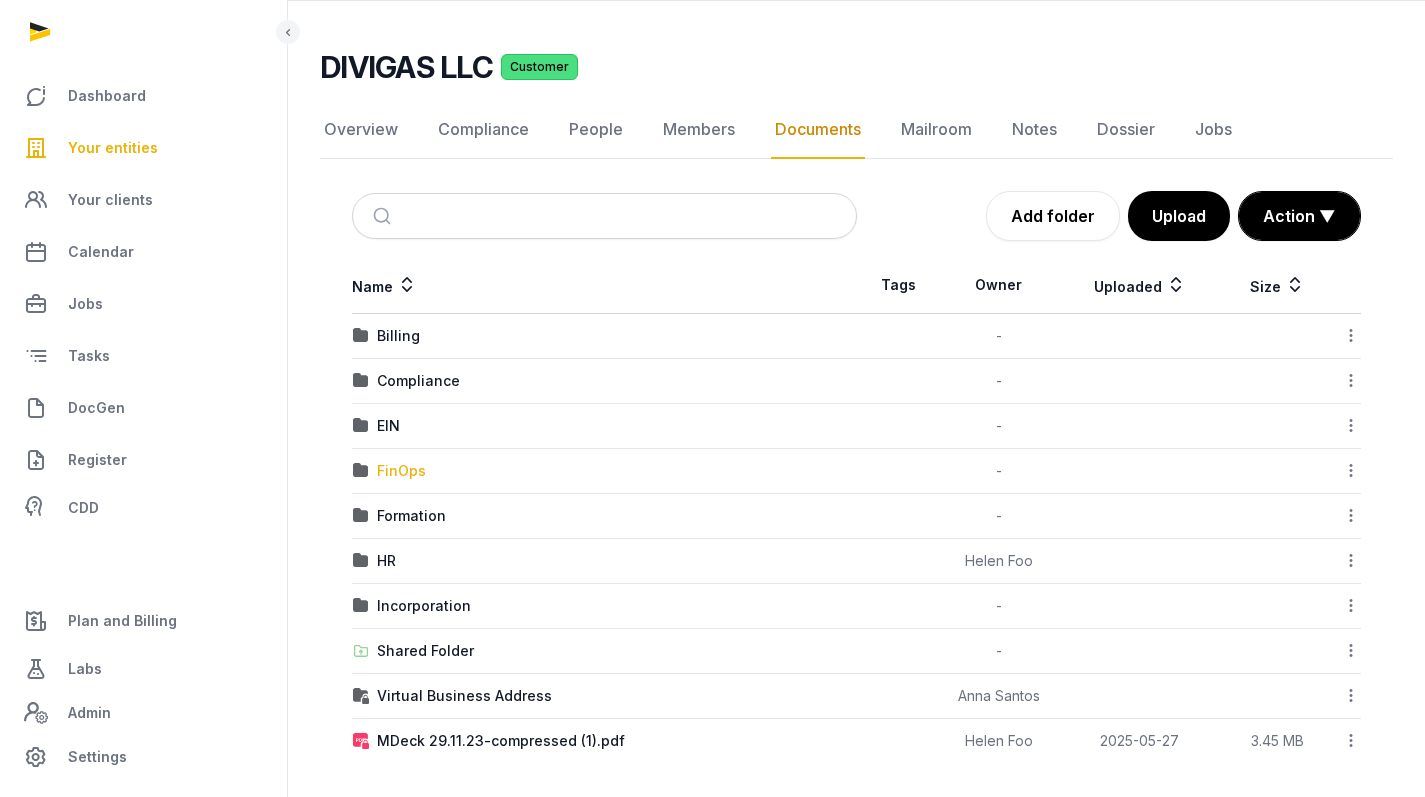 click on "FinOps" at bounding box center [401, 471] 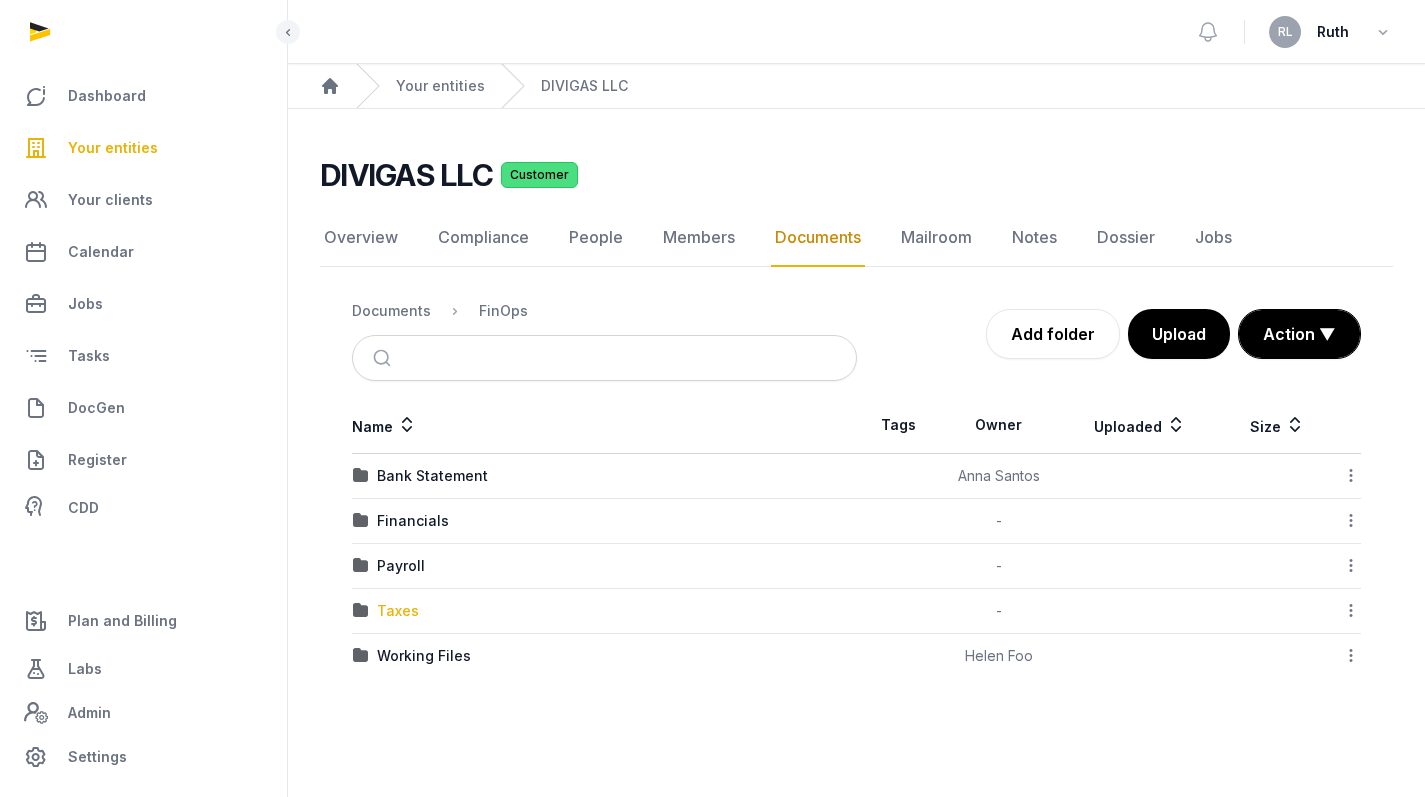 scroll, scrollTop: 0, scrollLeft: 0, axis: both 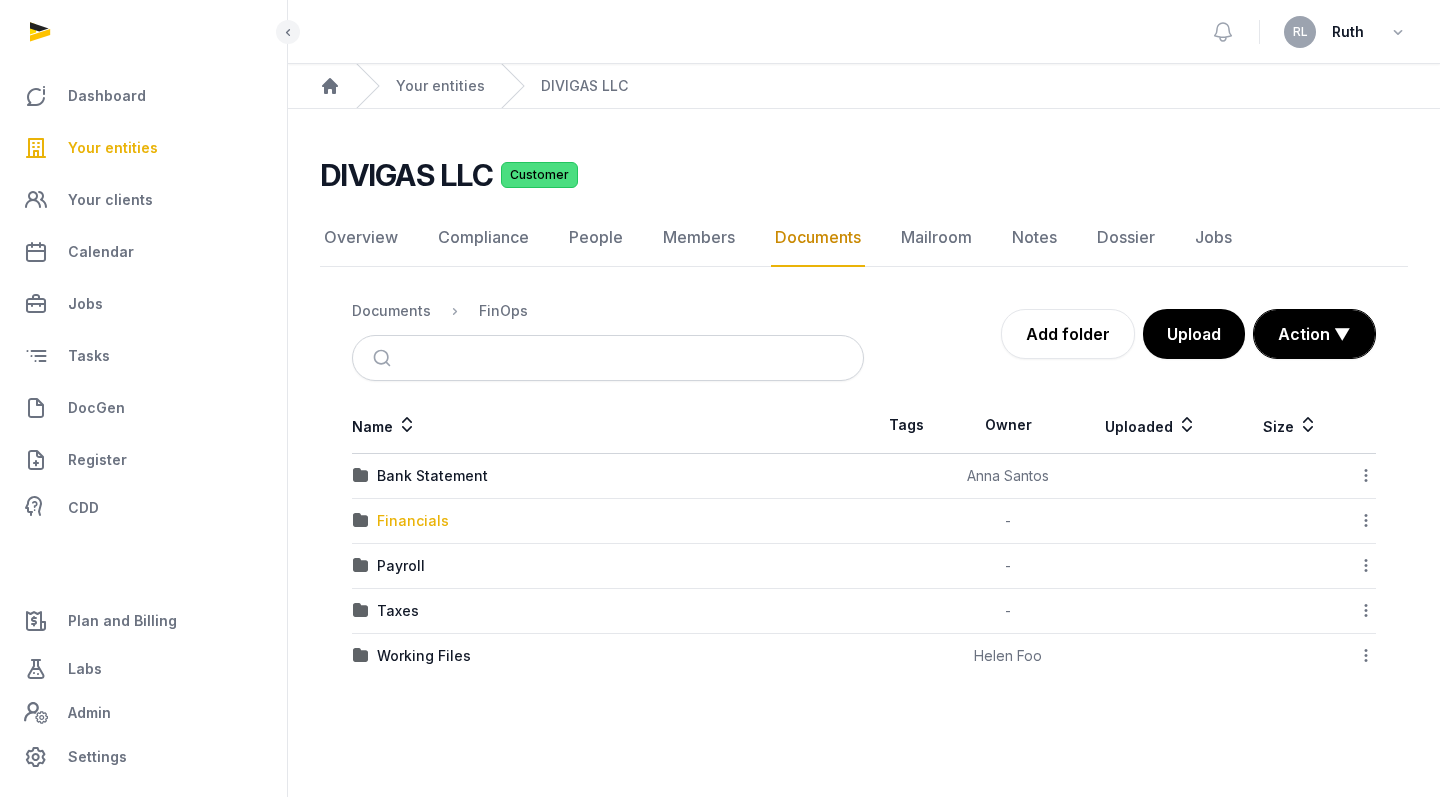 click on "Financials" at bounding box center [413, 521] 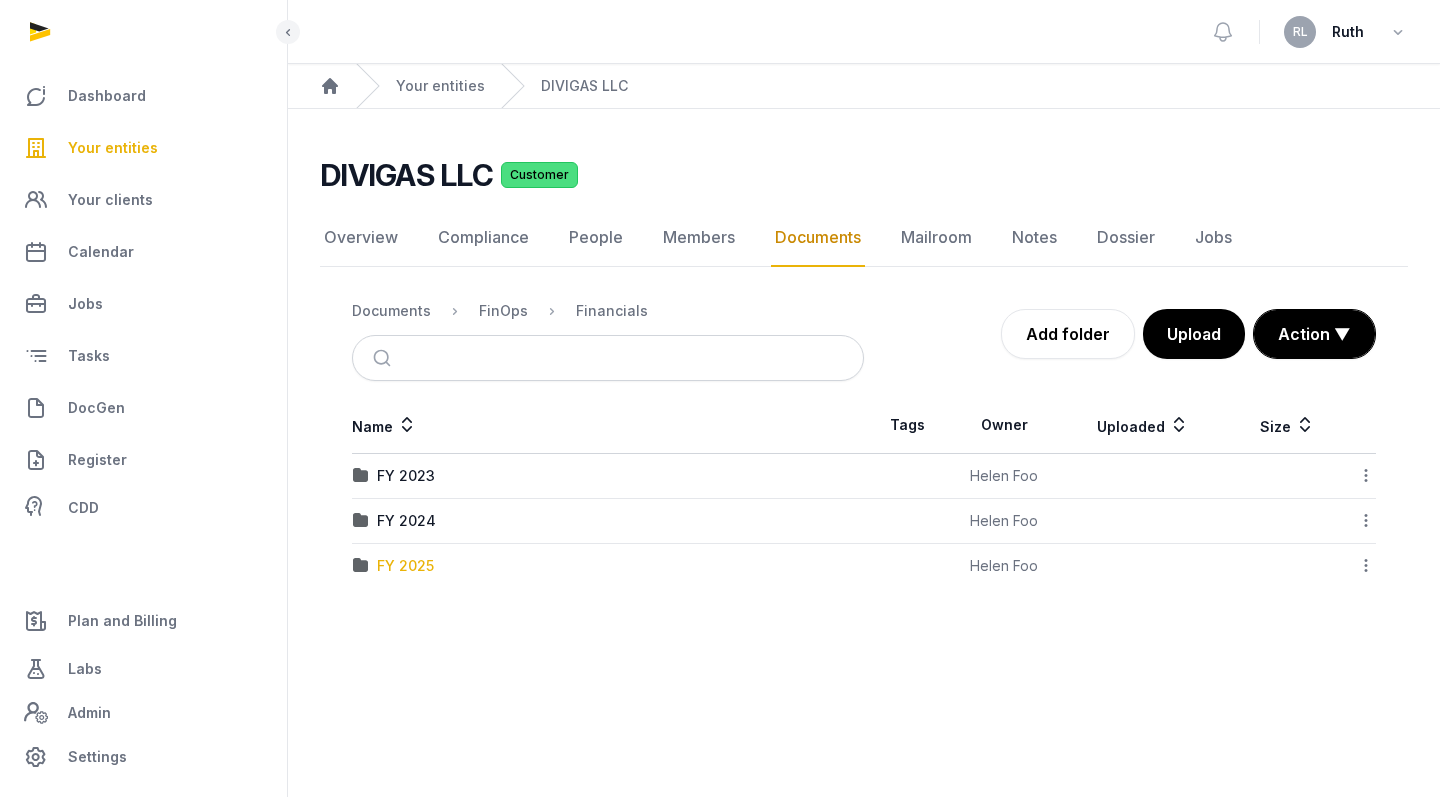 click on "FY 2025" at bounding box center (405, 566) 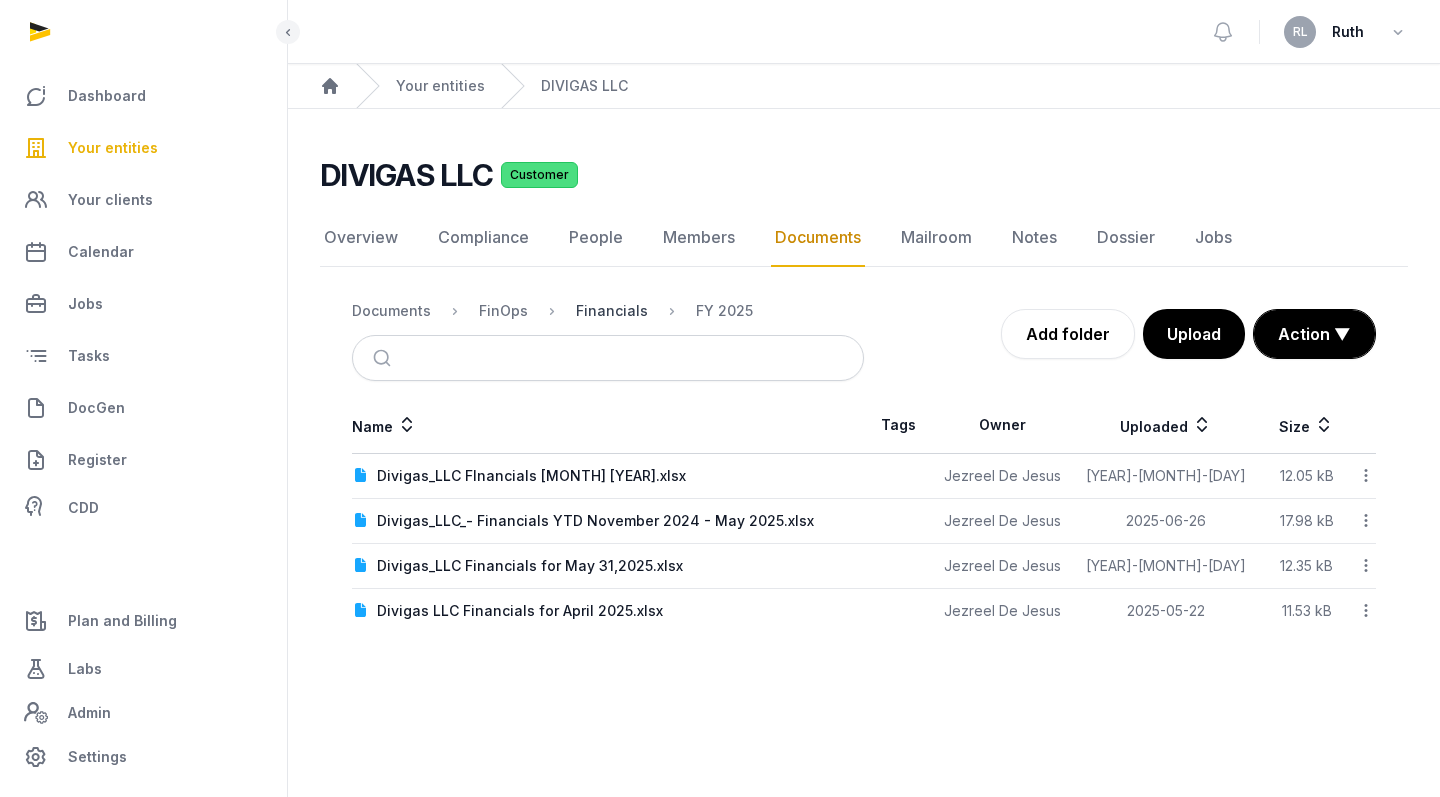click on "Financials" at bounding box center (612, 311) 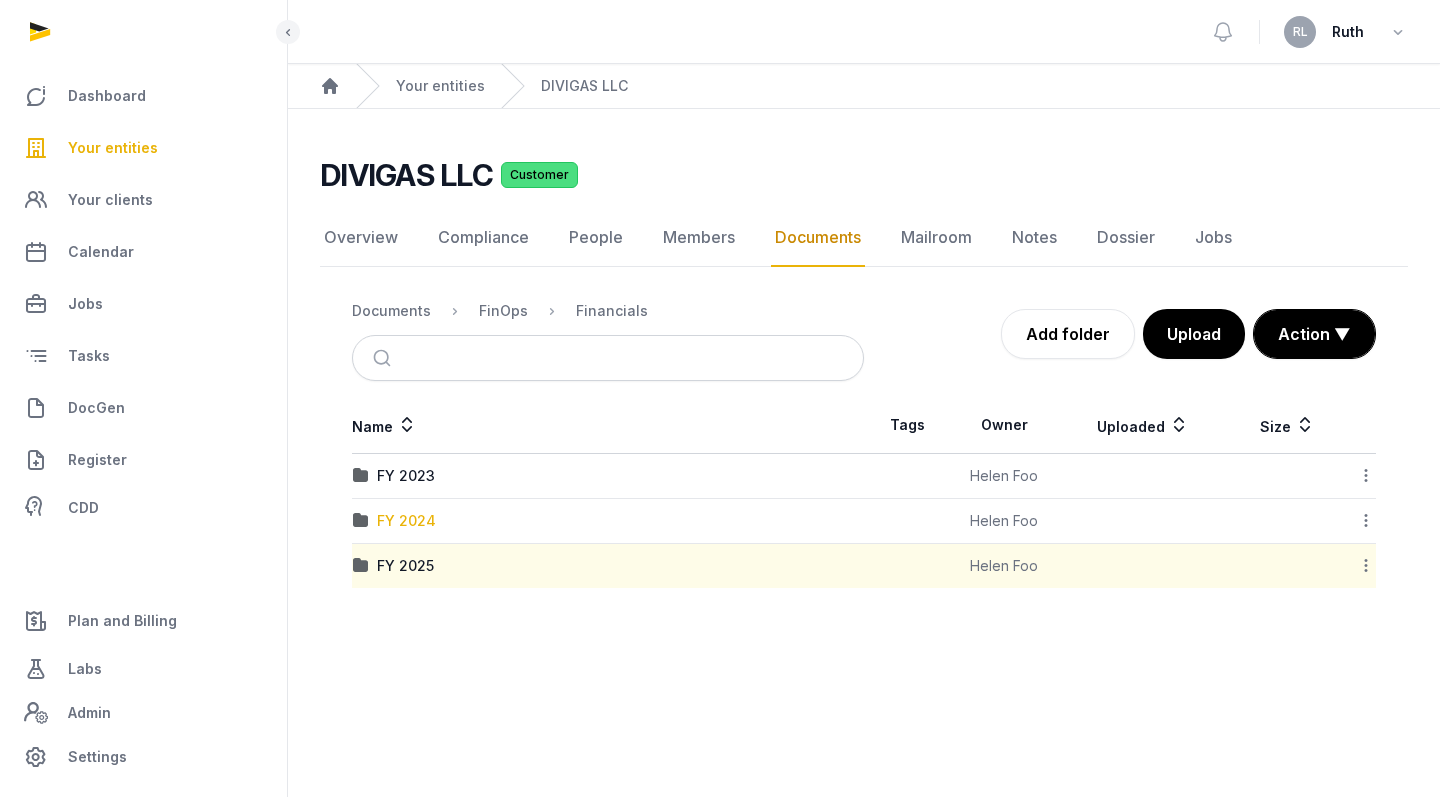 click on "FY 2024" at bounding box center (406, 521) 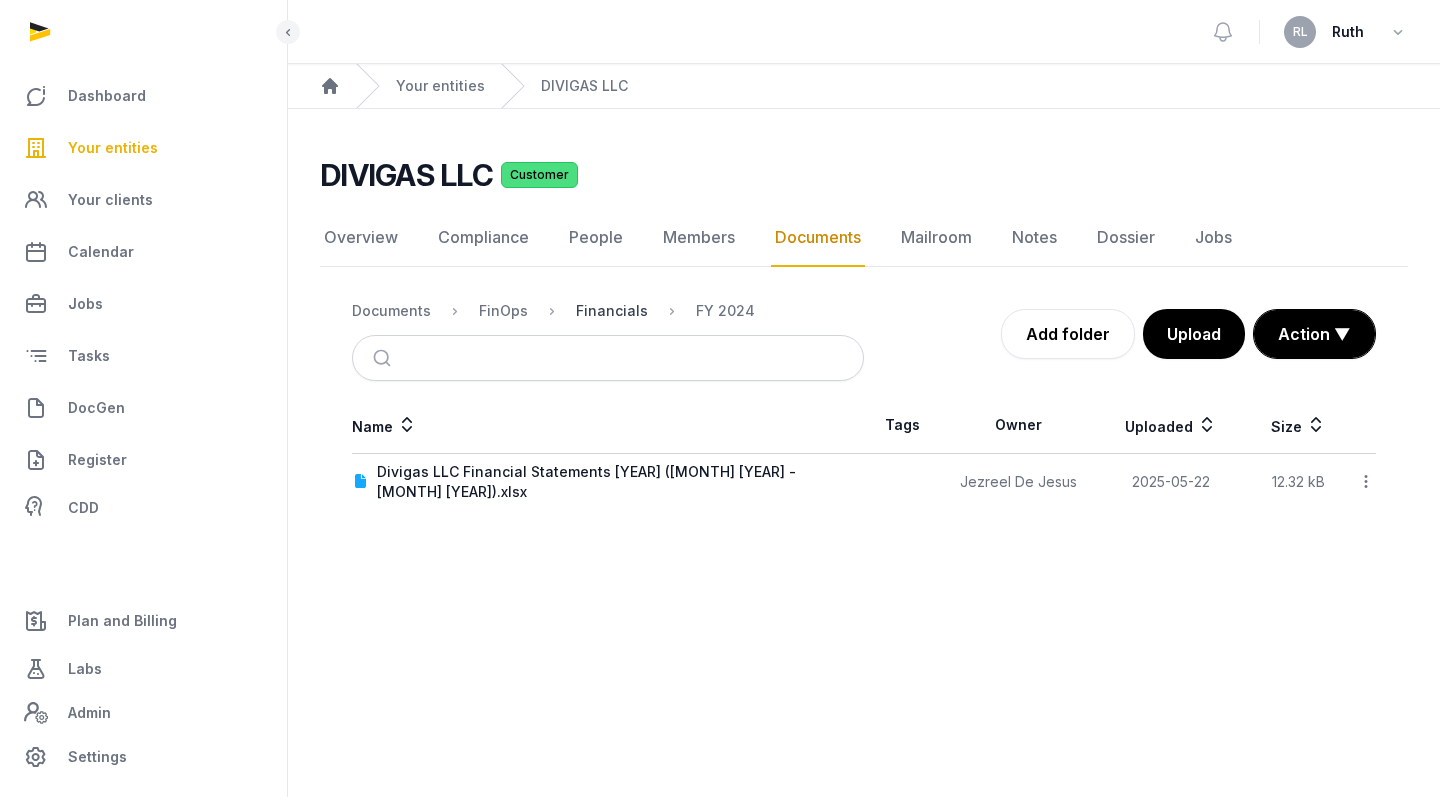 click on "Financials" at bounding box center [612, 311] 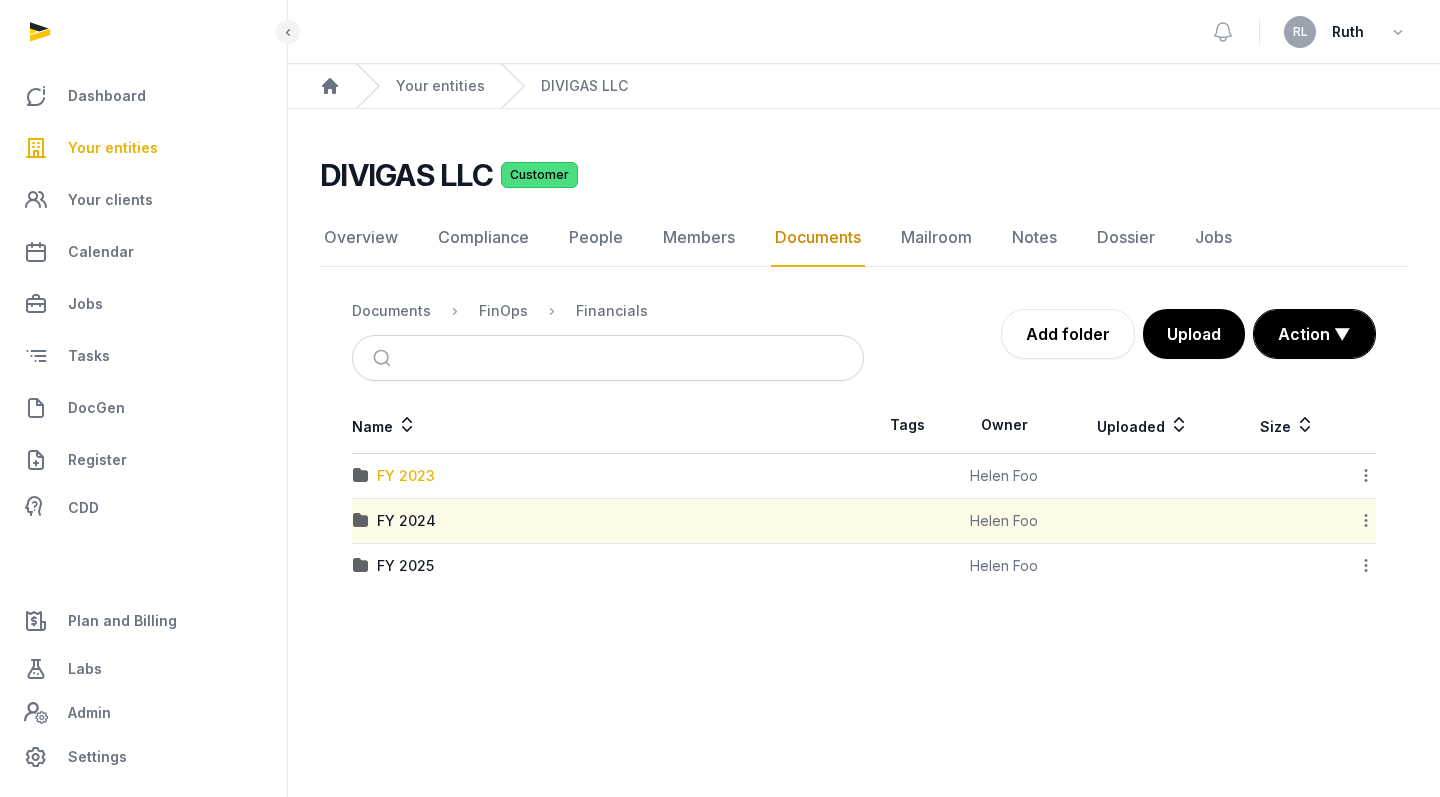 click on "FY 2023" at bounding box center (406, 476) 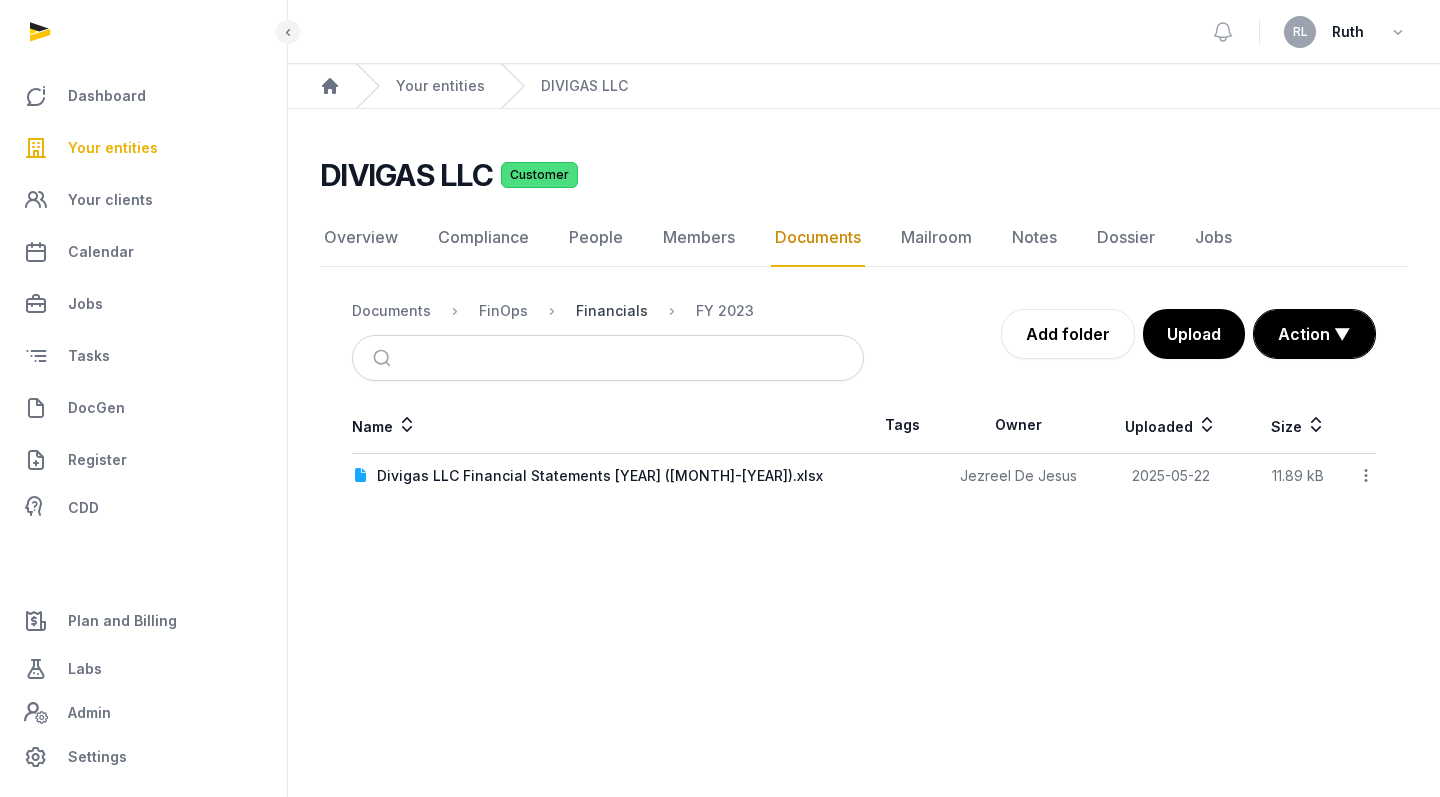click on "Financials" at bounding box center [612, 311] 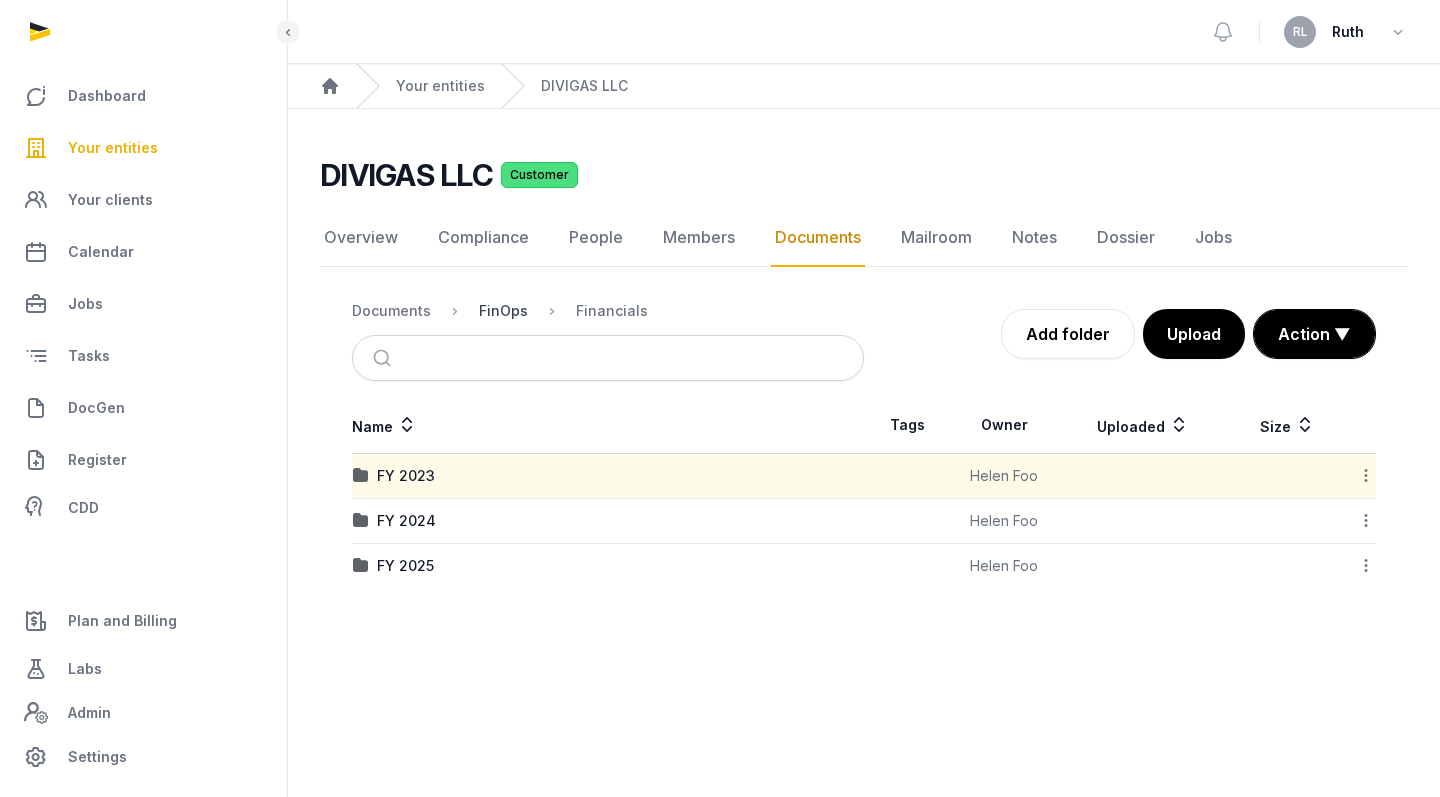 click on "FinOps" at bounding box center (503, 311) 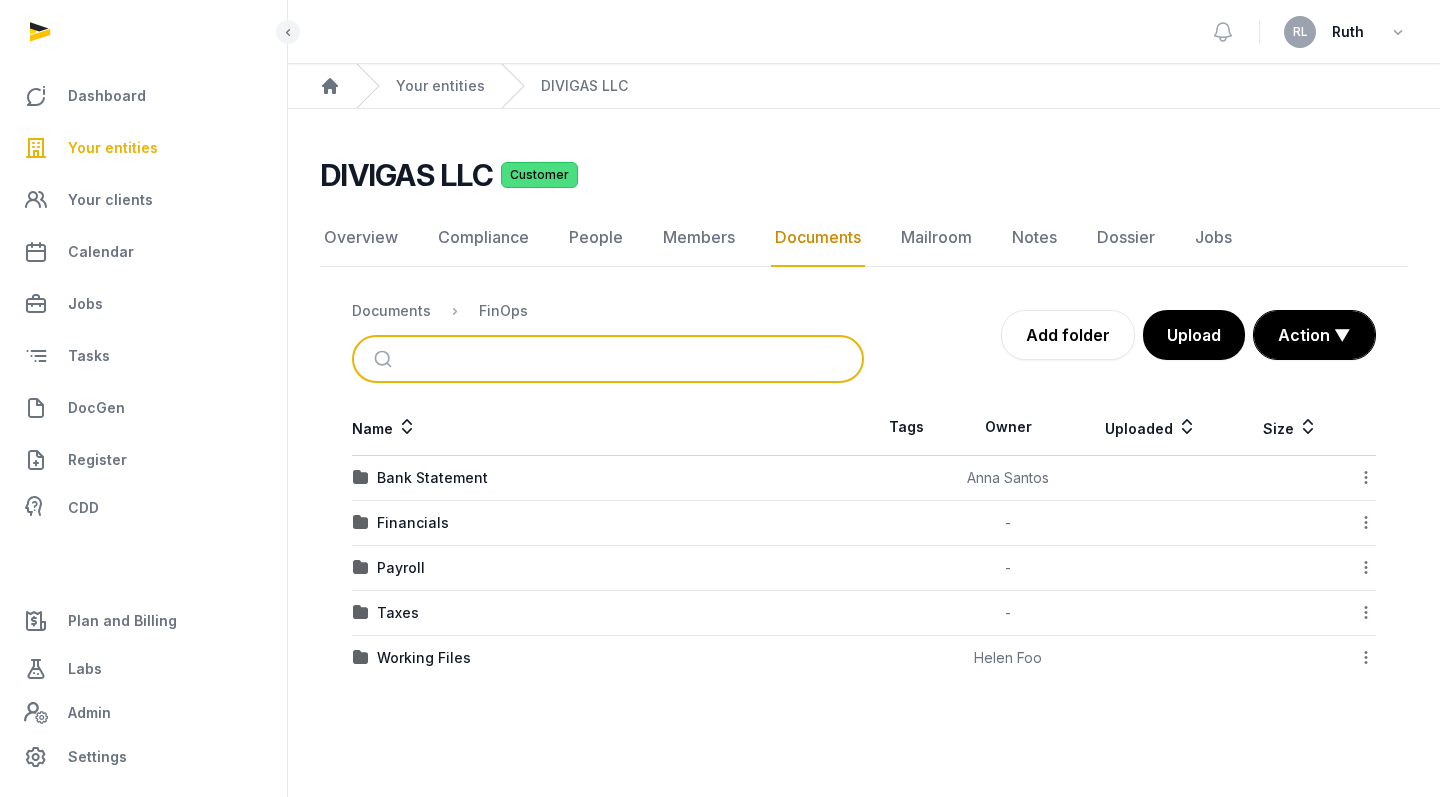 click at bounding box center (631, 359) 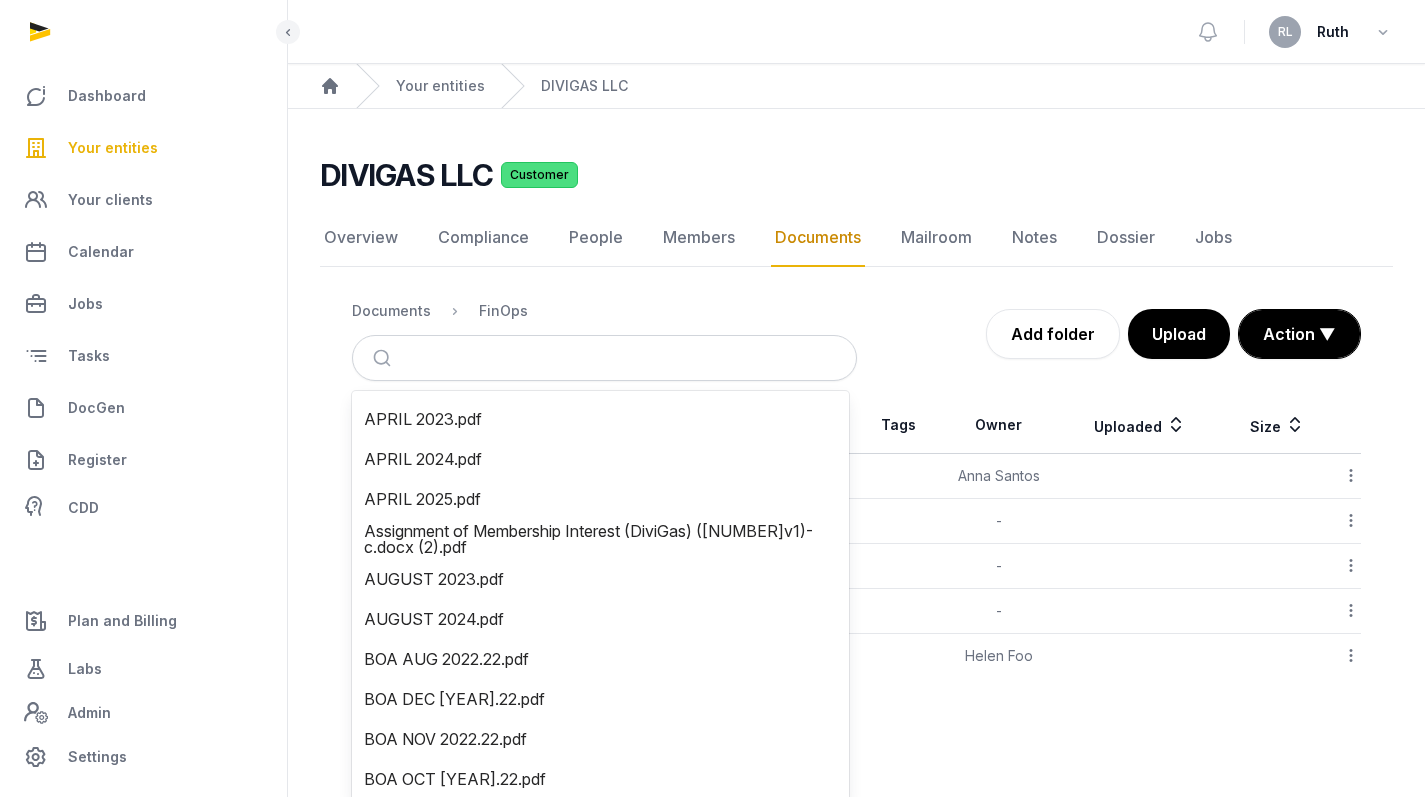 click on "Documents  FinOps" at bounding box center [604, 311] 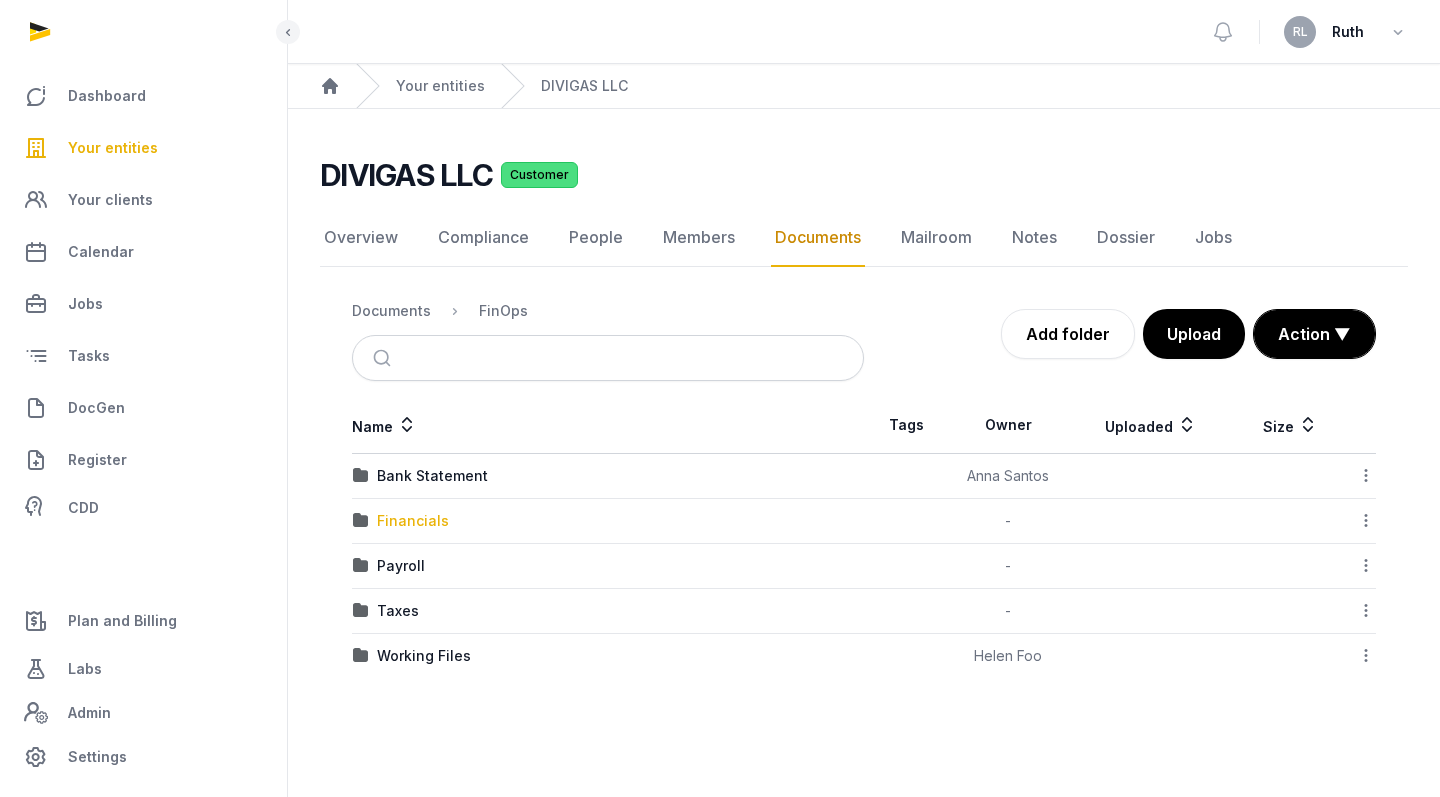 click on "Financials" at bounding box center [413, 521] 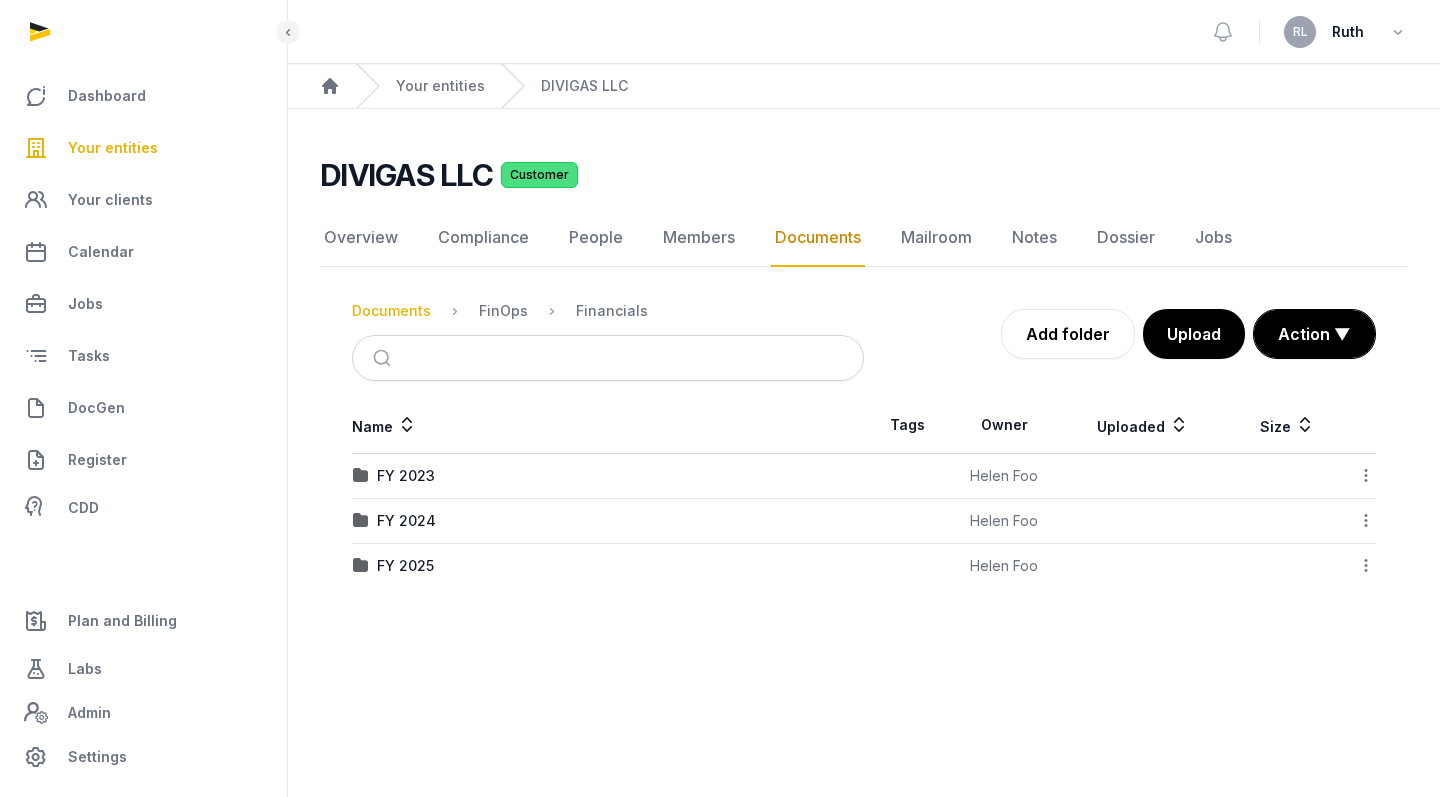 click on "Documents" at bounding box center (391, 311) 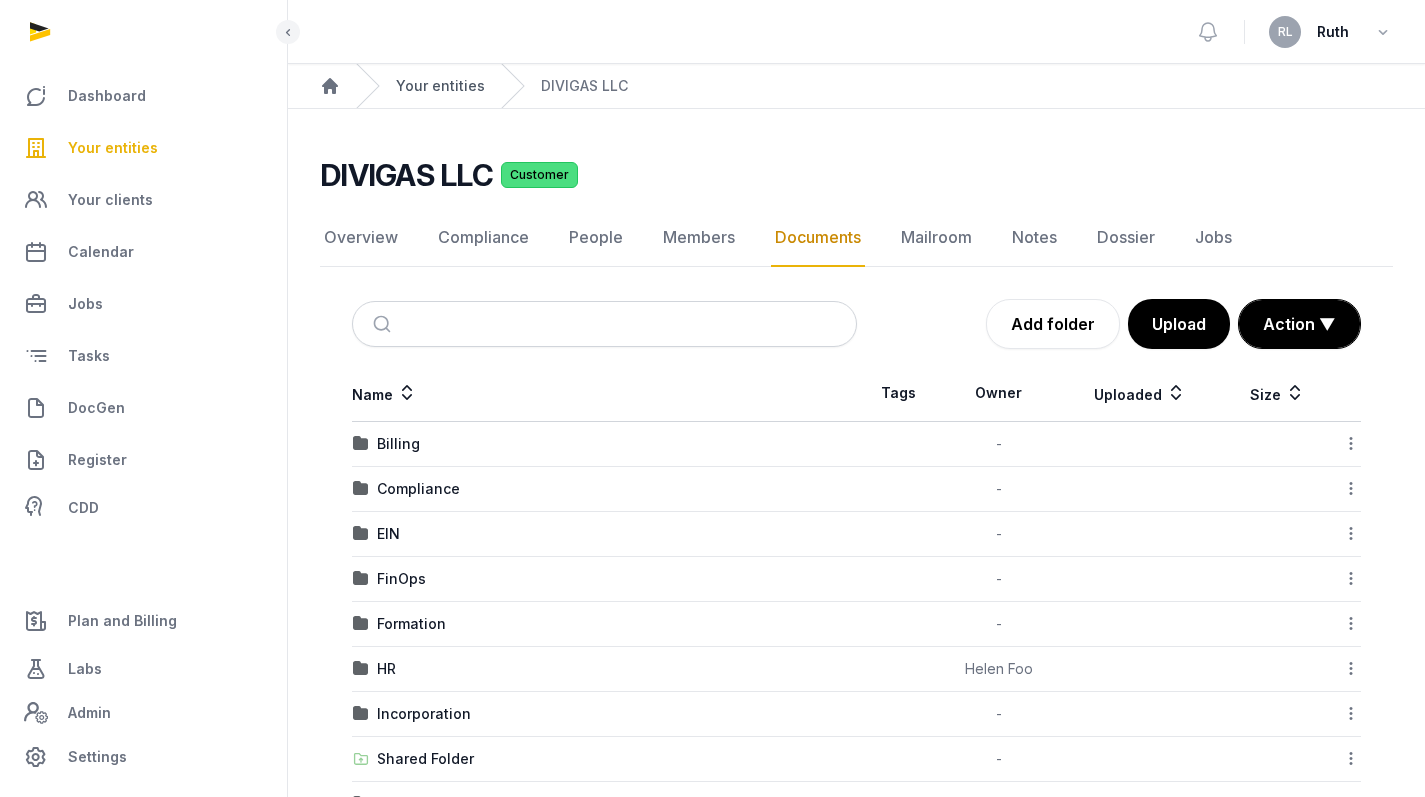 click on "Your entities" at bounding box center [440, 86] 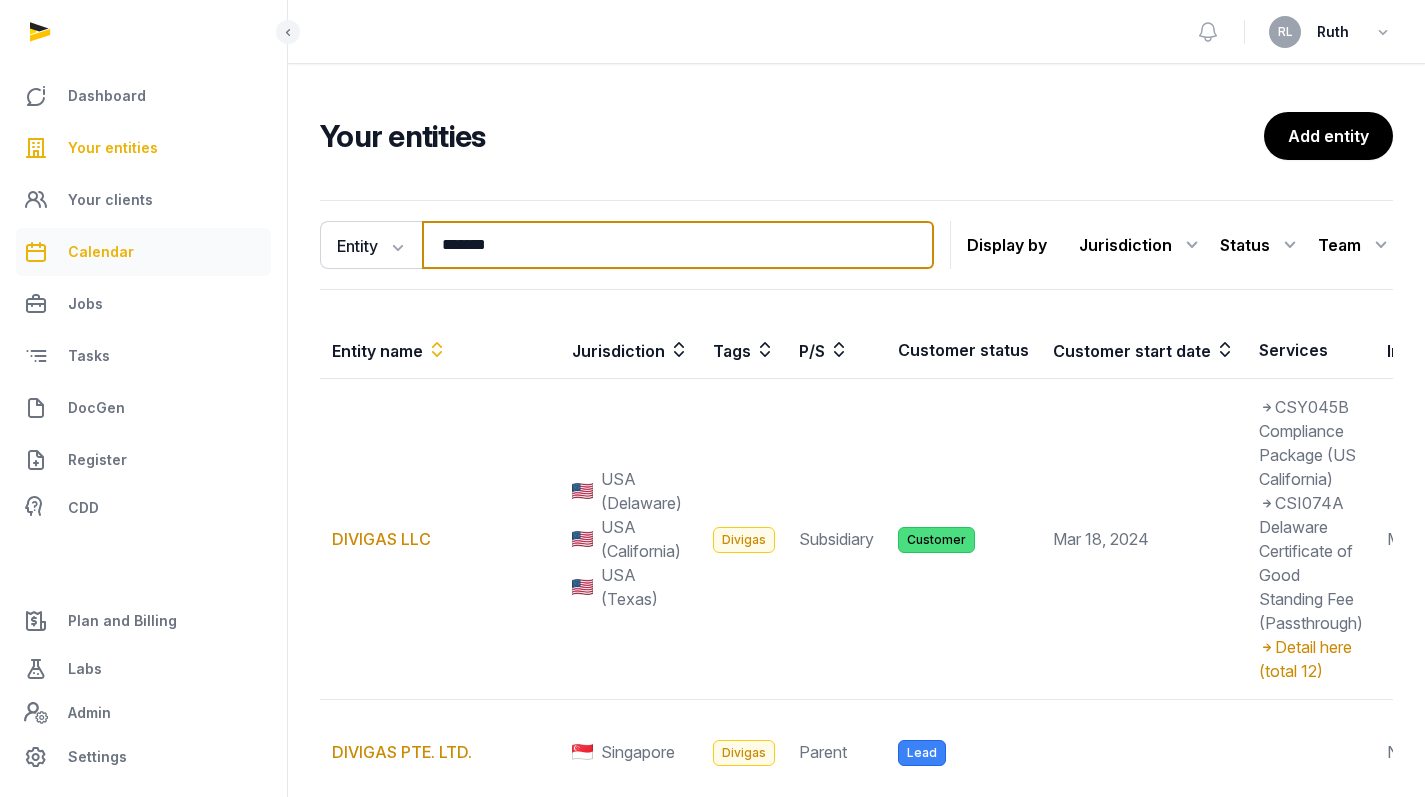 drag, startPoint x: 553, startPoint y: 237, endPoint x: 212, endPoint y: 238, distance: 341.00146 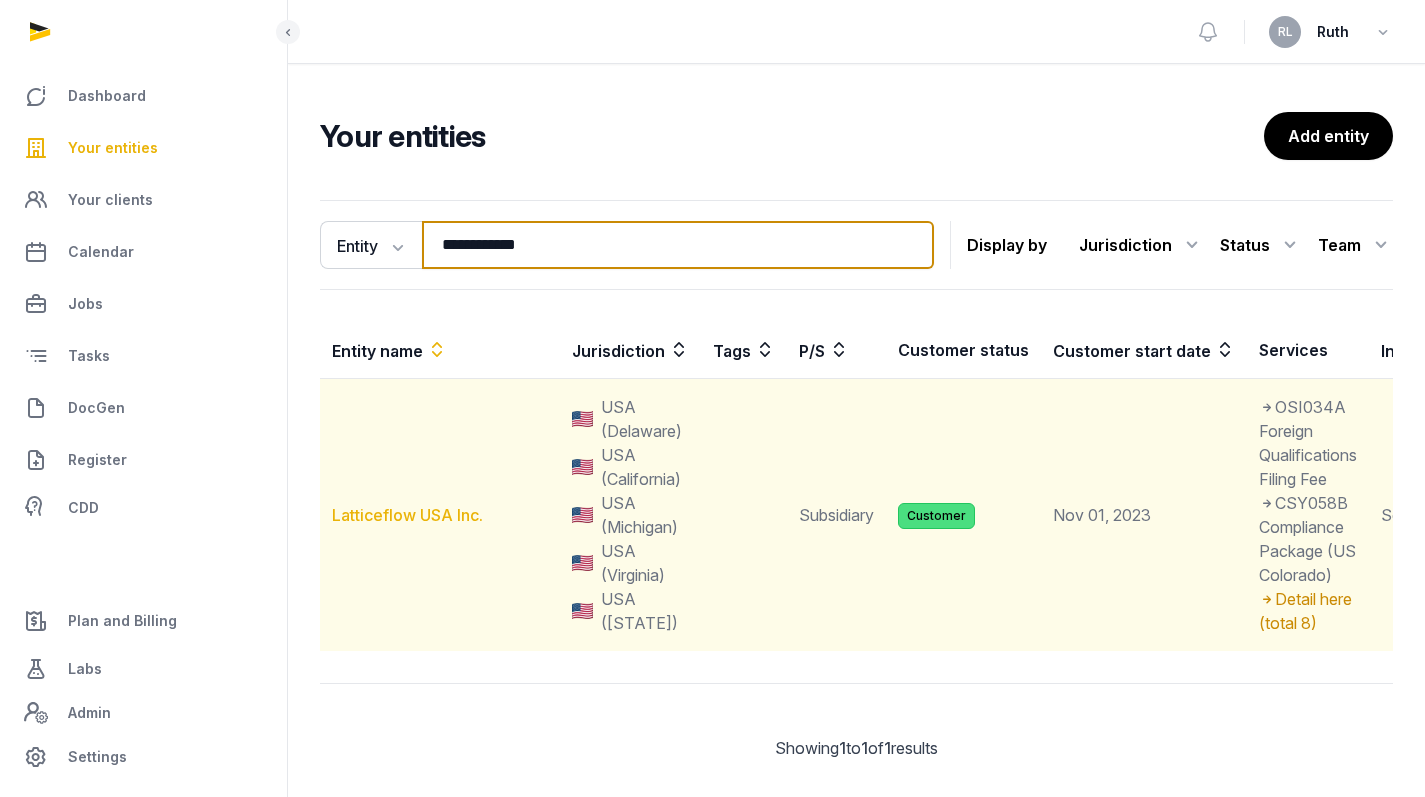 type on "**********" 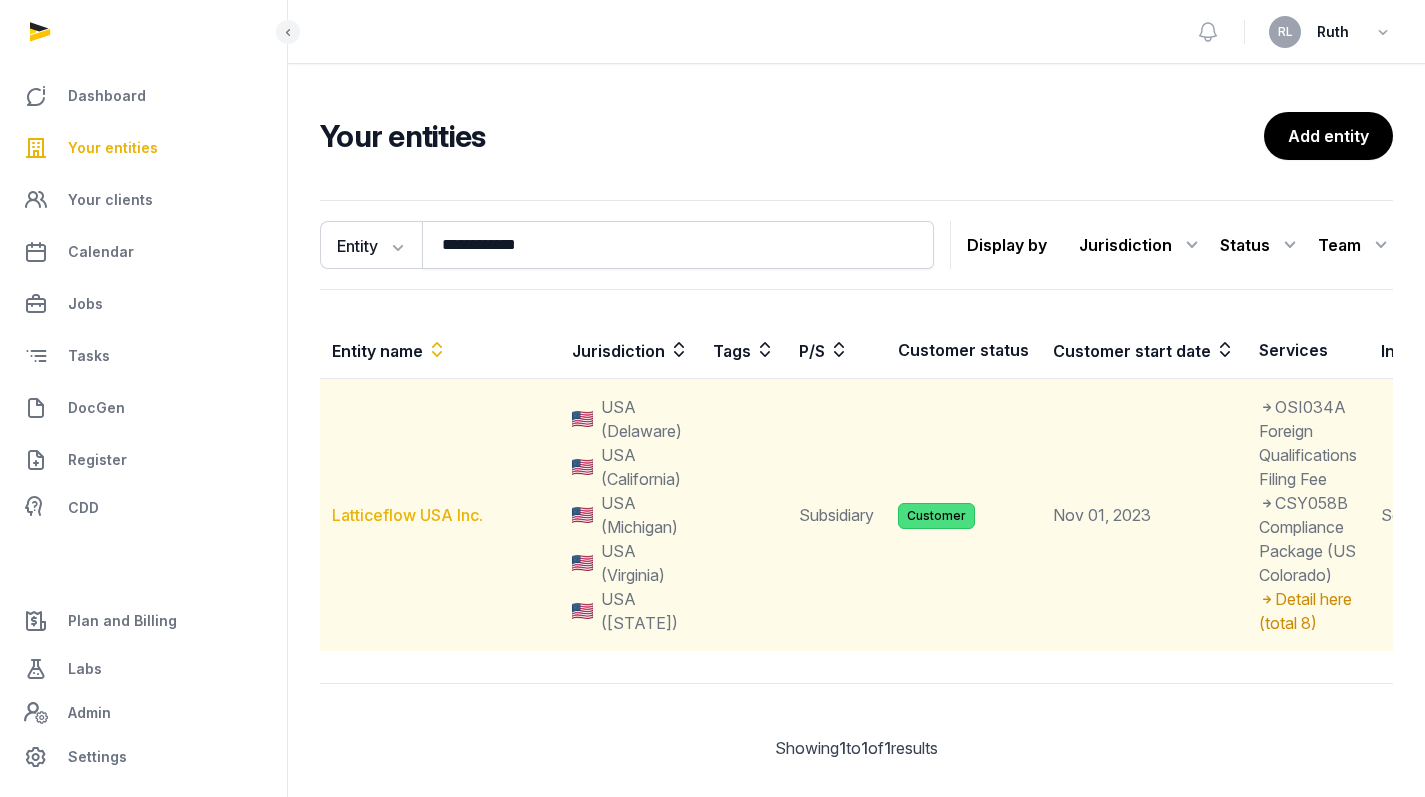 click on "Latticeflow USA Inc." at bounding box center [407, 515] 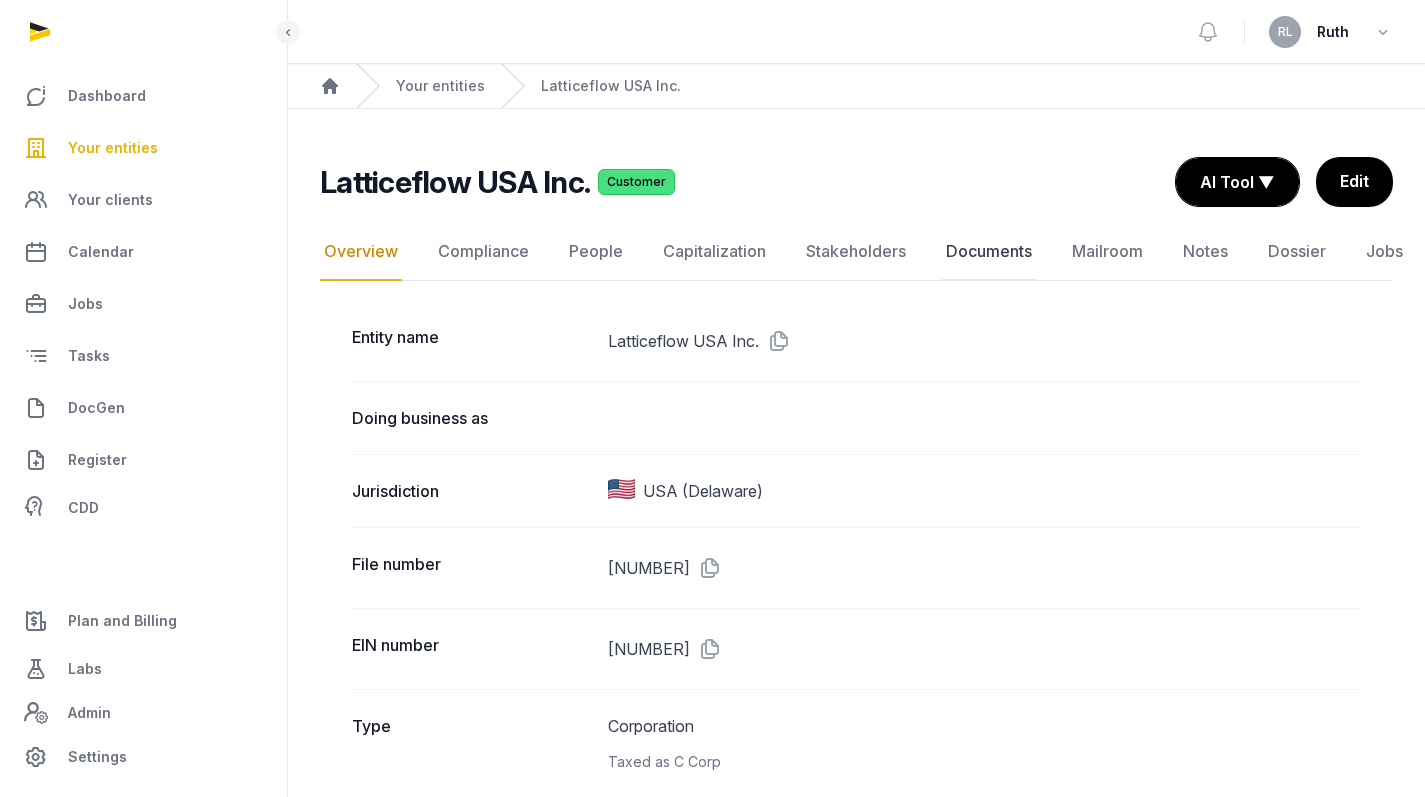 click on "Documents" 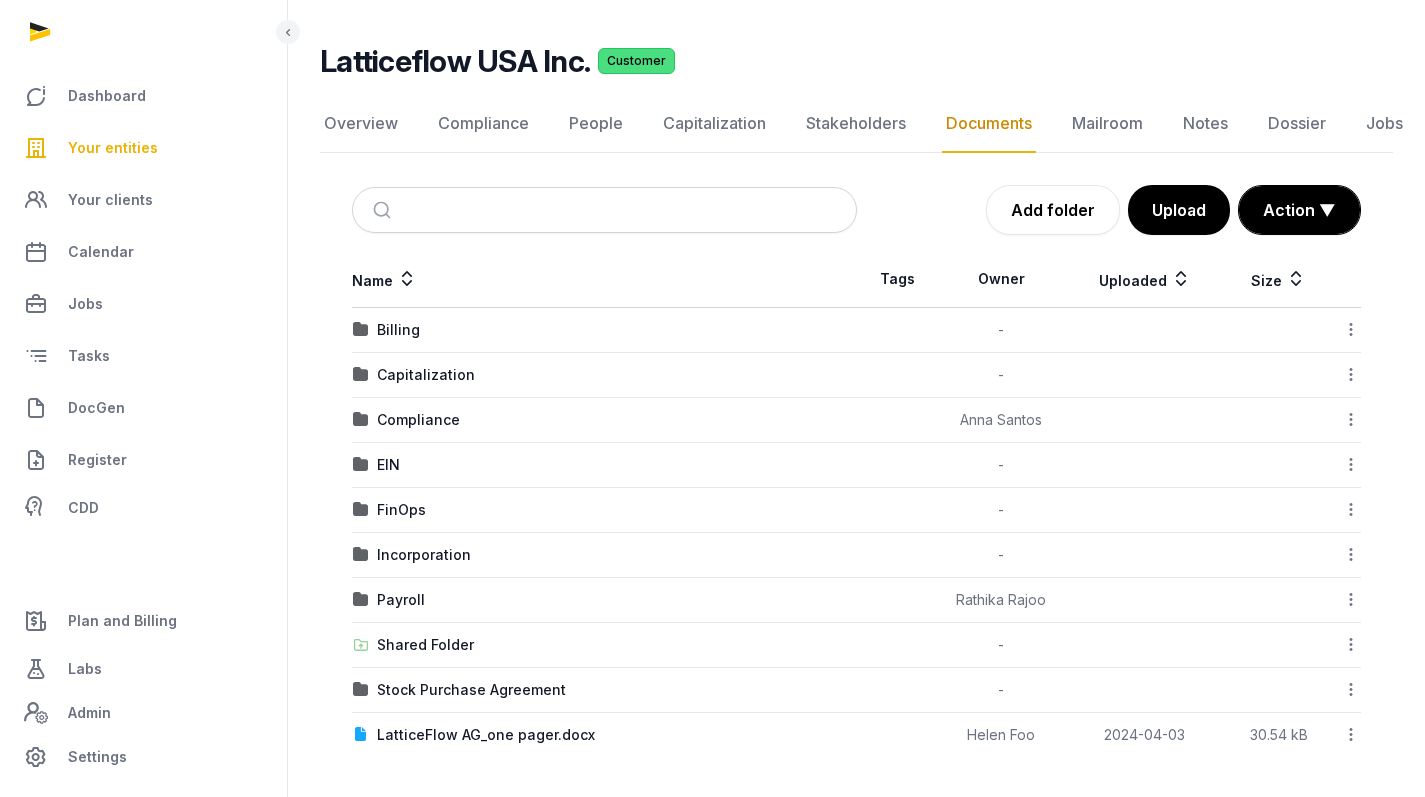 scroll, scrollTop: 114, scrollLeft: 0, axis: vertical 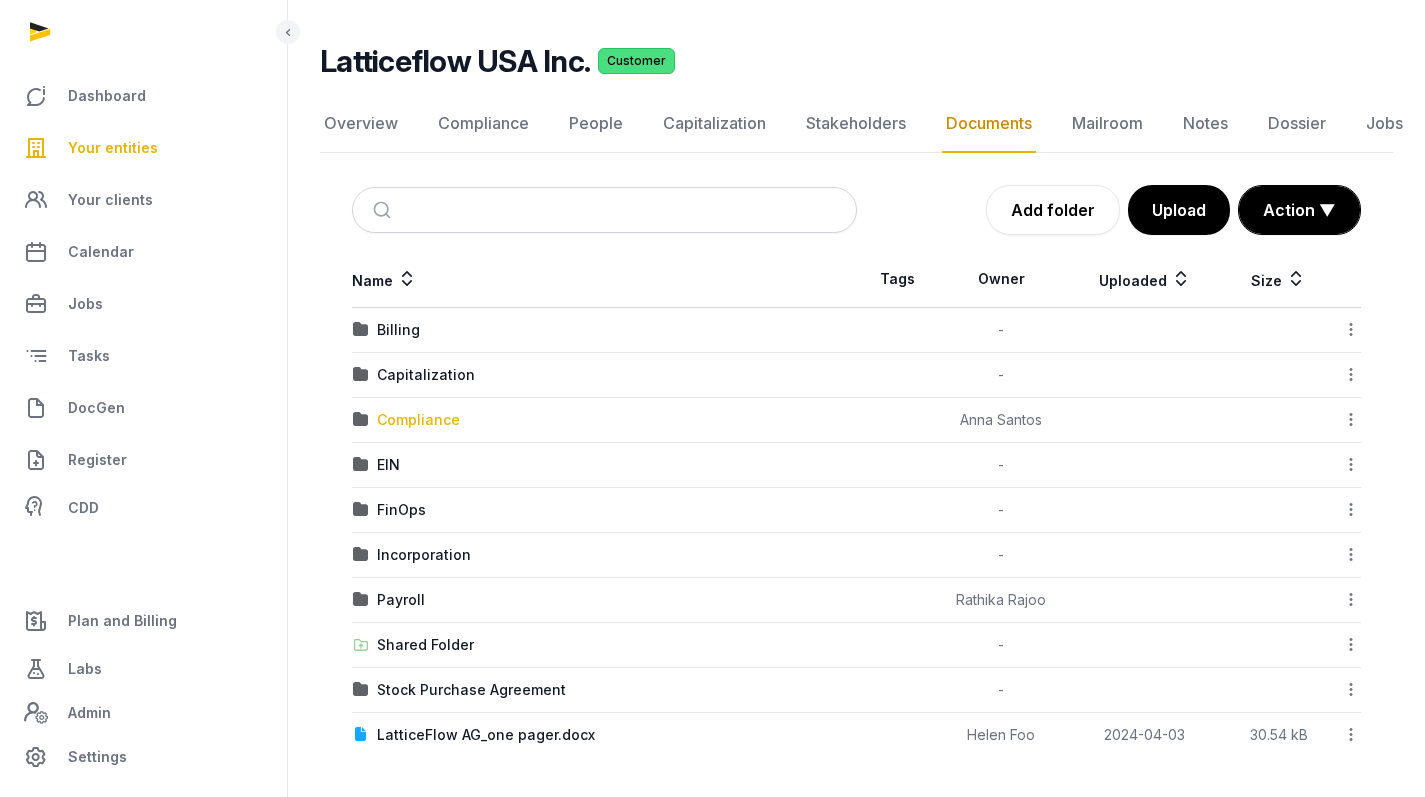 click on "Compliance" at bounding box center (418, 420) 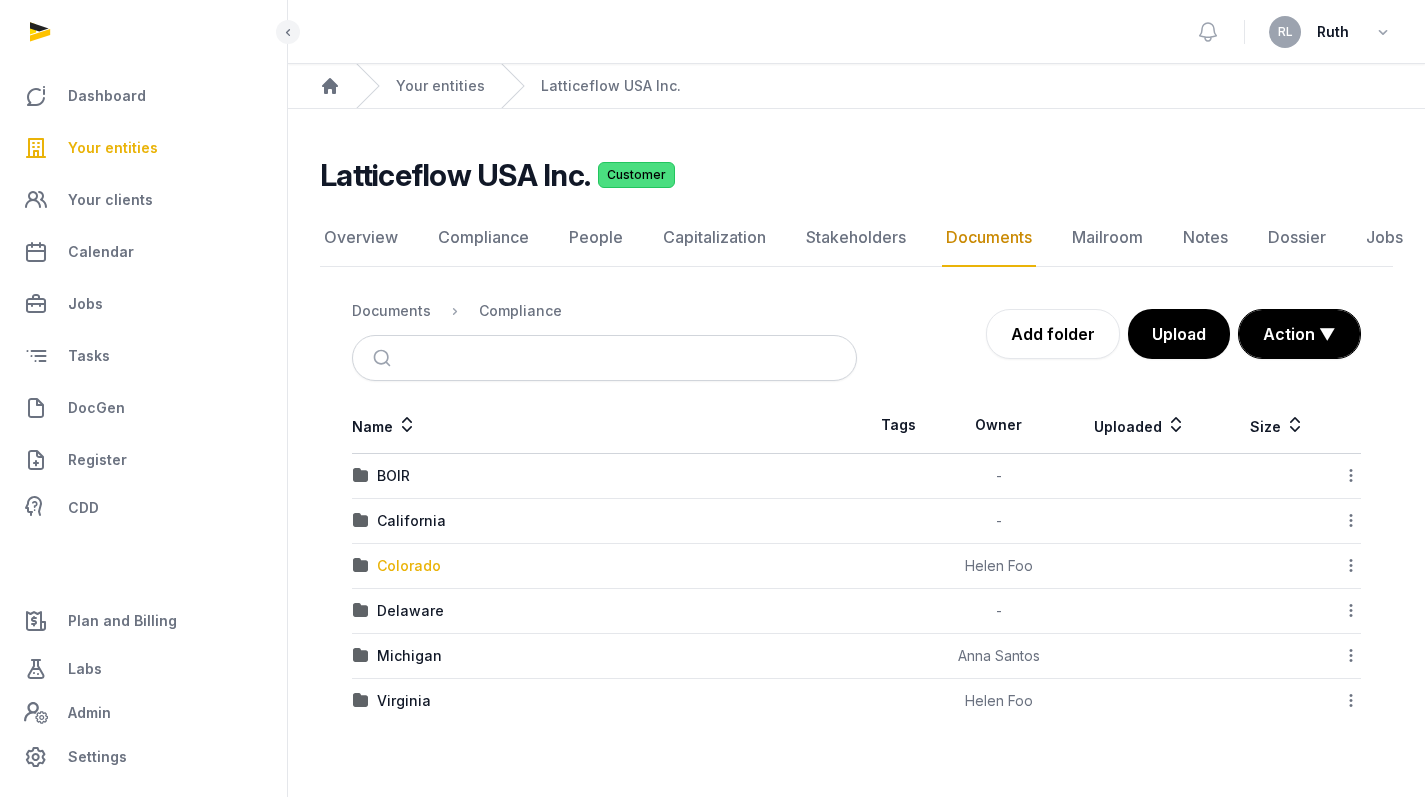 scroll, scrollTop: 0, scrollLeft: 0, axis: both 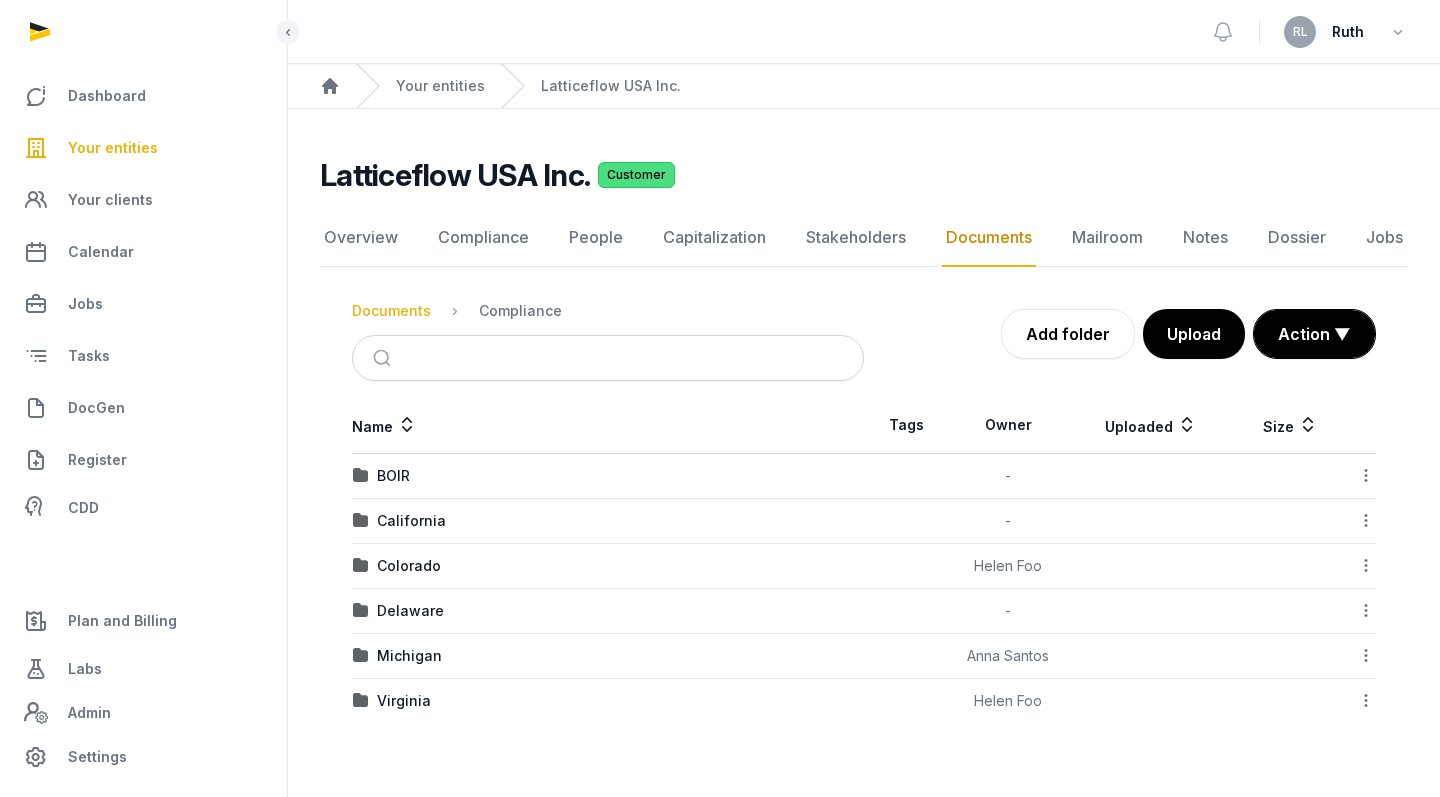 click on "Documents" at bounding box center (391, 311) 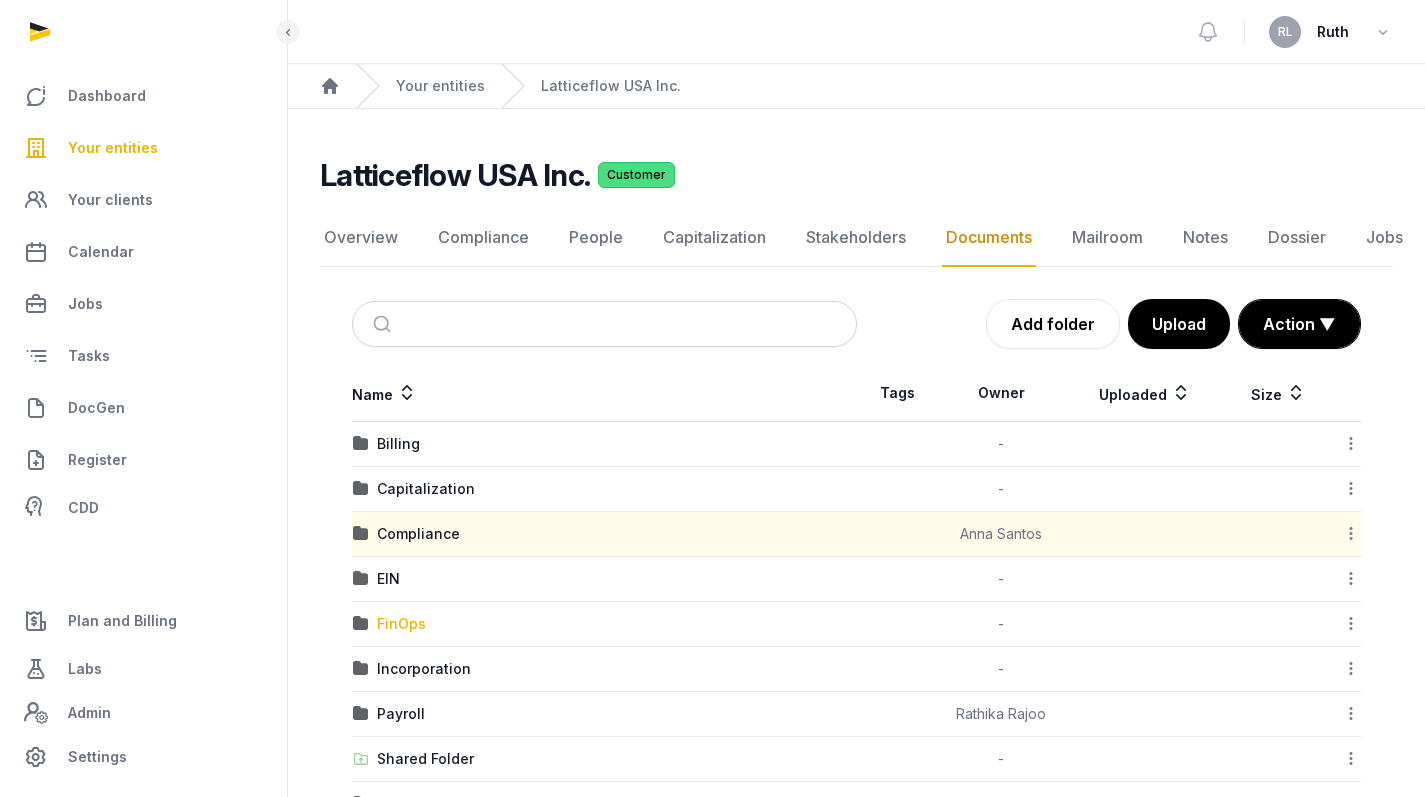click on "FinOps" at bounding box center [401, 624] 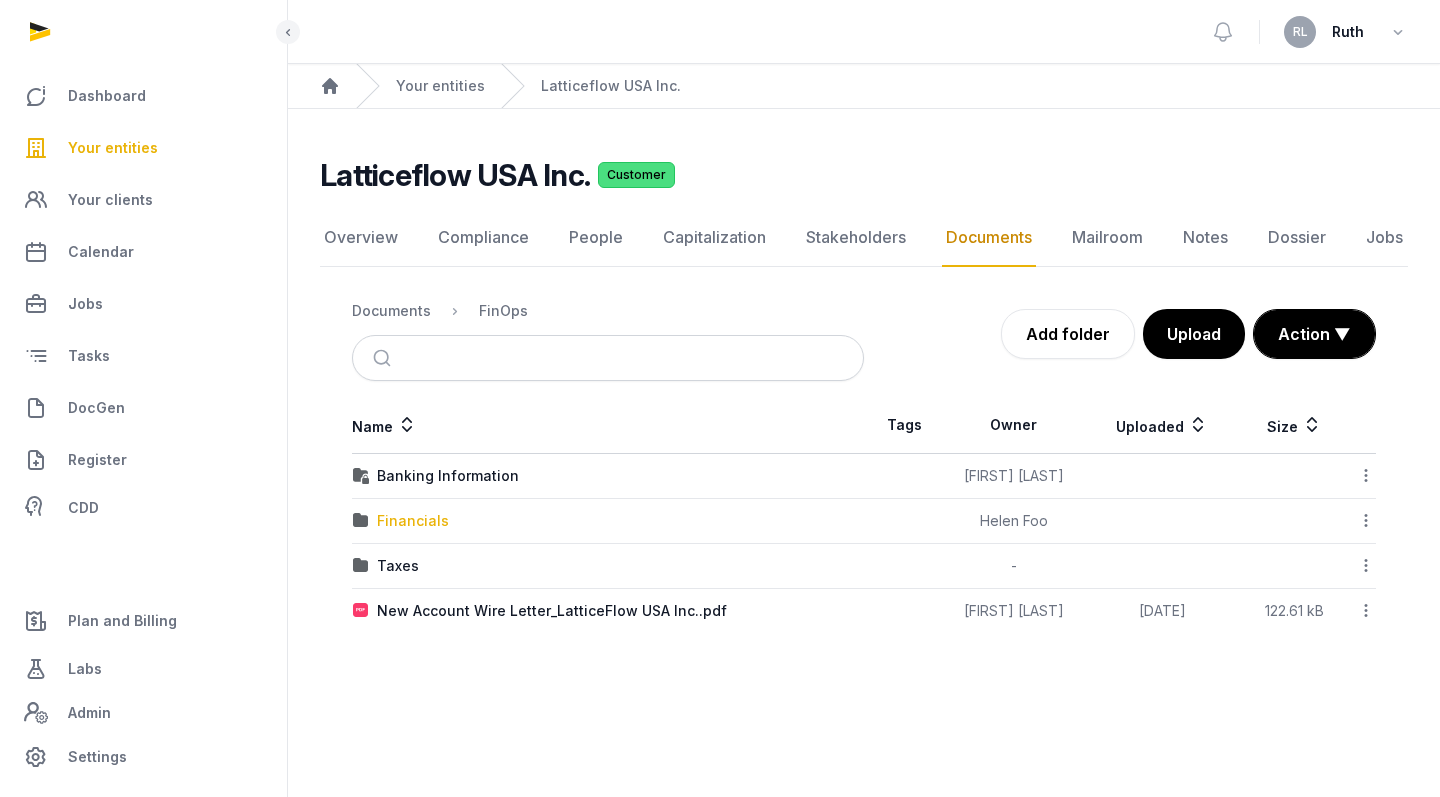 click on "Financials" at bounding box center (413, 521) 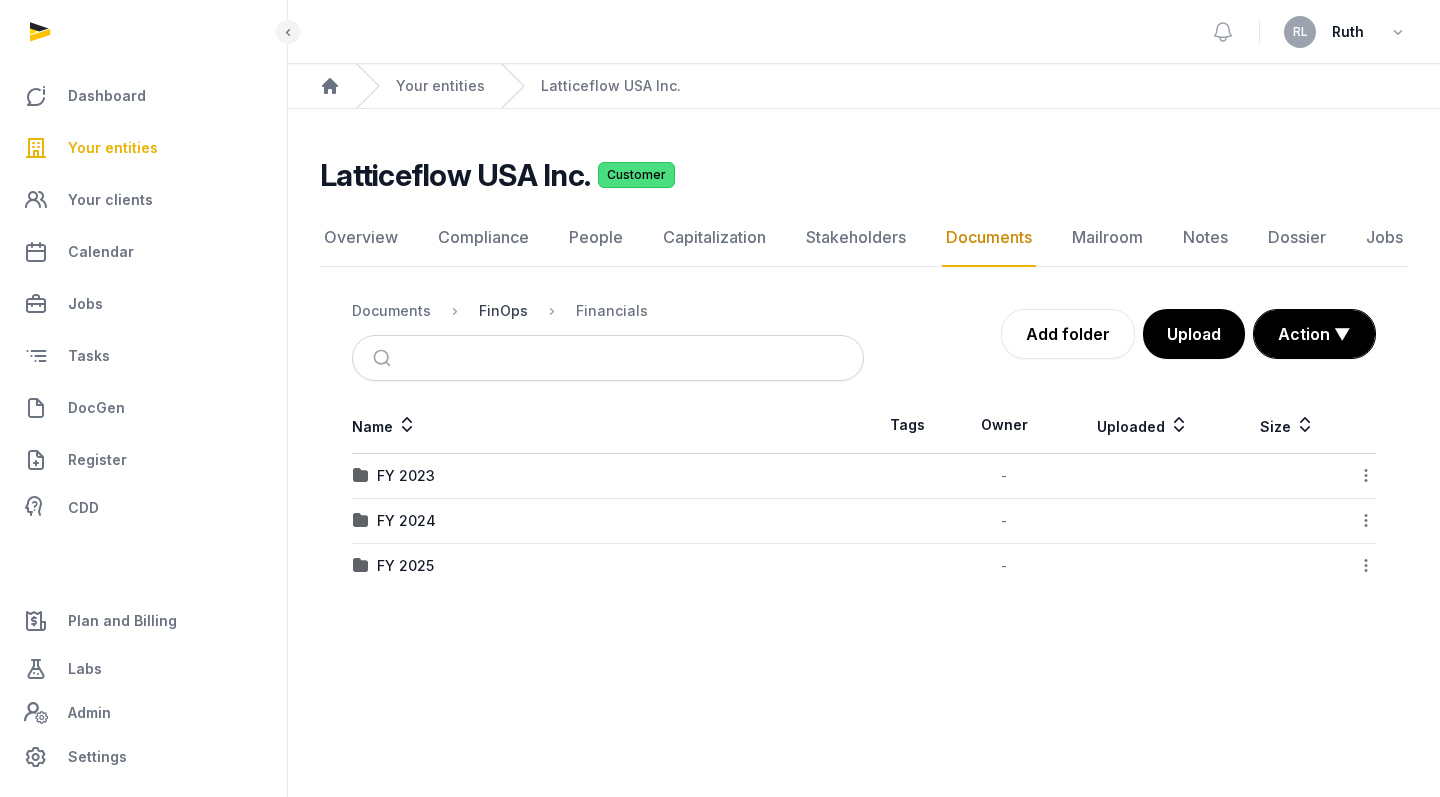 click on "FinOps" at bounding box center [503, 311] 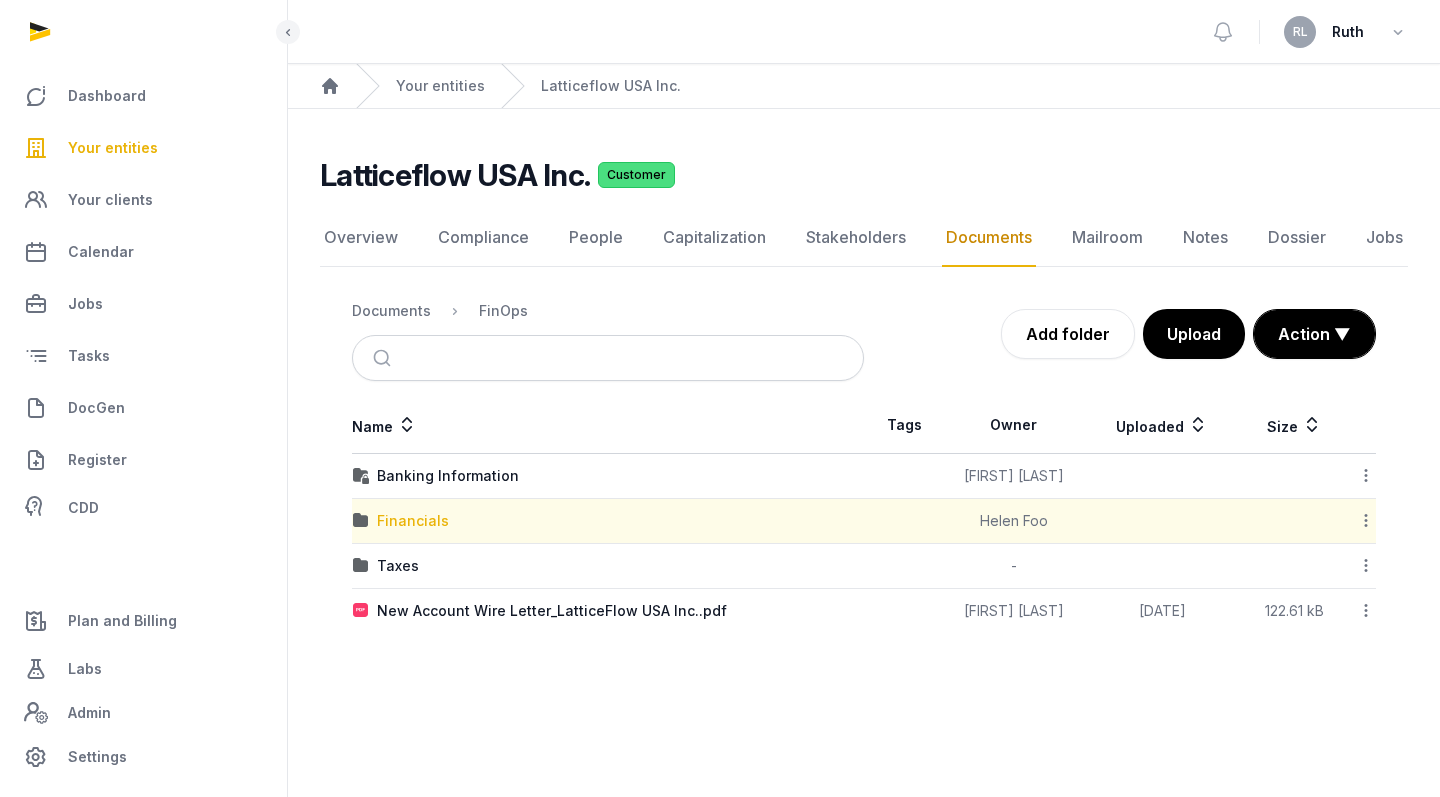 click on "Financials" at bounding box center [413, 521] 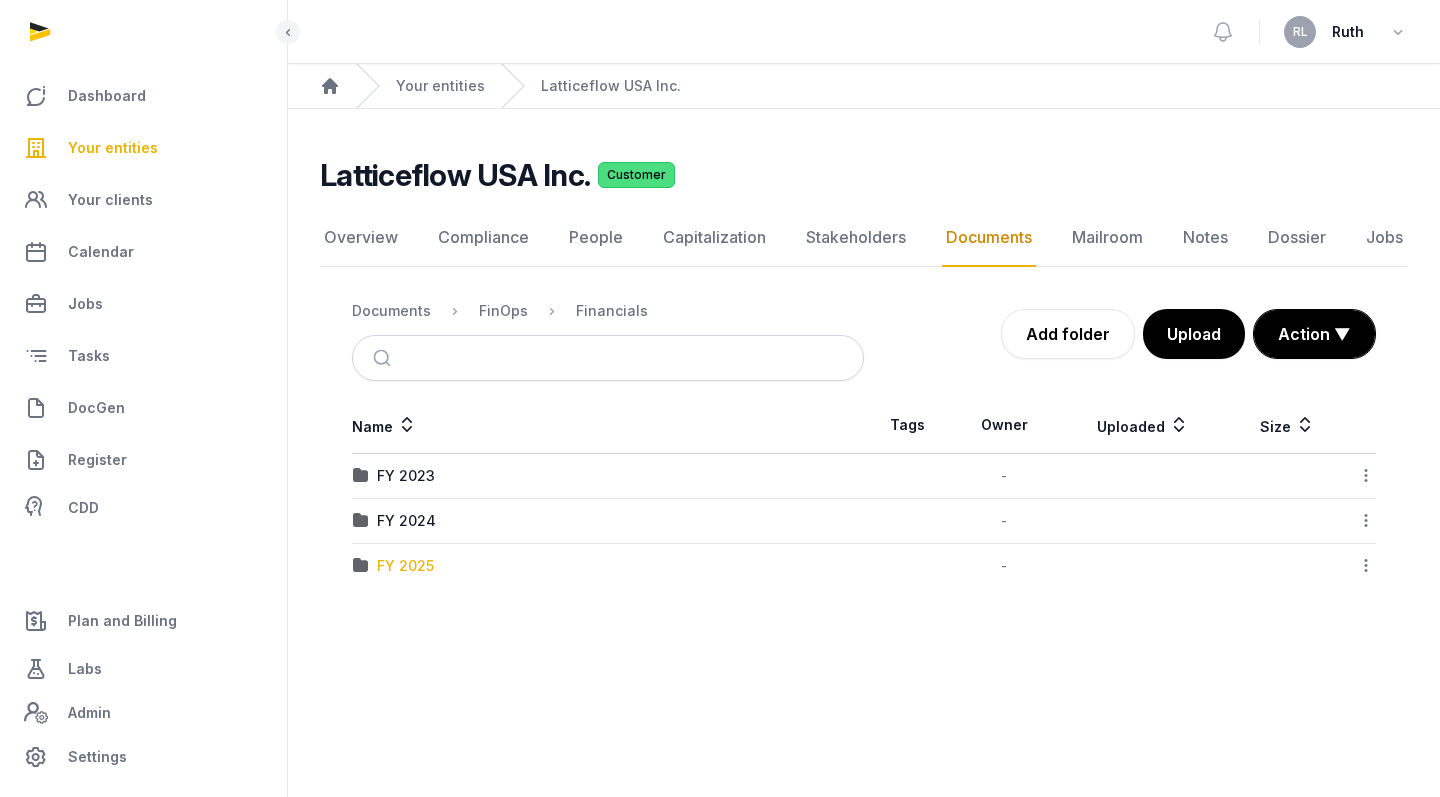 click on "FY 2025" at bounding box center [405, 566] 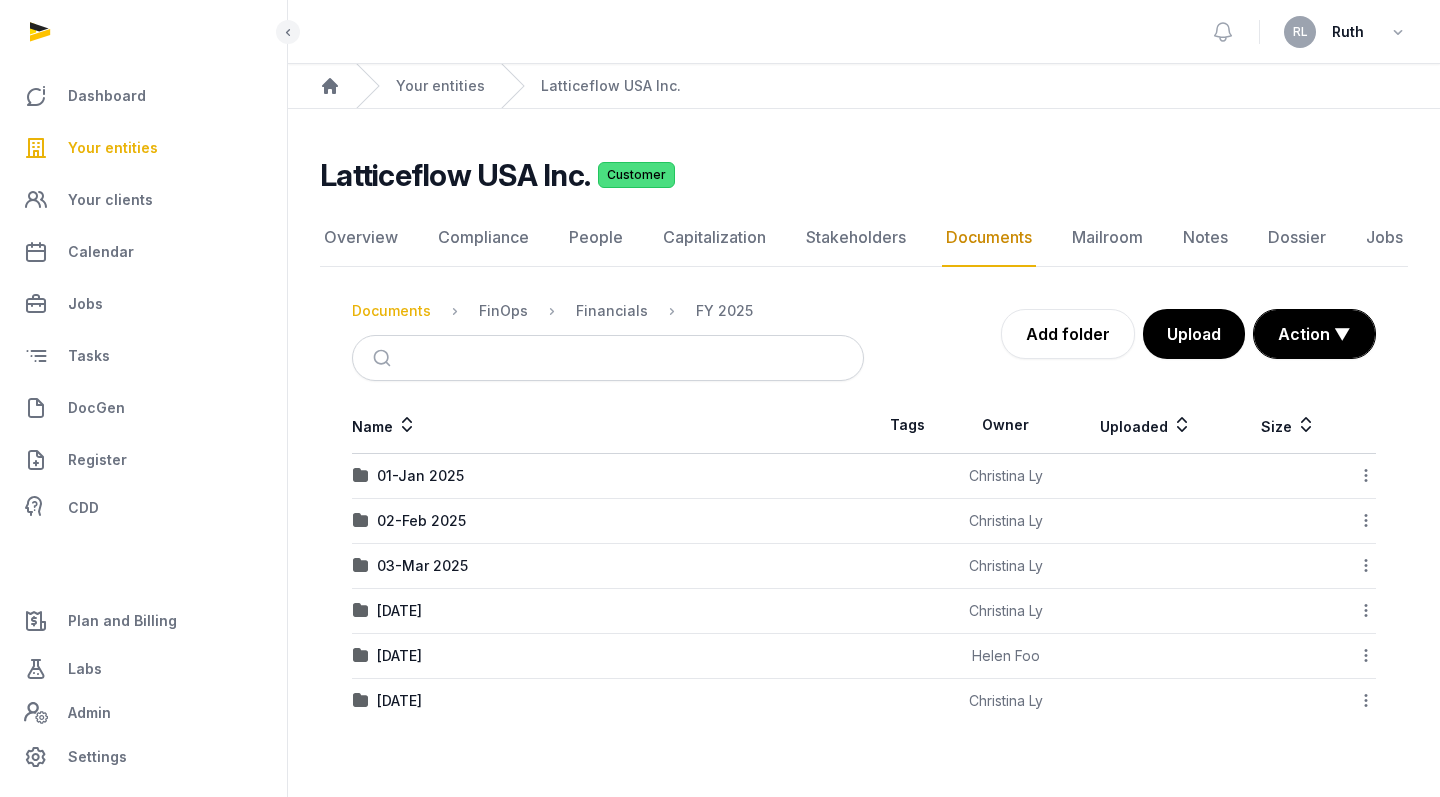 click on "Documents" at bounding box center [391, 311] 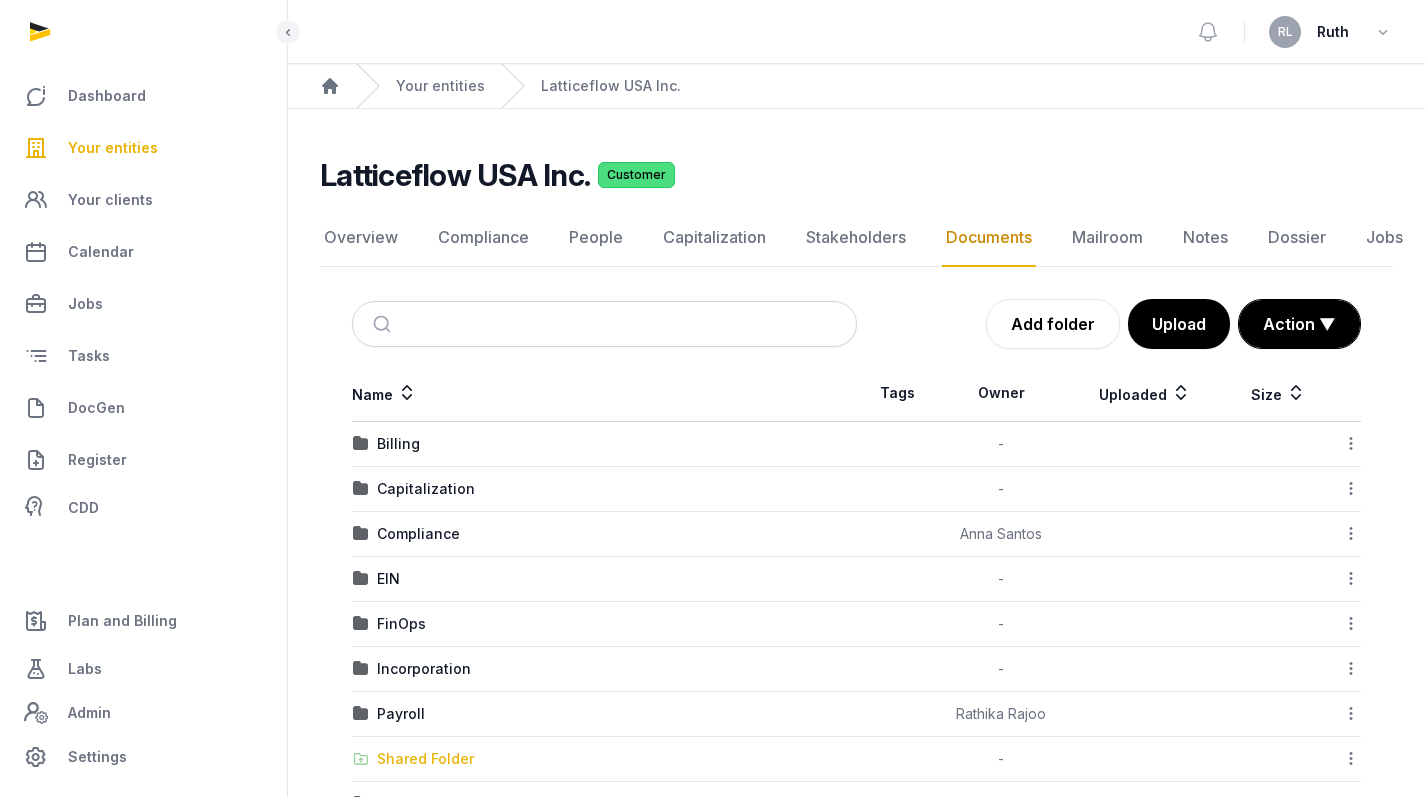 click on "Shared Folder" at bounding box center [425, 759] 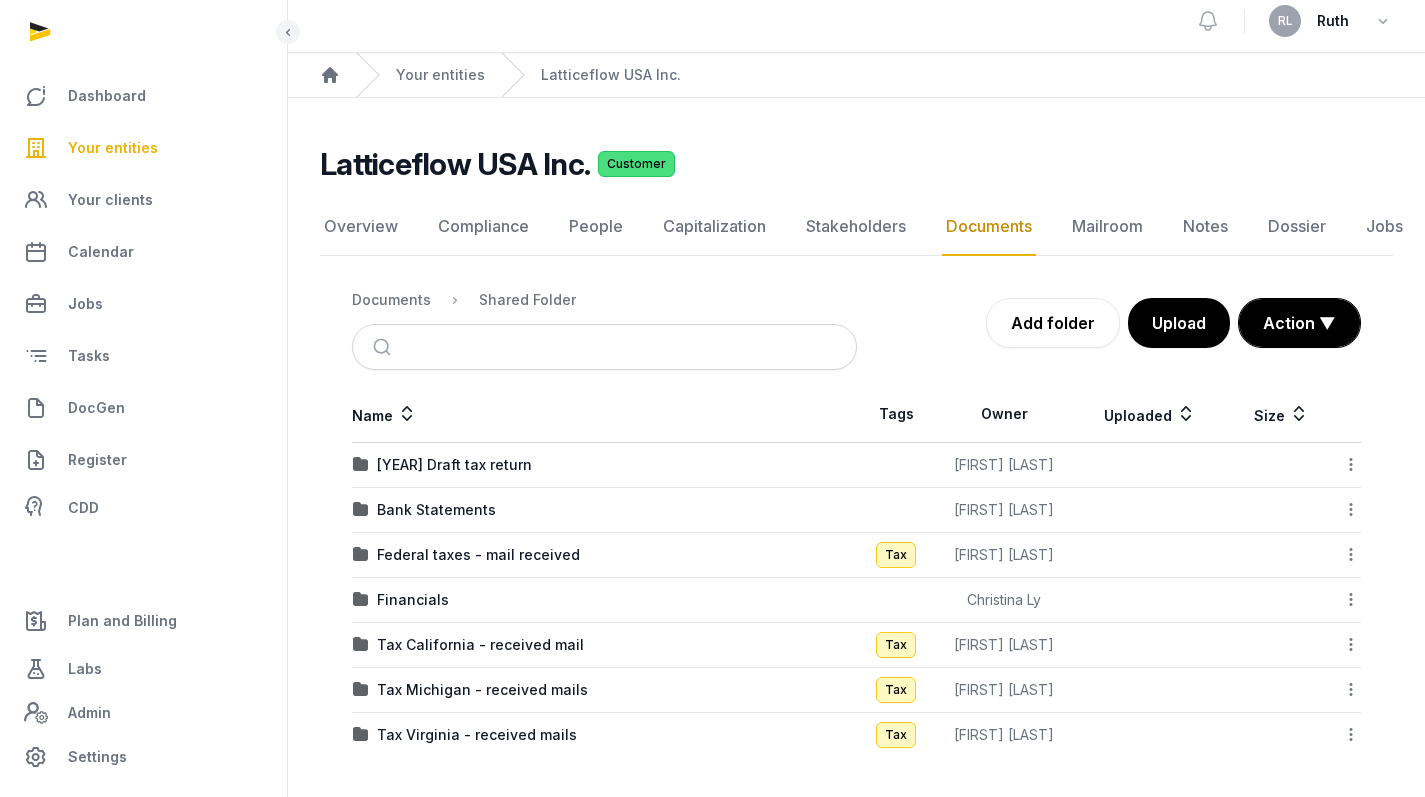scroll, scrollTop: 11, scrollLeft: 0, axis: vertical 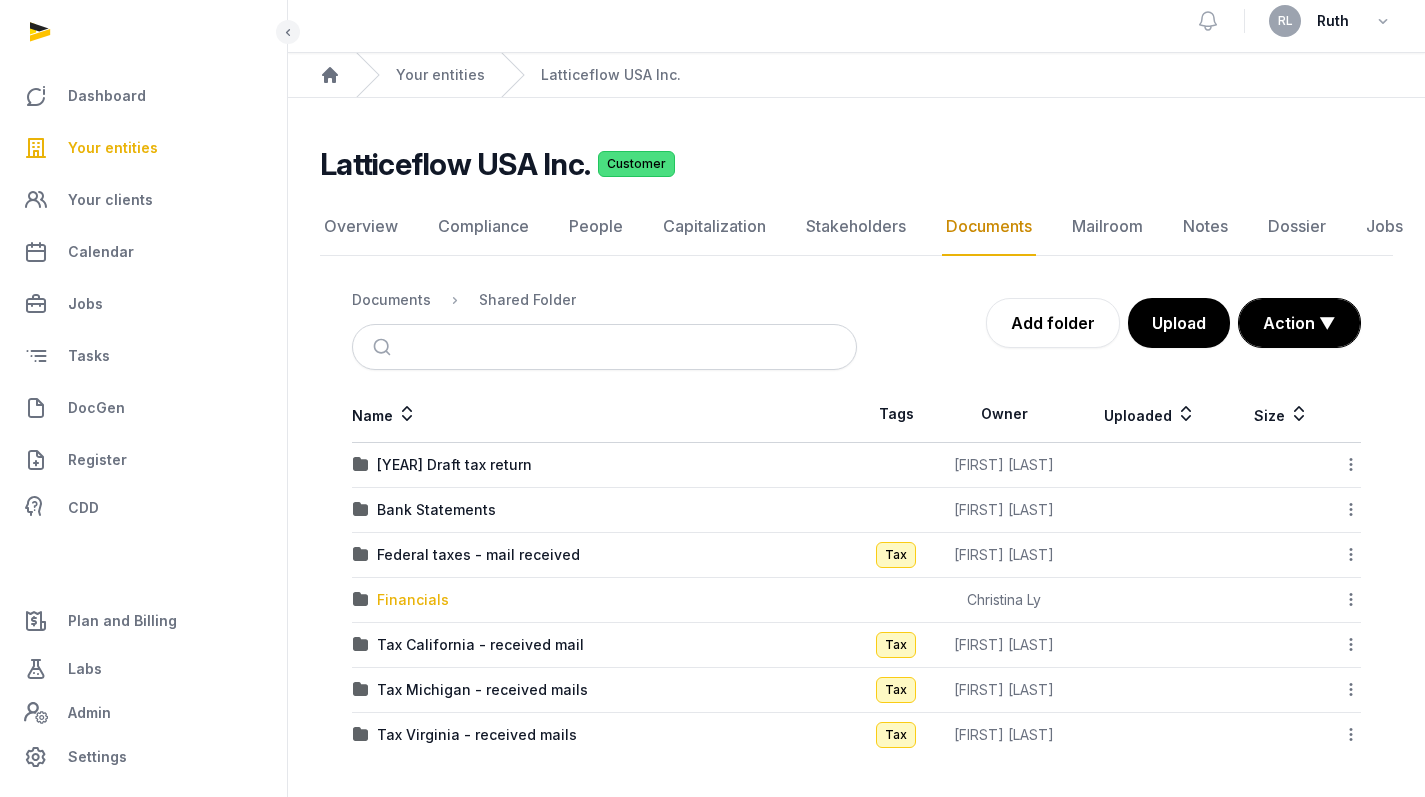 click on "Financials" at bounding box center (413, 600) 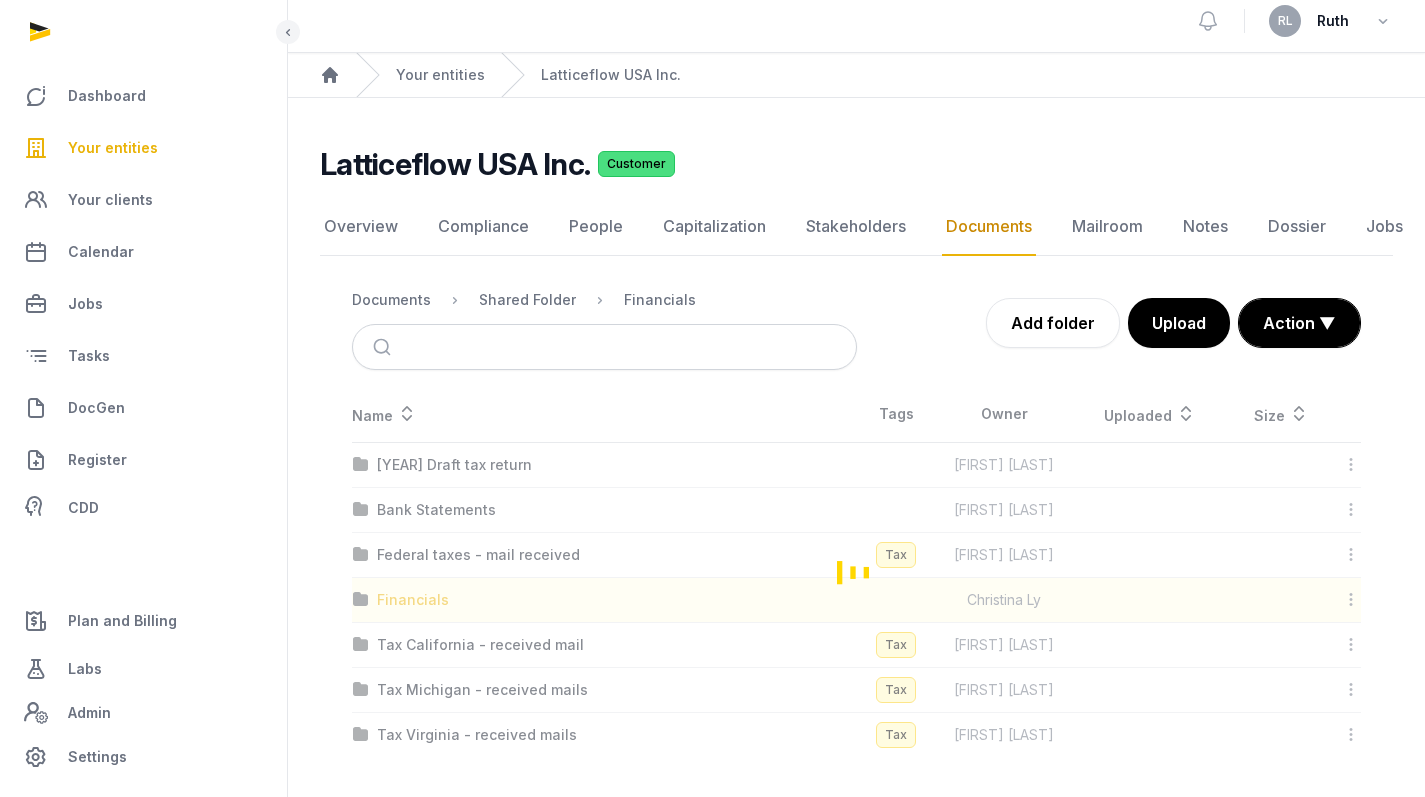 scroll, scrollTop: 0, scrollLeft: 0, axis: both 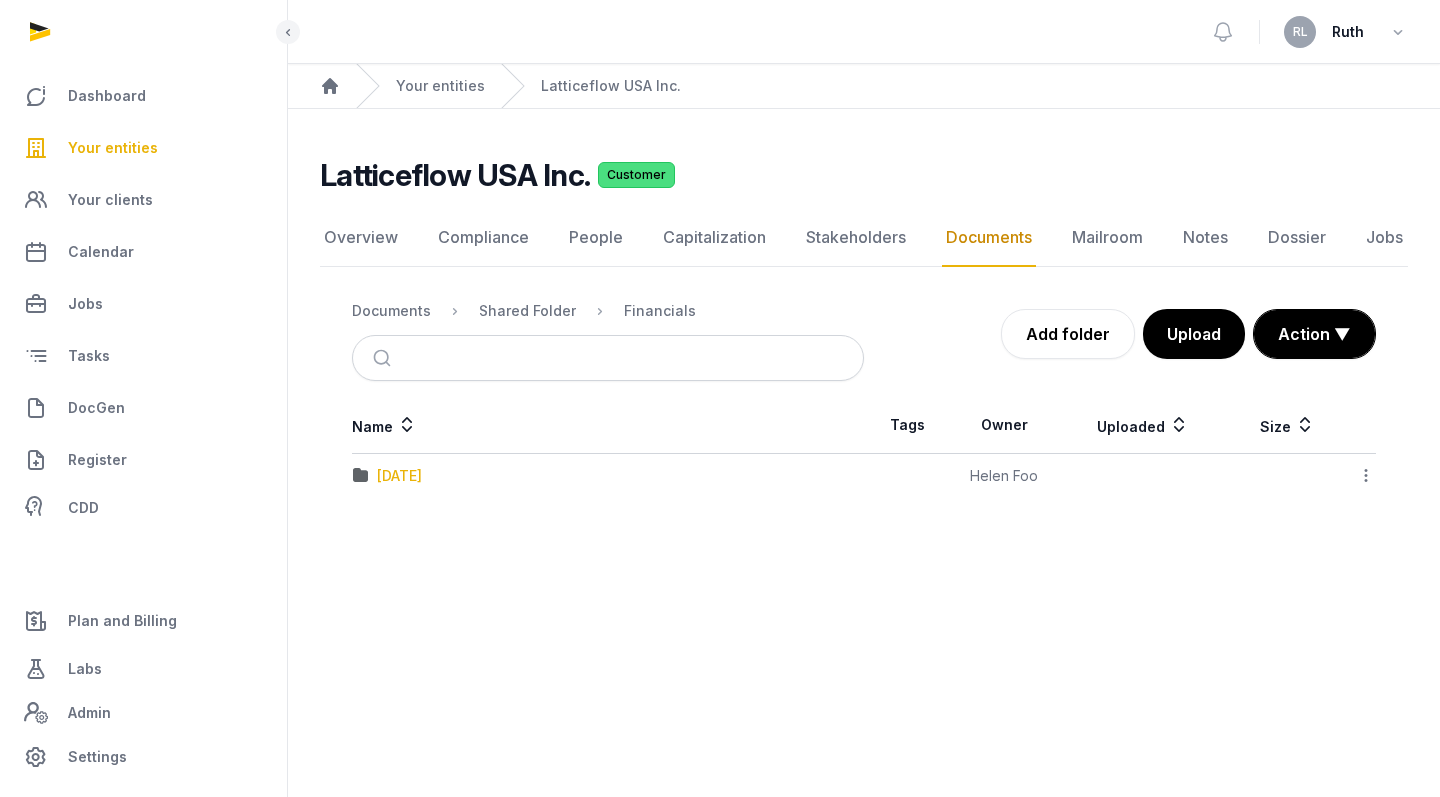 click on "[DATE]" at bounding box center [399, 476] 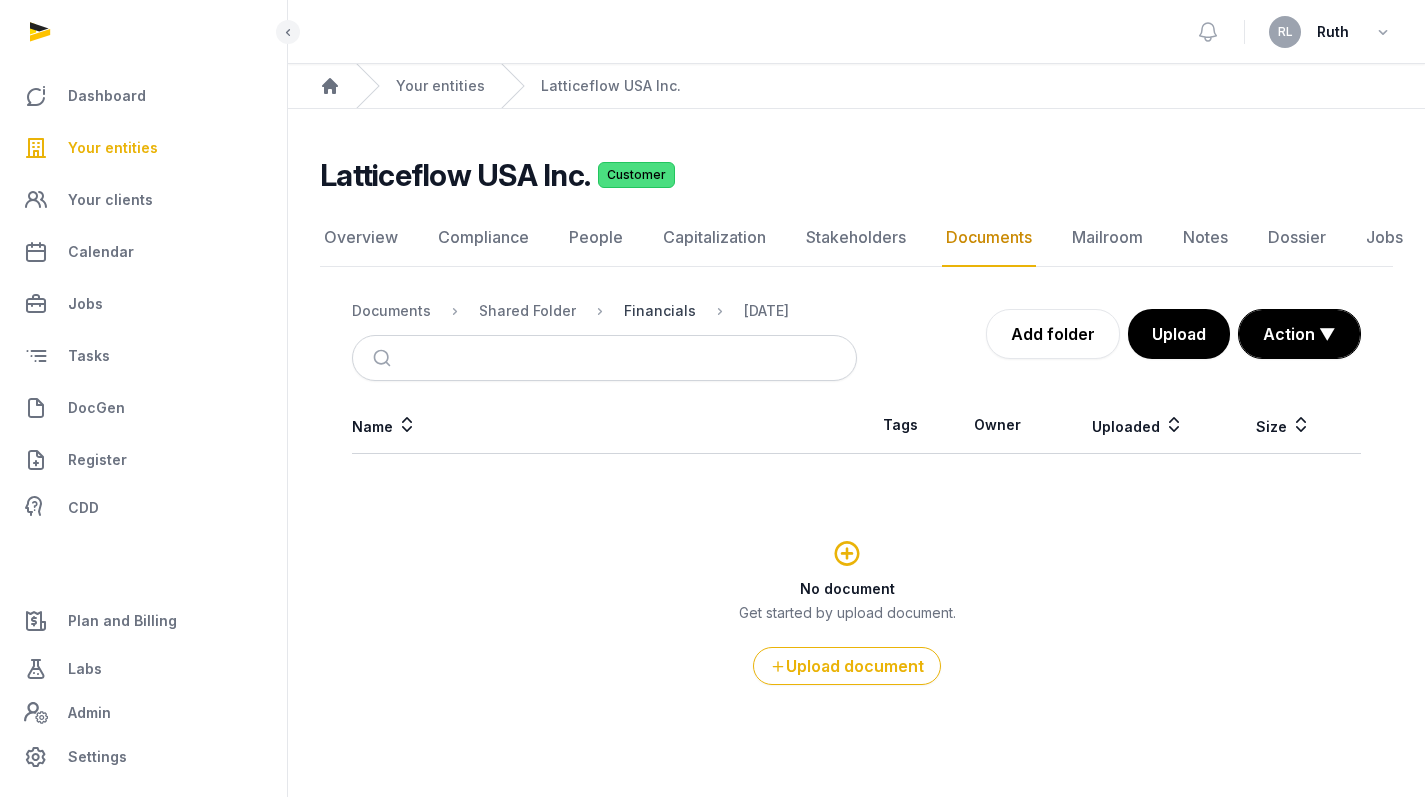 click on "Financials" at bounding box center [660, 311] 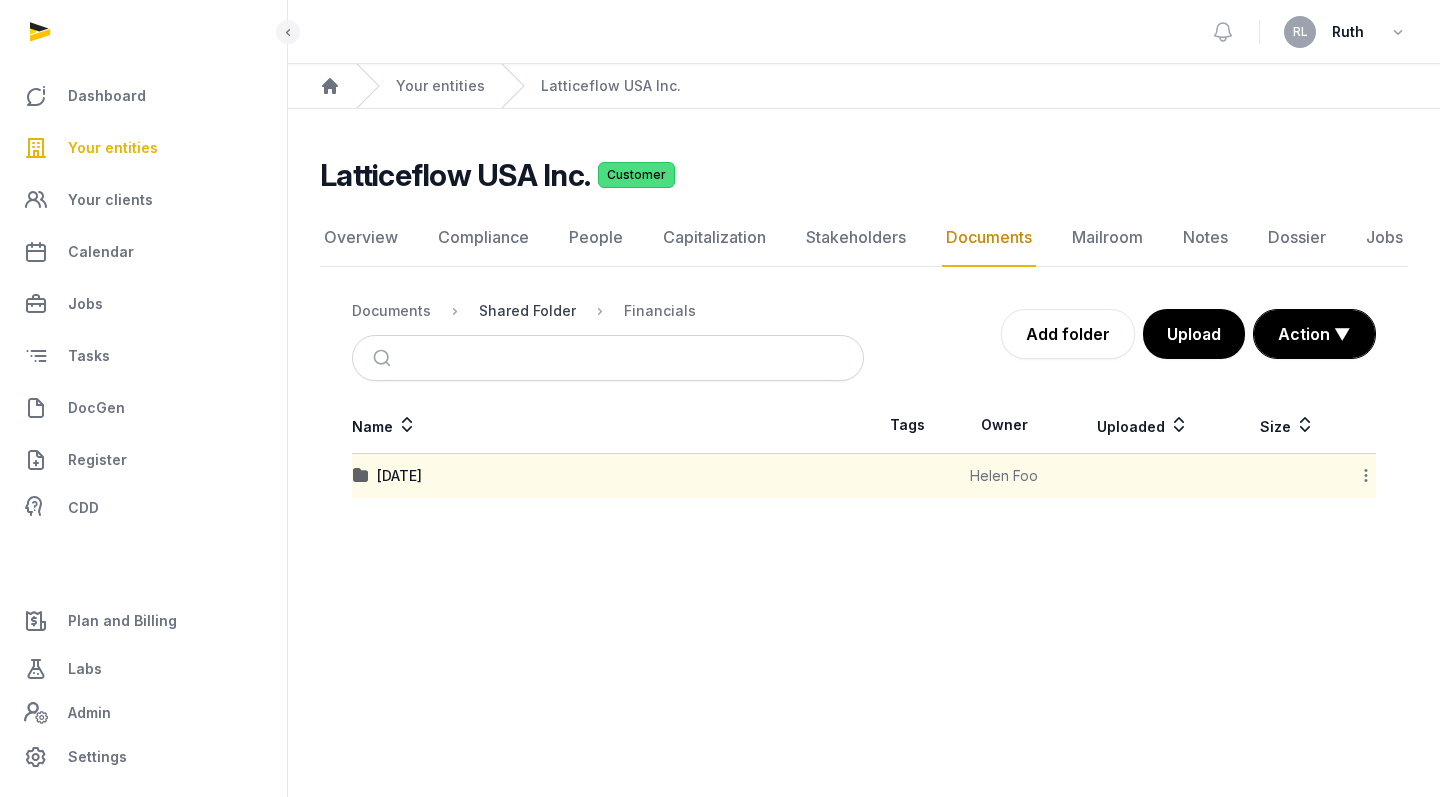click on "Shared Folder" at bounding box center (527, 311) 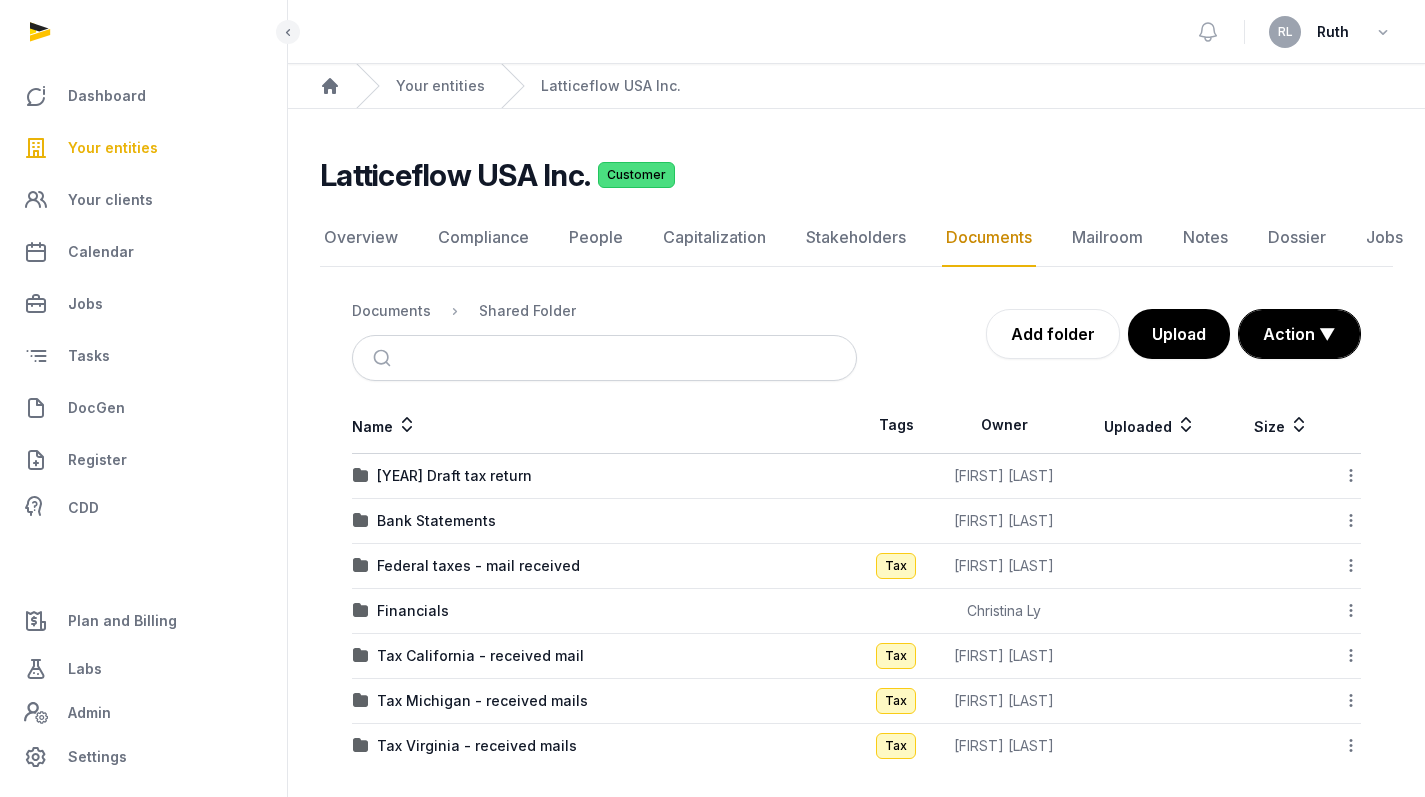 click 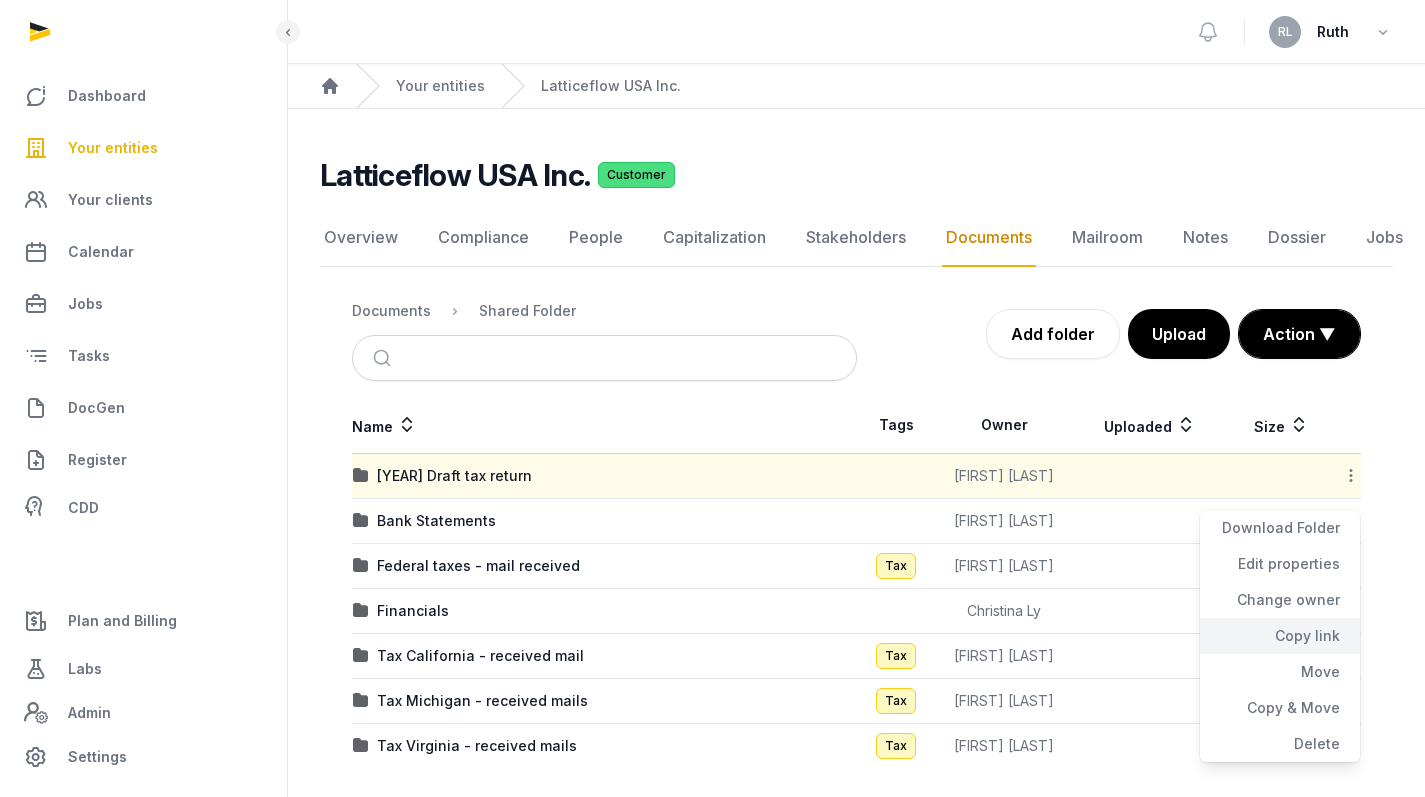 click on "Copy link" 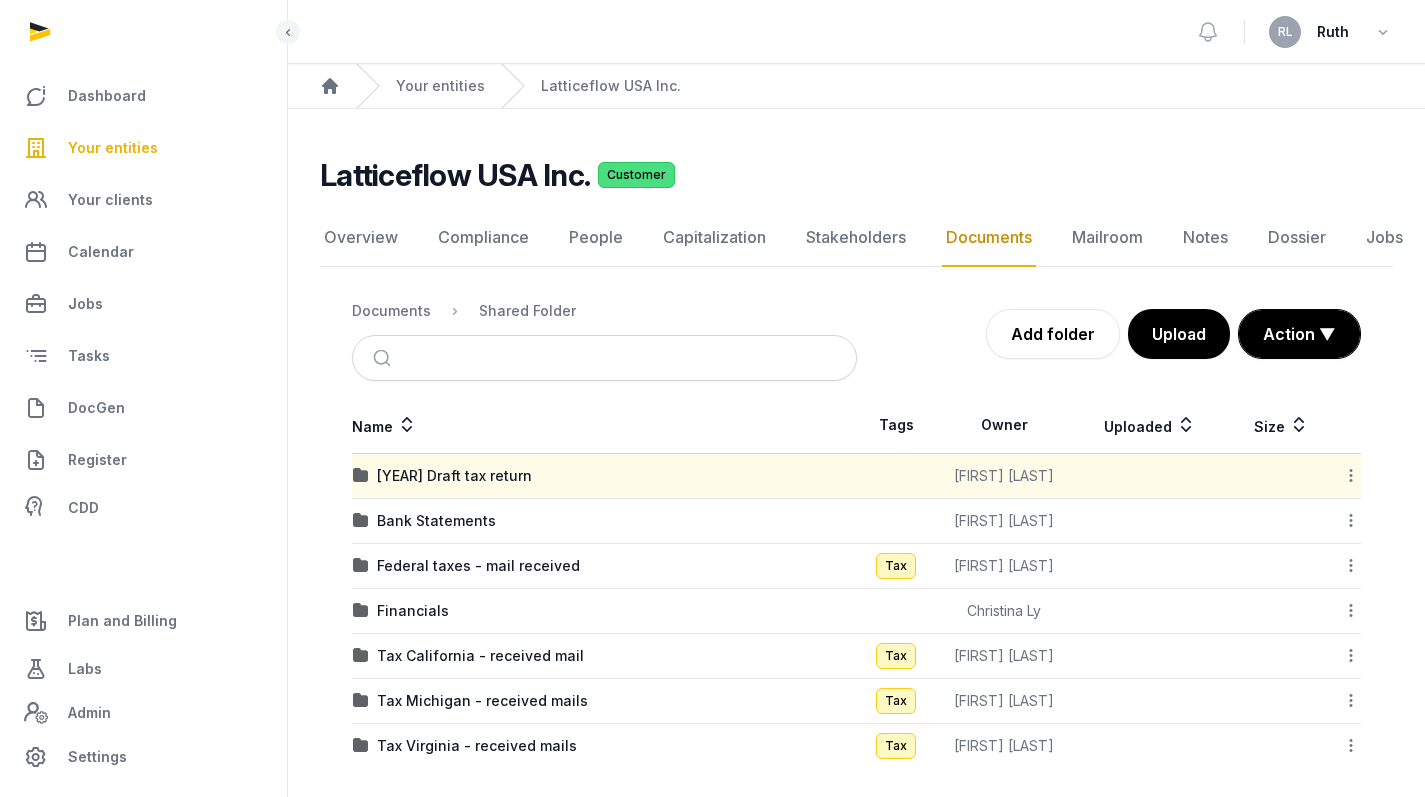 click 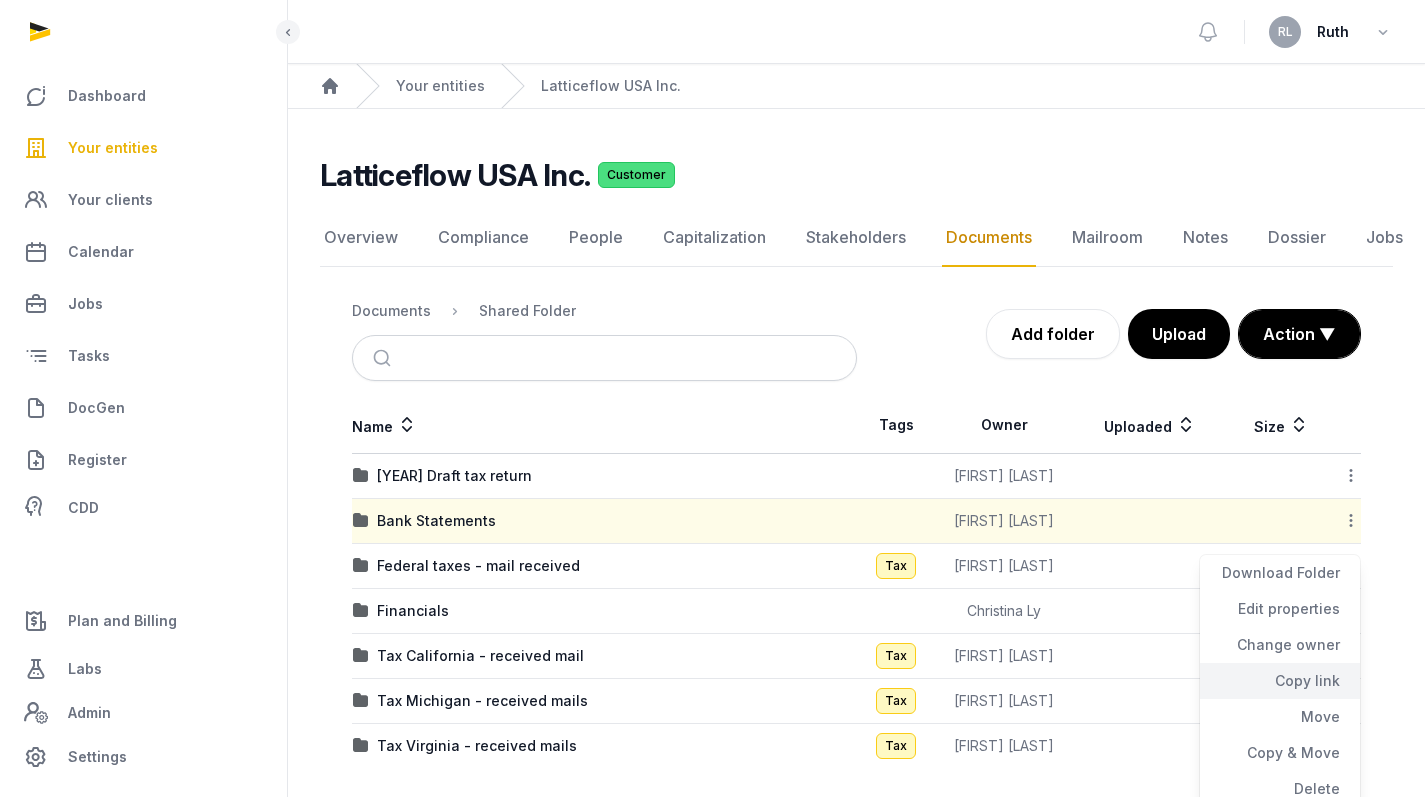 click on "Copy link" 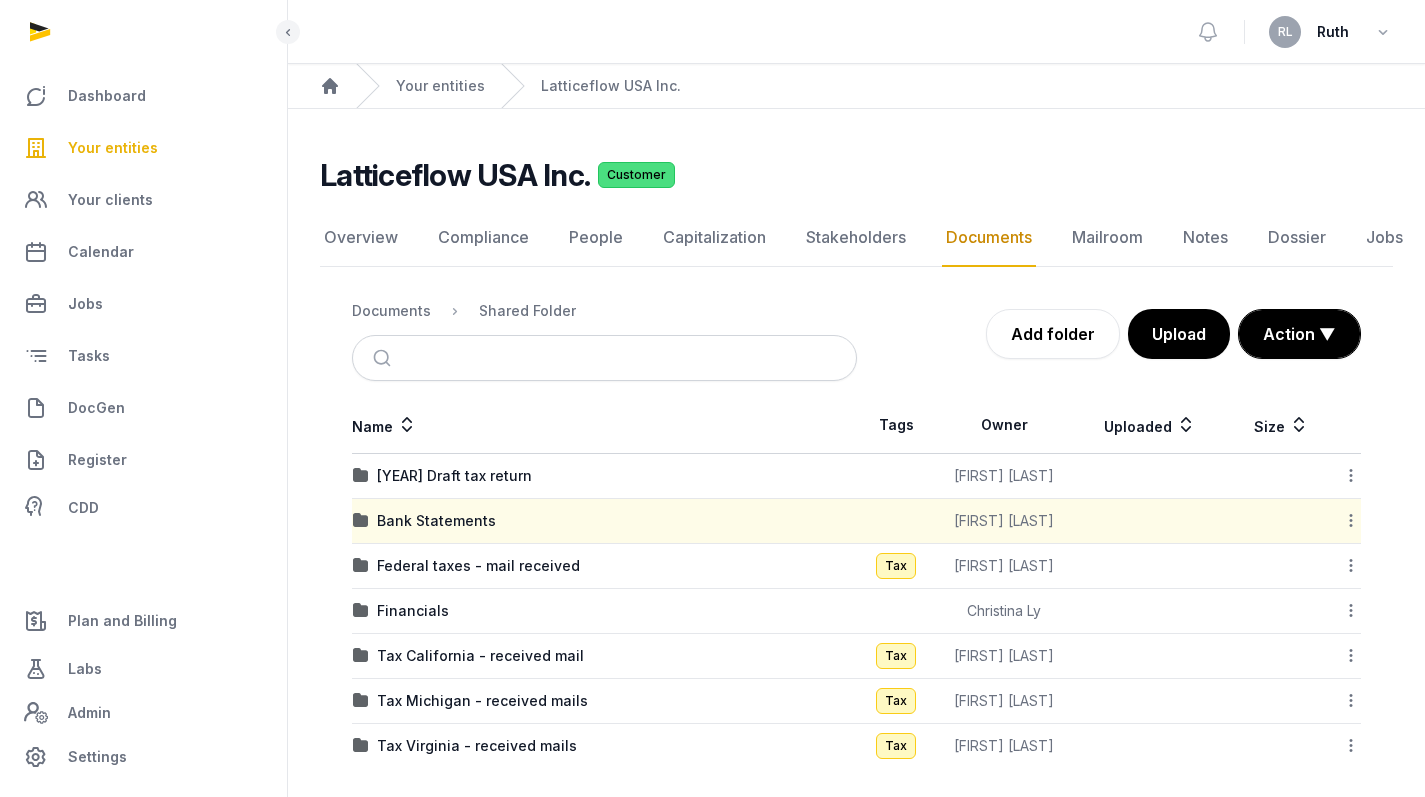 click on "Home Your entities Latticeflow USA Inc." at bounding box center (856, 86) 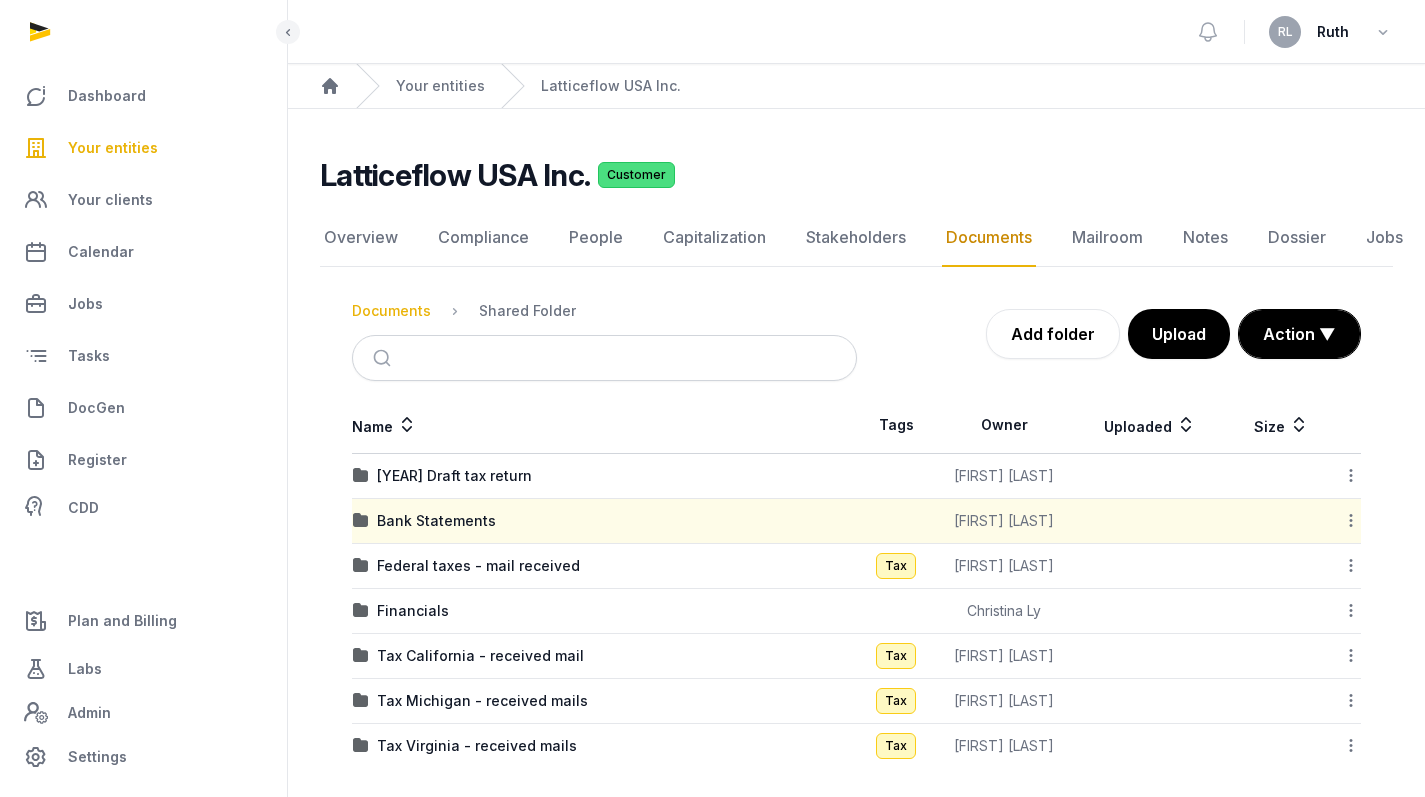click on "Documents" at bounding box center [391, 311] 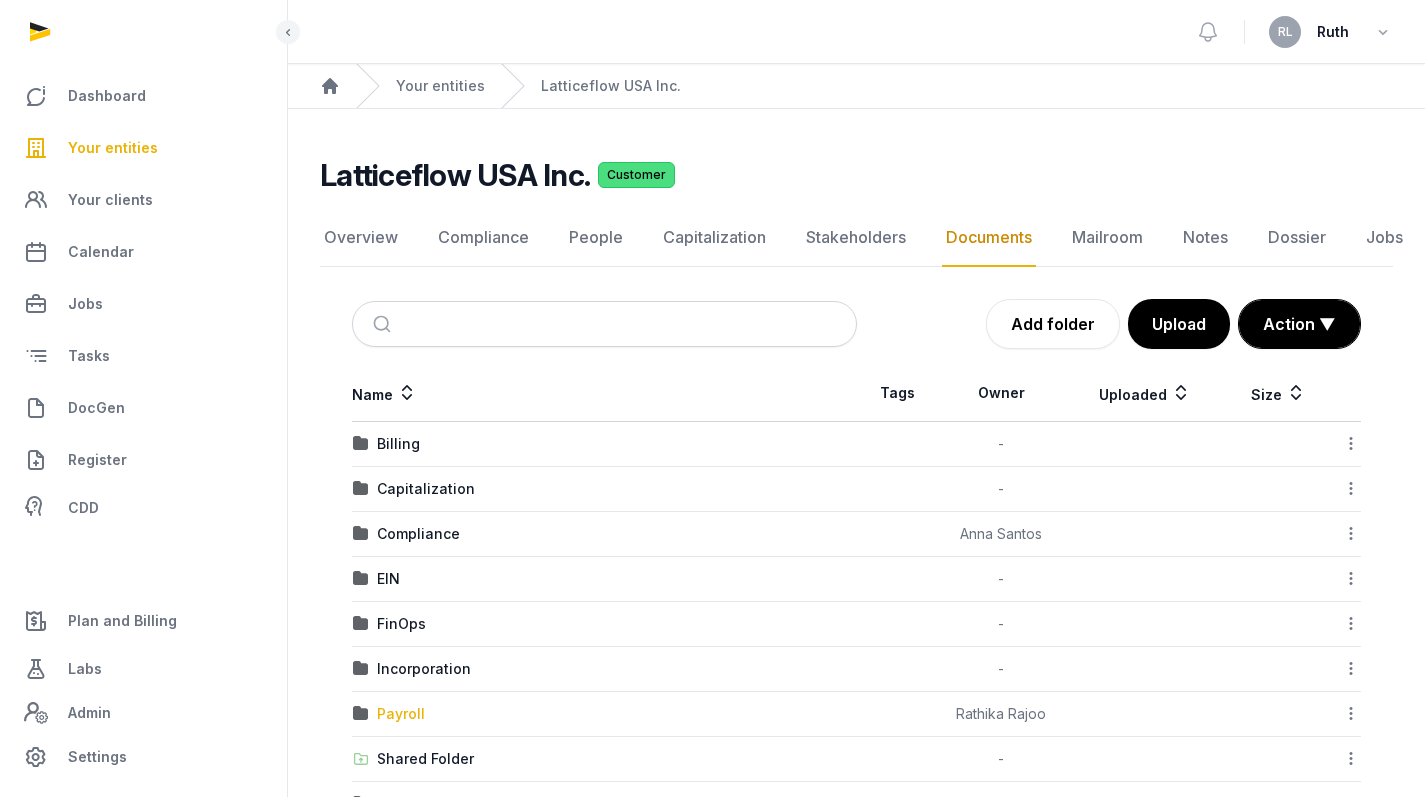 click on "Payroll" at bounding box center (401, 714) 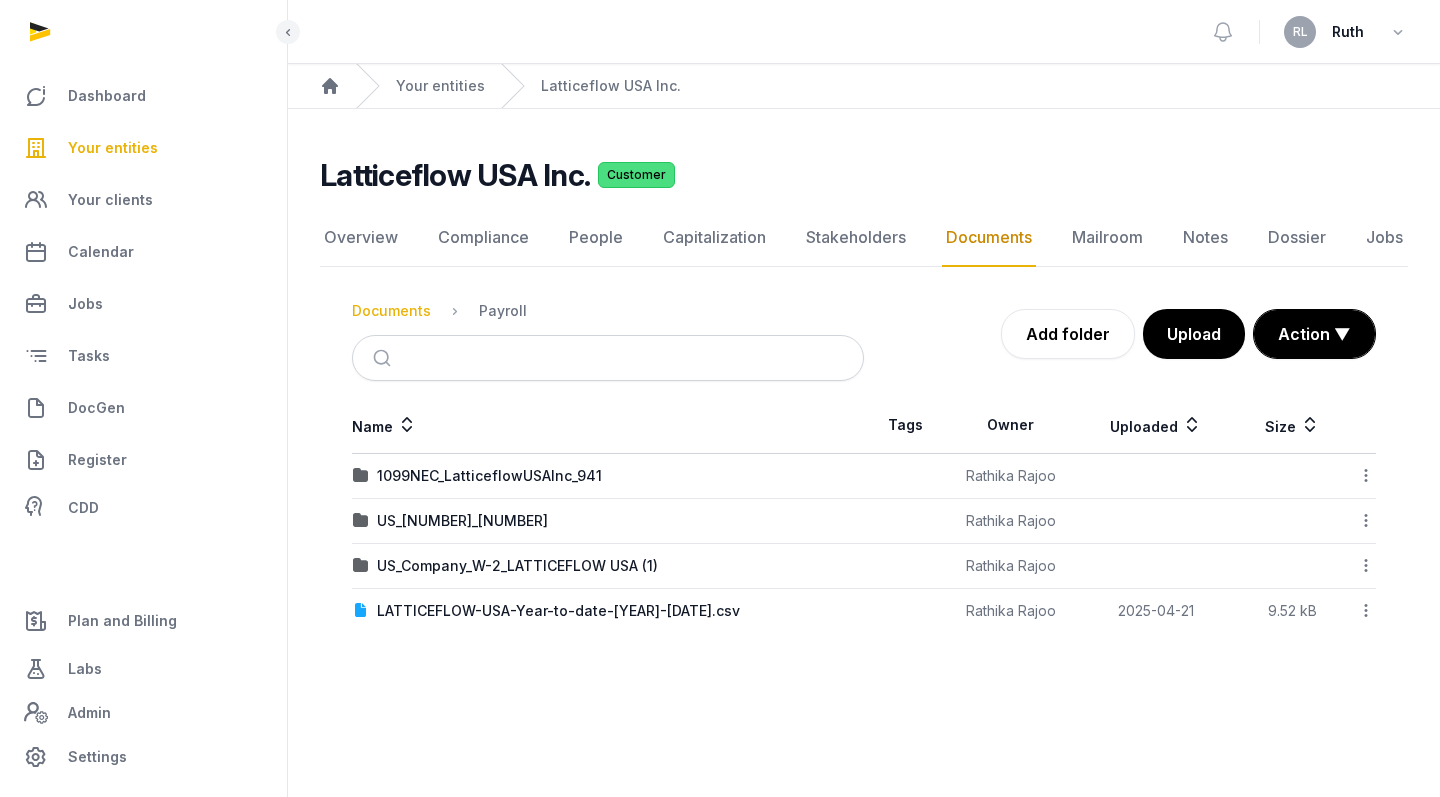 click on "Documents" at bounding box center [391, 311] 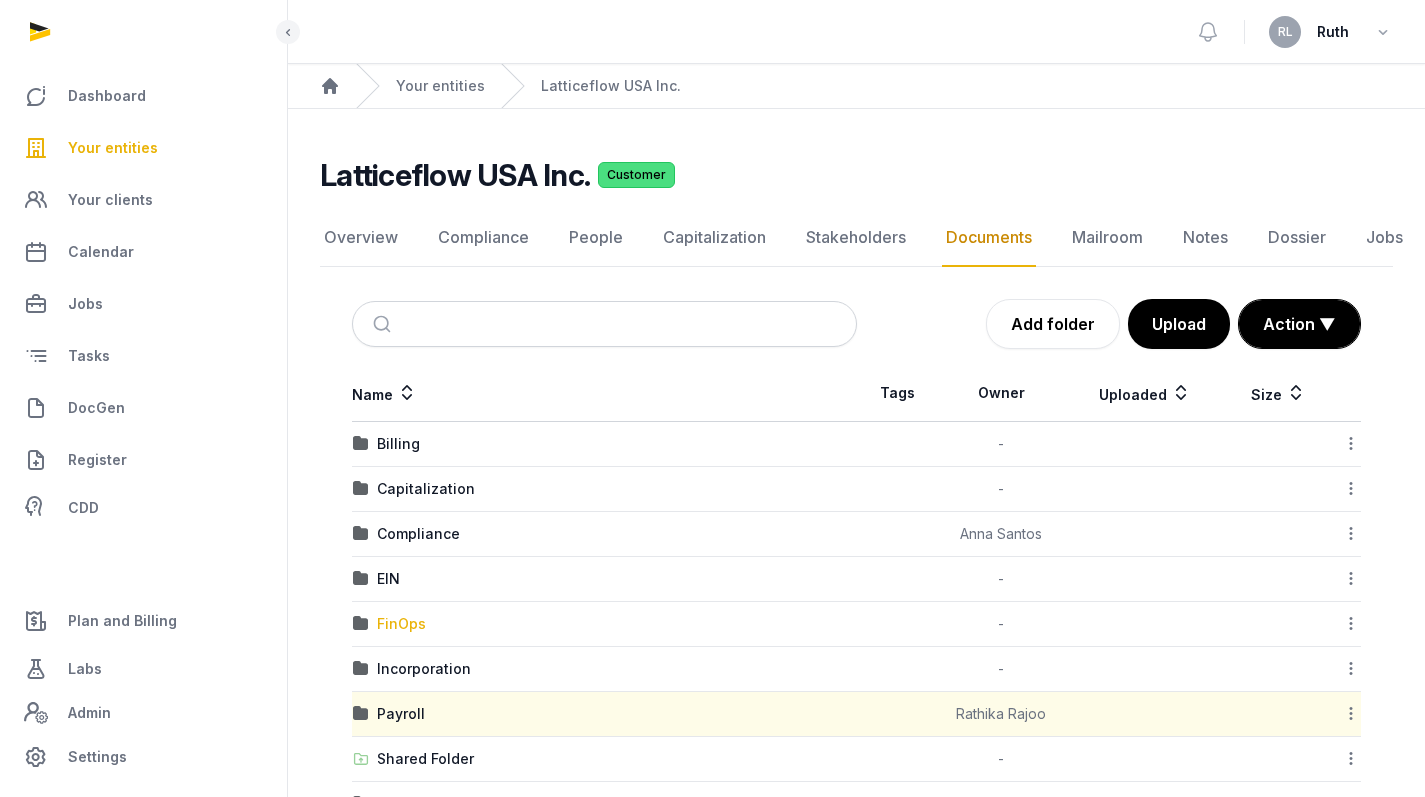 click on "FinOps" at bounding box center [401, 624] 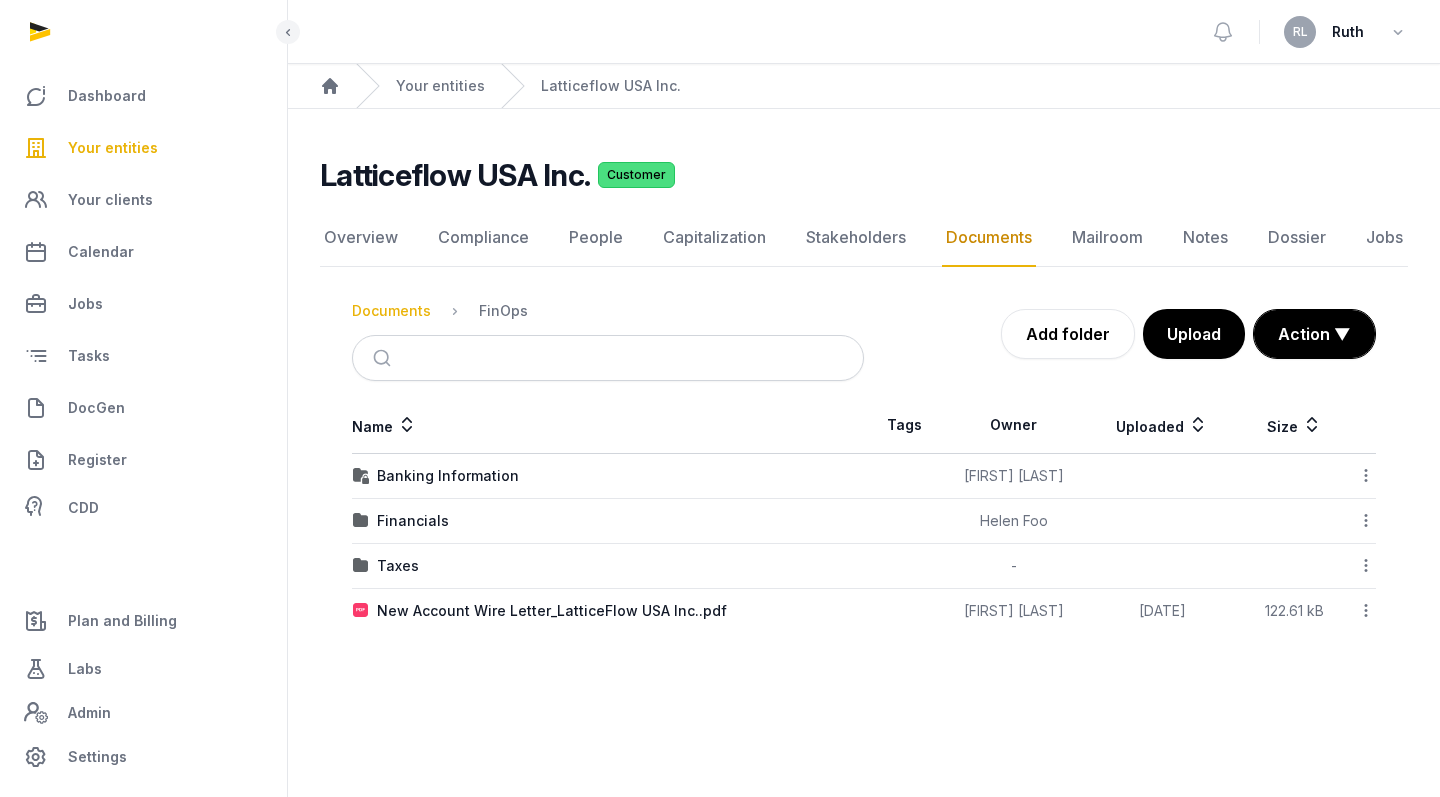 click on "Documents" at bounding box center [391, 311] 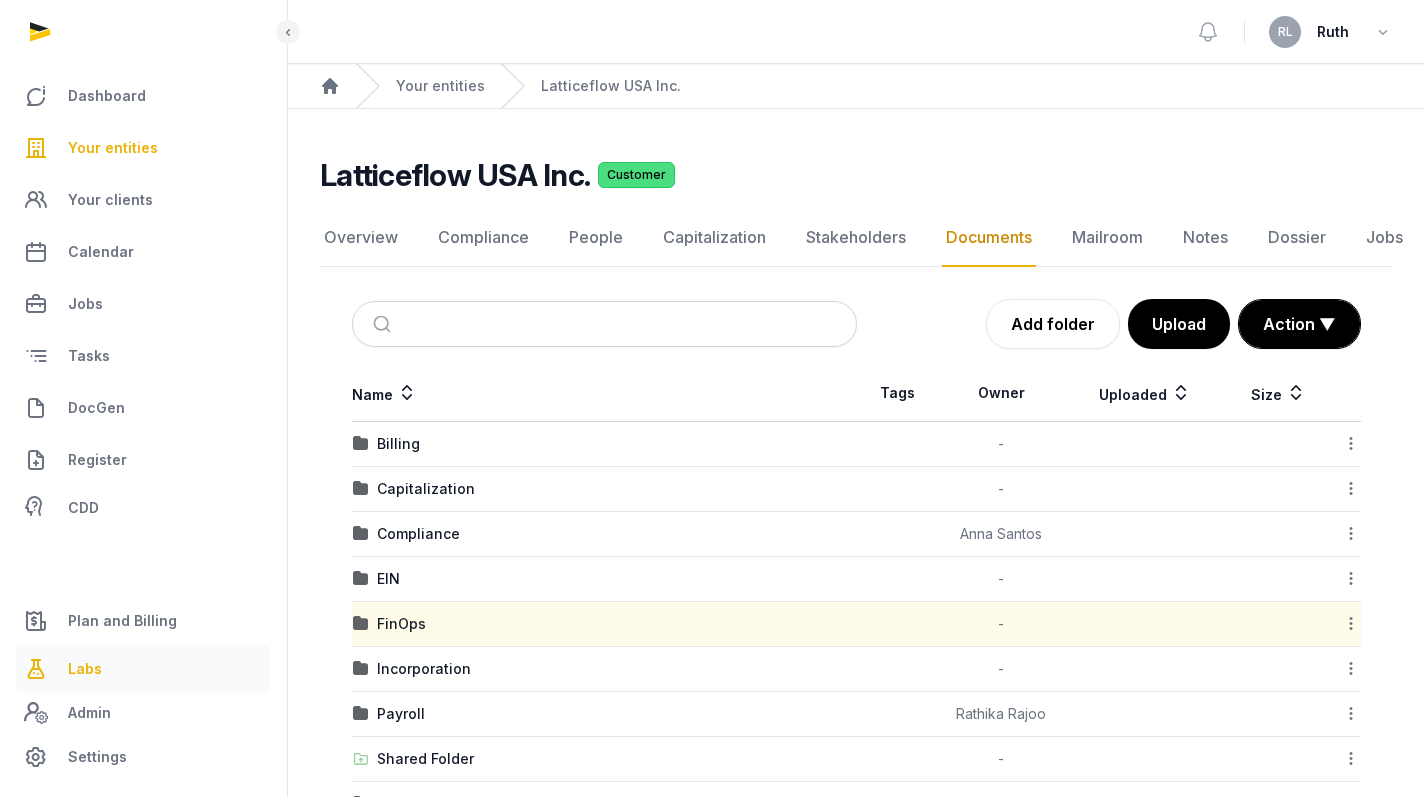 click on "Labs" at bounding box center (85, 669) 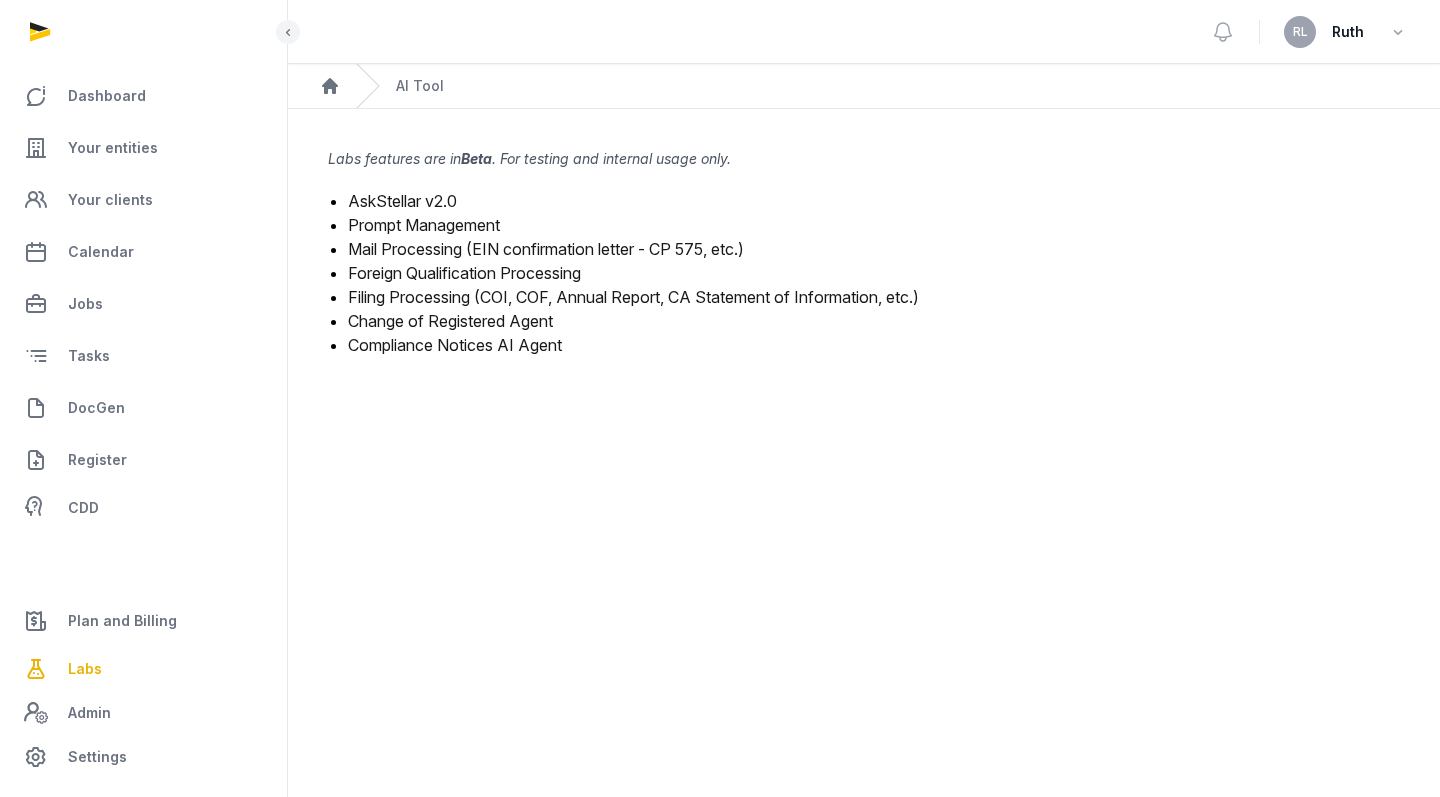 click on "Mail Processing (EIN confirmation letter - CP 575, etc.)" at bounding box center (546, 249) 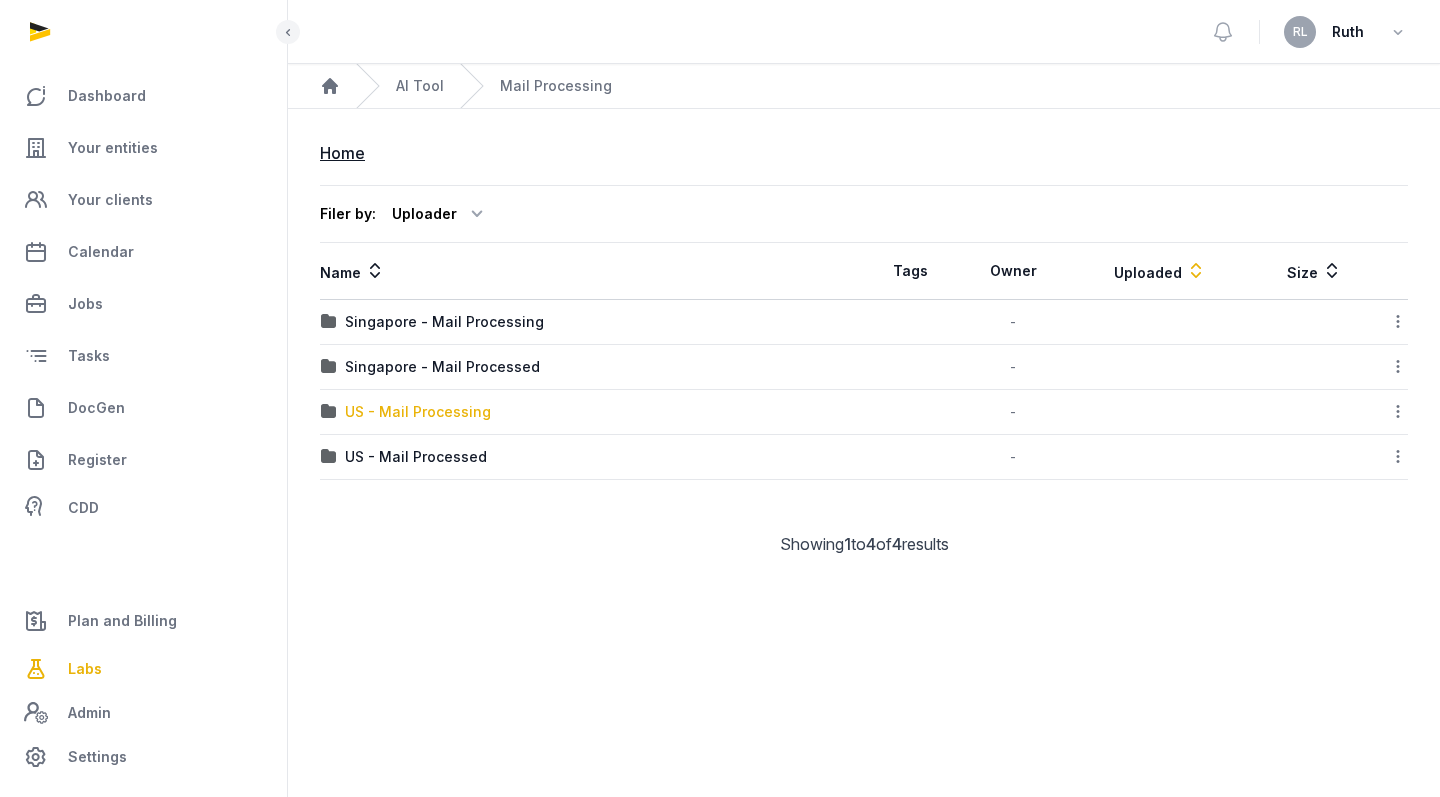 click on "US - Mail Processing" at bounding box center (418, 412) 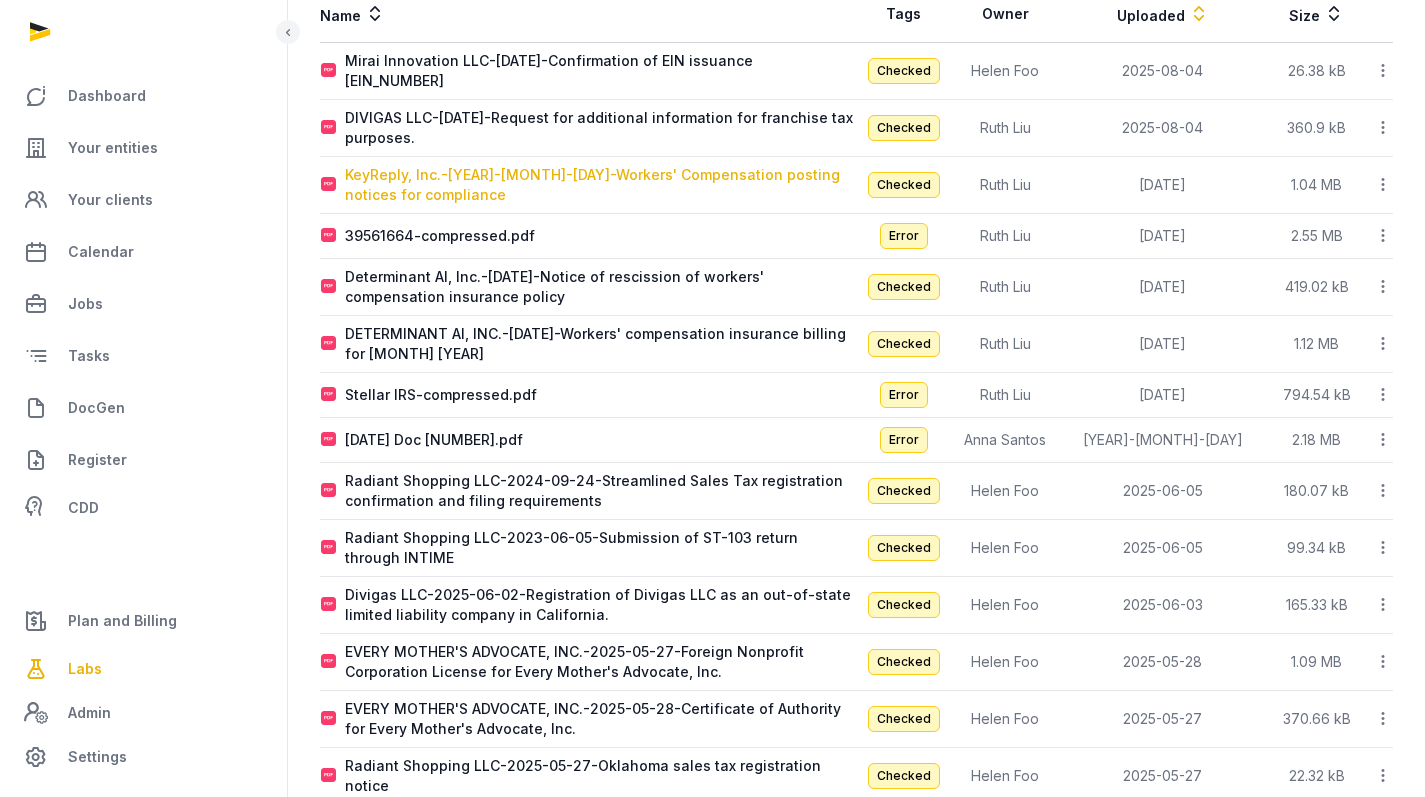scroll, scrollTop: 0, scrollLeft: 0, axis: both 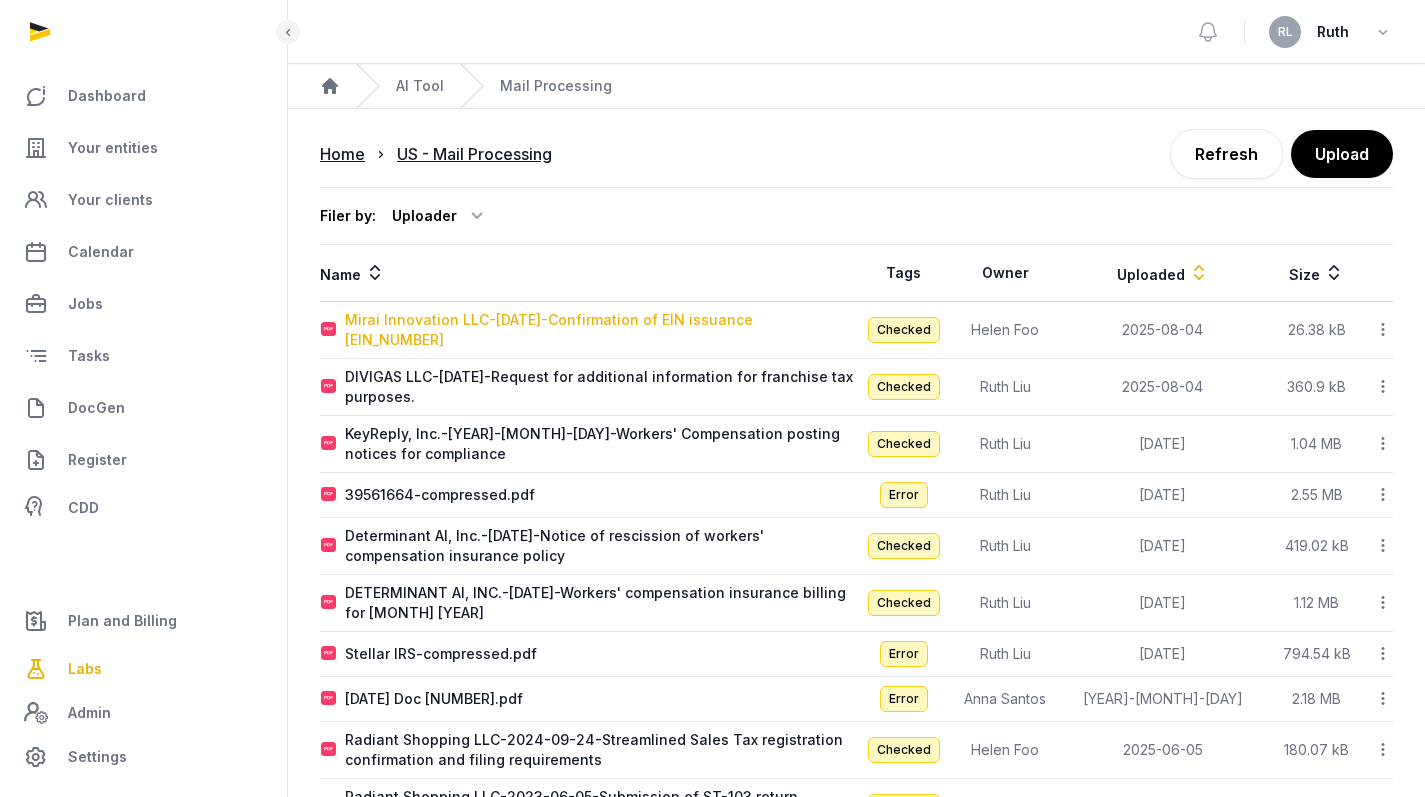 click on "Mirai Innovation LLC-[DATE]-Confirmation of EIN issuance [EIN_NUMBER]" at bounding box center (600, 330) 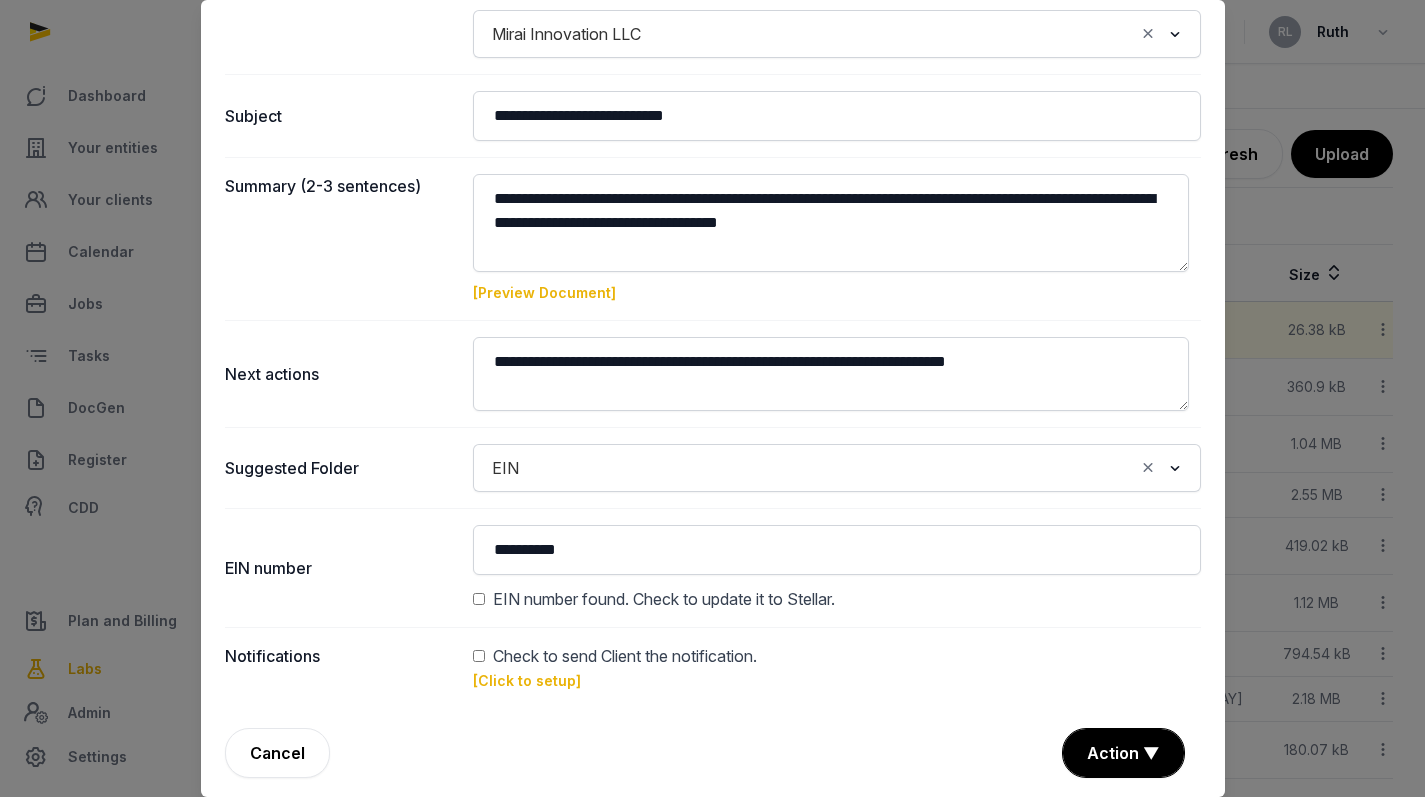 scroll, scrollTop: 223, scrollLeft: 0, axis: vertical 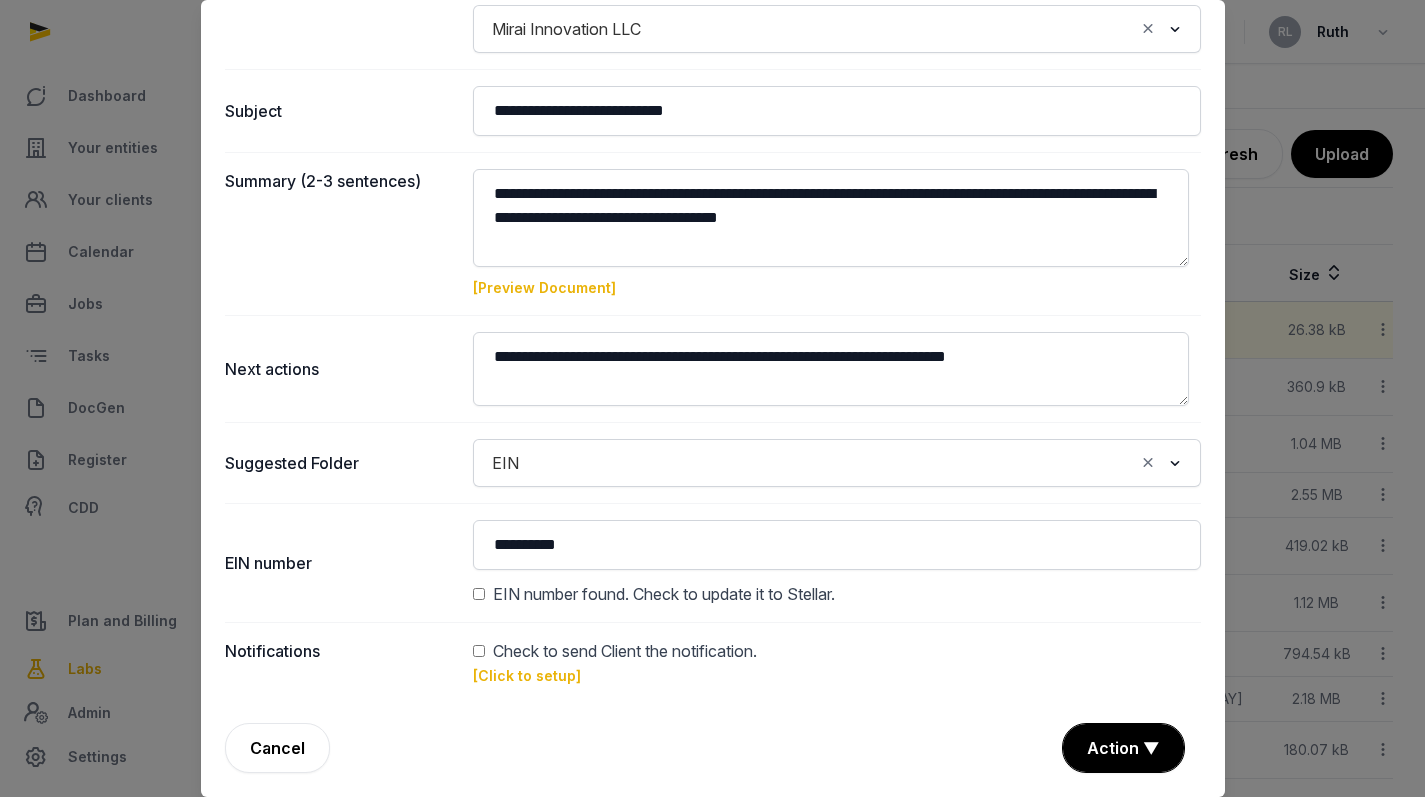 click on "EIN Loading..." 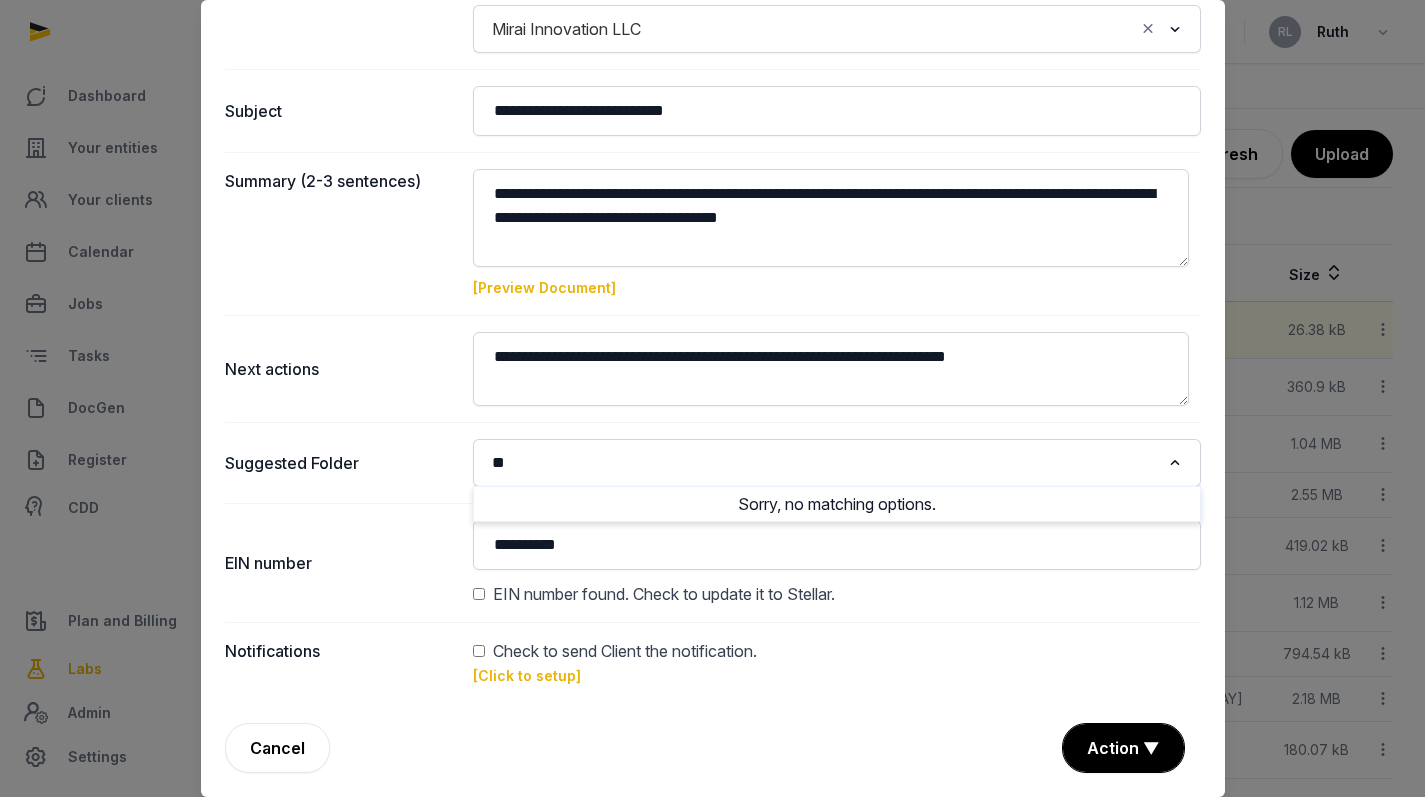 type on "*" 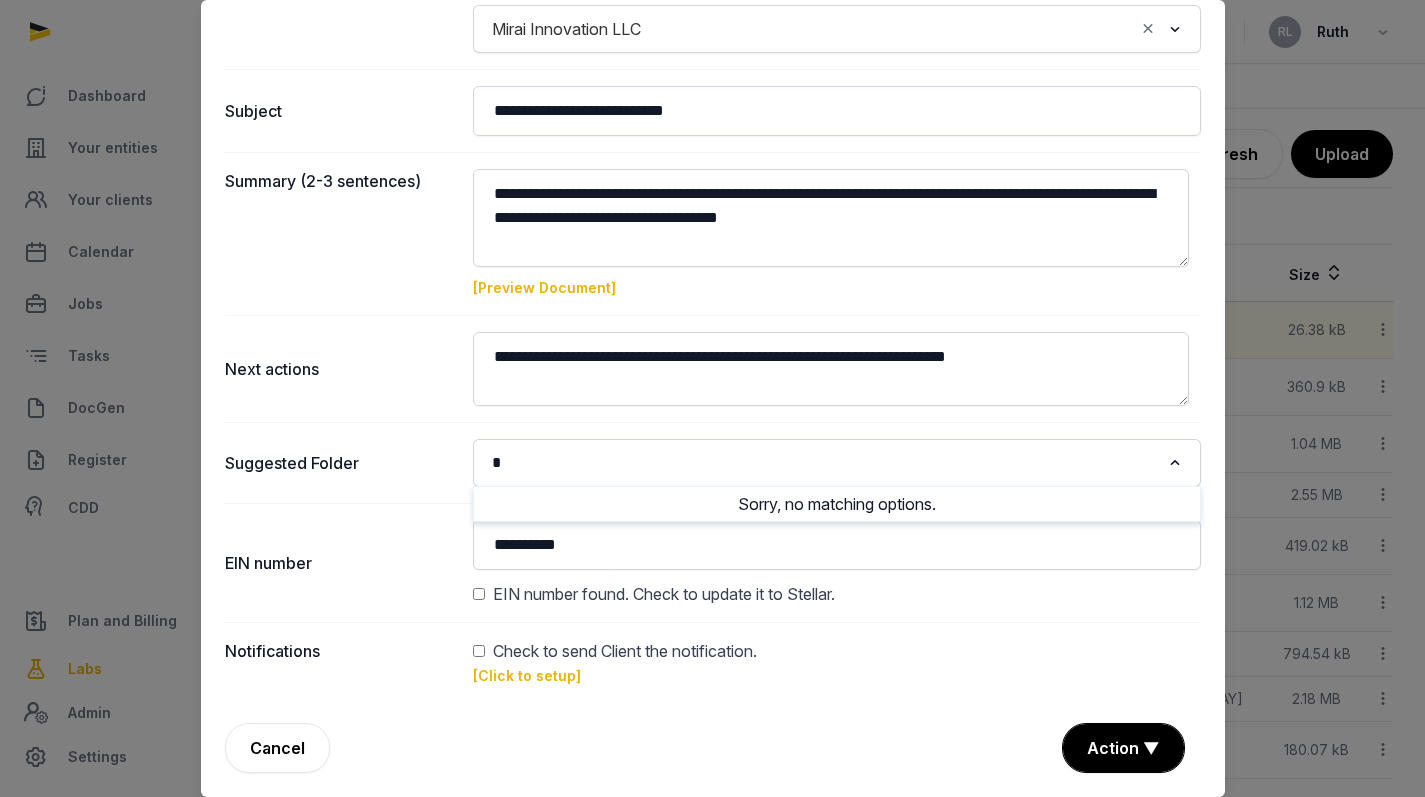 type 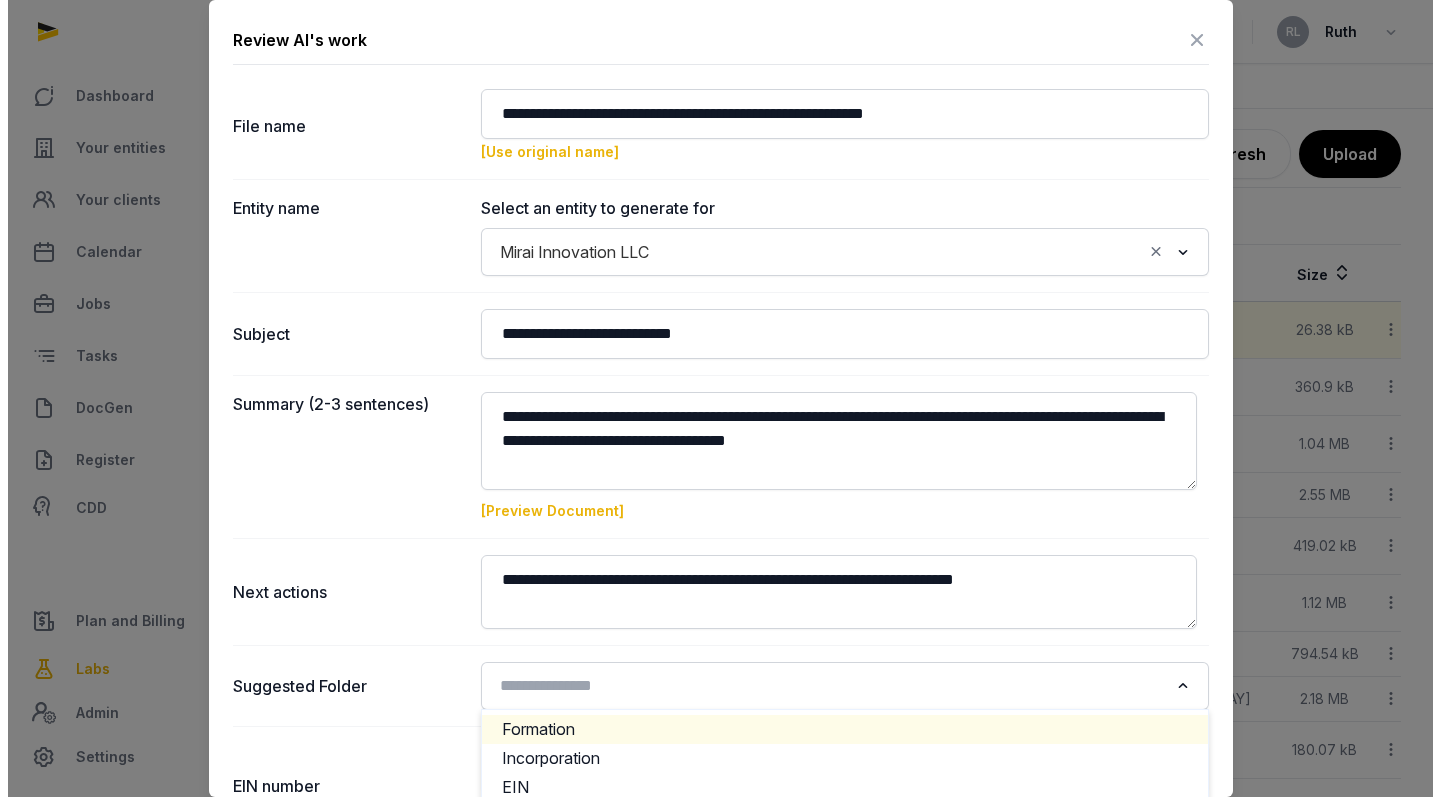 scroll, scrollTop: 0, scrollLeft: 0, axis: both 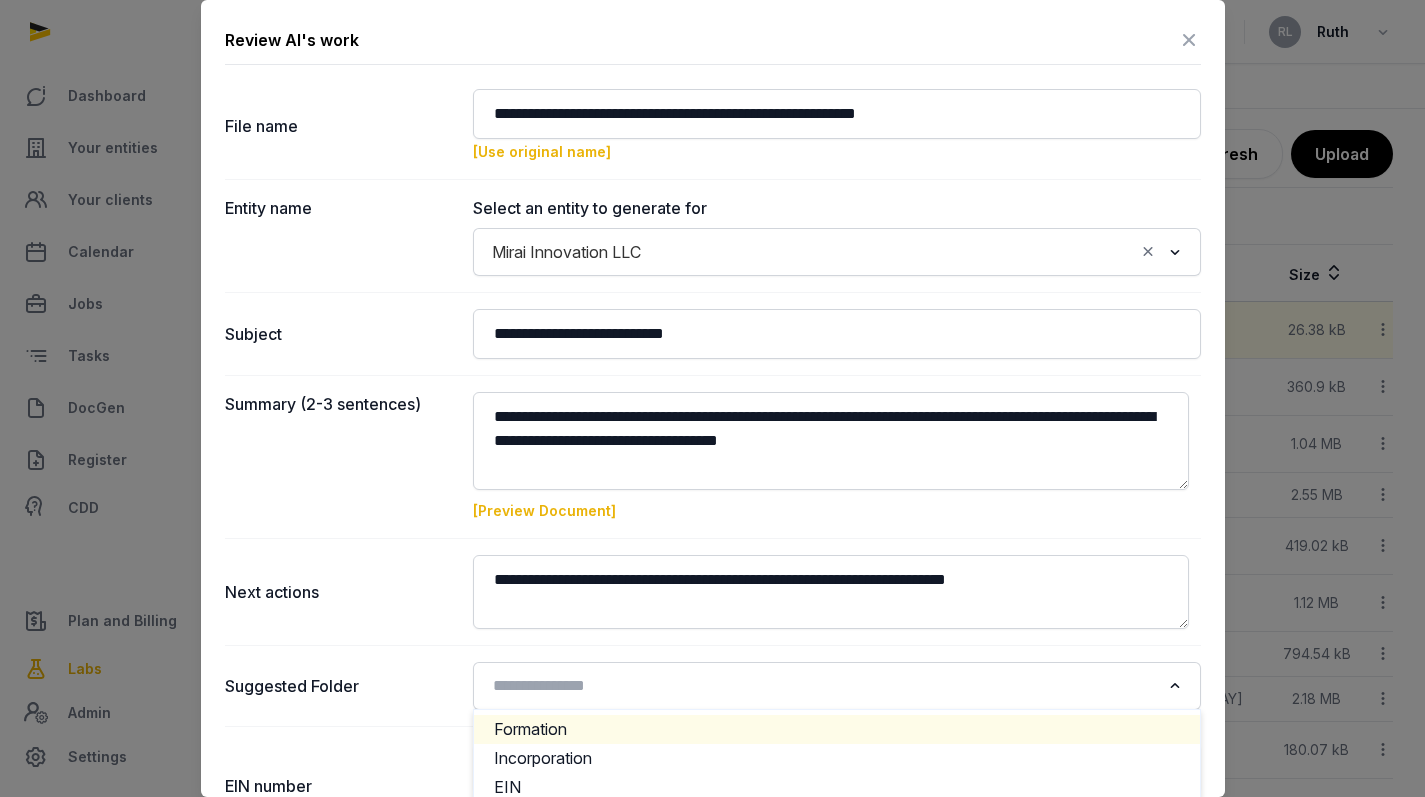 click at bounding box center [1189, 40] 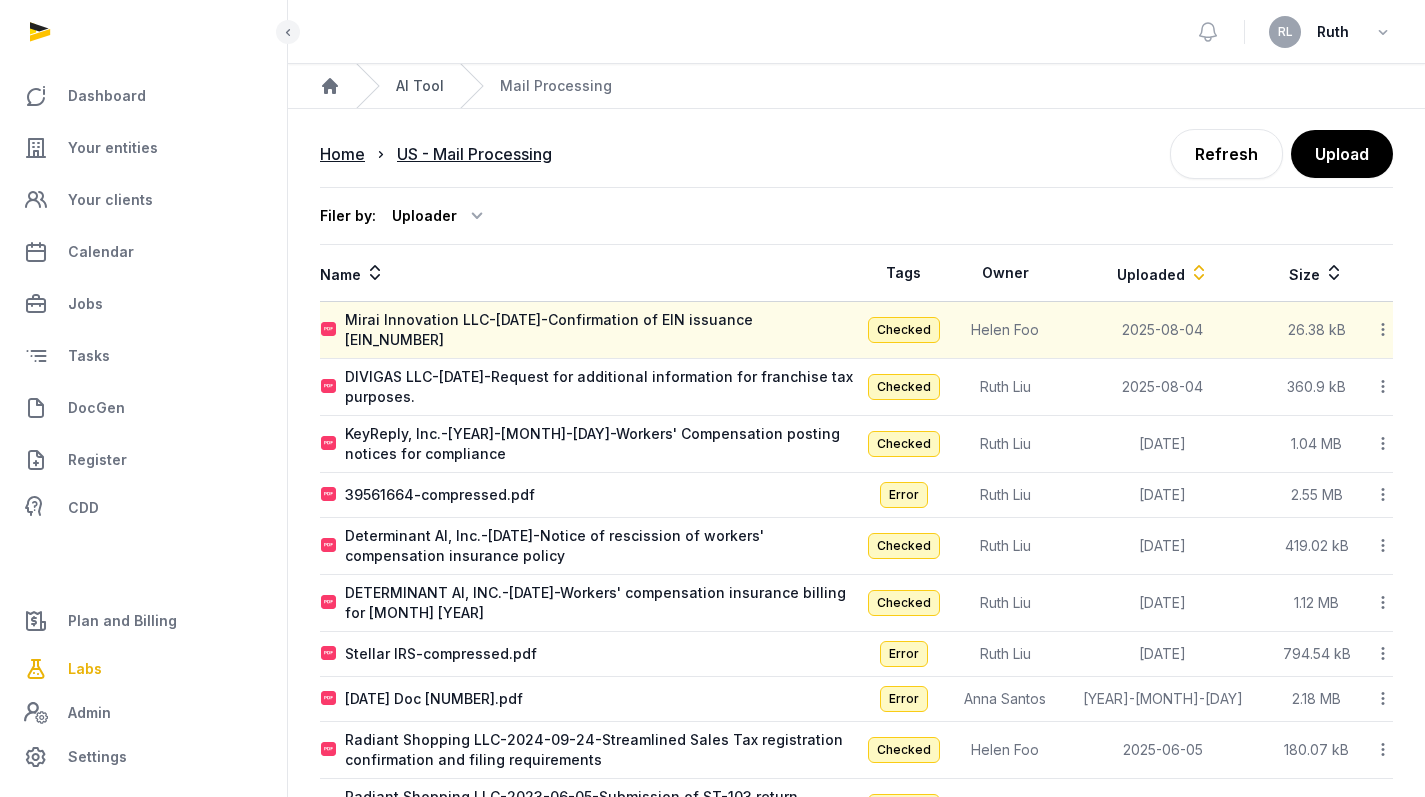 click on "AI Tool" at bounding box center (420, 86) 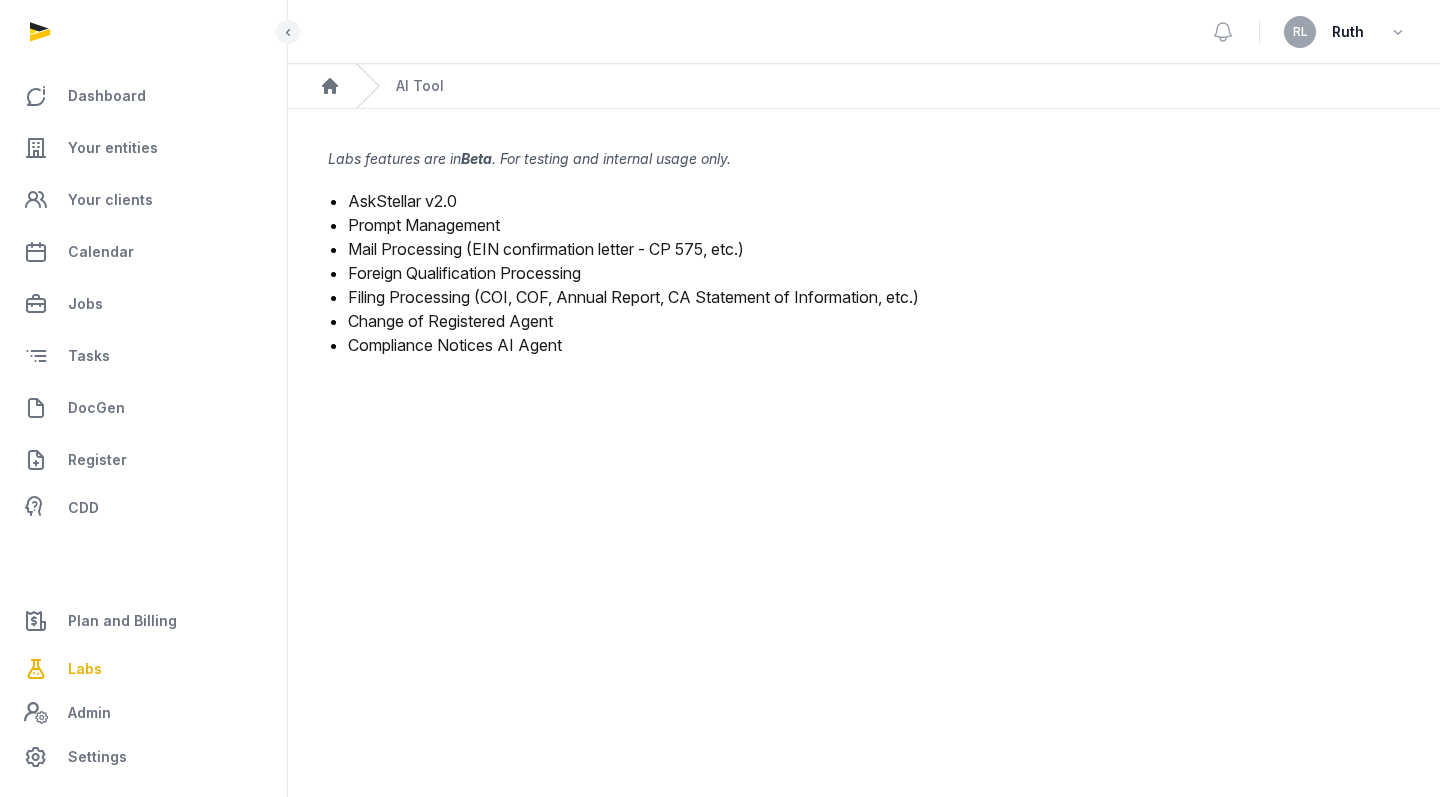 click on "Compliance Notices AI Agent" at bounding box center (455, 345) 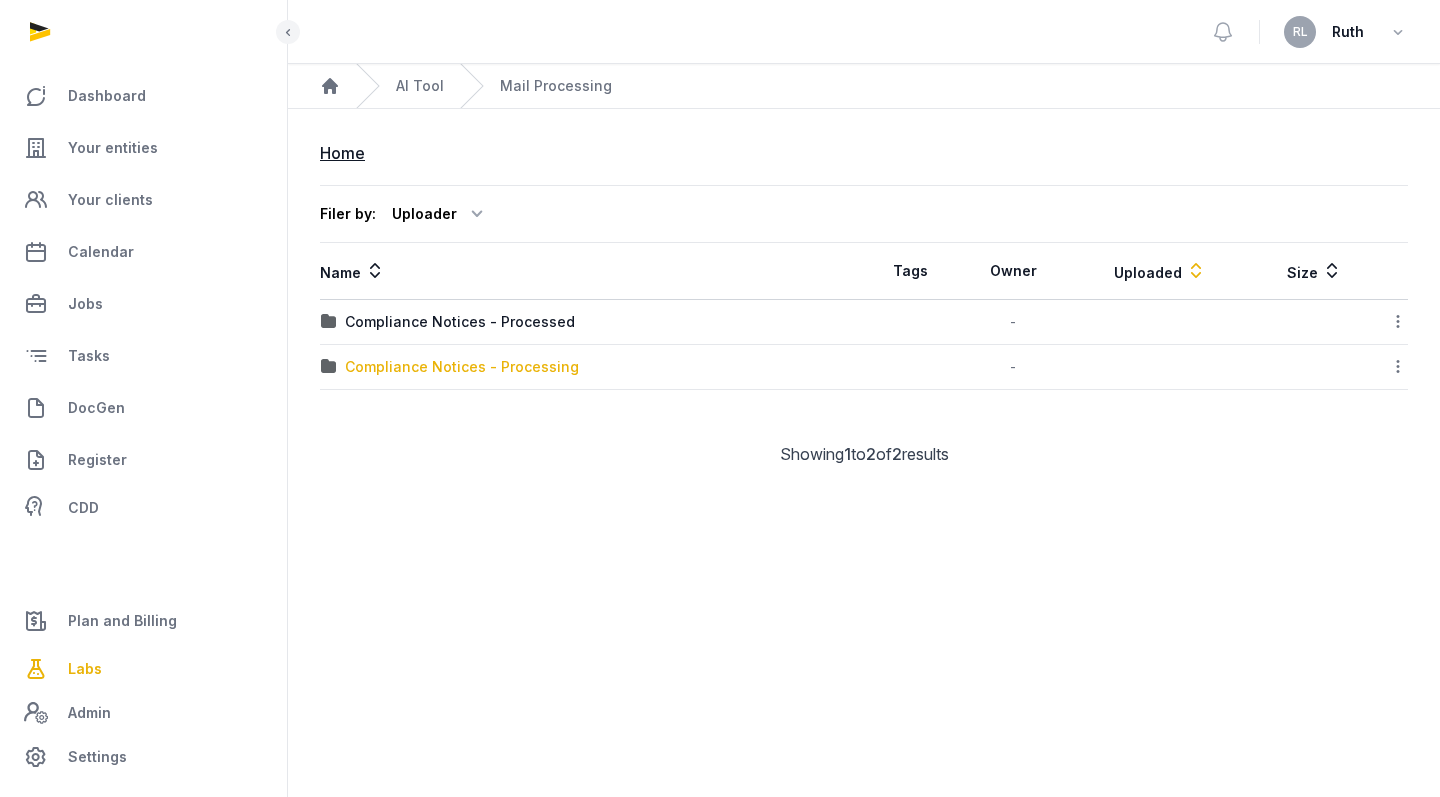 click on "Compliance Notices - Processing" at bounding box center [462, 367] 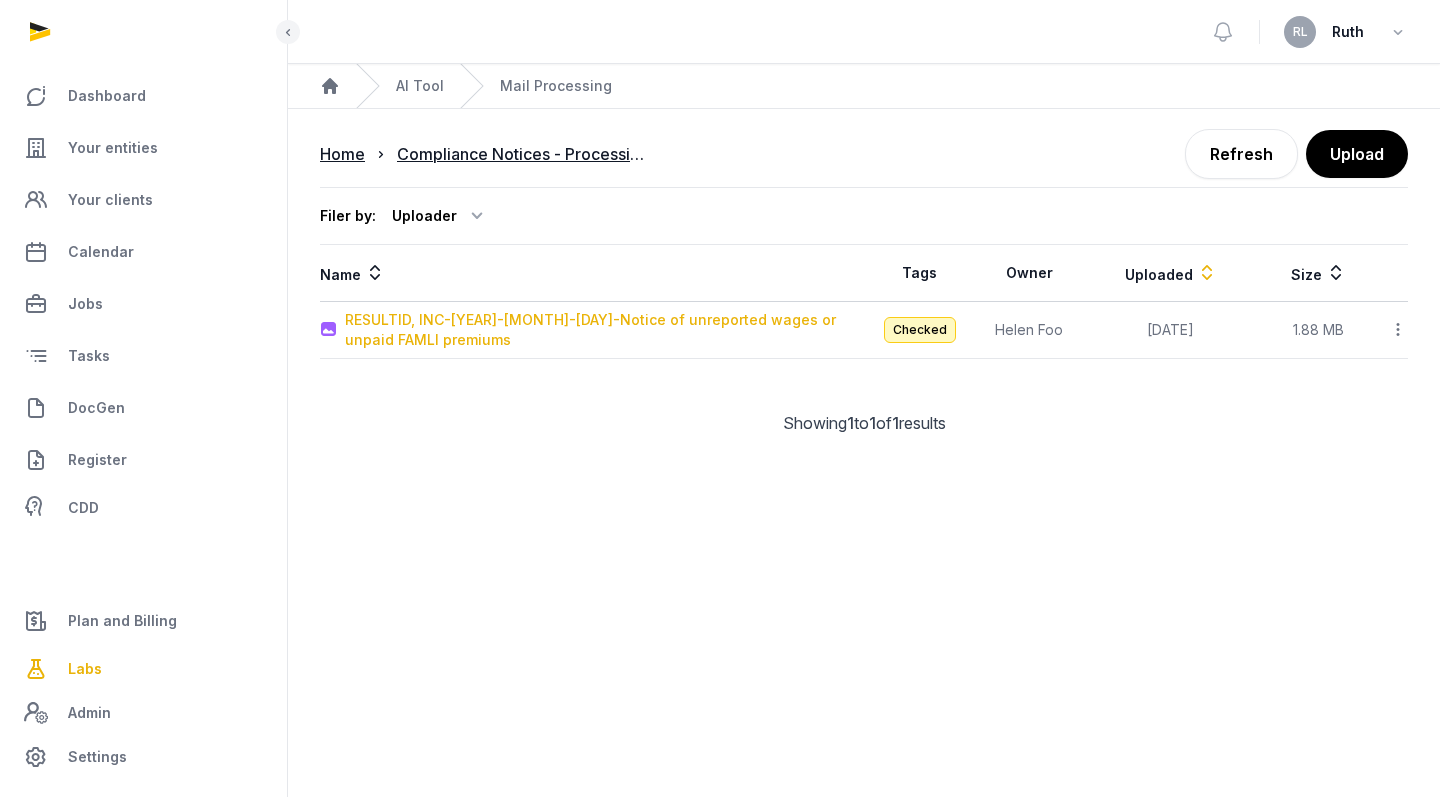 click on "RESULTID, INC-[YEAR]-[MONTH]-[DAY]-Notice of unreported wages or unpaid FAMLI premiums" at bounding box center [604, 330] 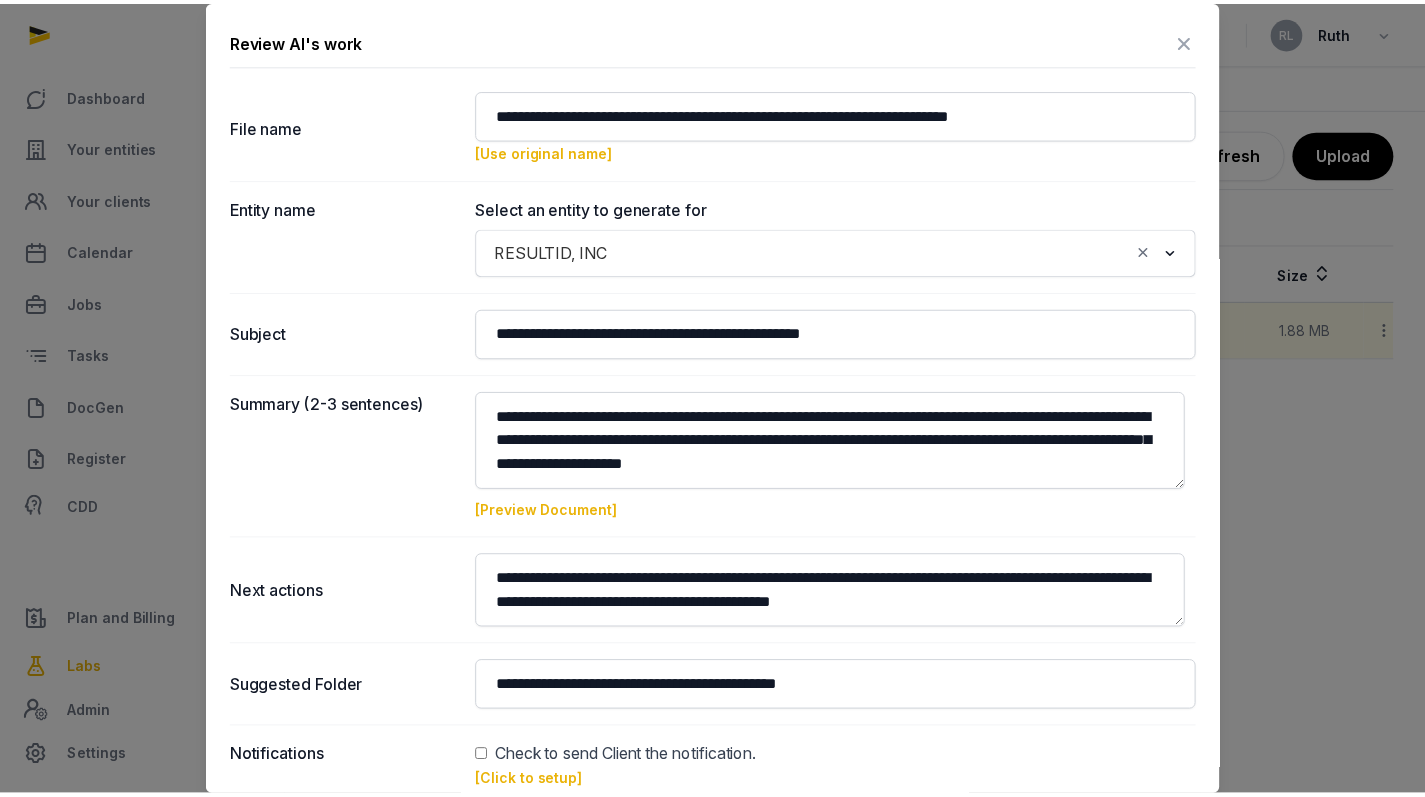 scroll, scrollTop: 0, scrollLeft: 0, axis: both 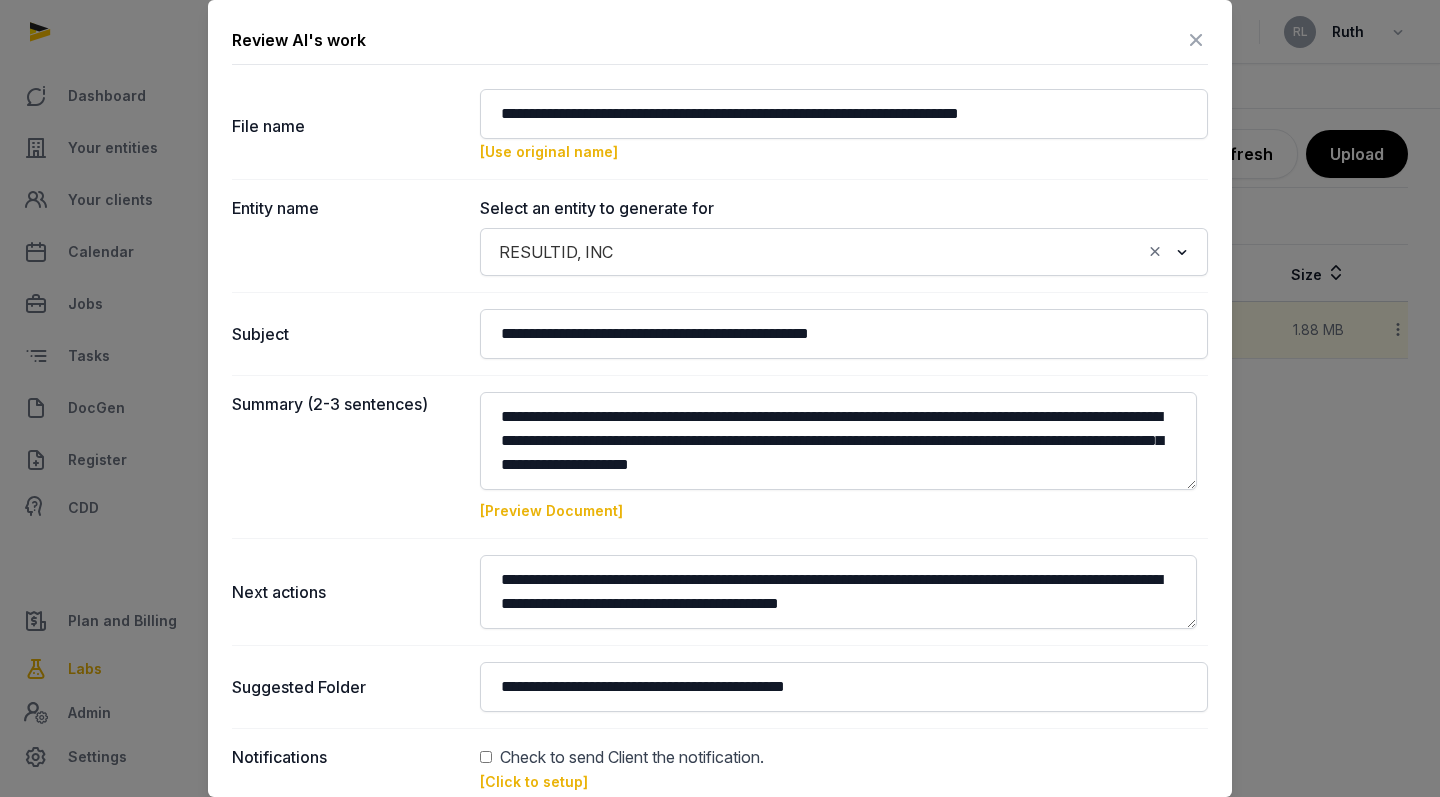 click at bounding box center (1196, 40) 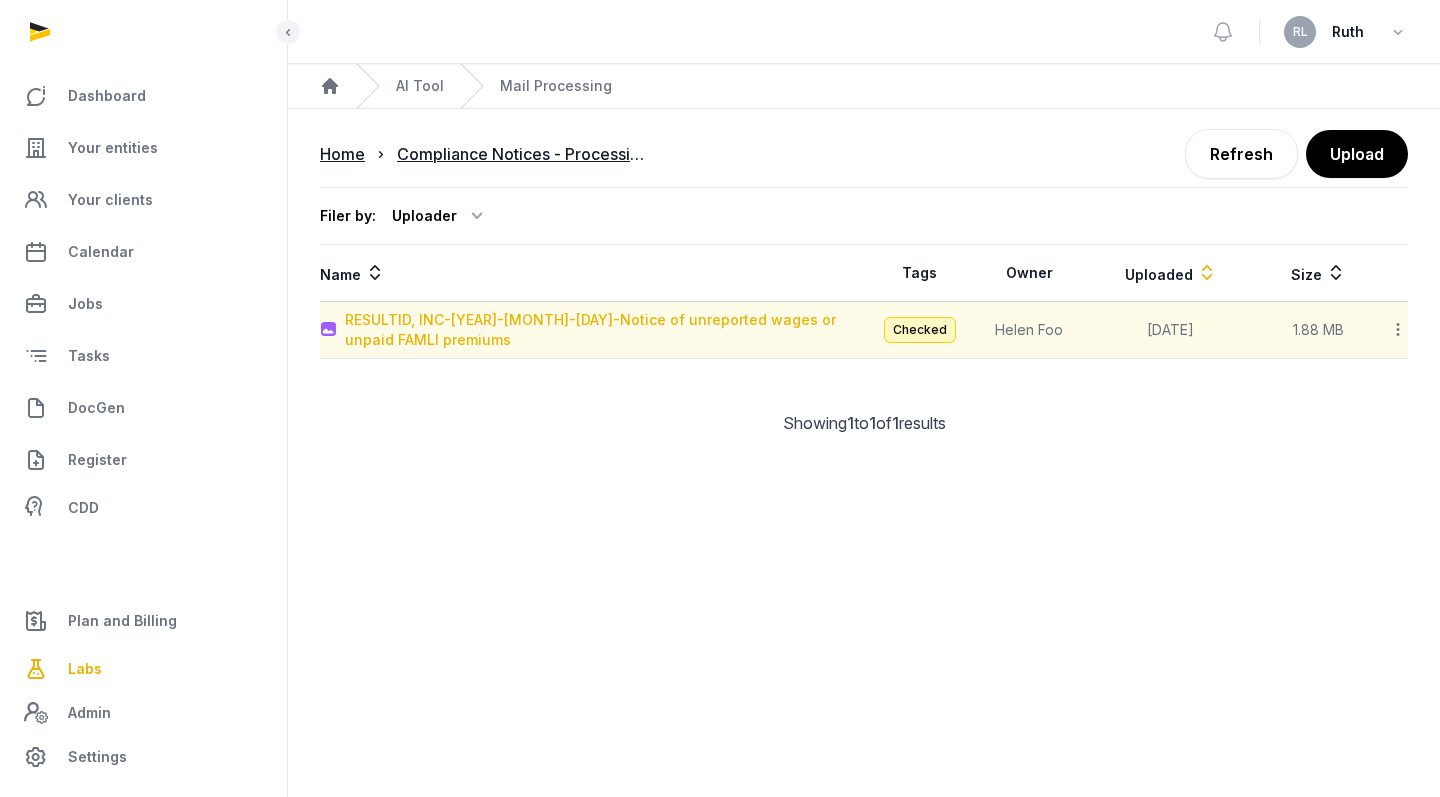click on "RESULTID, INC-[YEAR]-[MONTH]-[DAY]-Notice of unreported wages or unpaid FAMLI premiums" at bounding box center (604, 330) 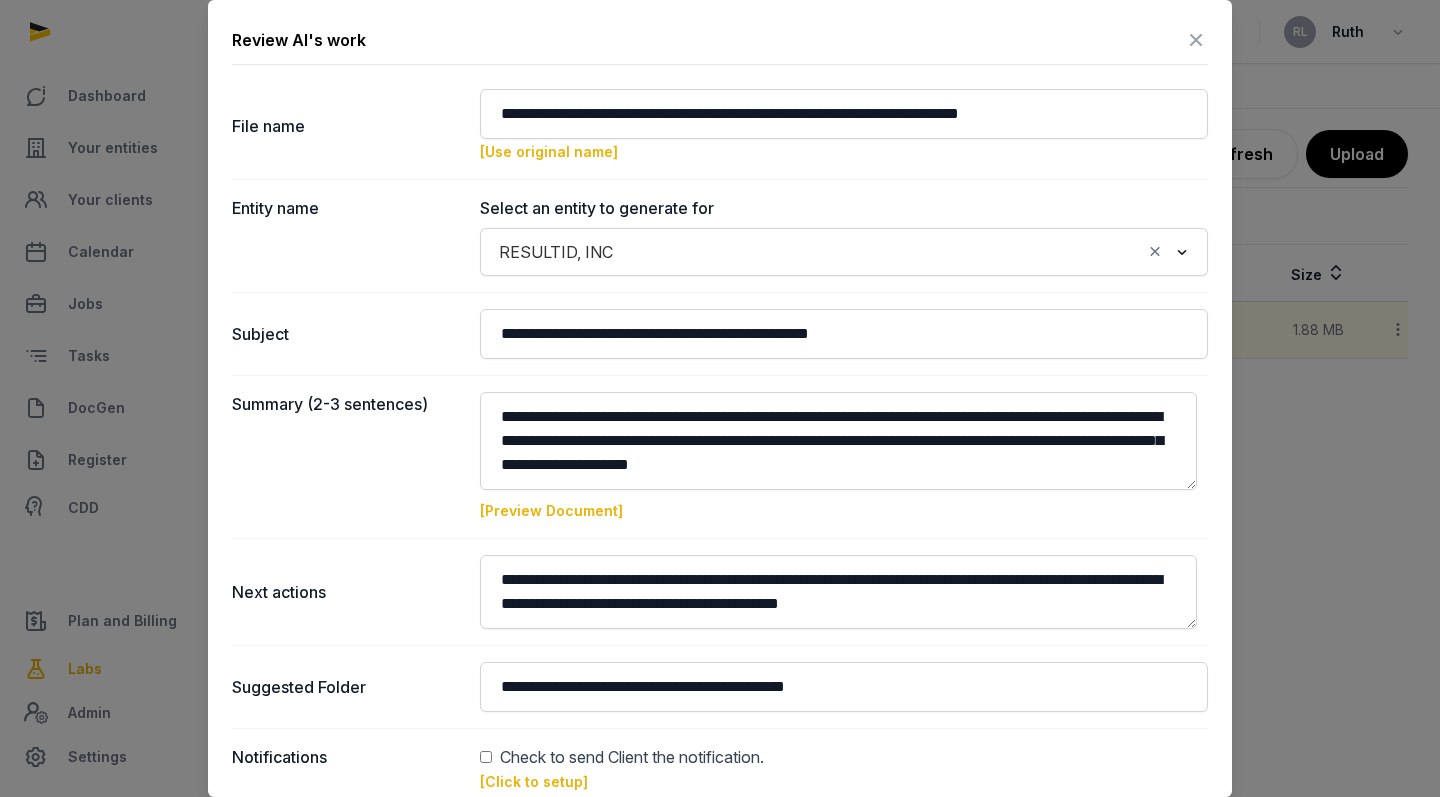 click at bounding box center (1196, 40) 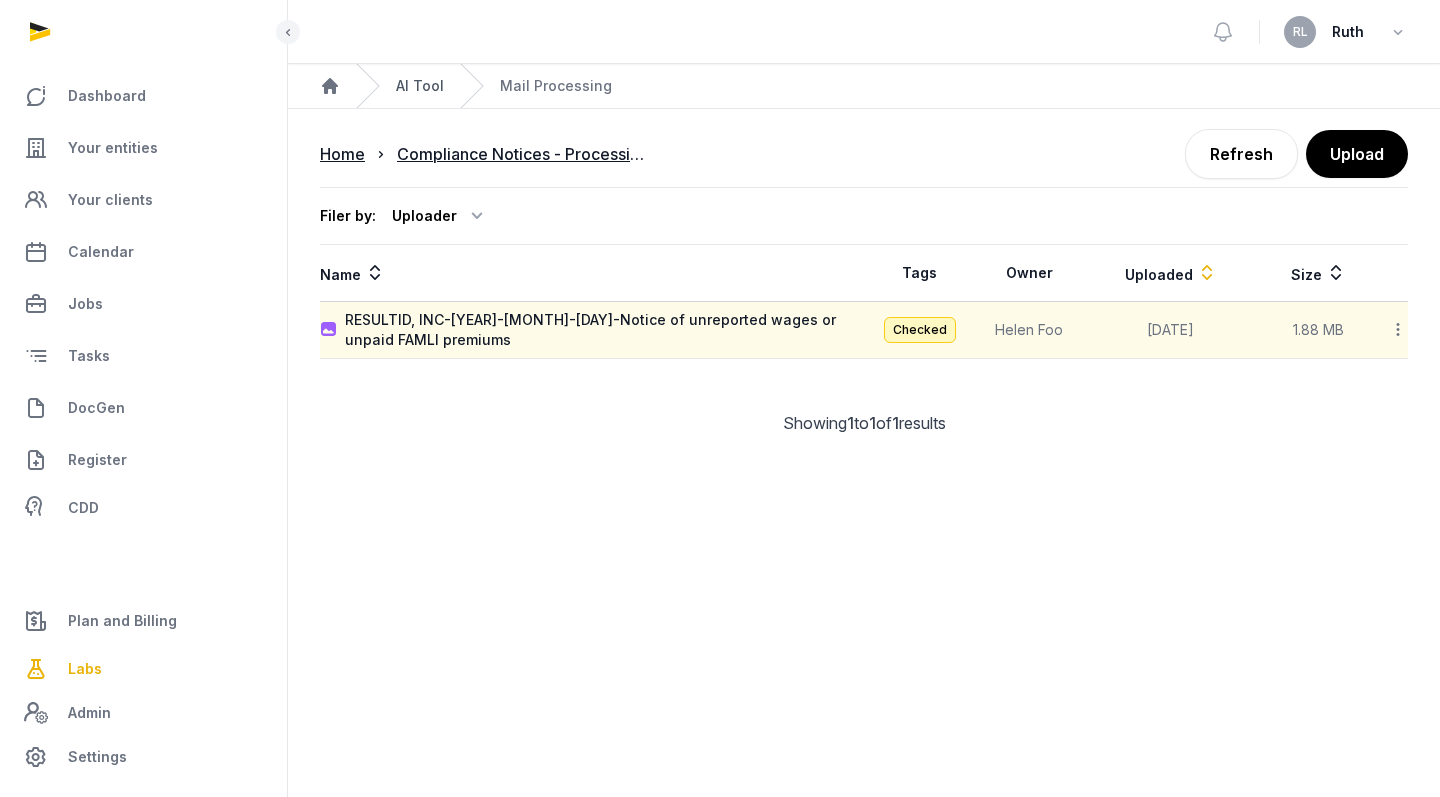 click on "AI Tool" at bounding box center (420, 86) 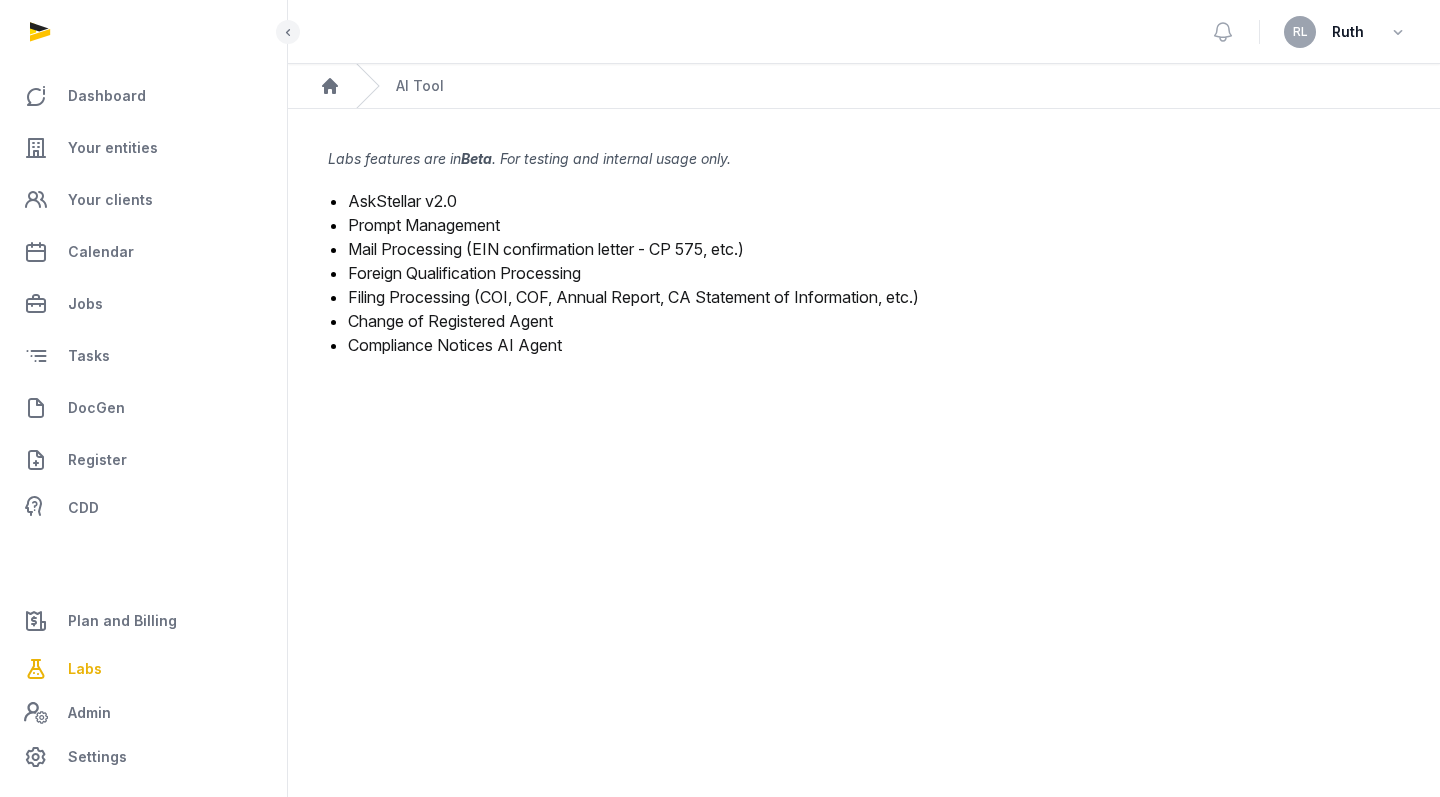 click on "Mail Processing (EIN confirmation letter - CP 575, etc.)" at bounding box center (546, 249) 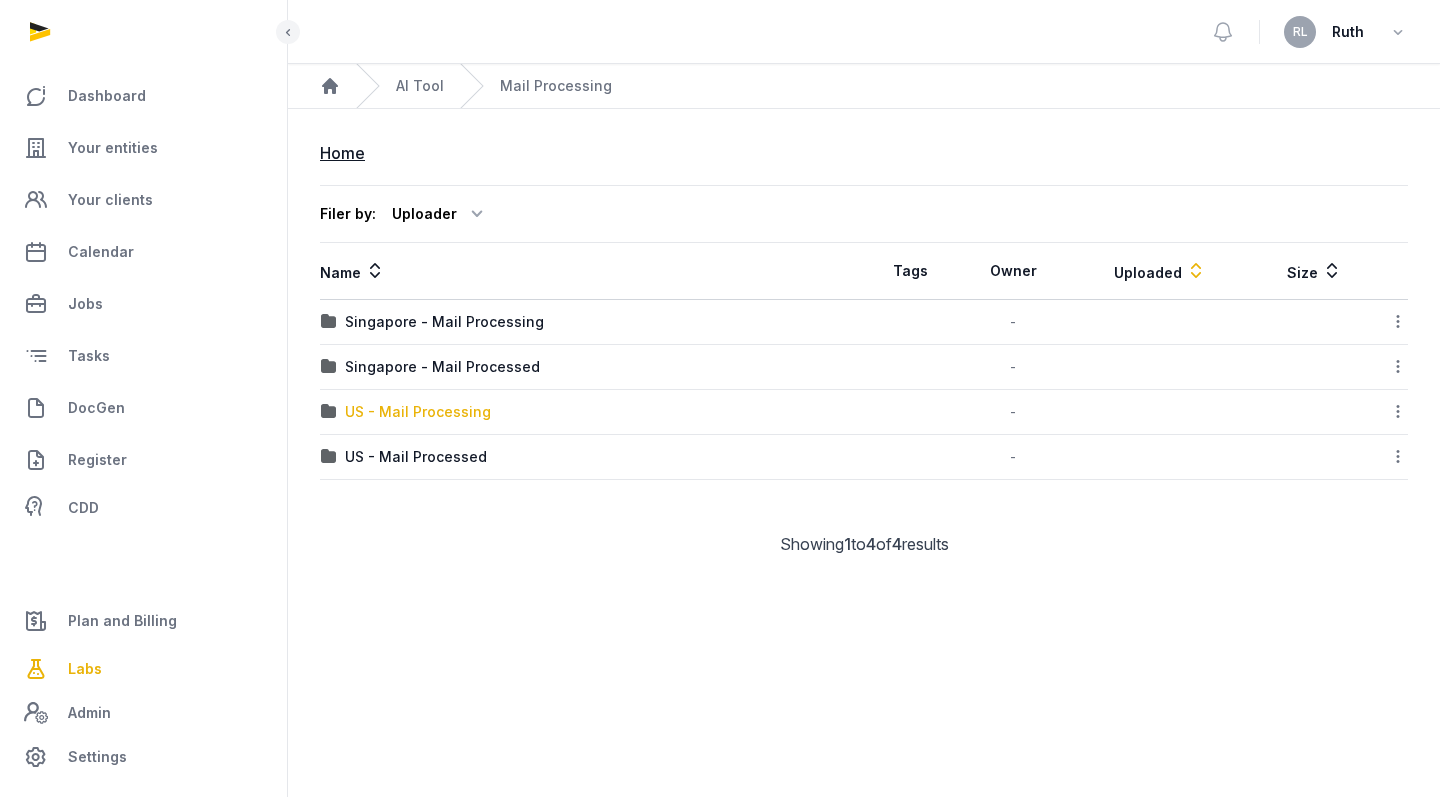 click on "US - Mail Processing" at bounding box center [418, 412] 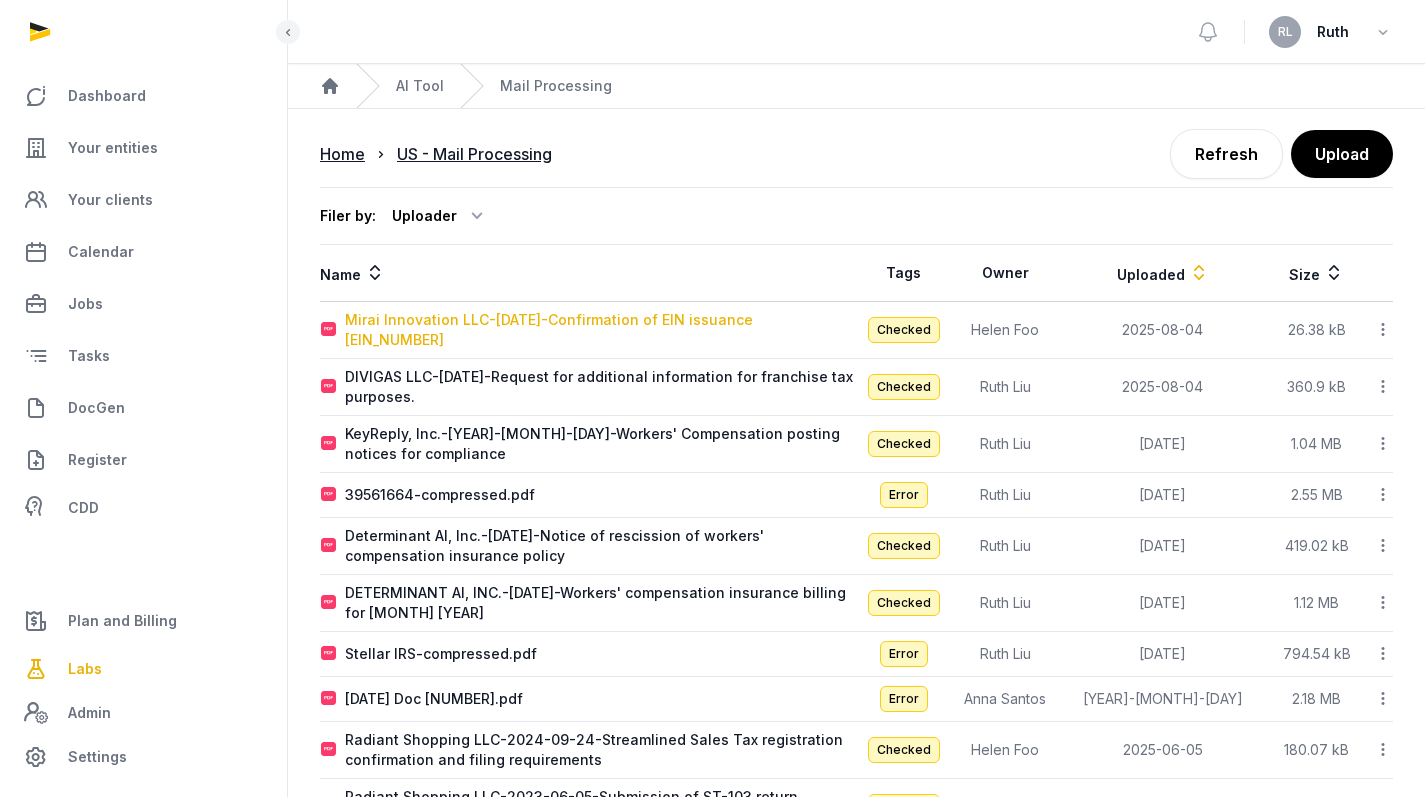 click on "Mirai Innovation LLC-[DATE]-Confirmation of EIN issuance [EIN_NUMBER]" at bounding box center [600, 330] 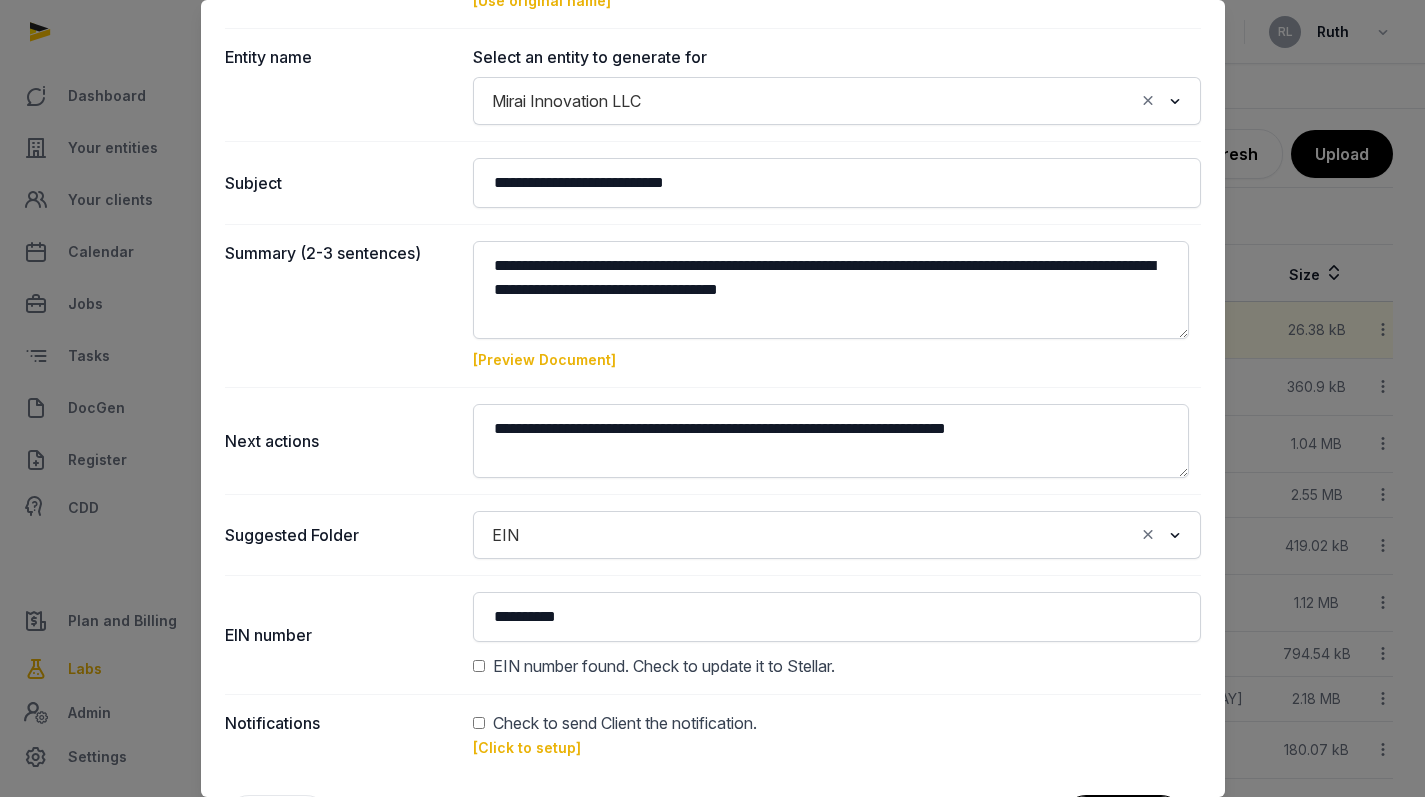 scroll, scrollTop: 159, scrollLeft: 0, axis: vertical 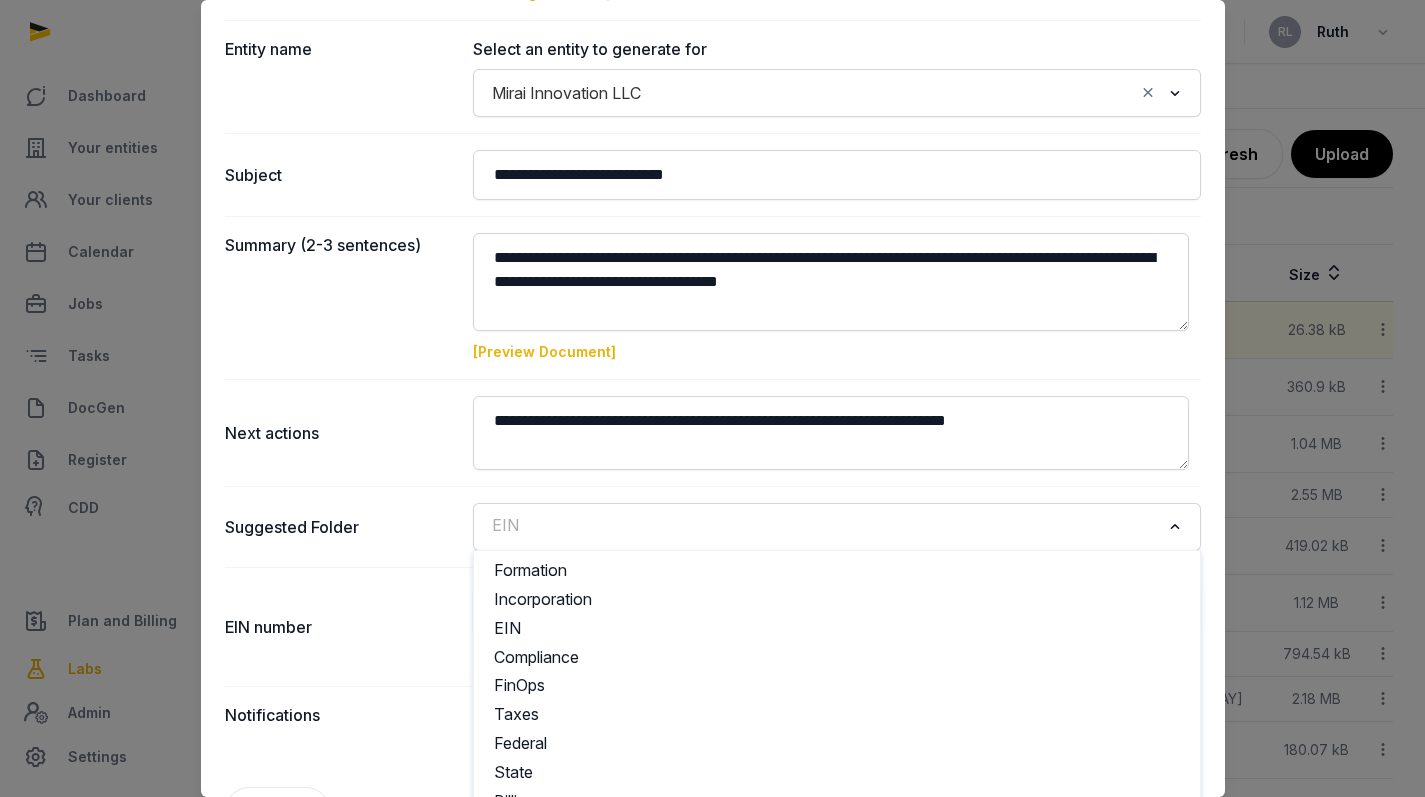 click on "EIN" at bounding box center [822, 525] 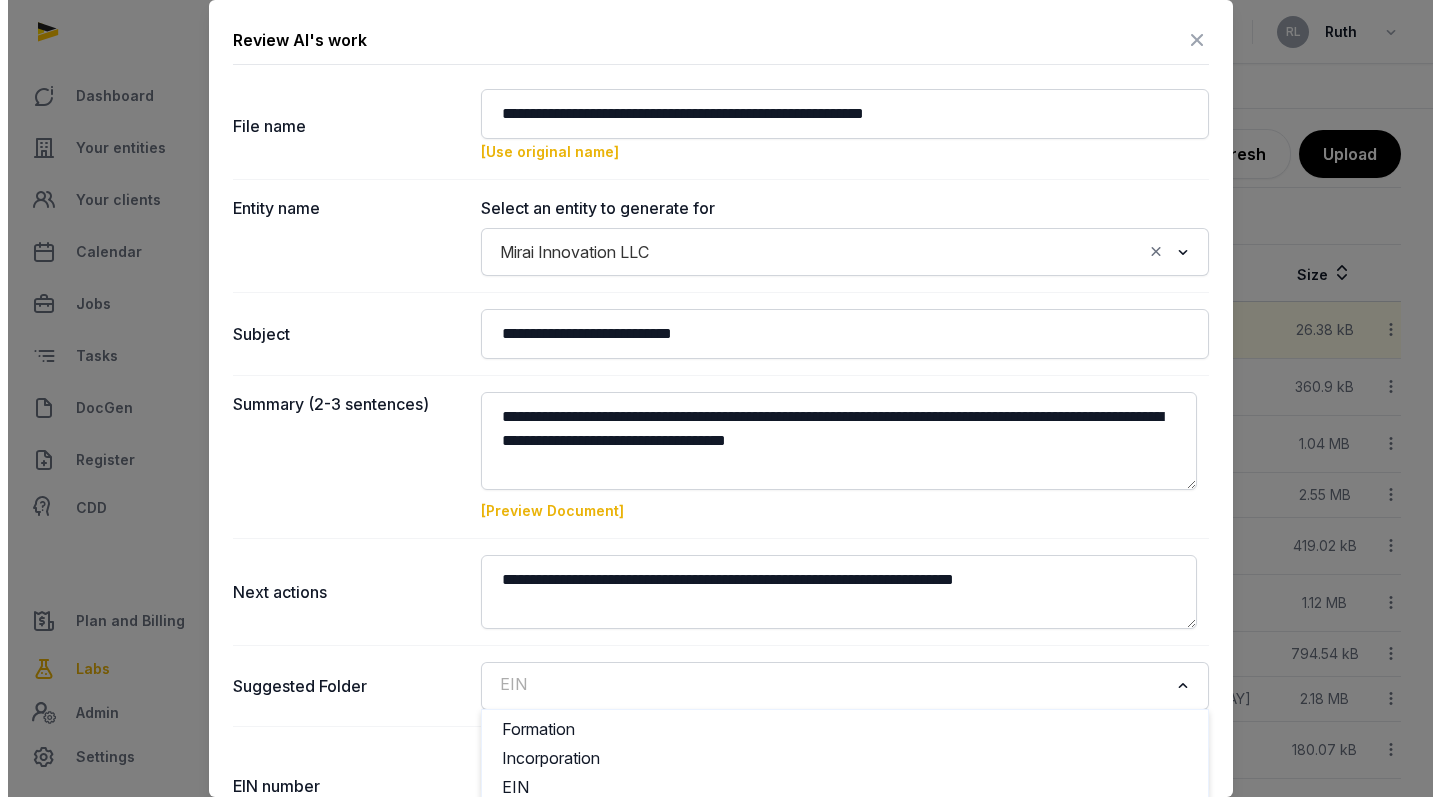 scroll, scrollTop: 0, scrollLeft: 0, axis: both 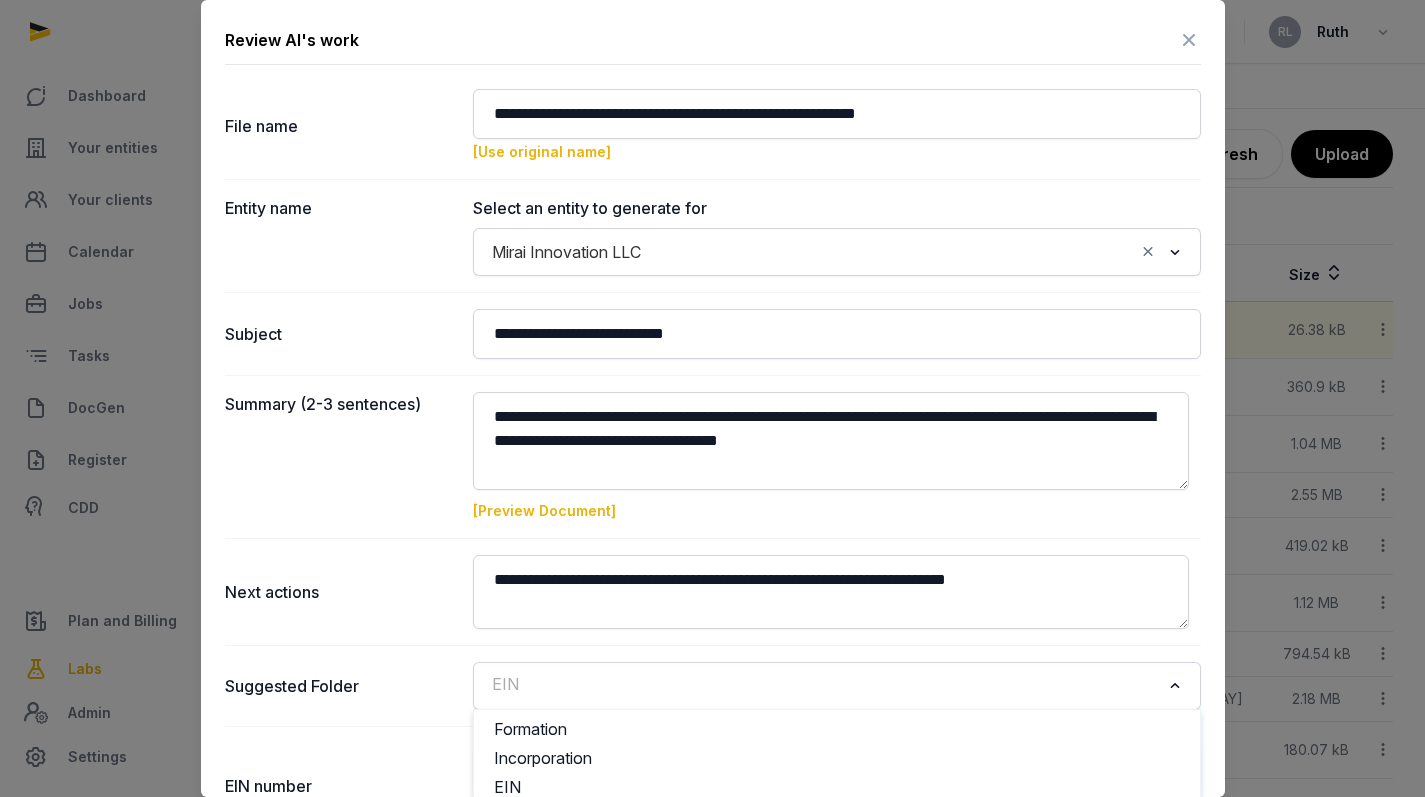 click at bounding box center [1189, 40] 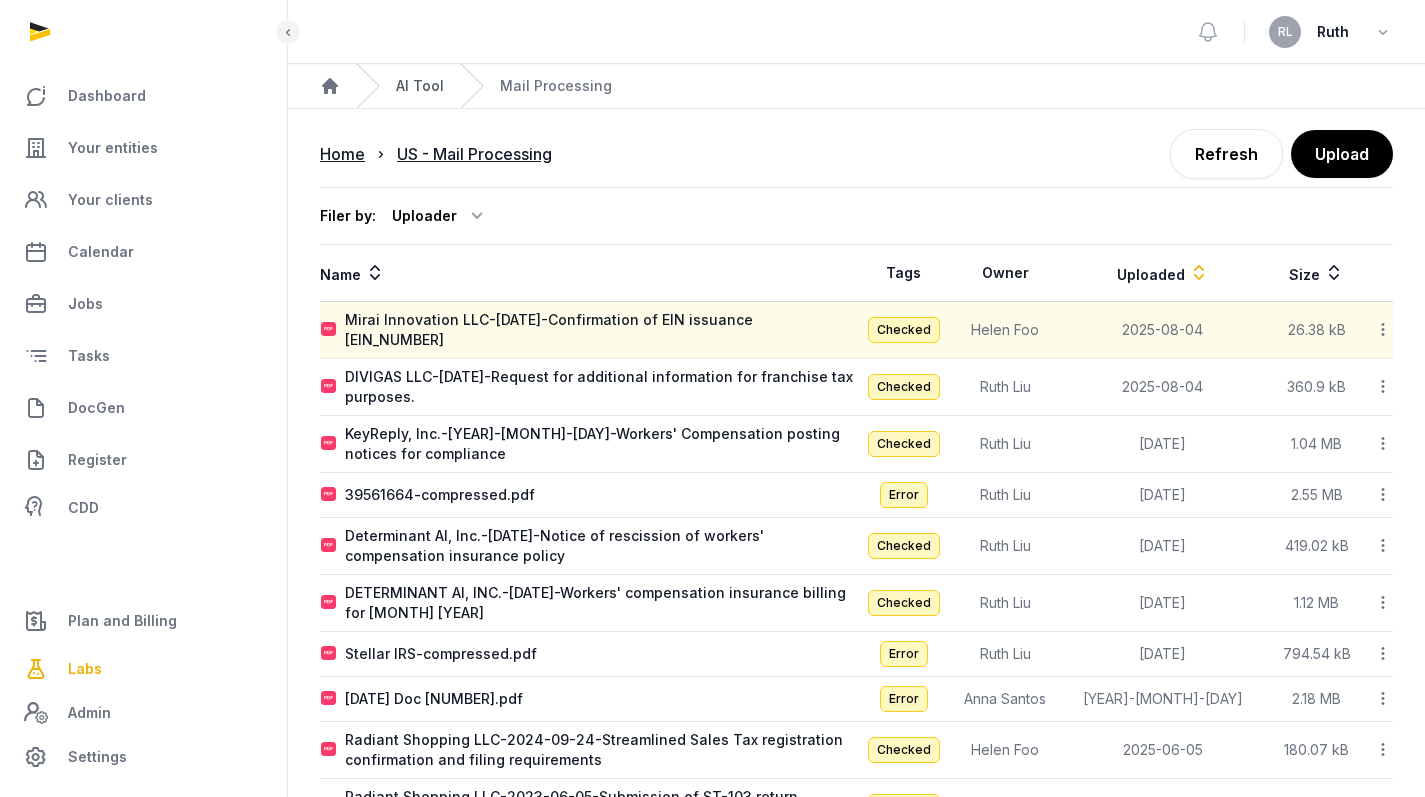 click on "AI Tool" at bounding box center (420, 86) 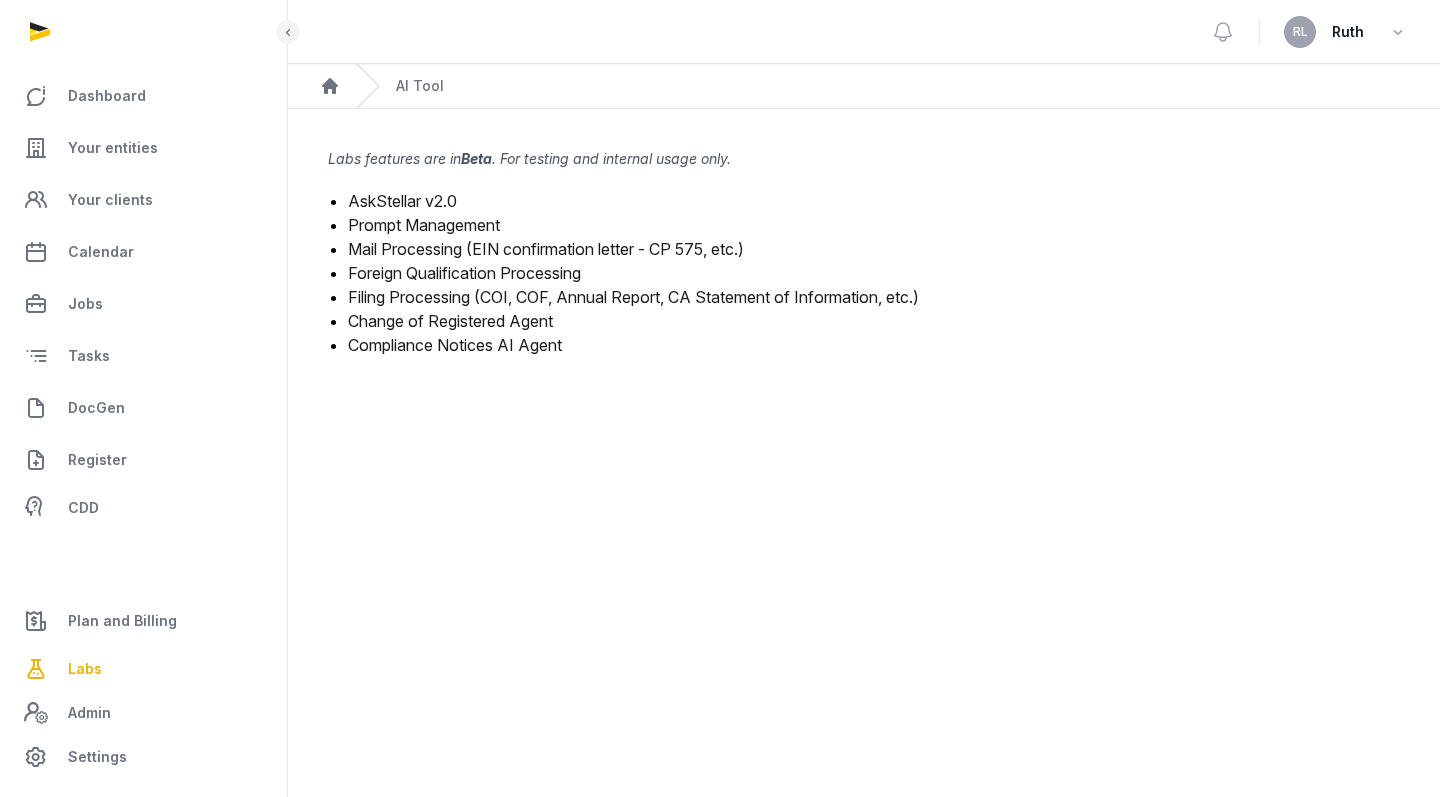 click on "Compliance Notices AI Agent" at bounding box center [455, 345] 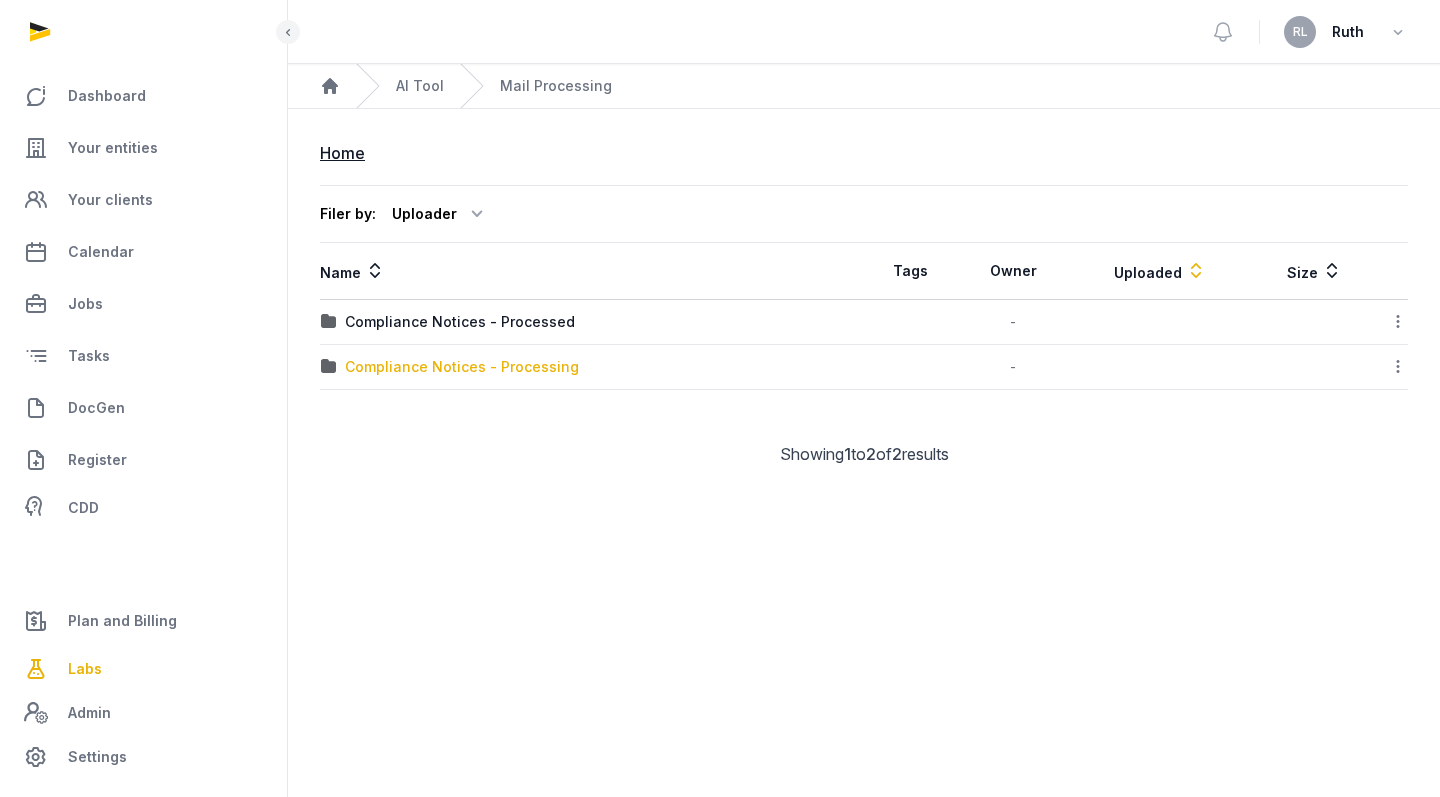 click on "Compliance Notices - Processing" at bounding box center [462, 367] 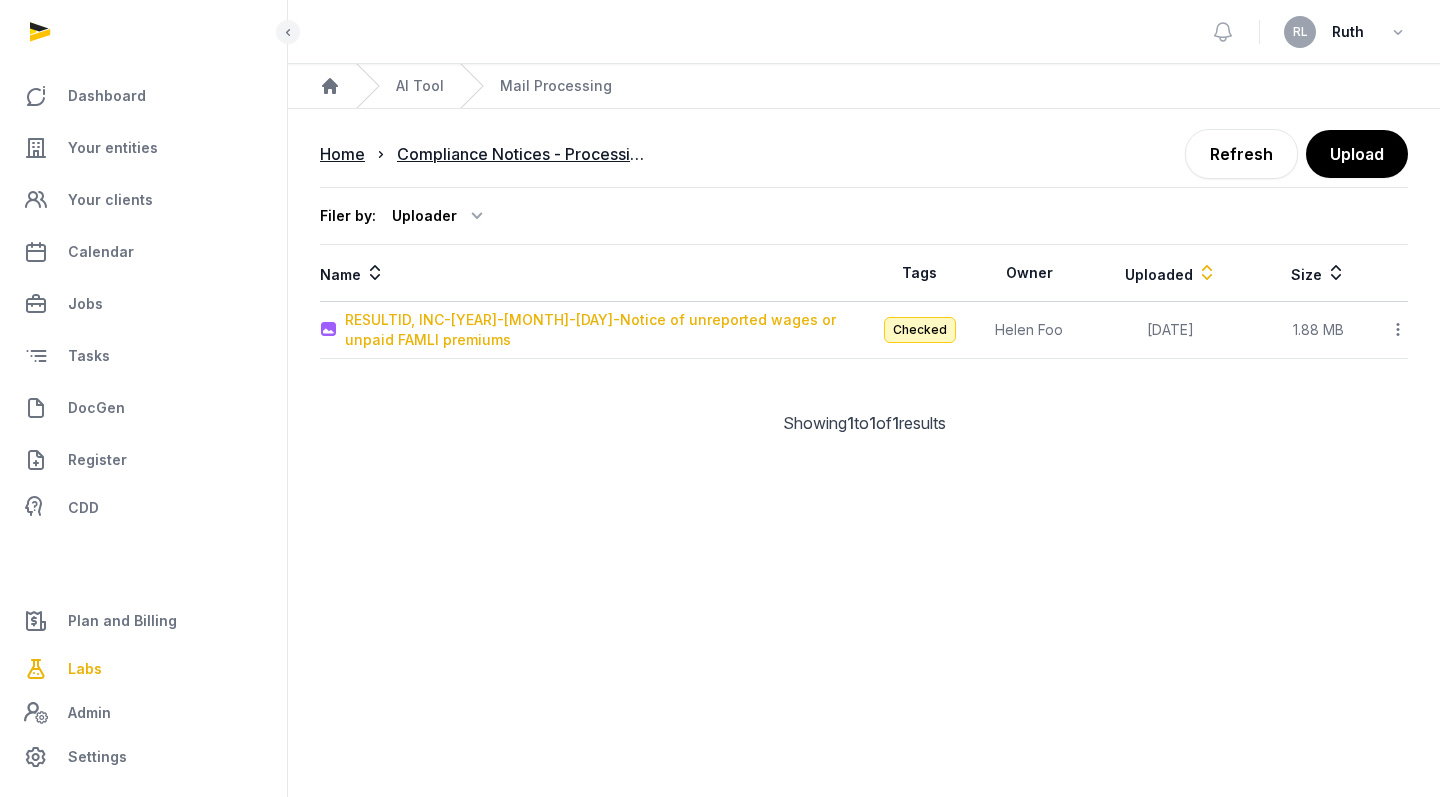 click on "RESULTID, INC-[YEAR]-[MONTH]-[DAY]-Notice of unreported wages or unpaid FAMLI premiums" at bounding box center [604, 330] 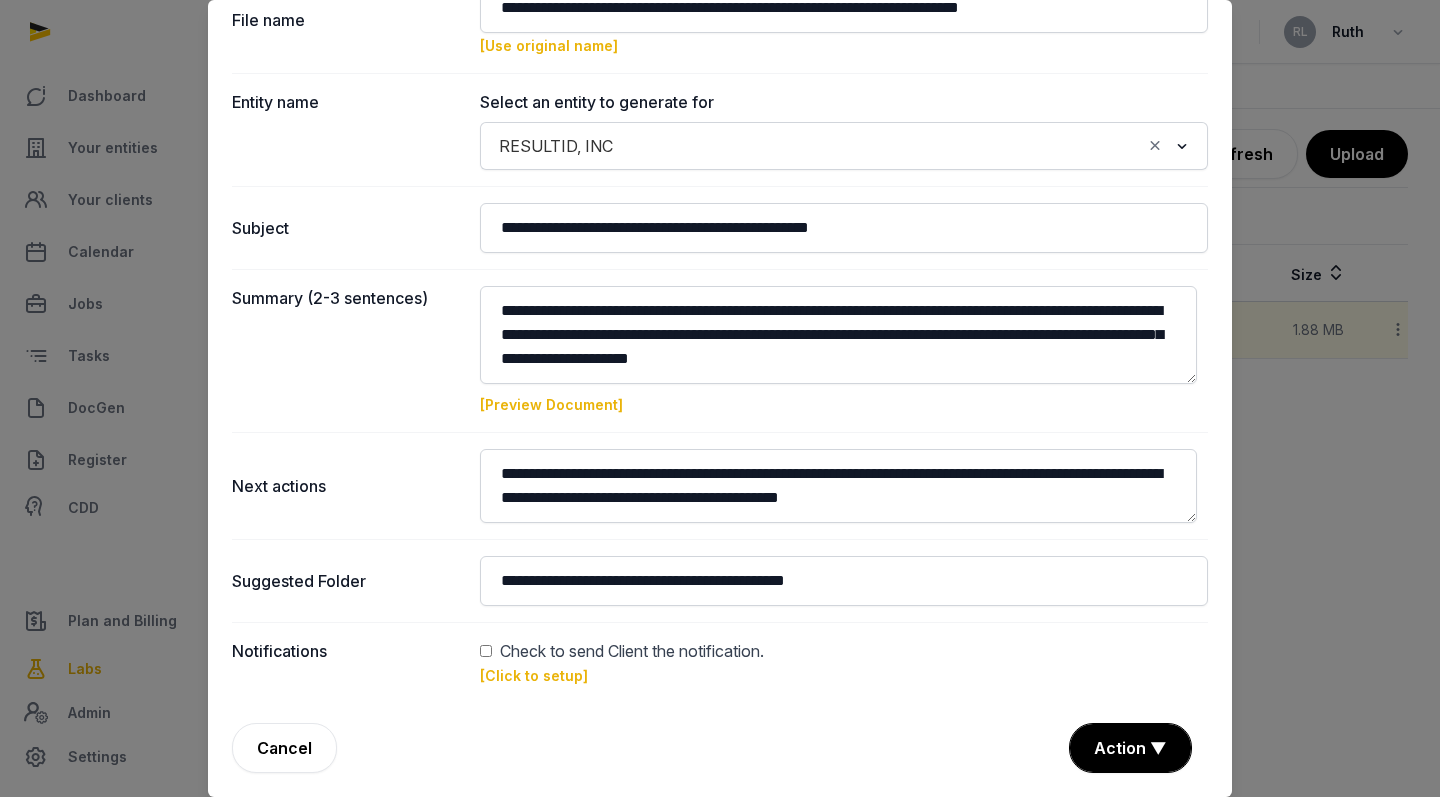 scroll, scrollTop: 106, scrollLeft: 0, axis: vertical 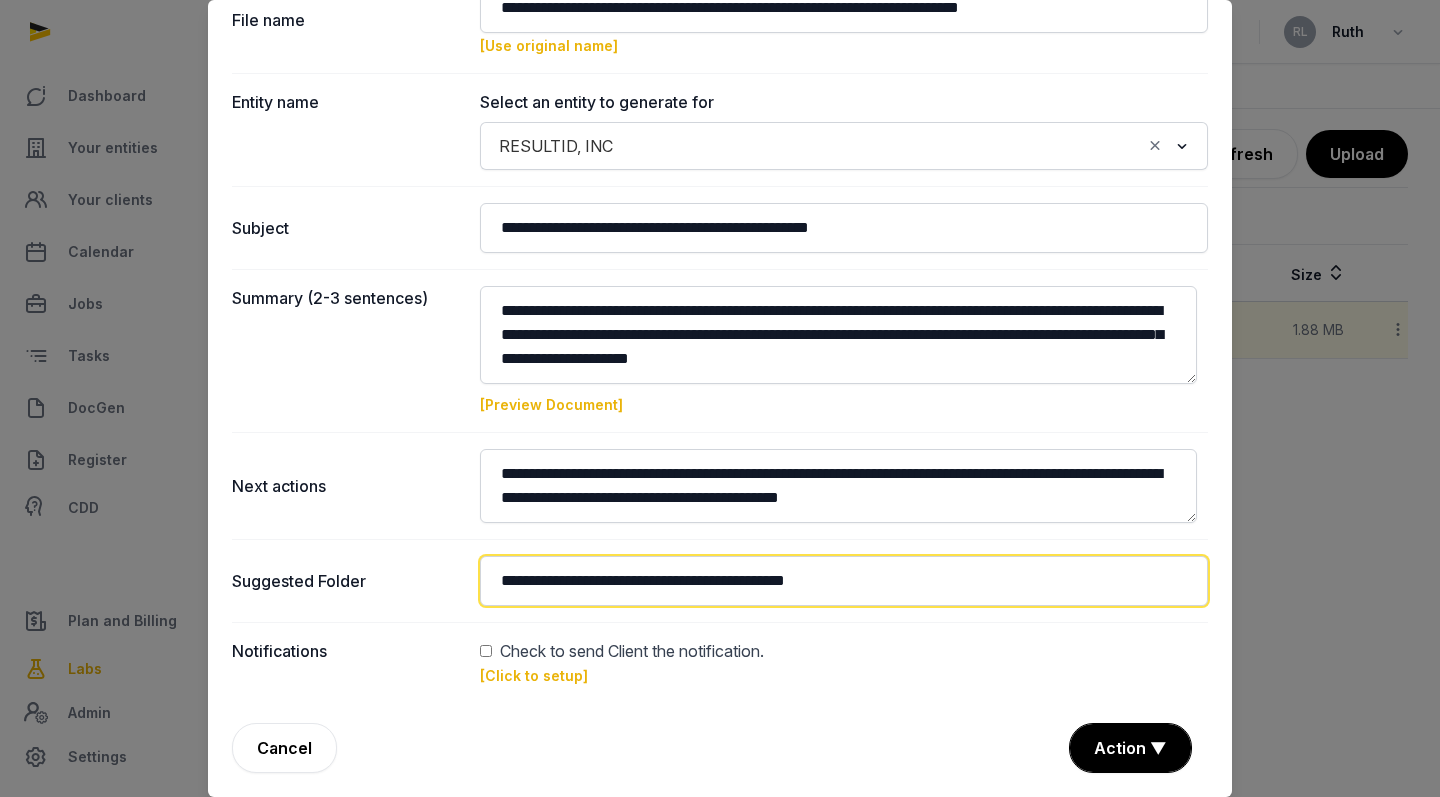 drag, startPoint x: 488, startPoint y: 584, endPoint x: 602, endPoint y: 578, distance: 114.15778 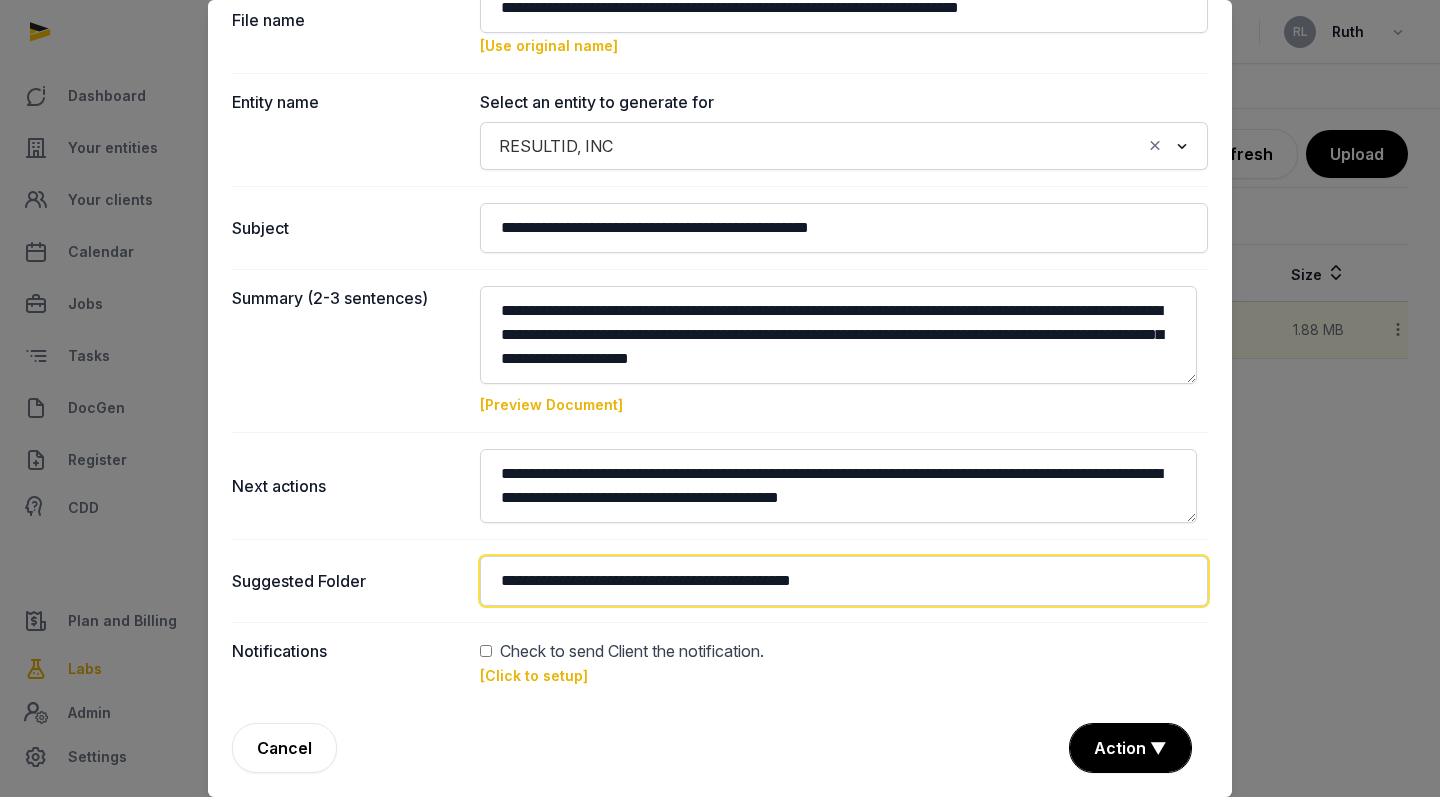 type on "**********" 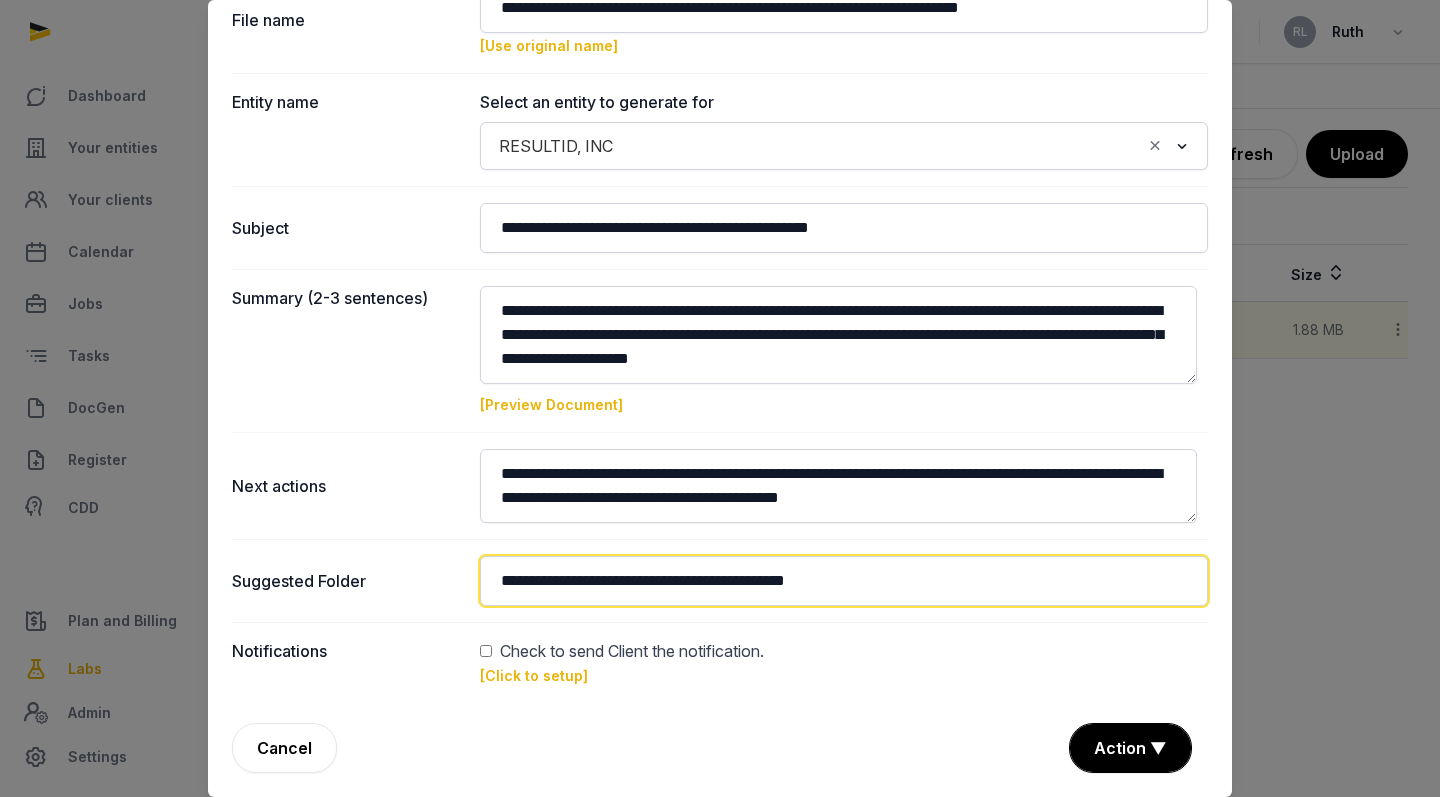 drag, startPoint x: 609, startPoint y: 584, endPoint x: 1078, endPoint y: 584, distance: 469 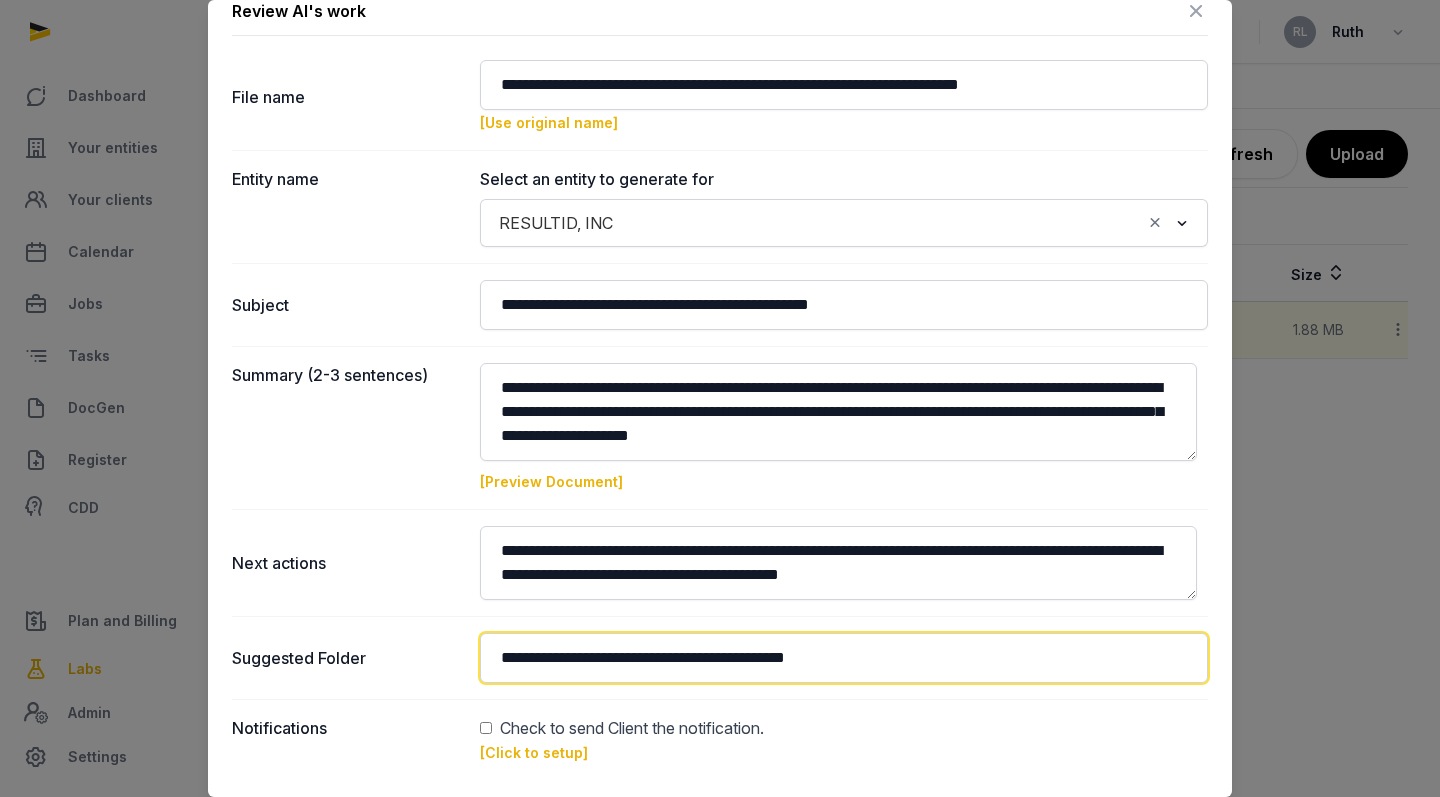scroll, scrollTop: 0, scrollLeft: 0, axis: both 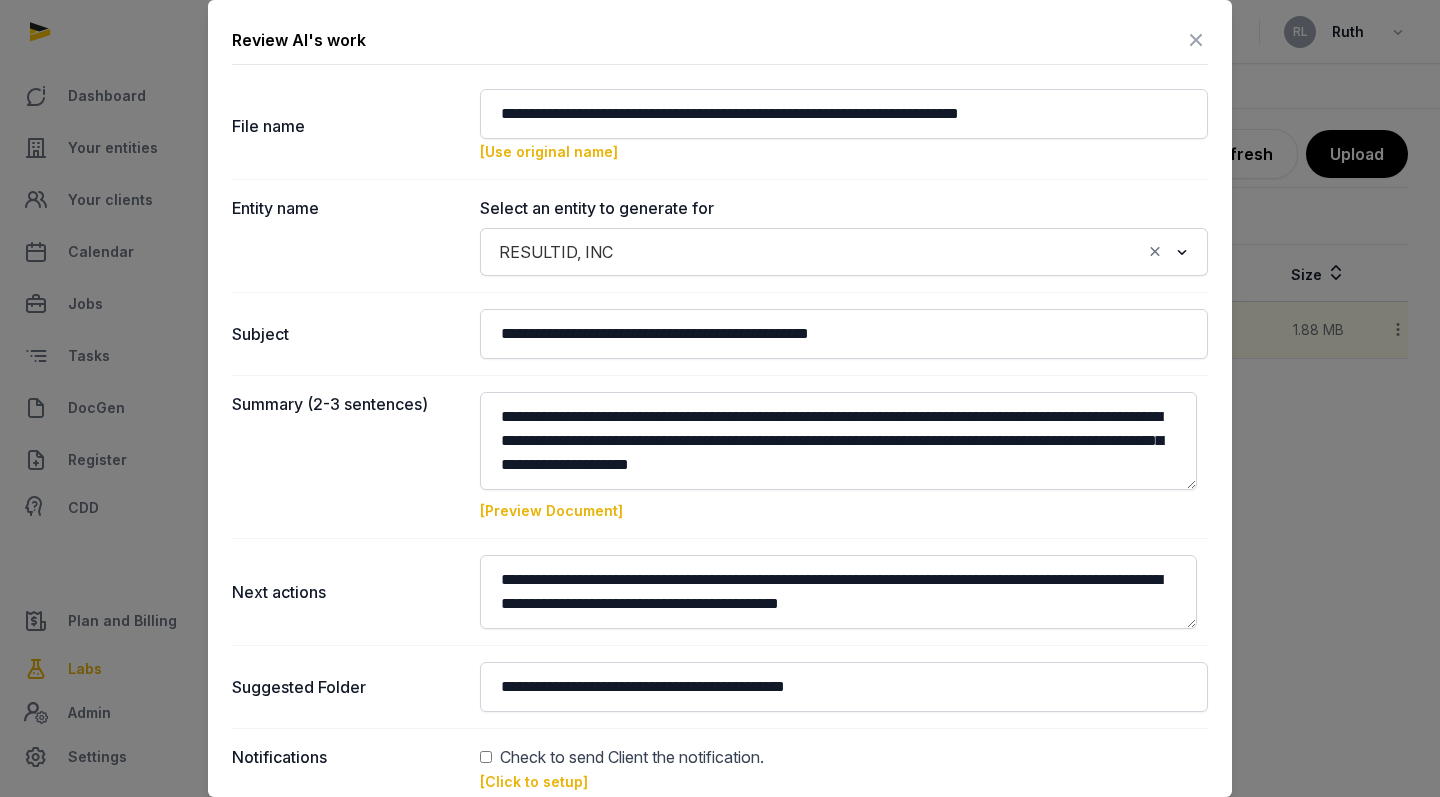 drag, startPoint x: 1182, startPoint y: 44, endPoint x: 663, endPoint y: 218, distance: 547.3911 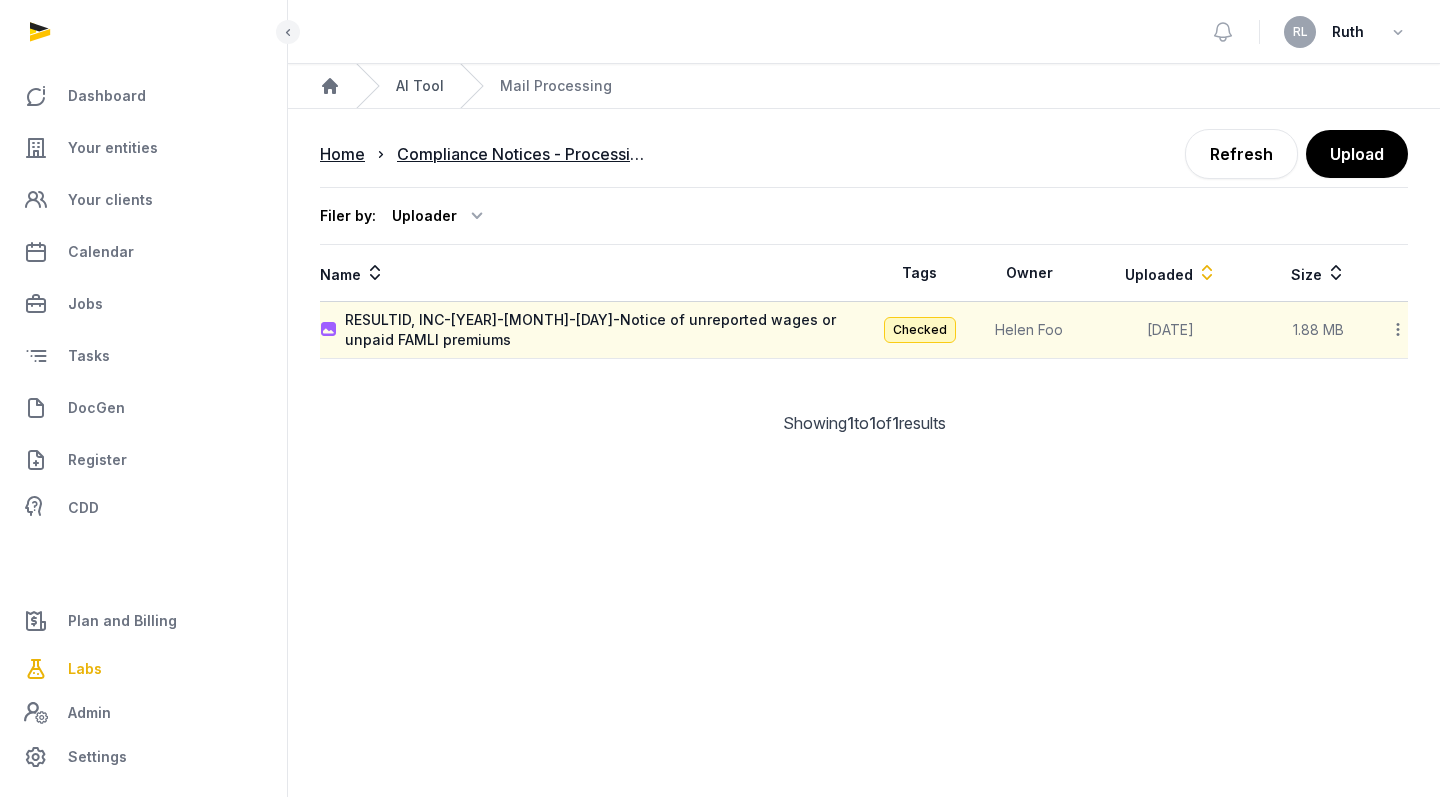 click on "AI Tool" at bounding box center (420, 86) 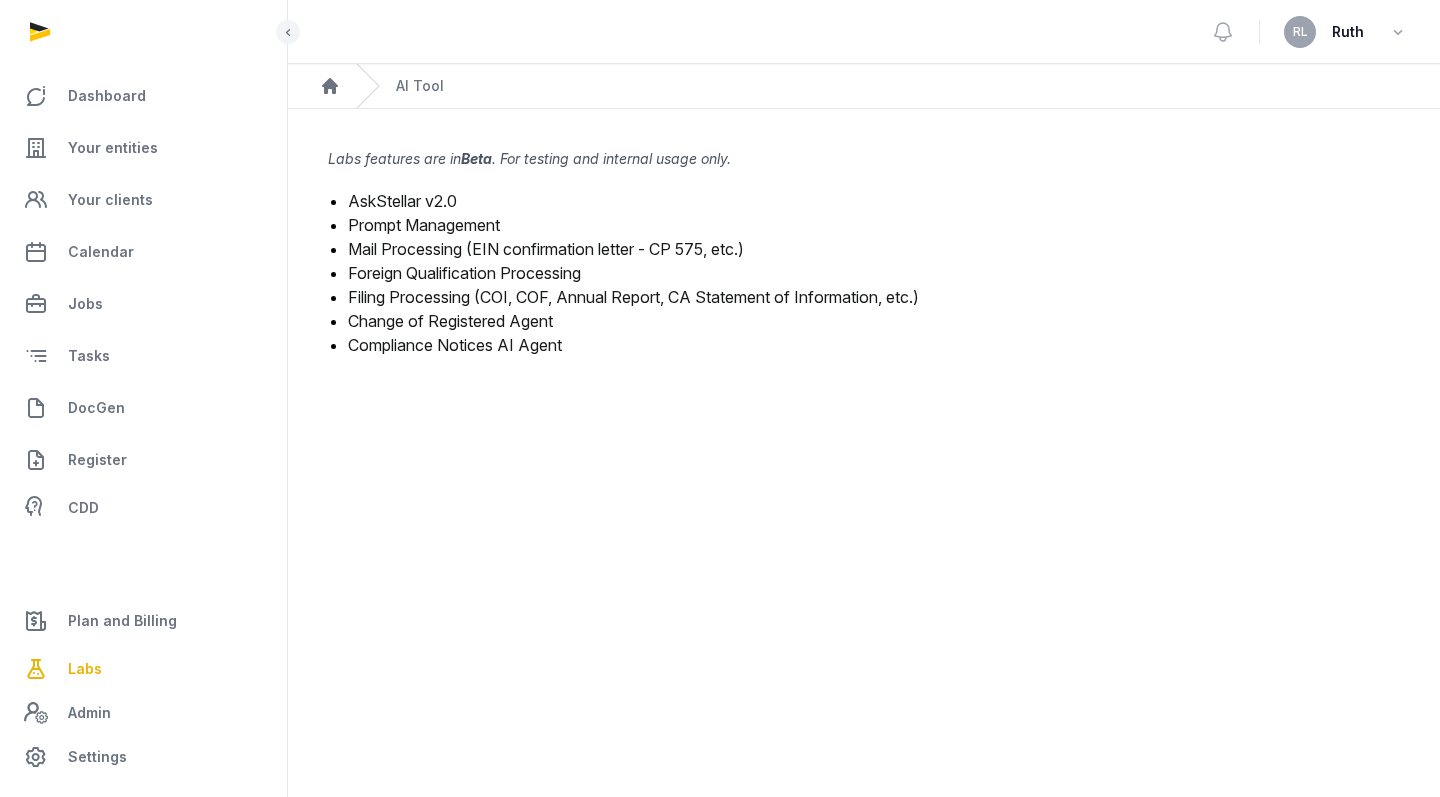 click on "Compliance Notices AI Agent" at bounding box center [455, 345] 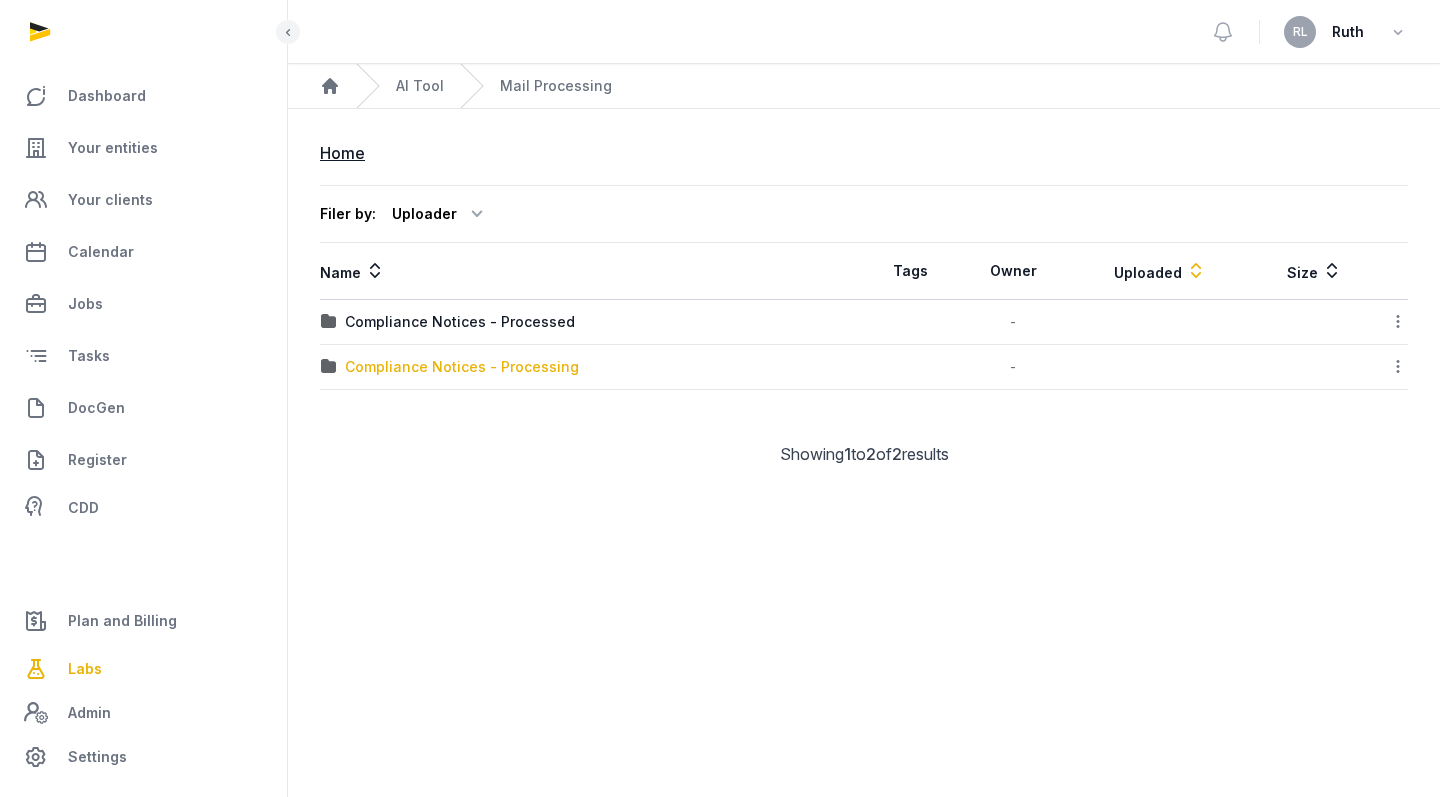 click on "Compliance Notices - Processing" at bounding box center (462, 367) 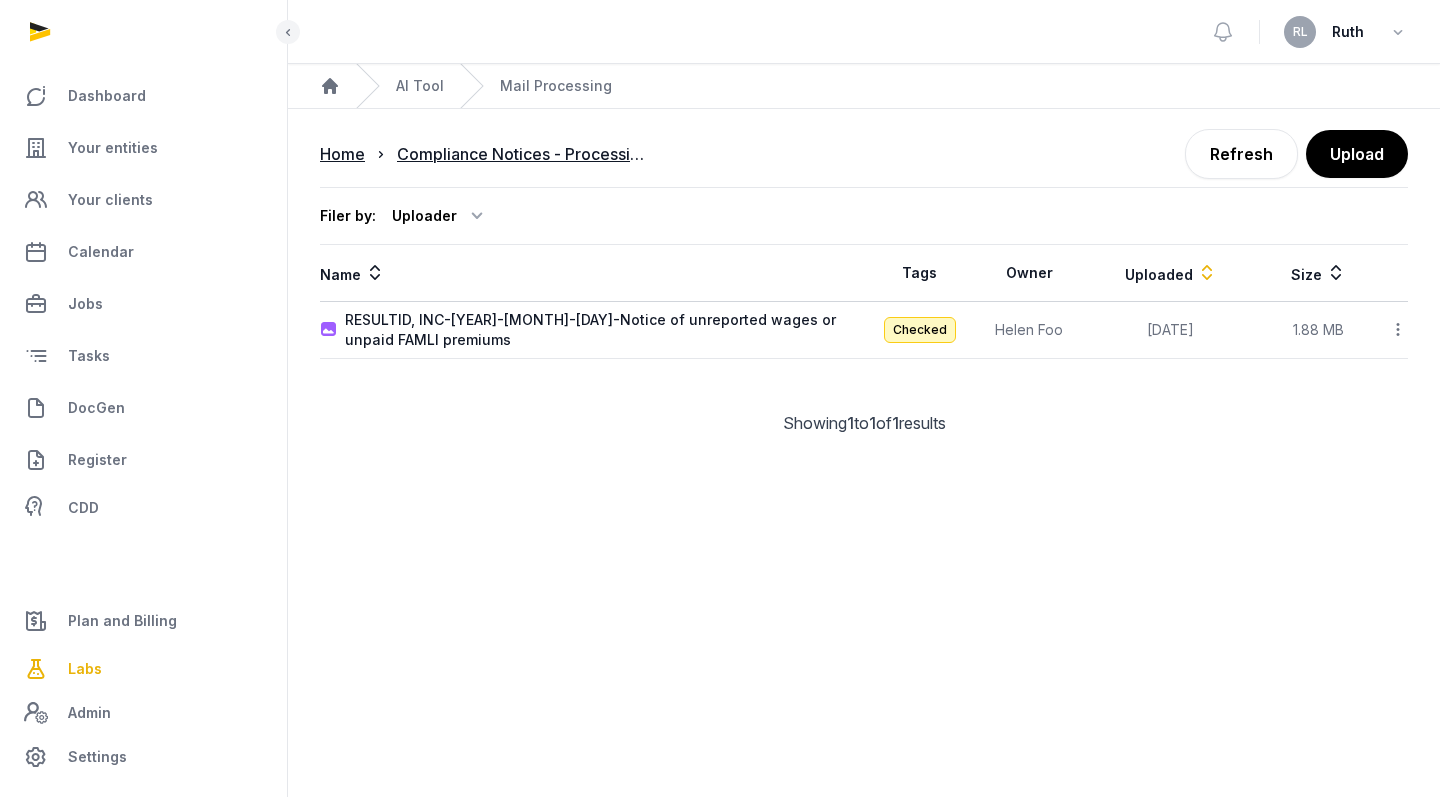 click on "RESULTID, INC-[YEAR]-[MONTH]-[DAY]-Notice of unreported wages or unpaid FAMLI premiums" at bounding box center [592, 330] 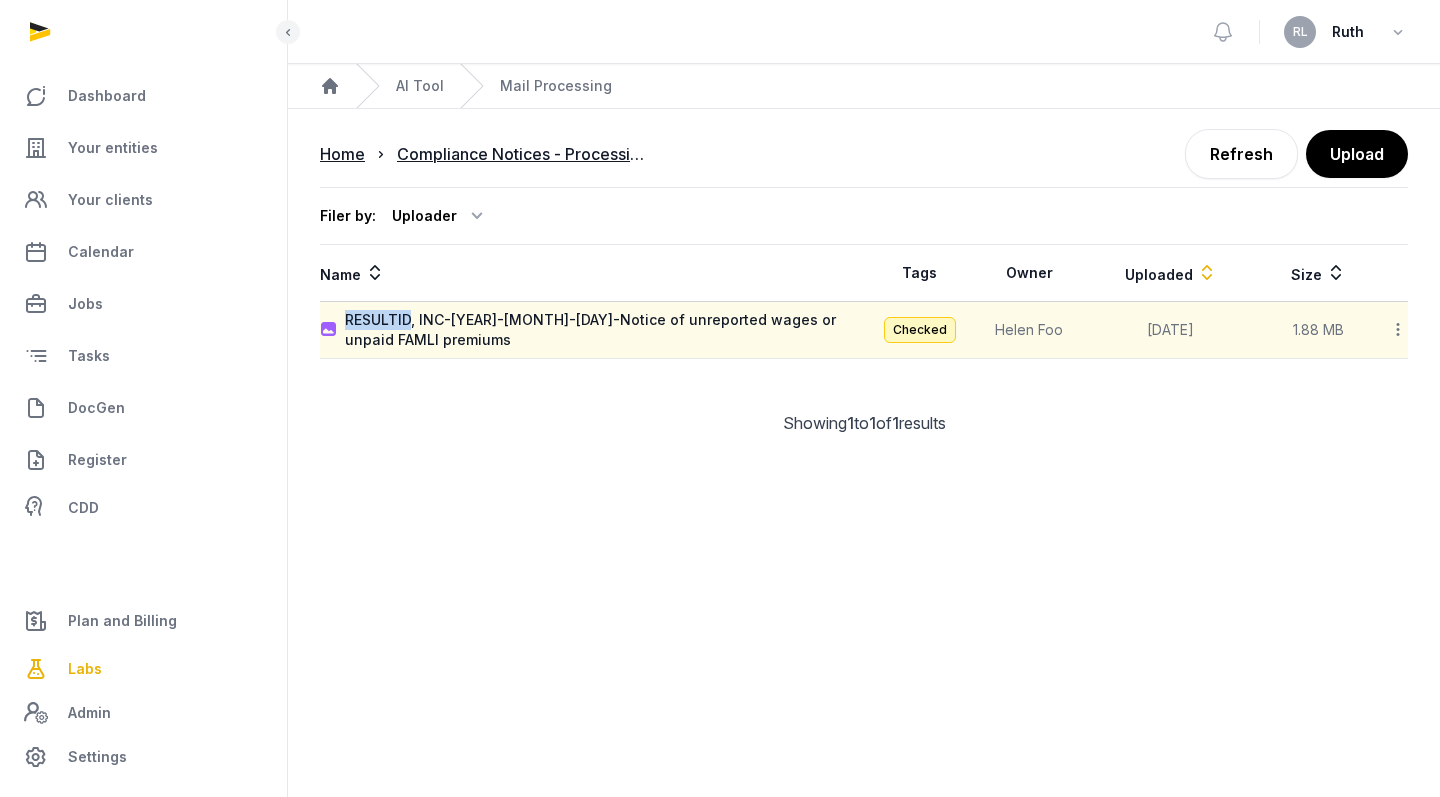 click on "RESULTID, INC-[YEAR]-[MONTH]-[DAY]-Notice of unreported wages or unpaid FAMLI premiums" at bounding box center [592, 330] 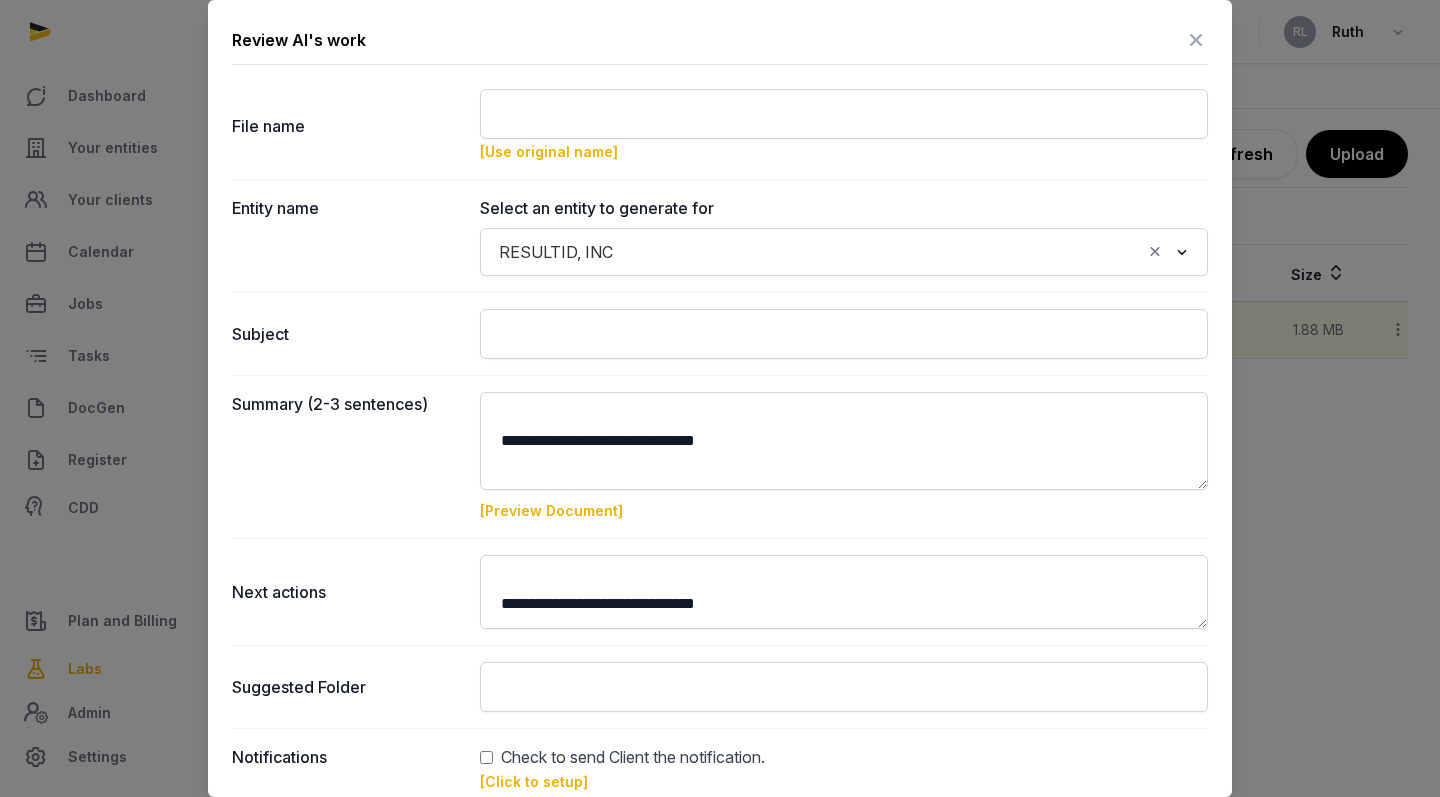type on "**********" 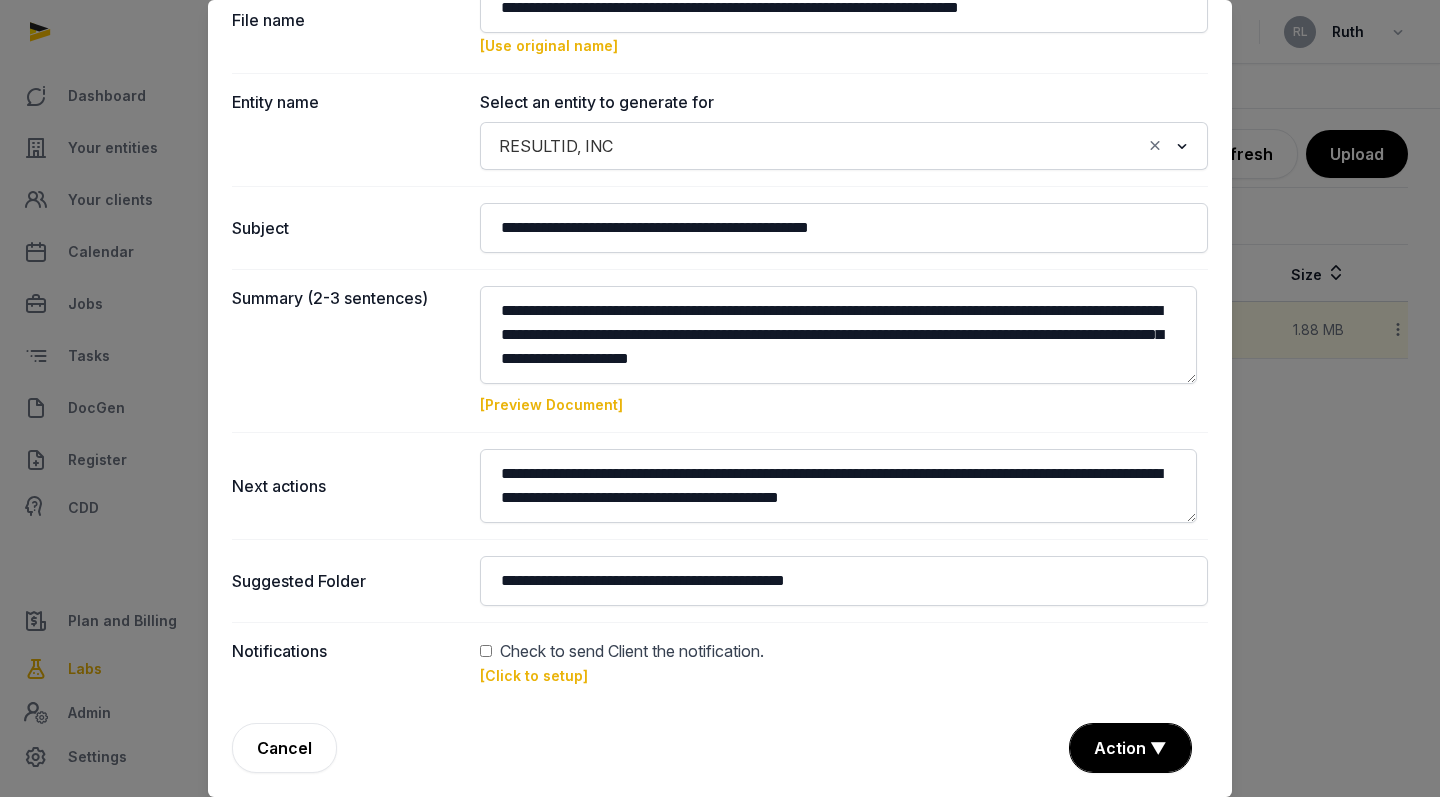 scroll, scrollTop: 106, scrollLeft: 0, axis: vertical 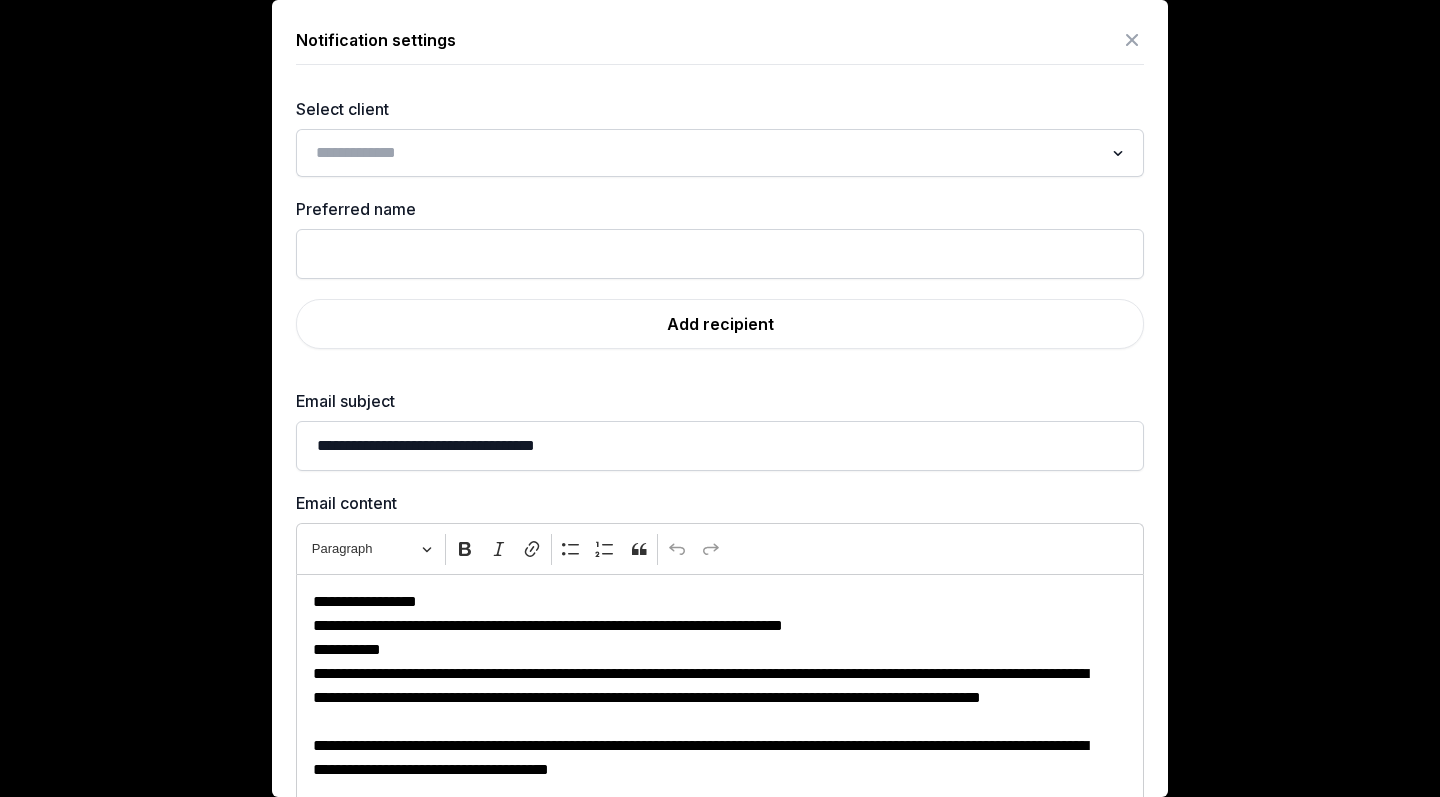 click at bounding box center (1132, 40) 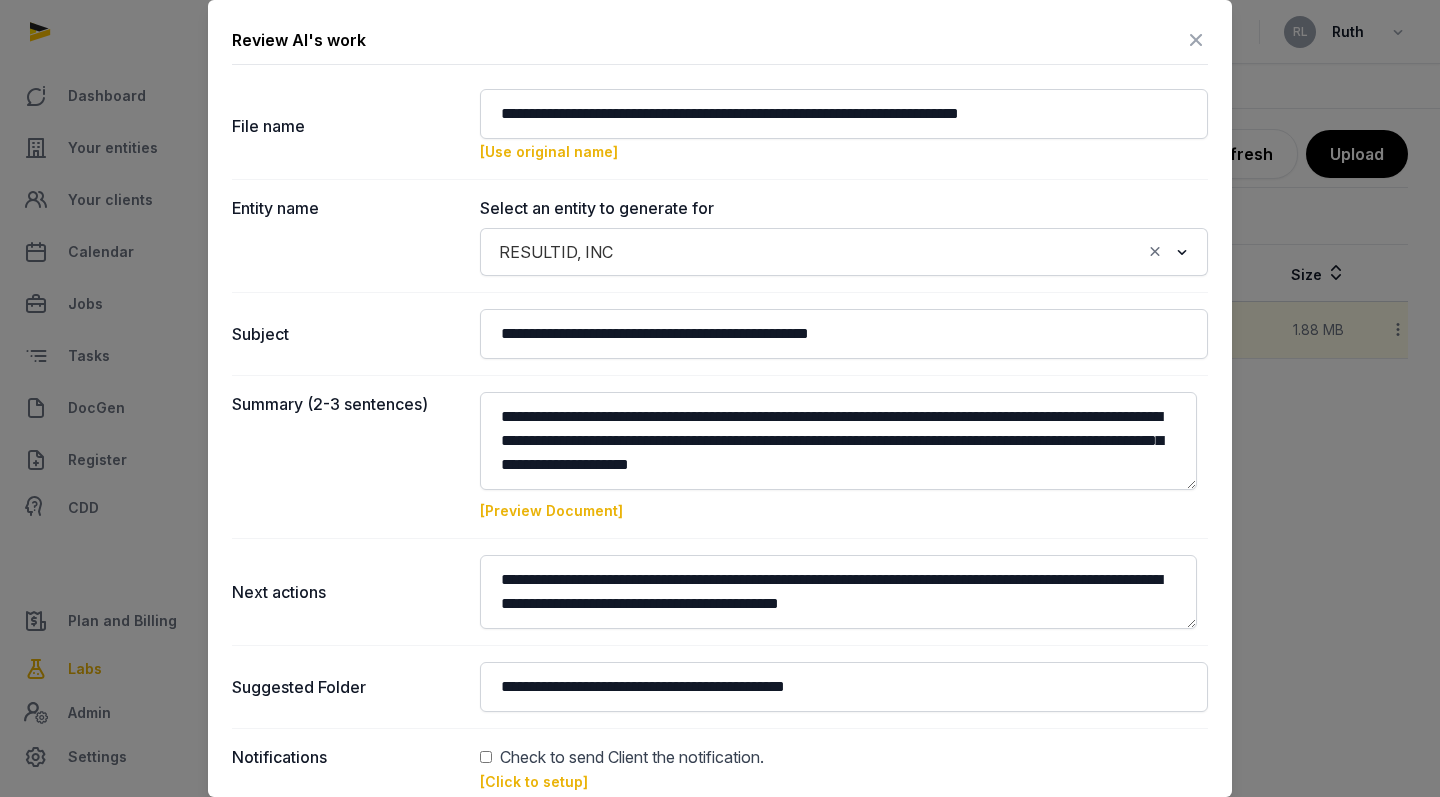 scroll, scrollTop: 43, scrollLeft: 0, axis: vertical 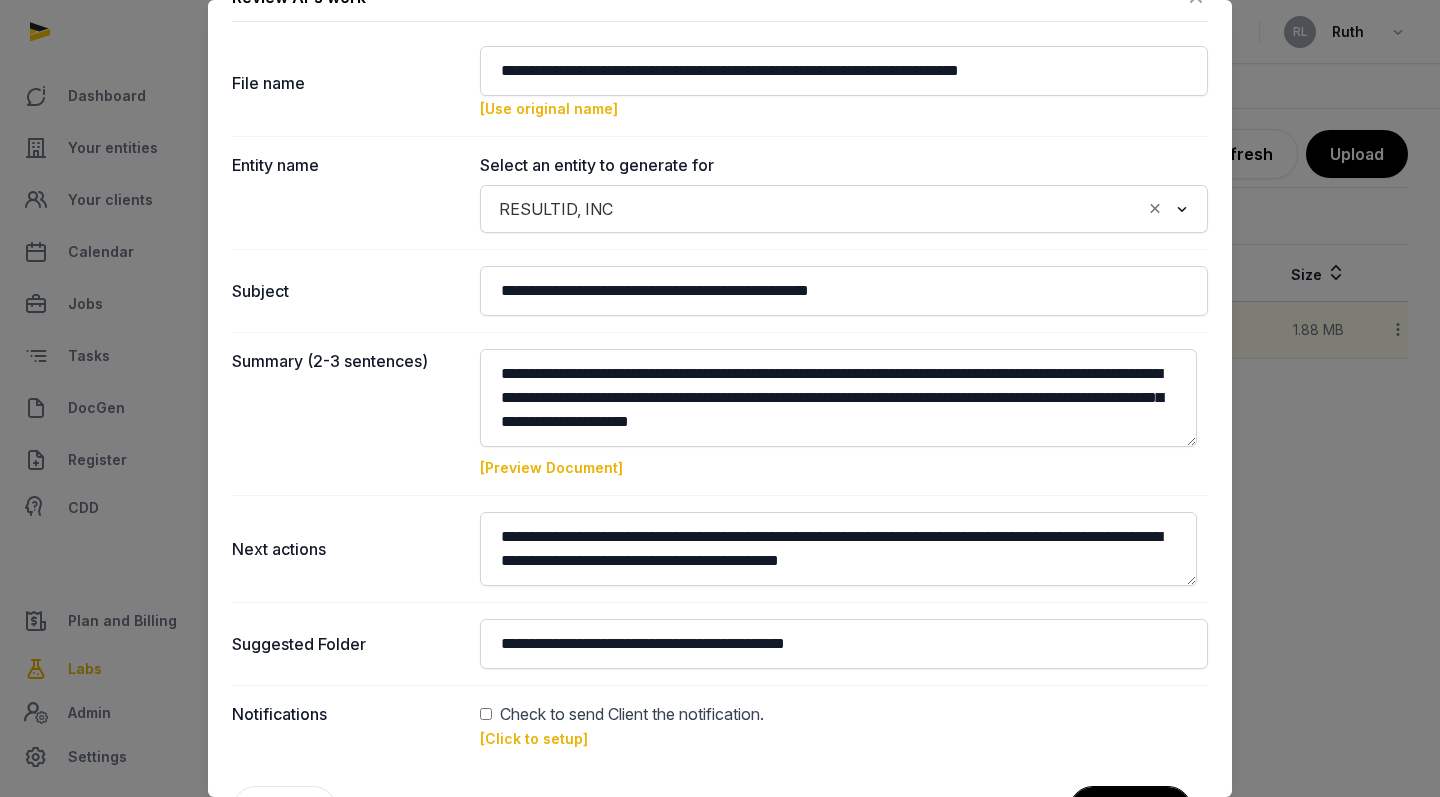 click on "[Click to setup]" at bounding box center (534, 738) 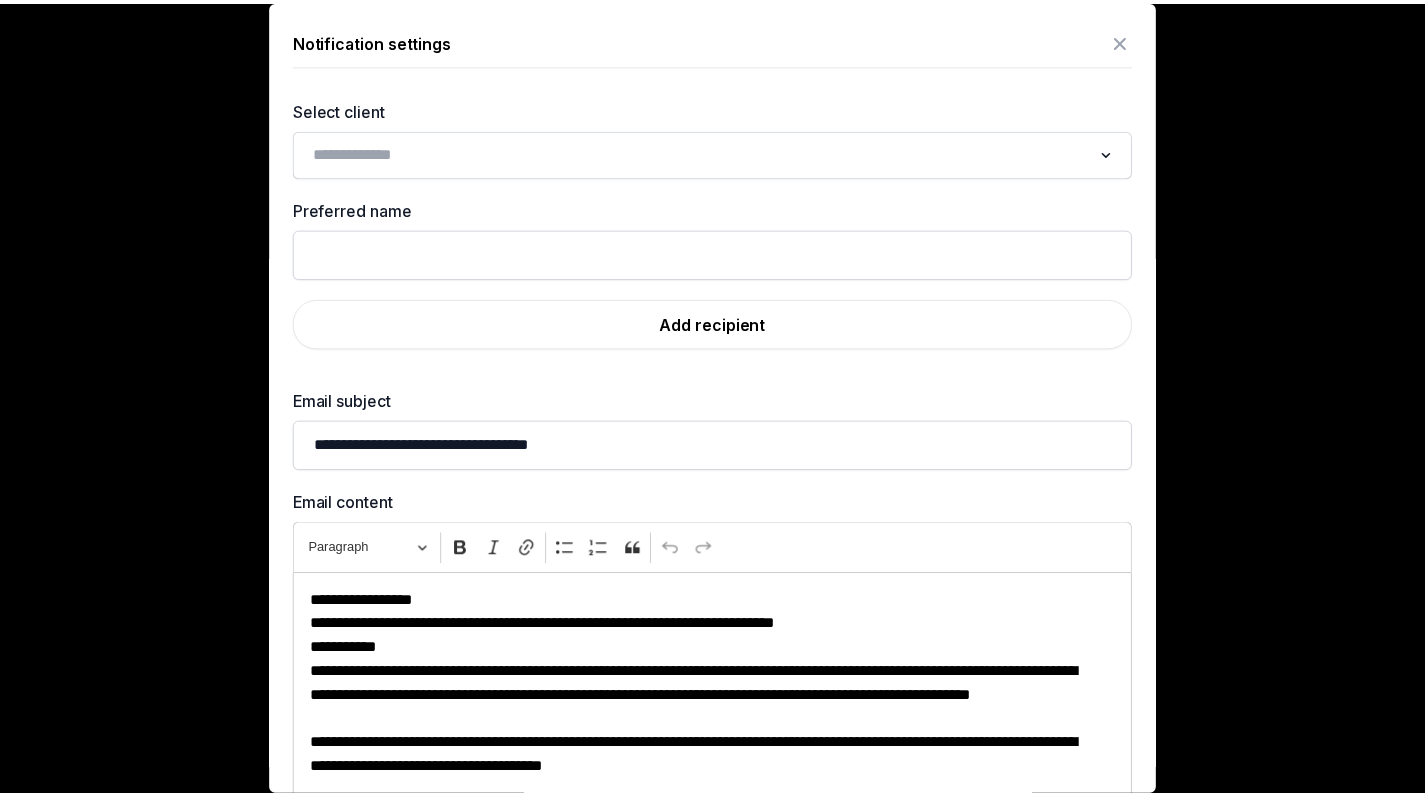 scroll, scrollTop: 16, scrollLeft: 0, axis: vertical 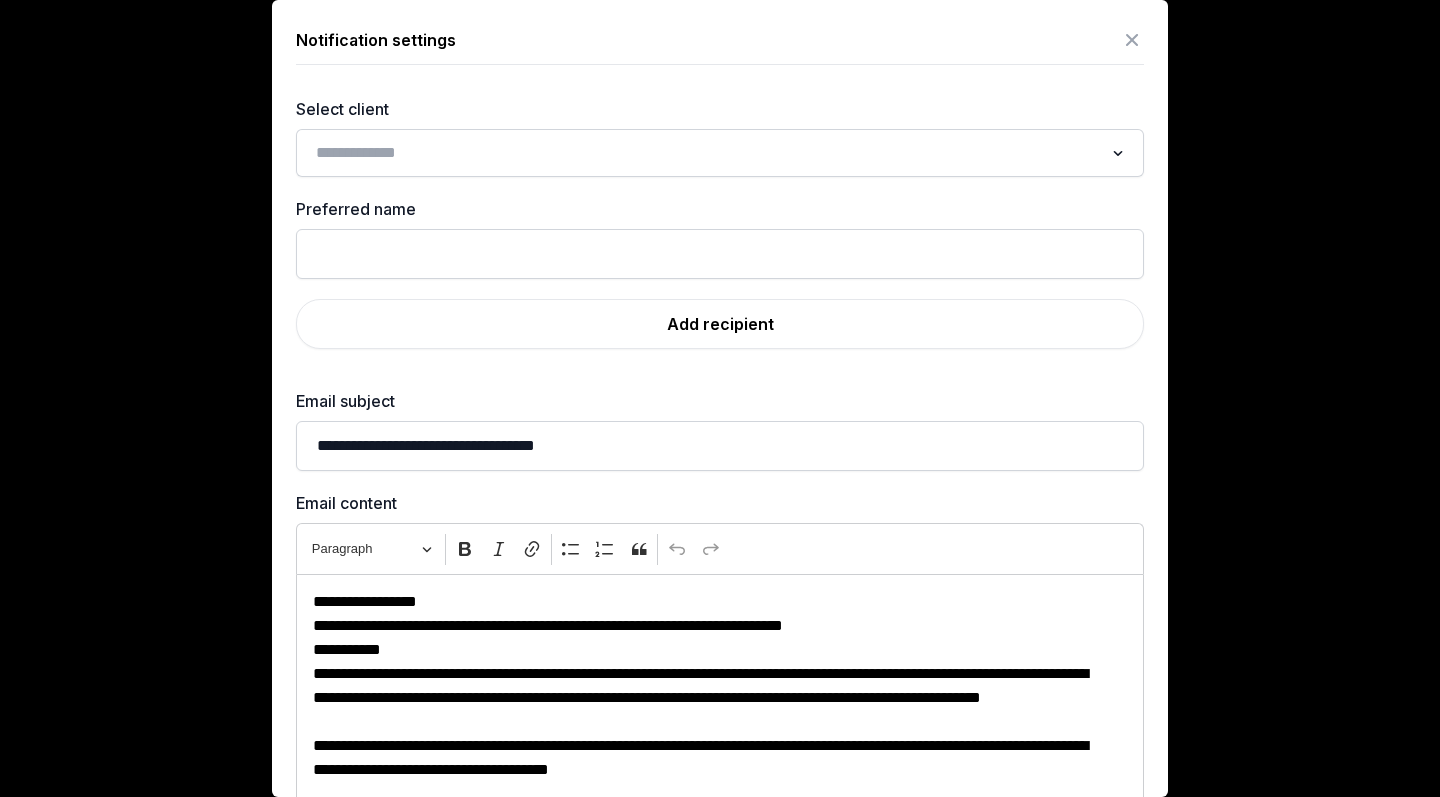 click at bounding box center (1132, 40) 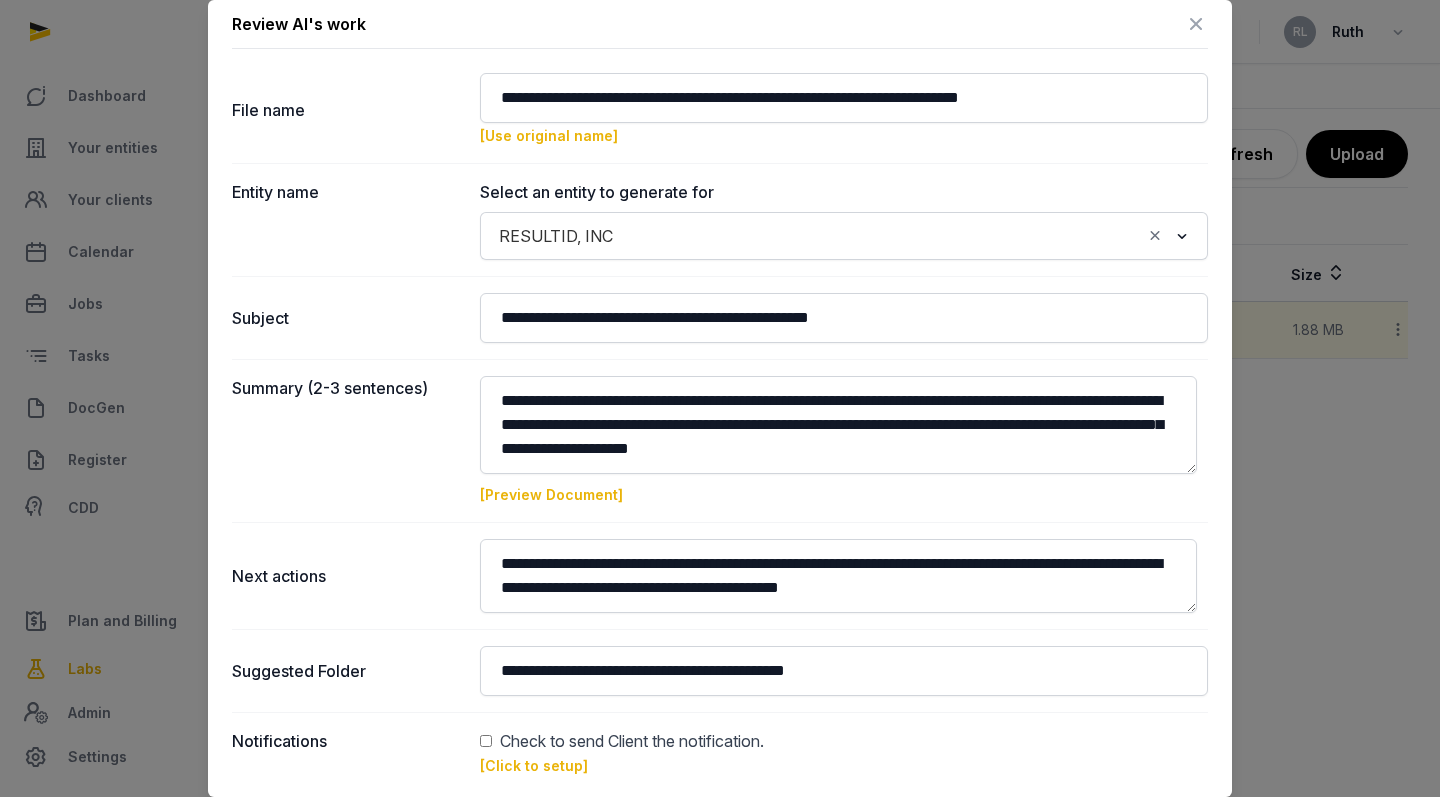 click at bounding box center (1196, 24) 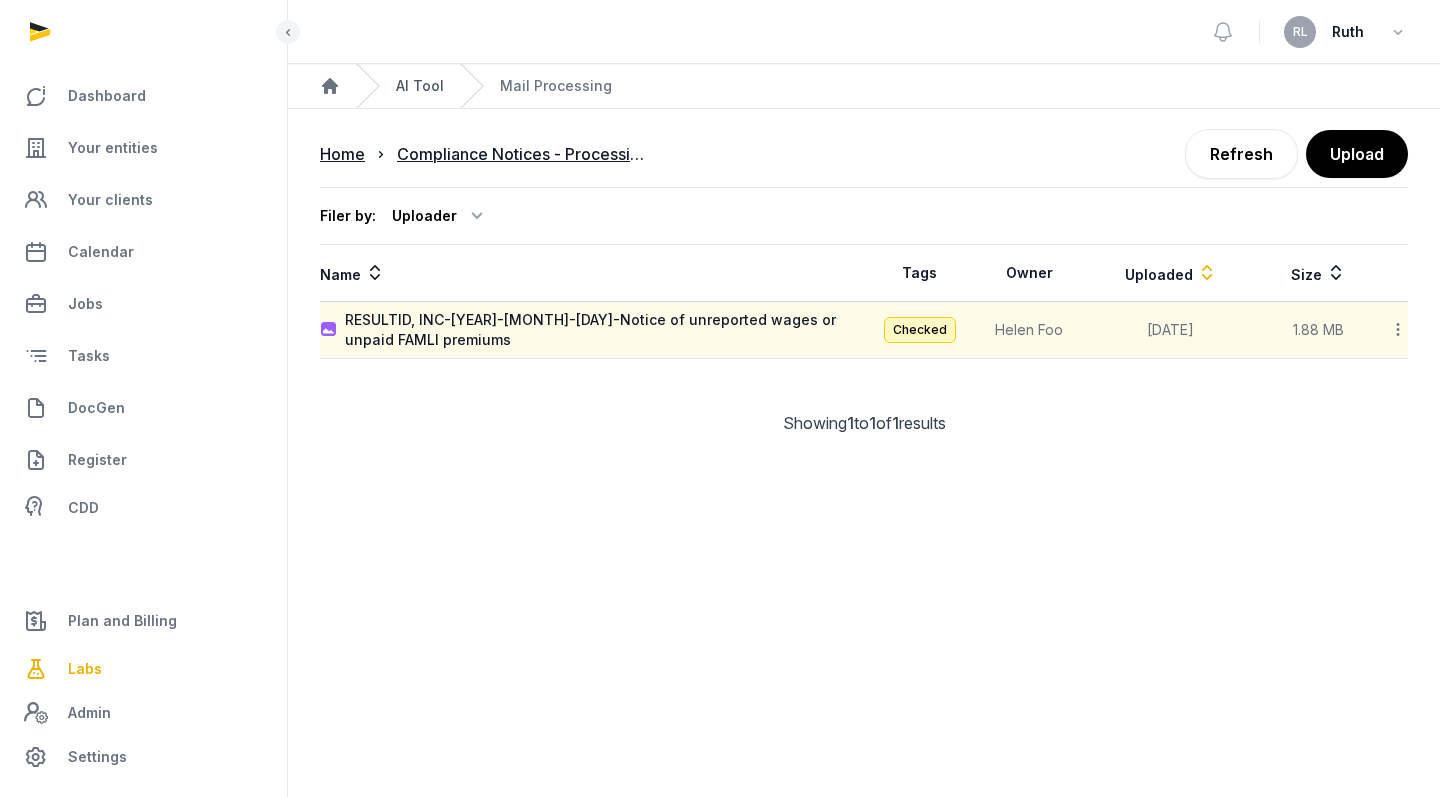click on "AI Tool" at bounding box center (420, 86) 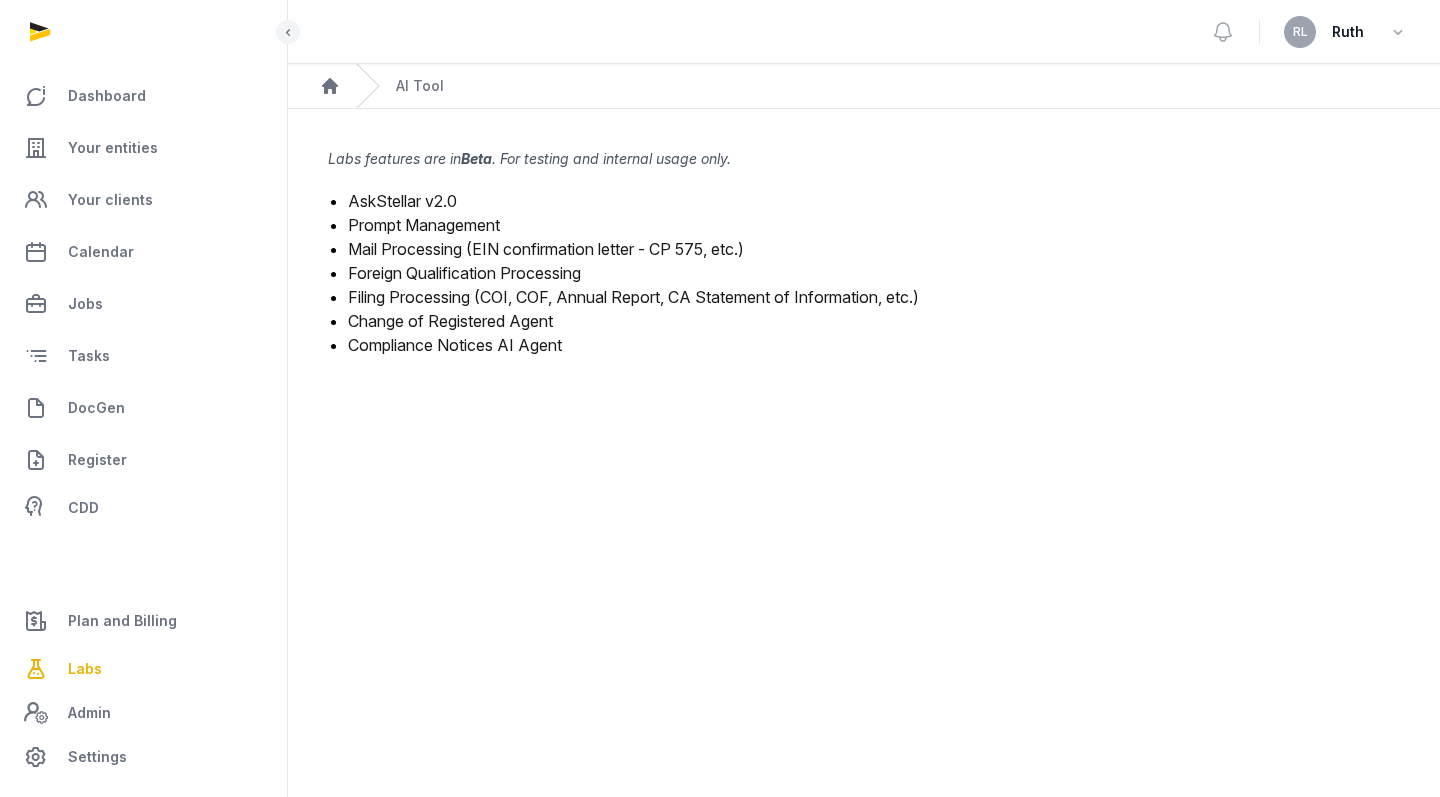 click on "Mail Processing (EIN confirmation letter - CP 575, etc.)" at bounding box center [546, 249] 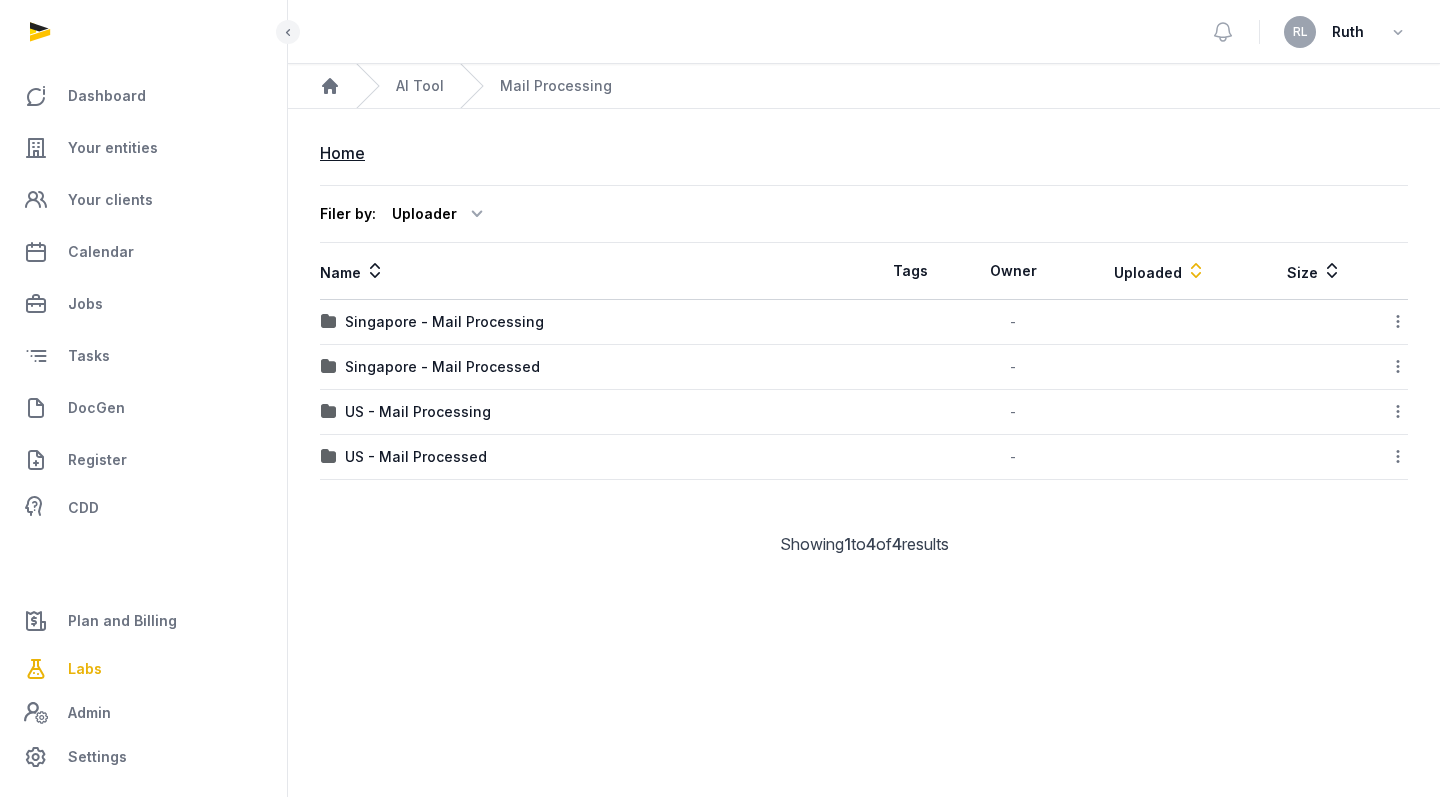 click on "US - Mail Processing" at bounding box center [592, 412] 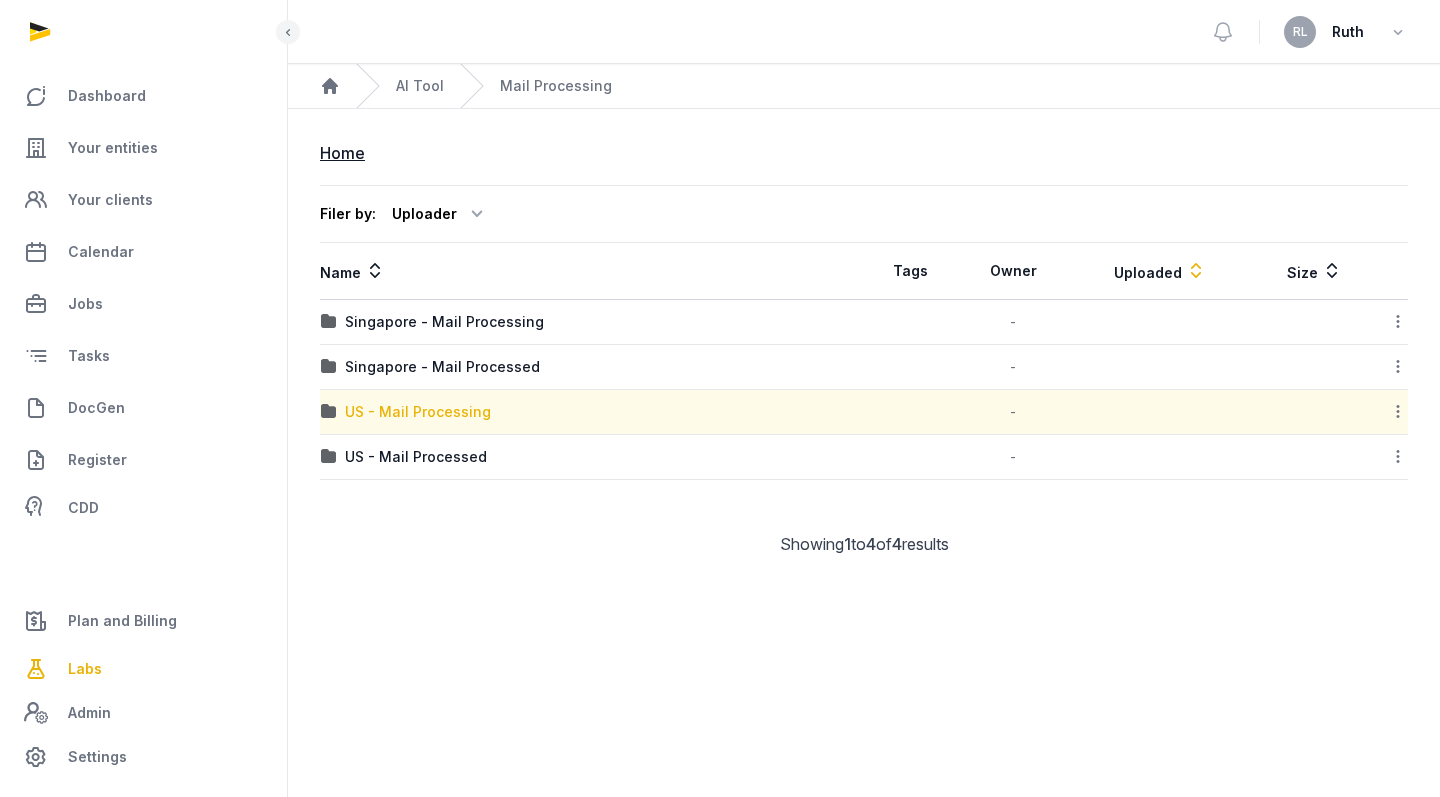 click on "US - Mail Processing" at bounding box center [418, 412] 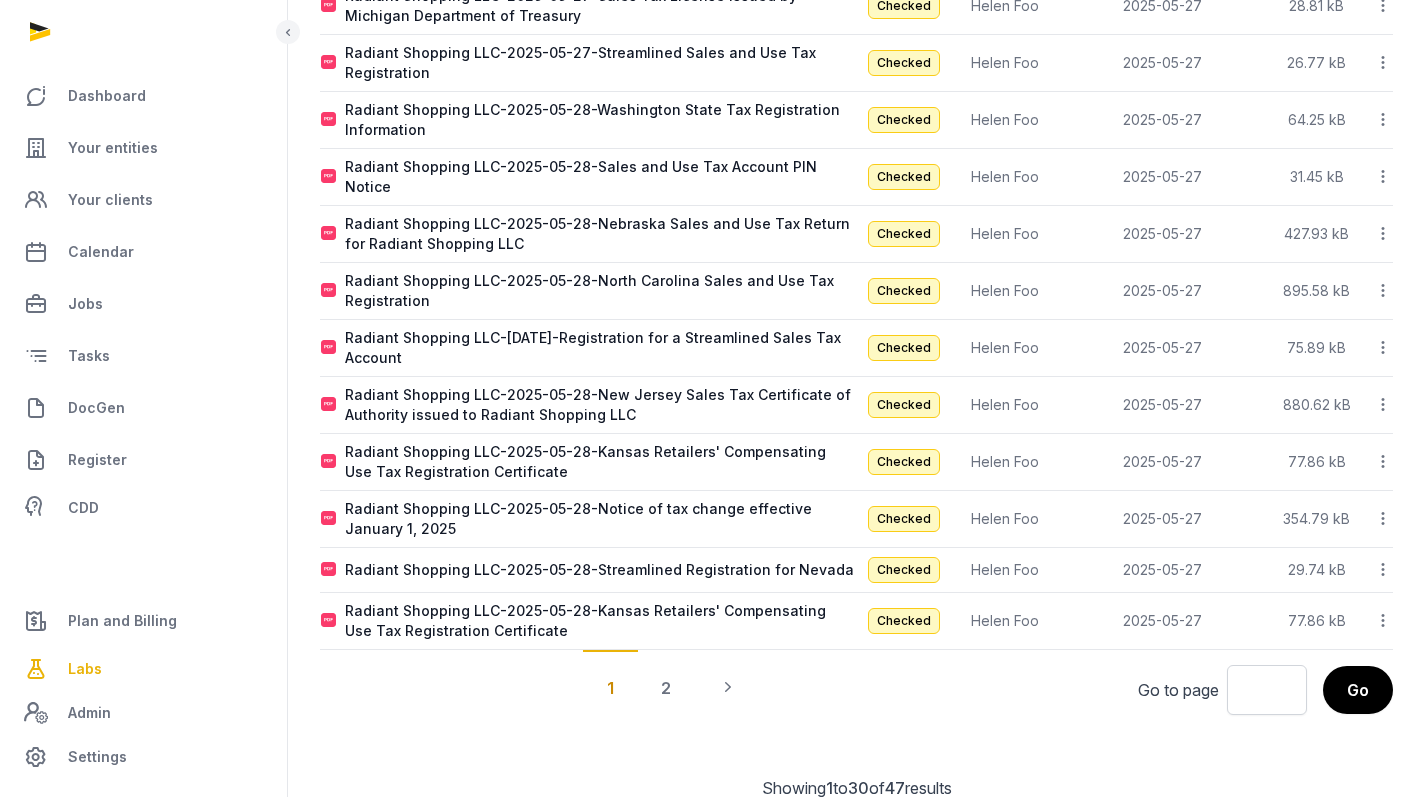 scroll, scrollTop: 1301, scrollLeft: 0, axis: vertical 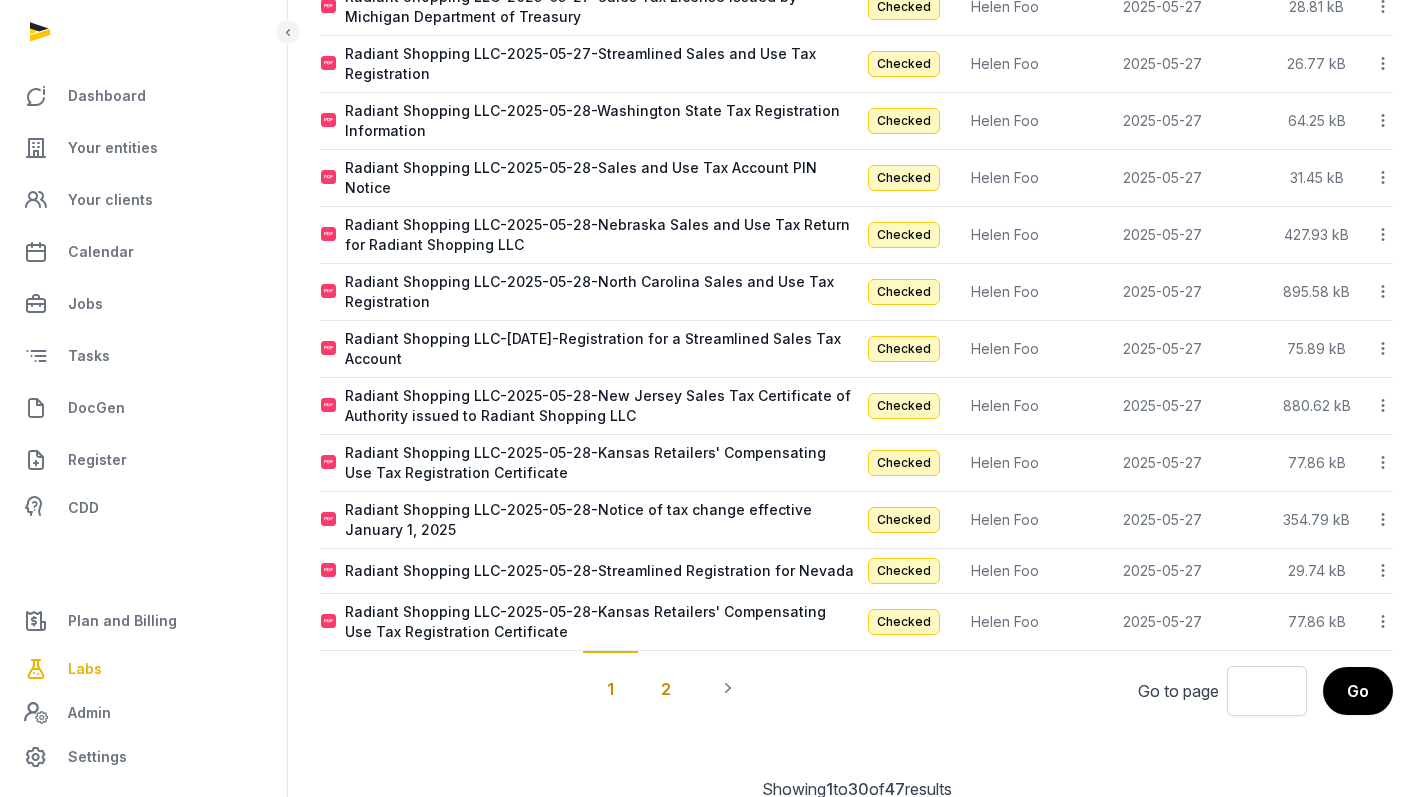 click on "2" 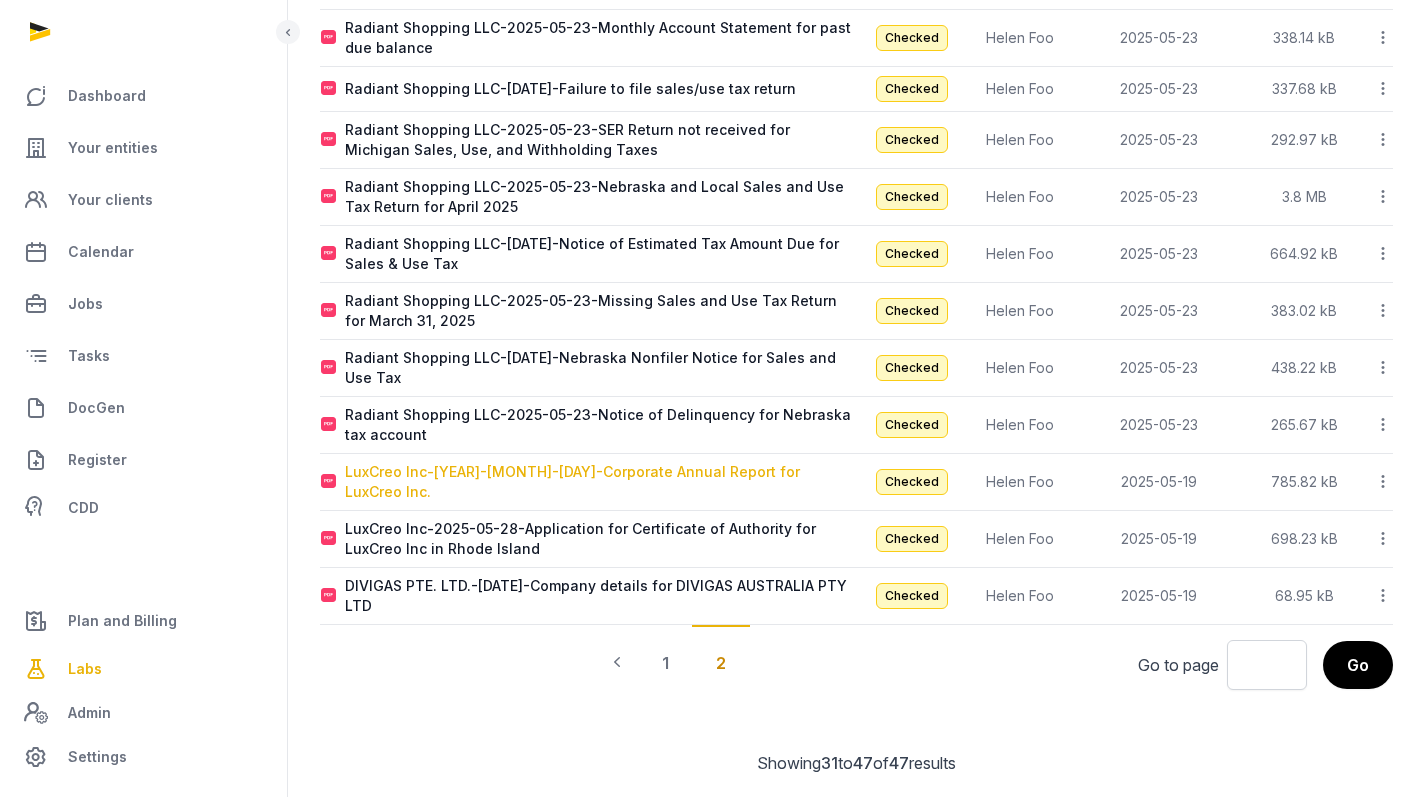 scroll, scrollTop: 632, scrollLeft: 0, axis: vertical 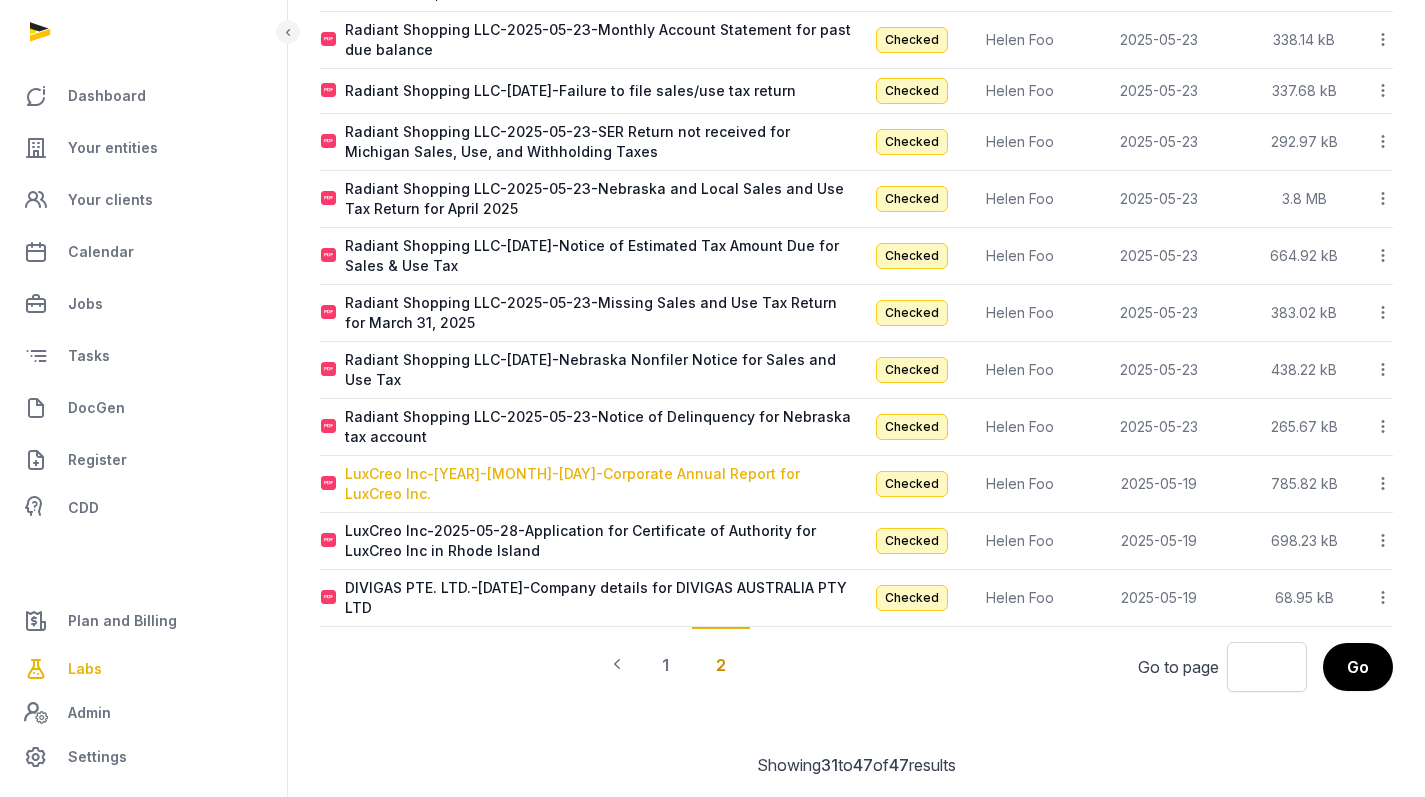 click on "LuxCreo Inc-[YEAR]-[MONTH]-[DAY]-Corporate Annual Report for LuxCreo Inc." at bounding box center (600, 484) 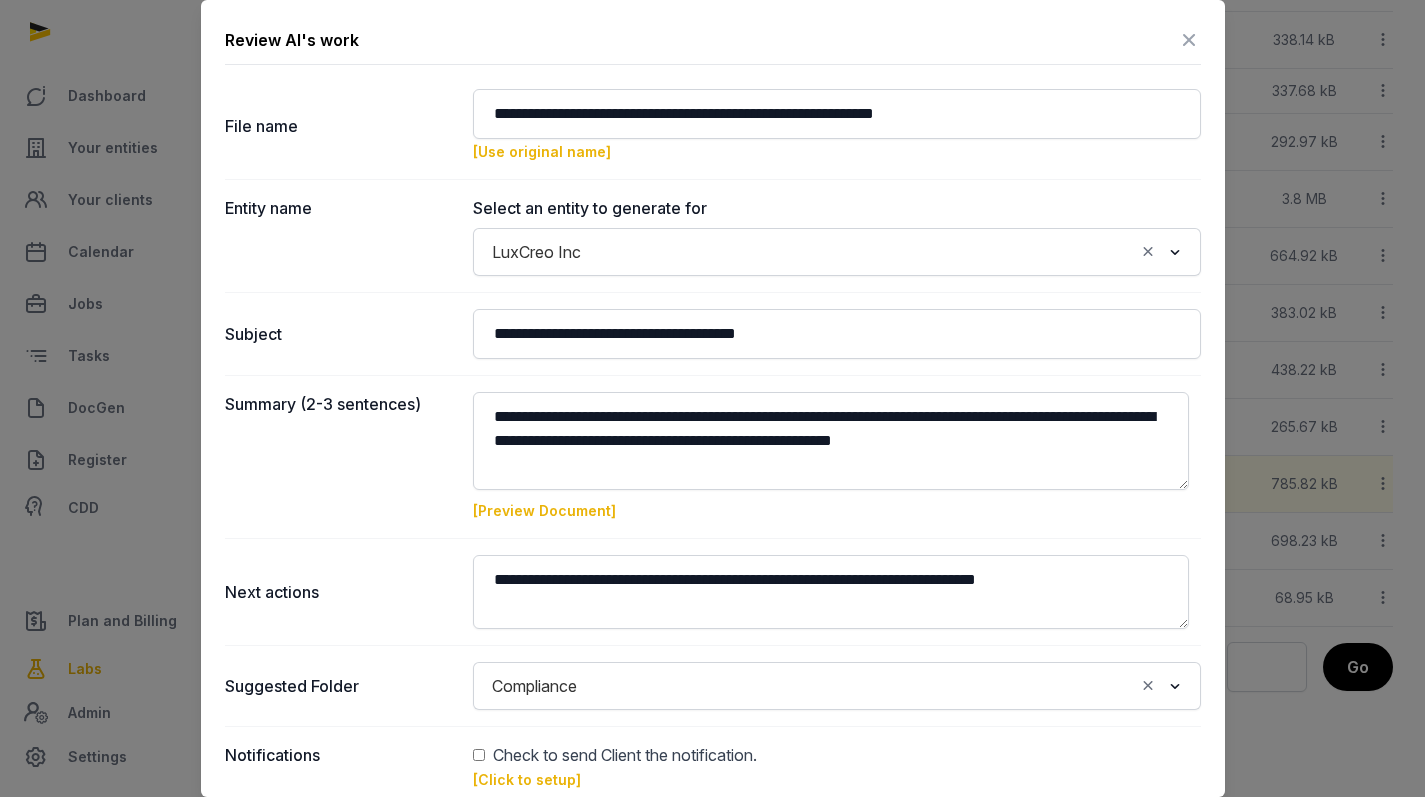 scroll, scrollTop: 0, scrollLeft: 0, axis: both 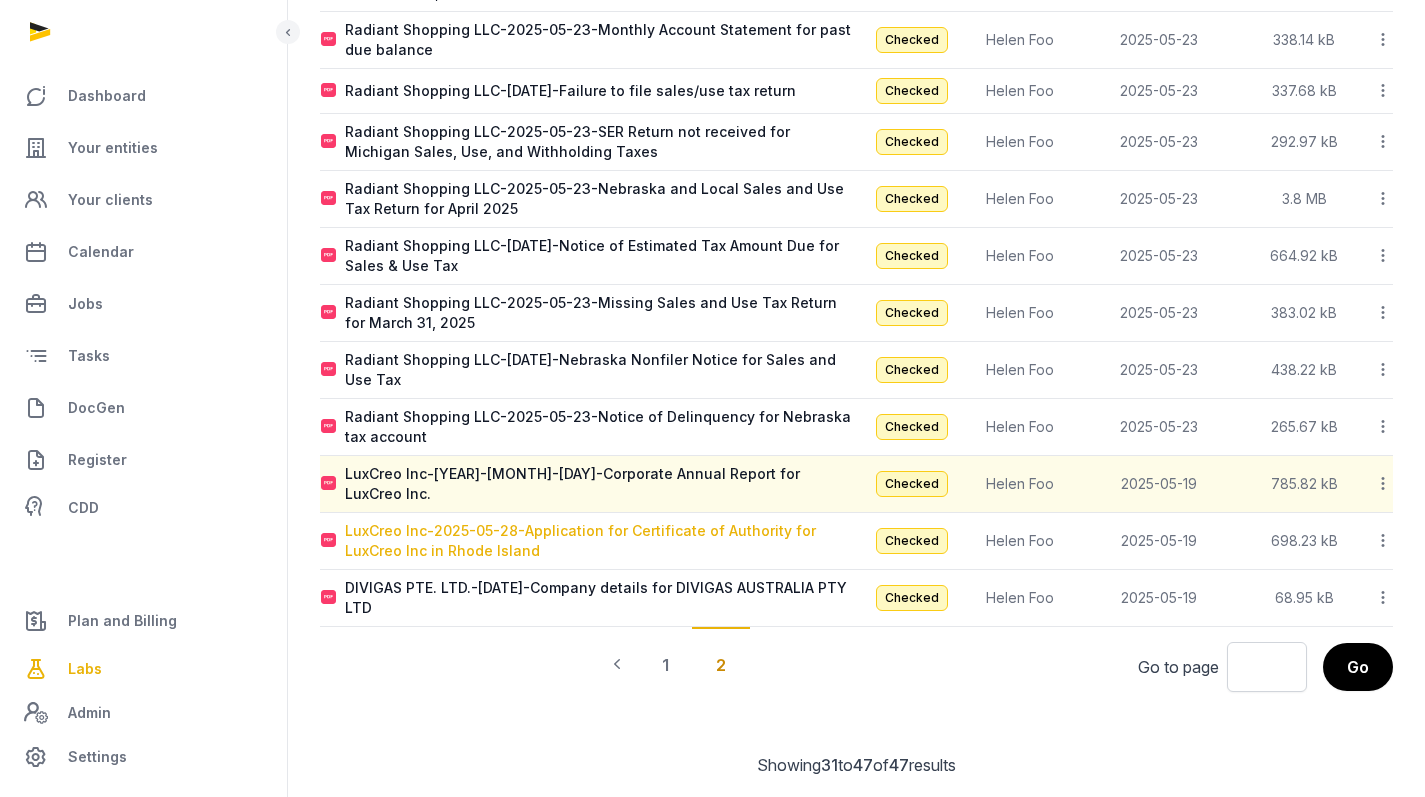click on "LuxCreo Inc-2025-05-28-Application for Certificate of Authority for LuxCreo Inc in Rhode Island" at bounding box center (600, 541) 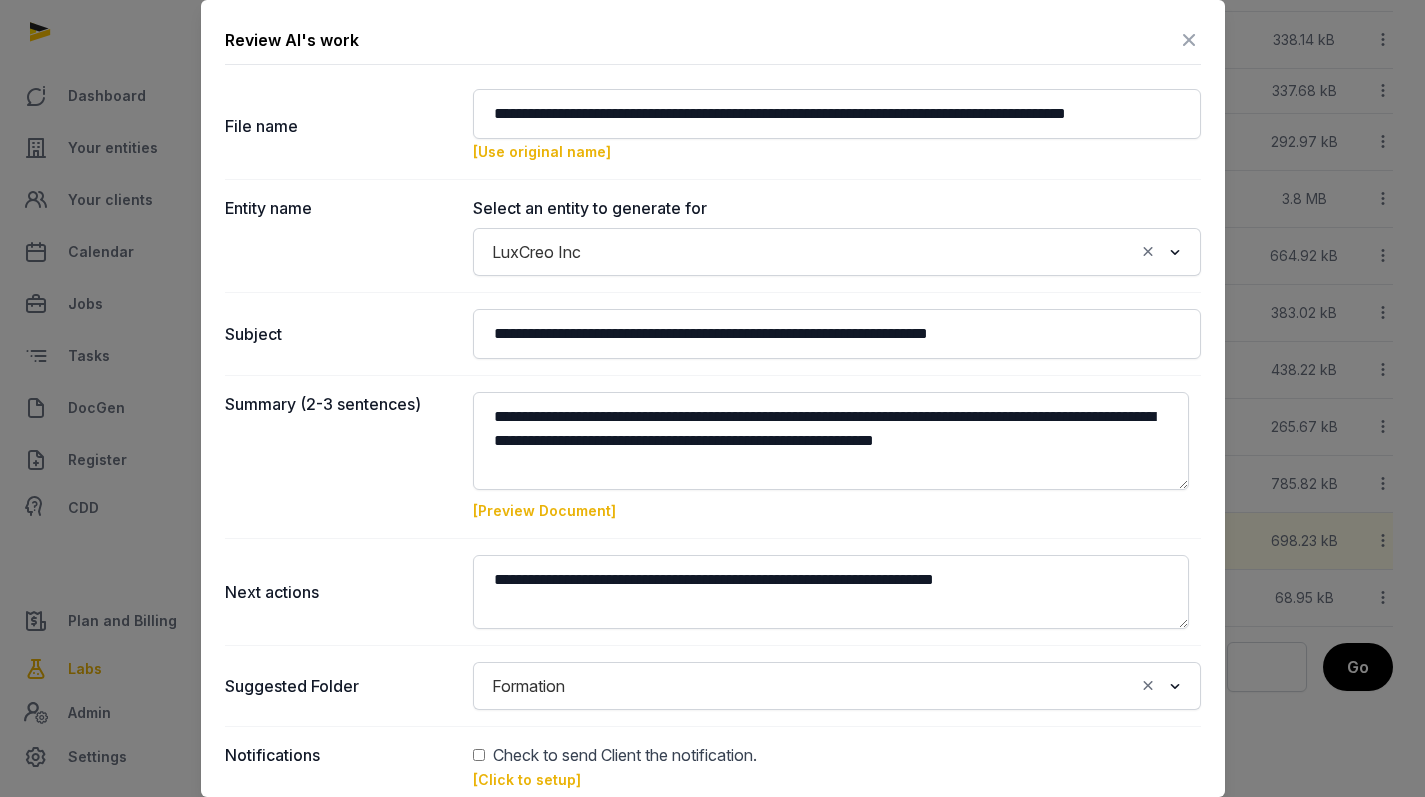 scroll, scrollTop: 0, scrollLeft: 0, axis: both 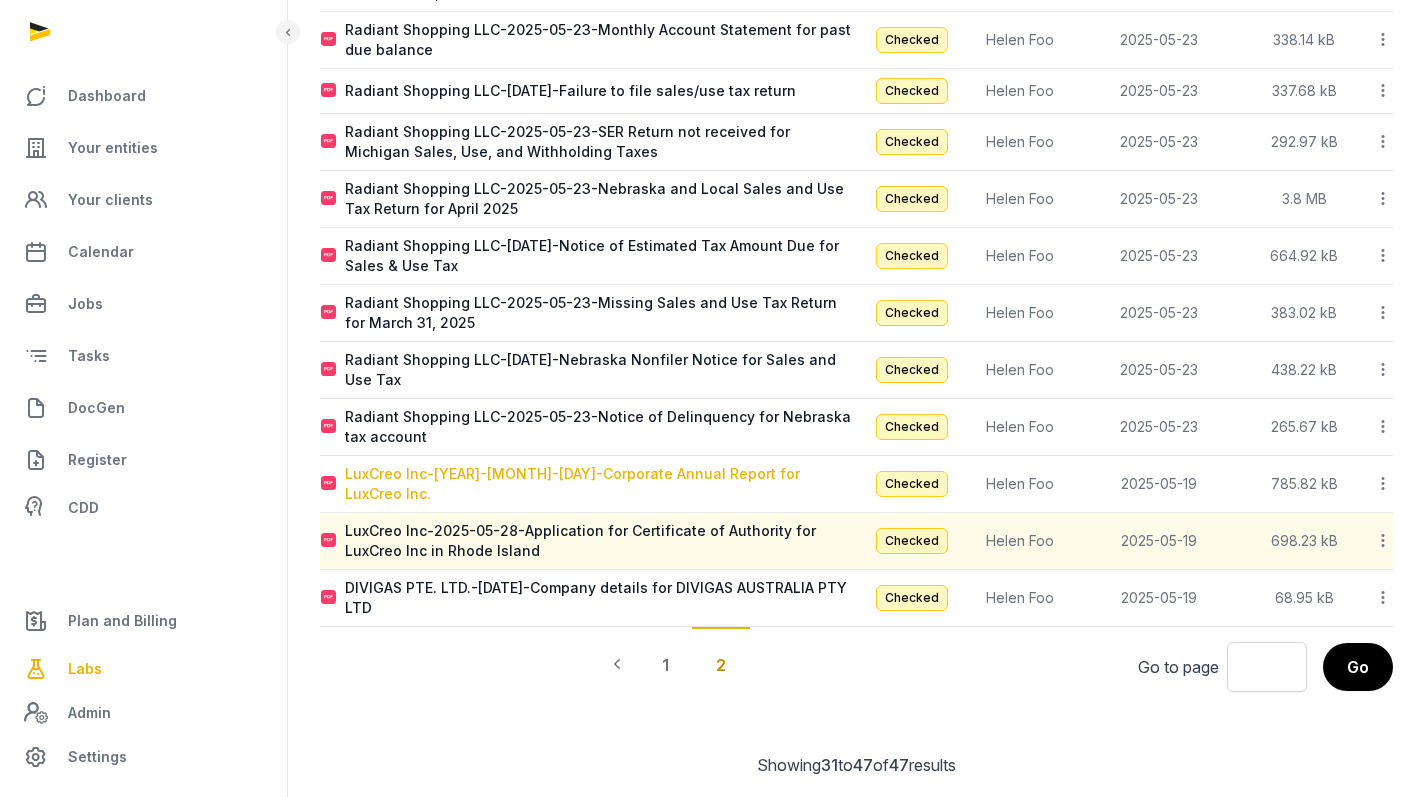 click on "LuxCreo Inc-[YEAR]-[MONTH]-[DAY]-Corporate Annual Report for LuxCreo Inc." at bounding box center [600, 484] 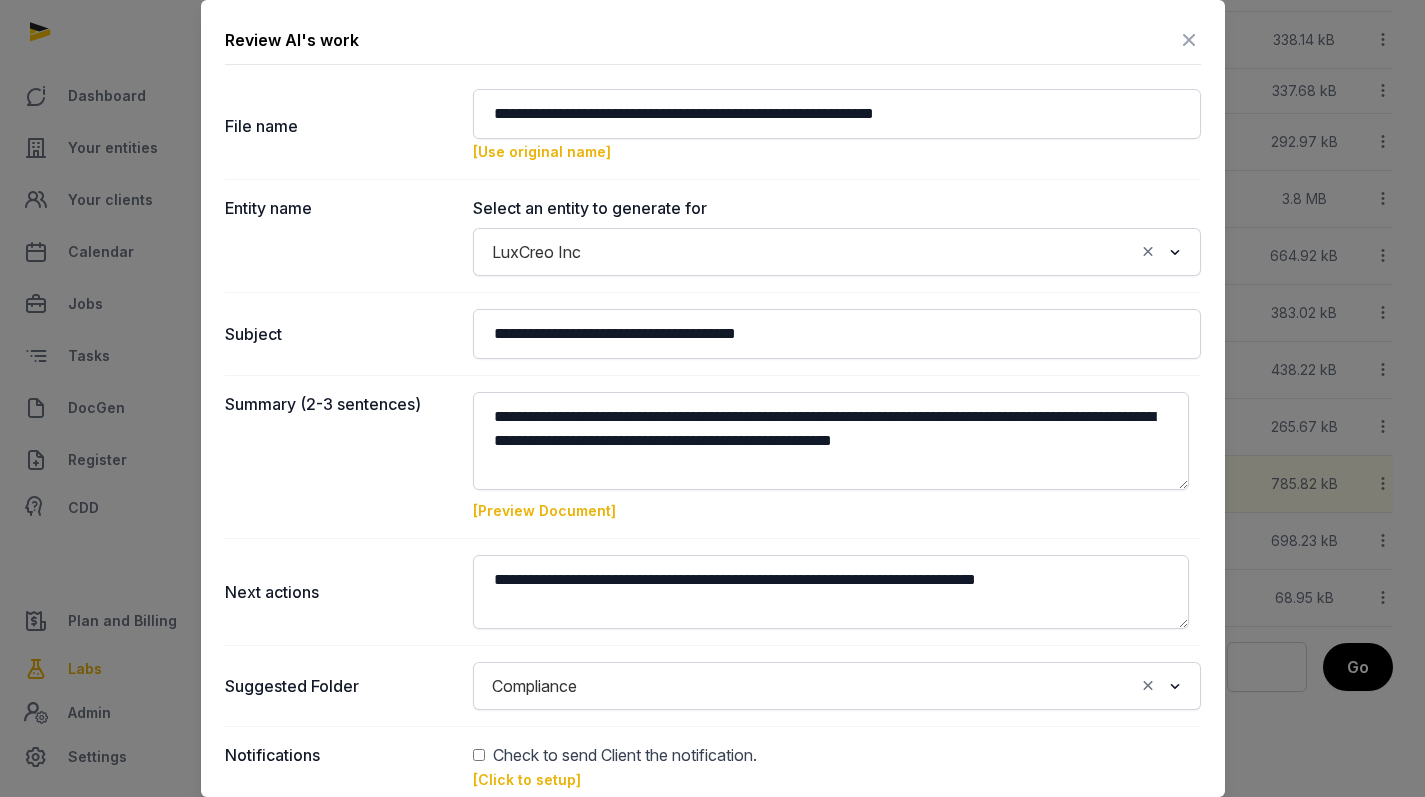 click at bounding box center [1189, 40] 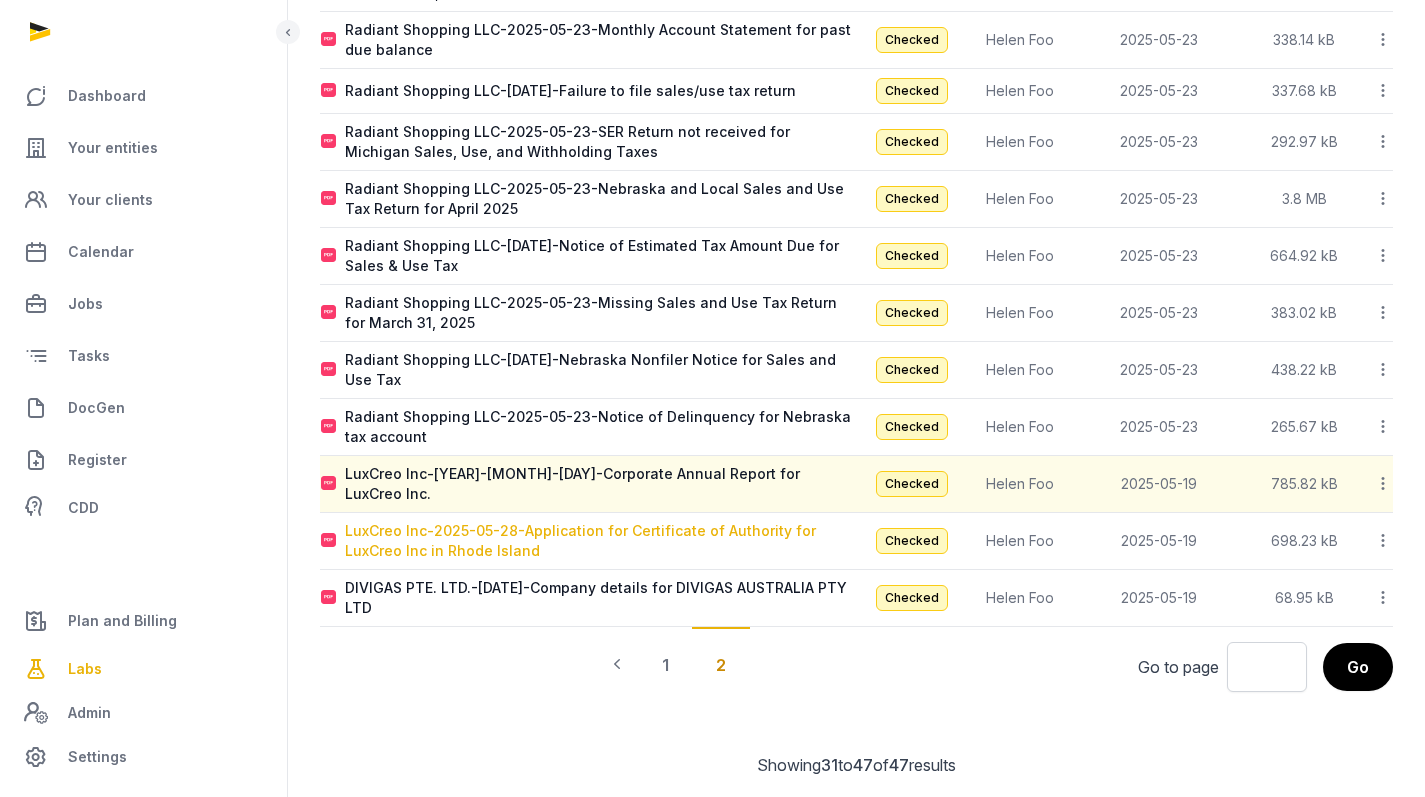 click on "LuxCreo Inc-2025-05-28-Application for Certificate of Authority for LuxCreo Inc in Rhode Island" at bounding box center [600, 541] 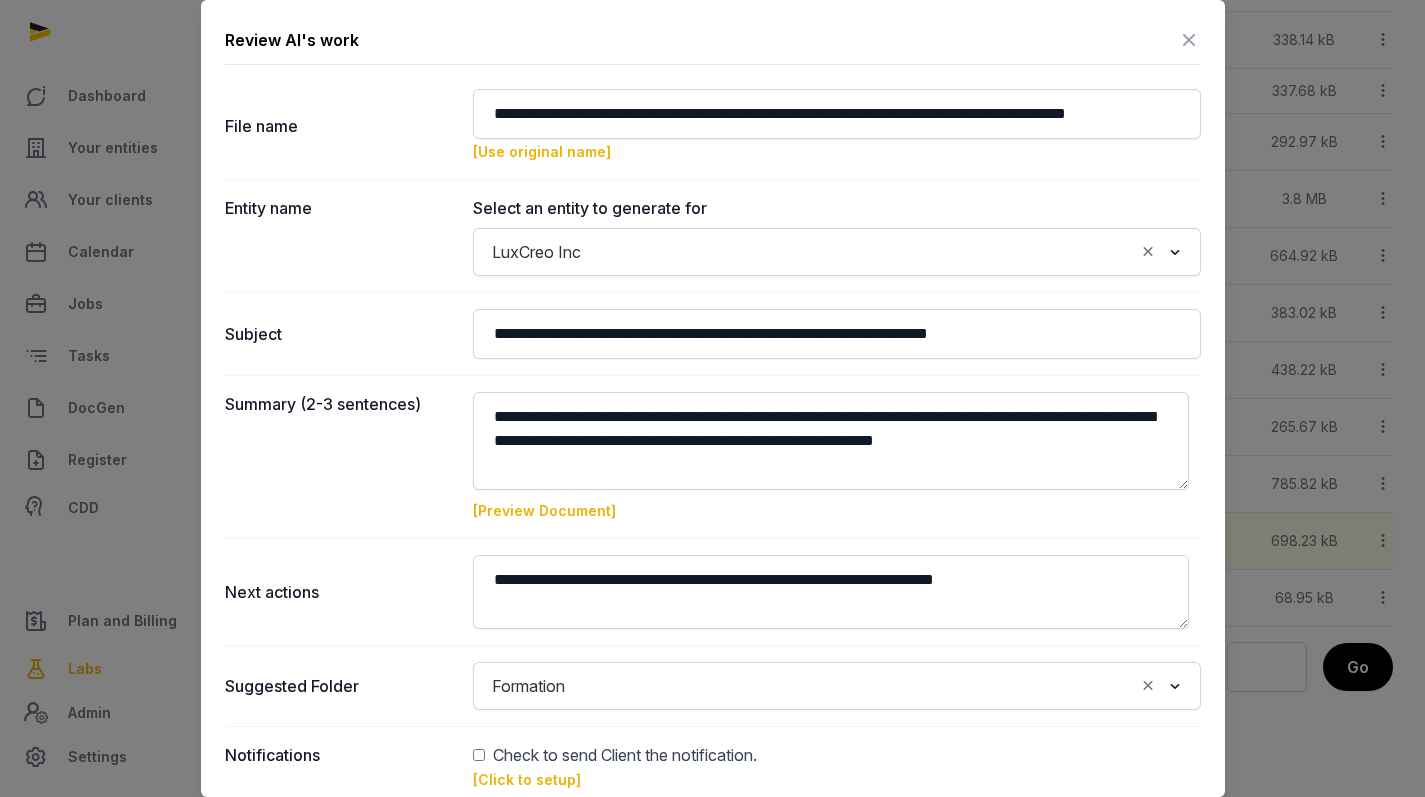 click at bounding box center [1189, 40] 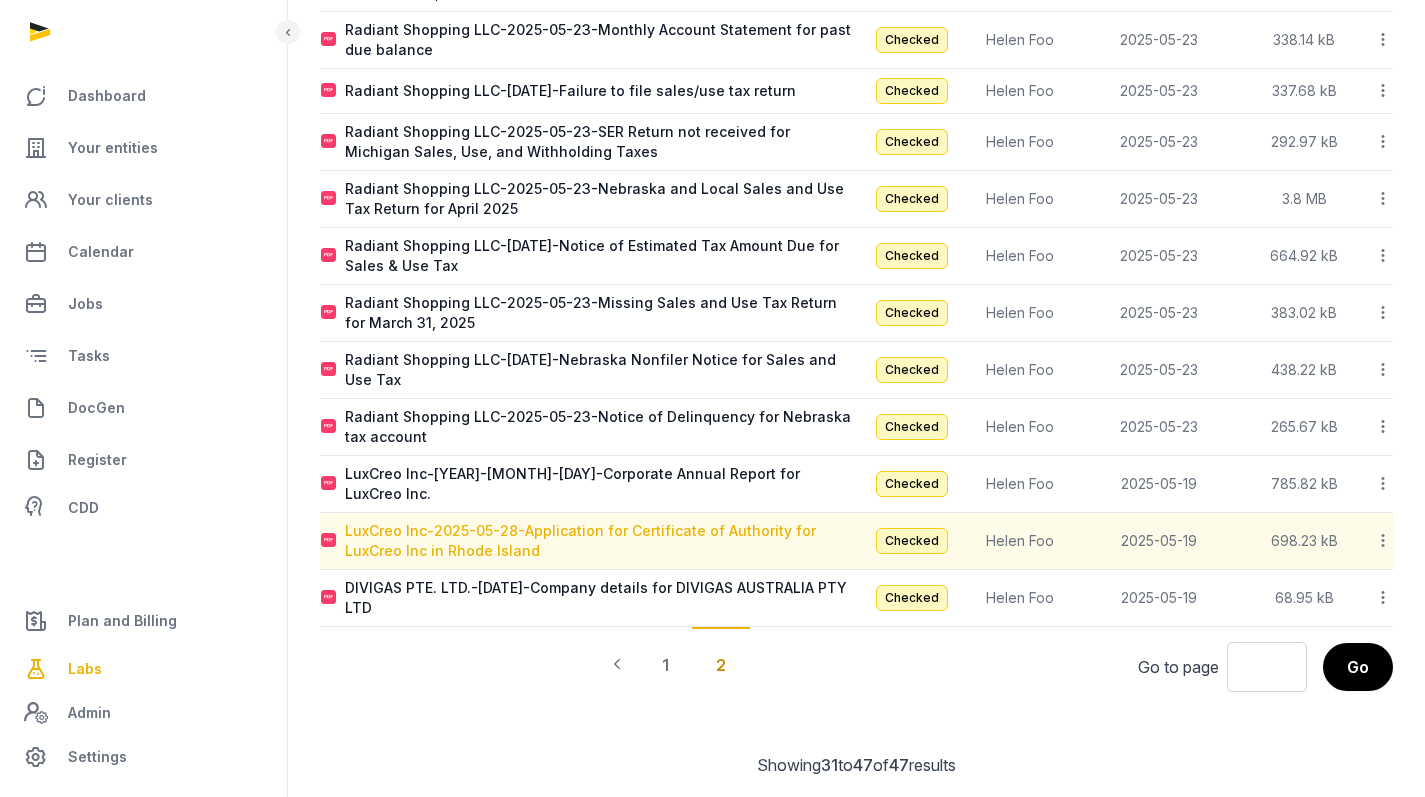 click on "LuxCreo Inc-2025-05-28-Application for Certificate of Authority for LuxCreo Inc in Rhode Island" at bounding box center (600, 541) 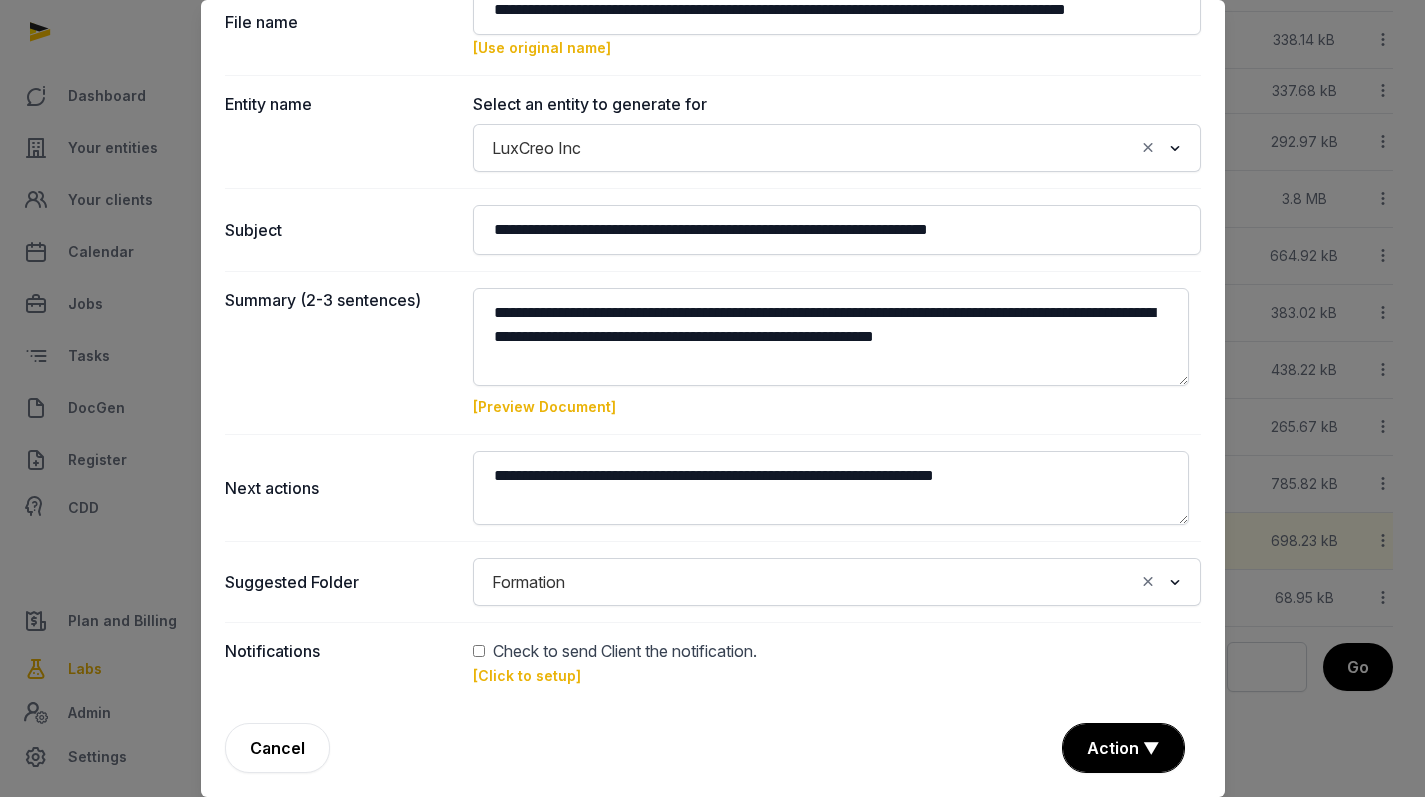 scroll, scrollTop: 104, scrollLeft: 0, axis: vertical 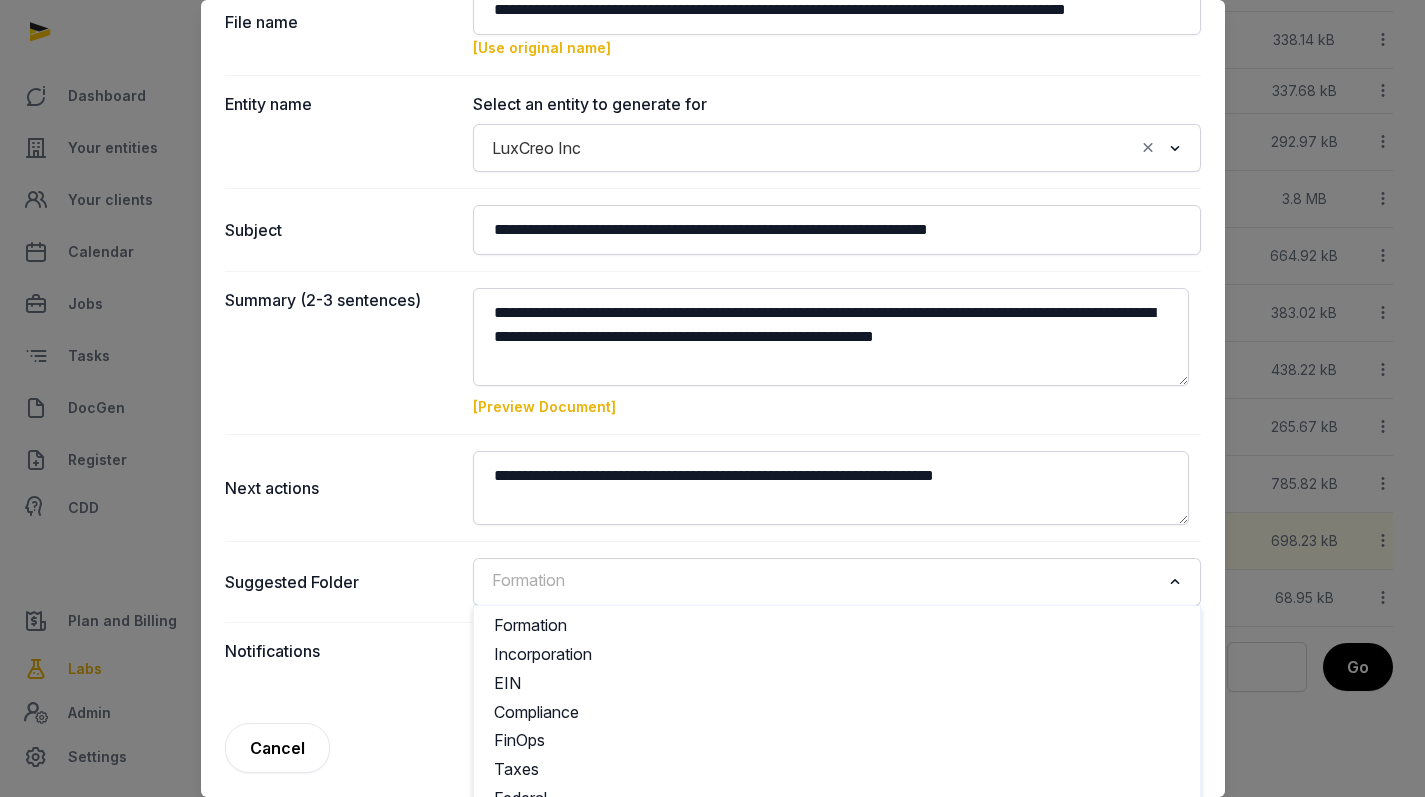 click 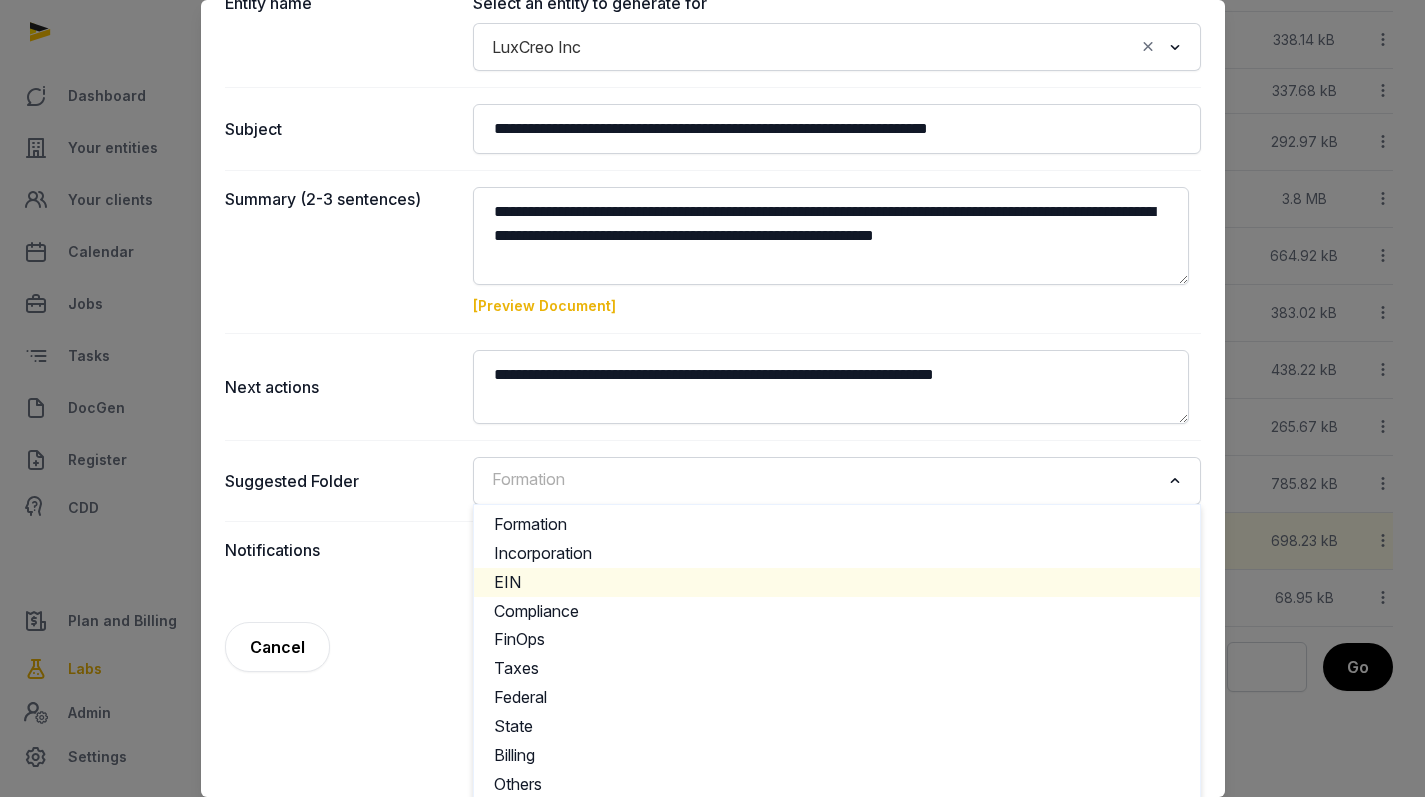 scroll, scrollTop: 204, scrollLeft: 0, axis: vertical 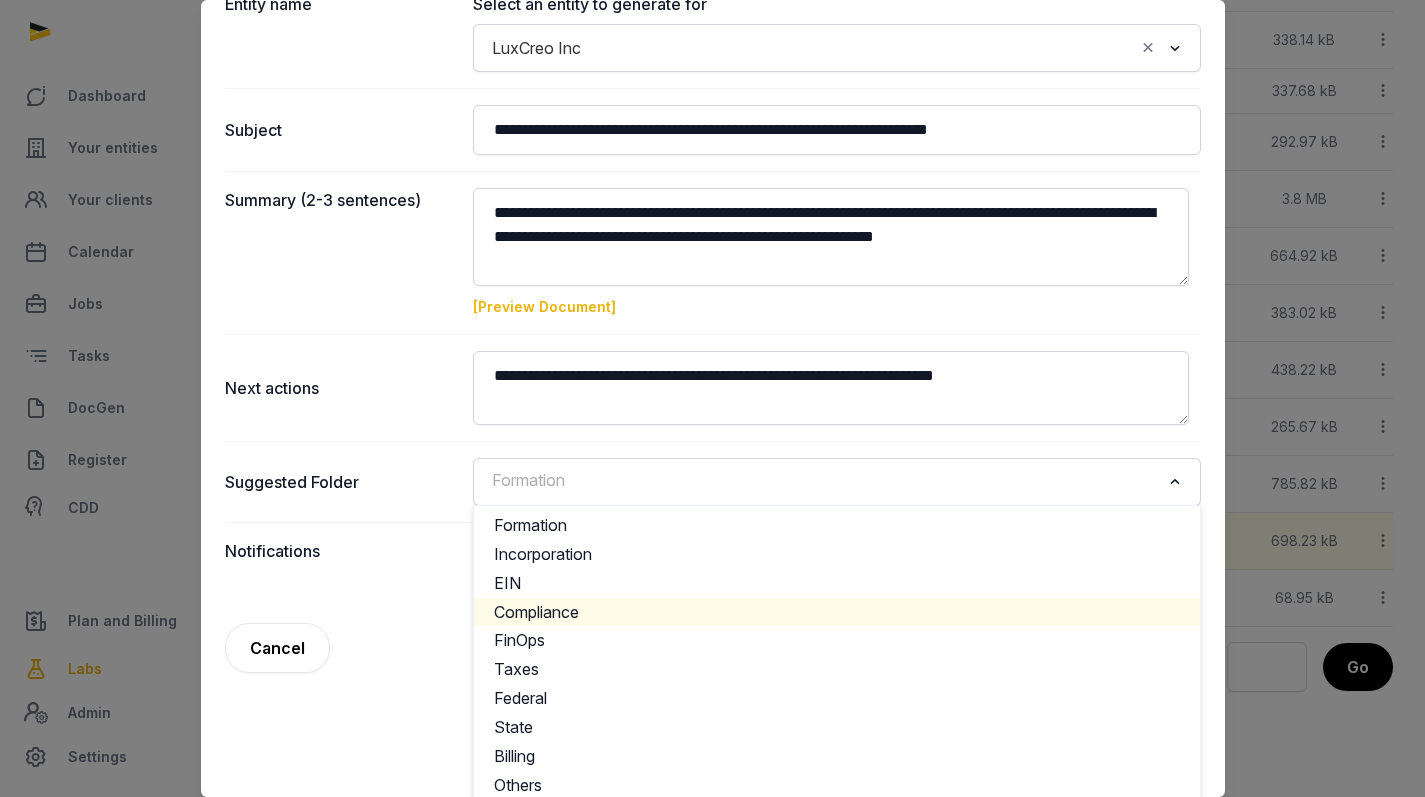 click on "Compliance" 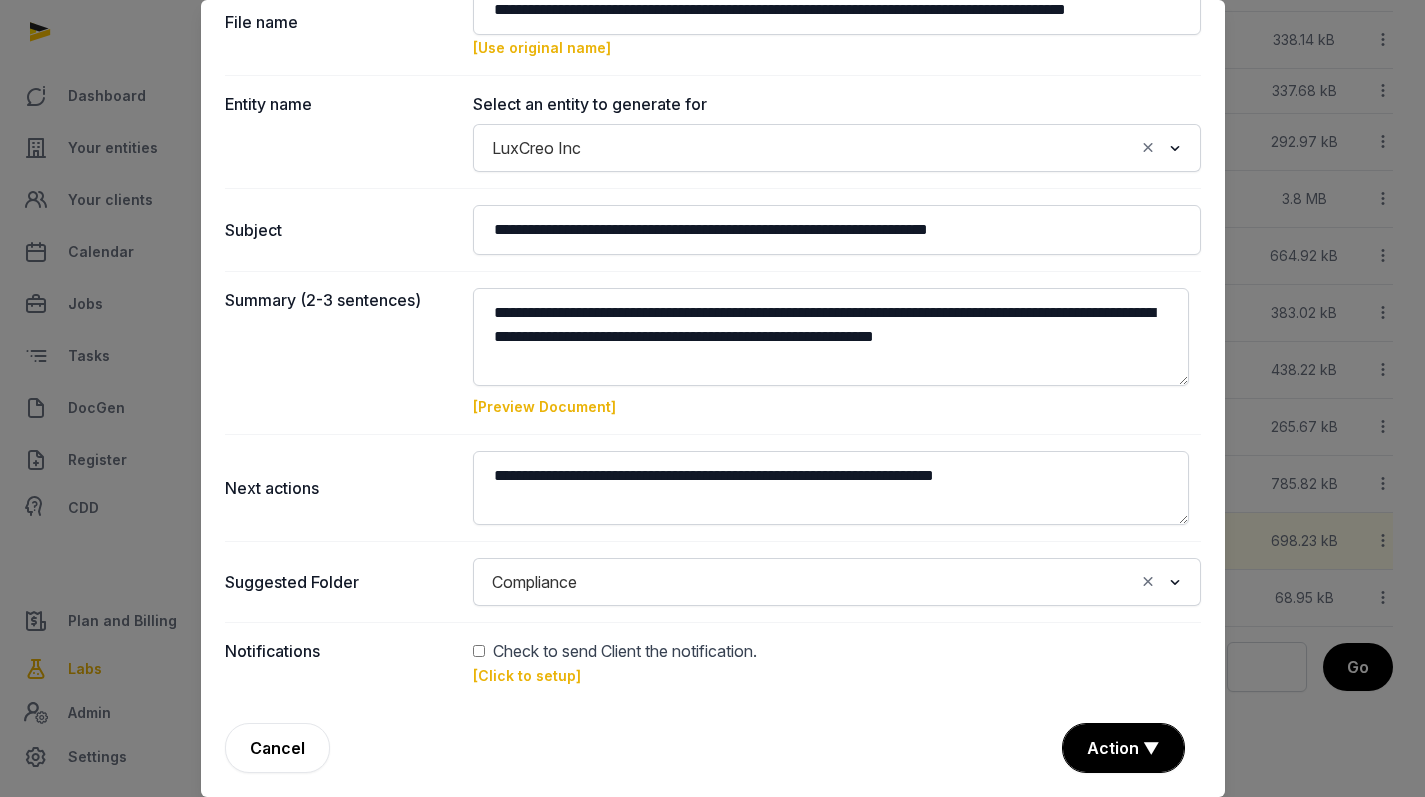 scroll, scrollTop: 104, scrollLeft: 0, axis: vertical 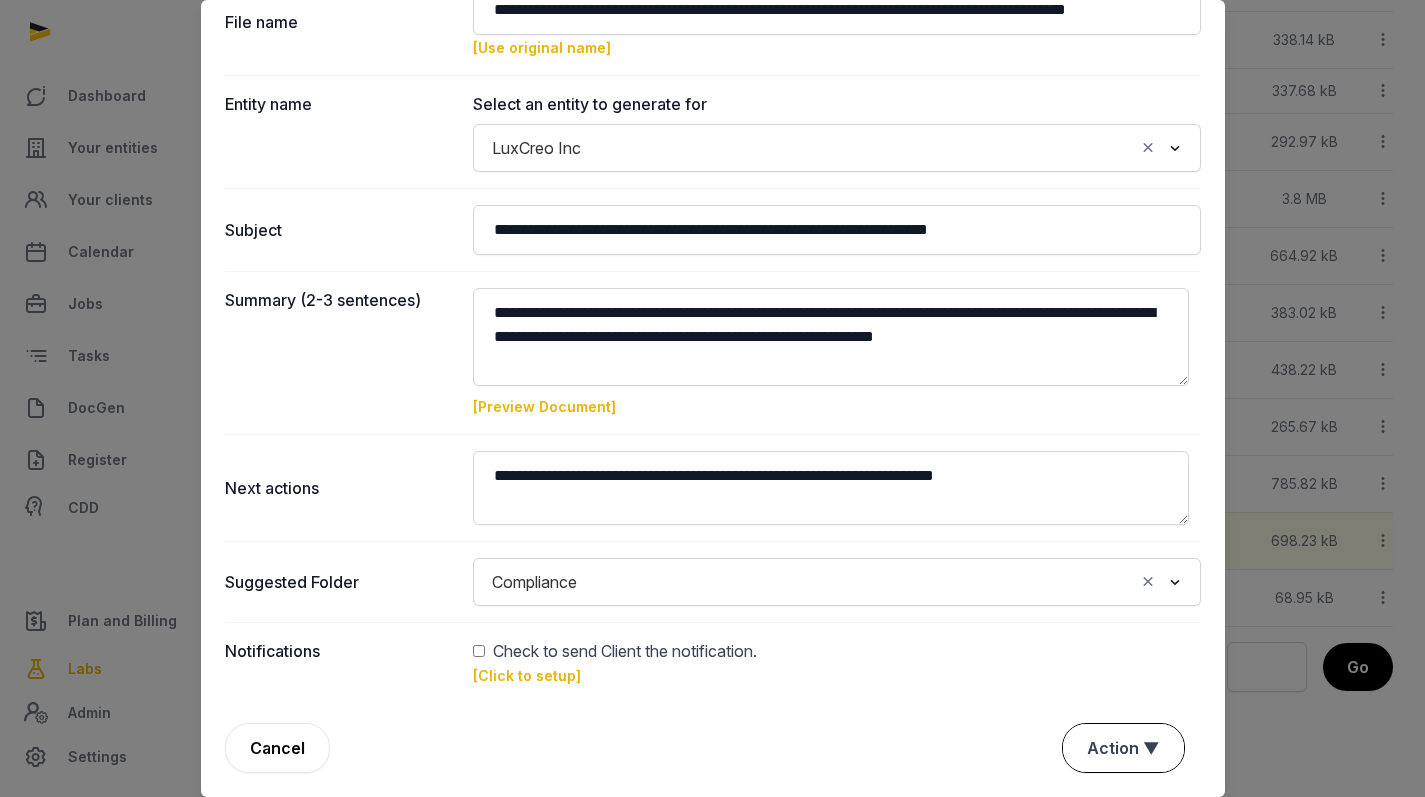 click on "Action ▼" at bounding box center [1123, 748] 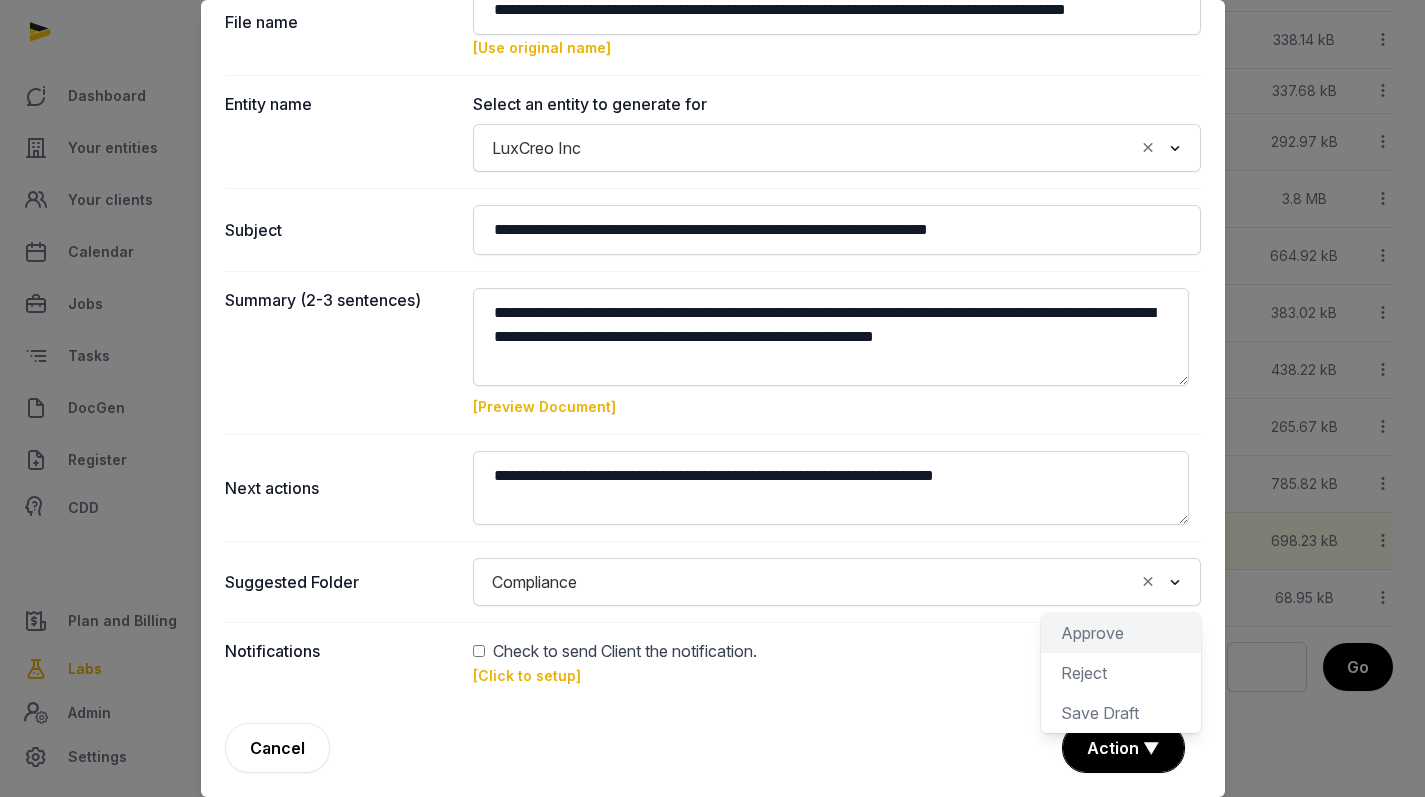 click on "Approve" 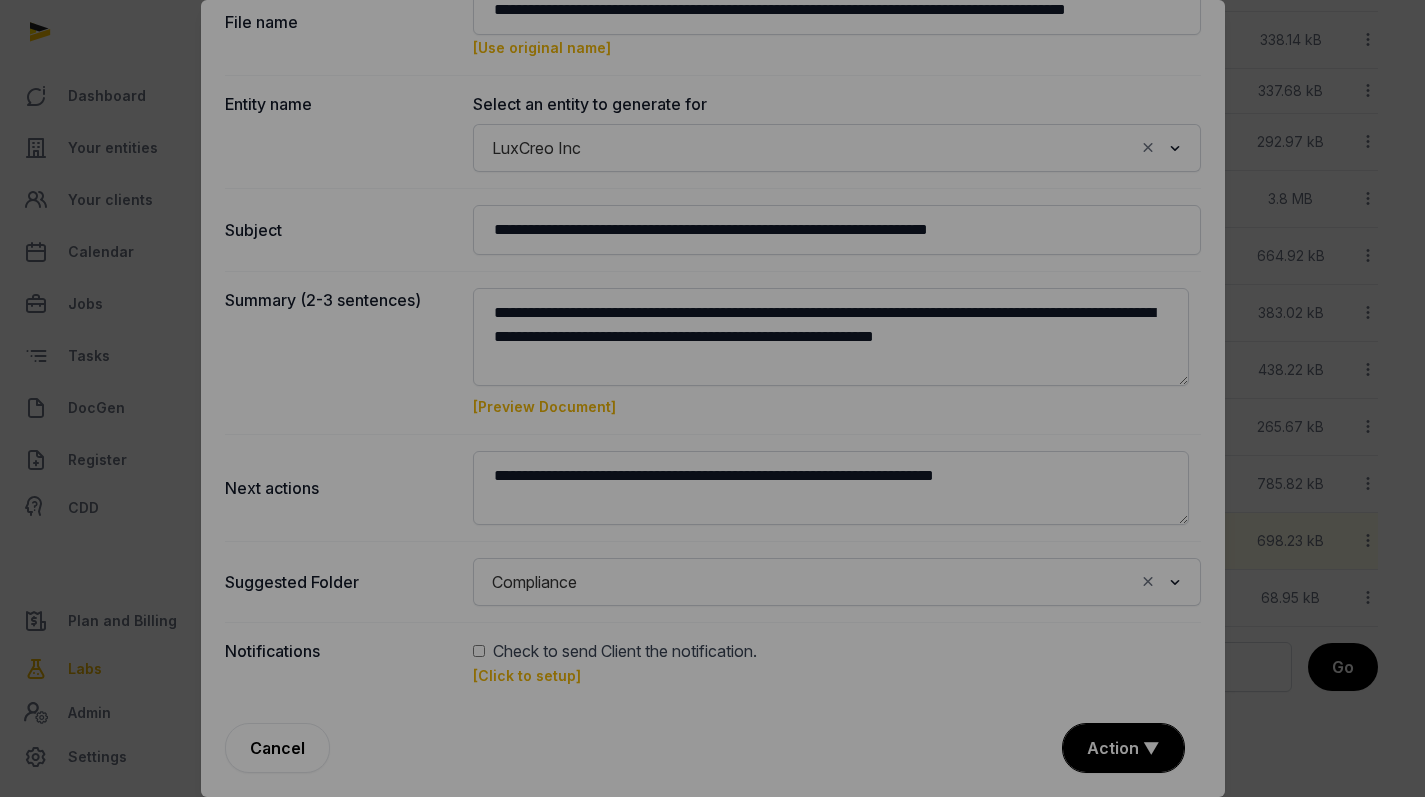 scroll, scrollTop: 620, scrollLeft: 0, axis: vertical 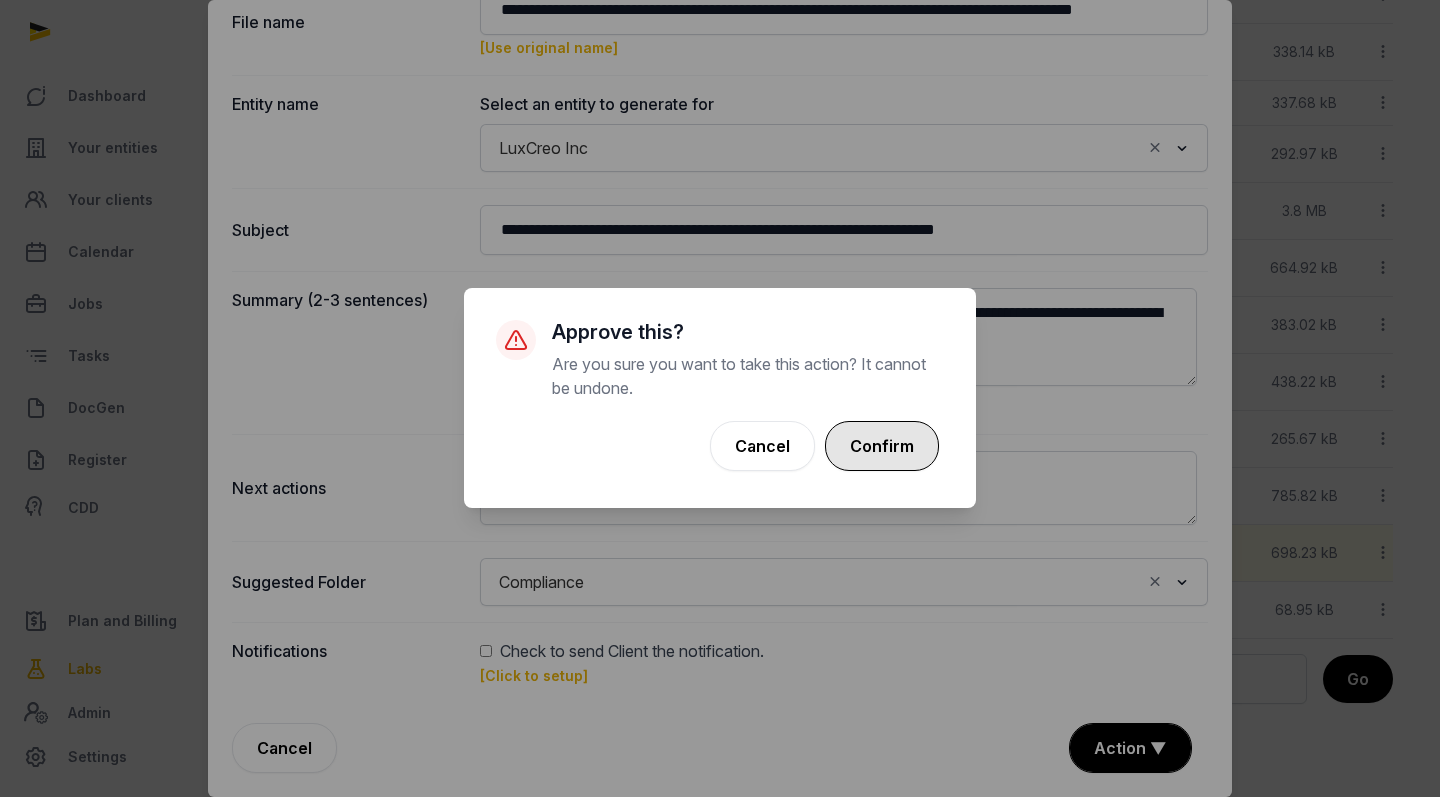 click on "Confirm" at bounding box center (882, 446) 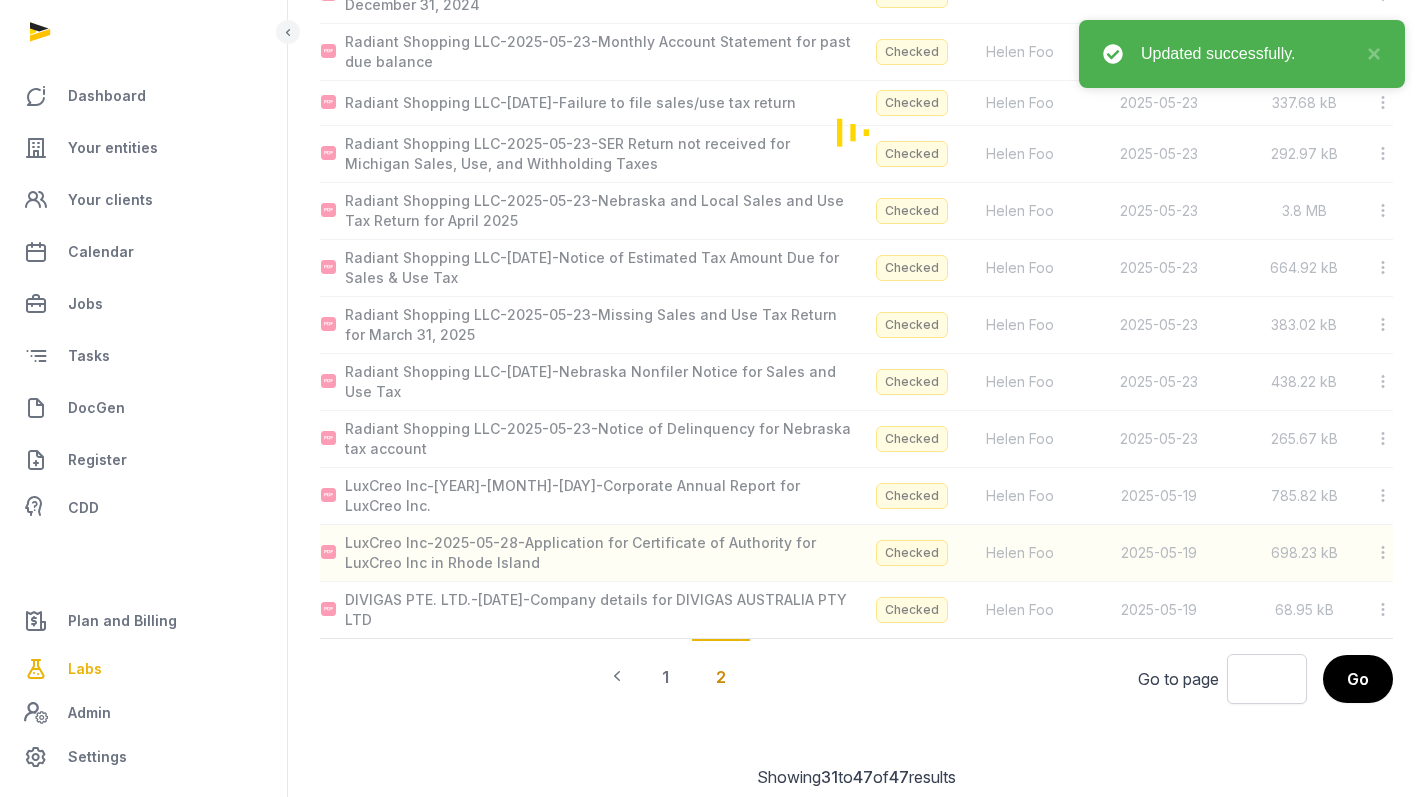 scroll, scrollTop: 575, scrollLeft: 0, axis: vertical 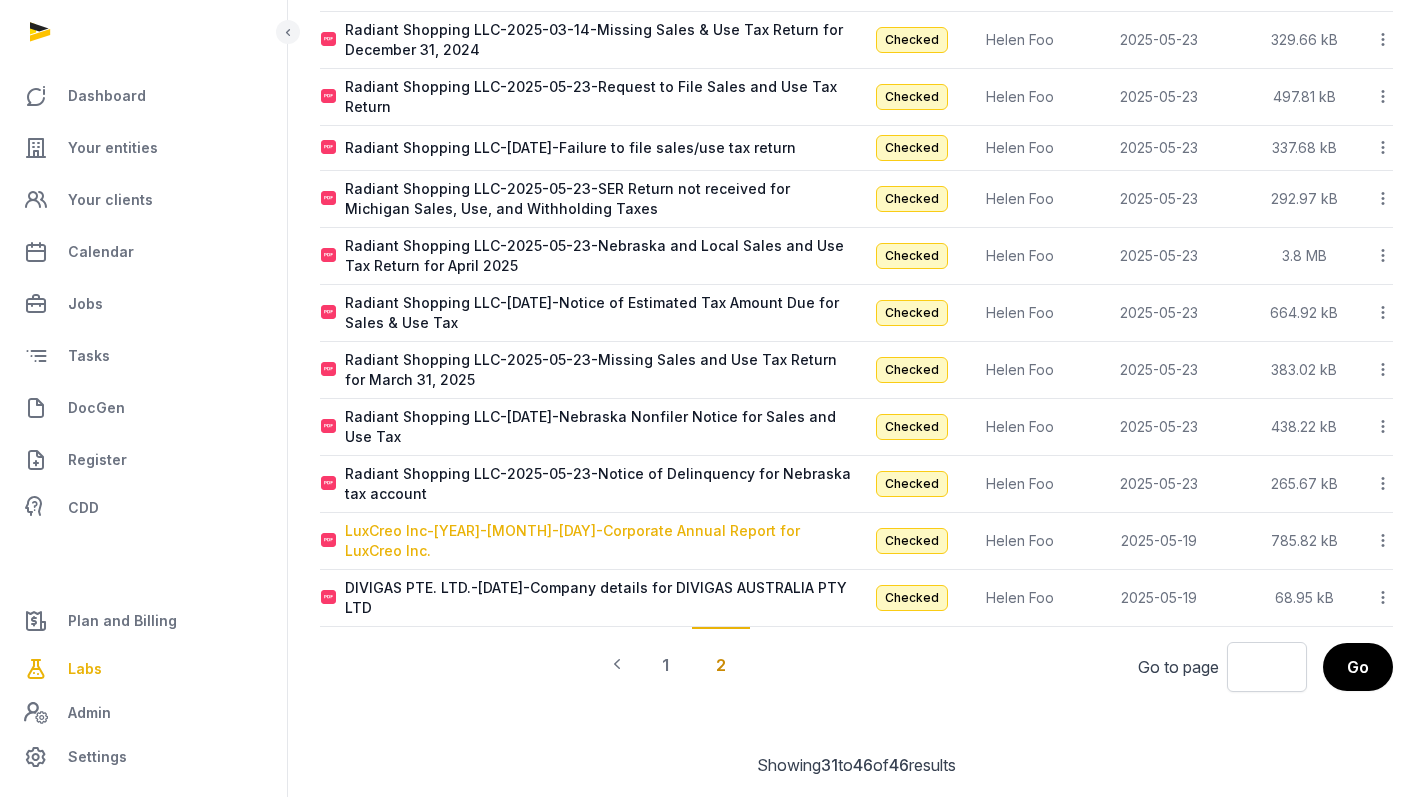 click on "LuxCreo Inc-[YEAR]-[MONTH]-[DAY]-Corporate Annual Report for LuxCreo Inc." at bounding box center (600, 541) 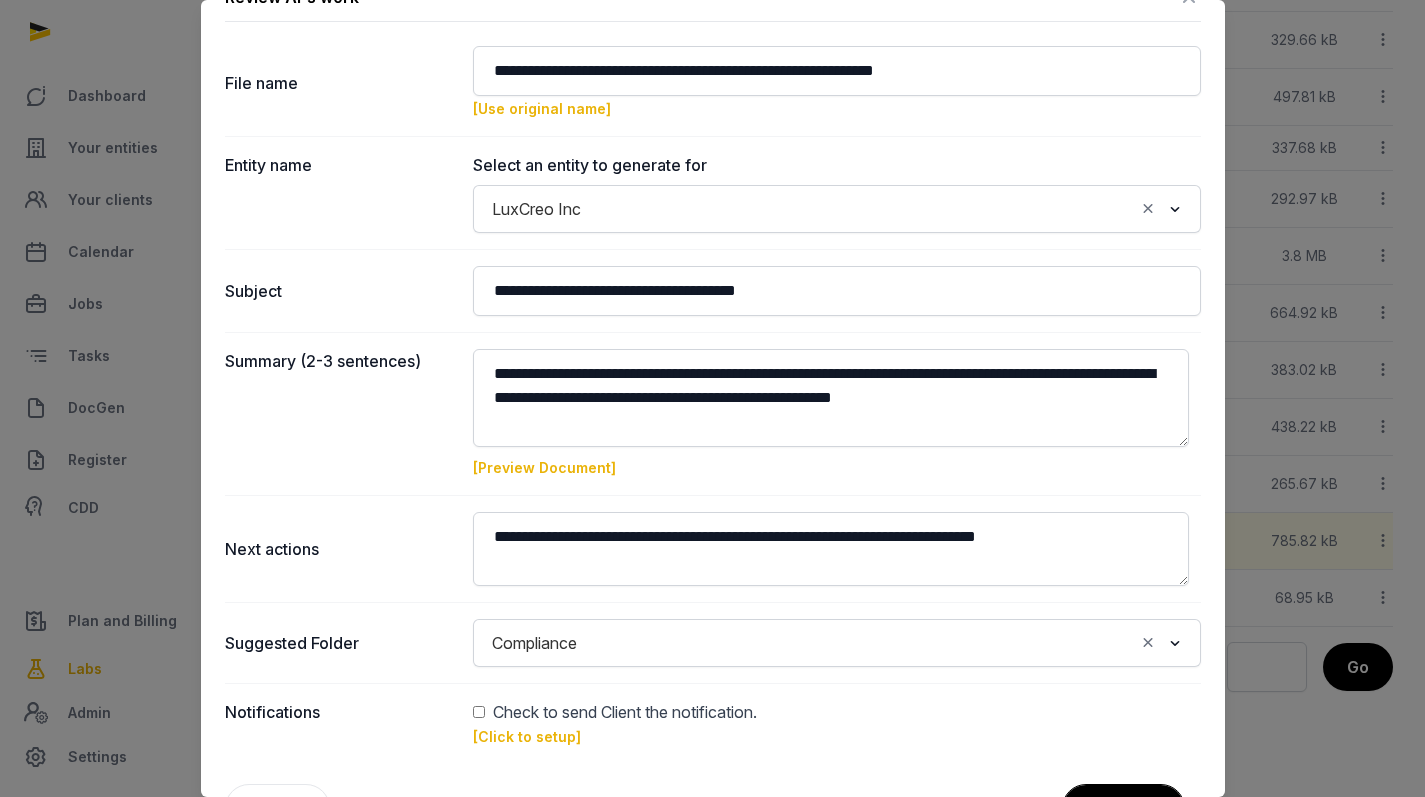 scroll, scrollTop: 41, scrollLeft: 0, axis: vertical 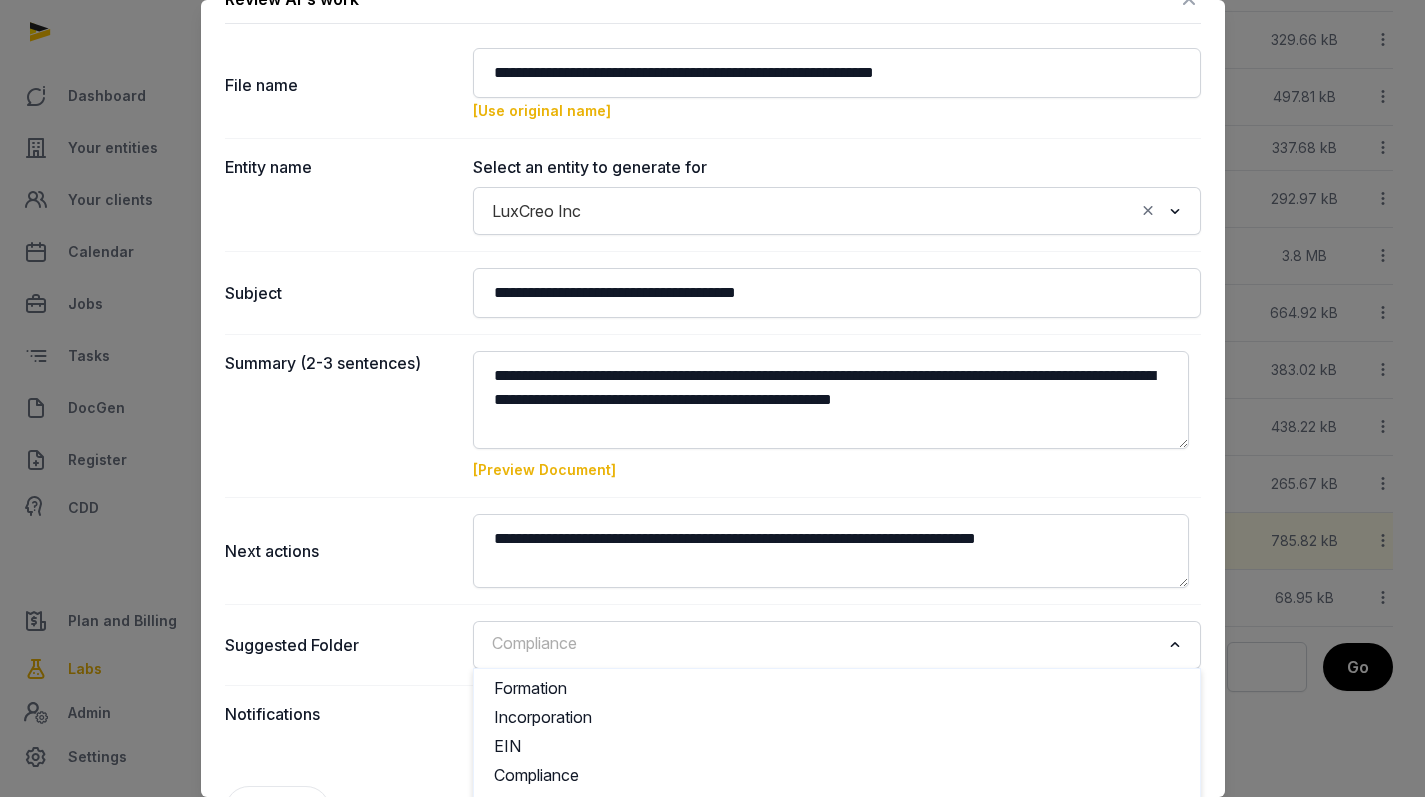 click 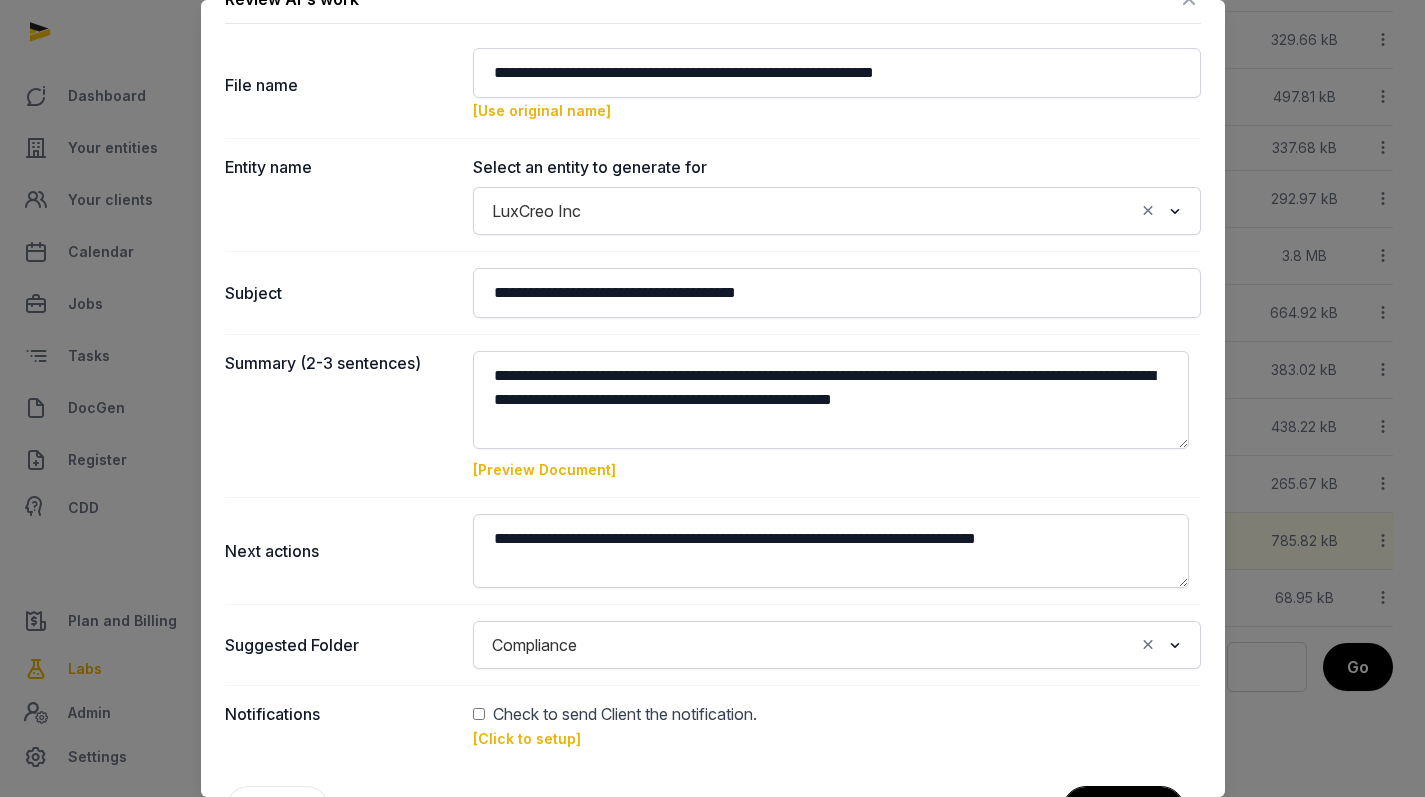 click 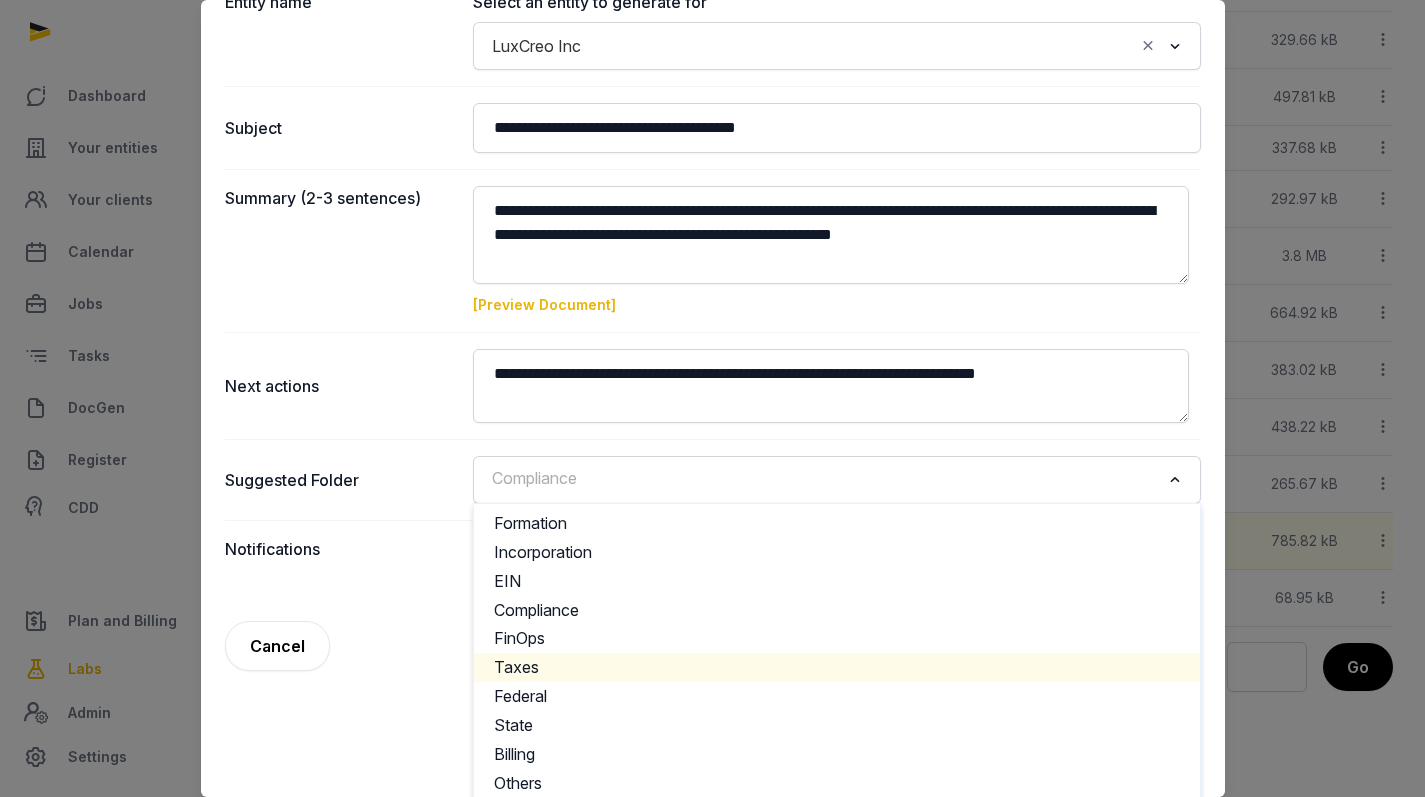 scroll, scrollTop: 204, scrollLeft: 0, axis: vertical 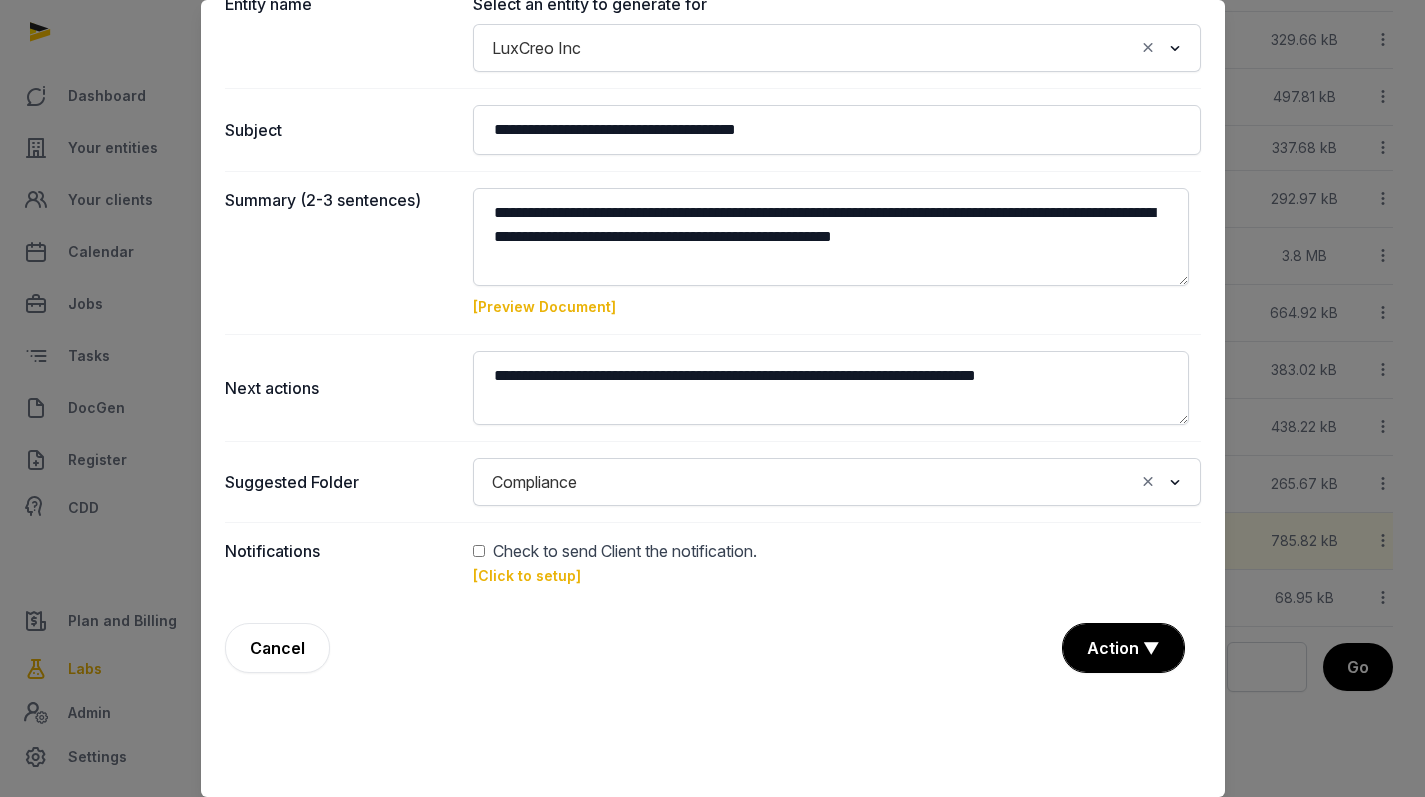 click on "Suggested Folder  Compliance Loading... Formation Incorporation EIN Compliance FinOps Taxes Federal State Billing Others" at bounding box center [713, 481] 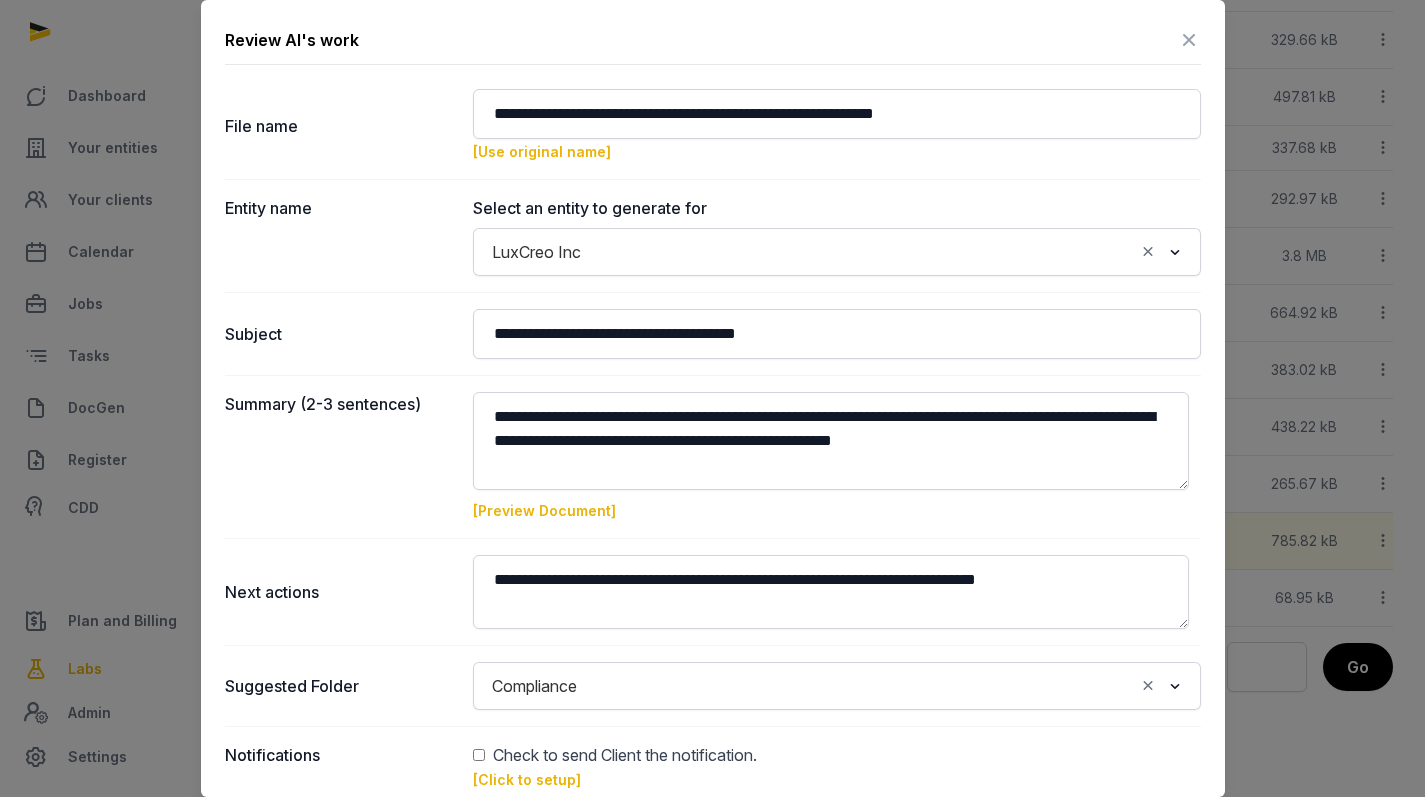 scroll, scrollTop: 0, scrollLeft: 0, axis: both 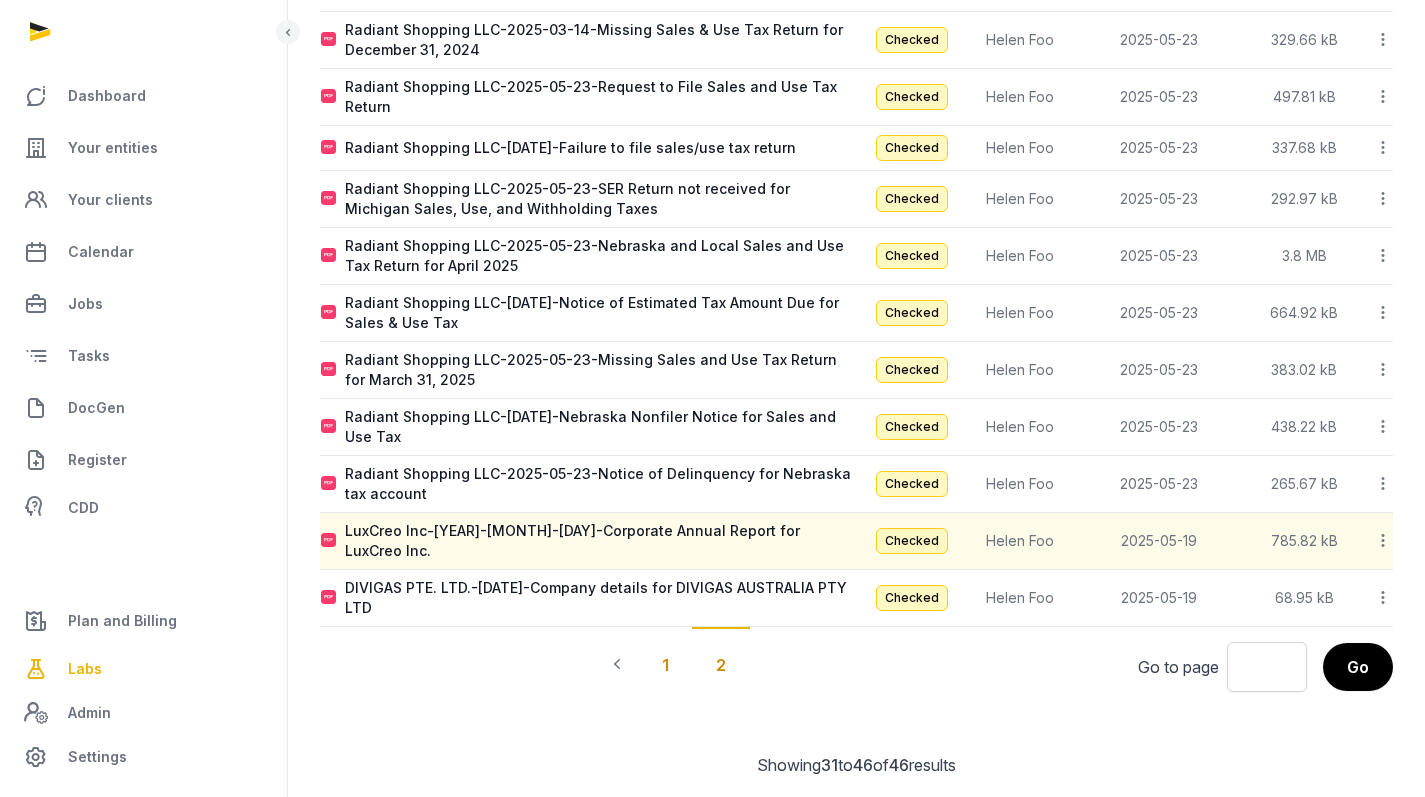 click on "1" 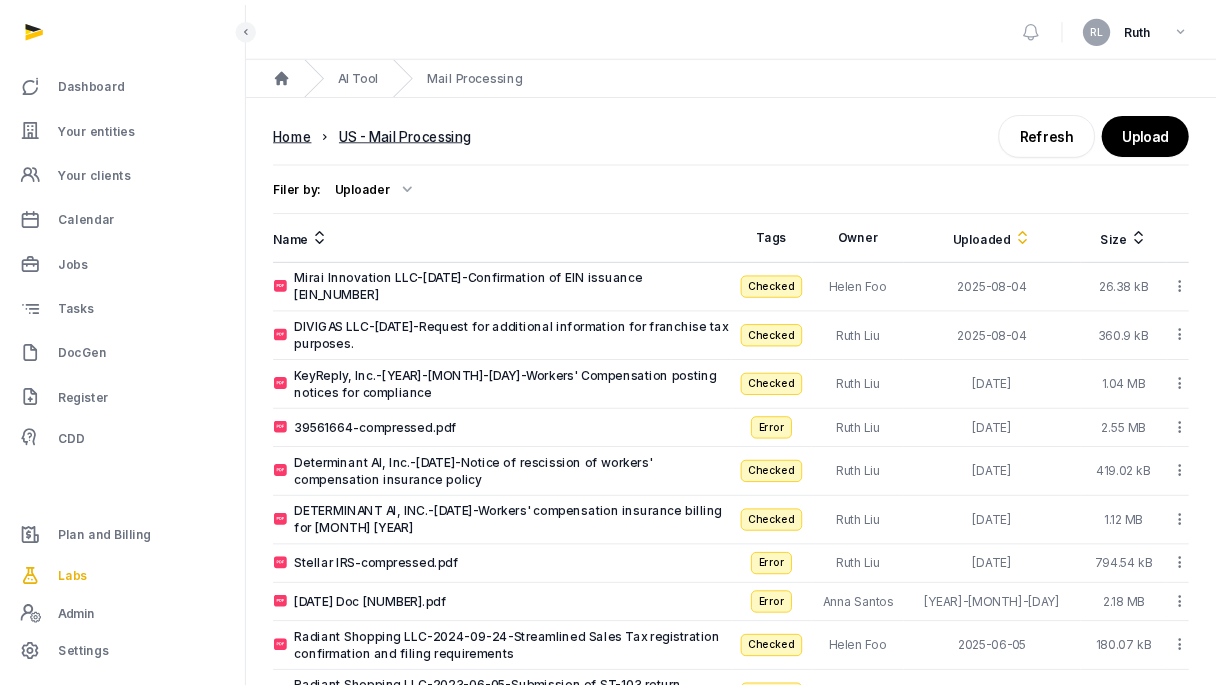 scroll, scrollTop: 0, scrollLeft: 0, axis: both 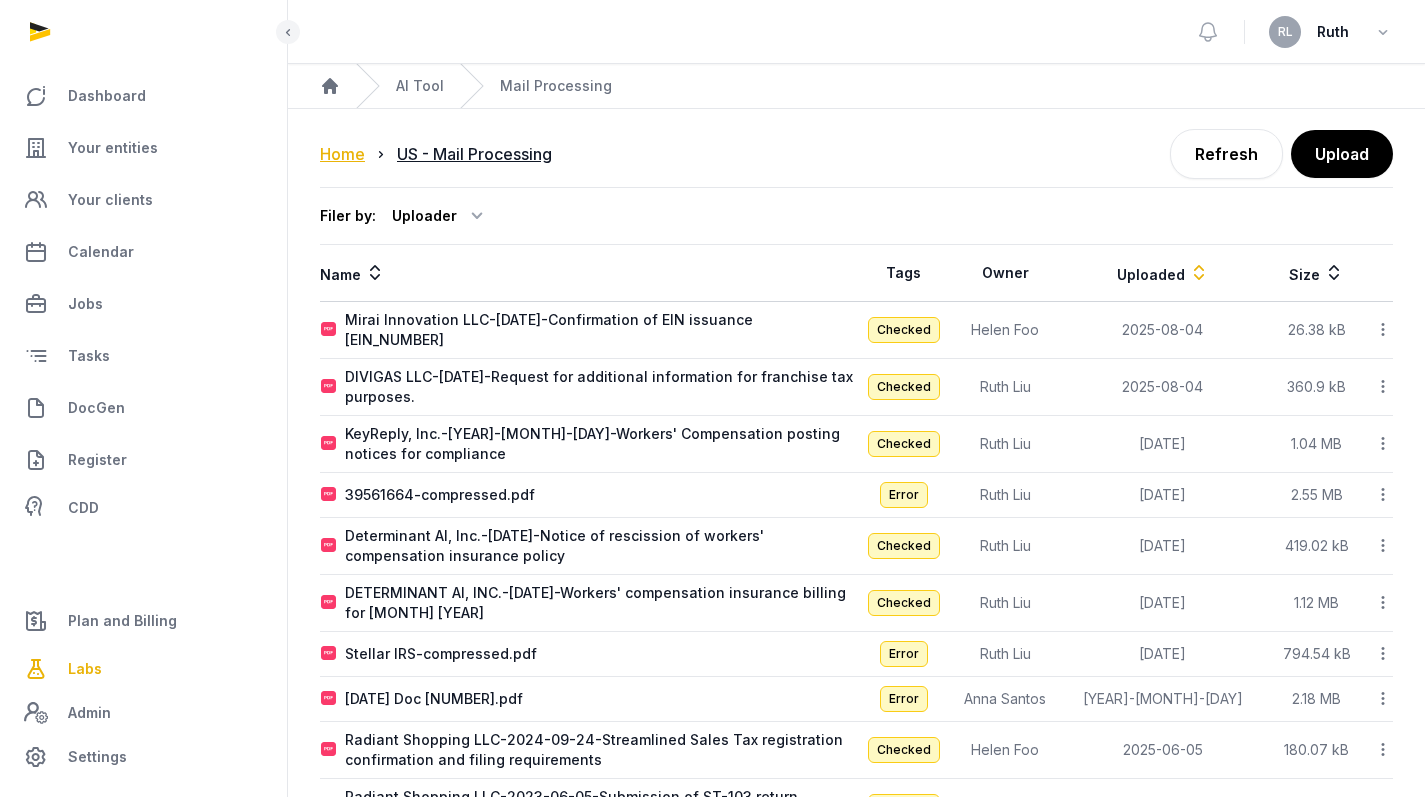 click on "Home" at bounding box center (342, 154) 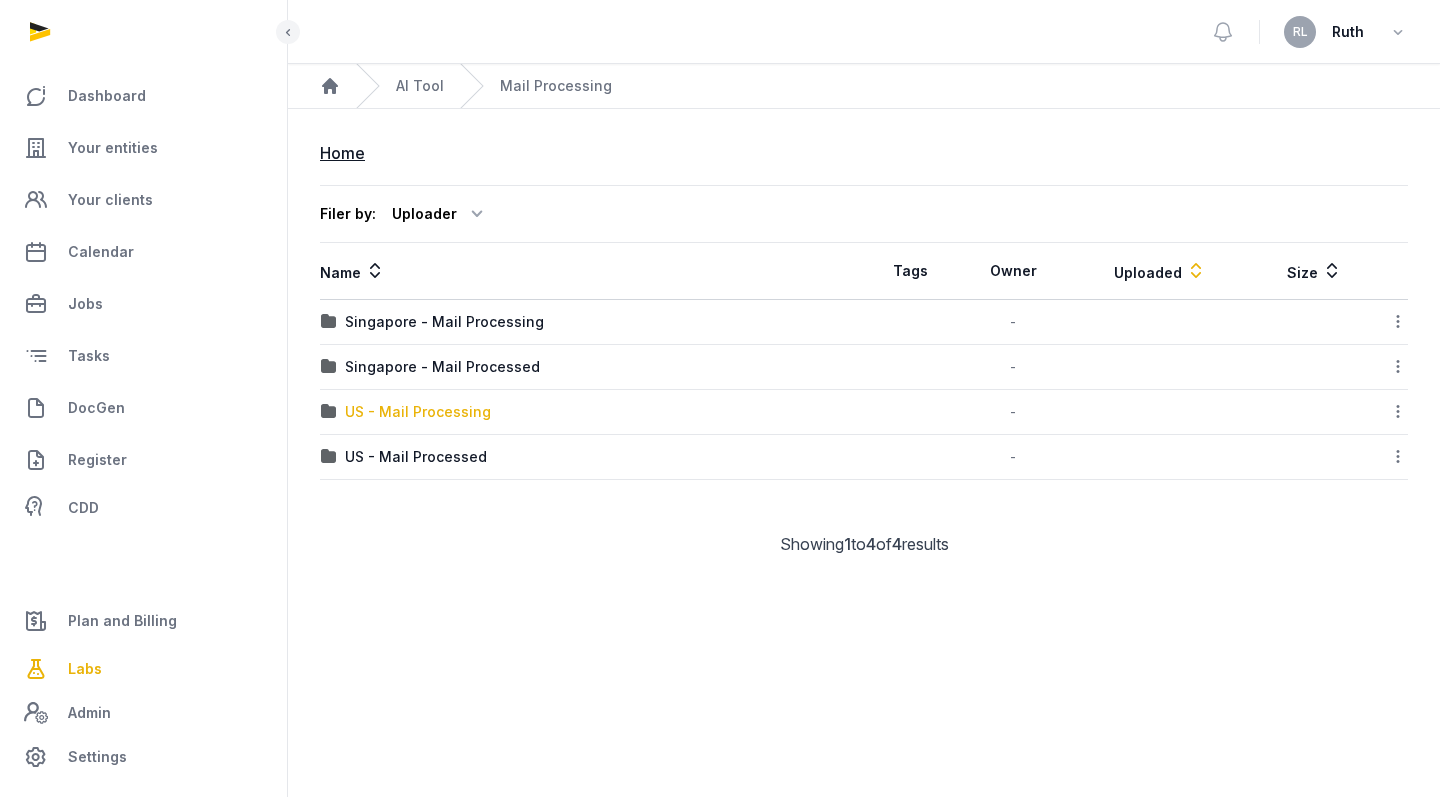 click on "US - Mail Processing" at bounding box center (418, 412) 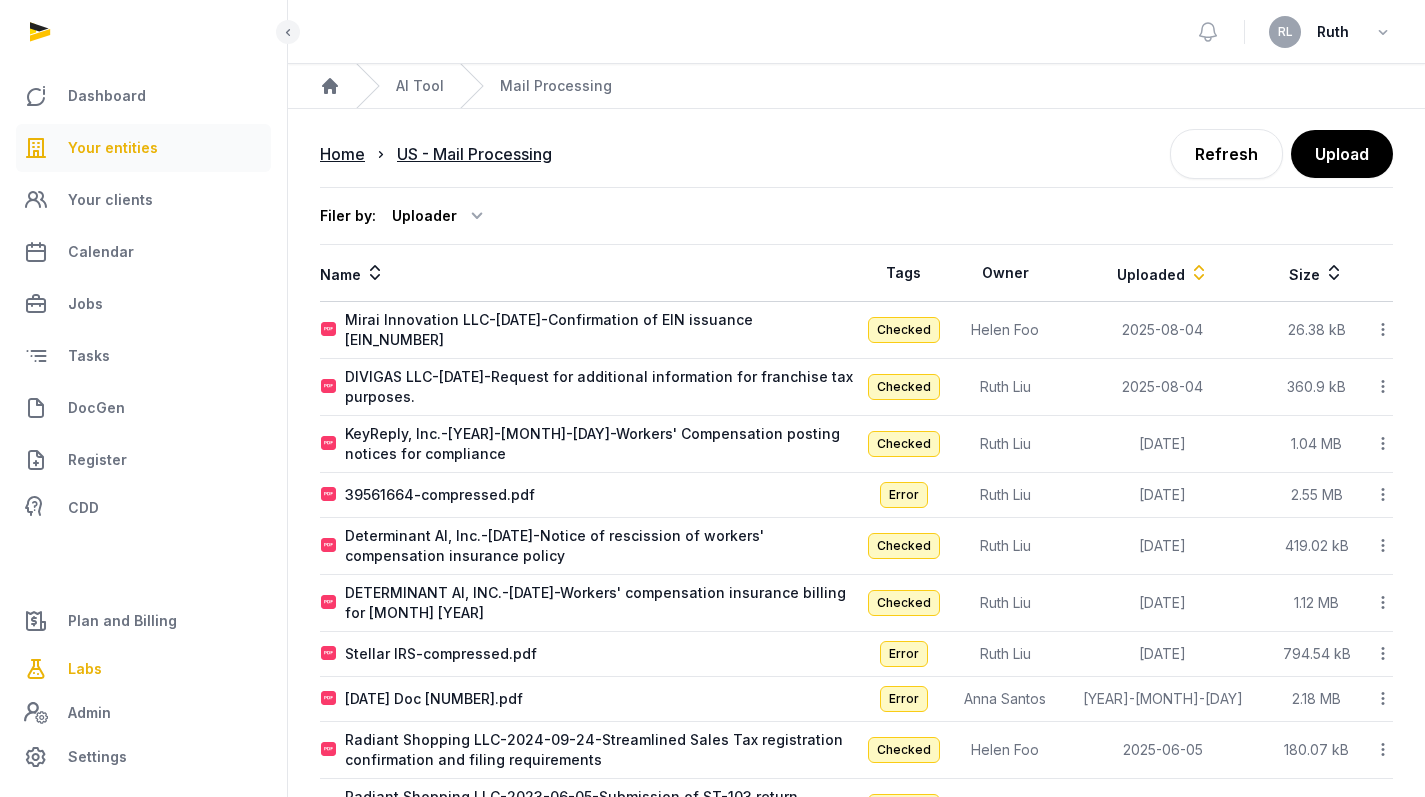 click on "Your entities" at bounding box center [113, 148] 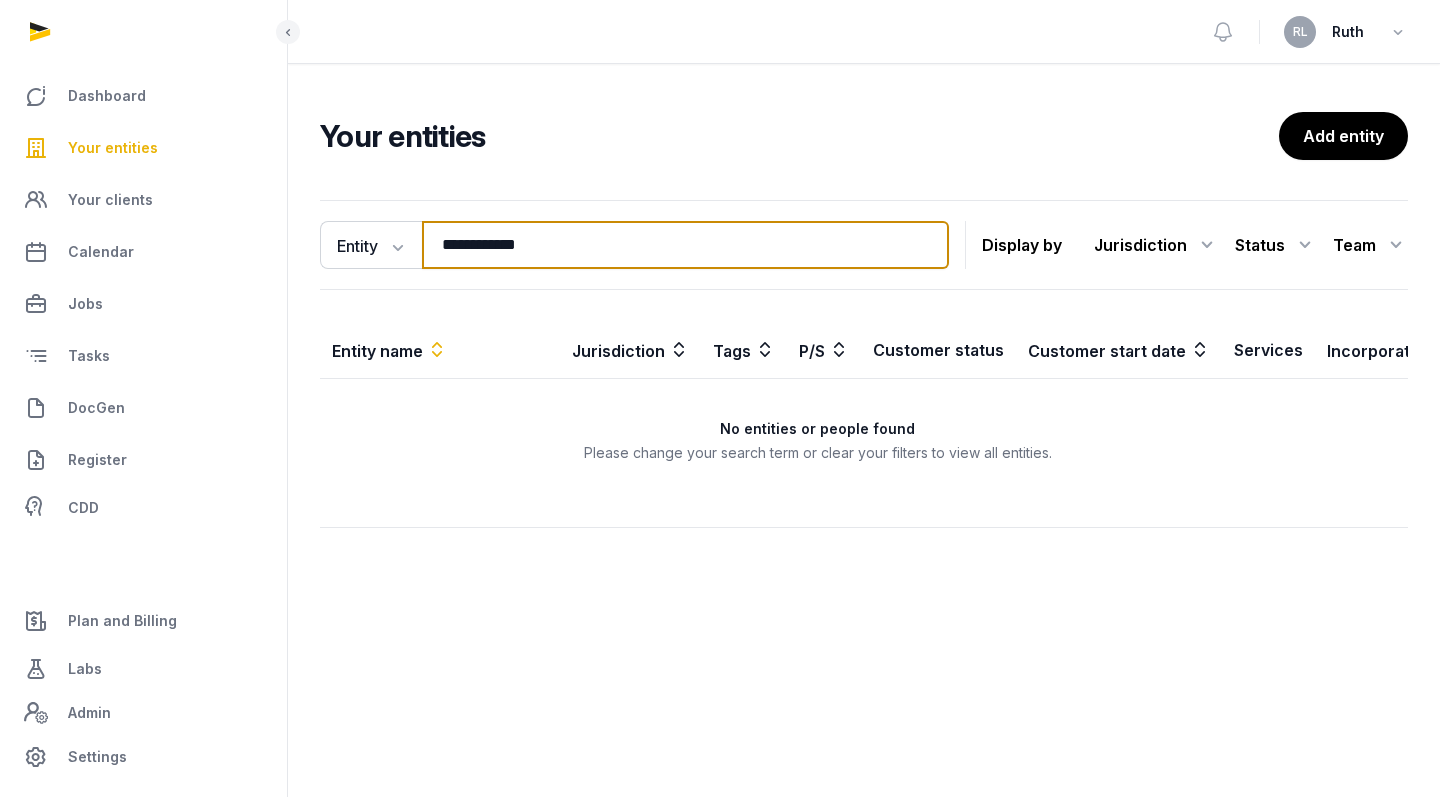click on "**********" at bounding box center [685, 245] 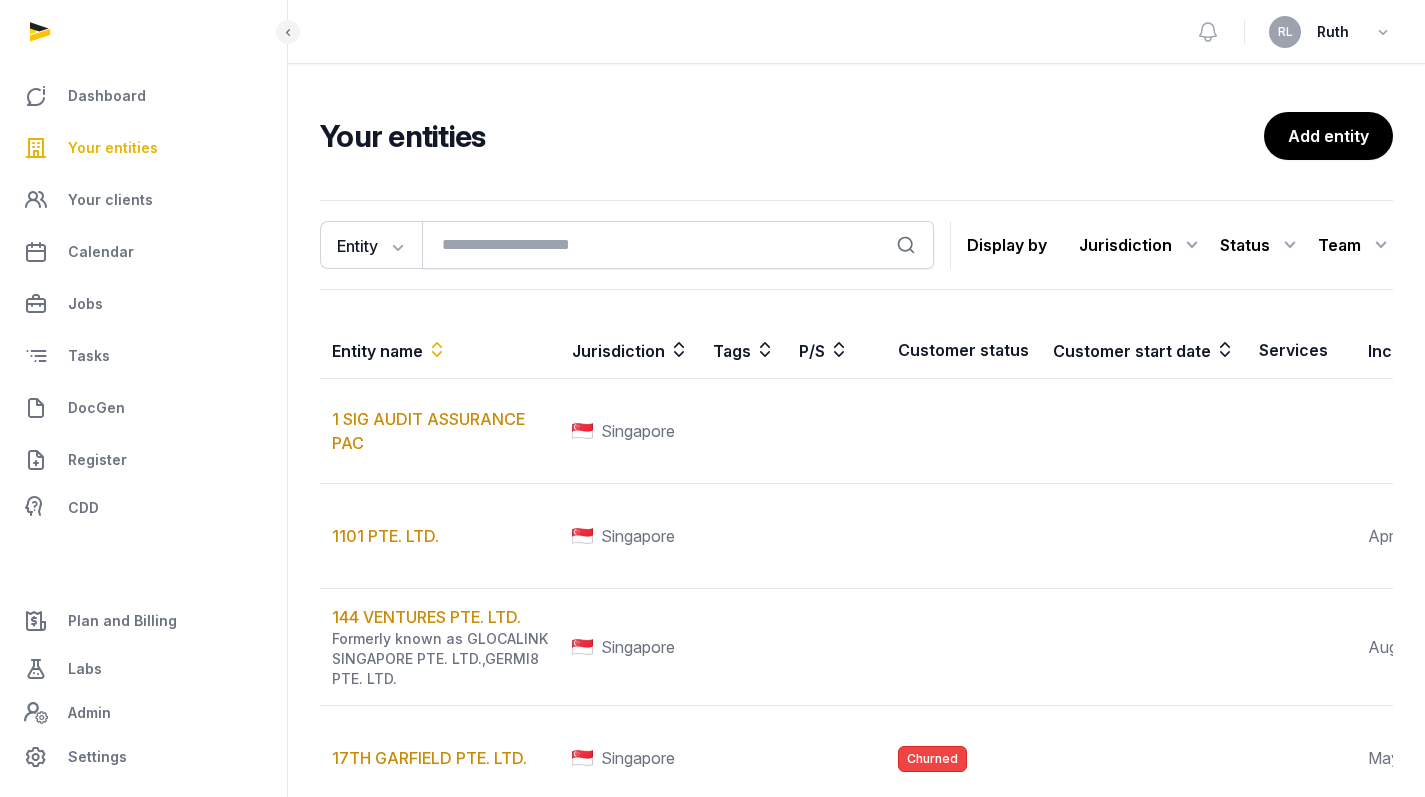 click on "Your entities" at bounding box center [113, 148] 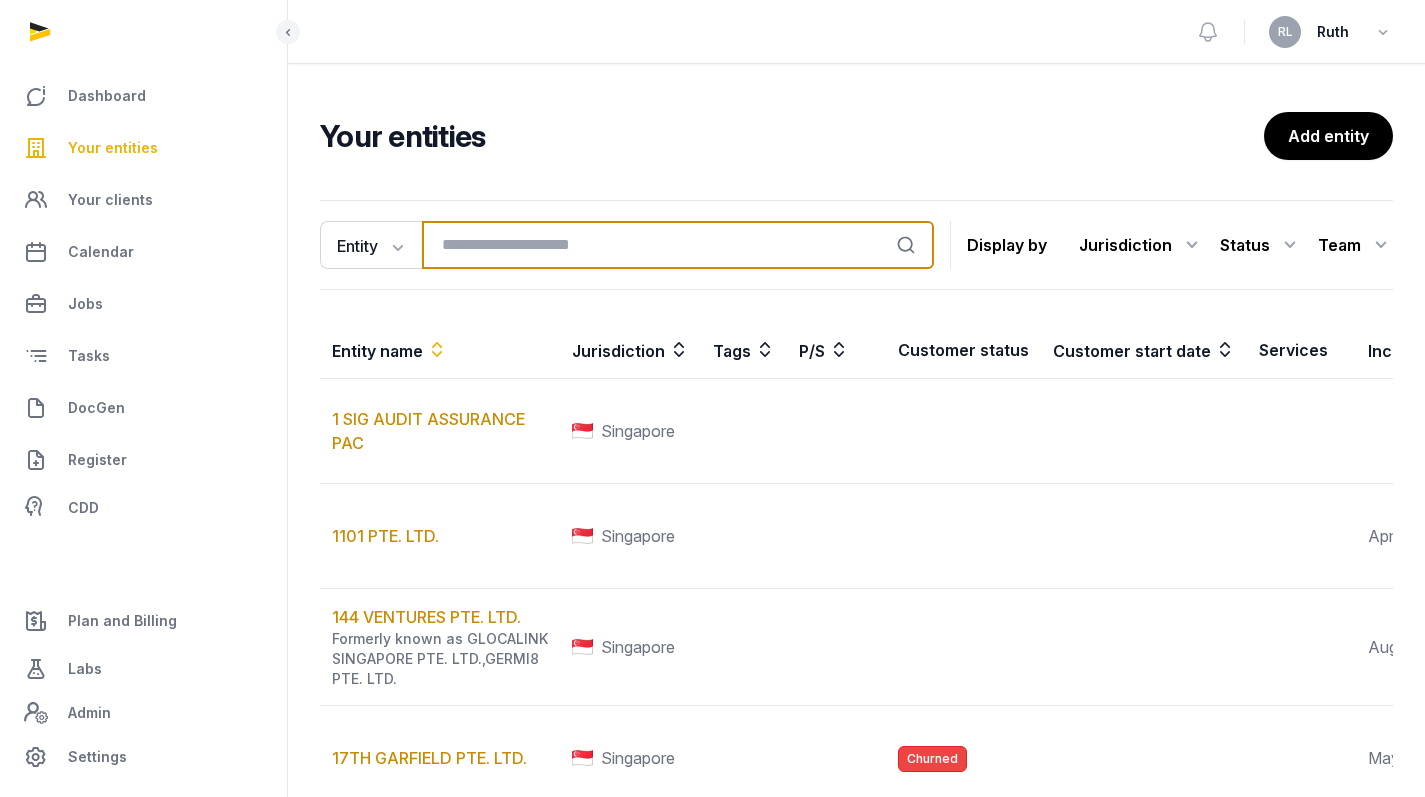click at bounding box center [678, 245] 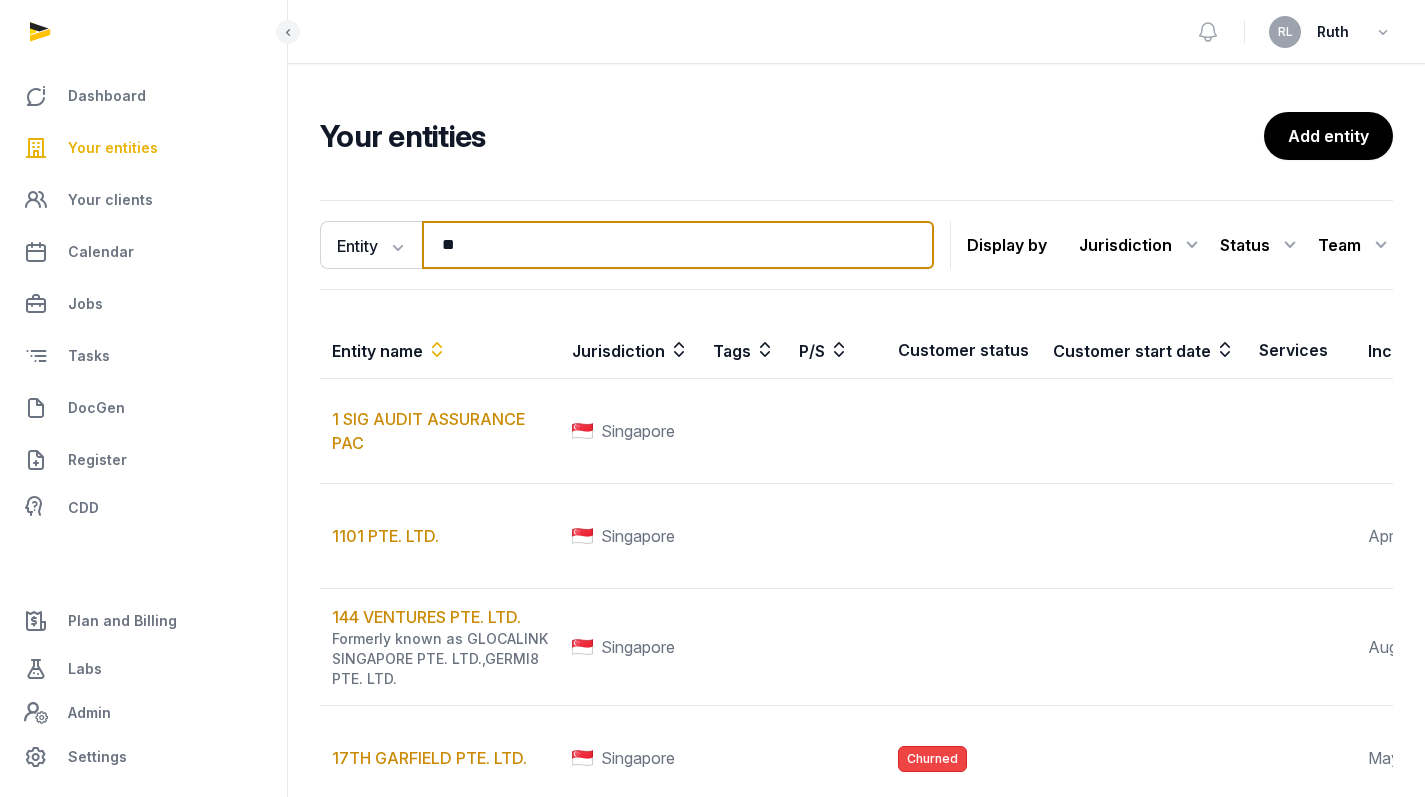 type on "*" 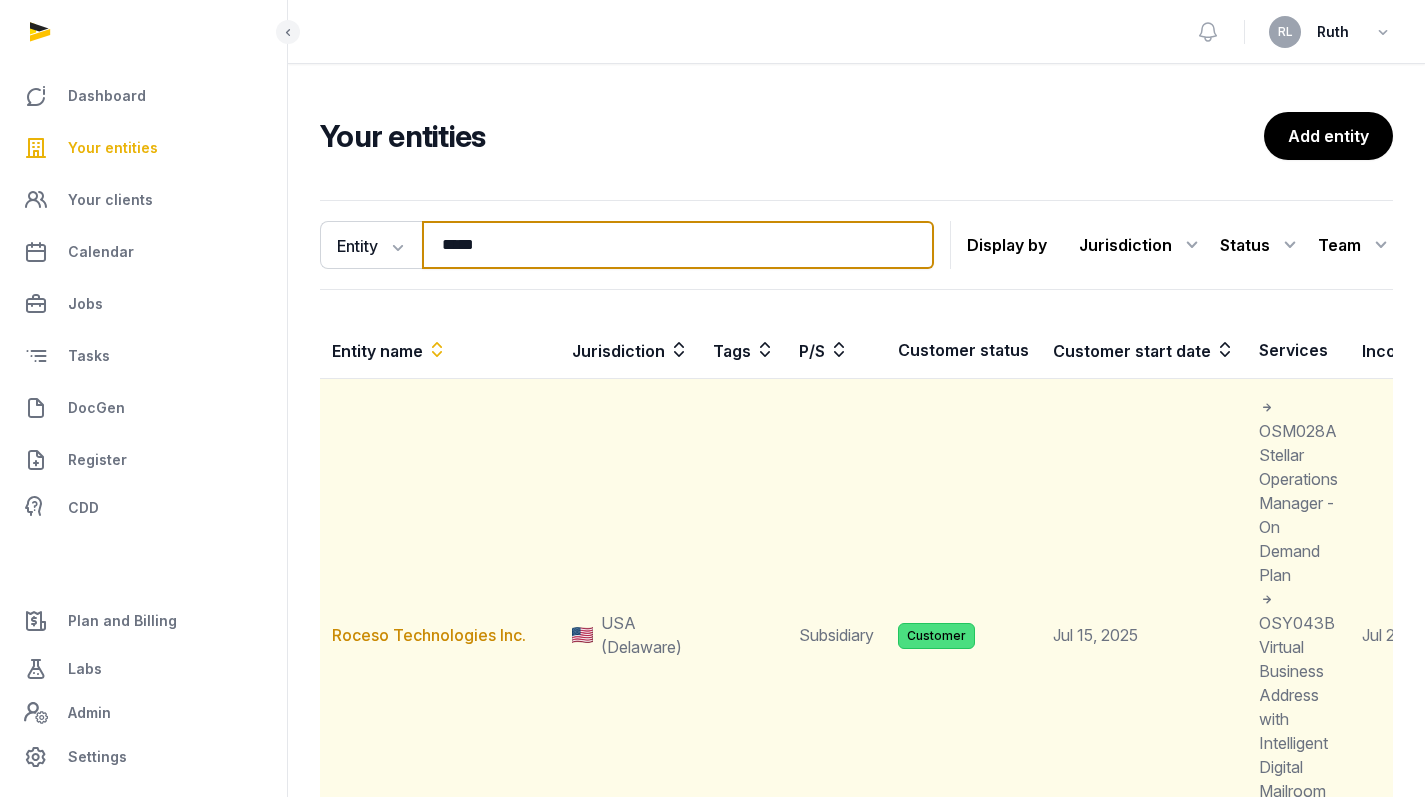 type on "*****" 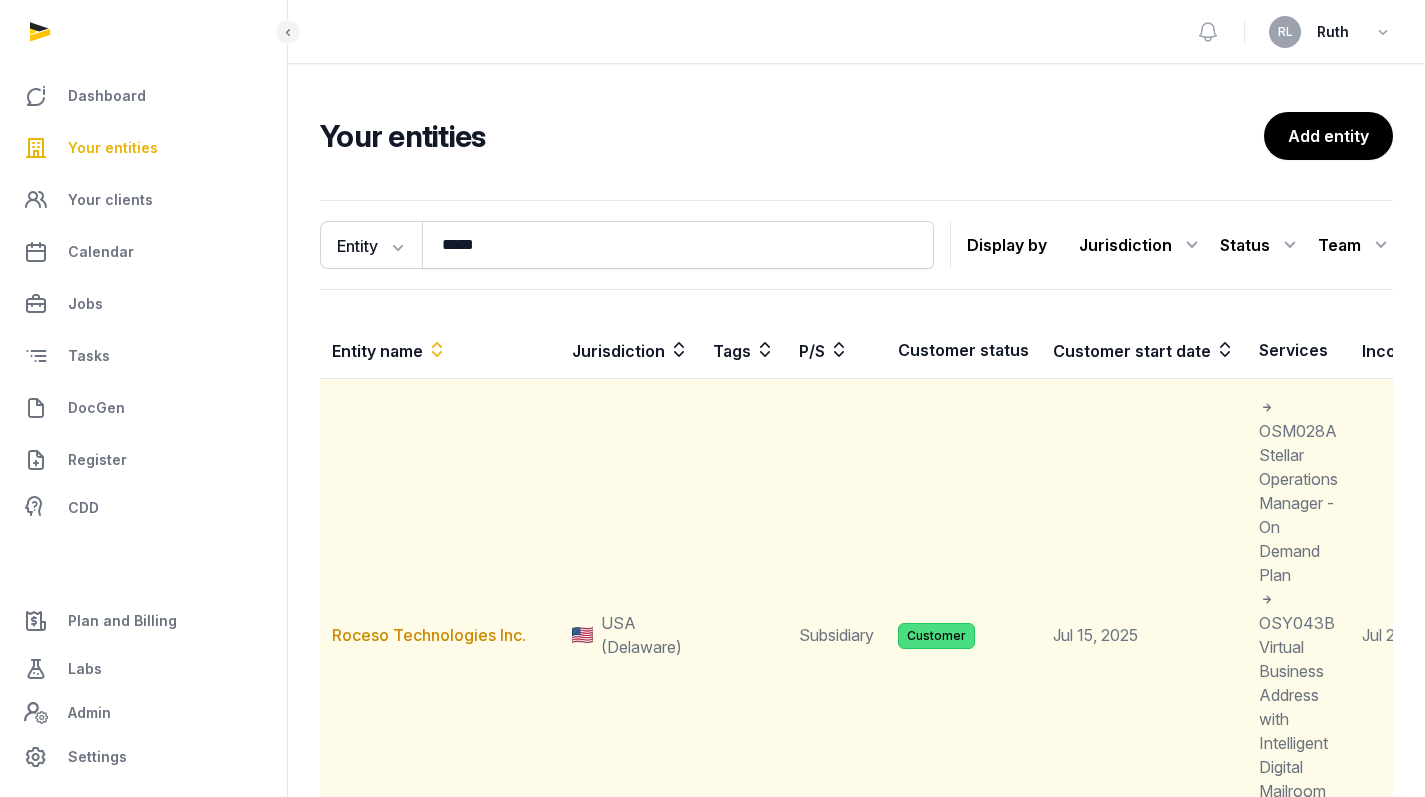click on "USA
(Delaware)" at bounding box center (630, 635) 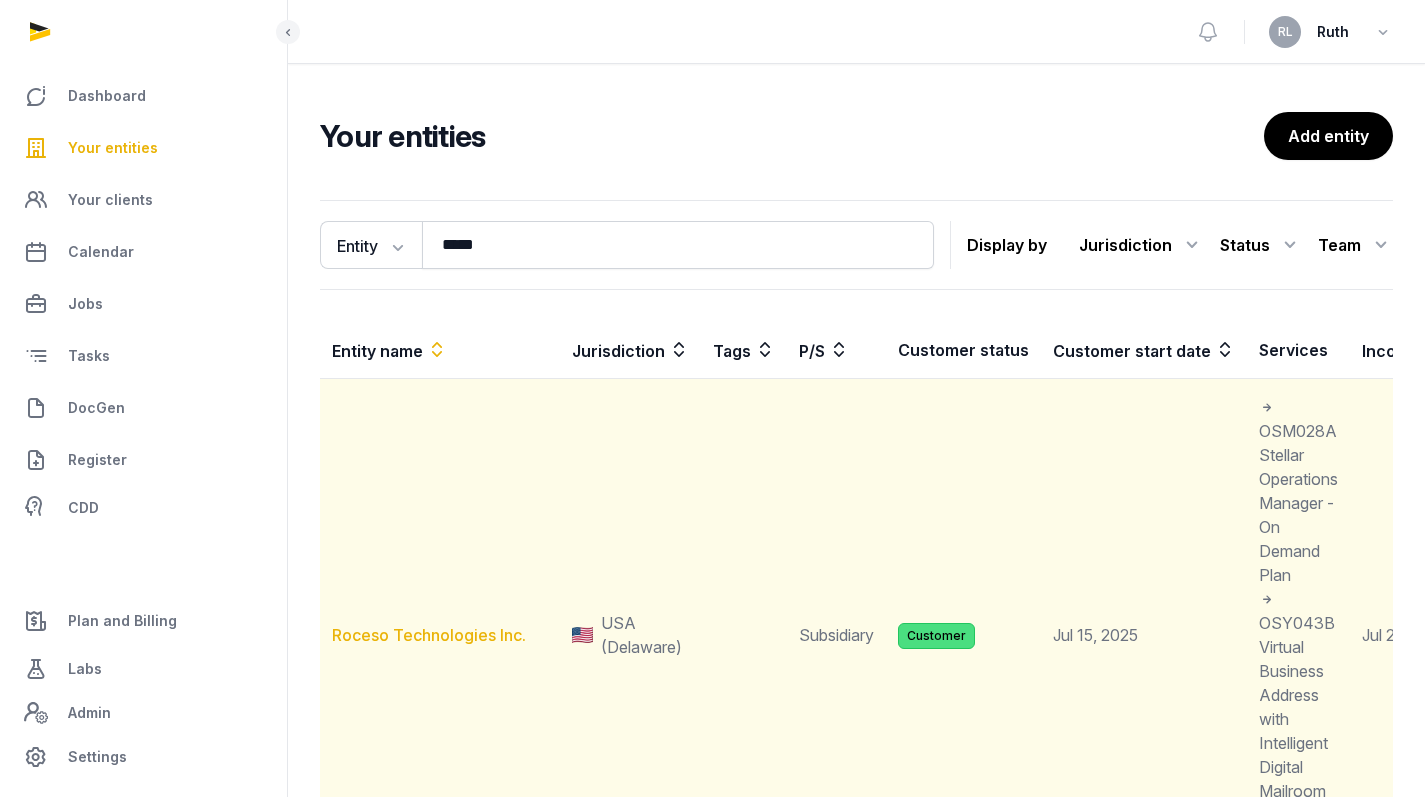click on "Roceso Technologies Inc." at bounding box center (429, 635) 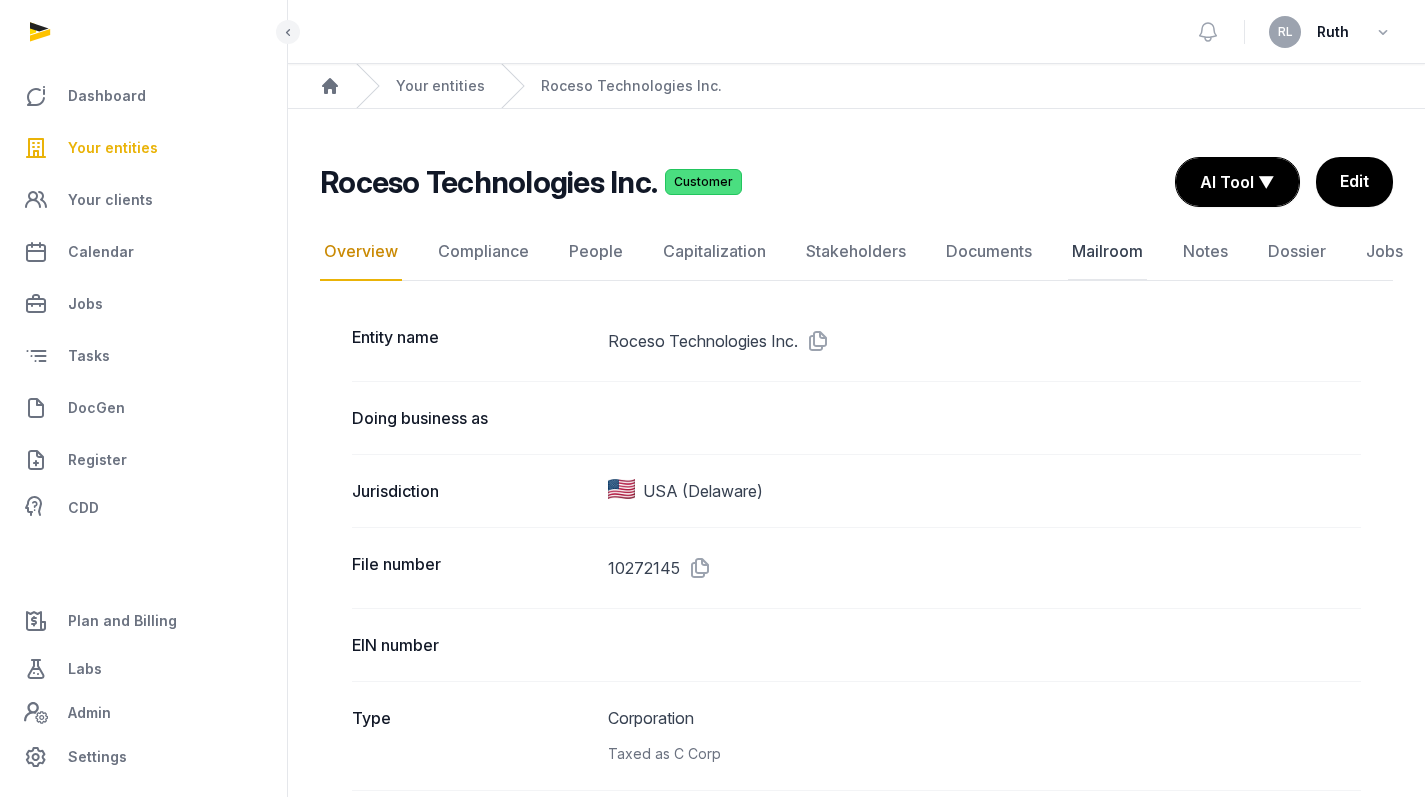 click on "Mailroom" 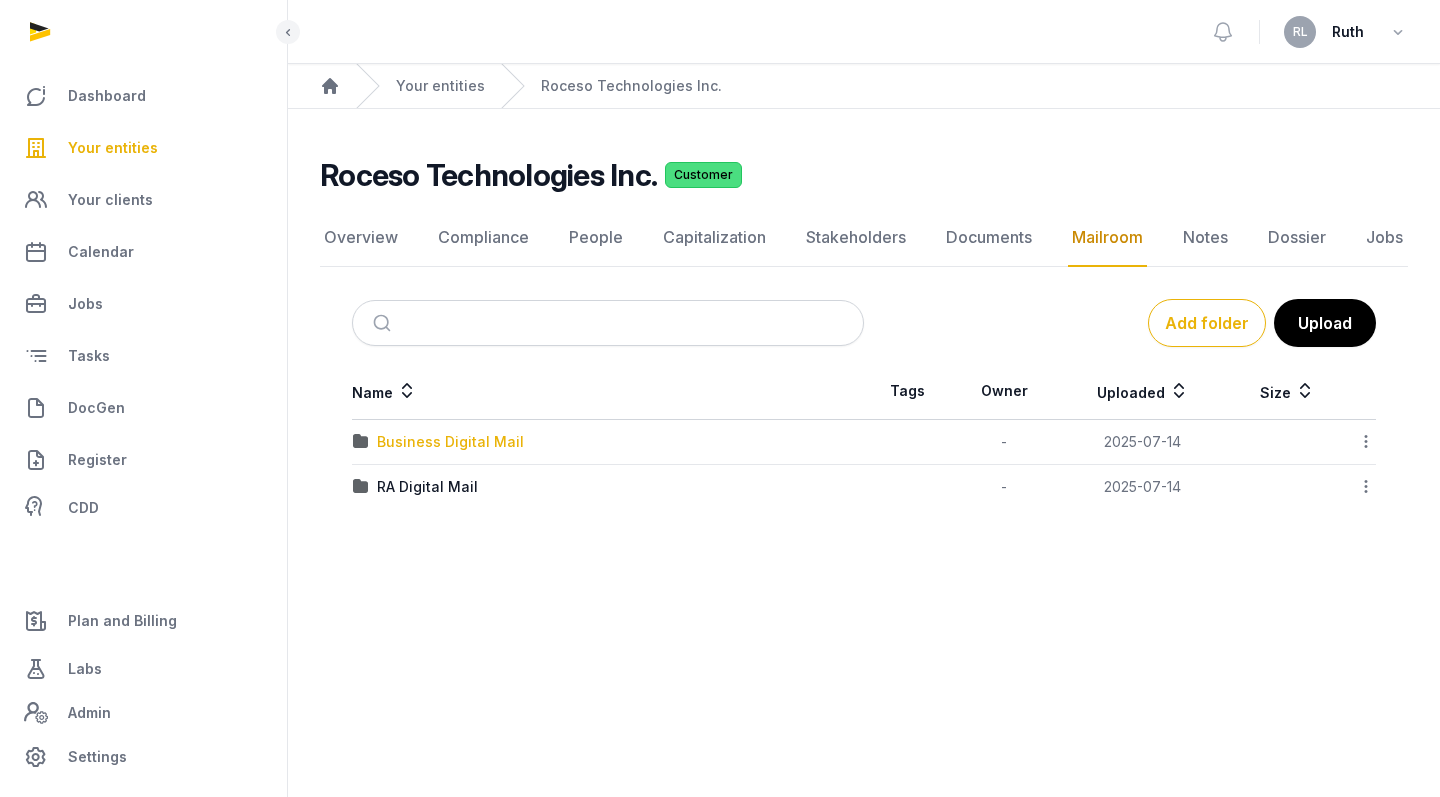 click on "Business Digital Mail" at bounding box center [450, 442] 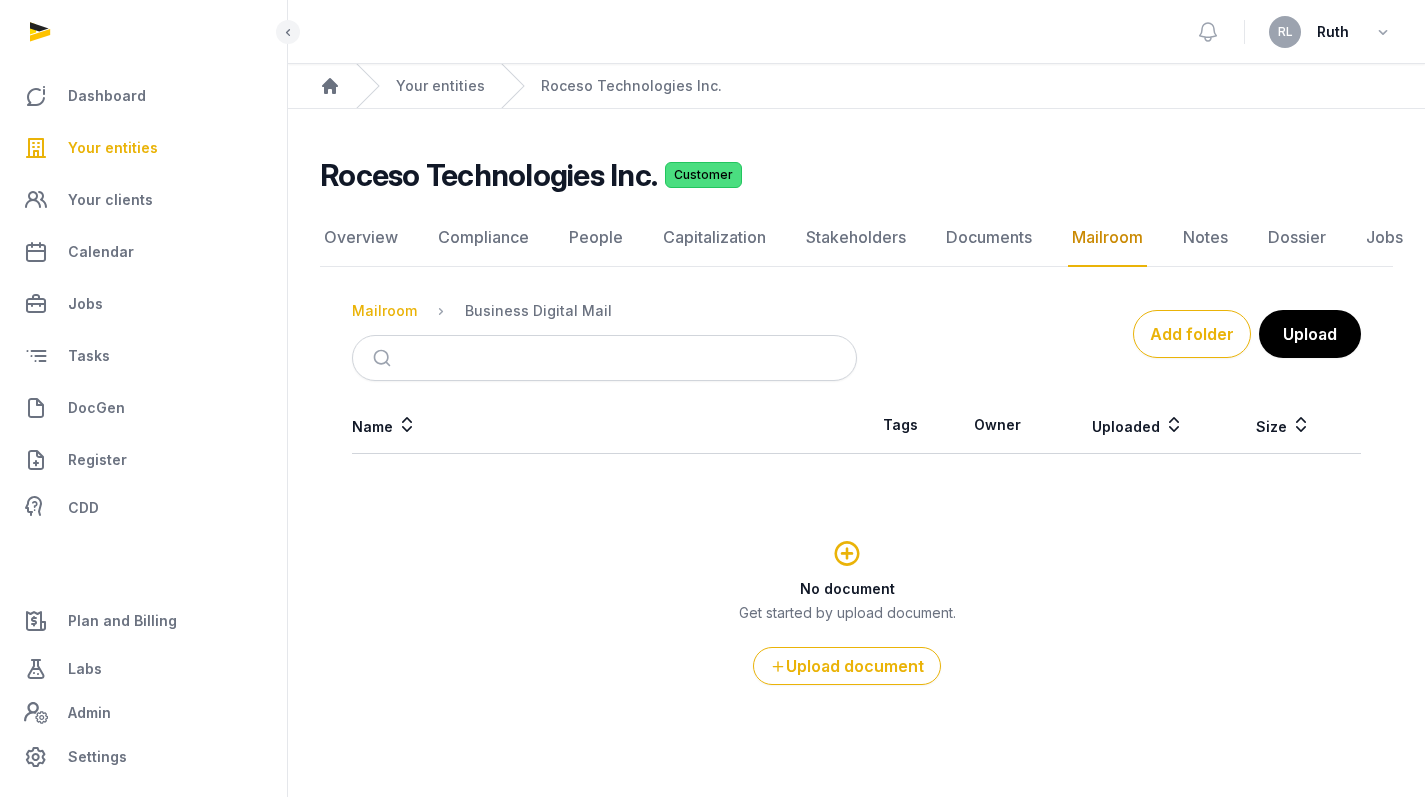 click on "Mailroom" at bounding box center [384, 311] 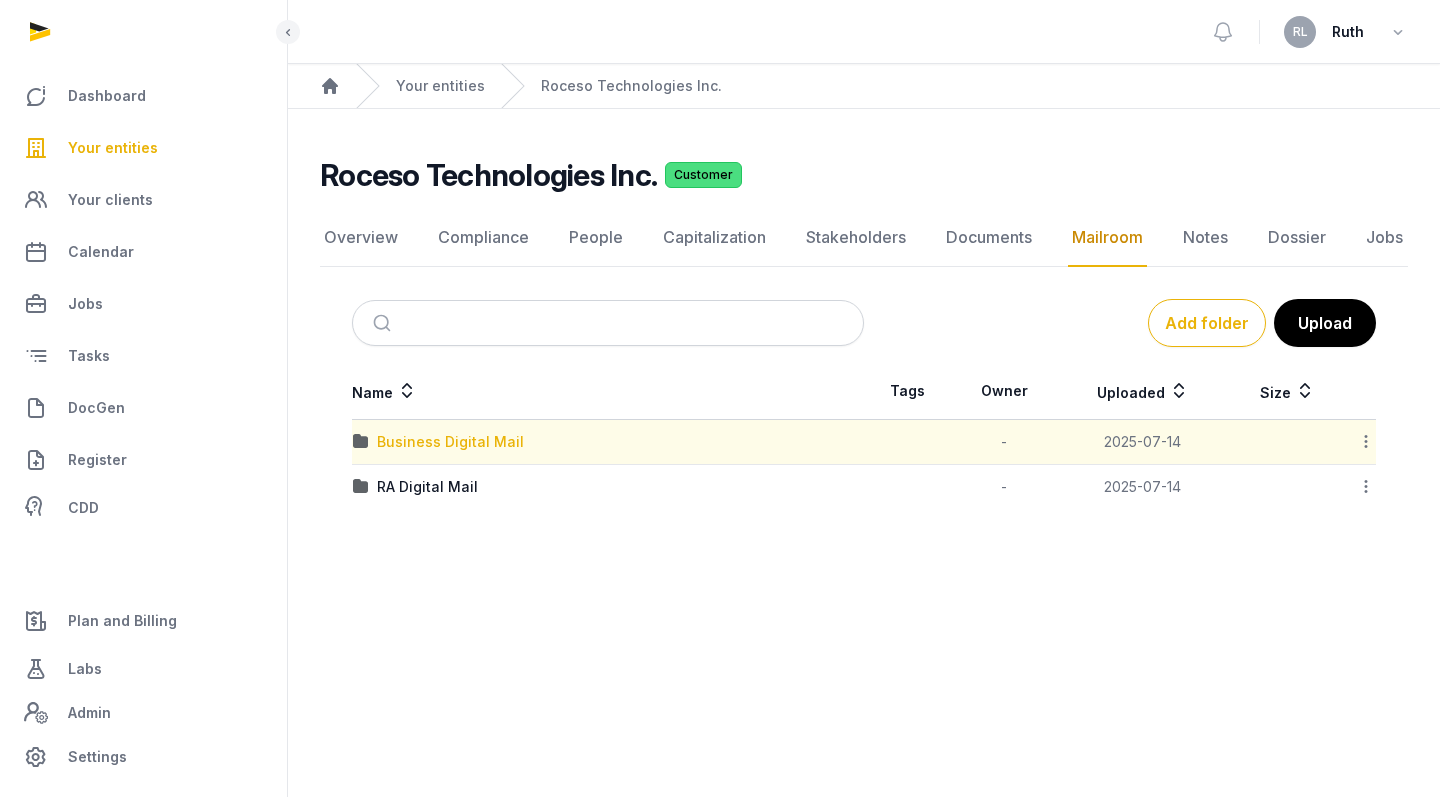 click on "Business Digital Mail" at bounding box center [450, 442] 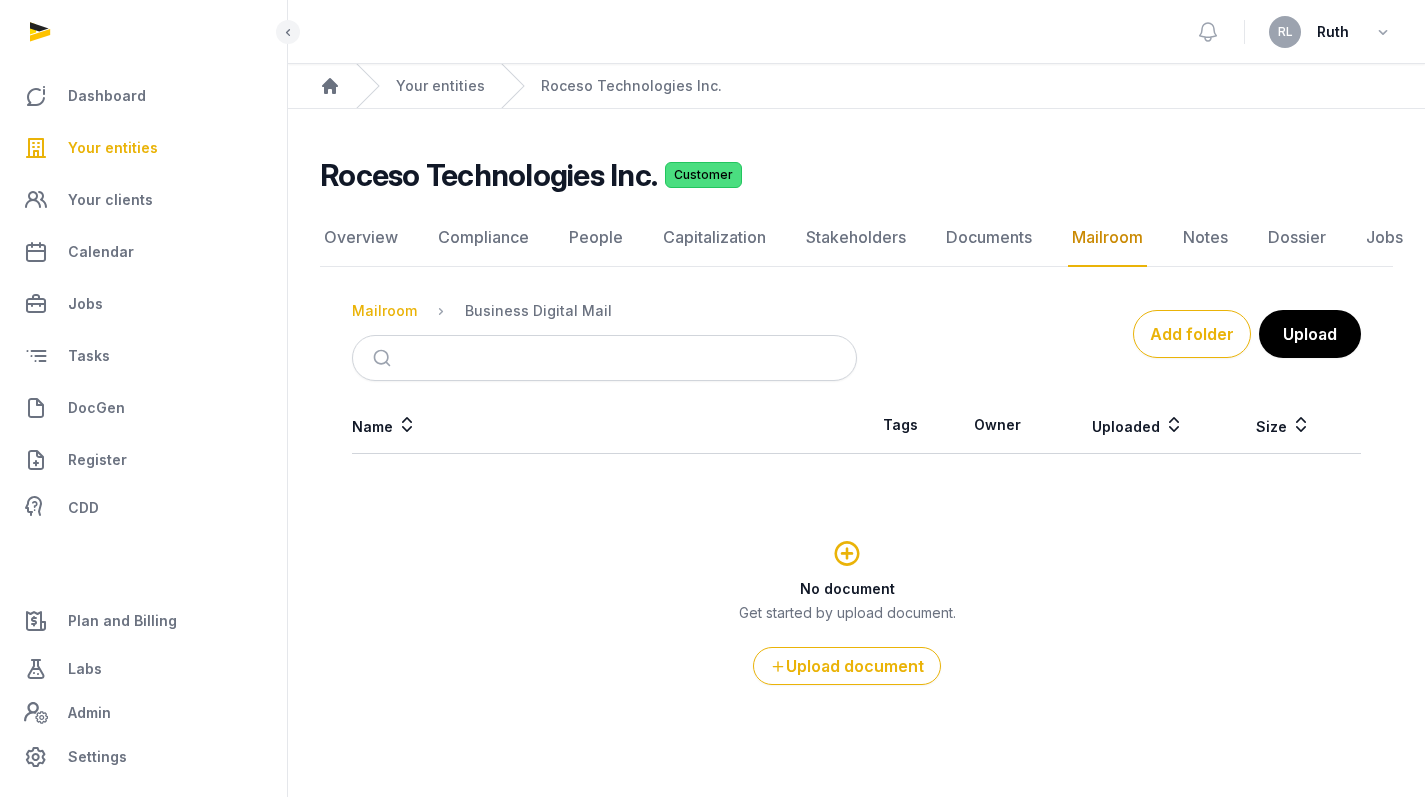 click on "Mailroom" at bounding box center (384, 311) 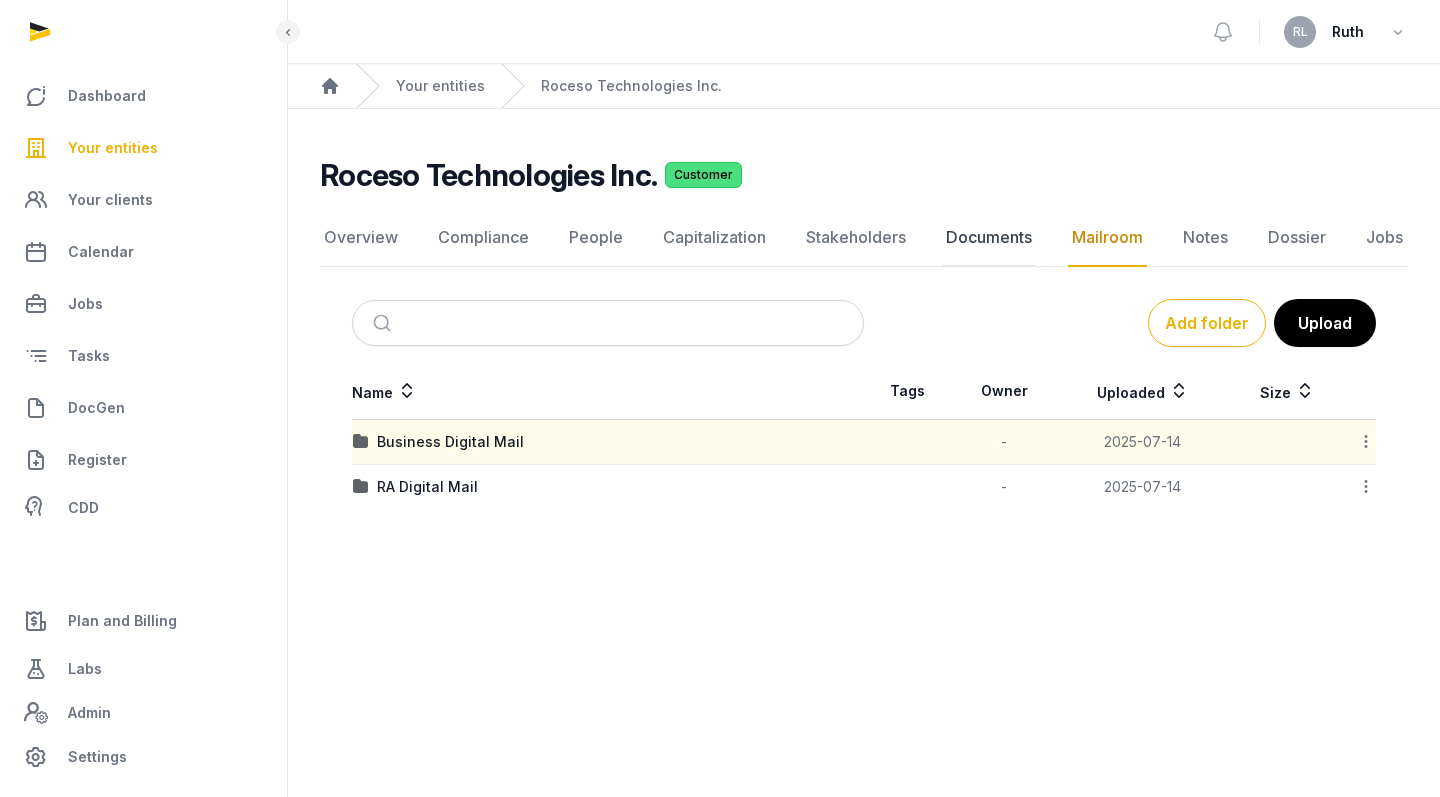 click on "Documents" 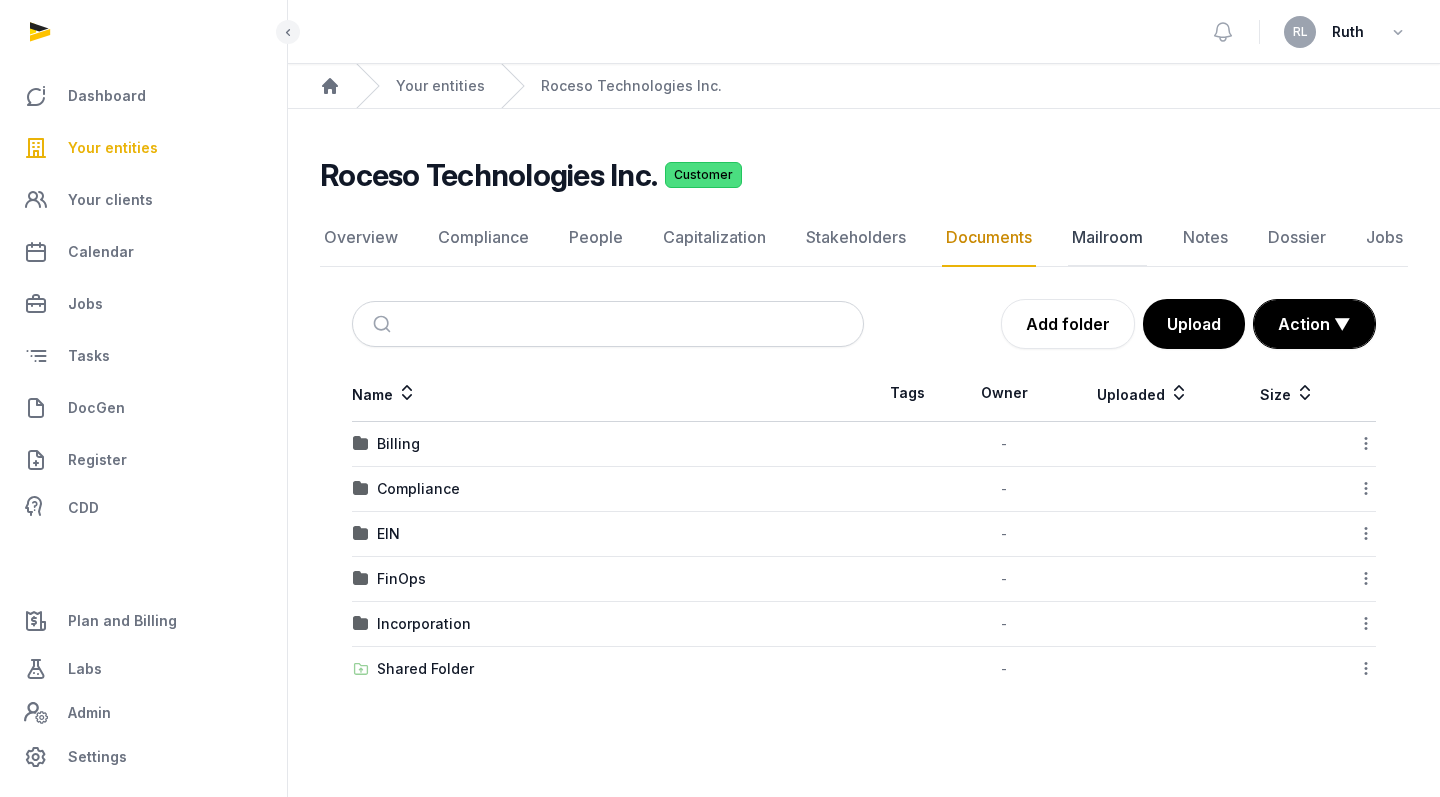 click on "Mailroom" 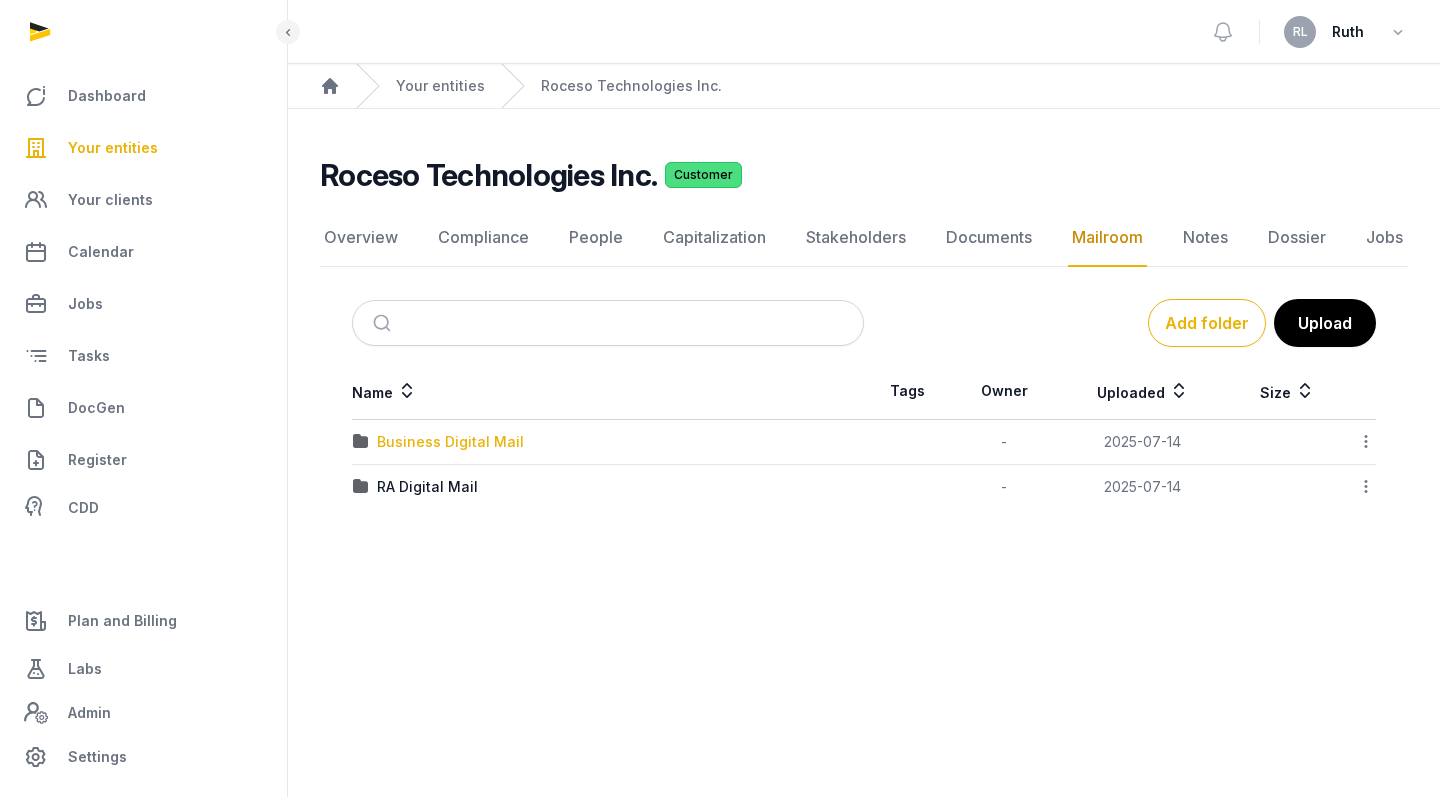 click on "Business Digital Mail" at bounding box center (450, 442) 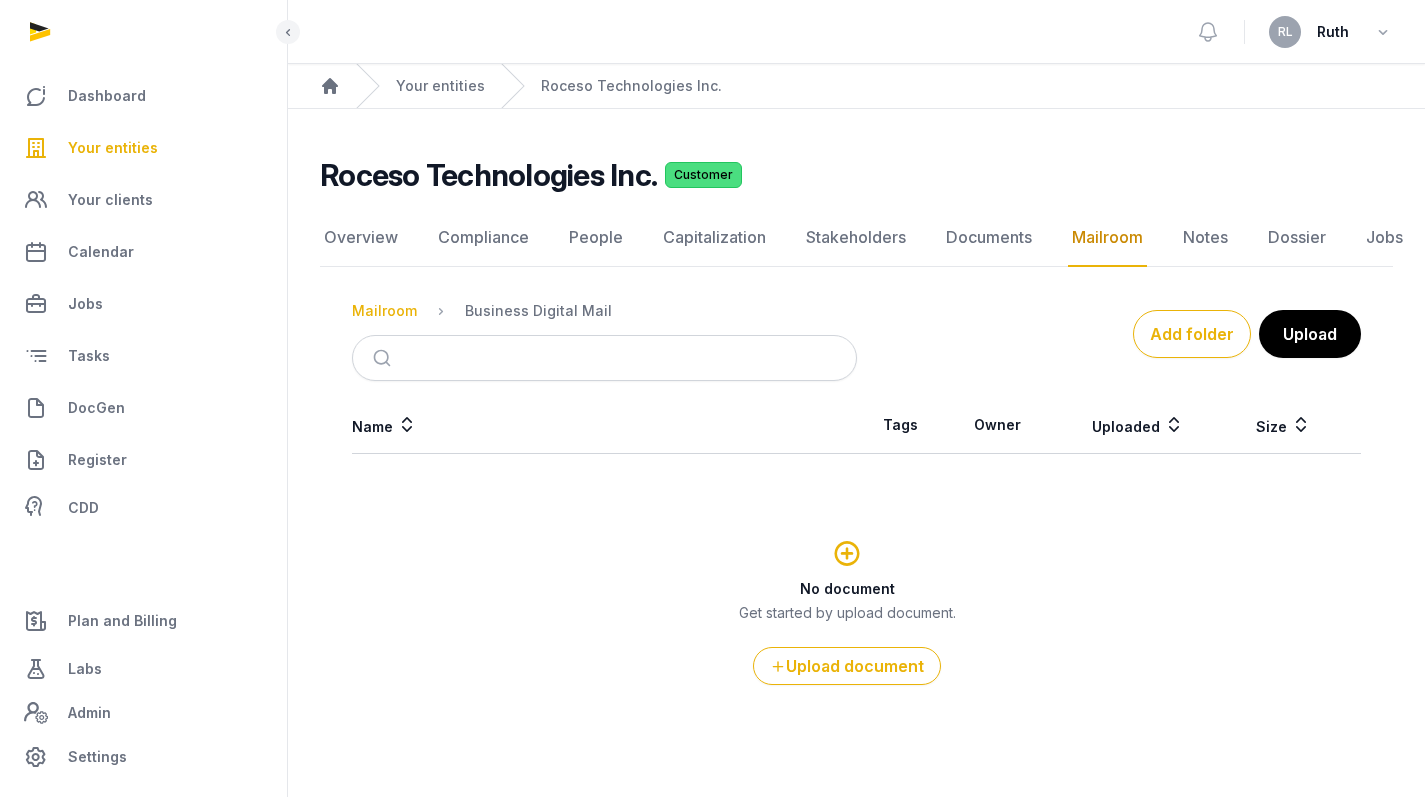 click on "Mailroom" at bounding box center [384, 311] 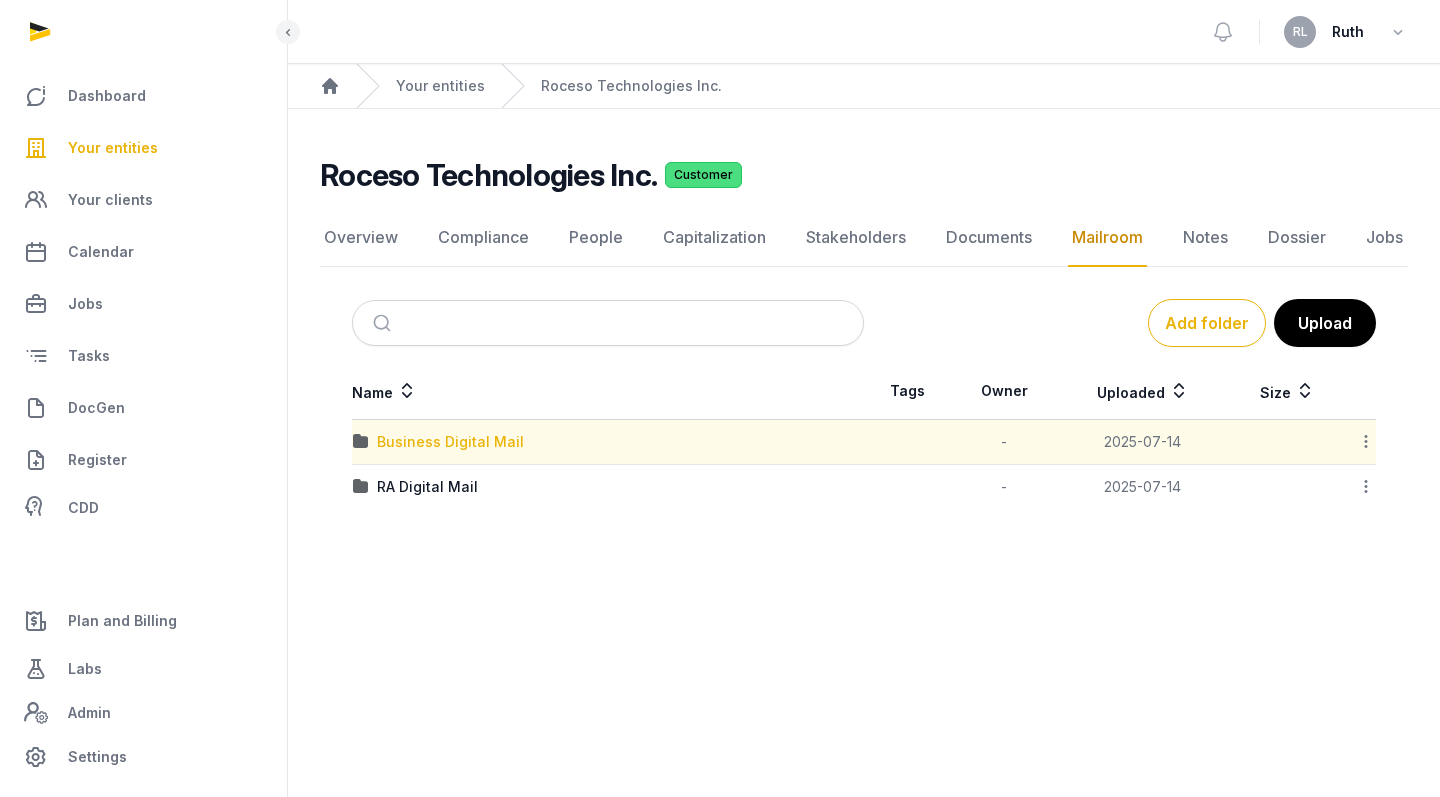 click on "Business Digital Mail" at bounding box center (450, 442) 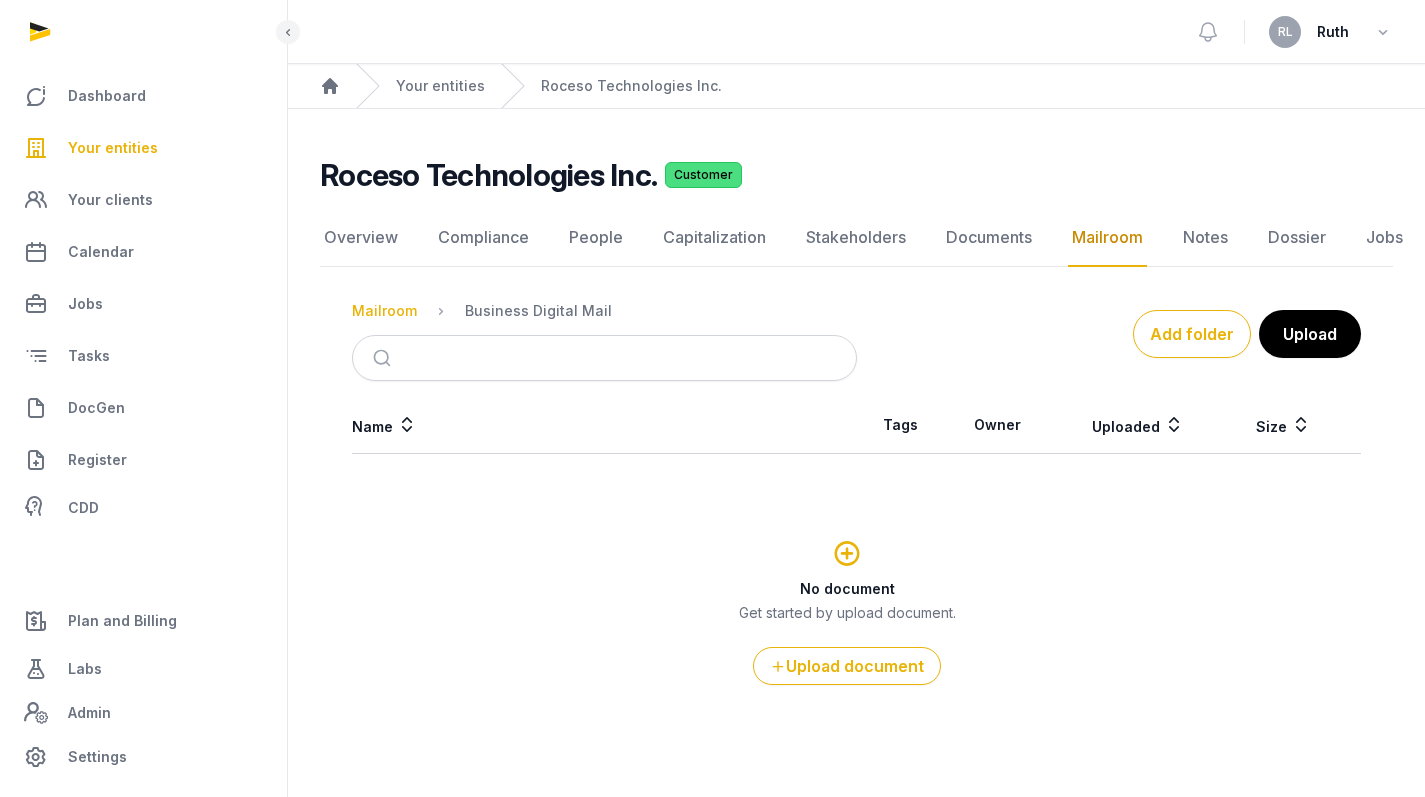 click on "Mailroom" at bounding box center (384, 311) 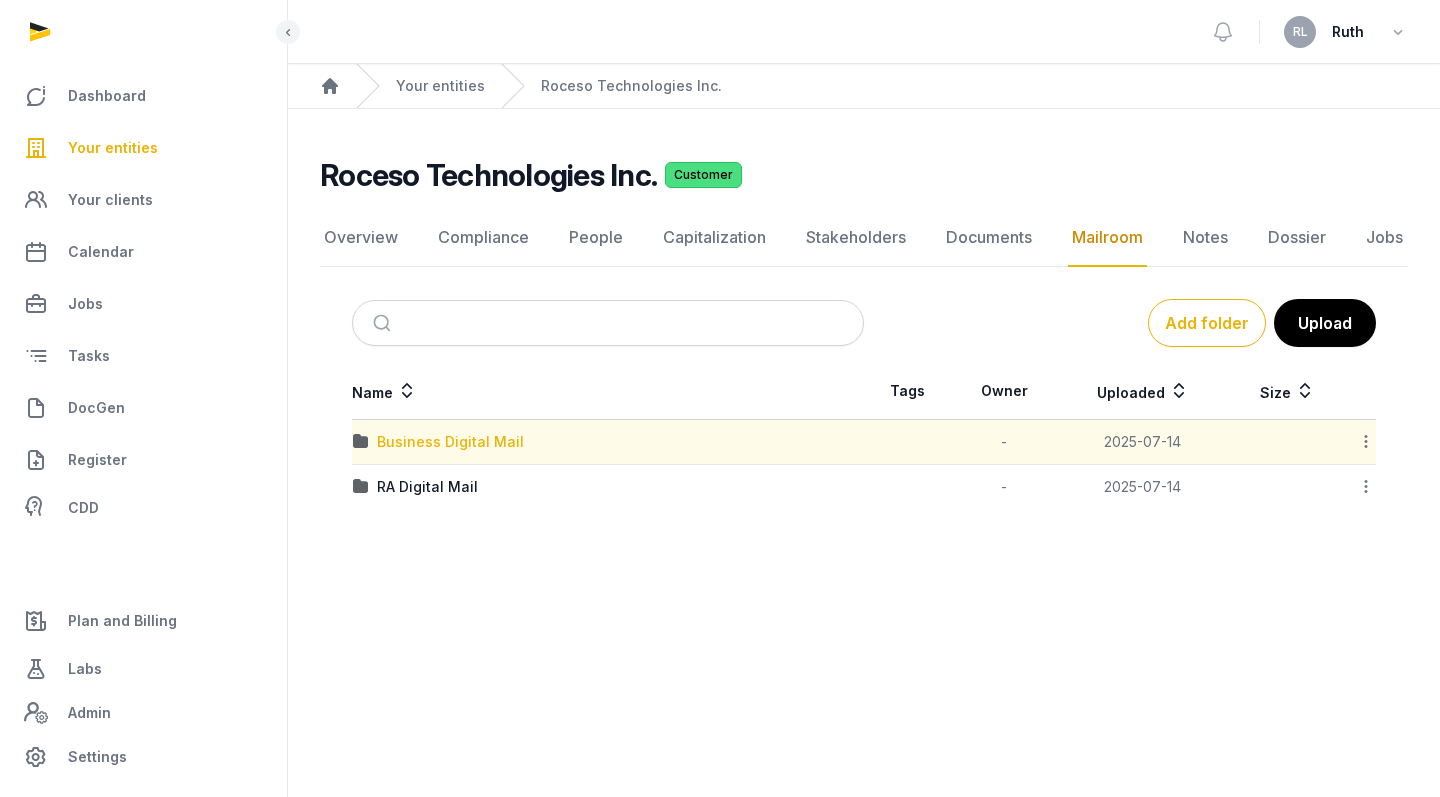 click on "Business Digital Mail" at bounding box center [450, 442] 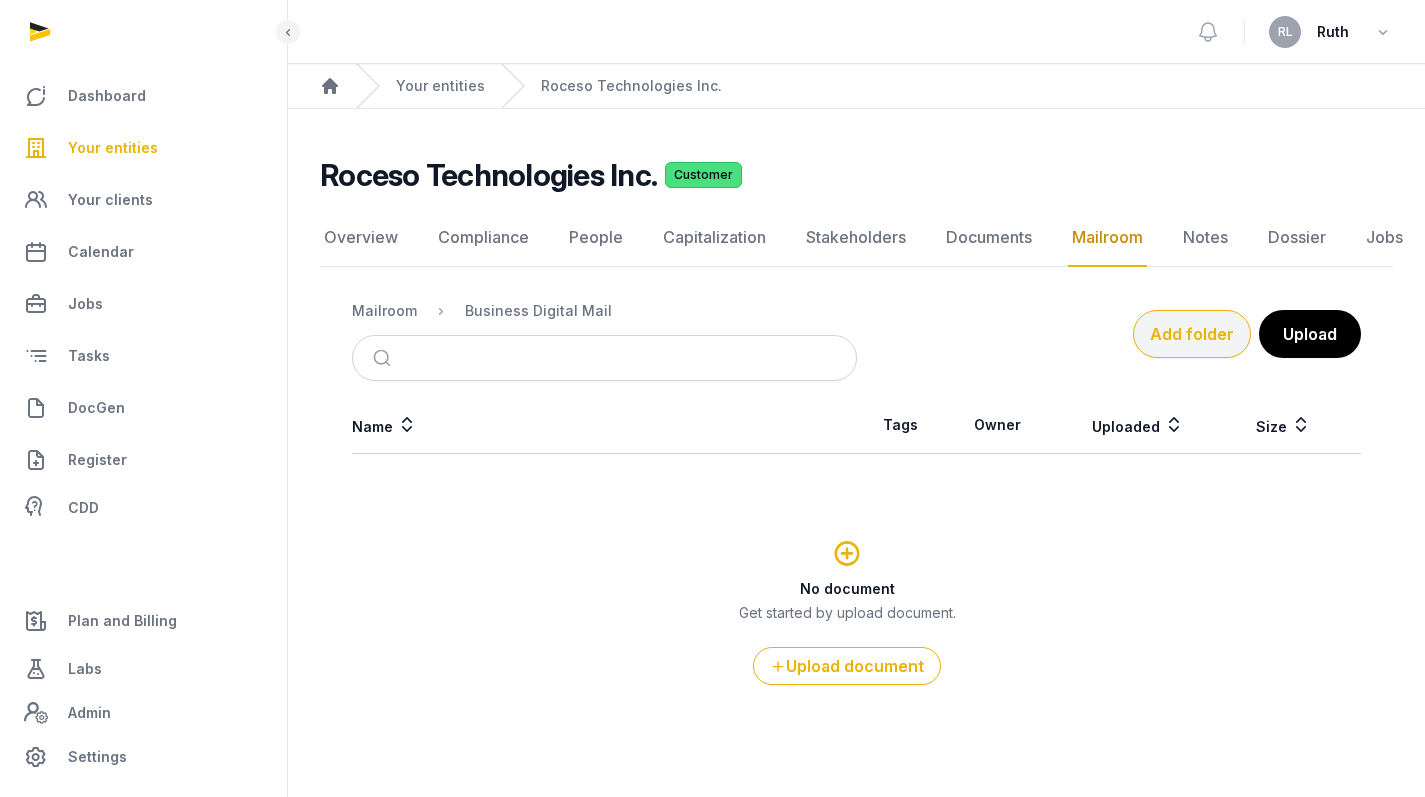 click on "Add folder" at bounding box center (1192, 334) 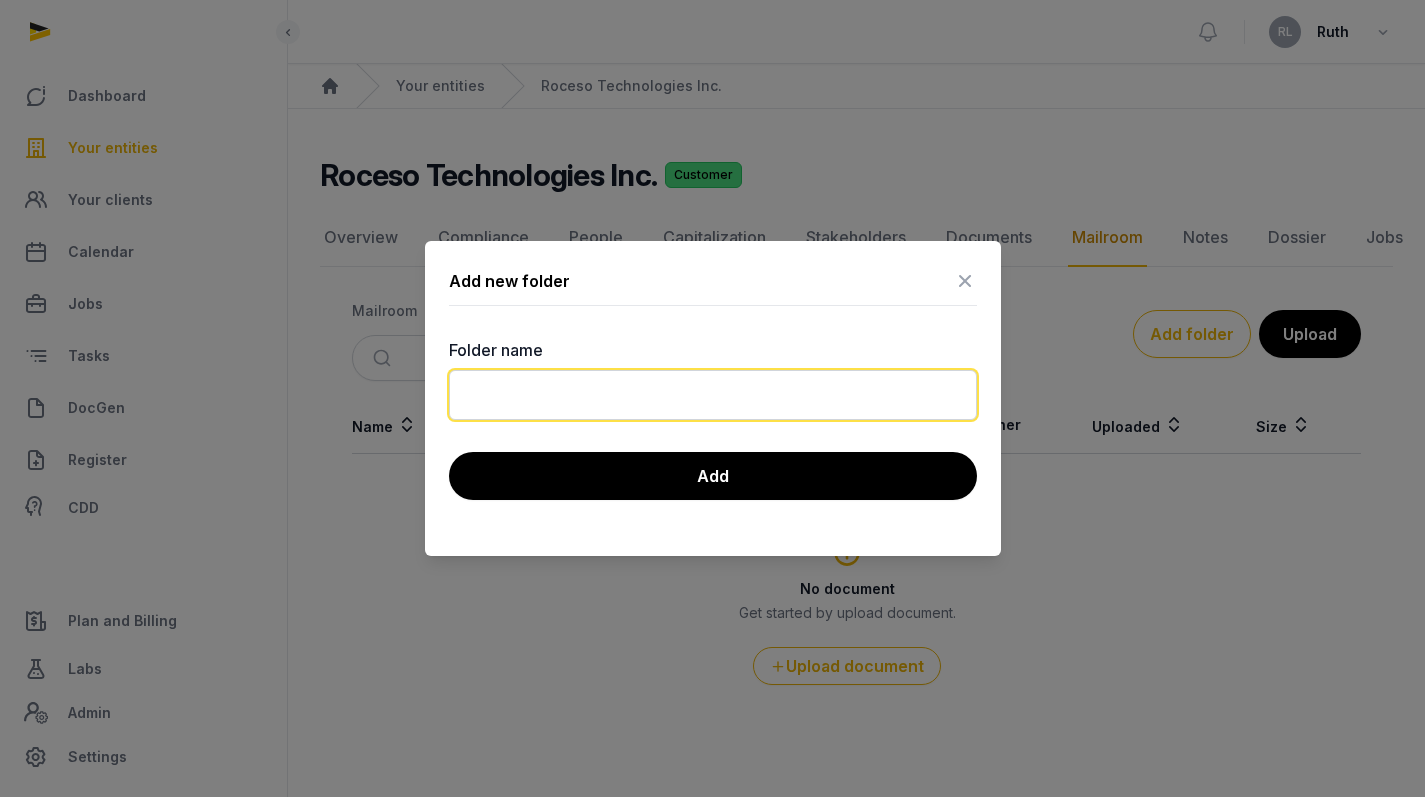 click 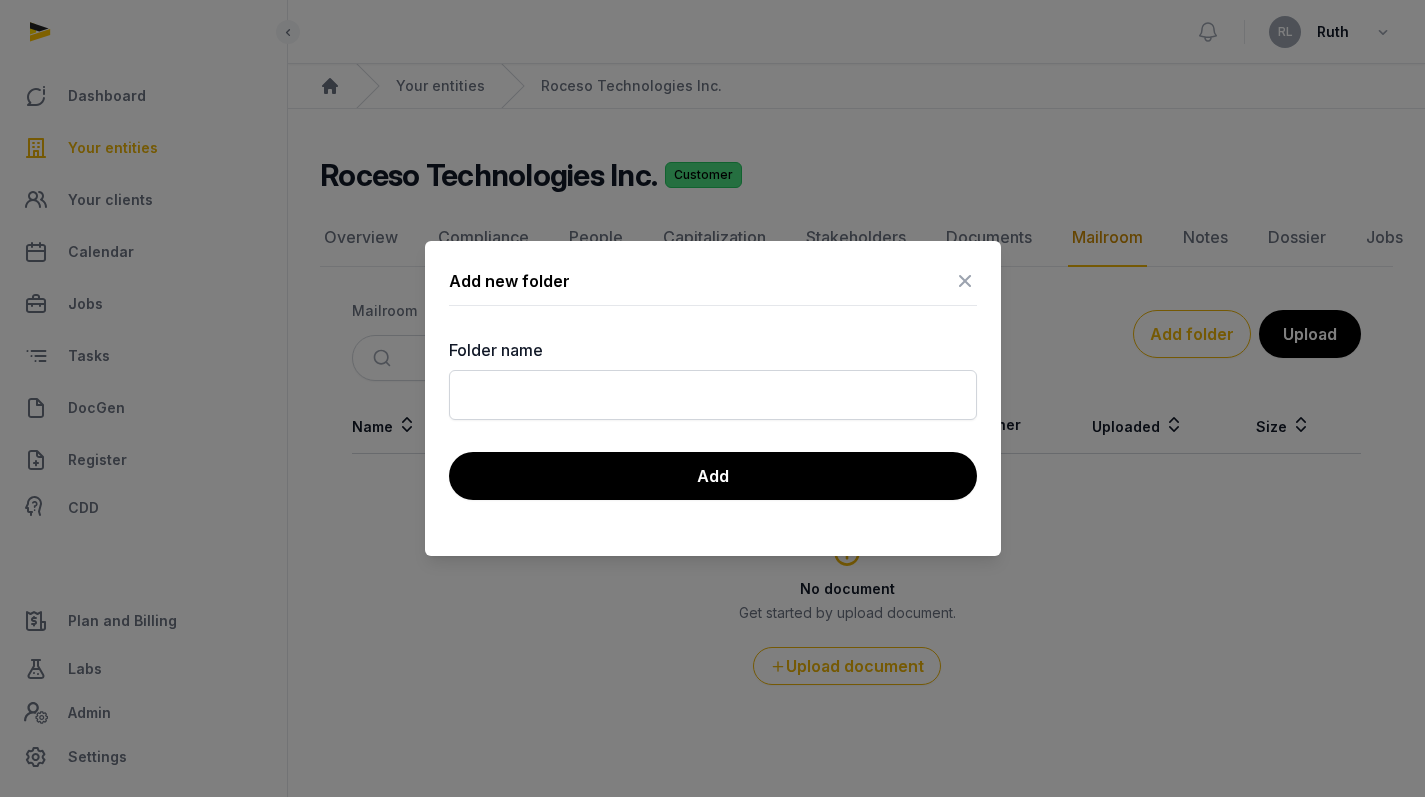 click at bounding box center (965, 281) 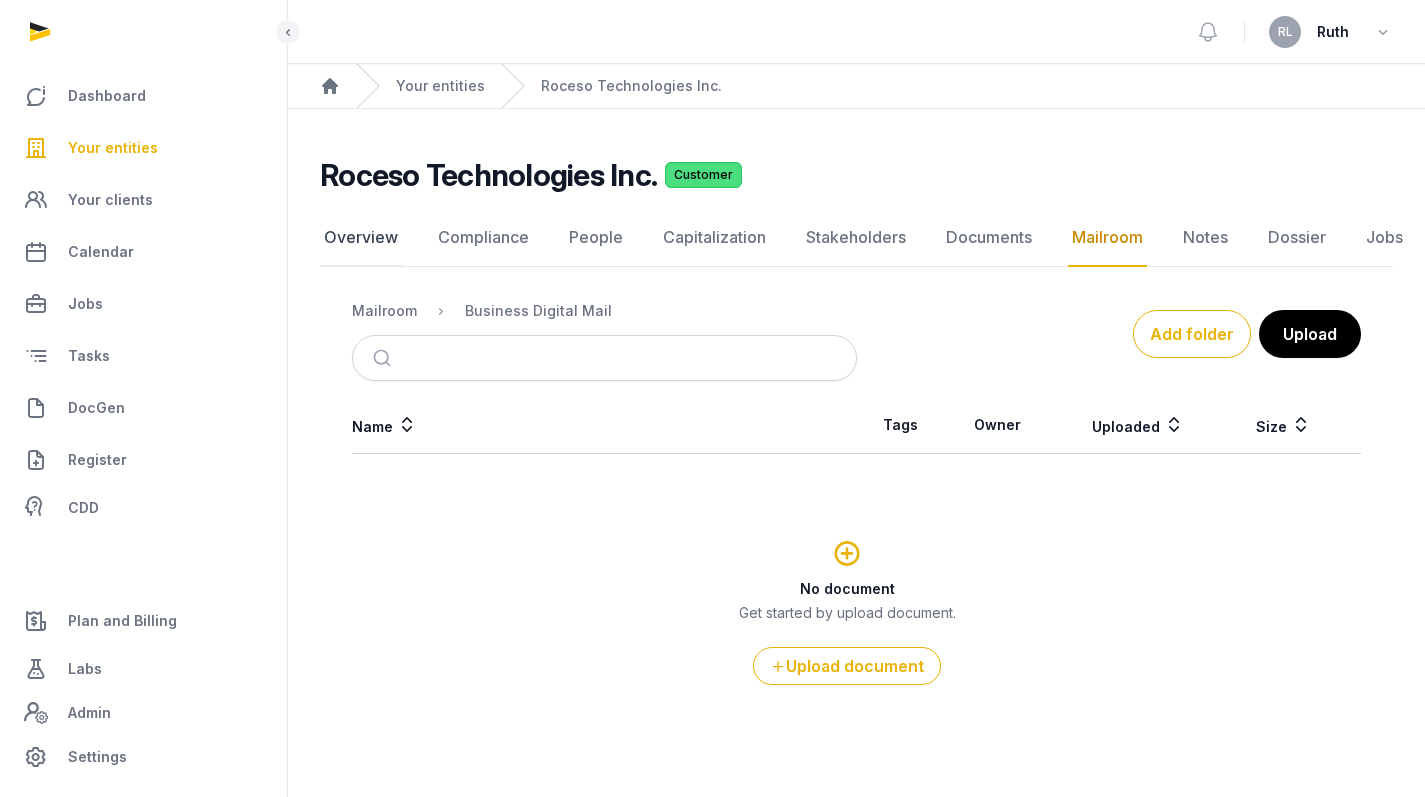 click on "Overview" 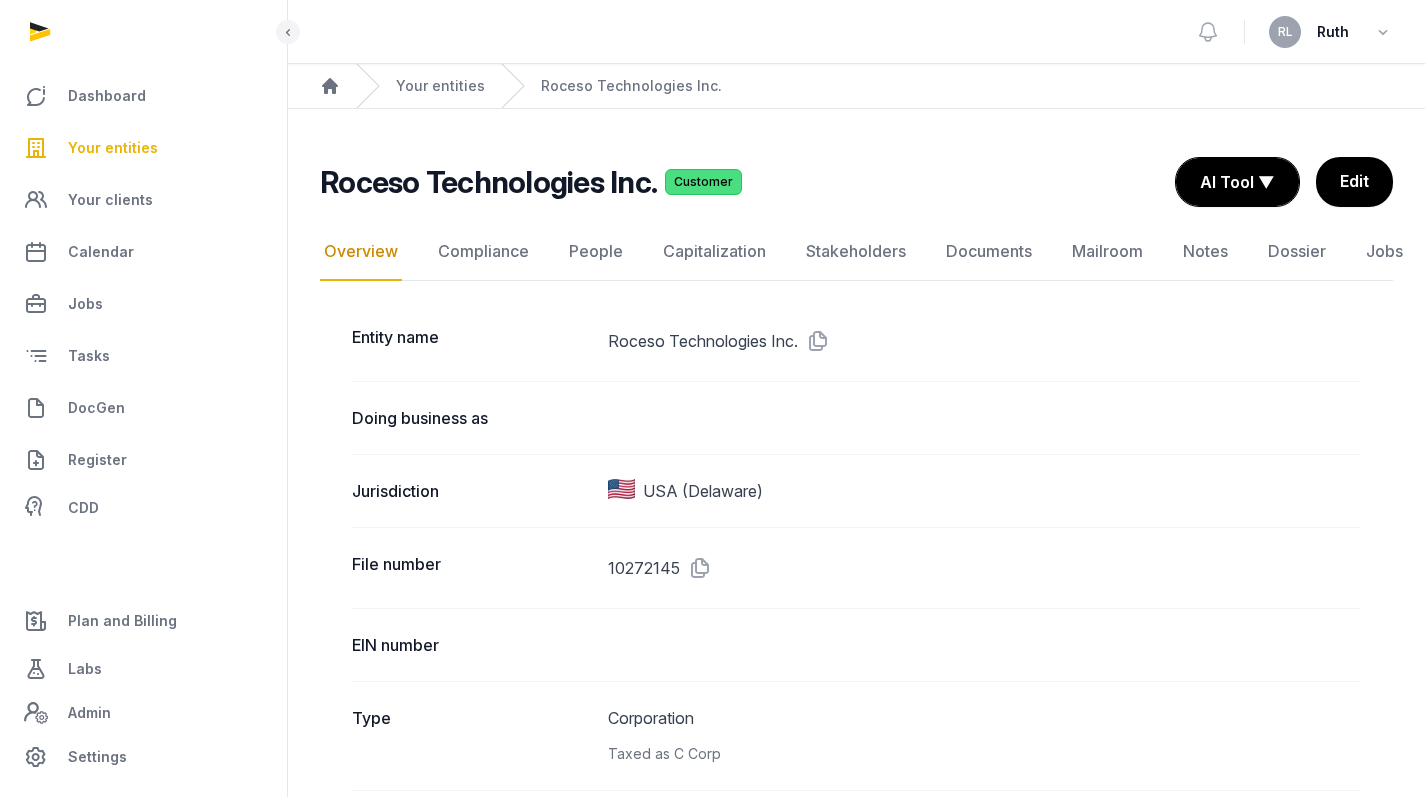 click on "Your entities" at bounding box center (440, 86) 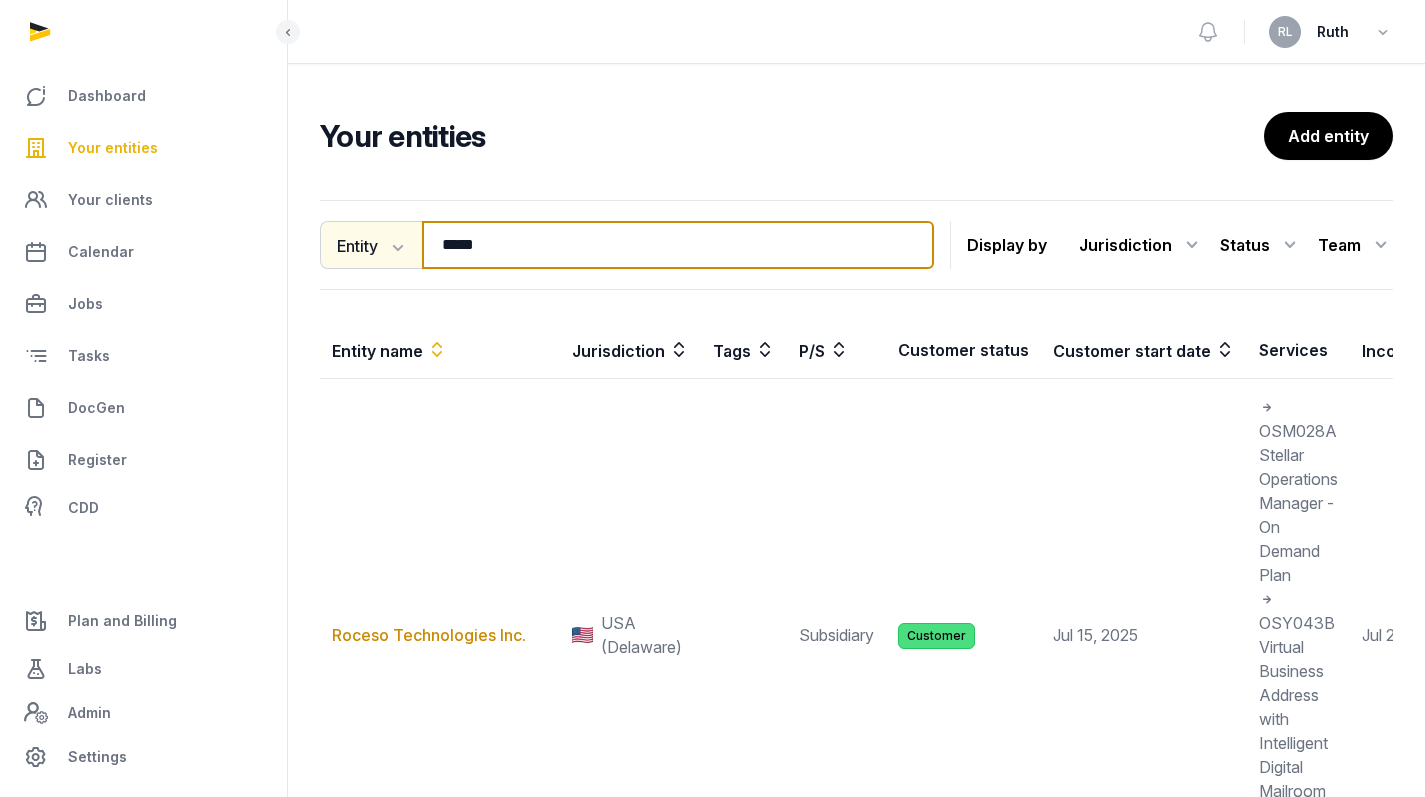 drag, startPoint x: 539, startPoint y: 260, endPoint x: 394, endPoint y: 258, distance: 145.0138 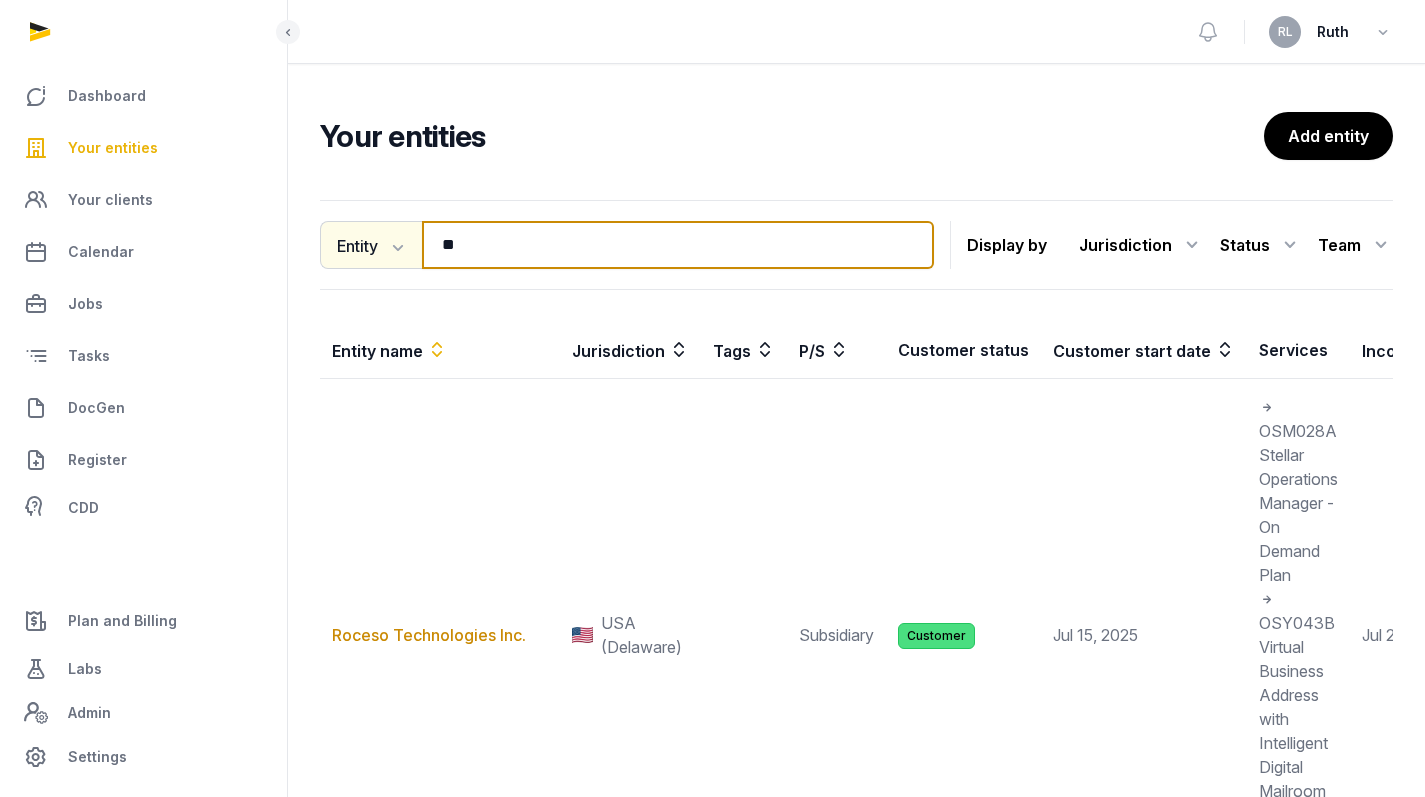 type on "*" 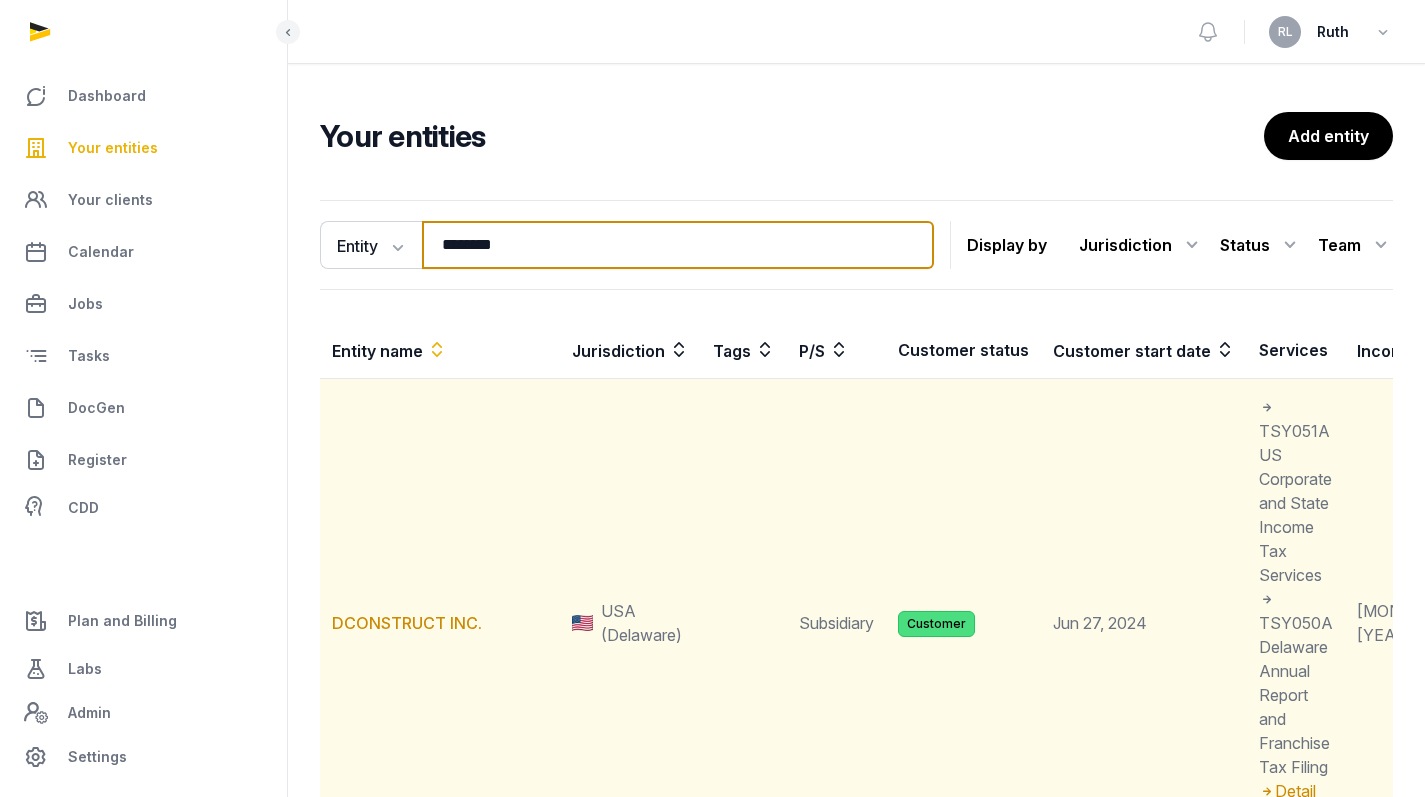 type on "********" 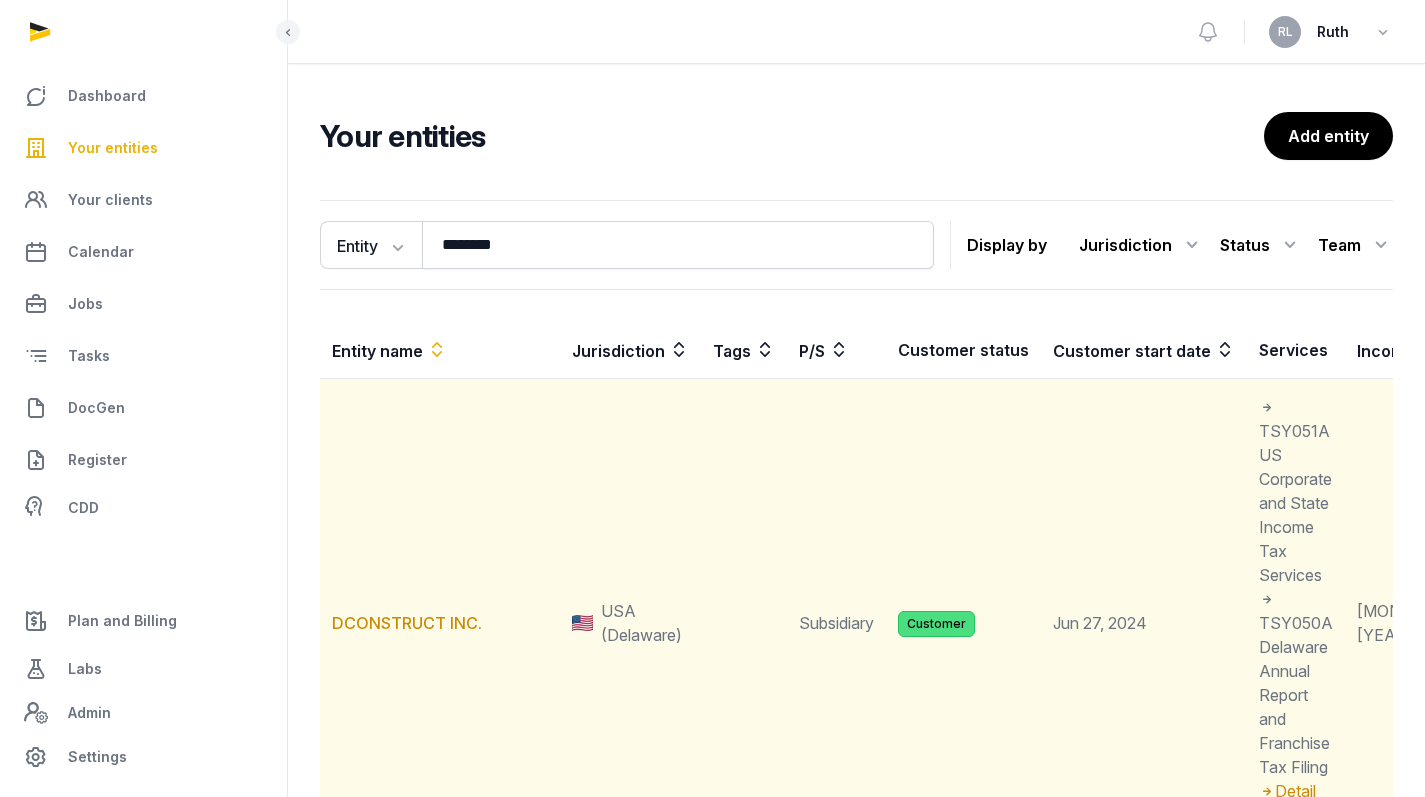 click on "DCONSTRUCT INC." at bounding box center [440, 623] 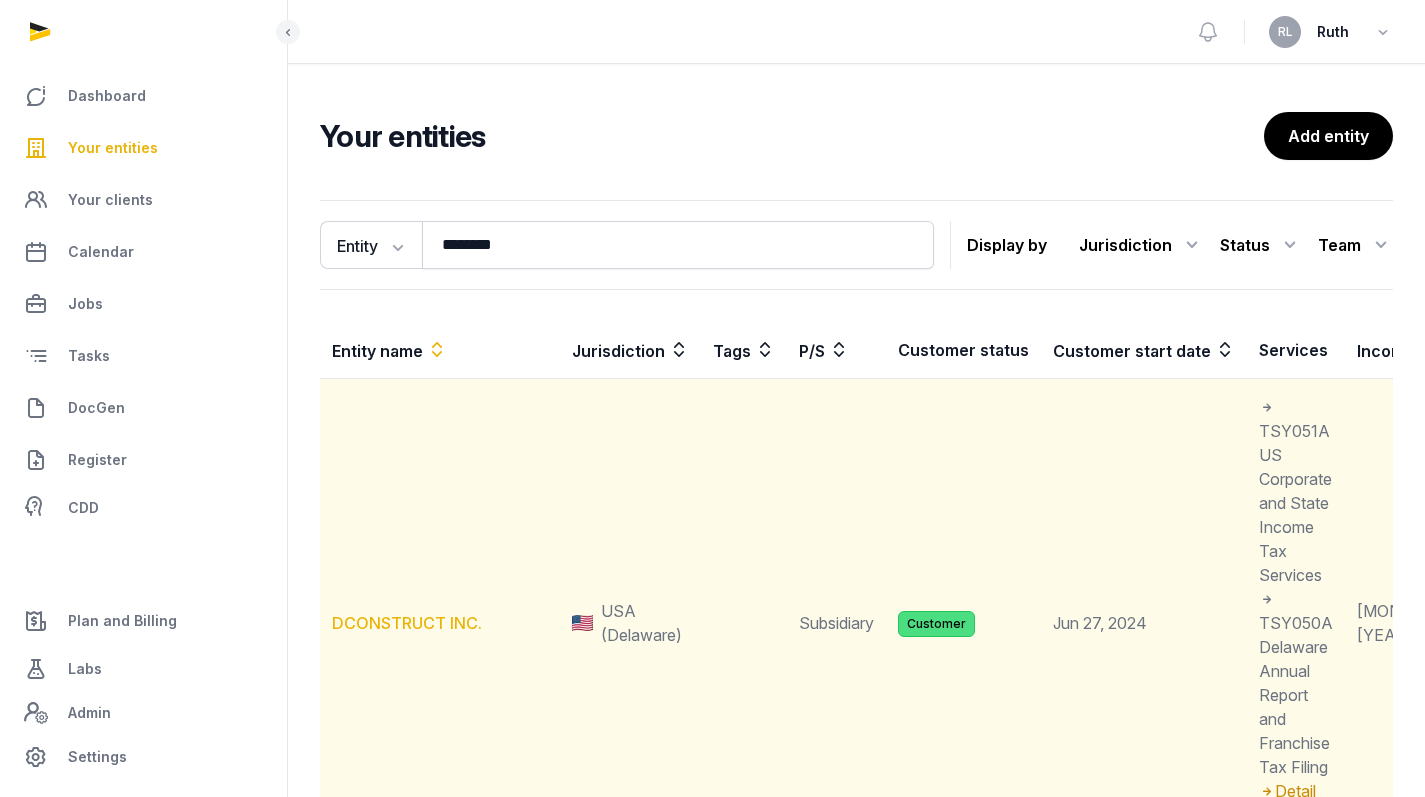 click on "DCONSTRUCT INC." at bounding box center [407, 623] 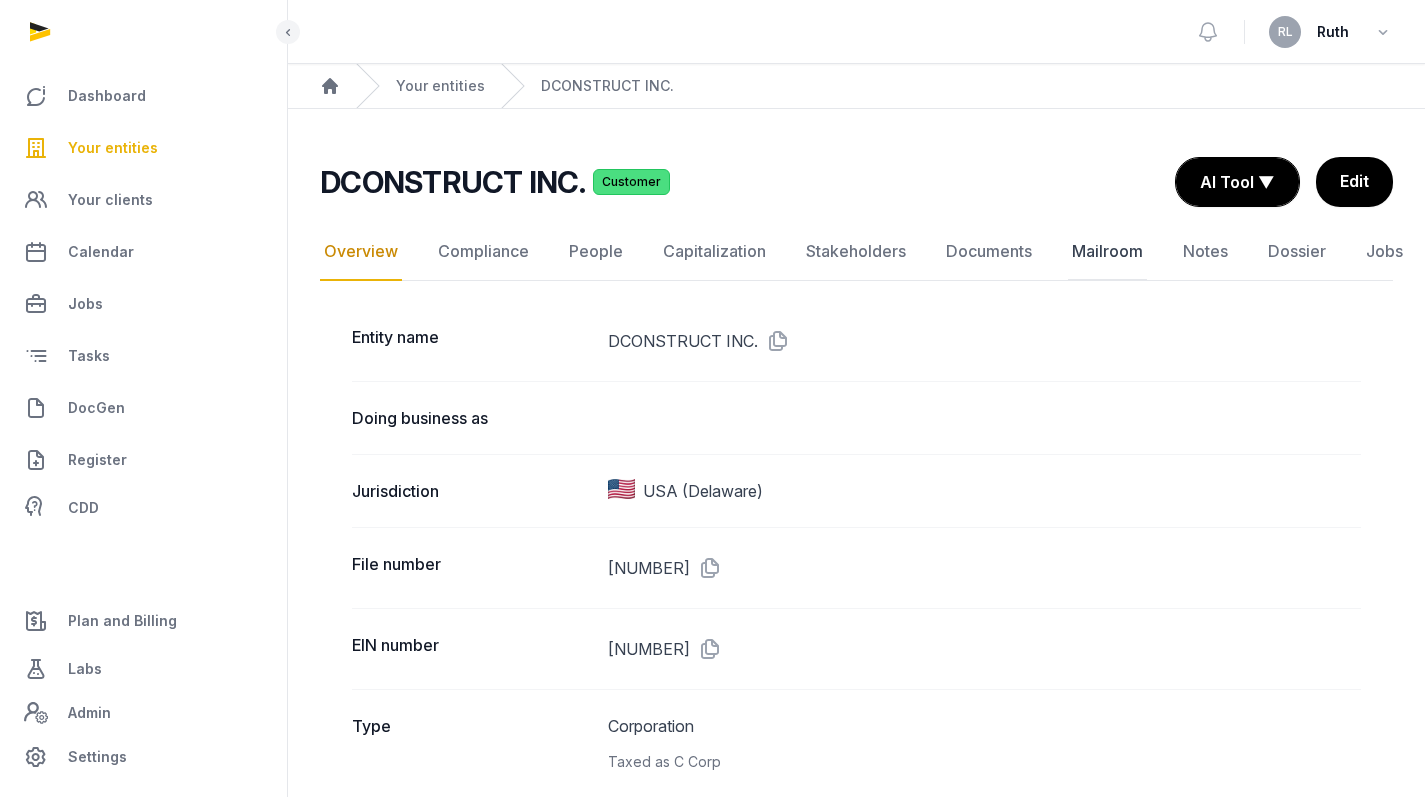 click on "Mailroom" 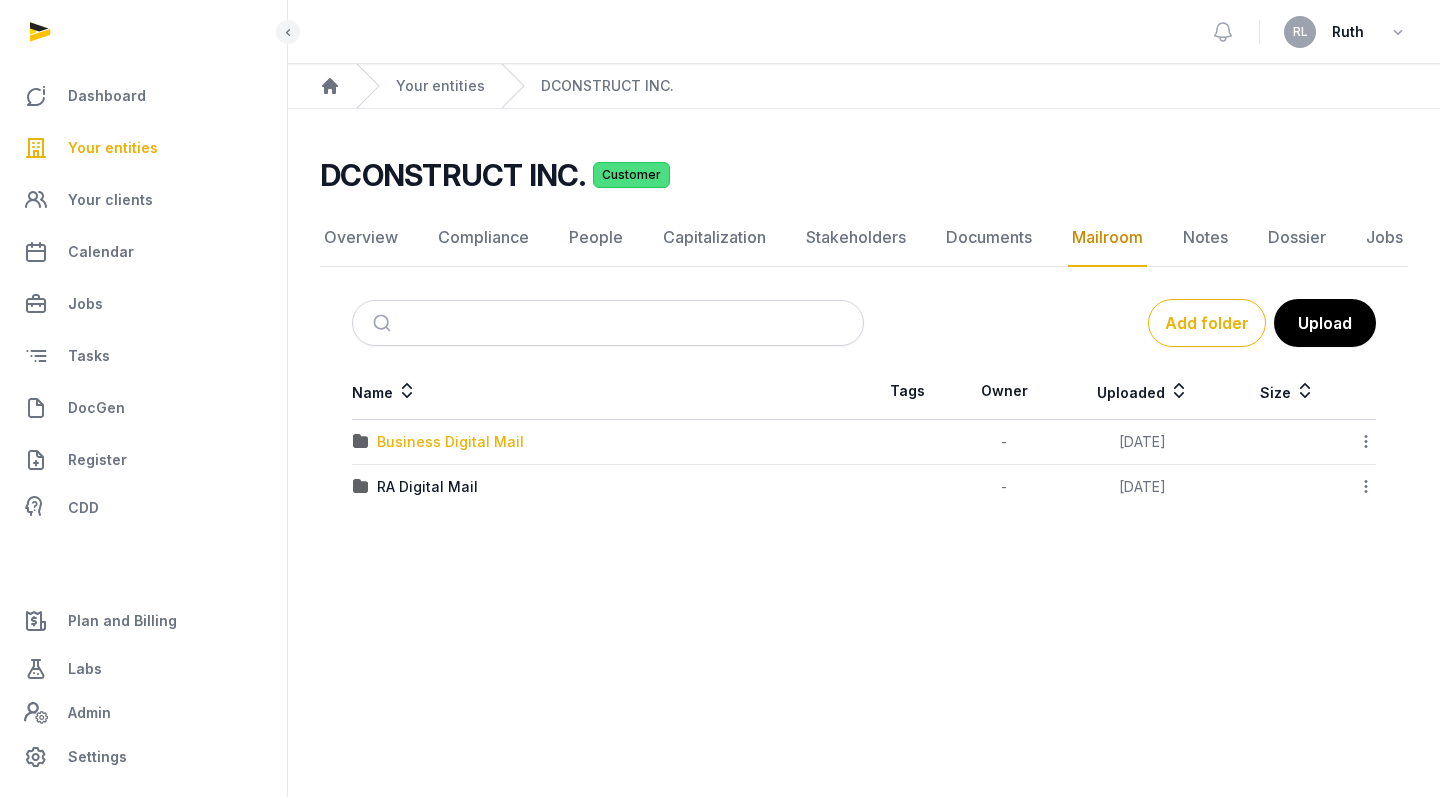 click on "Business Digital Mail" at bounding box center [450, 442] 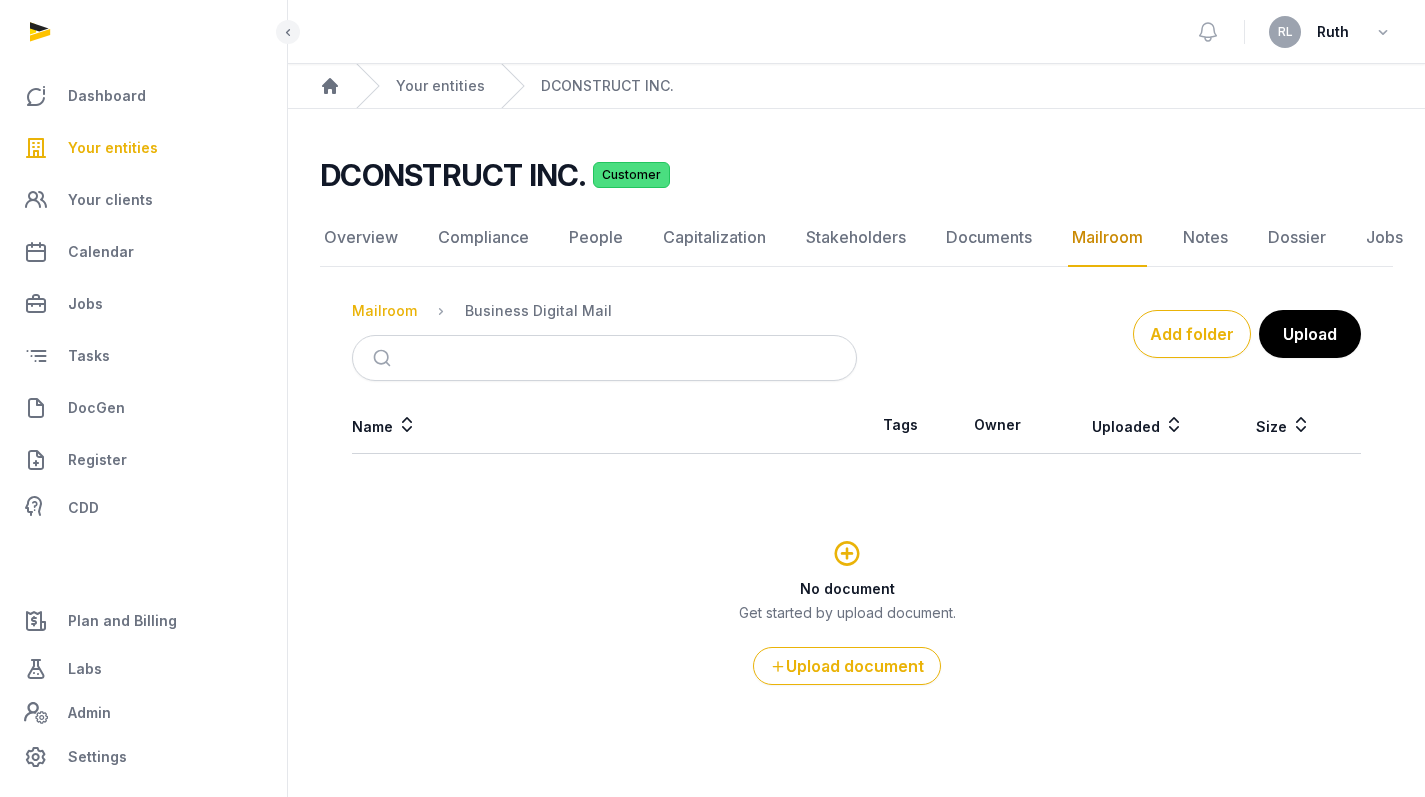 click on "Mailroom" at bounding box center [384, 311] 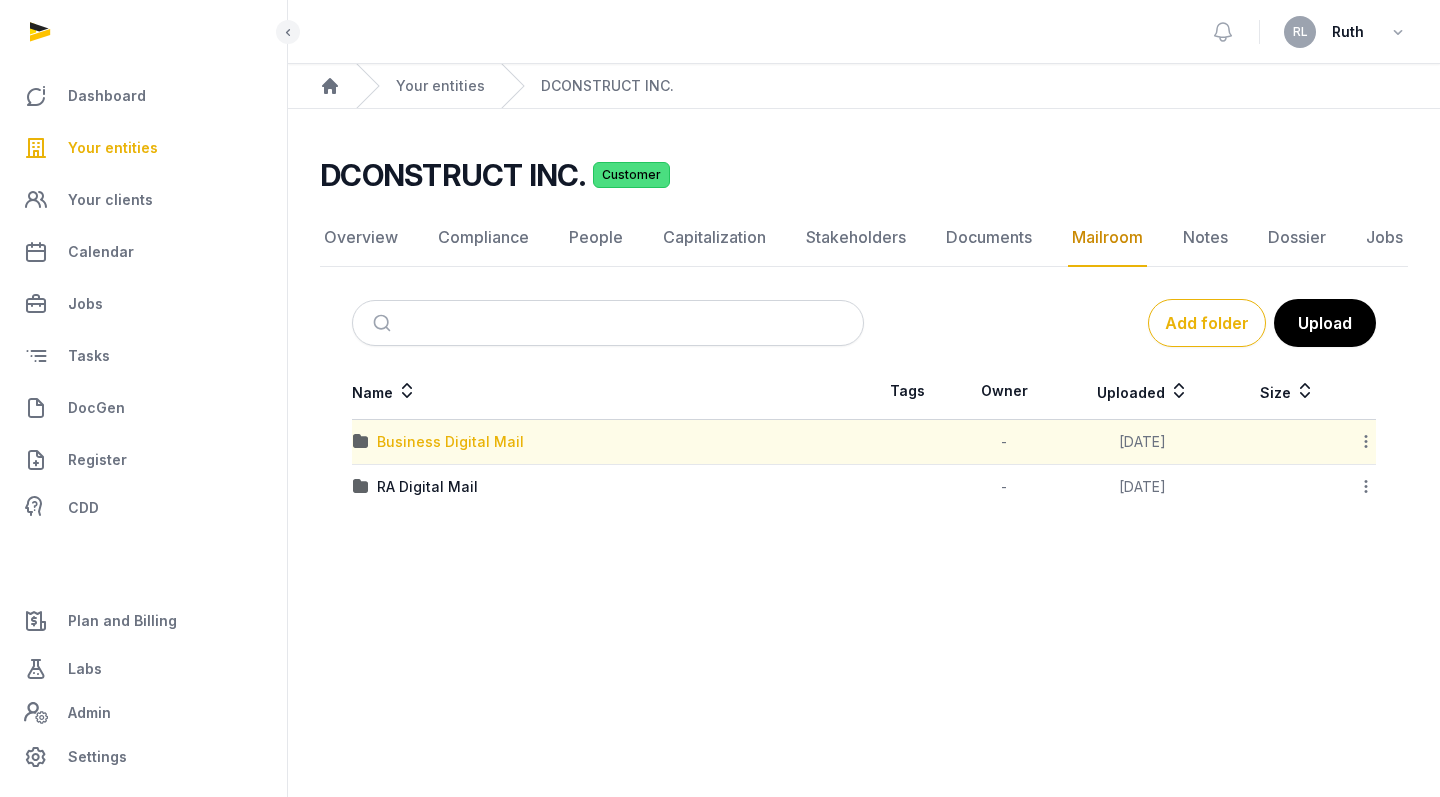 click on "Business Digital Mail" at bounding box center [450, 442] 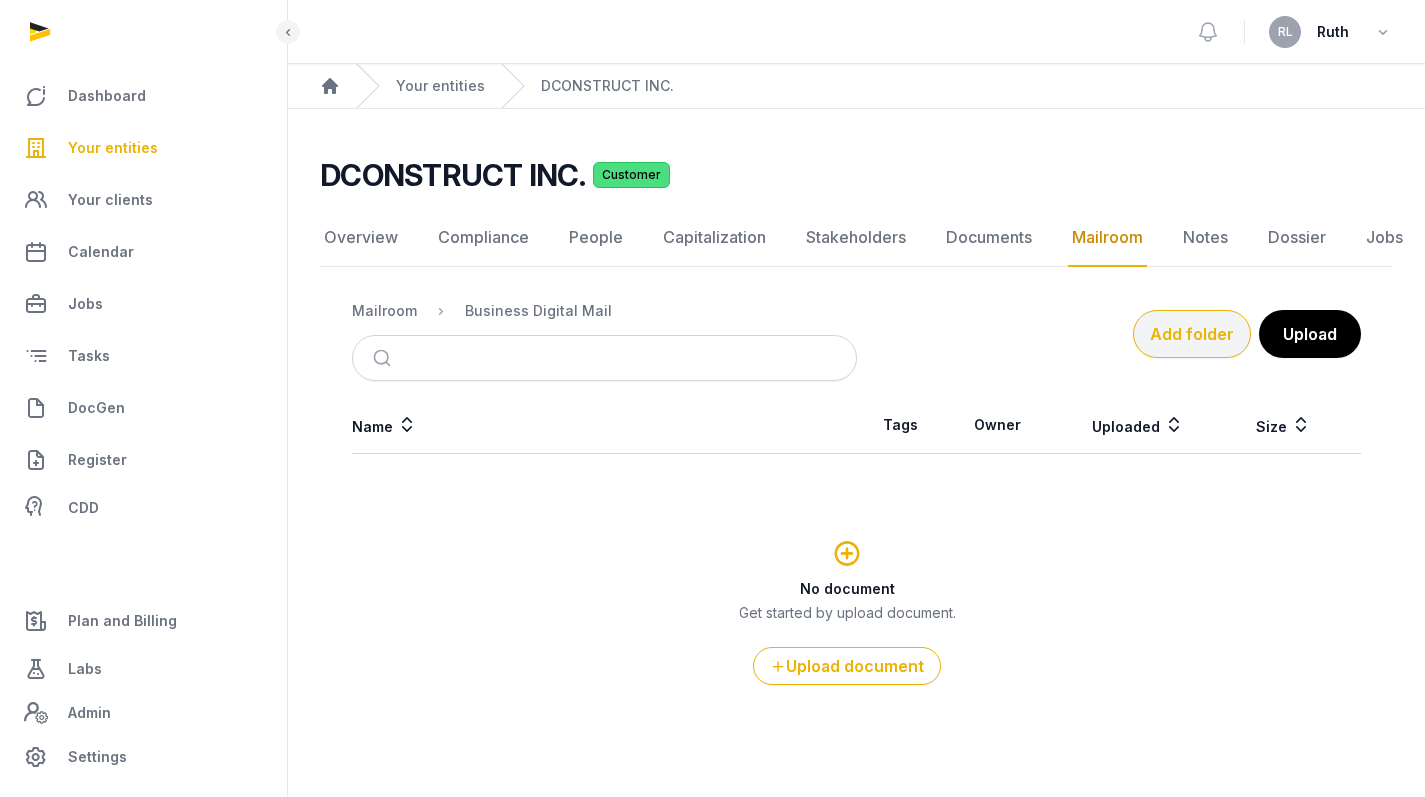 click on "Add folder" at bounding box center (1192, 334) 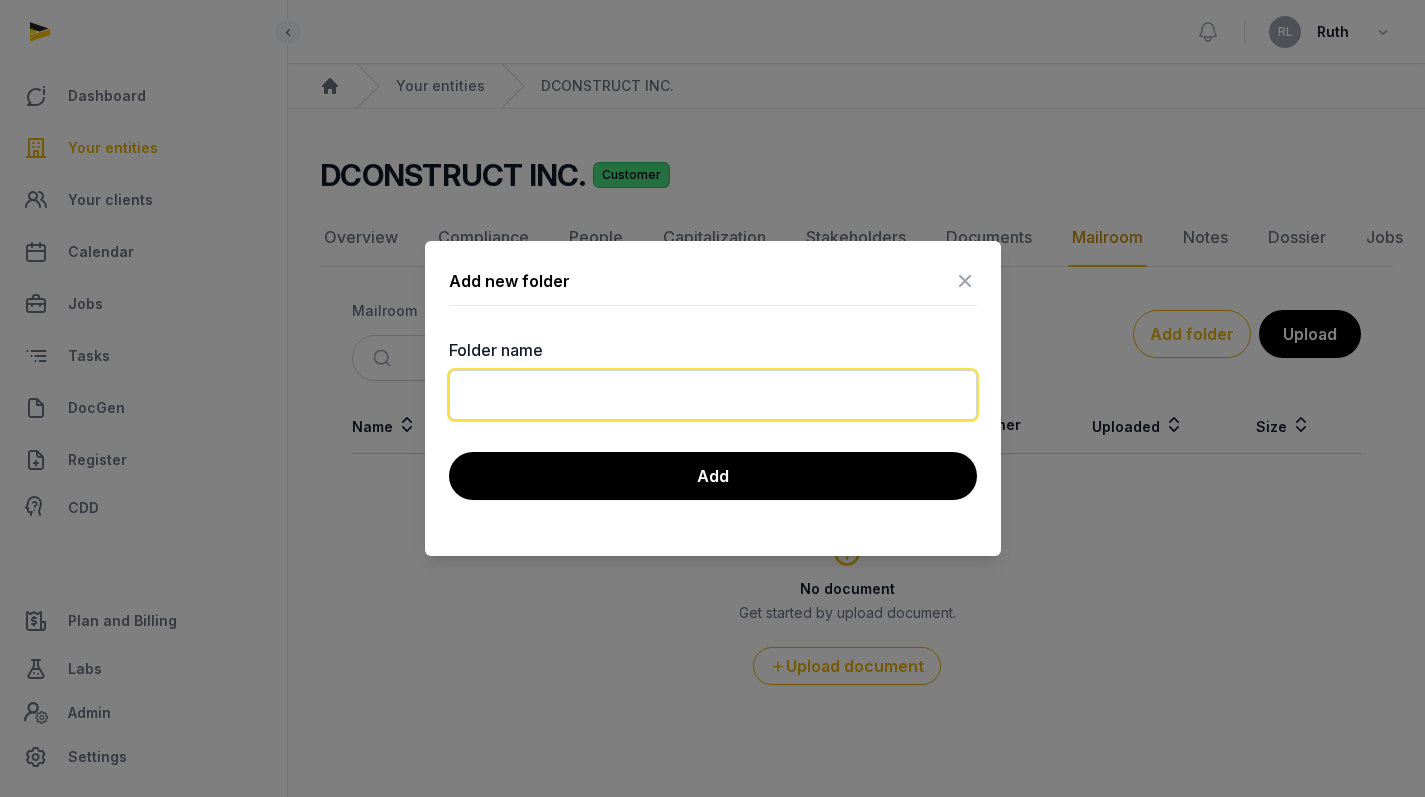 click 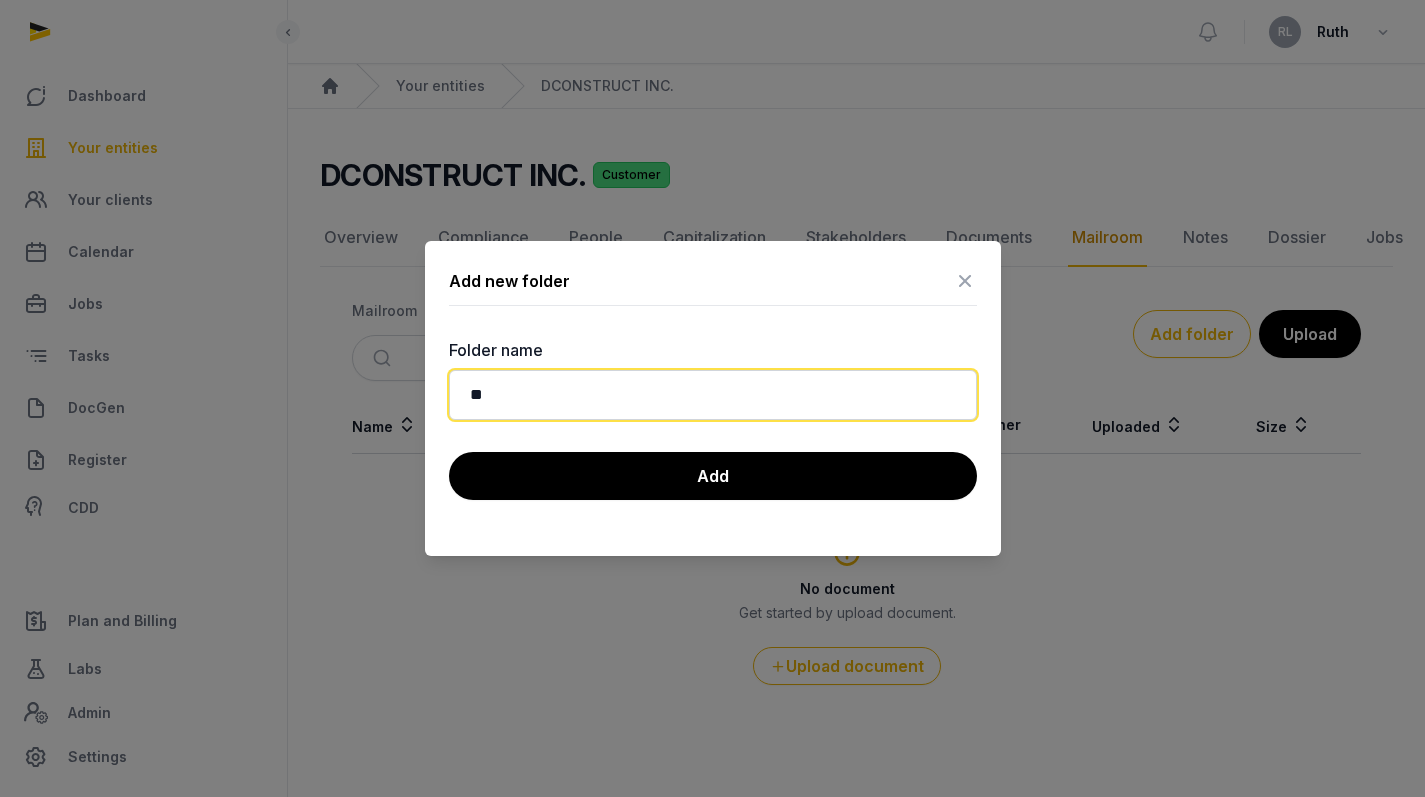 type on "*" 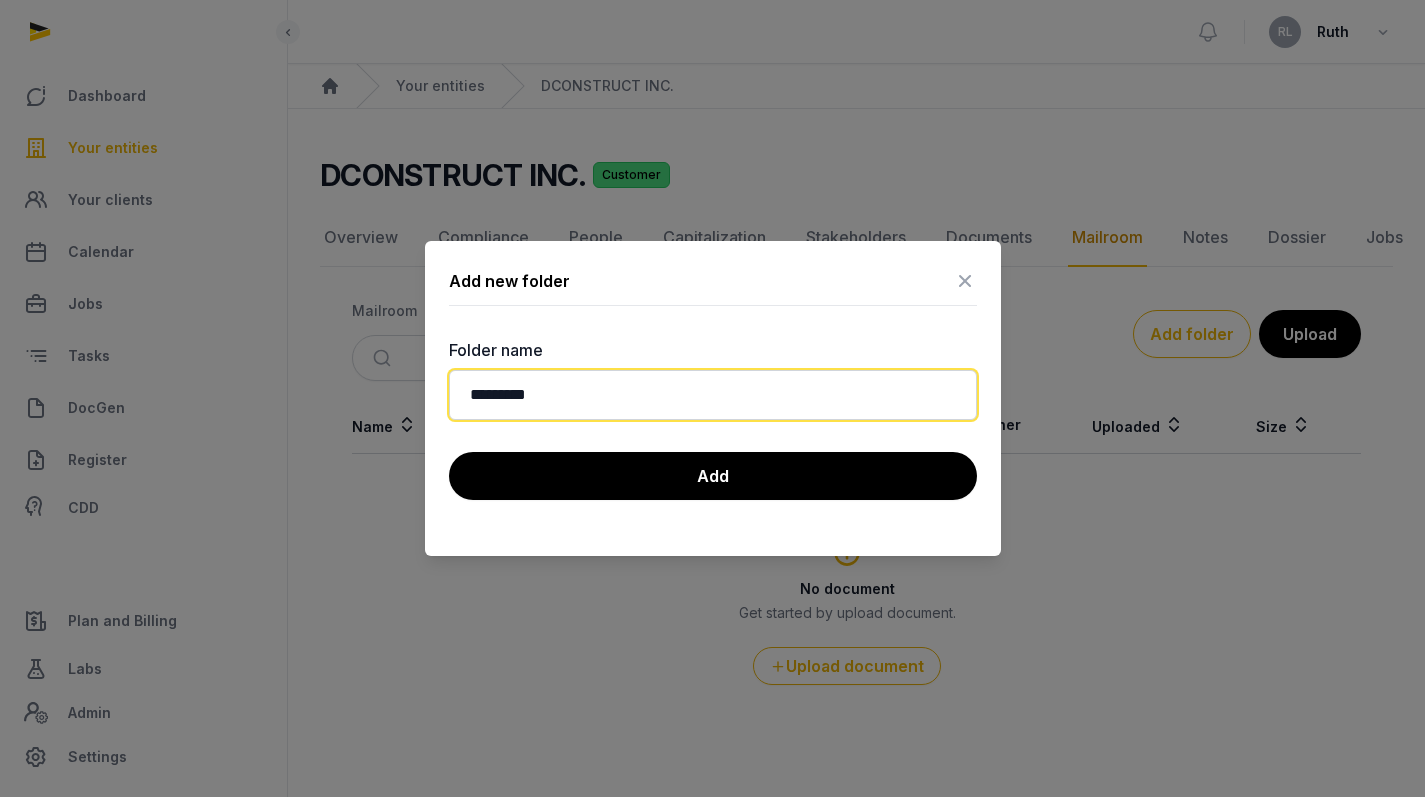 drag, startPoint x: 603, startPoint y: 395, endPoint x: 451, endPoint y: 389, distance: 152.11838 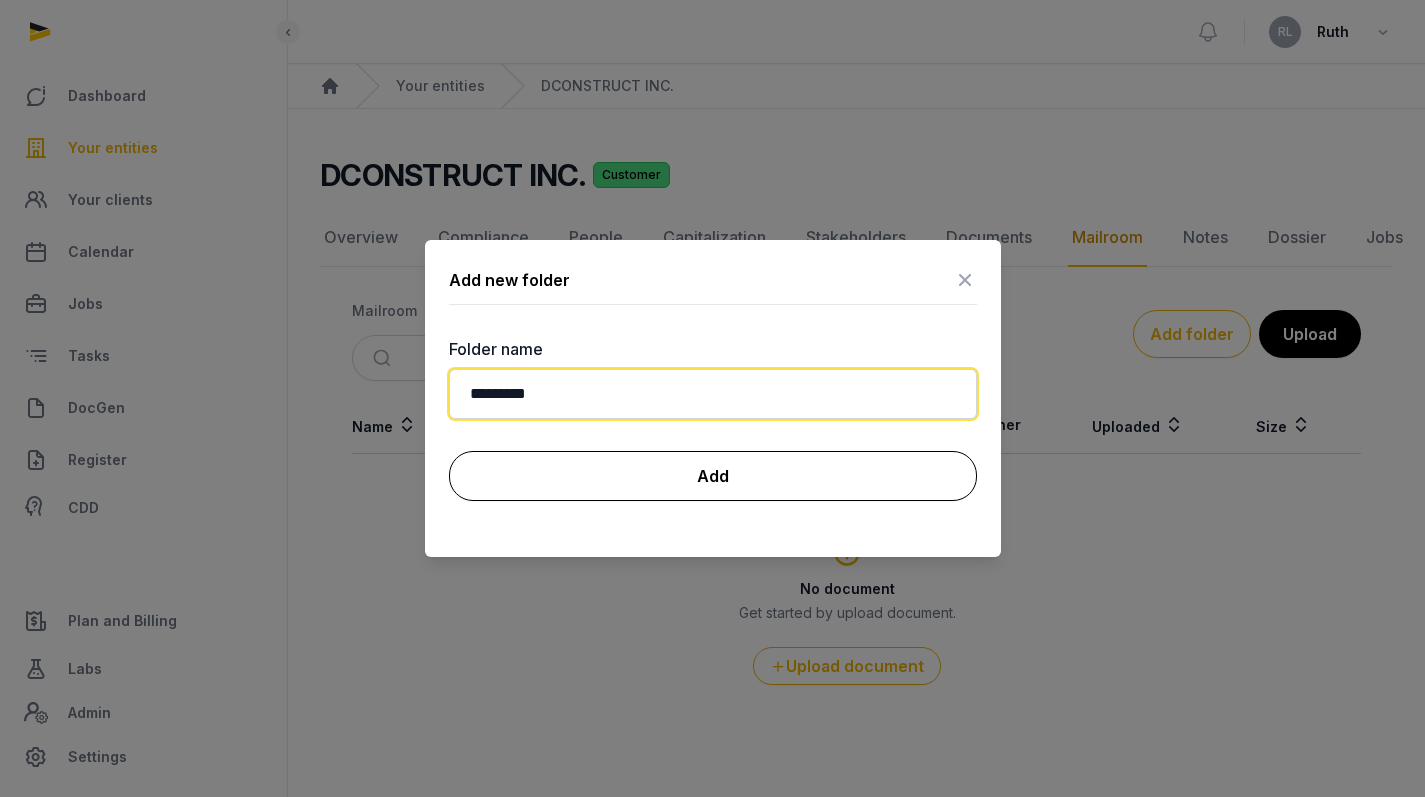 type on "*********" 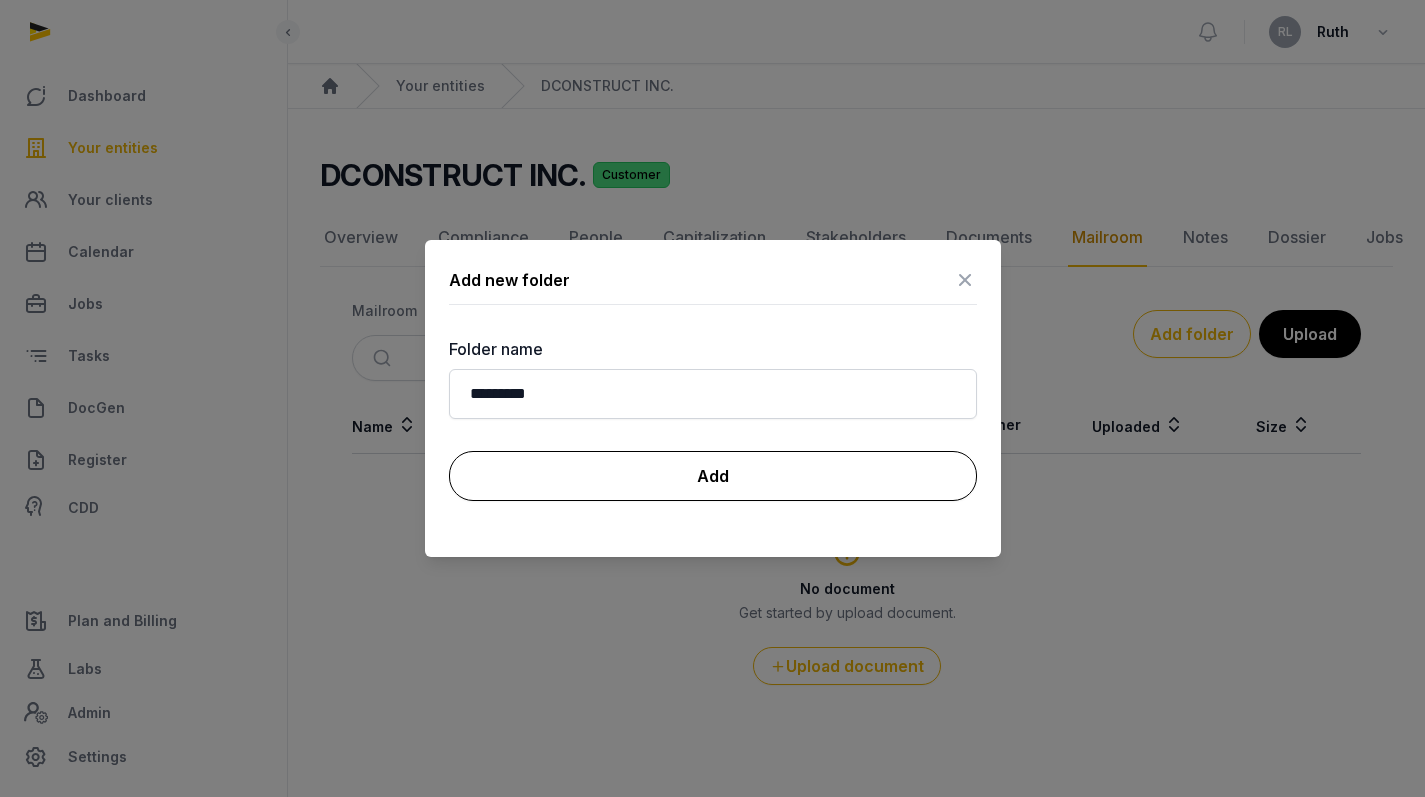 click on "Add" at bounding box center (713, 476) 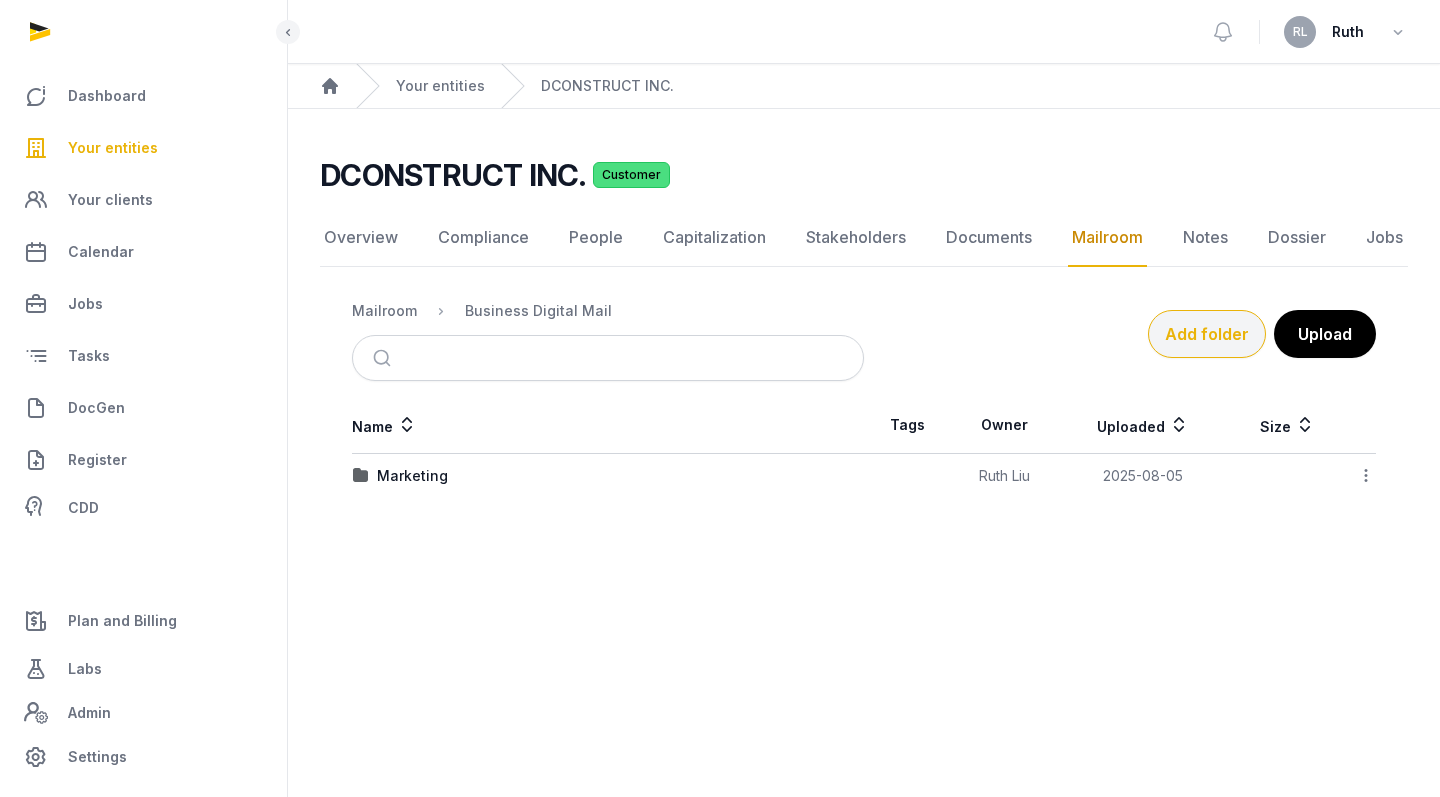 click on "Add folder" at bounding box center (1207, 334) 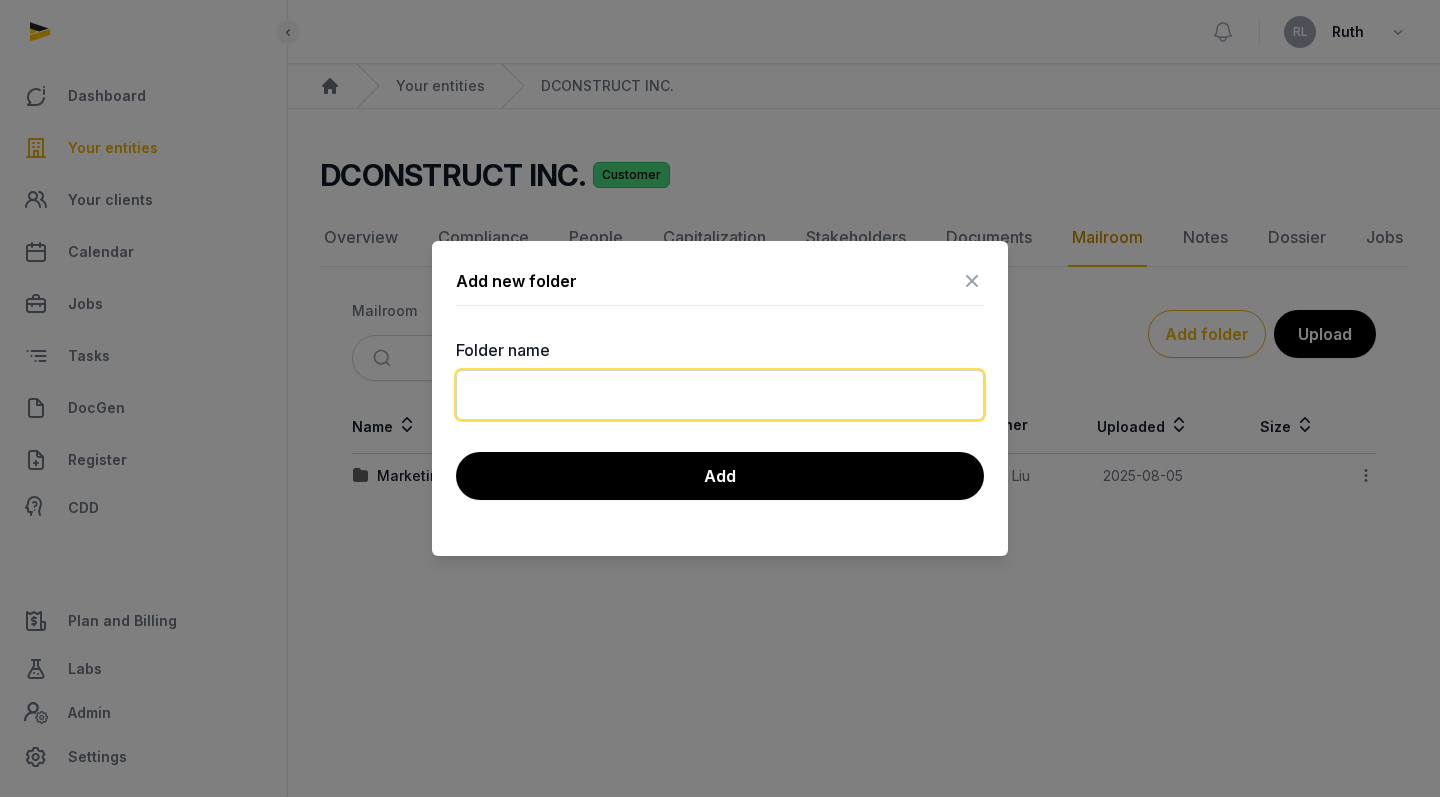 click 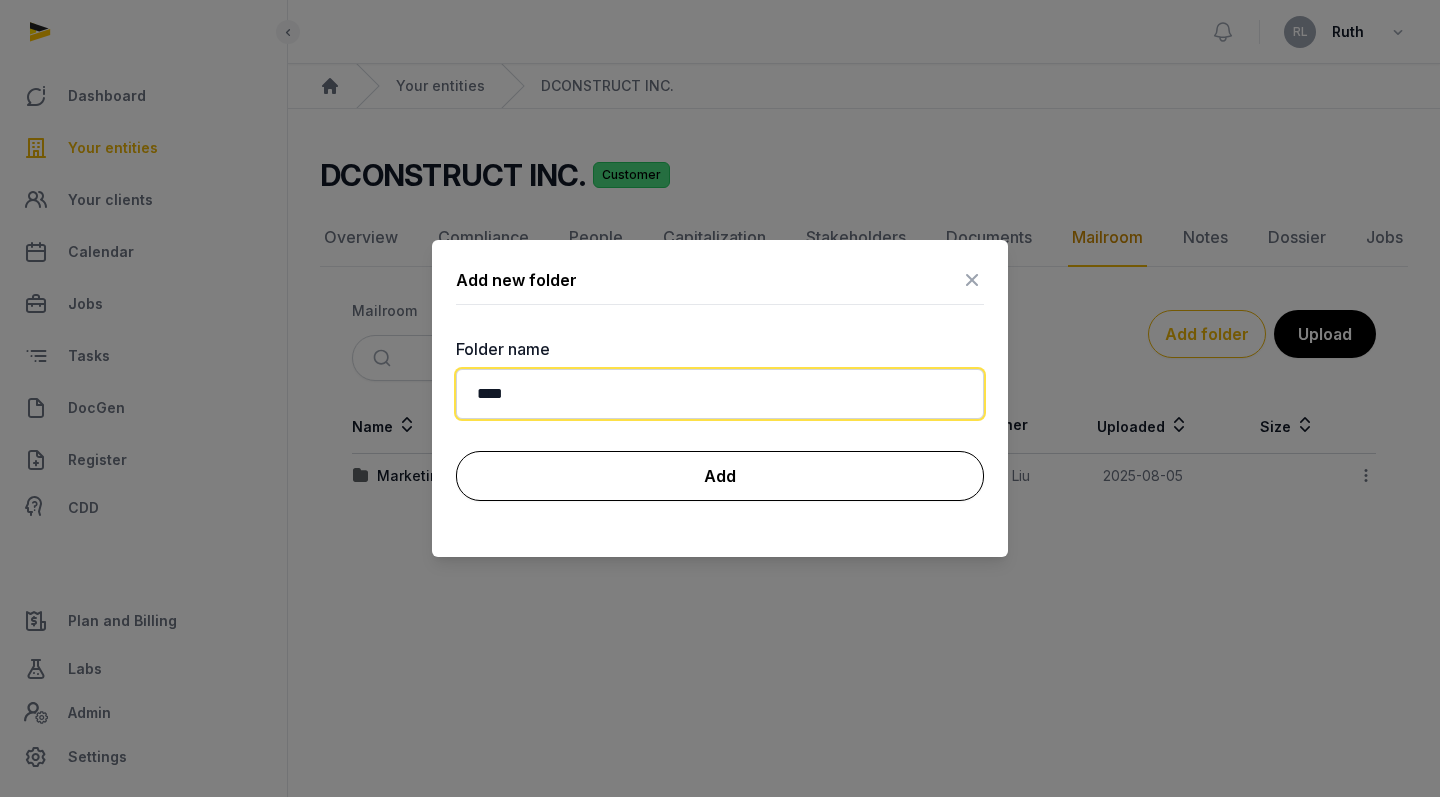 type on "****" 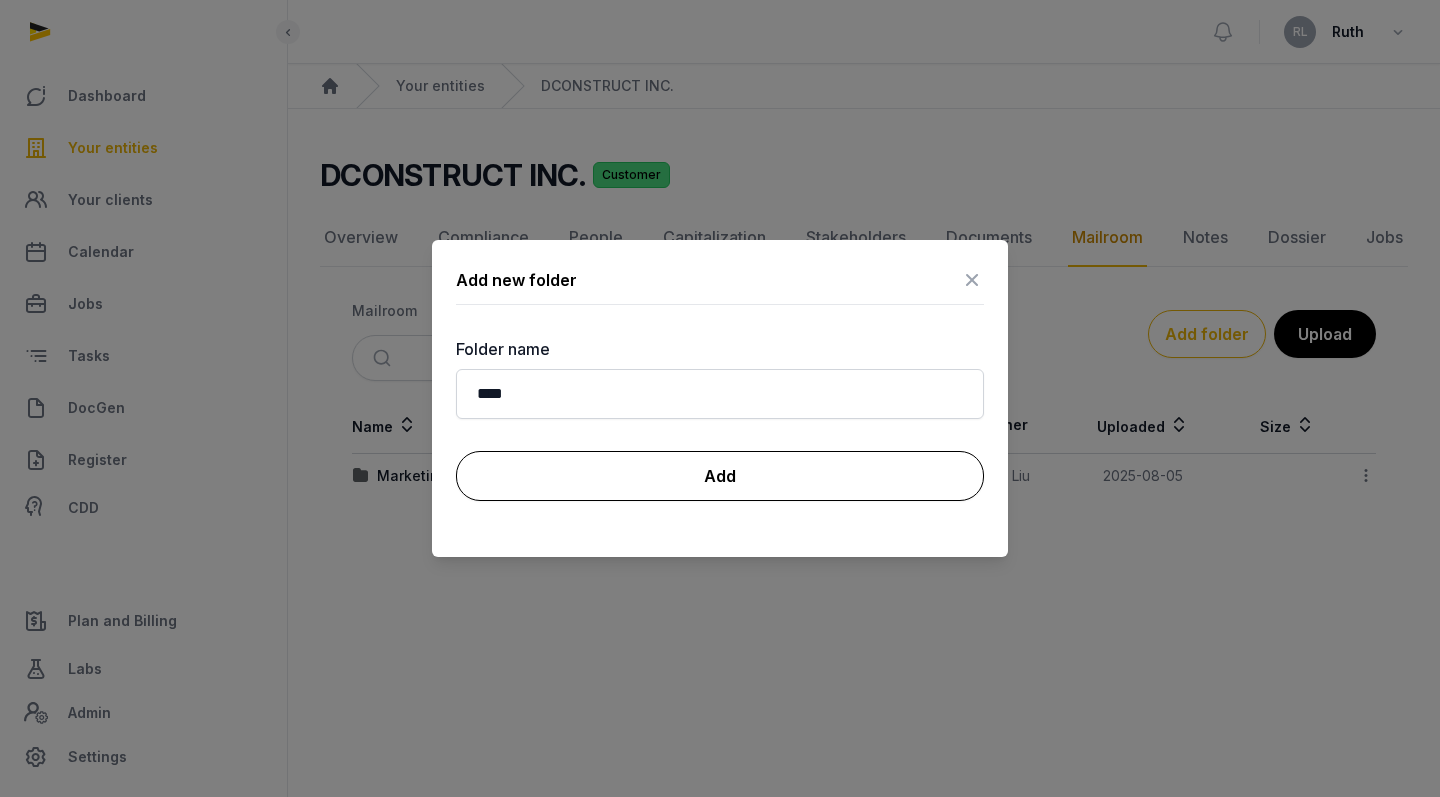 click on "Add" at bounding box center (720, 476) 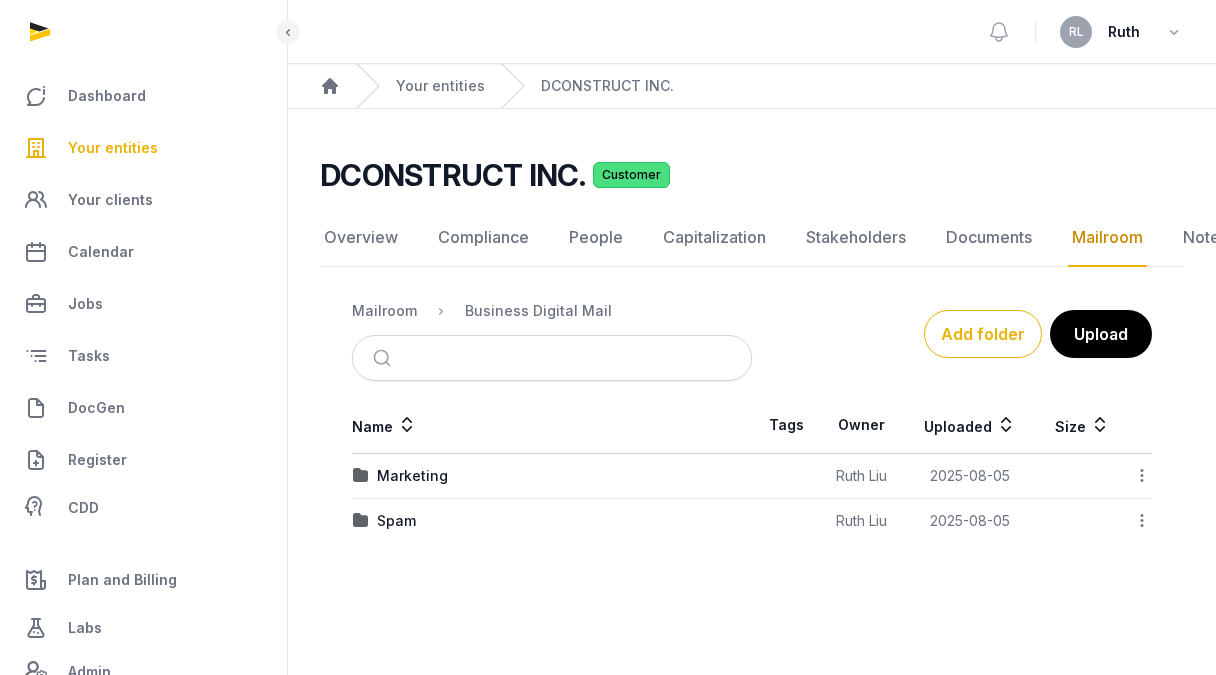 click on "Plan and Billing" at bounding box center [122, 580] 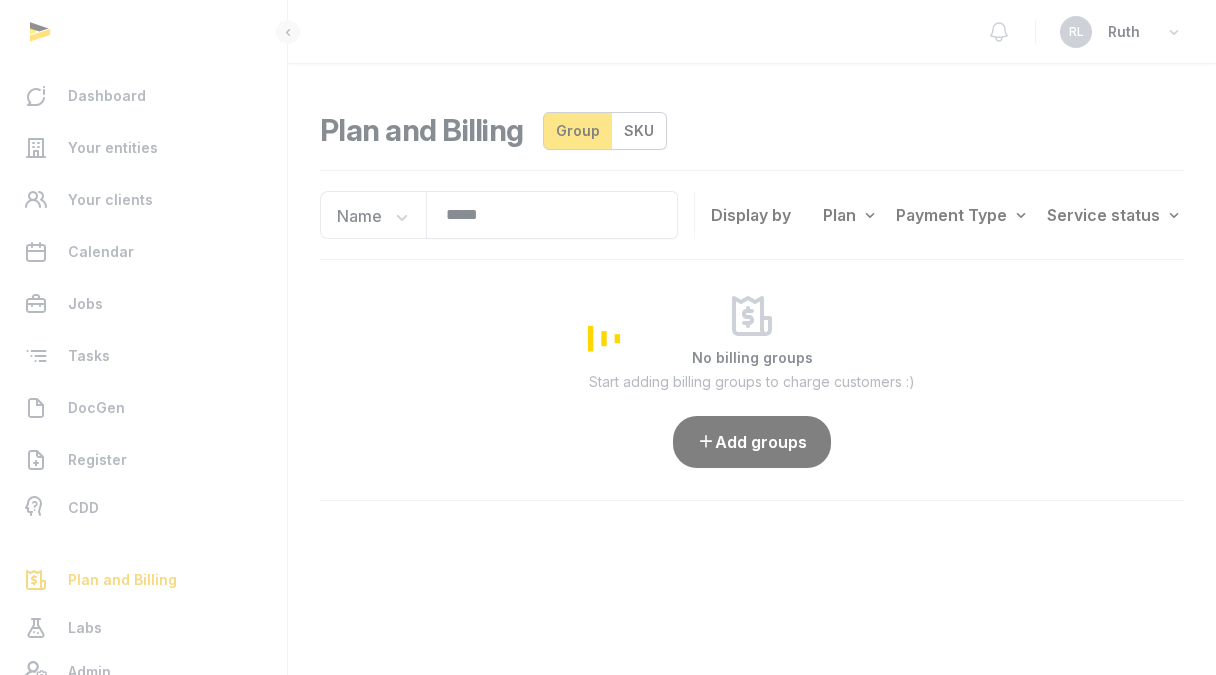 click at bounding box center (608, 337) 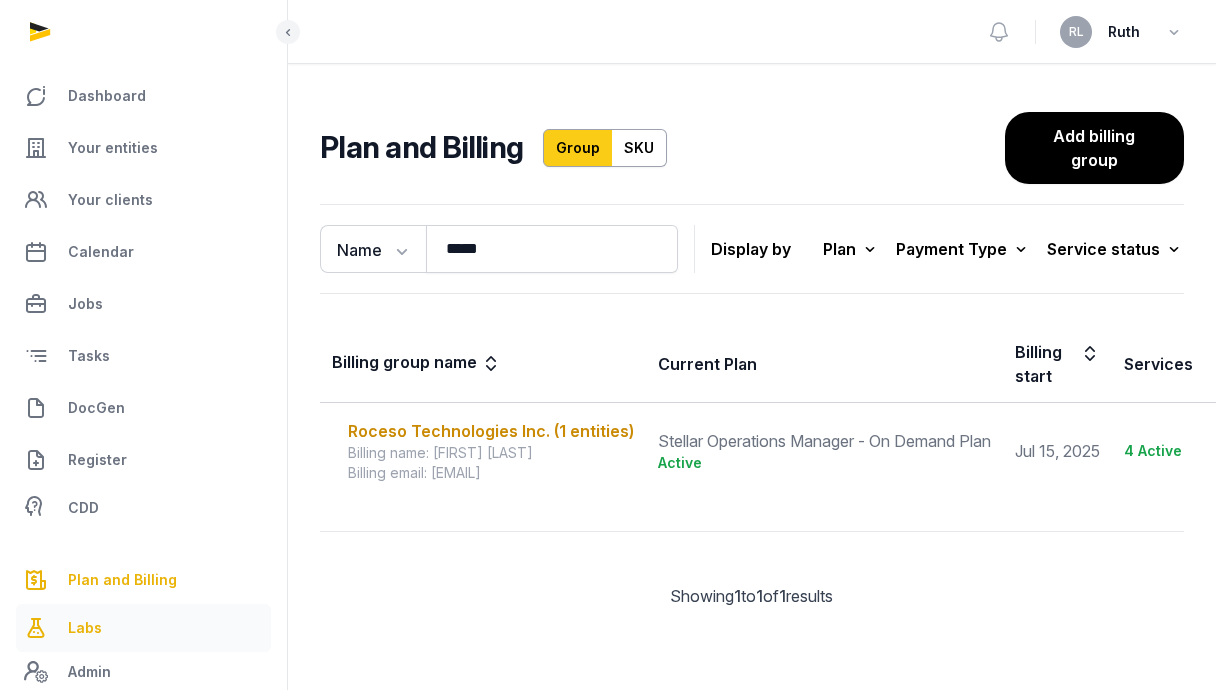 click on "Labs" at bounding box center [143, 628] 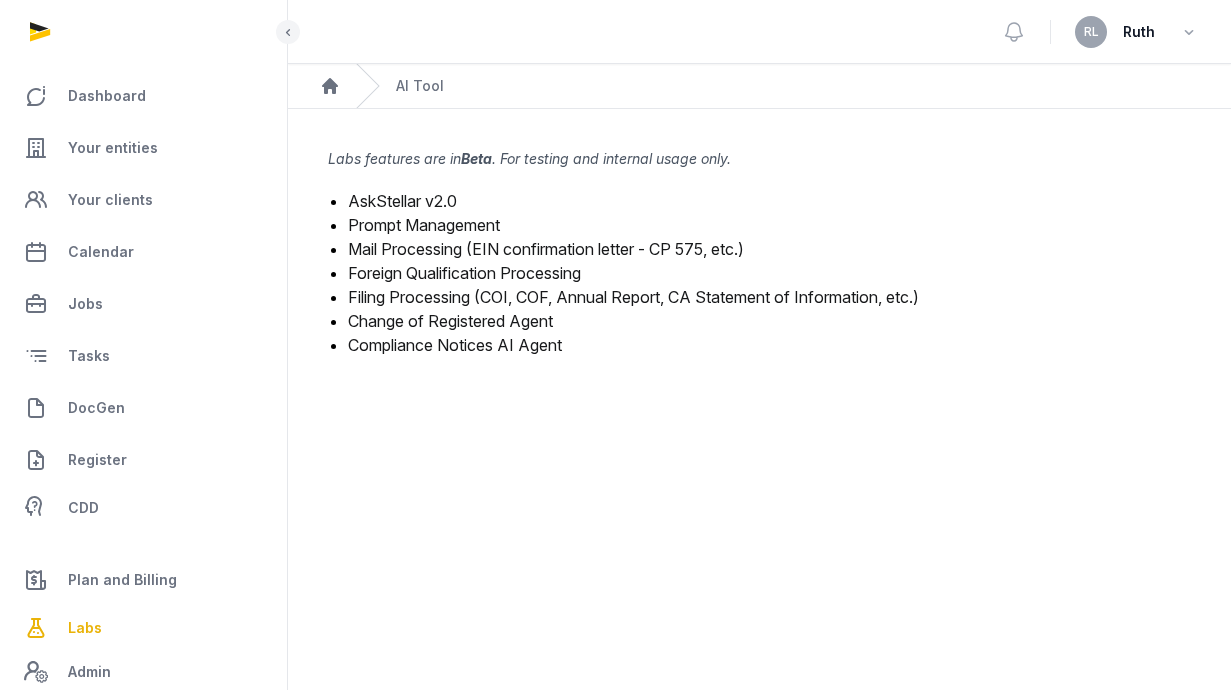 click on "Mail Processing (EIN confirmation letter - CP 575, etc.)" at bounding box center [546, 249] 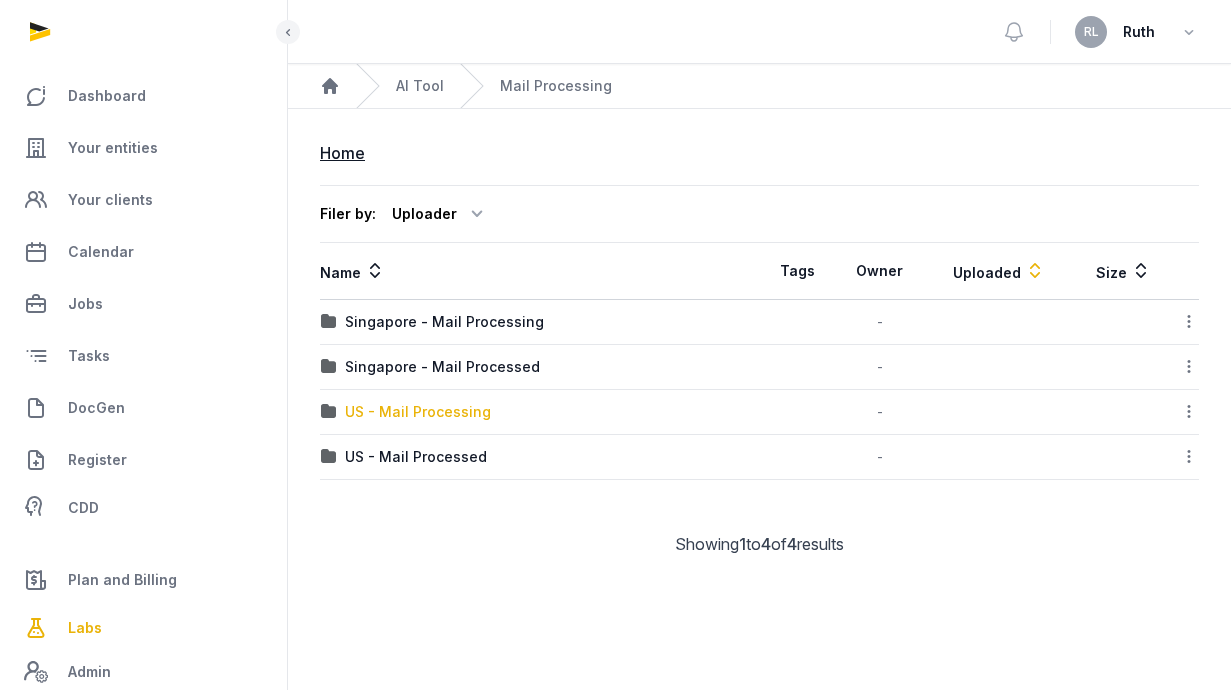 click on "US - Mail Processing" at bounding box center [418, 412] 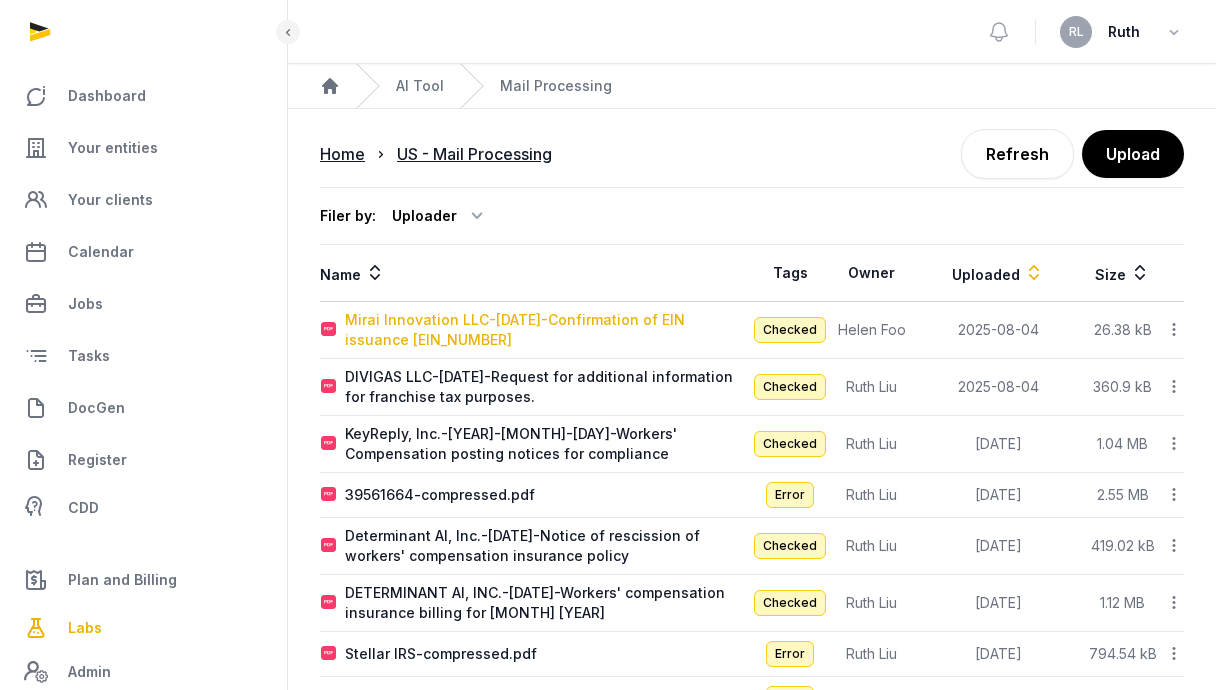 click on "Mirai Innovation LLC-[DATE]-Confirmation of EIN issuance [EIN_NUMBER]" at bounding box center [548, 330] 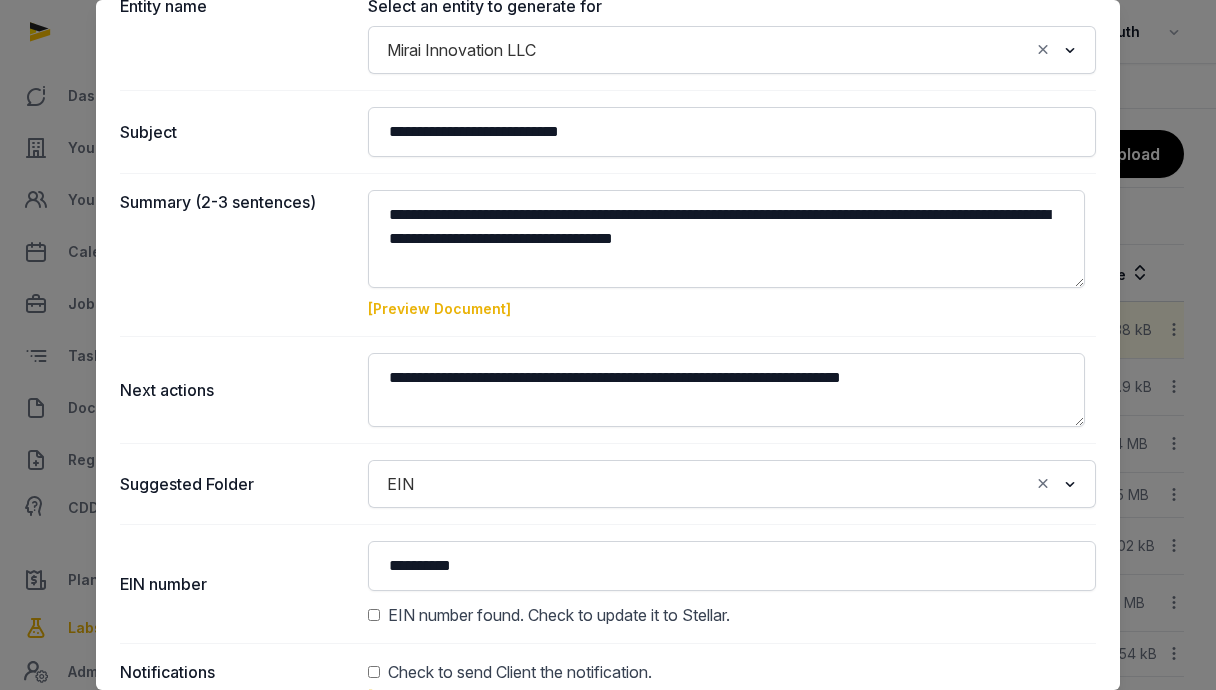 scroll, scrollTop: 206, scrollLeft: 0, axis: vertical 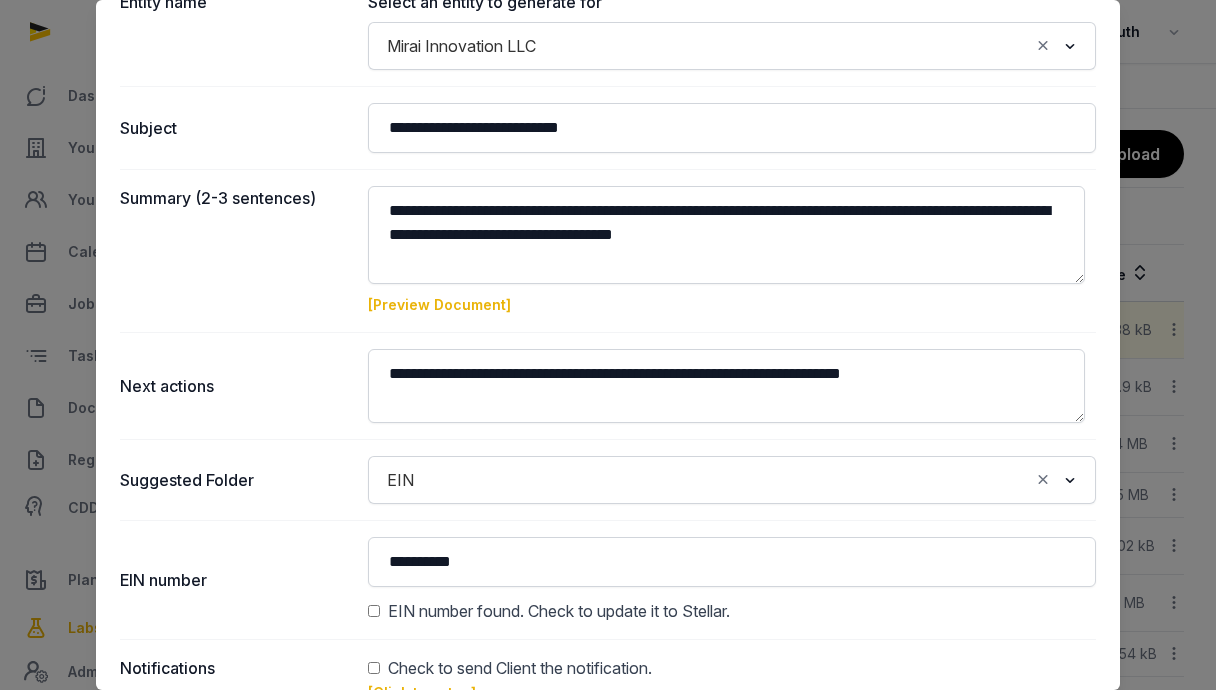 click at bounding box center [608, 345] 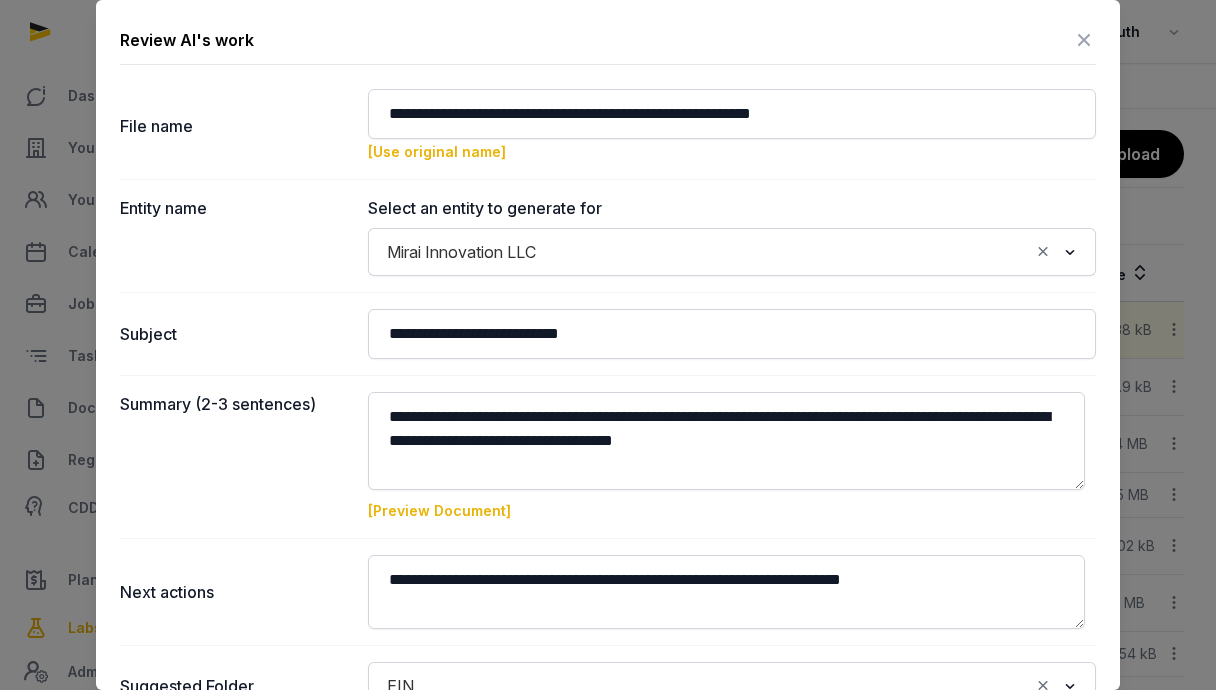 click at bounding box center (1084, 40) 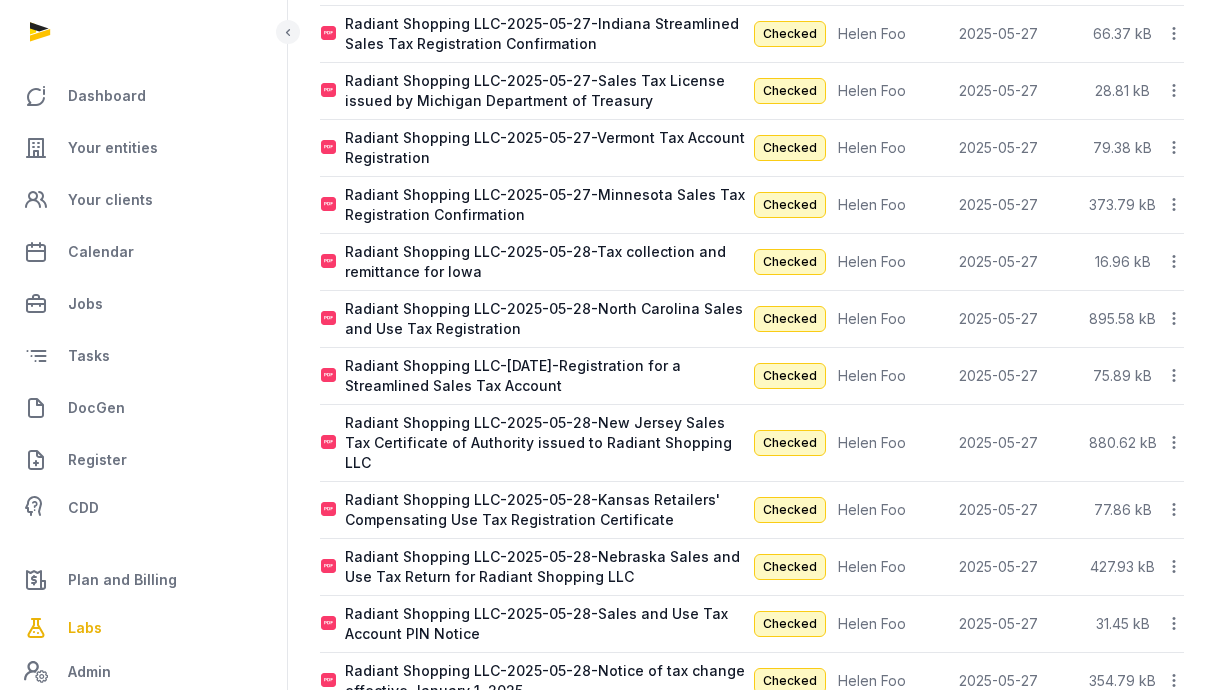 scroll, scrollTop: 1478, scrollLeft: 0, axis: vertical 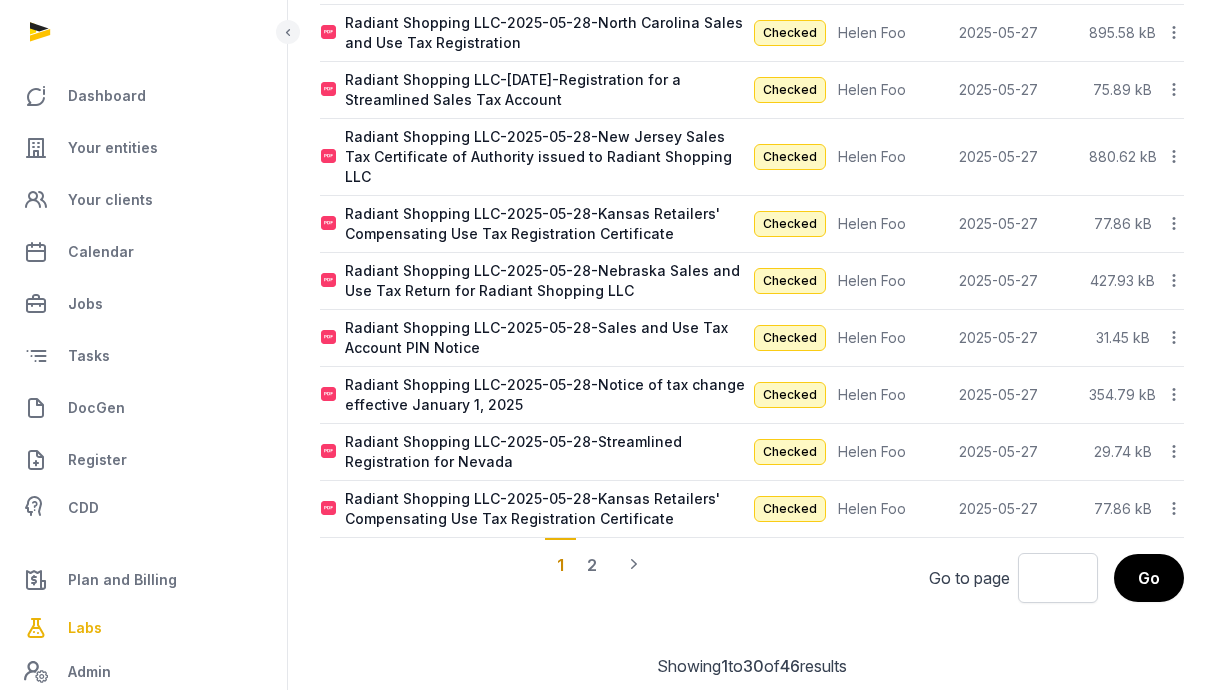 click on "1" 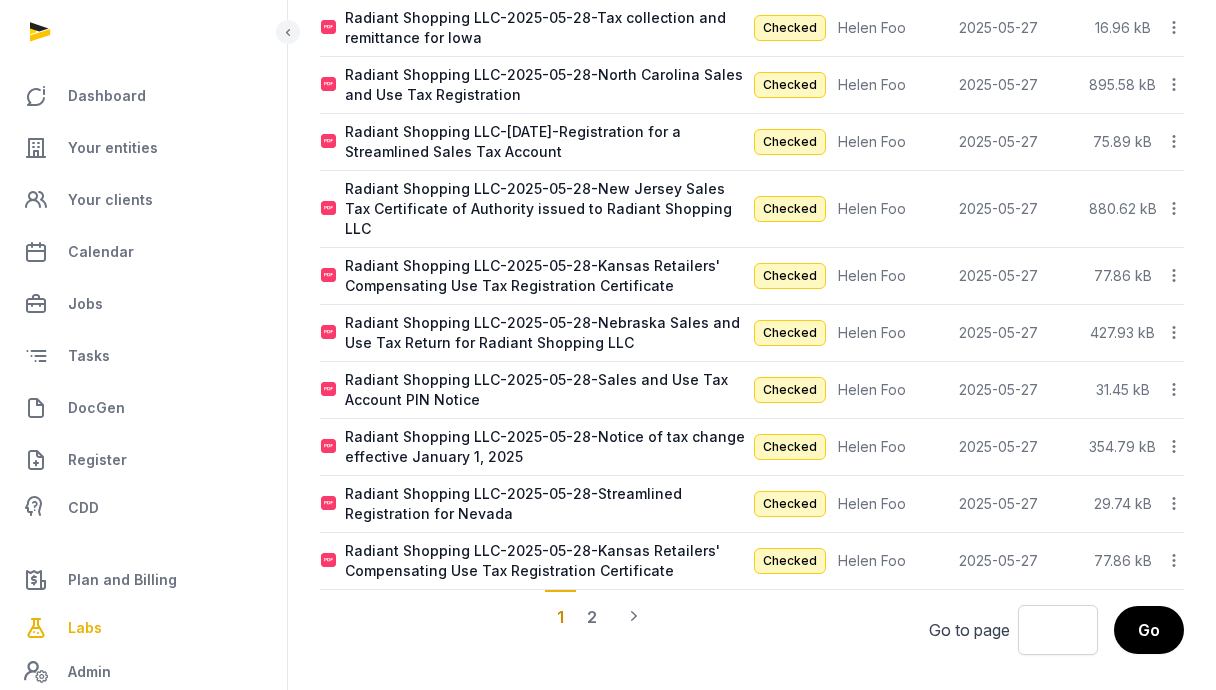 scroll, scrollTop: 0, scrollLeft: 0, axis: both 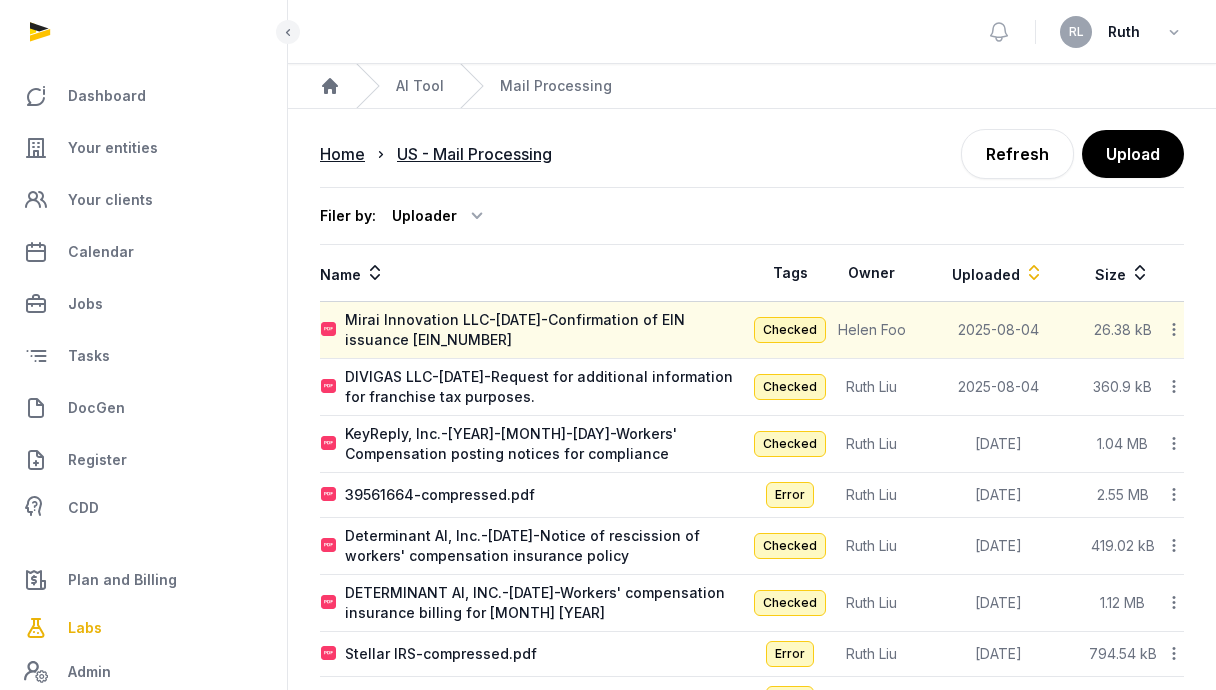 click on "Uploaded" at bounding box center (998, 273) 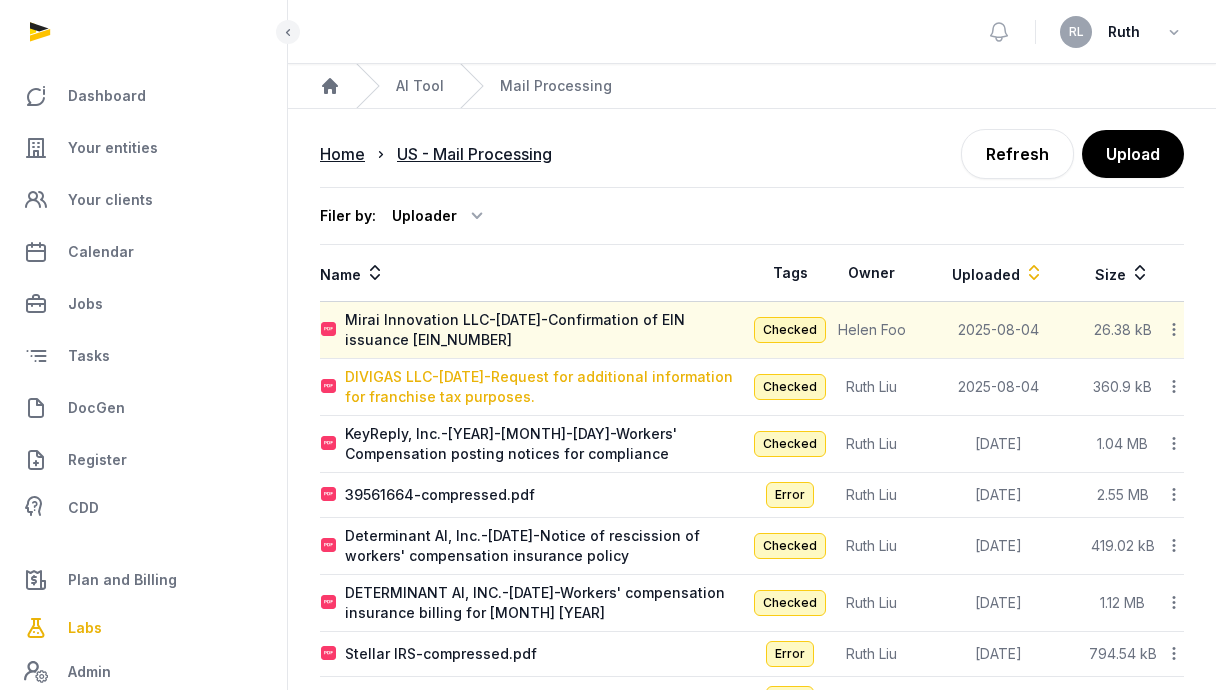 click on "DIVIGAS LLC-[DATE]-Request for additional information for franchise tax purposes." at bounding box center [548, 387] 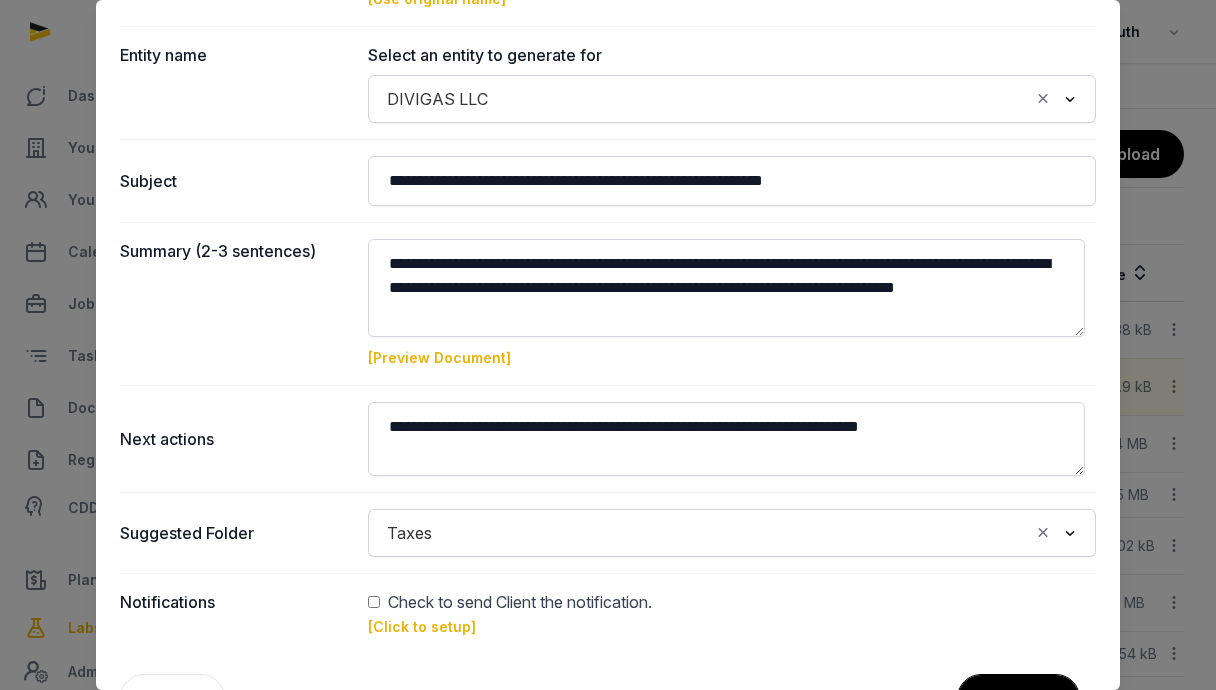 scroll, scrollTop: 211, scrollLeft: 0, axis: vertical 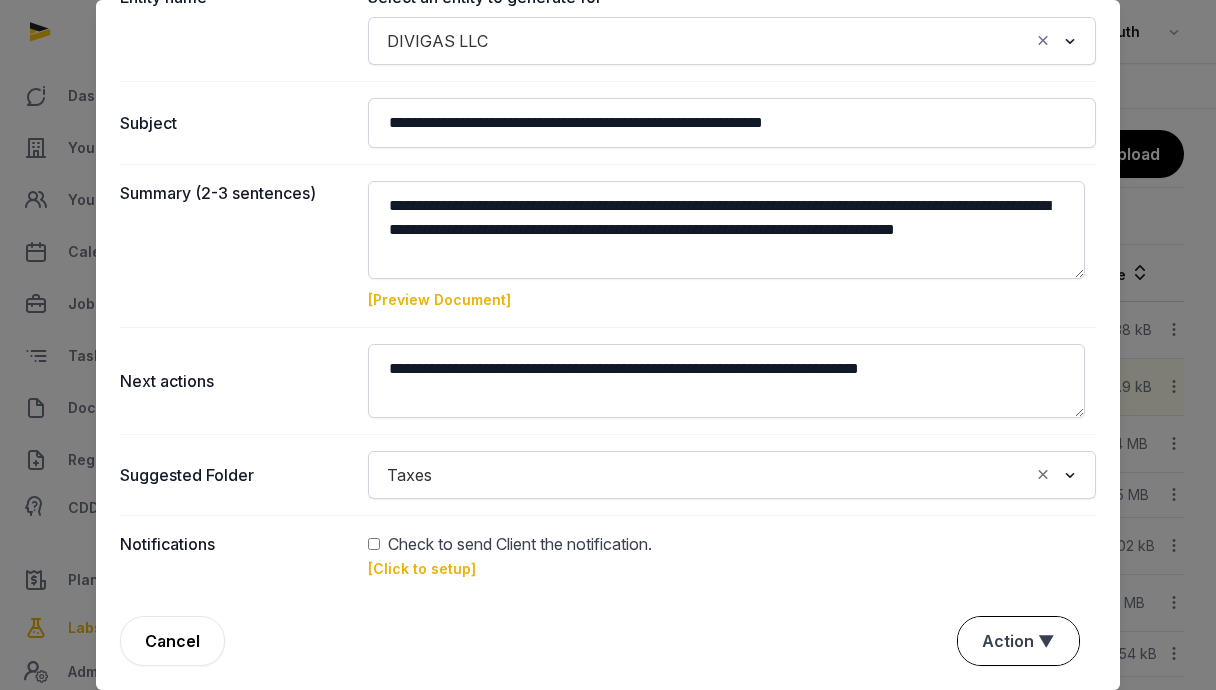 click on "Action ▼" at bounding box center [1018, 641] 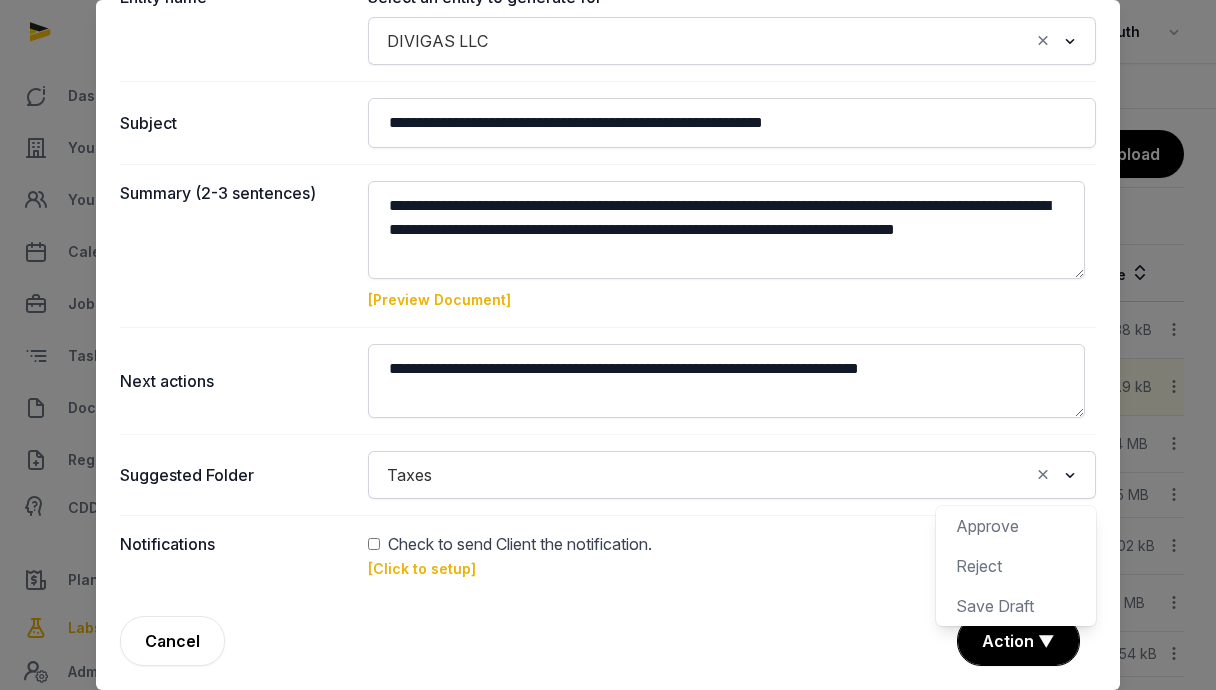 click on "Check to send Client the notification." at bounding box center (732, 544) 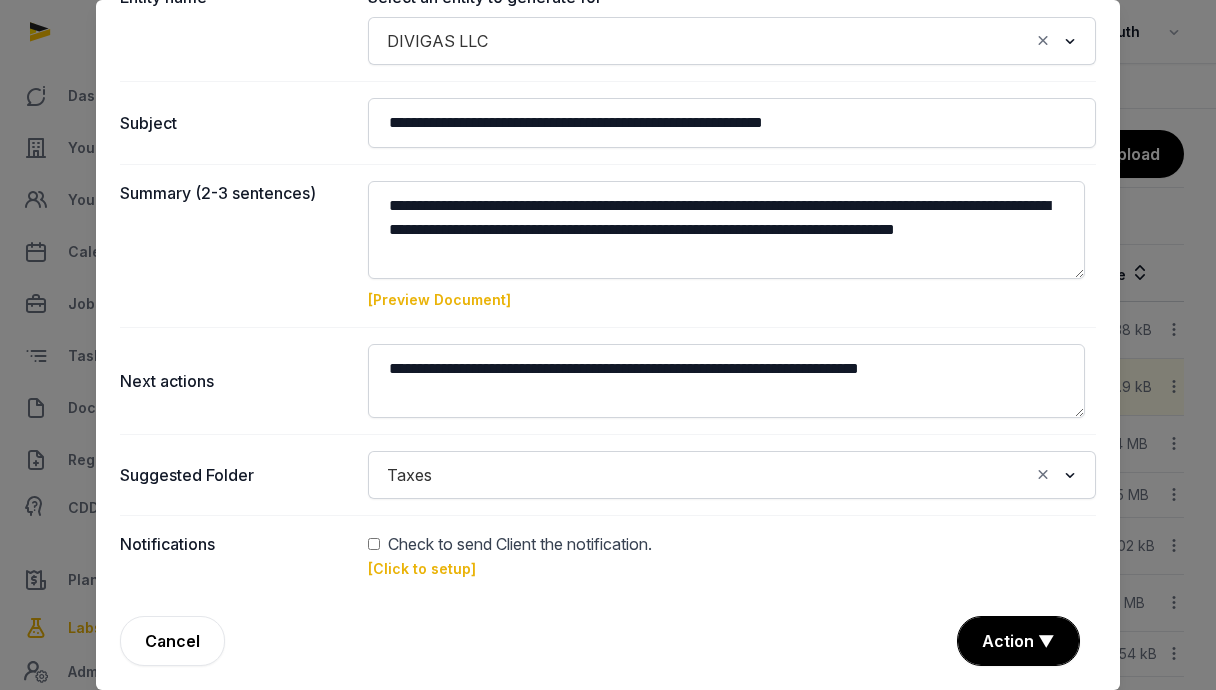 scroll, scrollTop: 234, scrollLeft: 0, axis: vertical 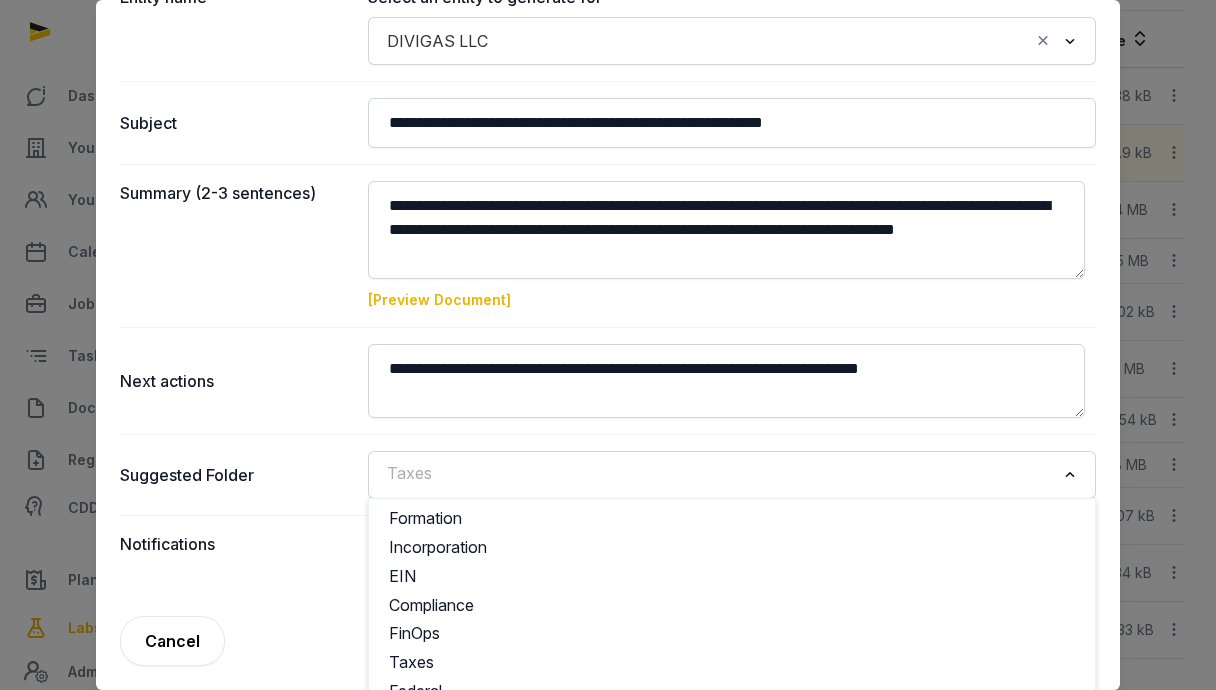 click 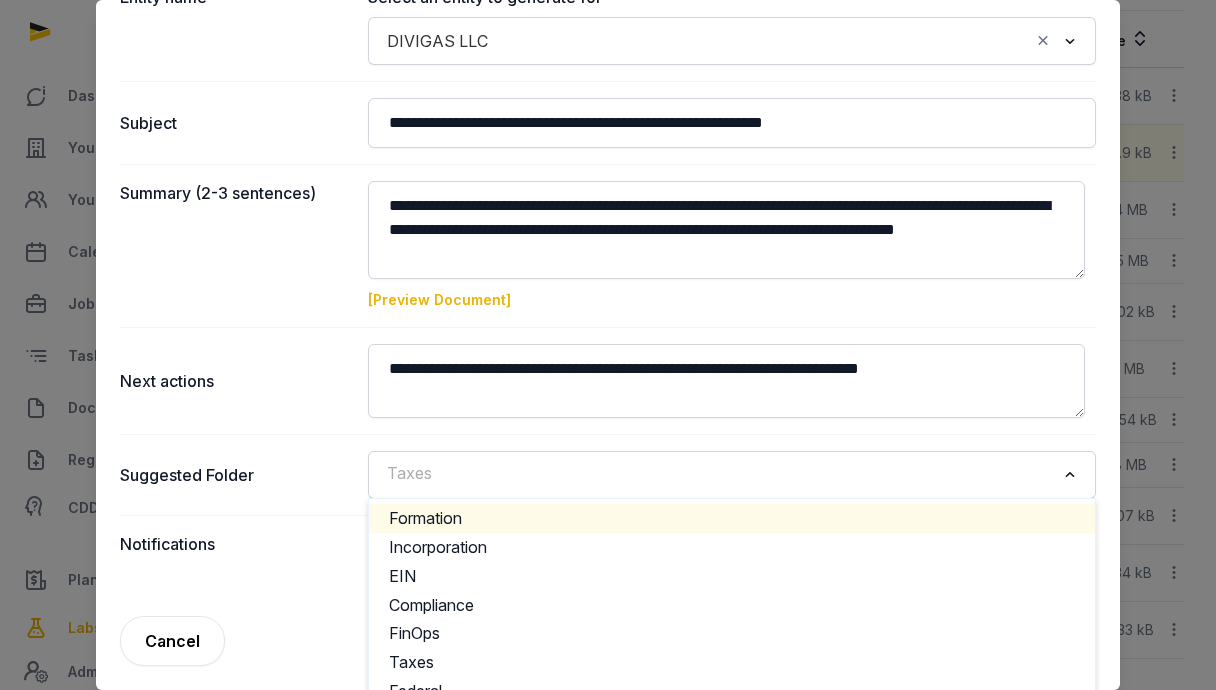 click on "**********" at bounding box center (608, 239) 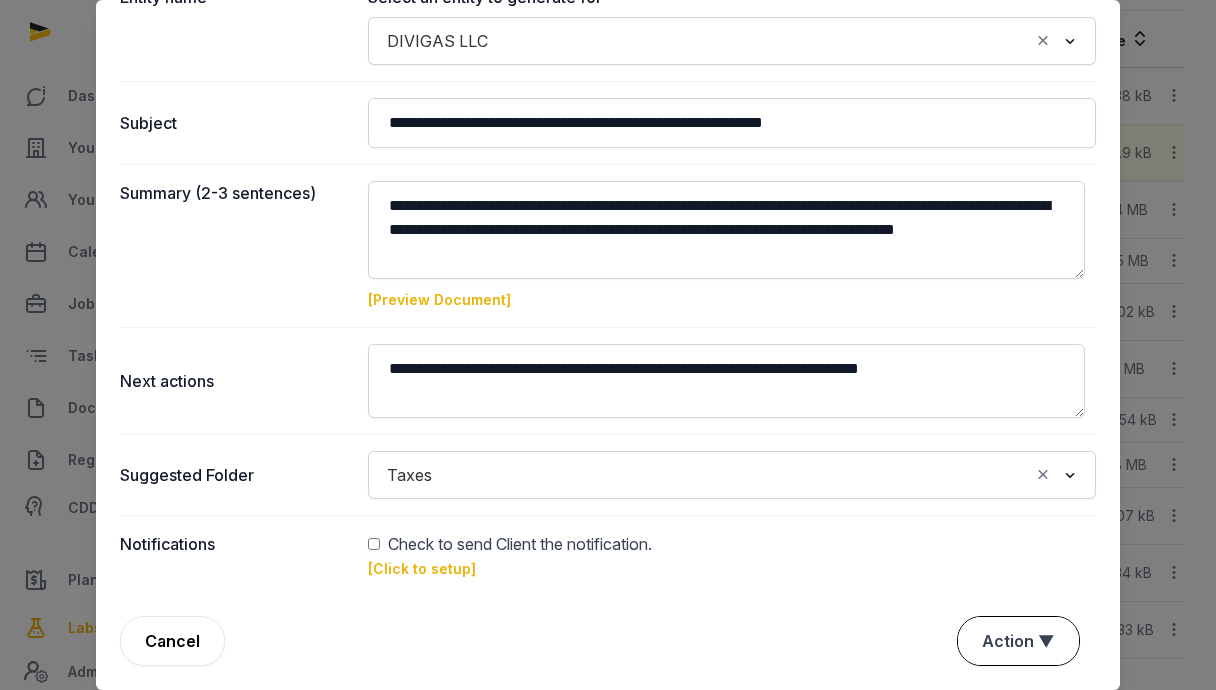 click on "Action ▼" at bounding box center (1018, 641) 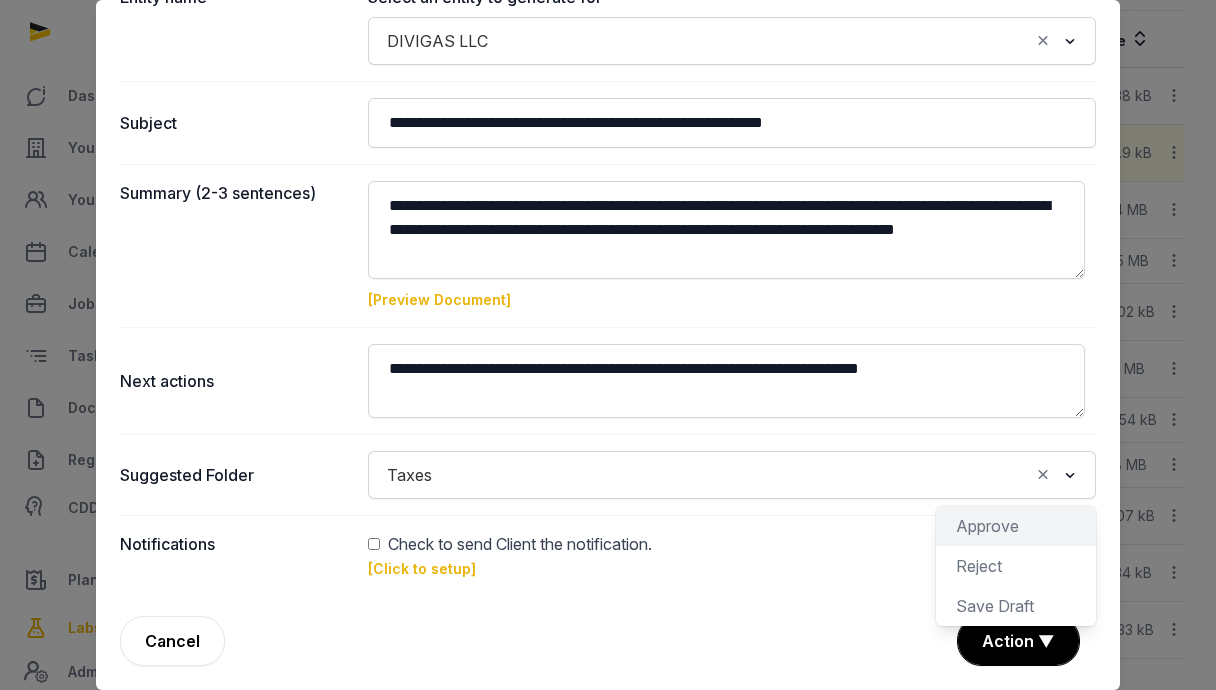 click on "Approve" 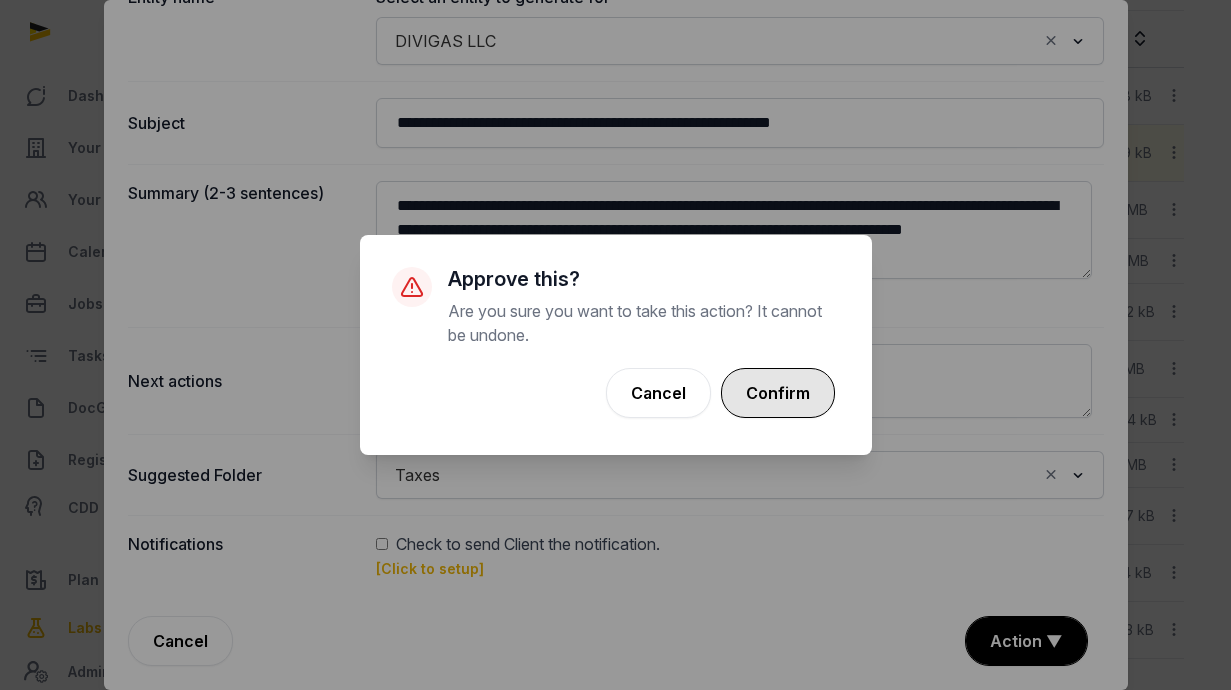 click on "Confirm" at bounding box center [778, 393] 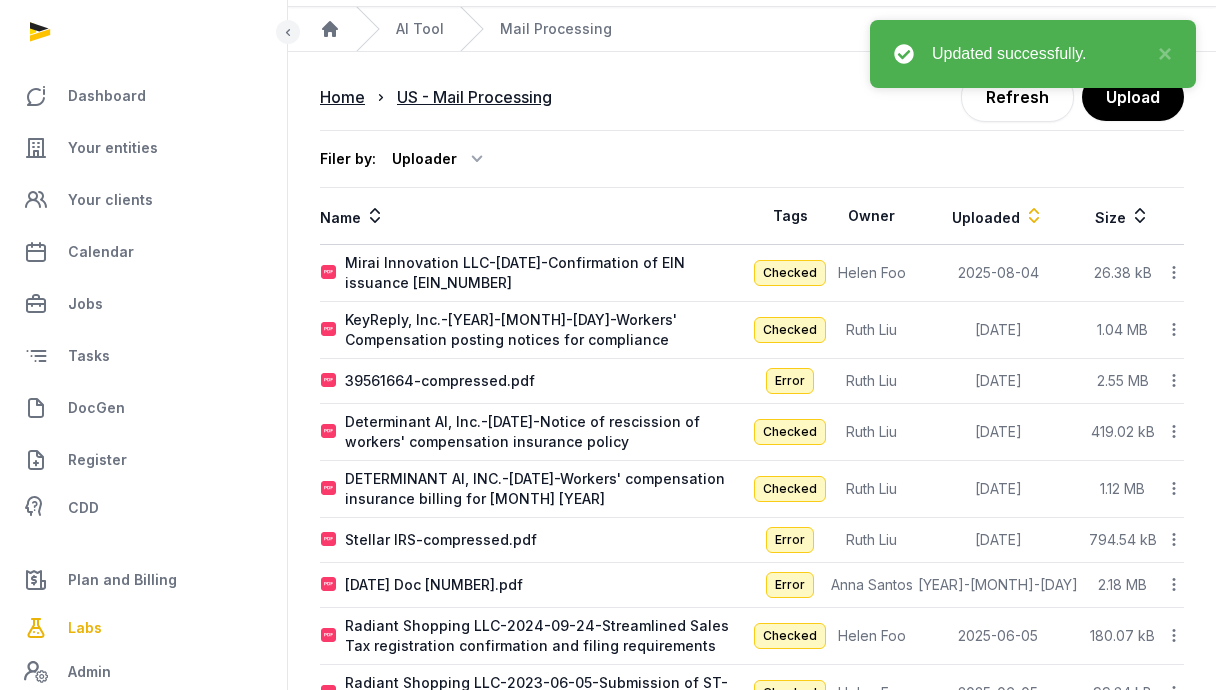 scroll, scrollTop: 0, scrollLeft: 0, axis: both 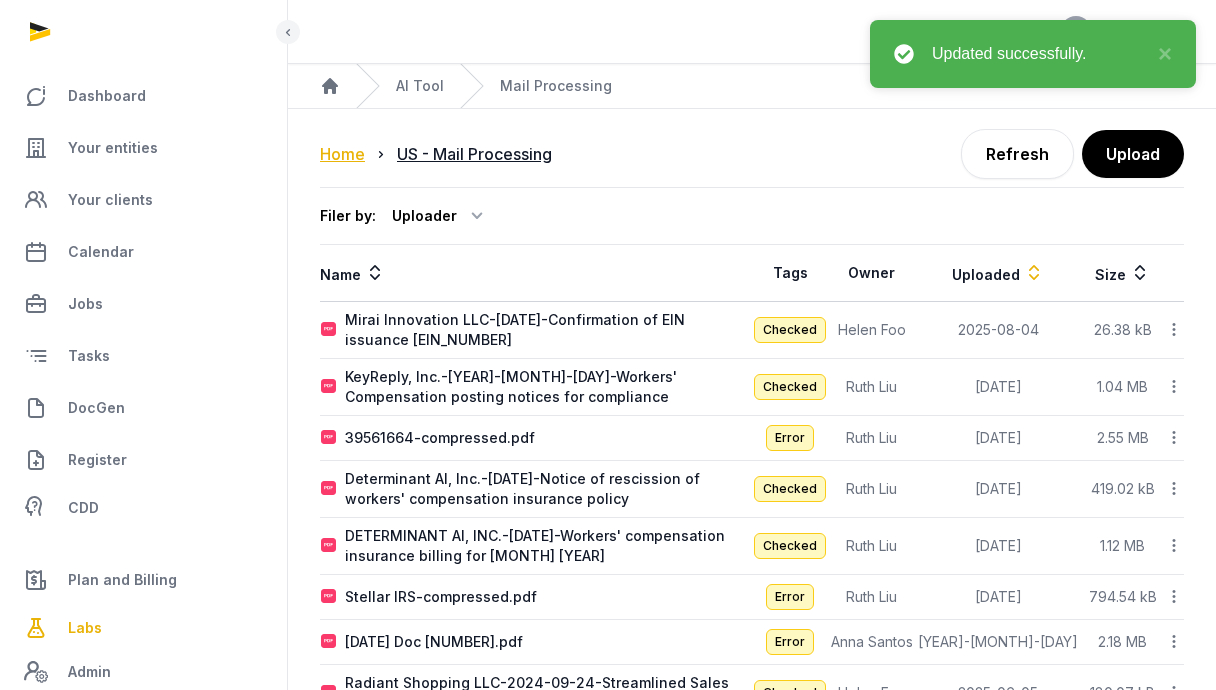 click on "Home" at bounding box center (342, 154) 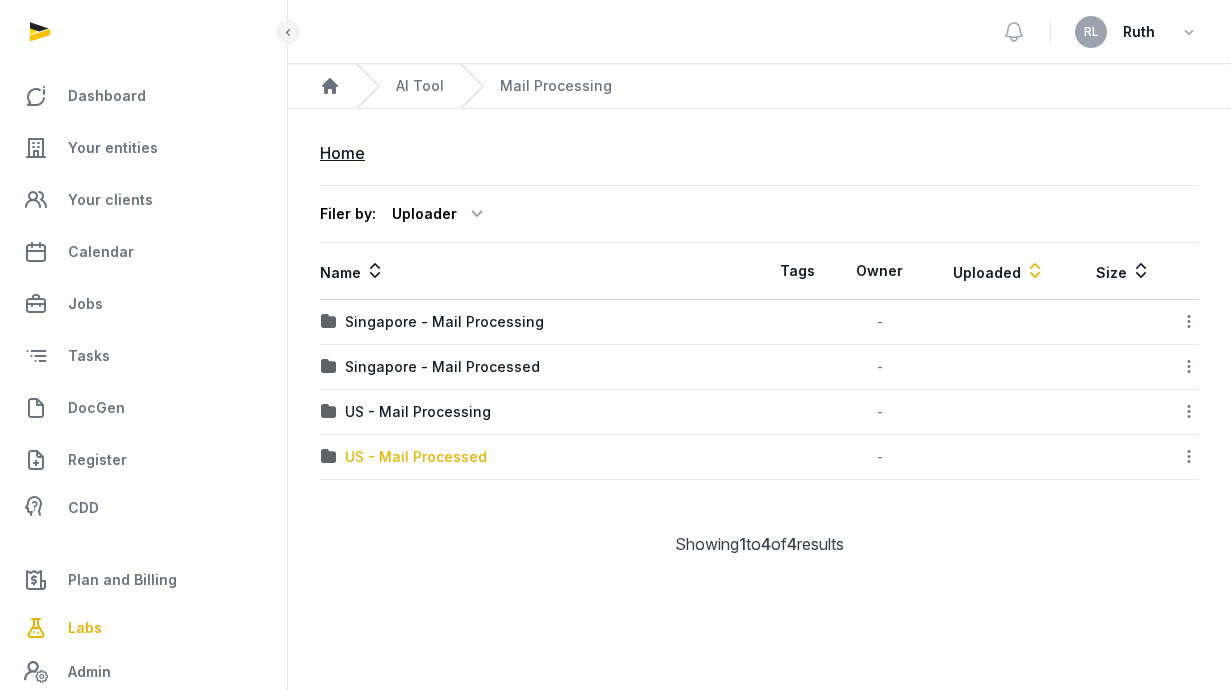 click on "US - Mail Processed" at bounding box center [416, 457] 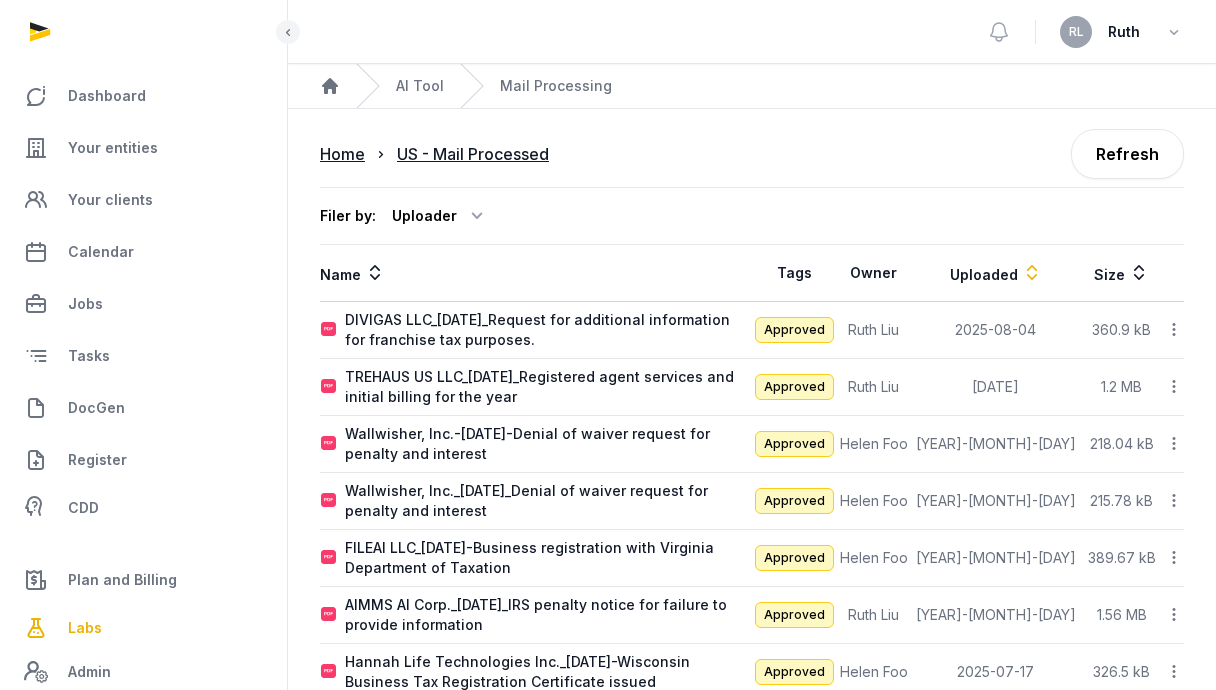 click 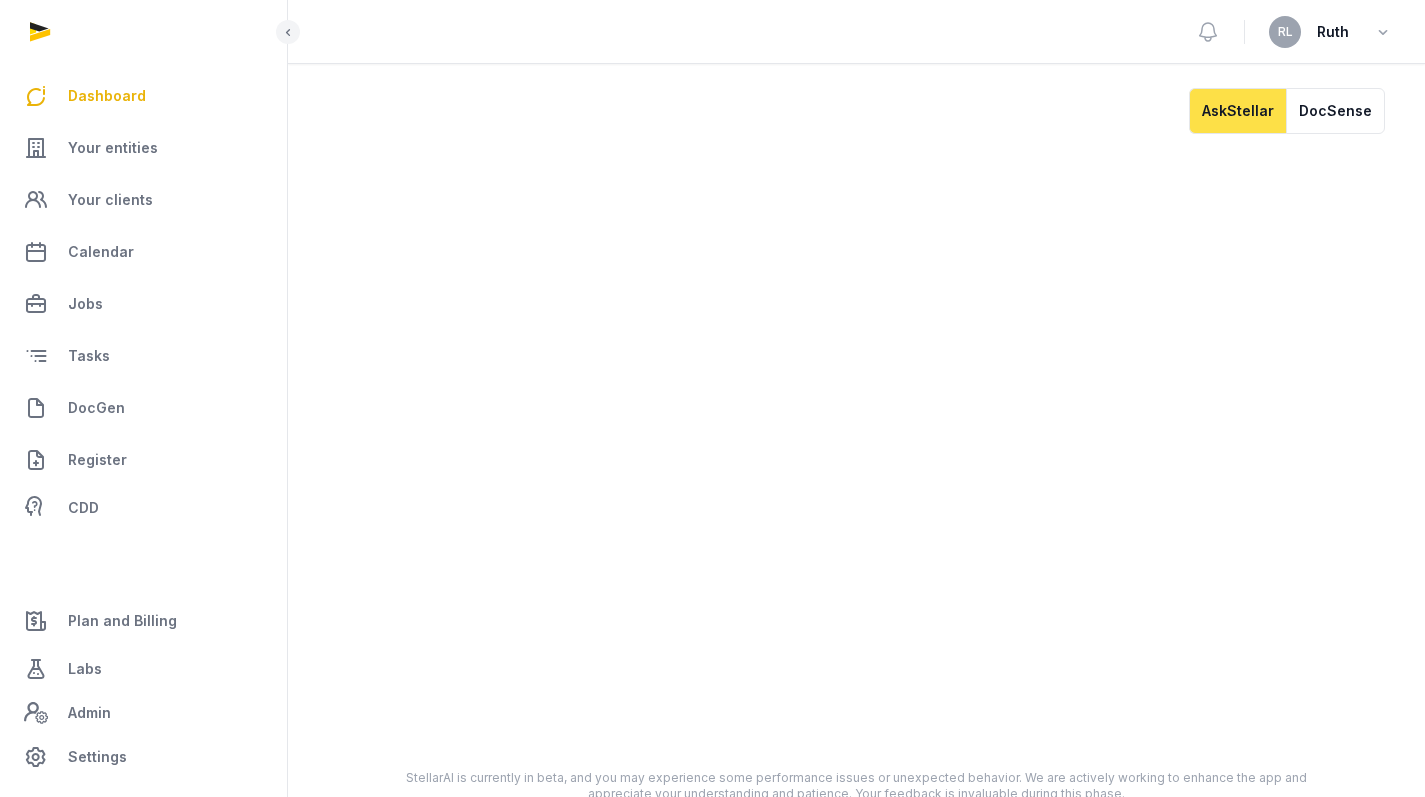 scroll, scrollTop: 0, scrollLeft: 0, axis: both 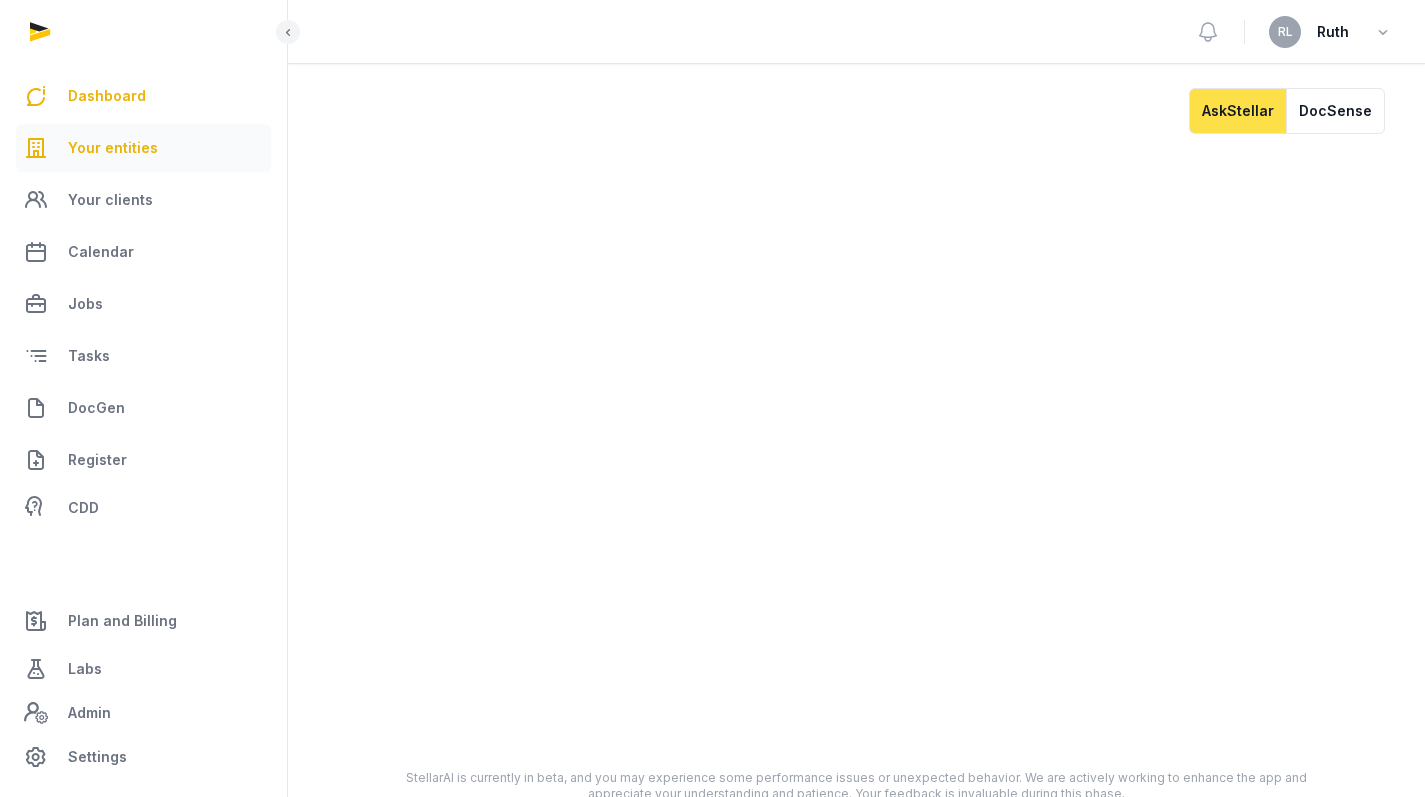 click on "Your entities" at bounding box center (113, 148) 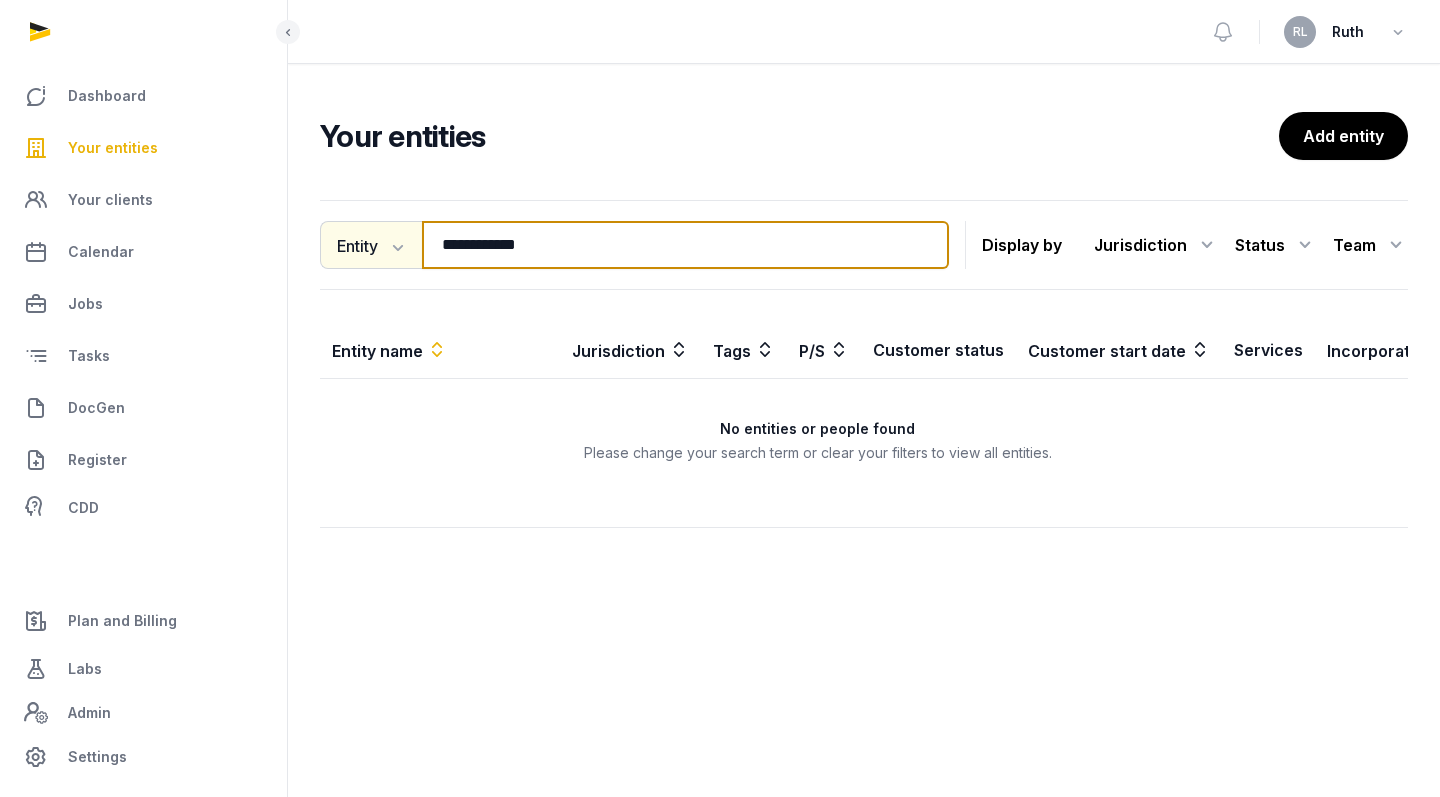 drag, startPoint x: 612, startPoint y: 245, endPoint x: 320, endPoint y: 245, distance: 292 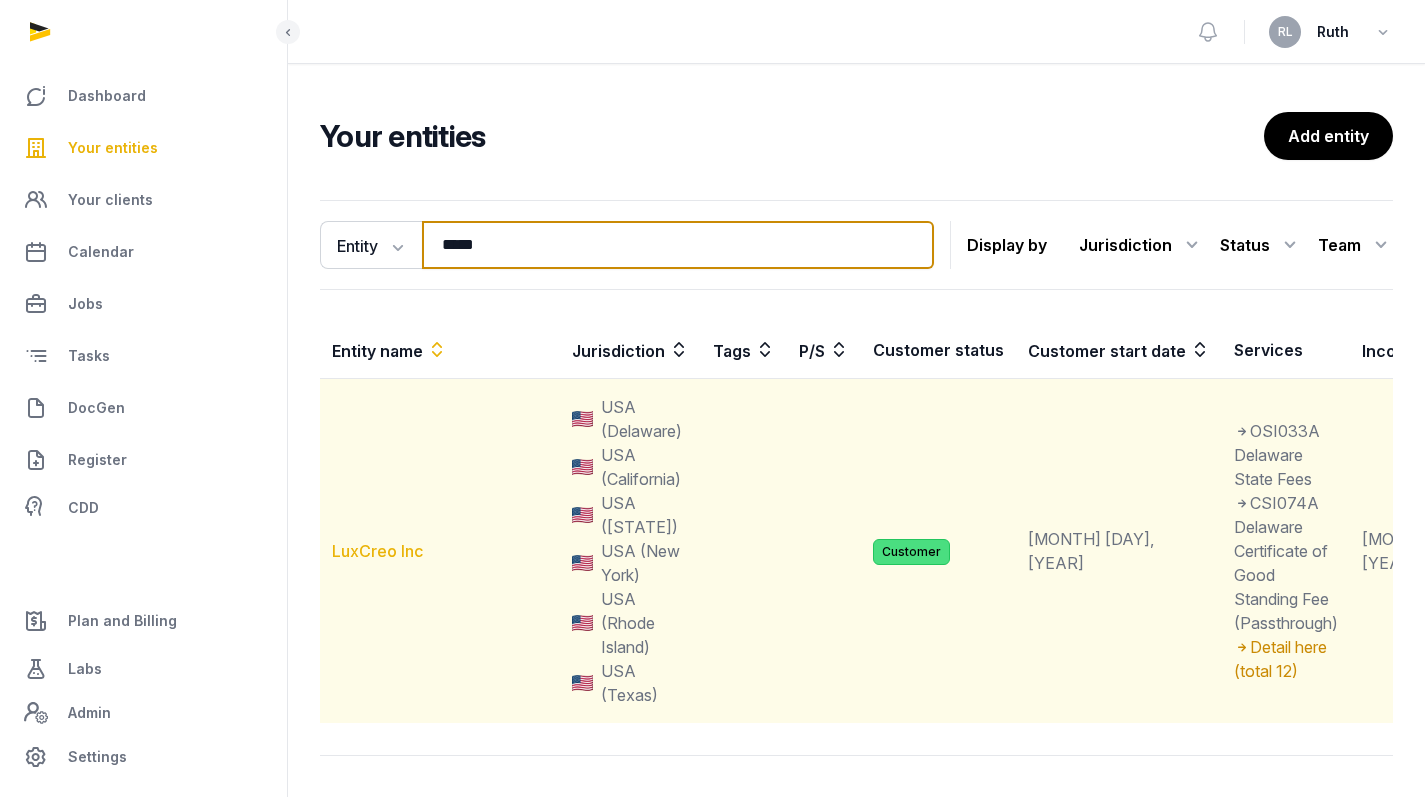 type on "*****" 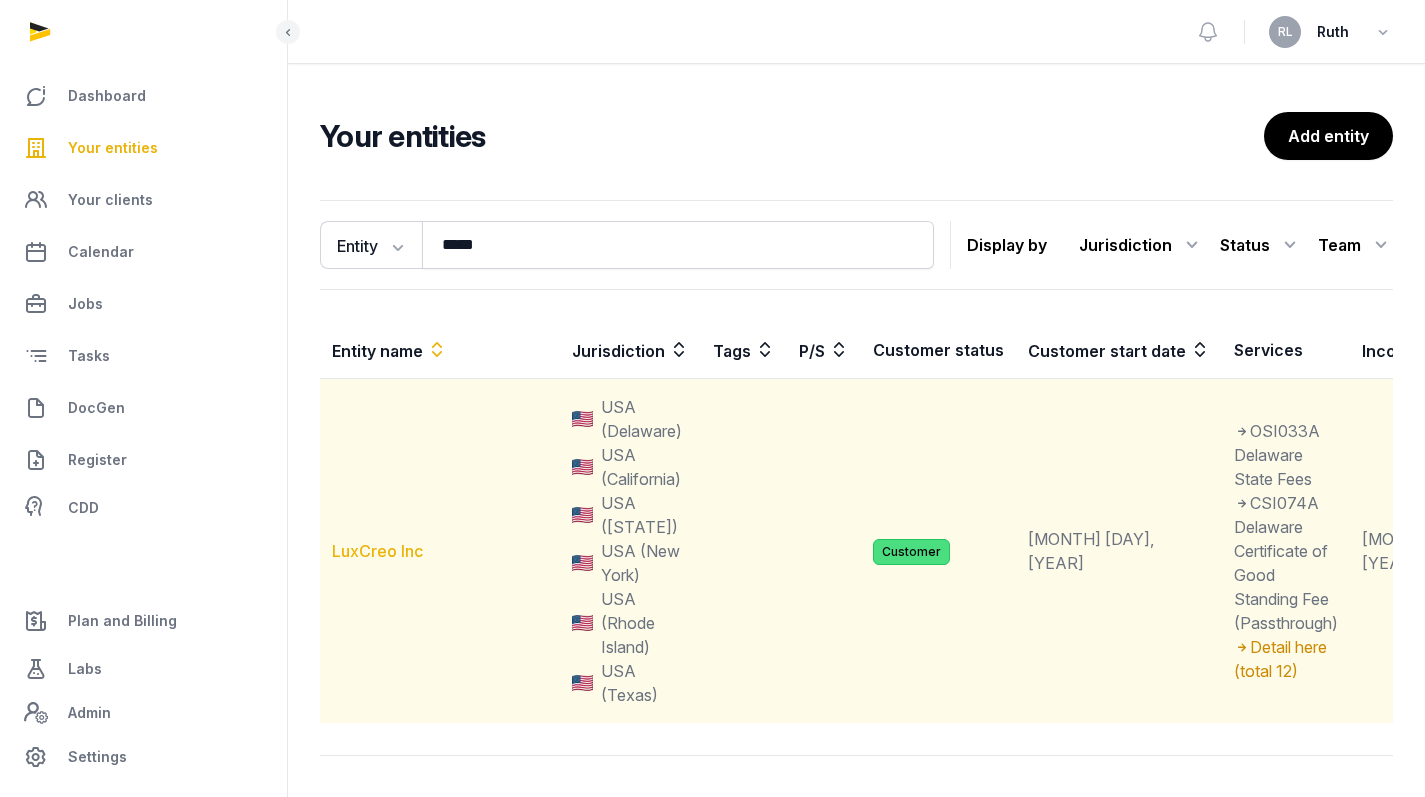click on "LuxCreo Inc" at bounding box center [377, 551] 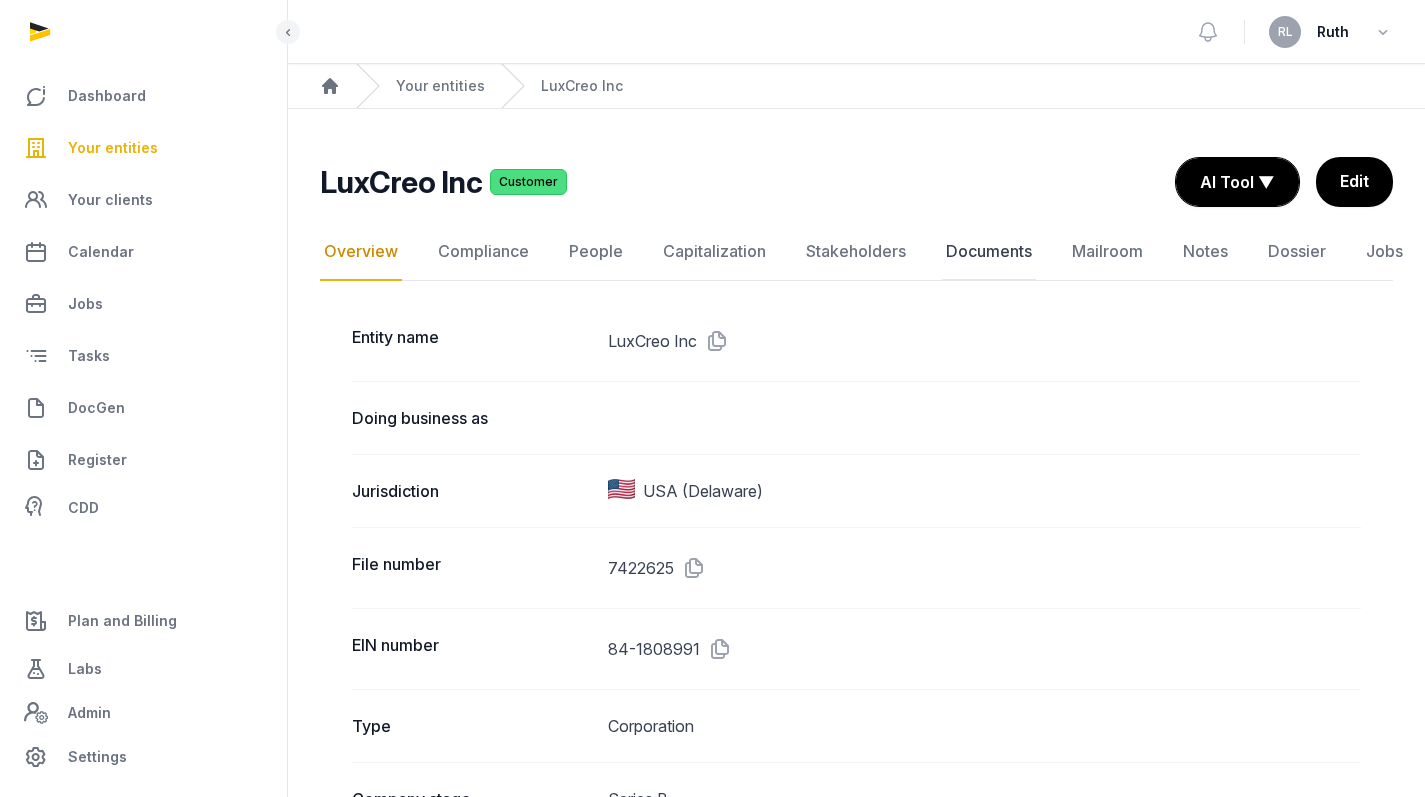 click on "Documents" 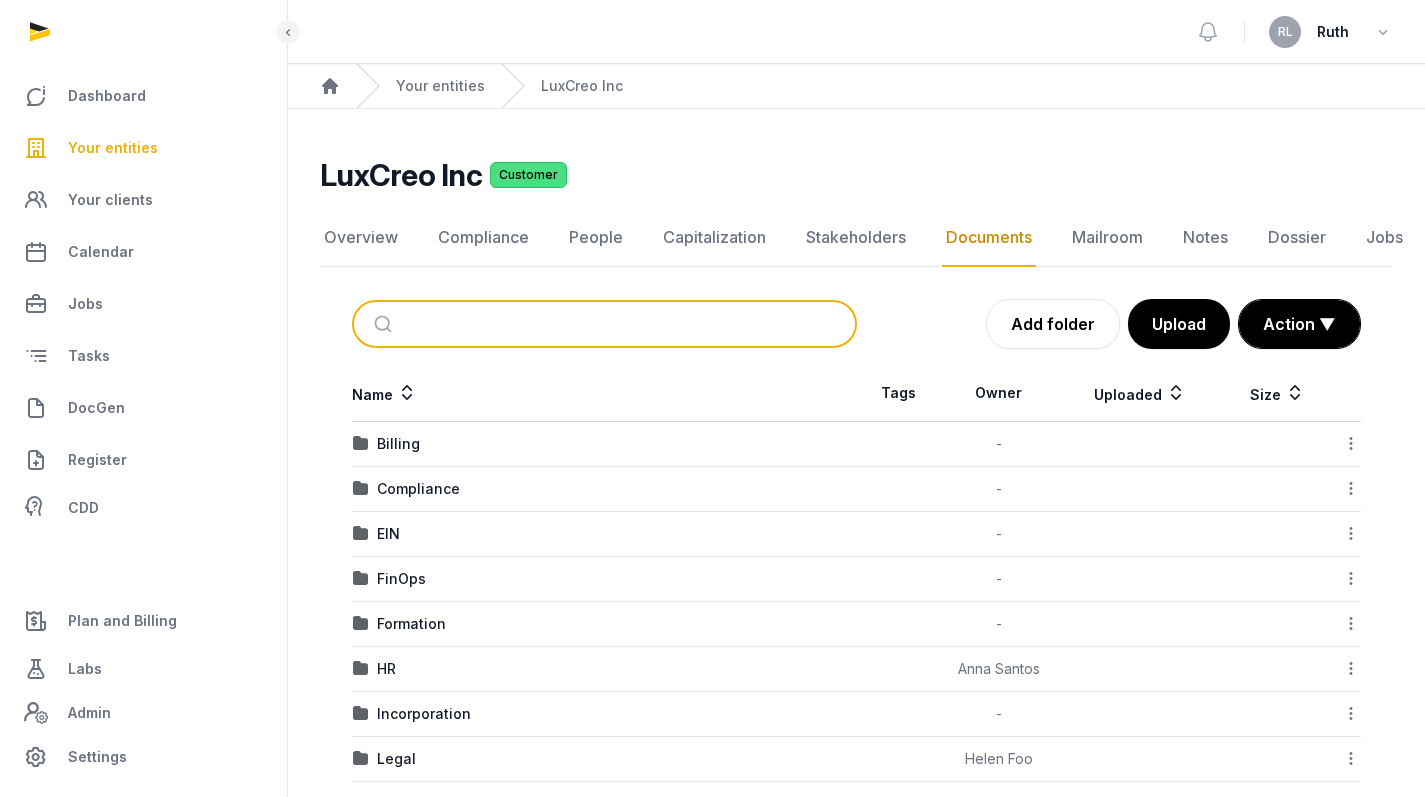 click at bounding box center (628, 324) 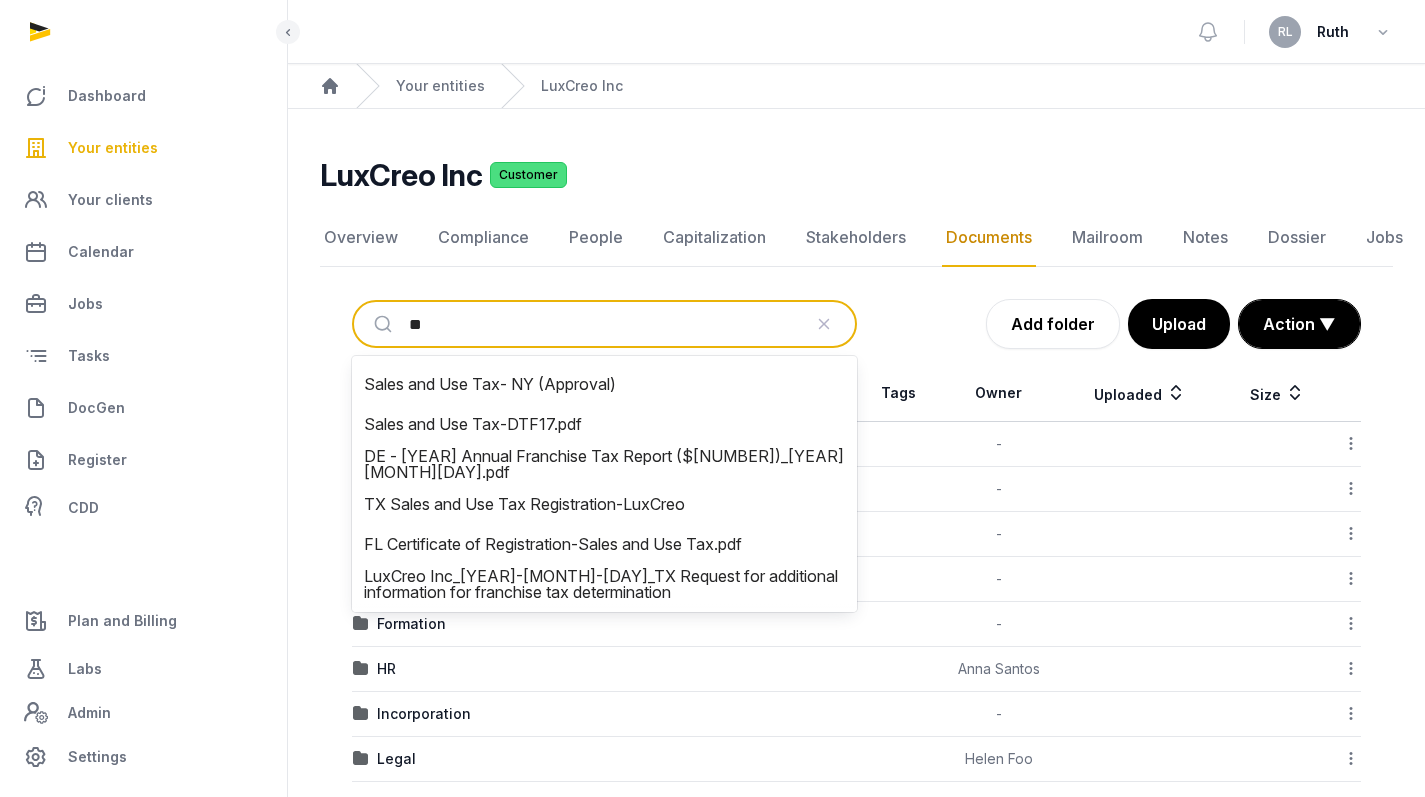 type on "*" 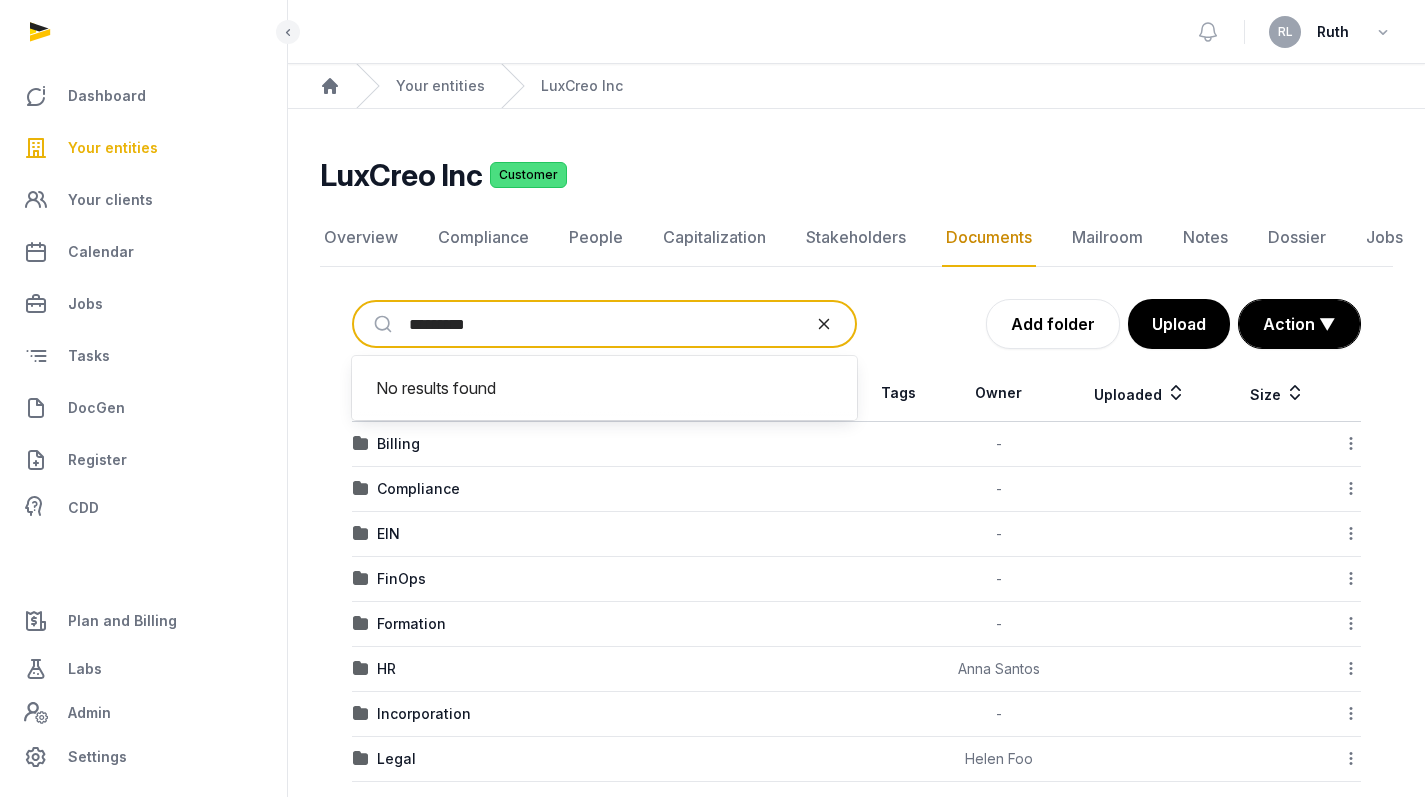 type on "*********" 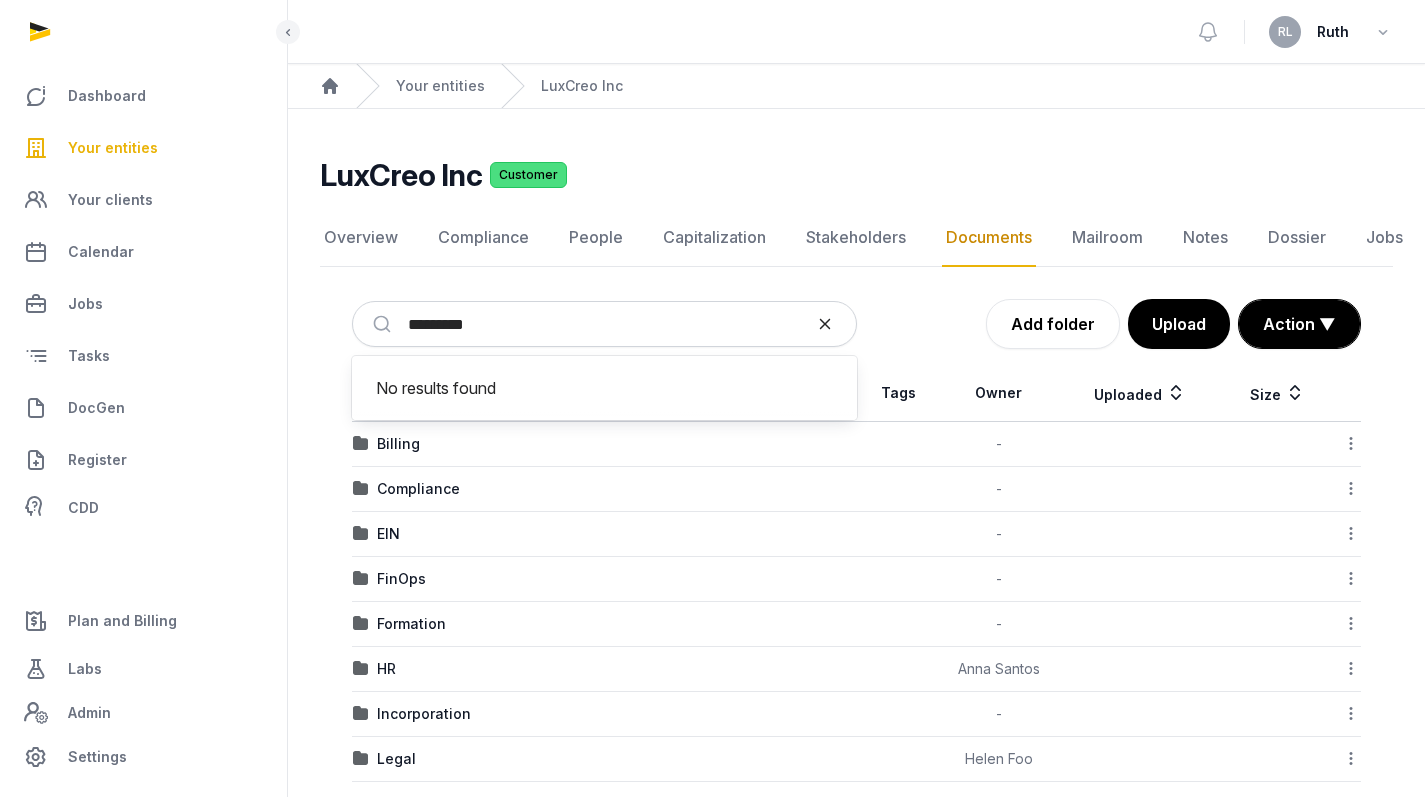 click 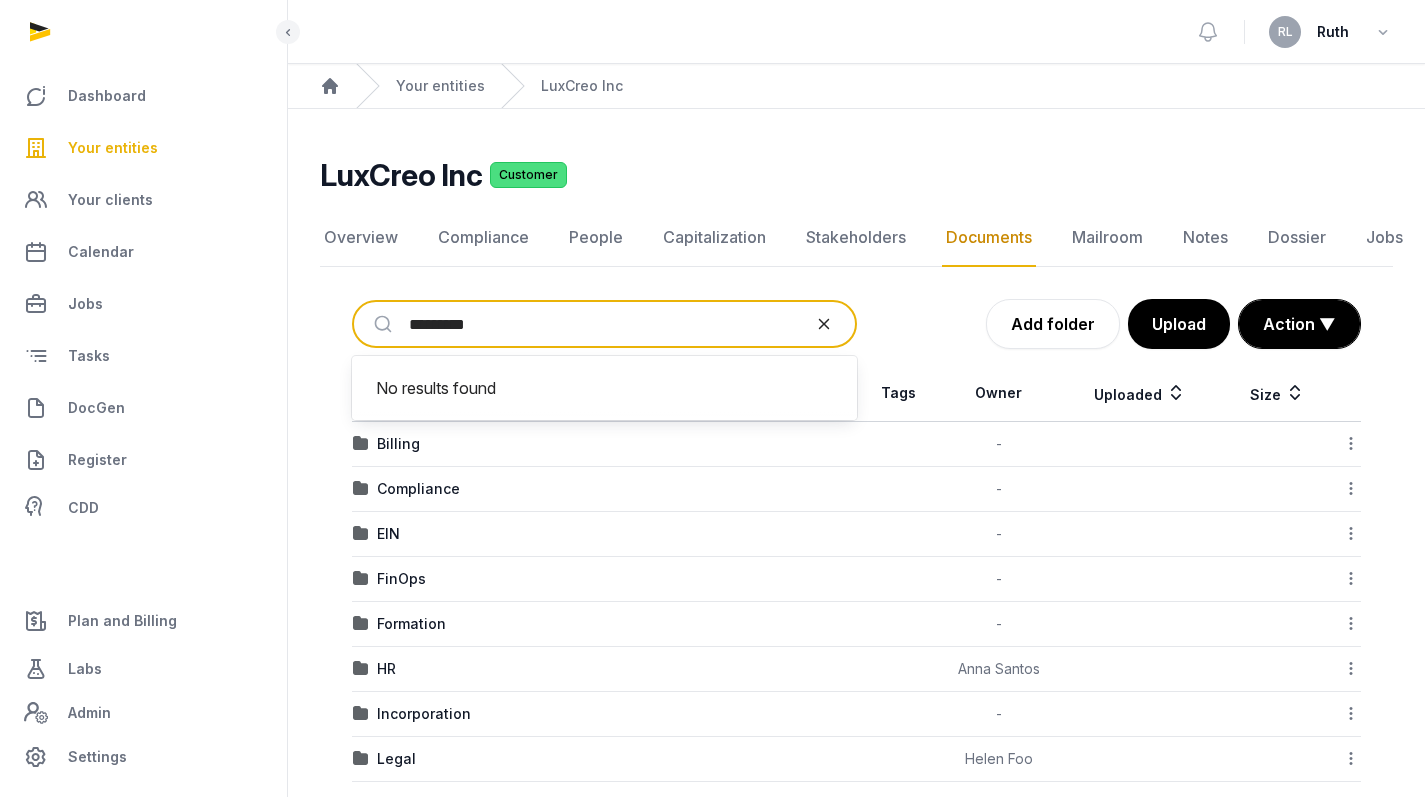 type 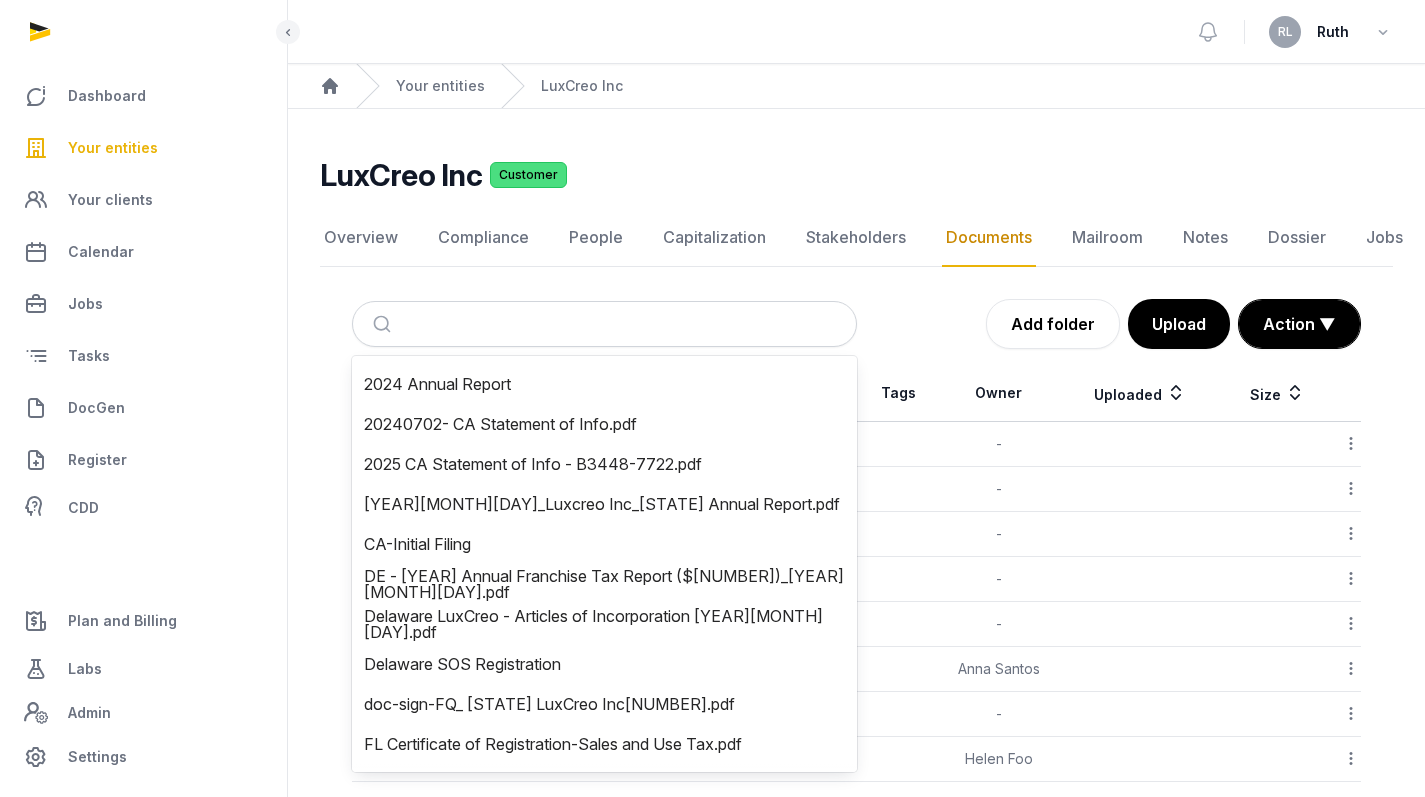 click on "Add folder   Upload   Action ▼  Start select  Move   Delete" at bounding box center (1109, 324) 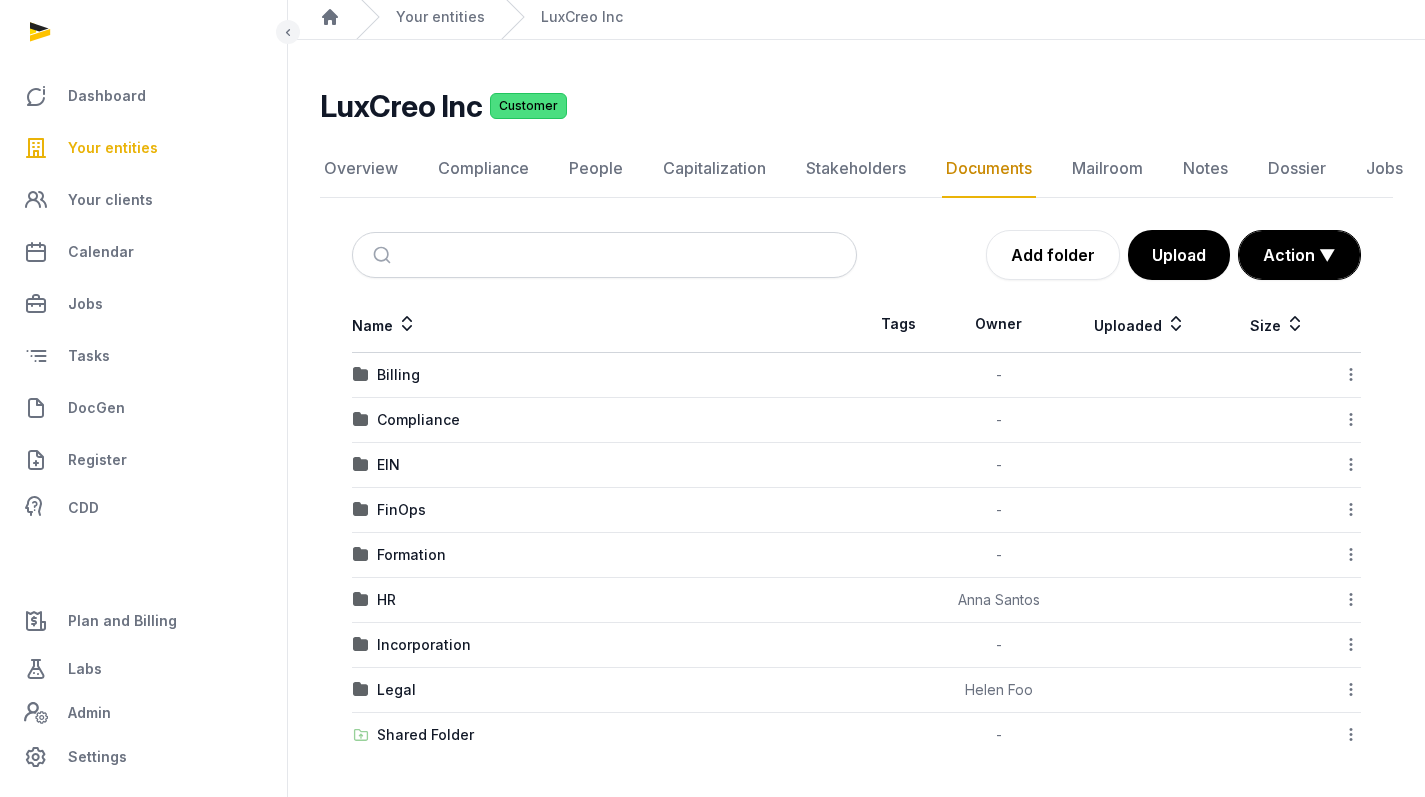 scroll, scrollTop: 69, scrollLeft: 0, axis: vertical 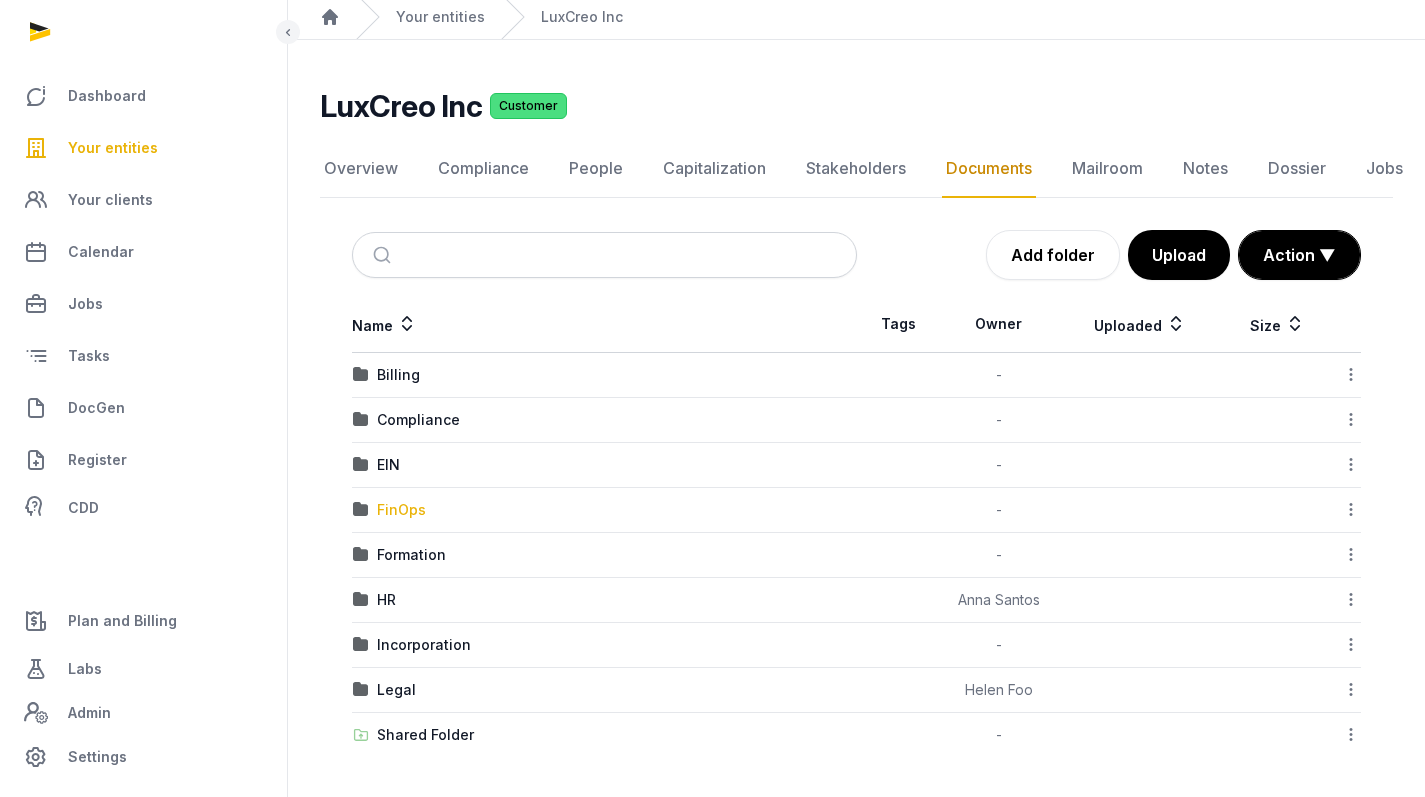 click on "FinOps" at bounding box center [401, 510] 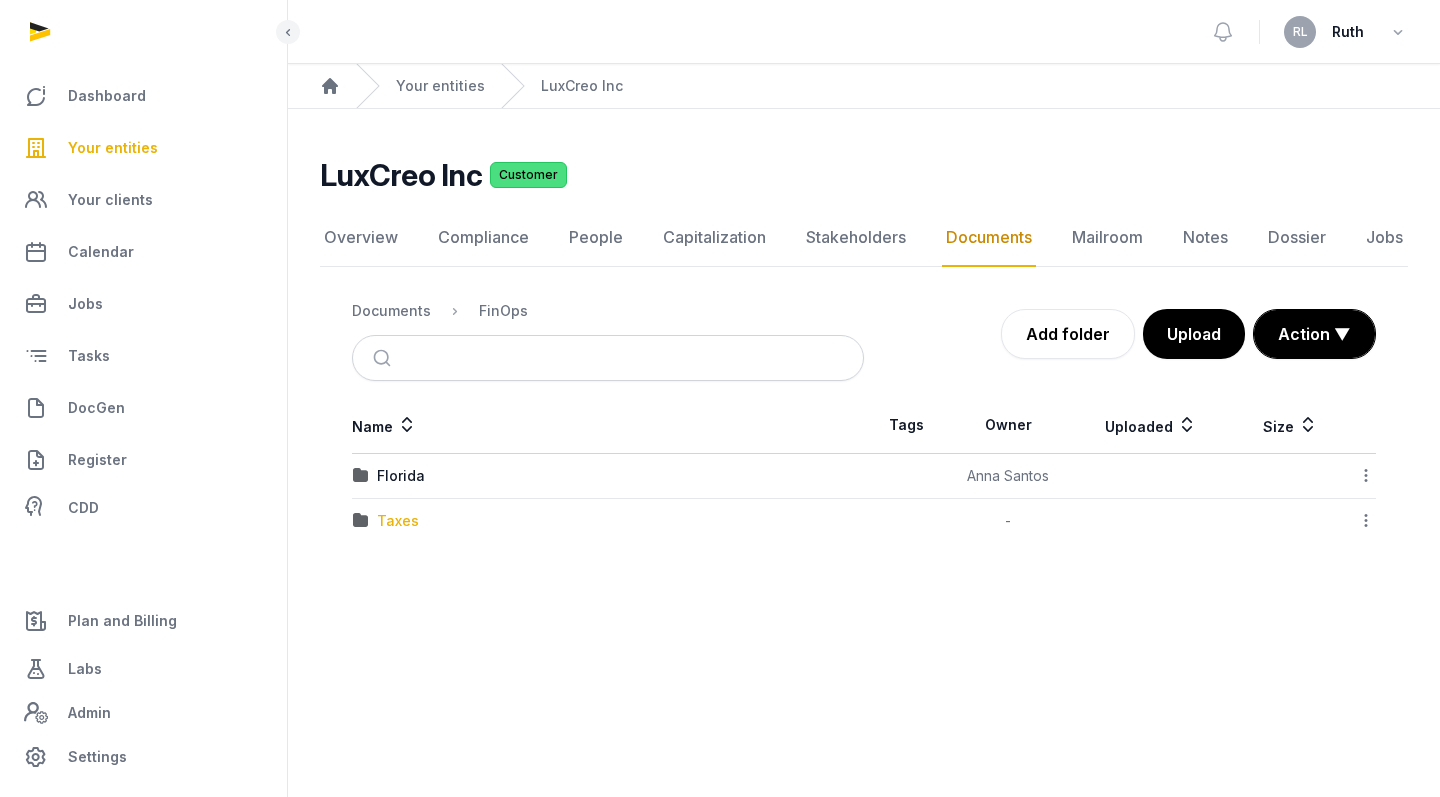 click on "Taxes" at bounding box center (398, 521) 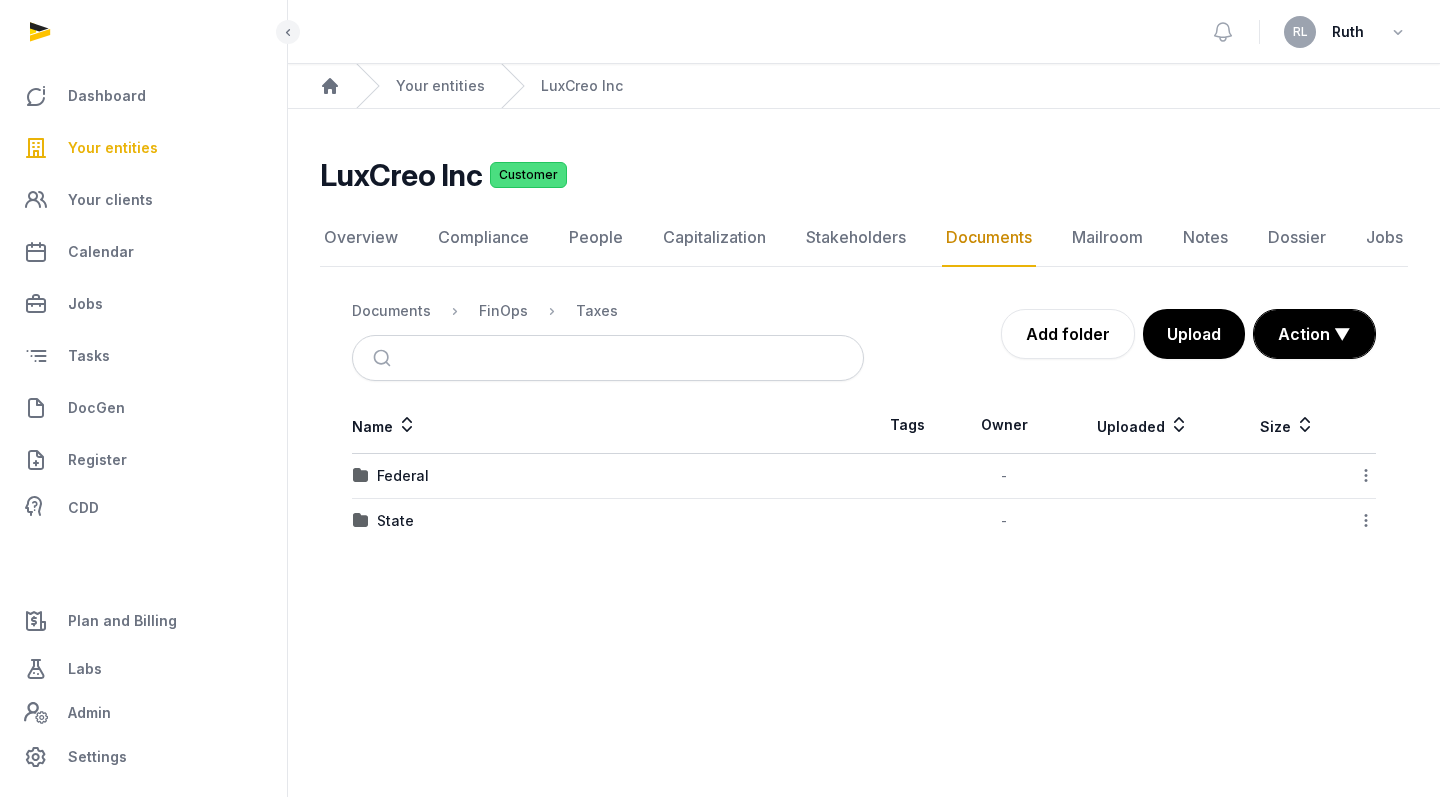 click on "Open sidebar RL Ruth Home Your entities LuxCreo Inc LuxCreo Inc Customer Documents Overview Compliance People Capitalization Stakeholders Documents Mailroom Notes Dossier Jobs Overview  Compliance  People  Capitalization  Stakeholders  Documents  Mailroom  Notes  Dossier  Jobs   Documents  FinOps Taxes
Add folder   Upload   Action ▼  Start select  Move   Delete   Name  Tags Owner  Uploaded   Size  Federal -  Download Folder   Edit properties   Change owner   Copy link   Move   Copy & Move   Delete  State -  Download Folder   Edit properties   Change owner   Copy link   Move   Copy & Move   Delete" at bounding box center [720, 398] 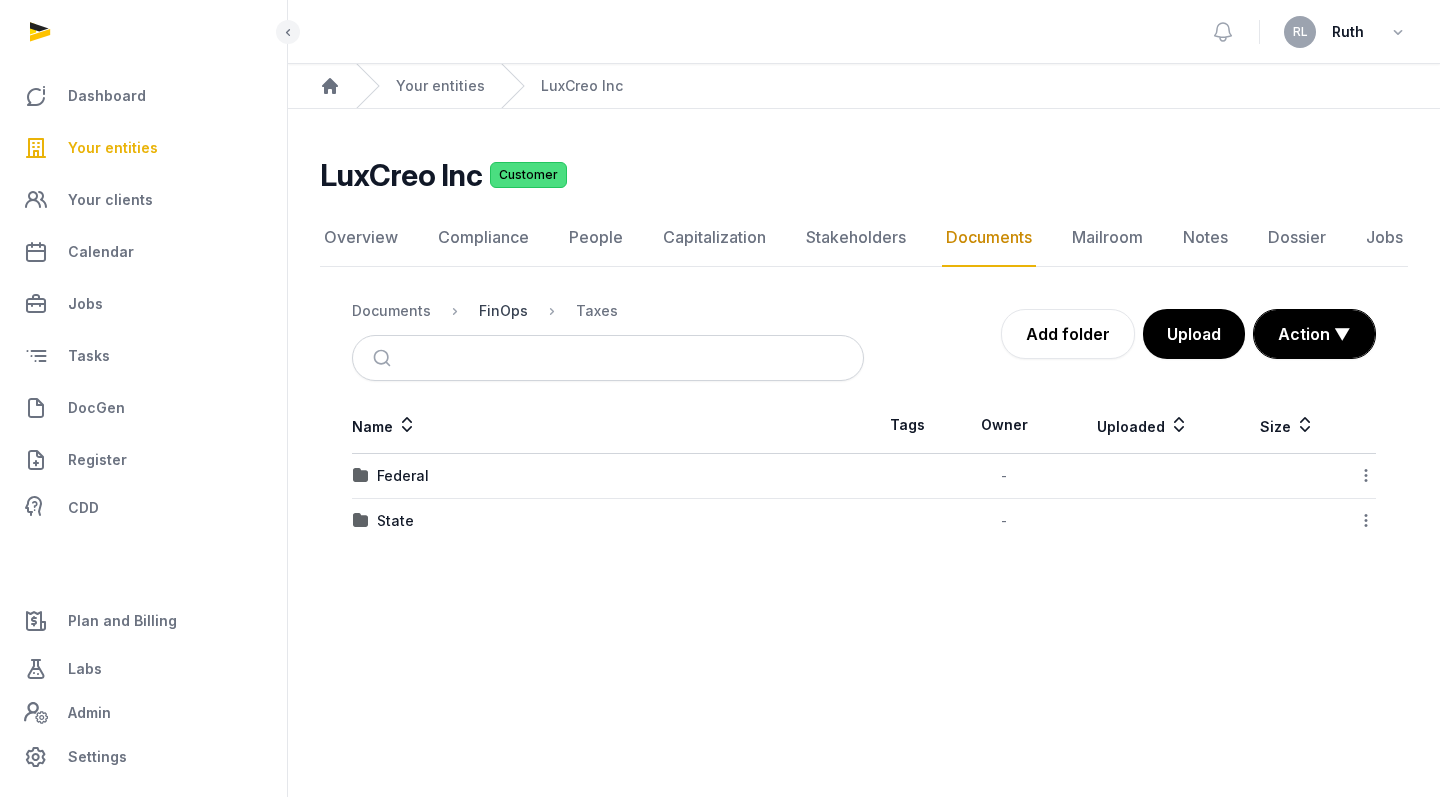 click on "FinOps" at bounding box center (503, 311) 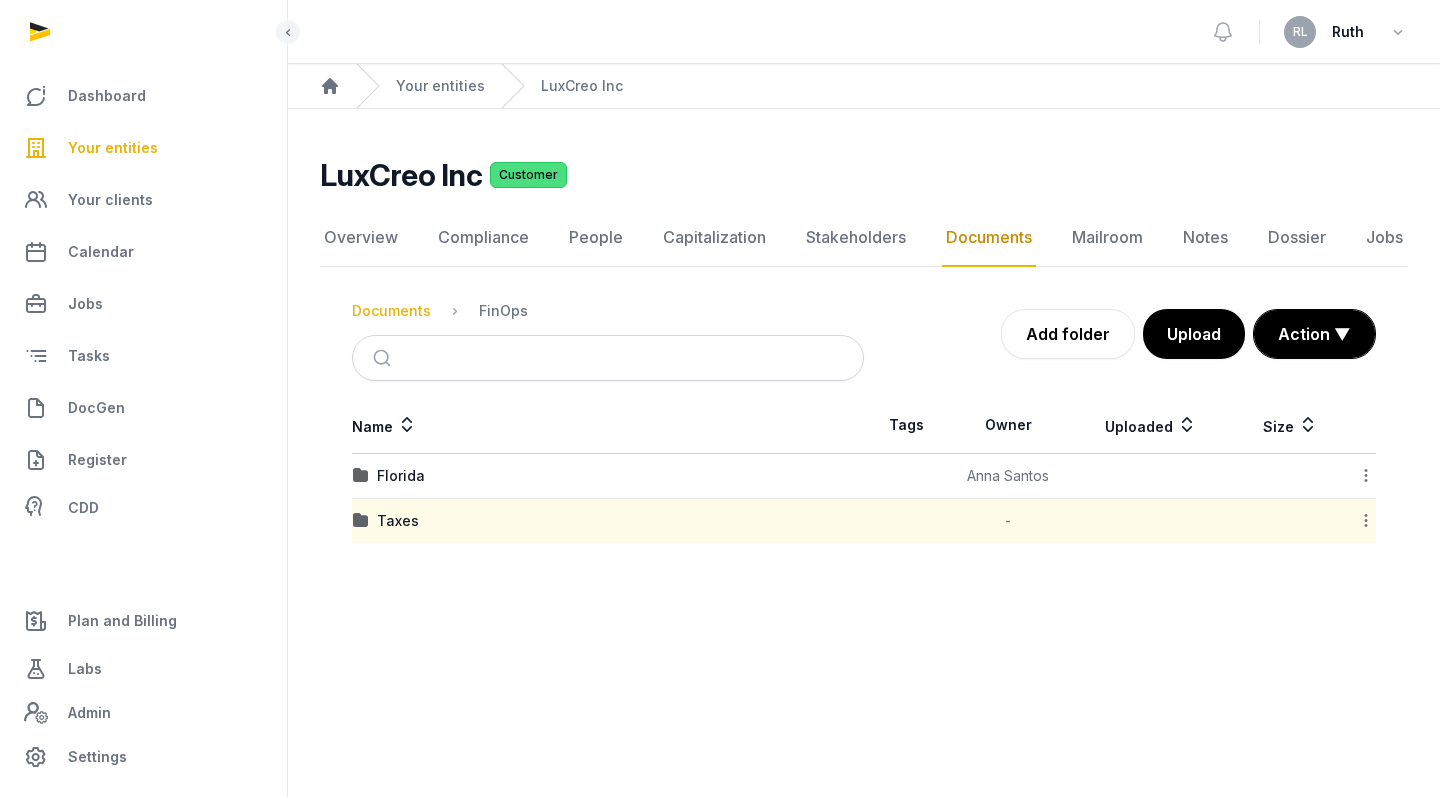 click on "Documents" at bounding box center [391, 311] 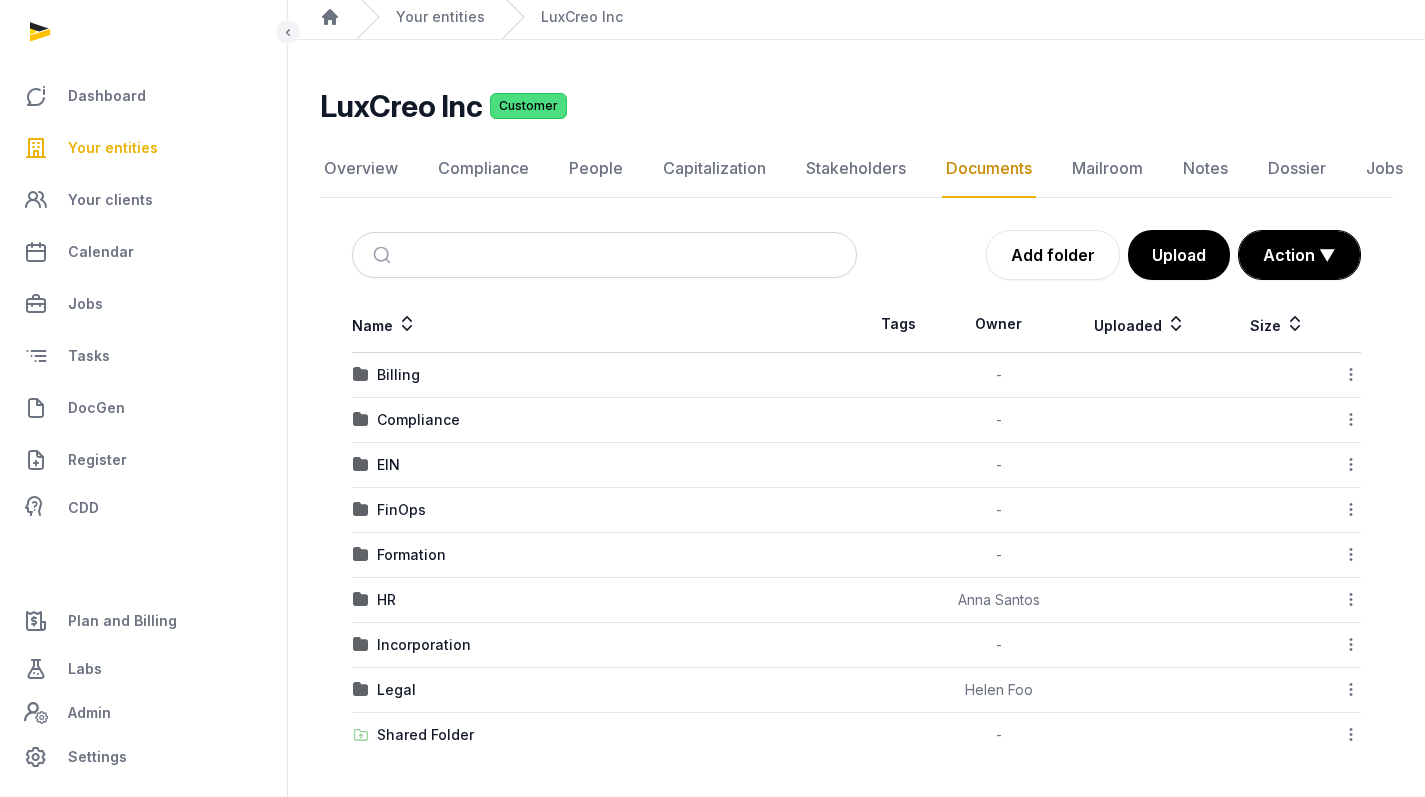 scroll, scrollTop: 69, scrollLeft: 0, axis: vertical 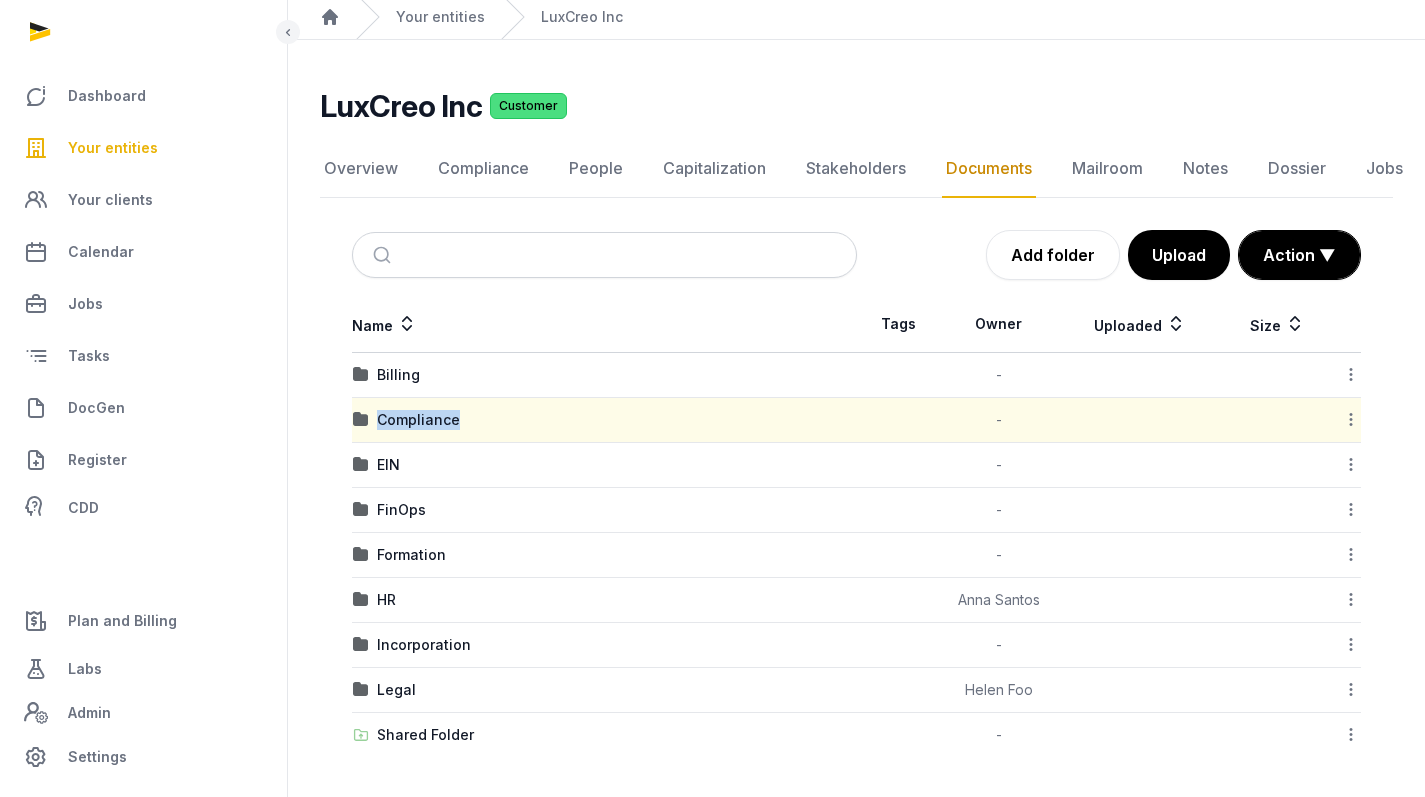 click on "Compliance" at bounding box center (604, 420) 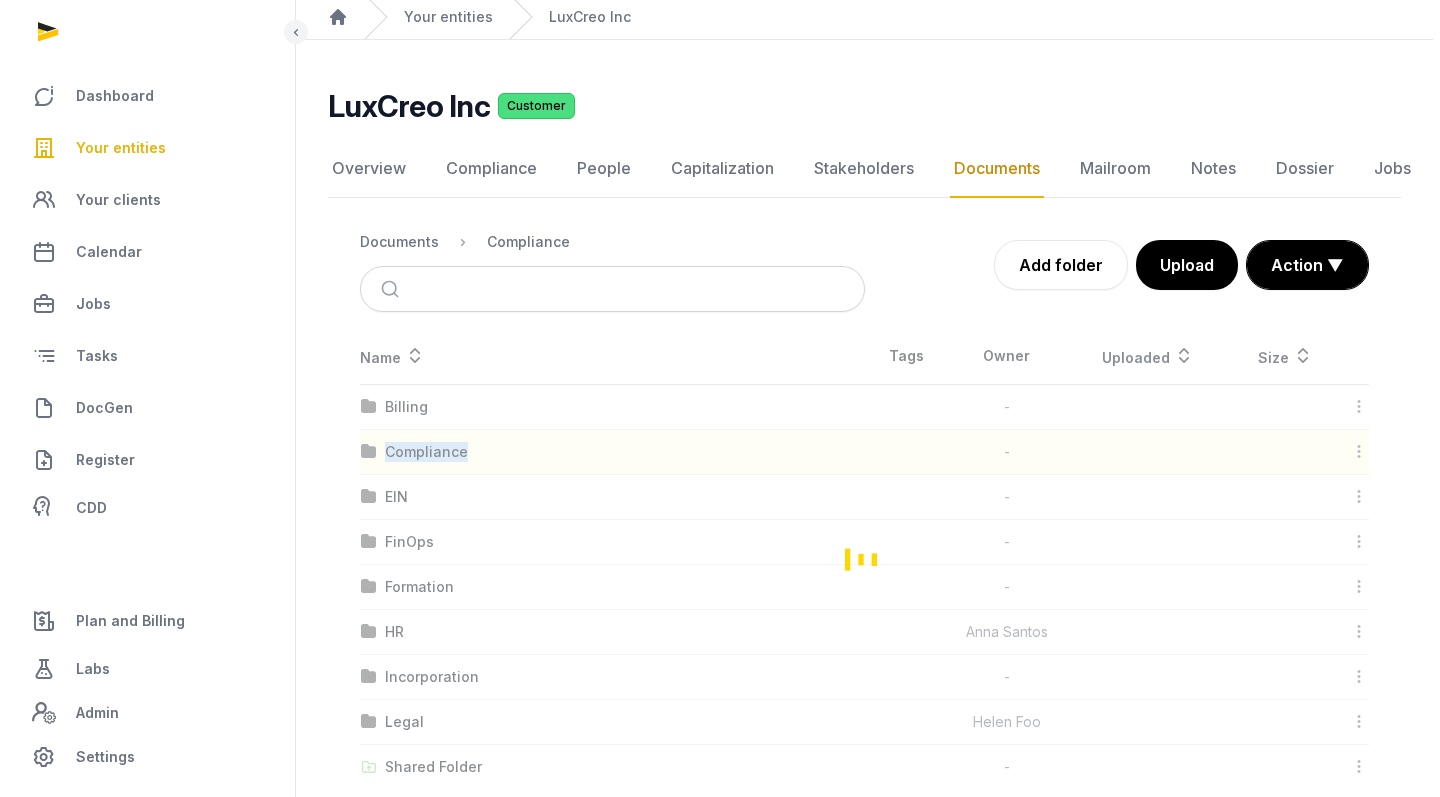 scroll, scrollTop: 0, scrollLeft: 0, axis: both 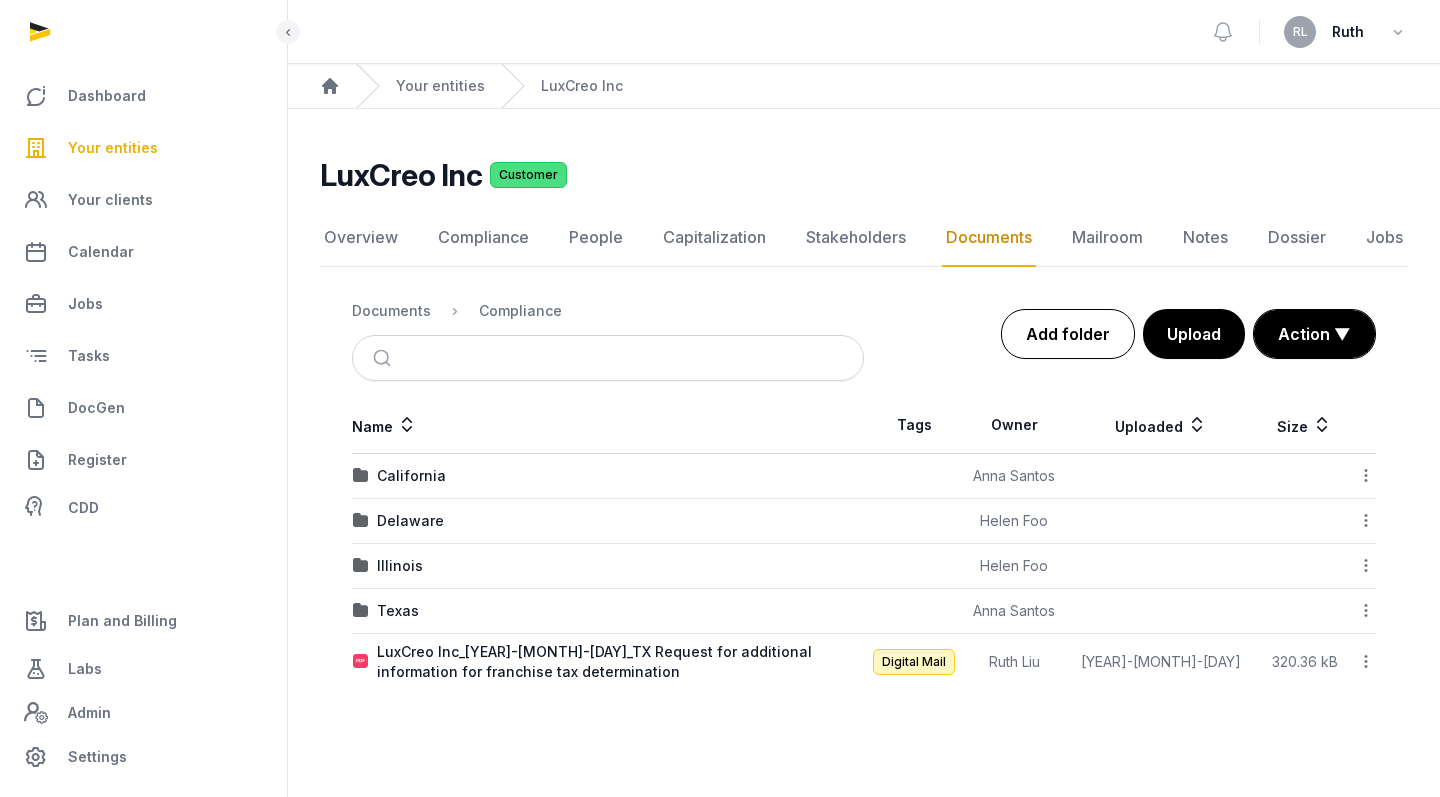 click on "Add folder" at bounding box center [1068, 334] 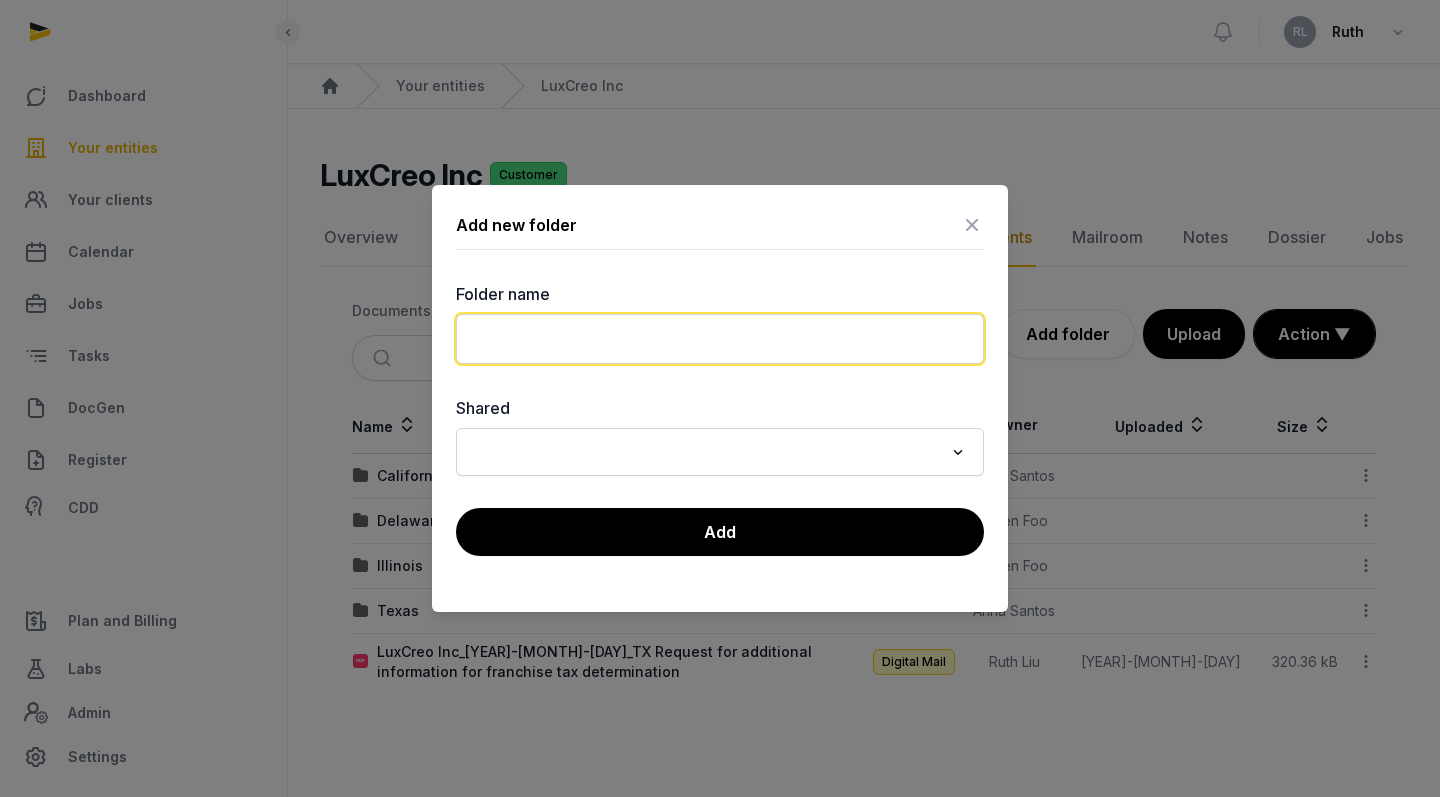 click 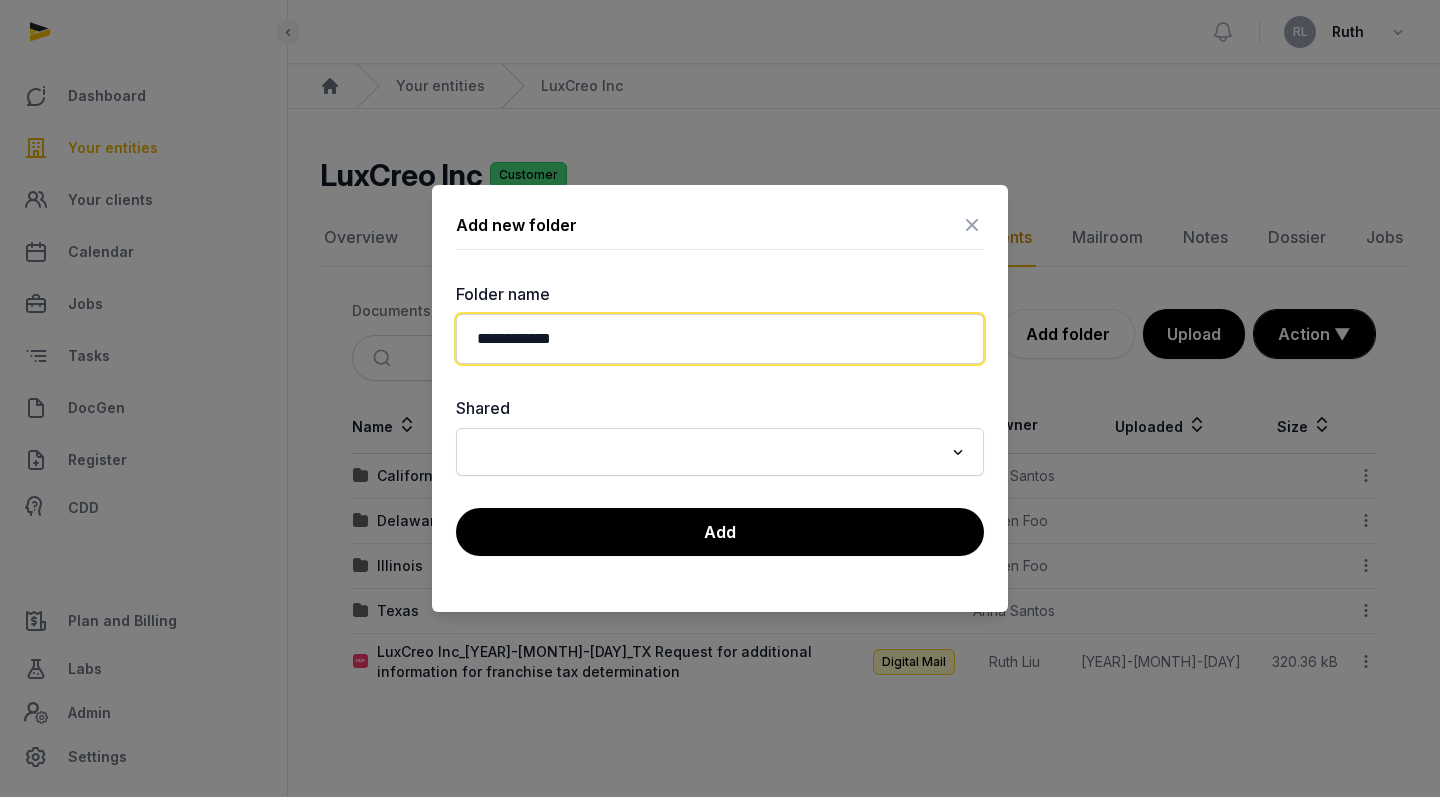 type on "**********" 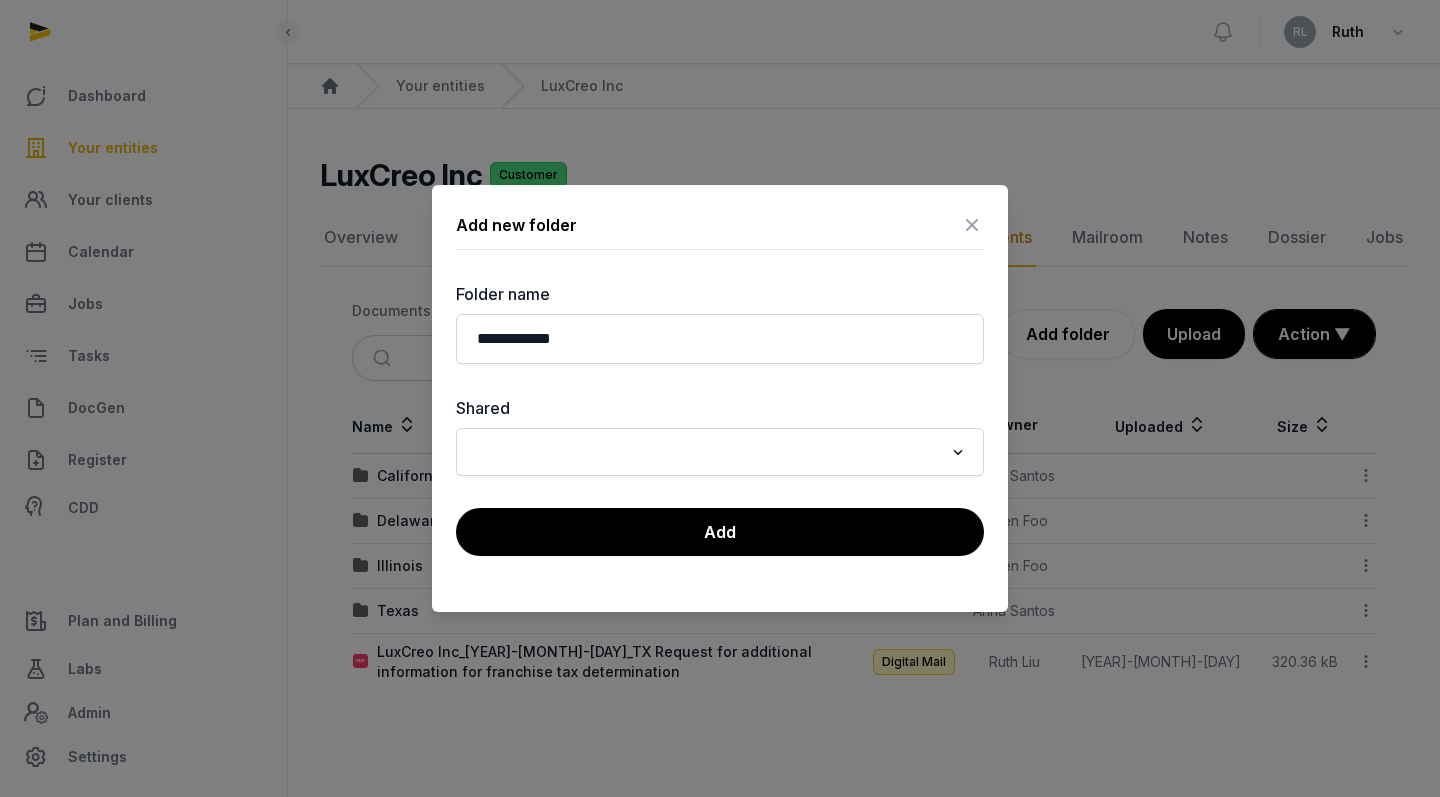 click 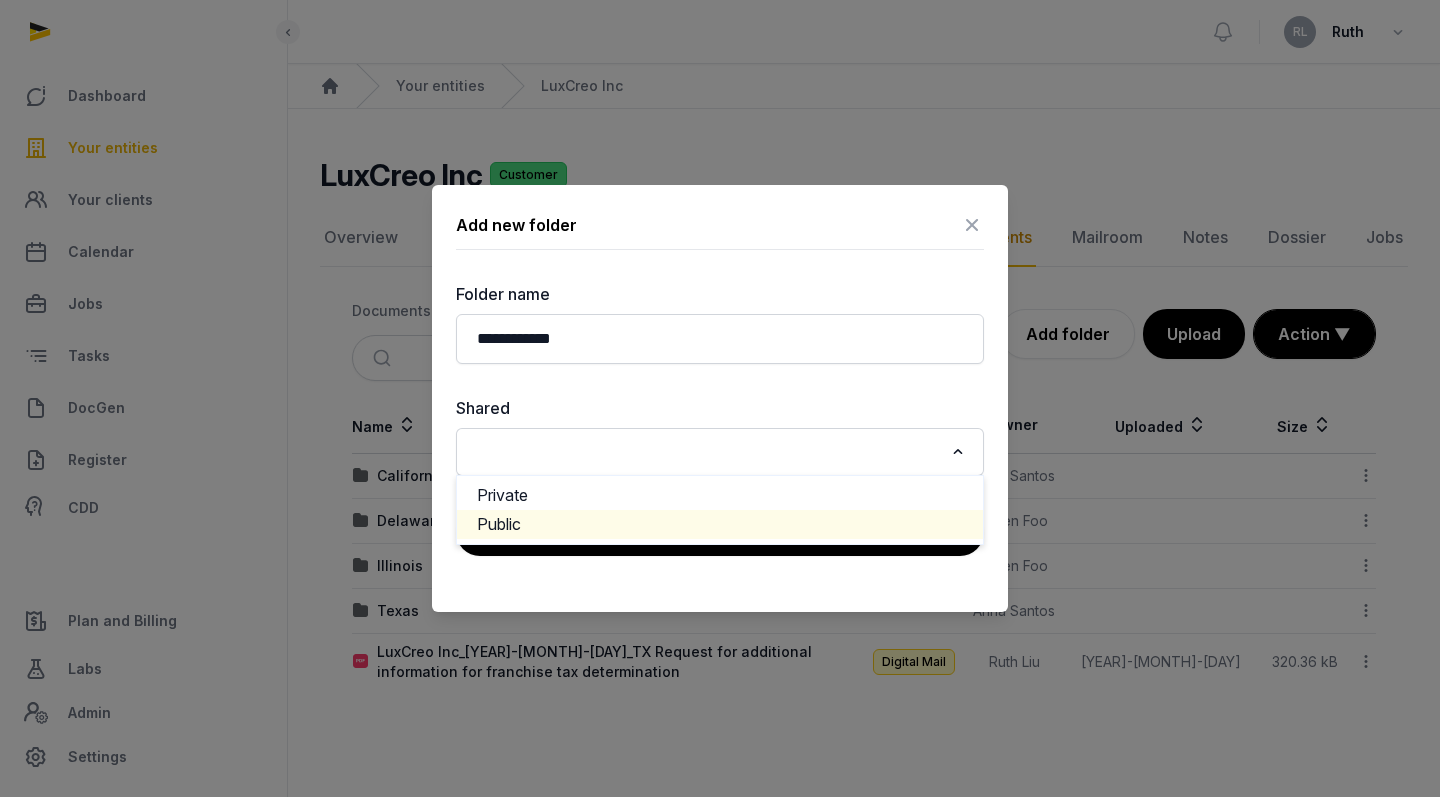 click on "Public" 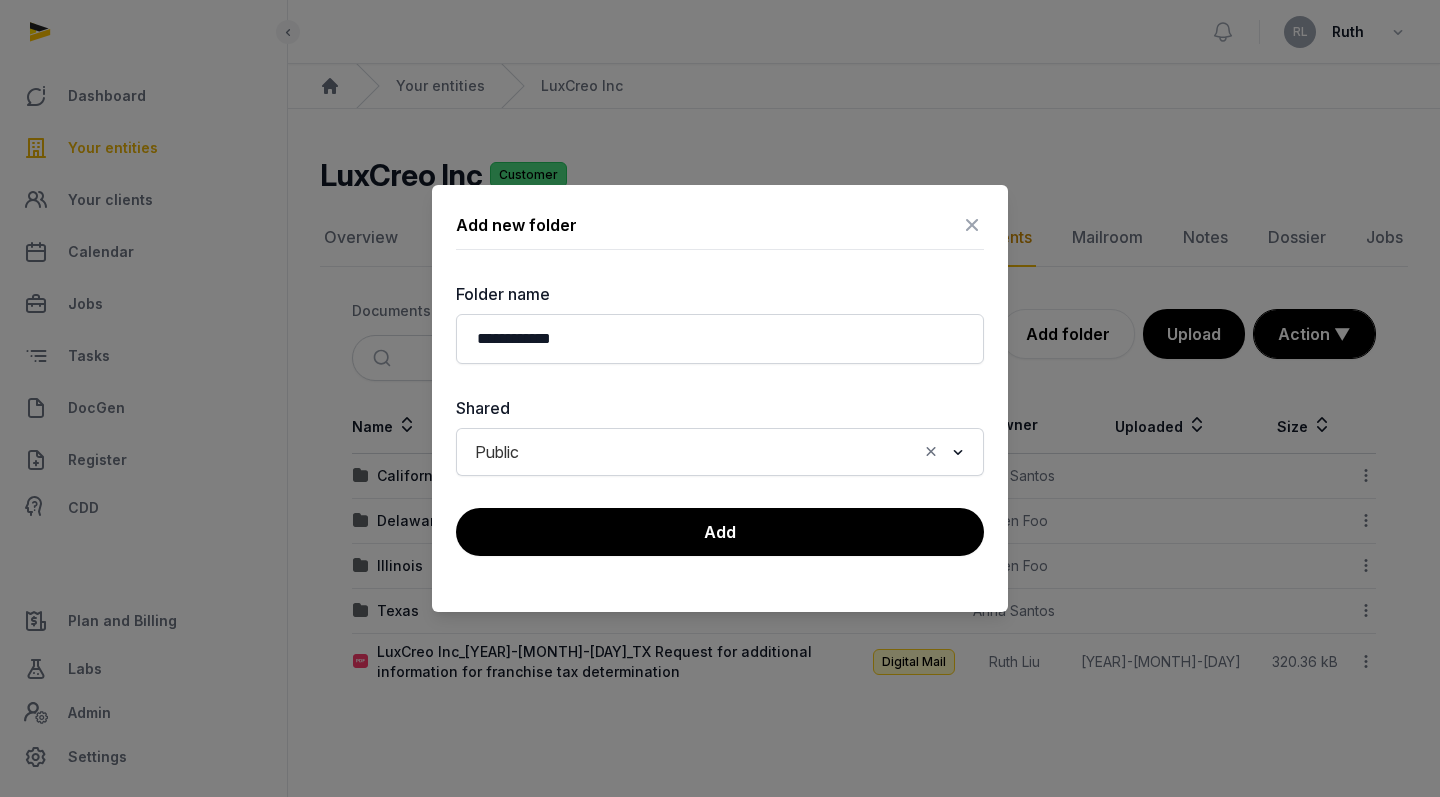click at bounding box center [972, 225] 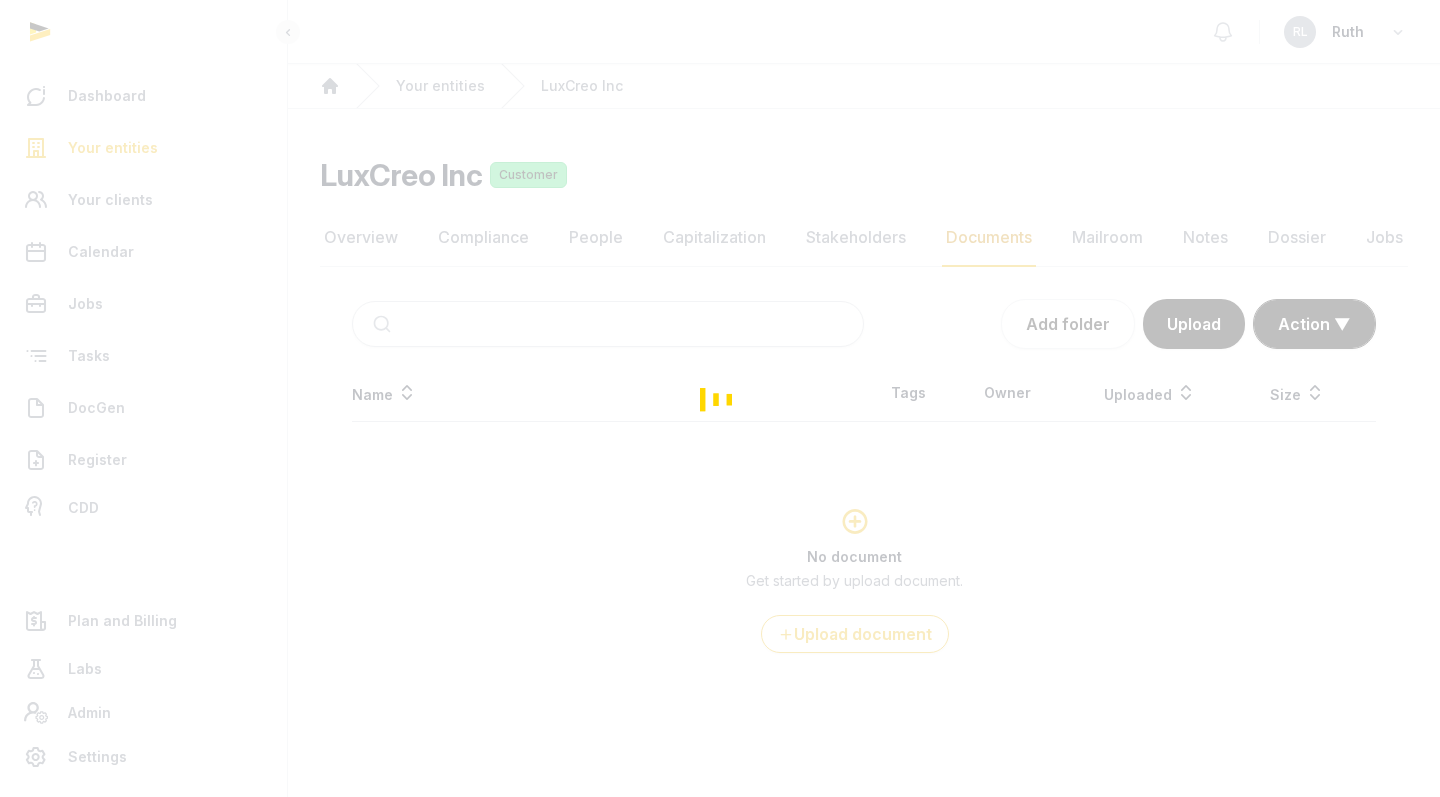 scroll, scrollTop: 0, scrollLeft: 0, axis: both 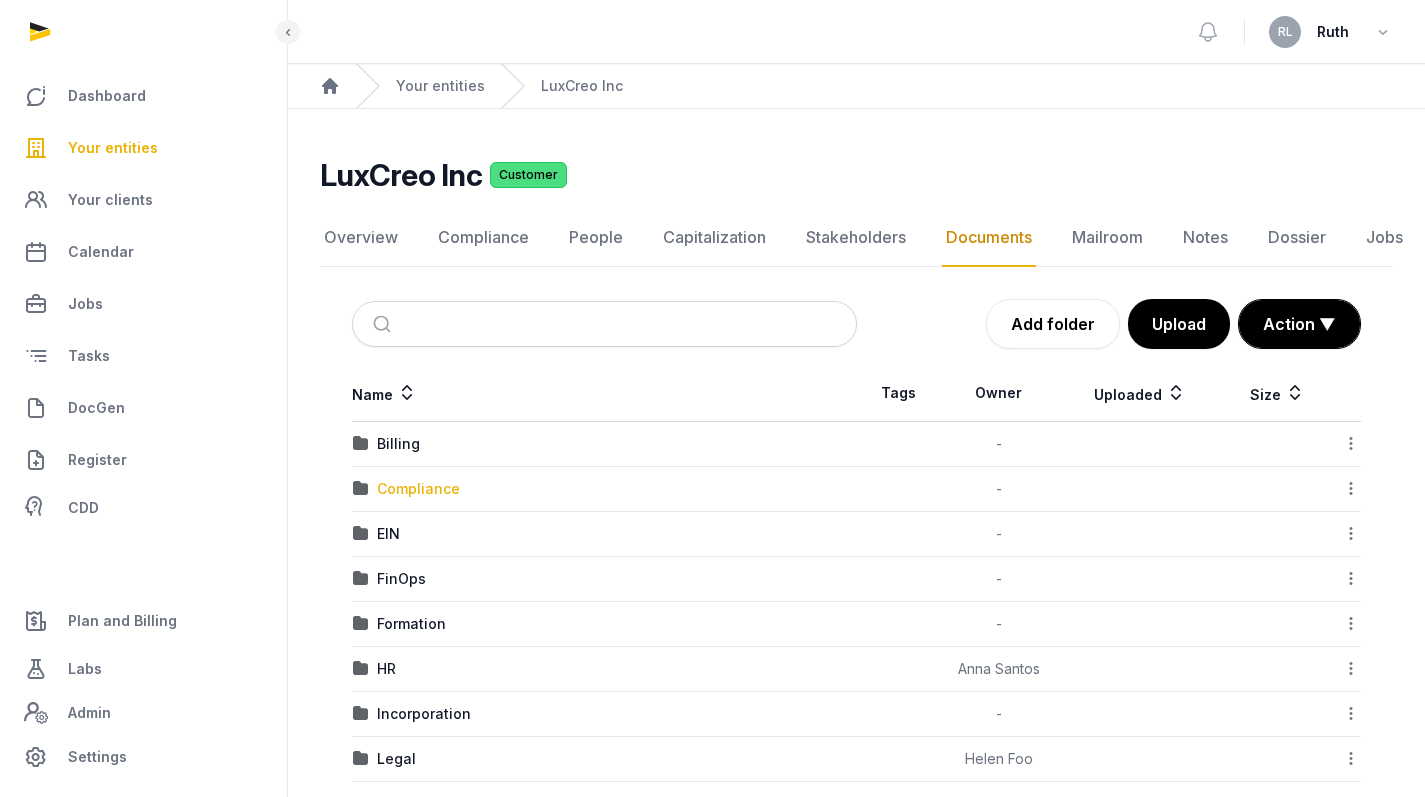 click on "Compliance" at bounding box center [418, 489] 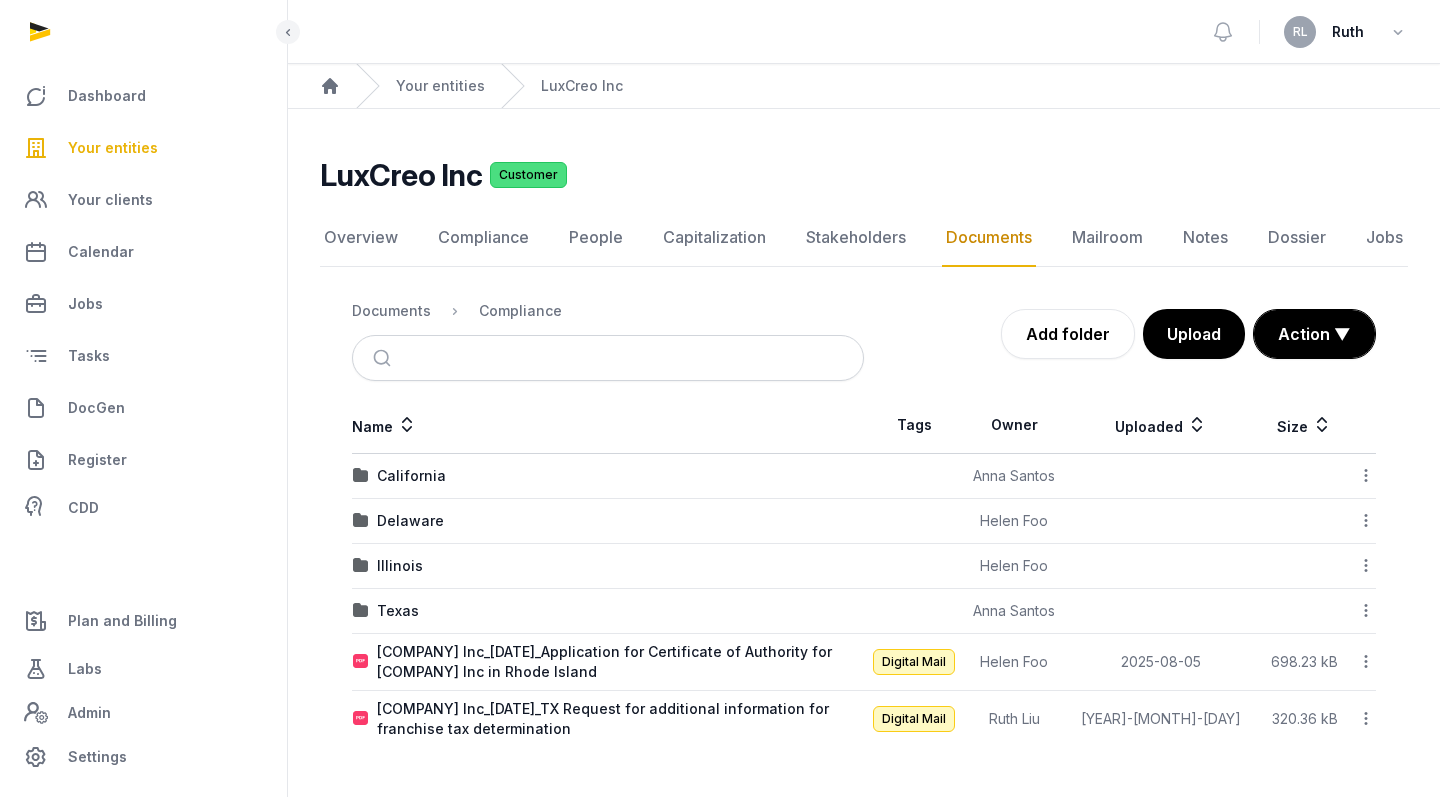 click 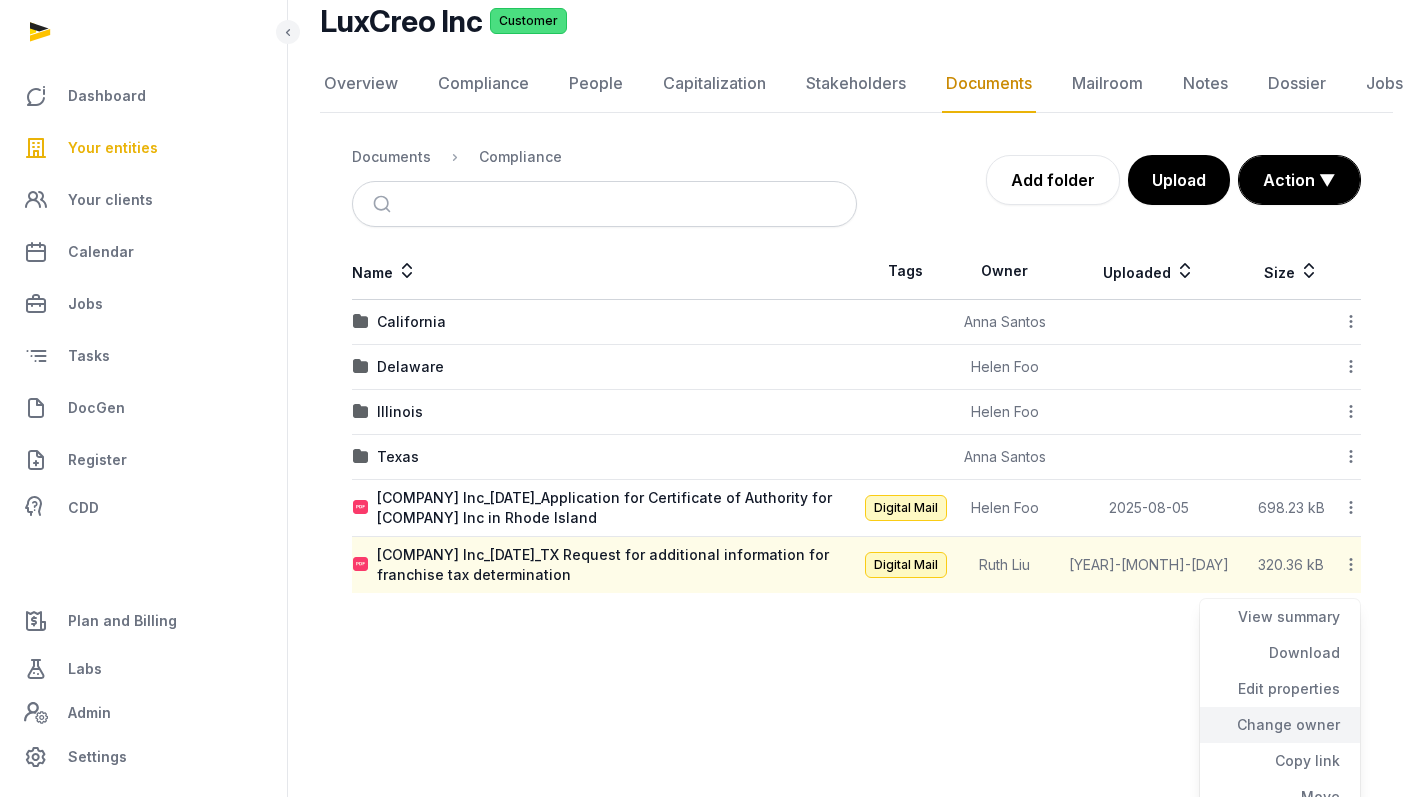 scroll, scrollTop: 155, scrollLeft: 0, axis: vertical 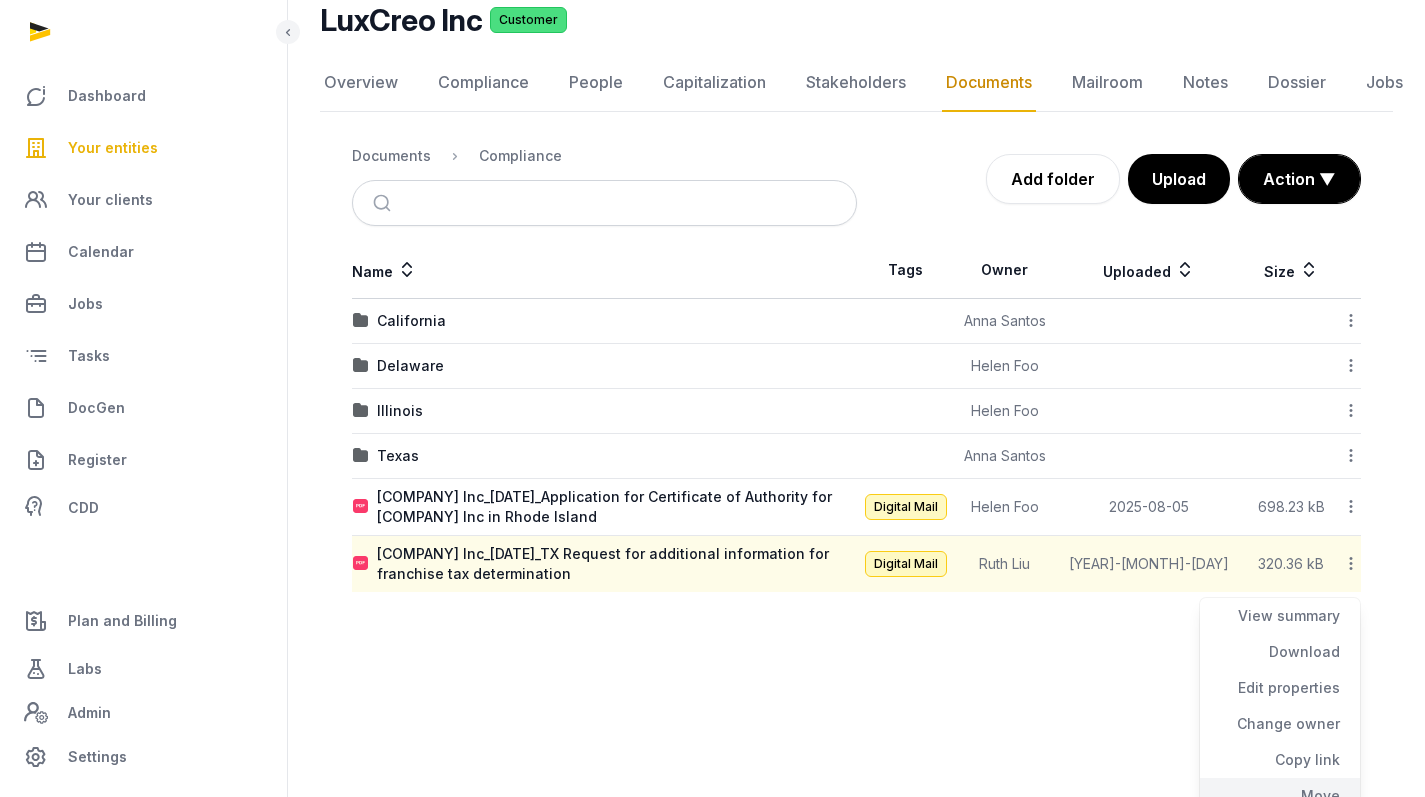 click on "Move" 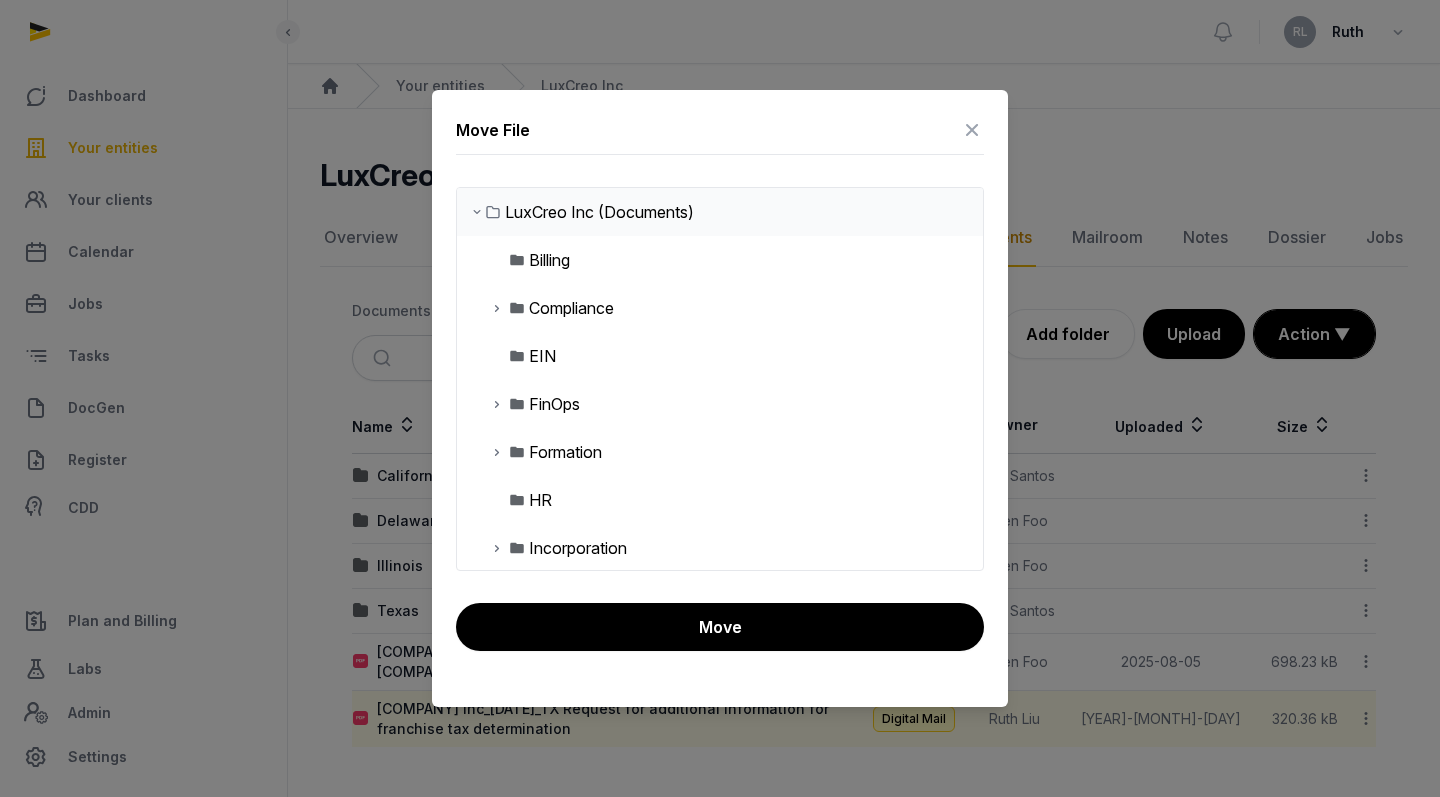 click at bounding box center [497, 308] 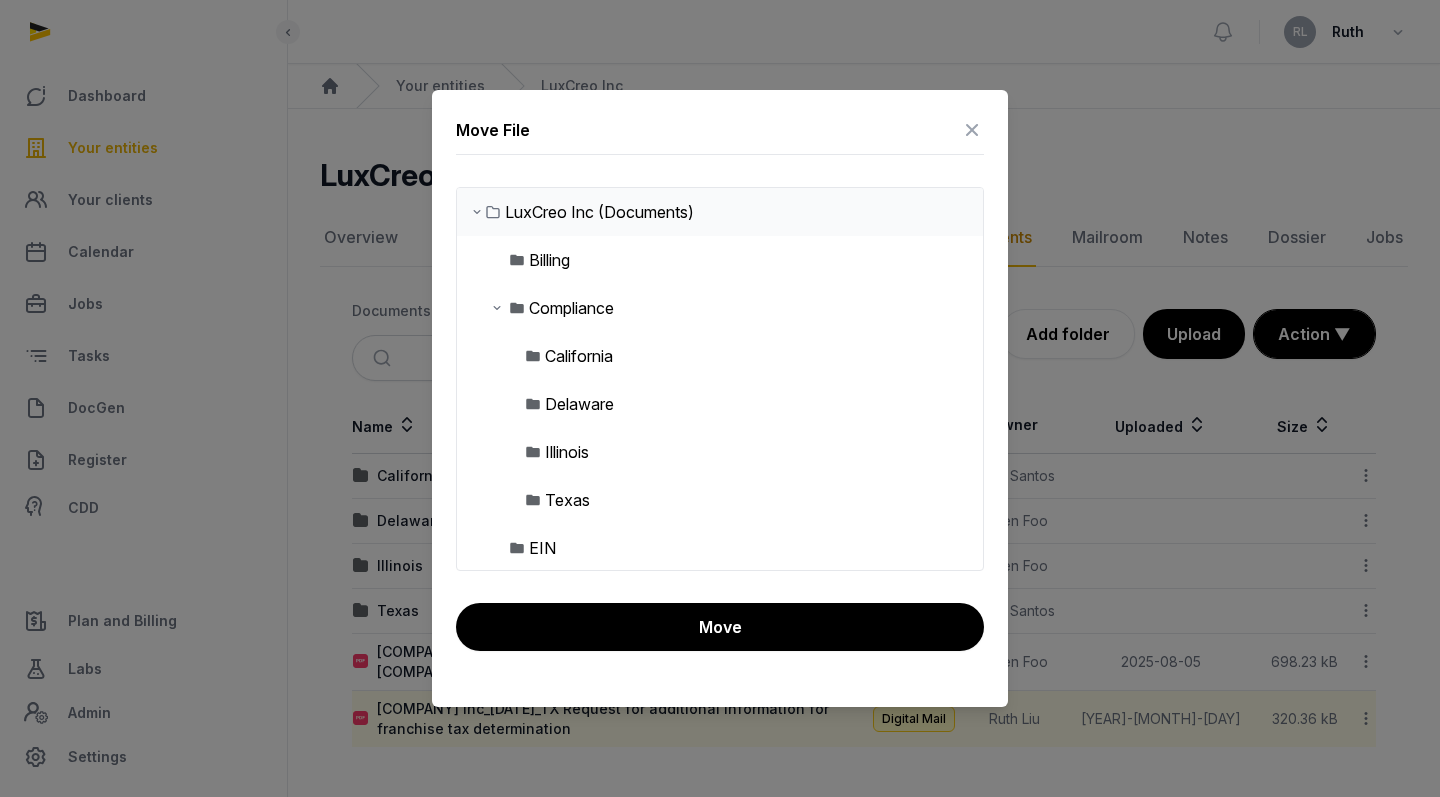click on "Texas" at bounding box center [567, 500] 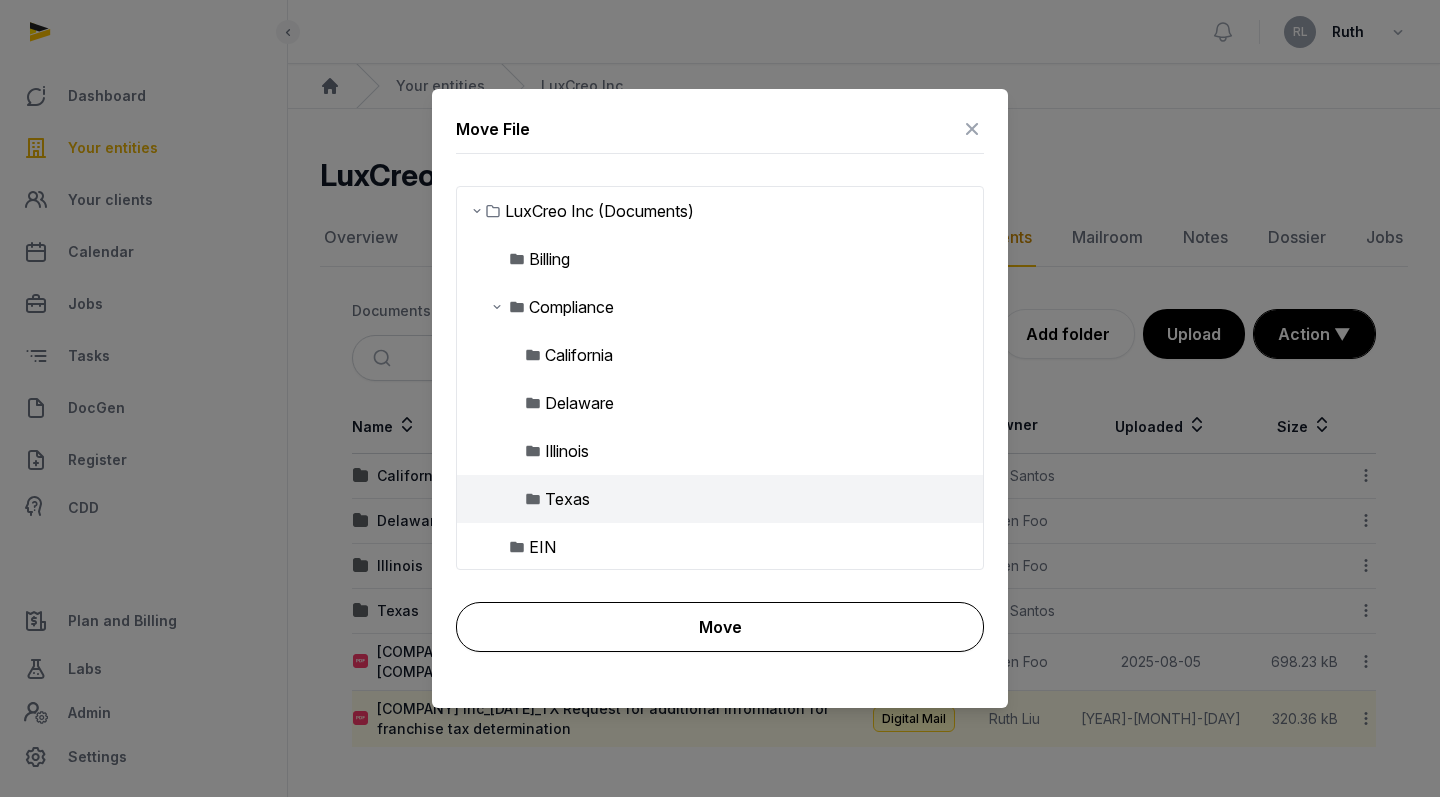 click on "Move" at bounding box center (720, 627) 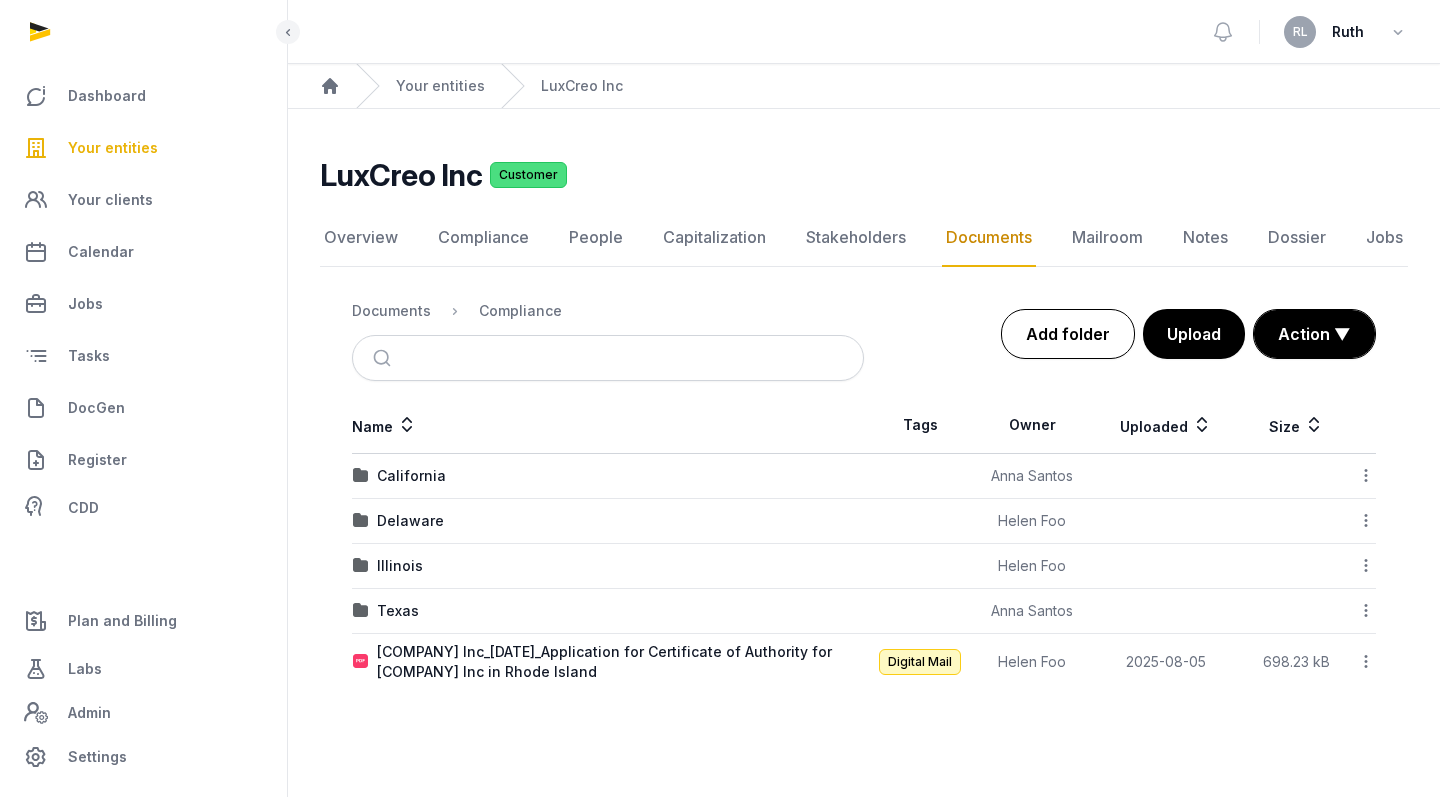 click on "Add folder" at bounding box center (1068, 334) 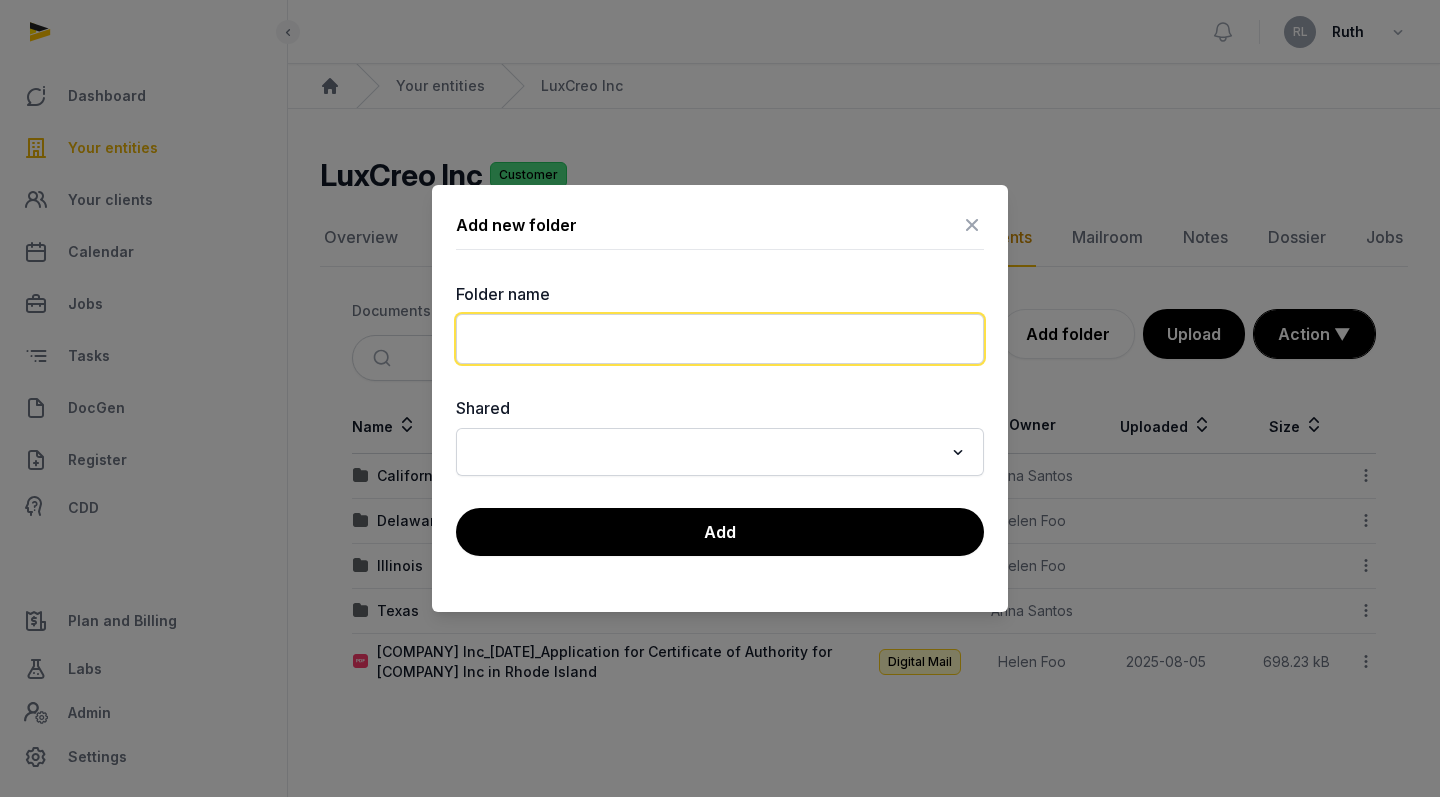 click 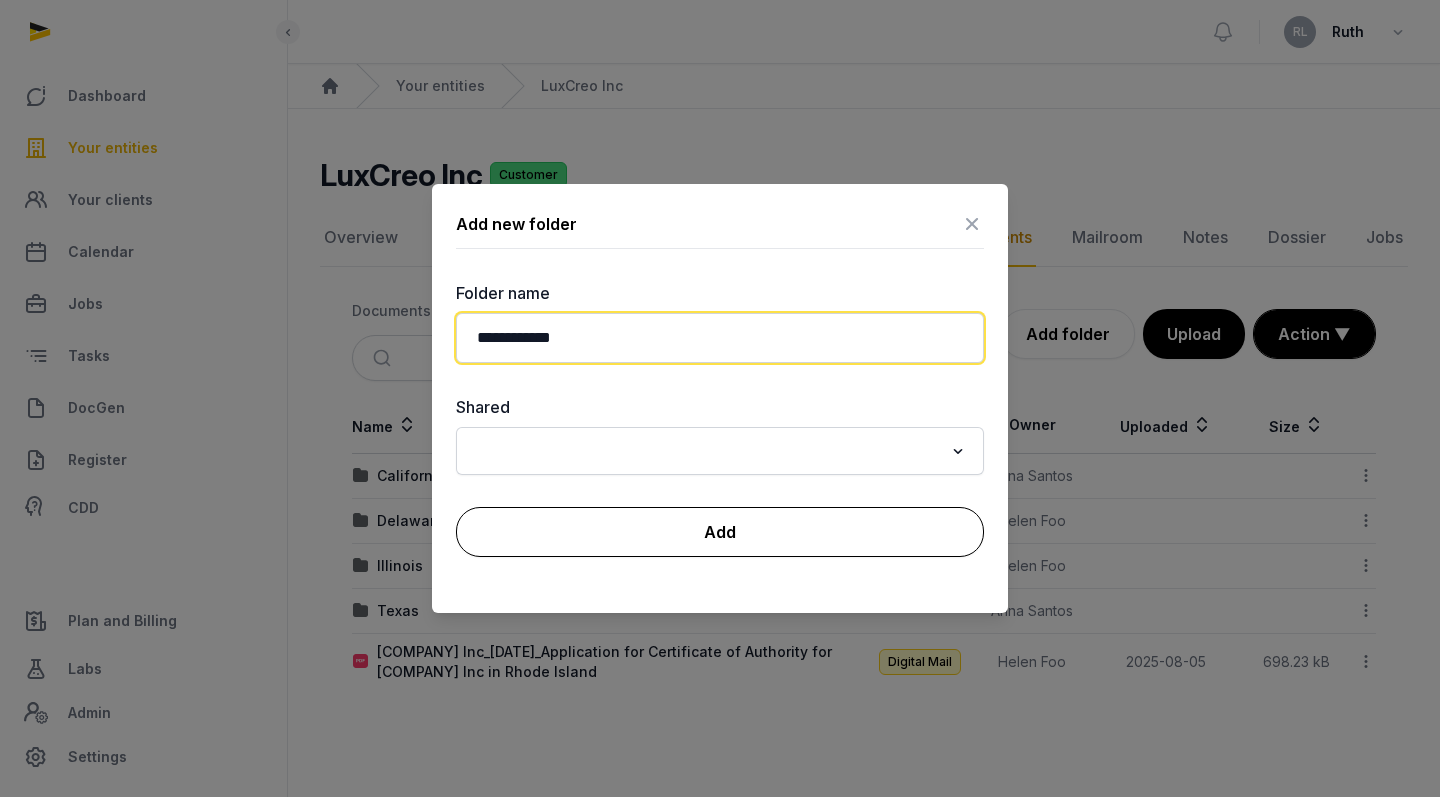 type on "**********" 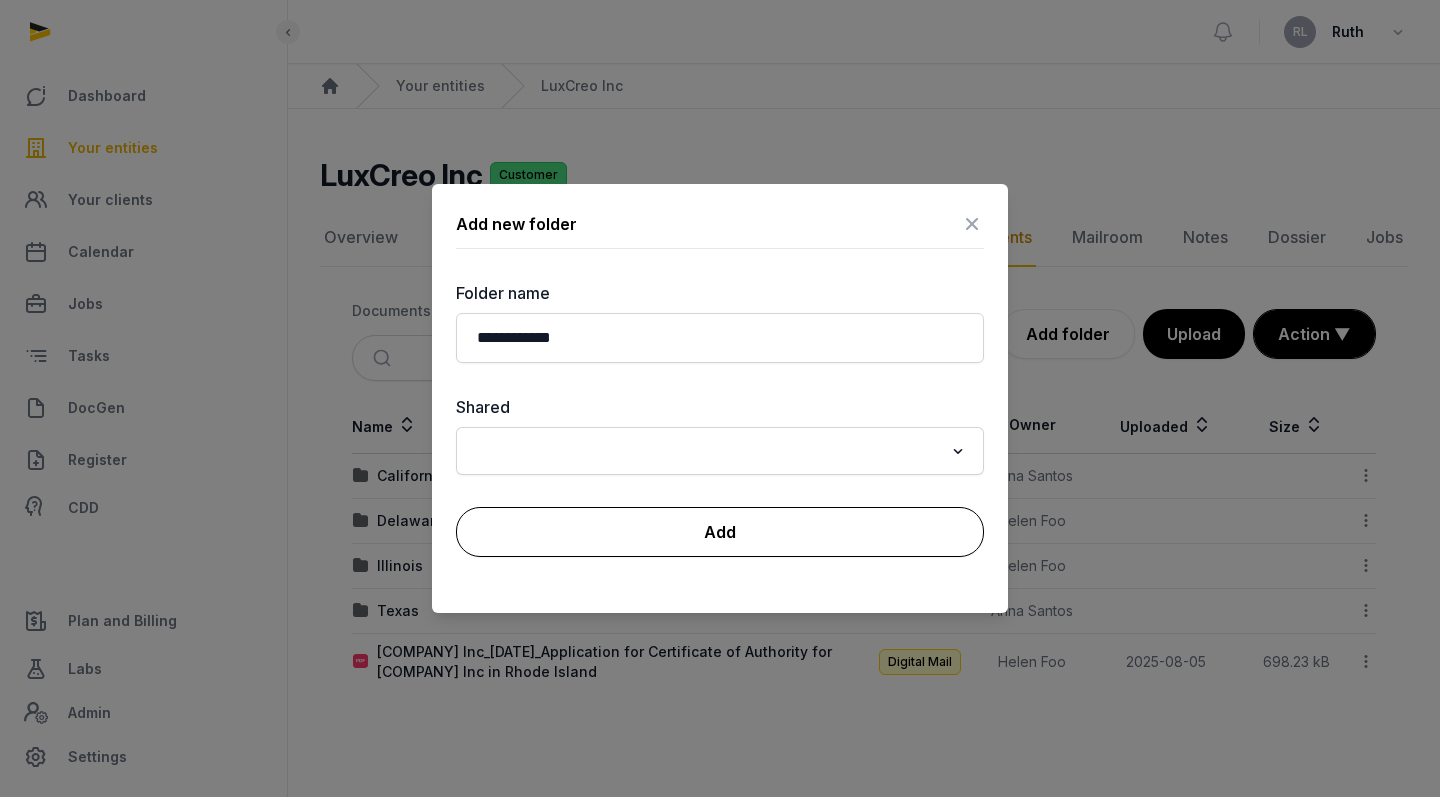 click on "Add" at bounding box center (720, 532) 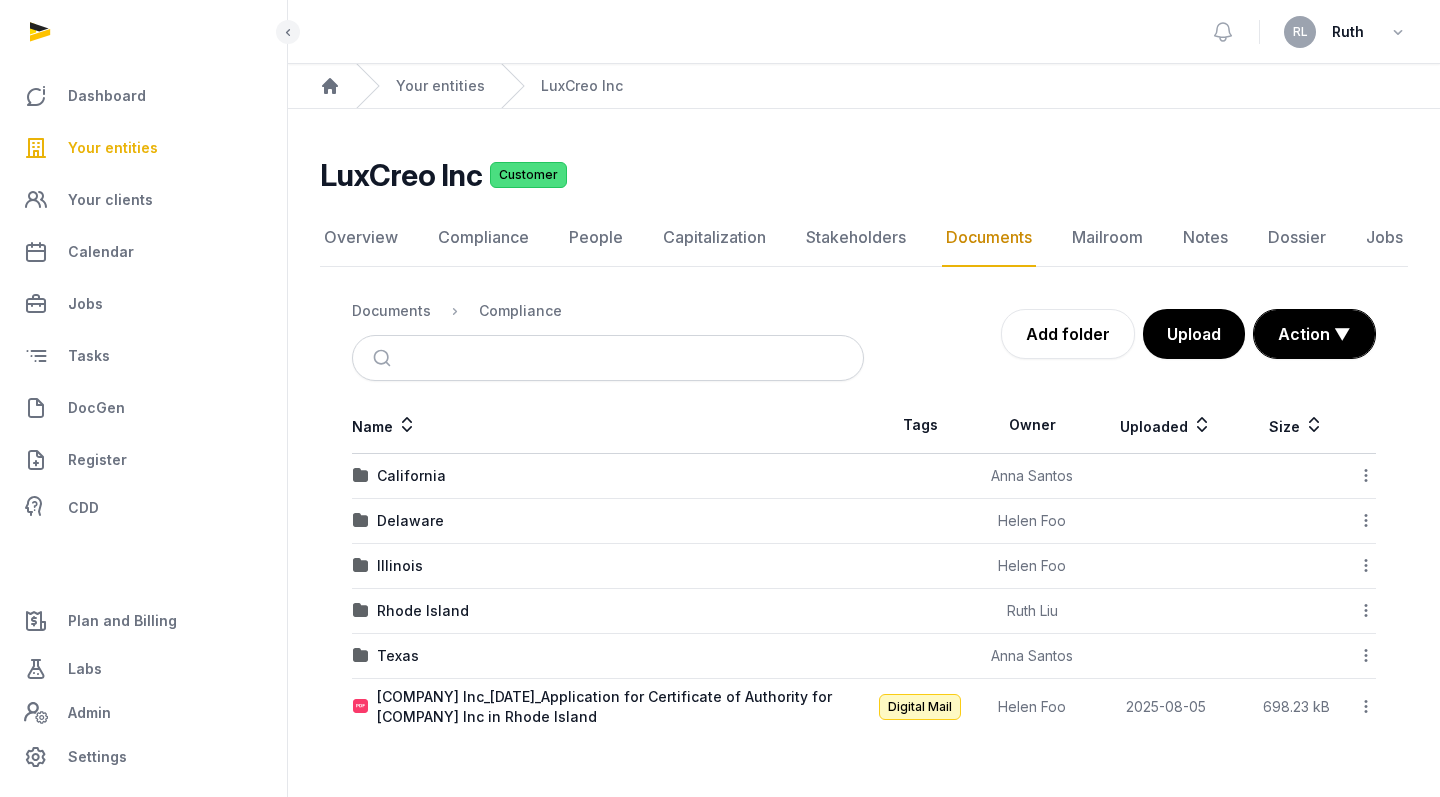 click 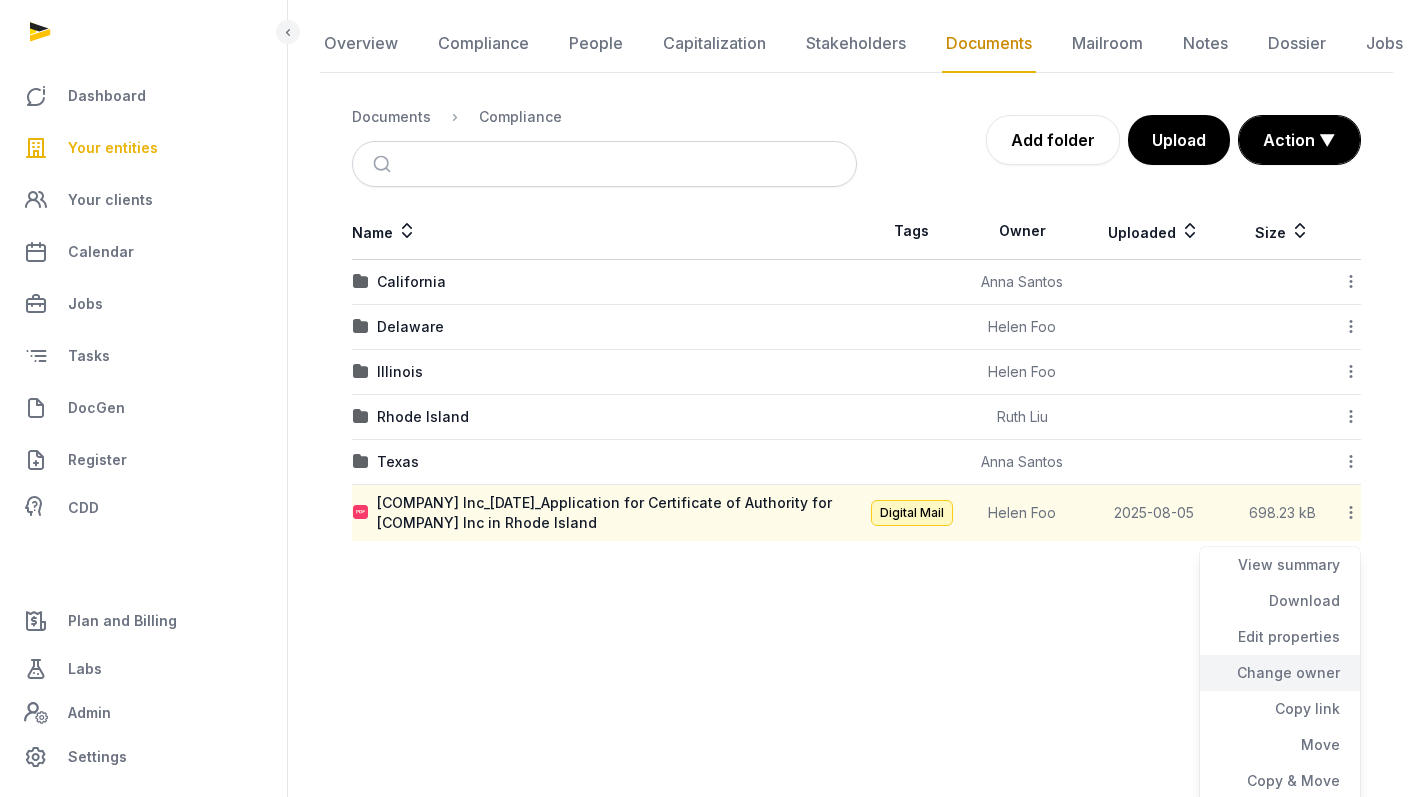 scroll, scrollTop: 195, scrollLeft: 0, axis: vertical 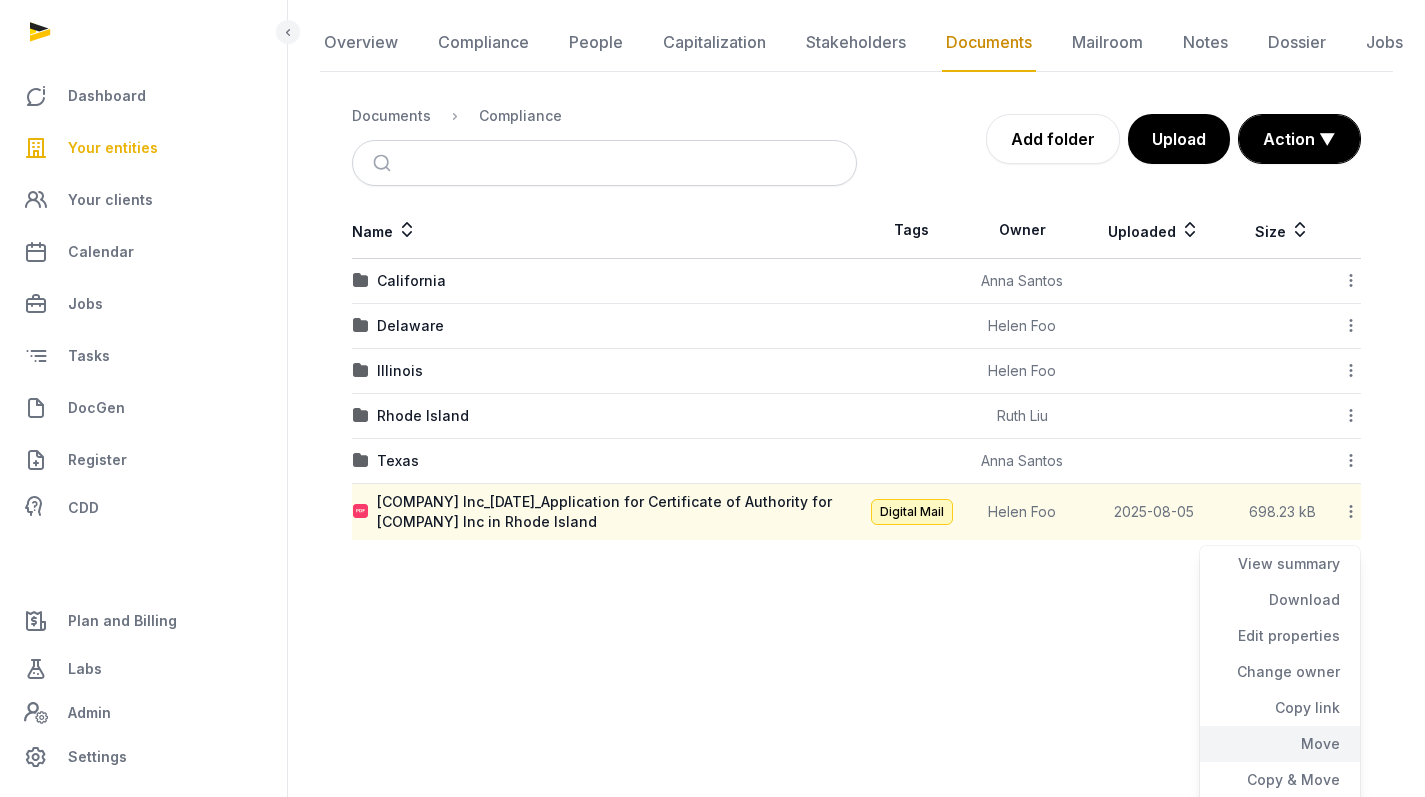 click on "Move" 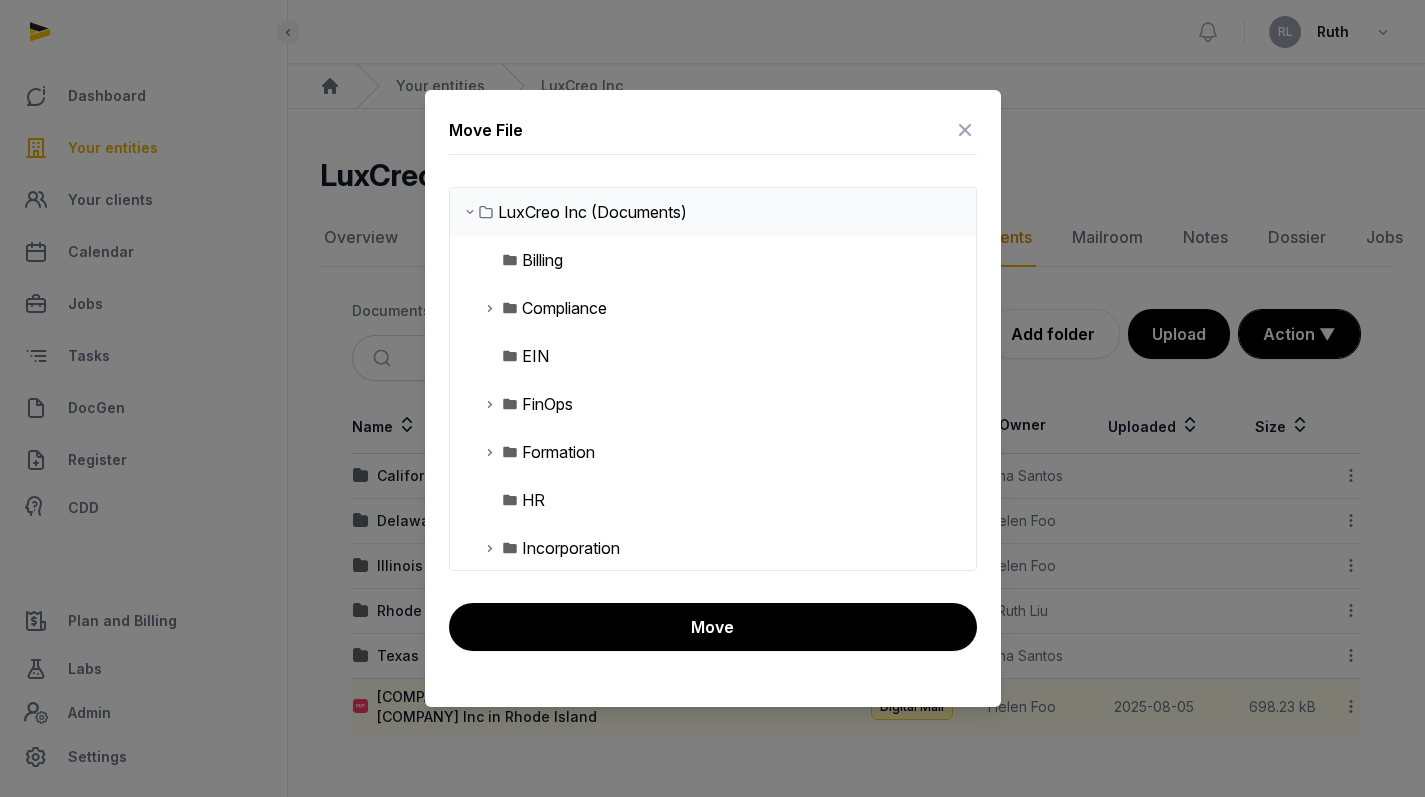 scroll, scrollTop: 0, scrollLeft: 0, axis: both 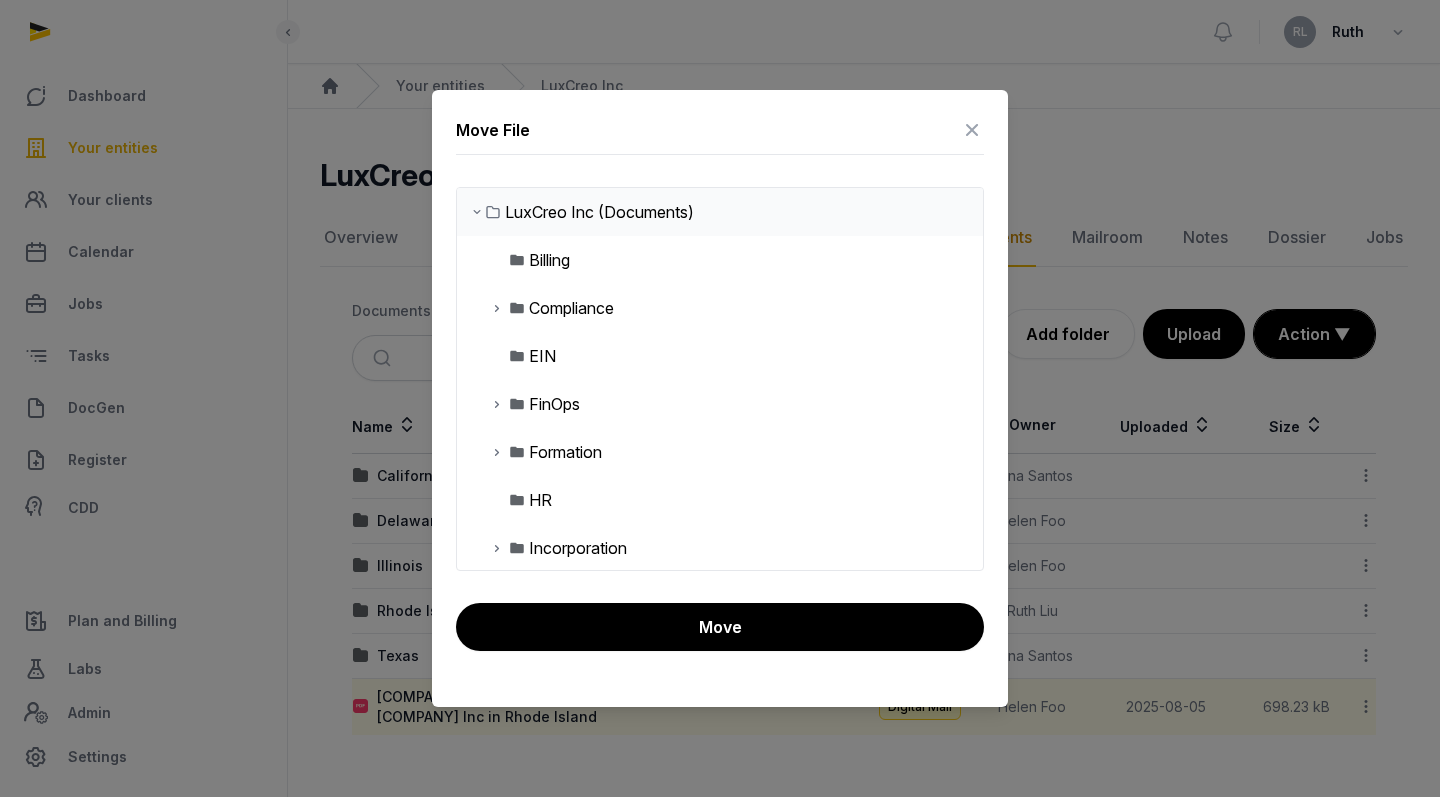 click at bounding box center (497, 308) 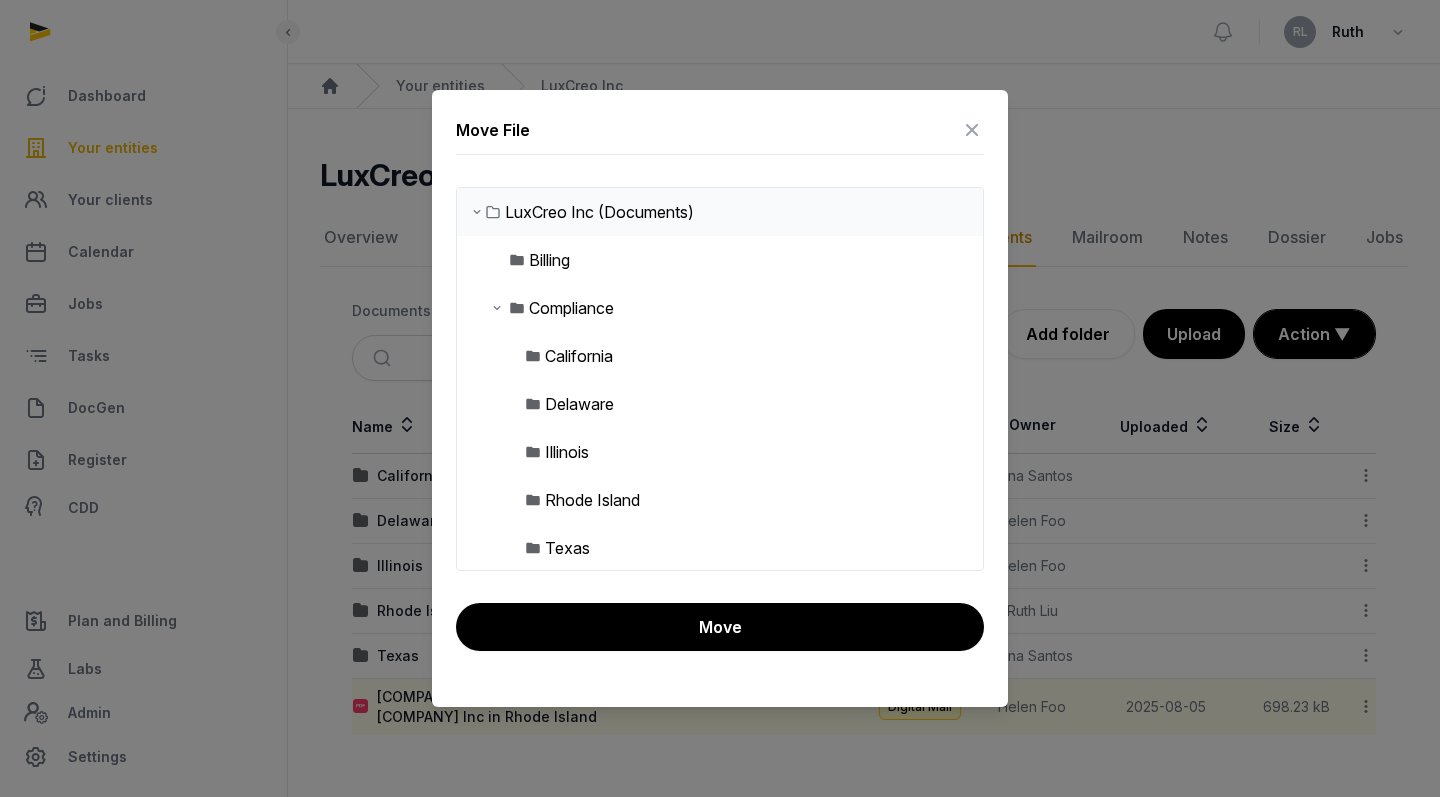 click on "Rhode Island" at bounding box center [592, 500] 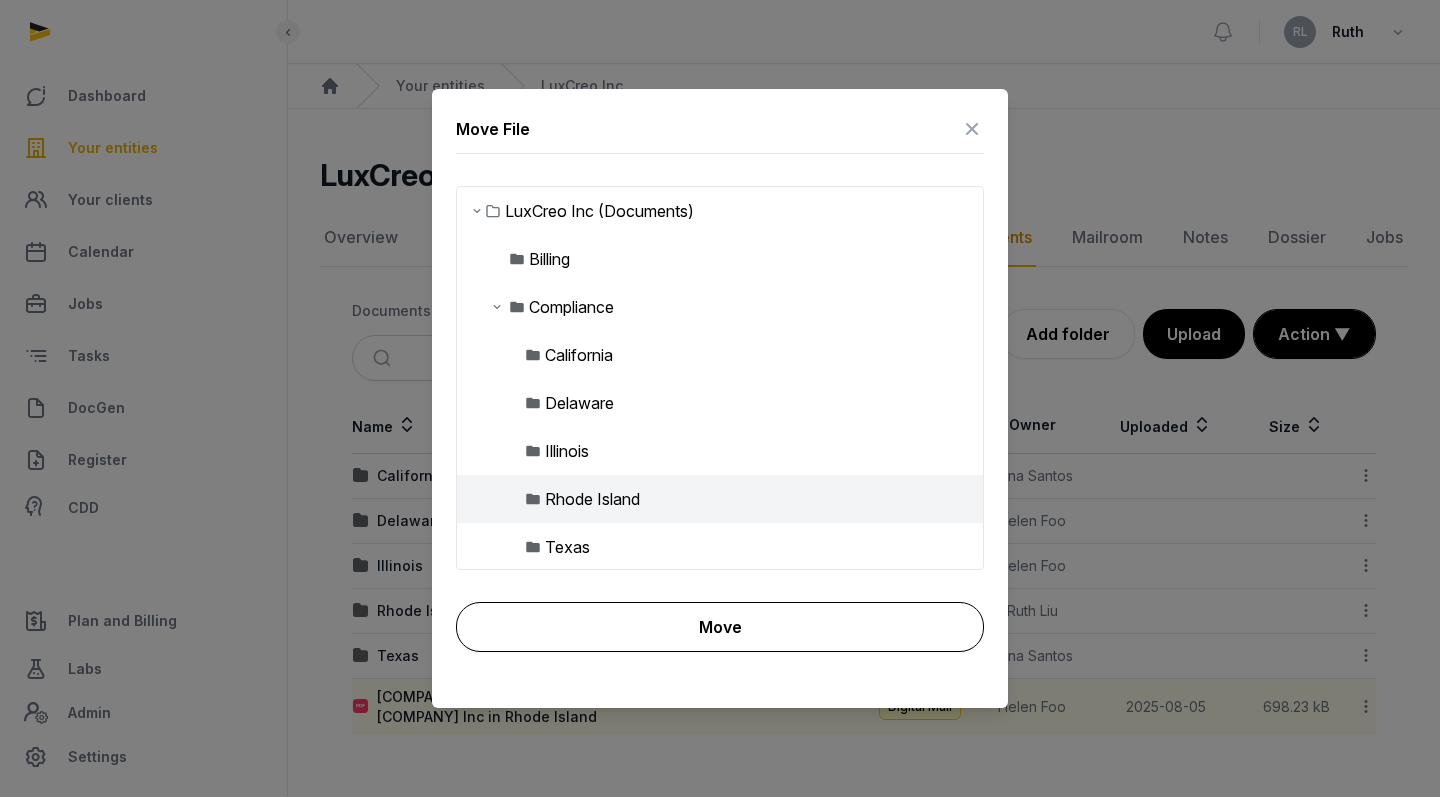 click on "Move" at bounding box center (720, 627) 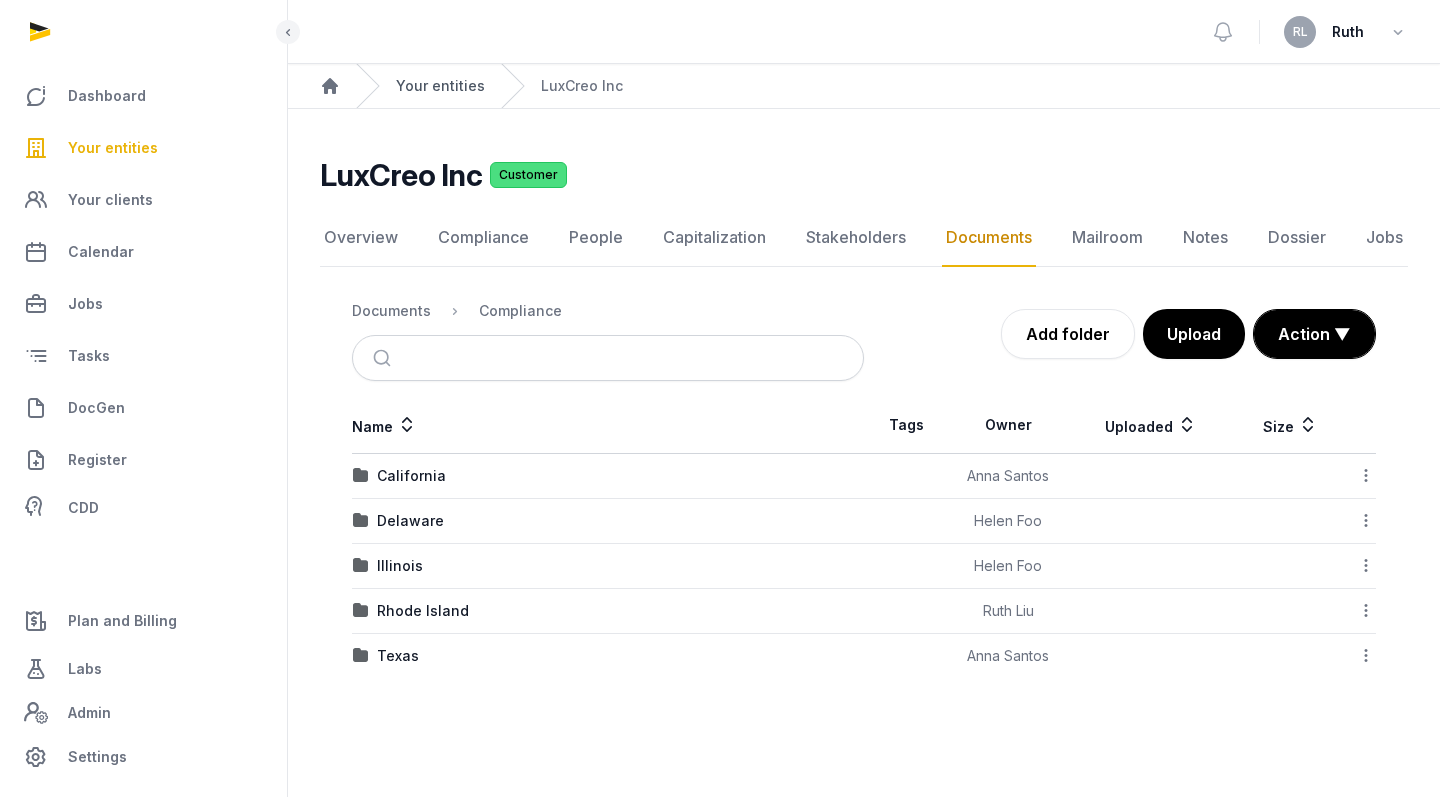 click on "Your entities" at bounding box center (440, 86) 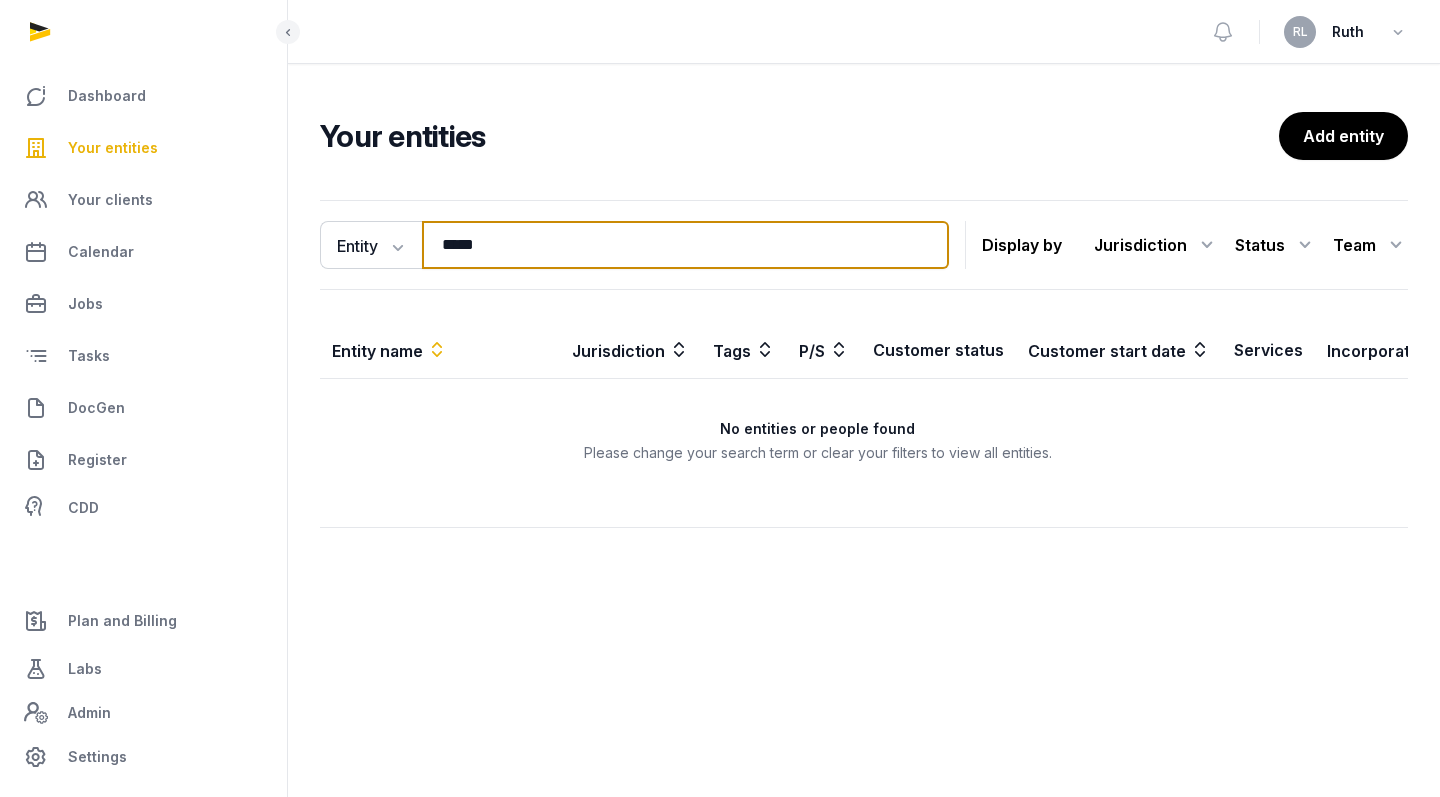 drag, startPoint x: 505, startPoint y: 241, endPoint x: 436, endPoint y: 241, distance: 69 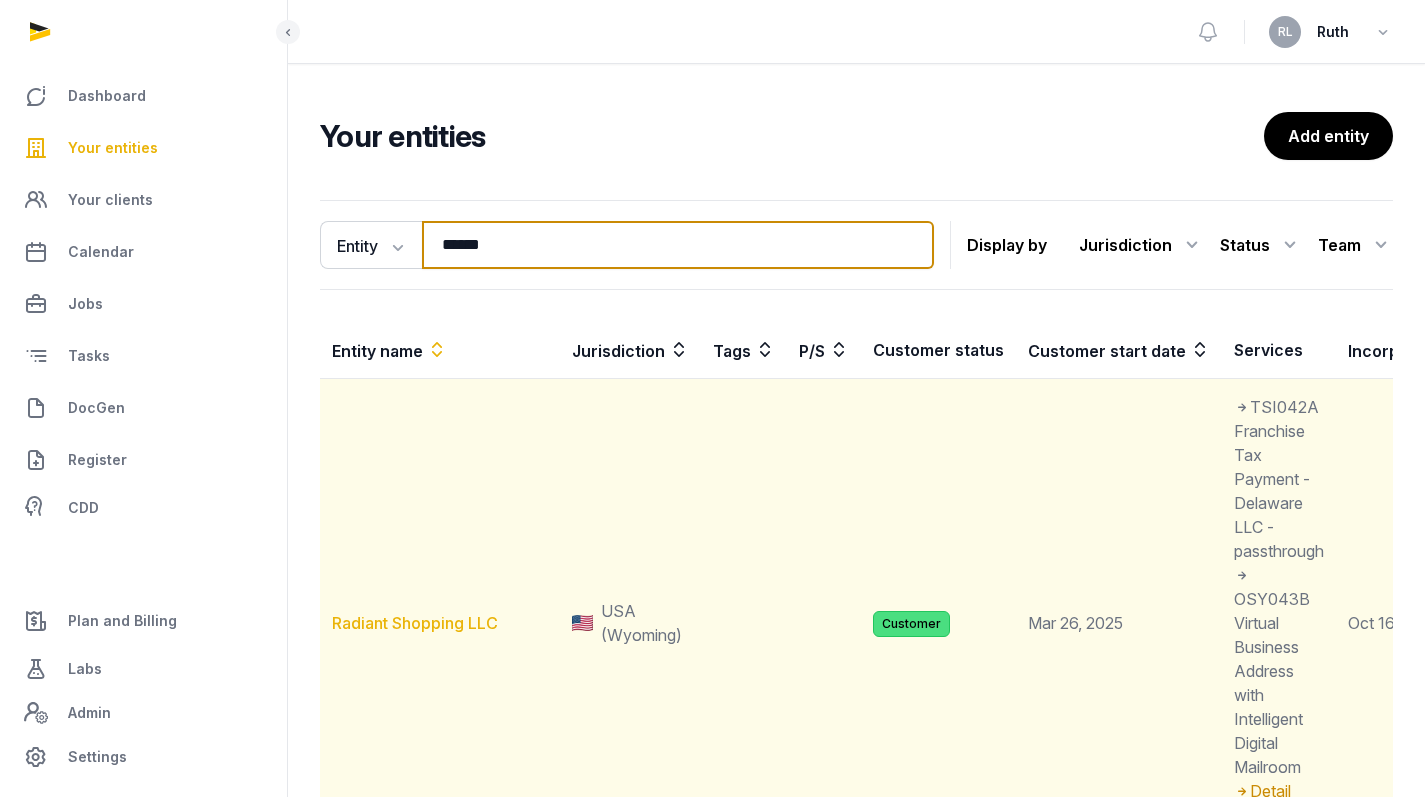 type on "******" 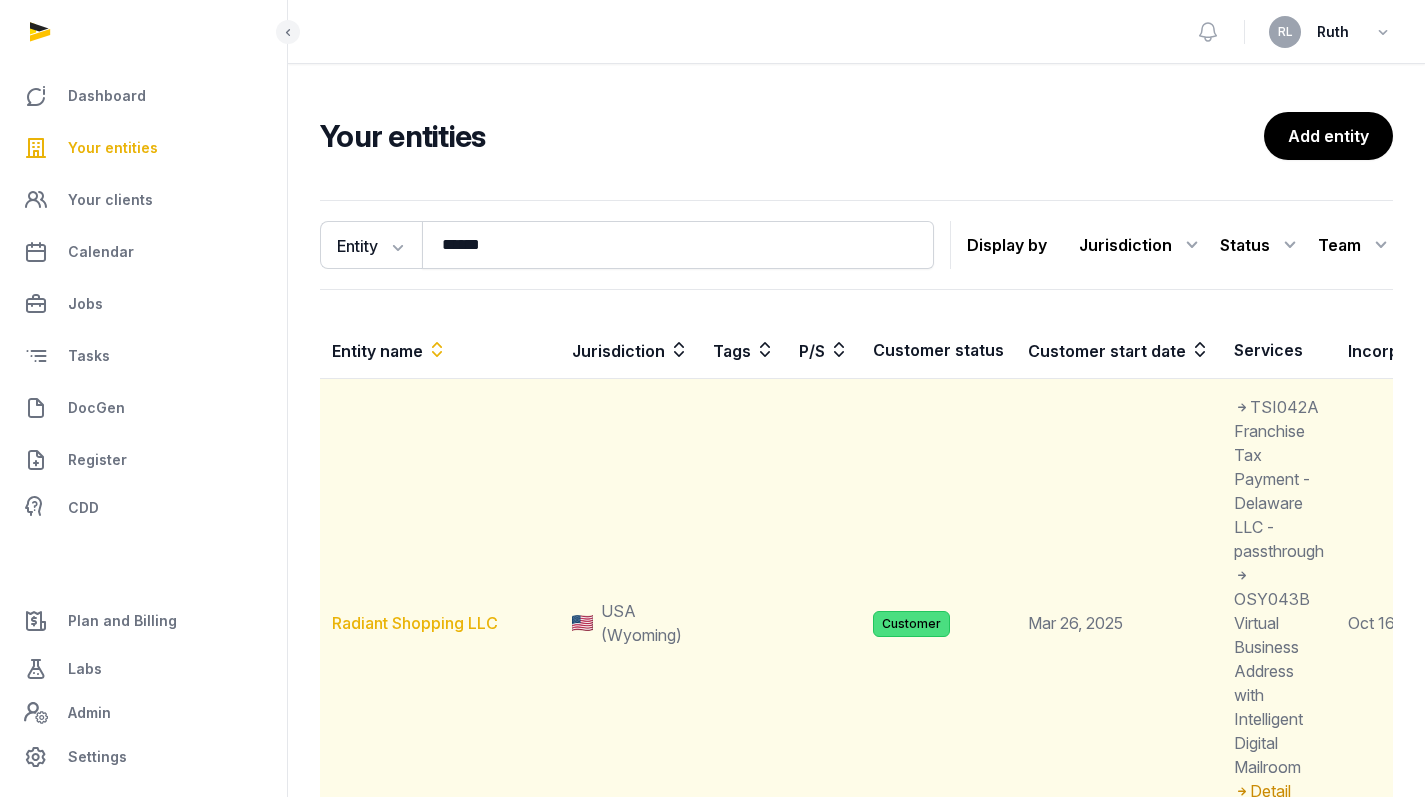 click on "Radiant Shopping LLC" at bounding box center [415, 623] 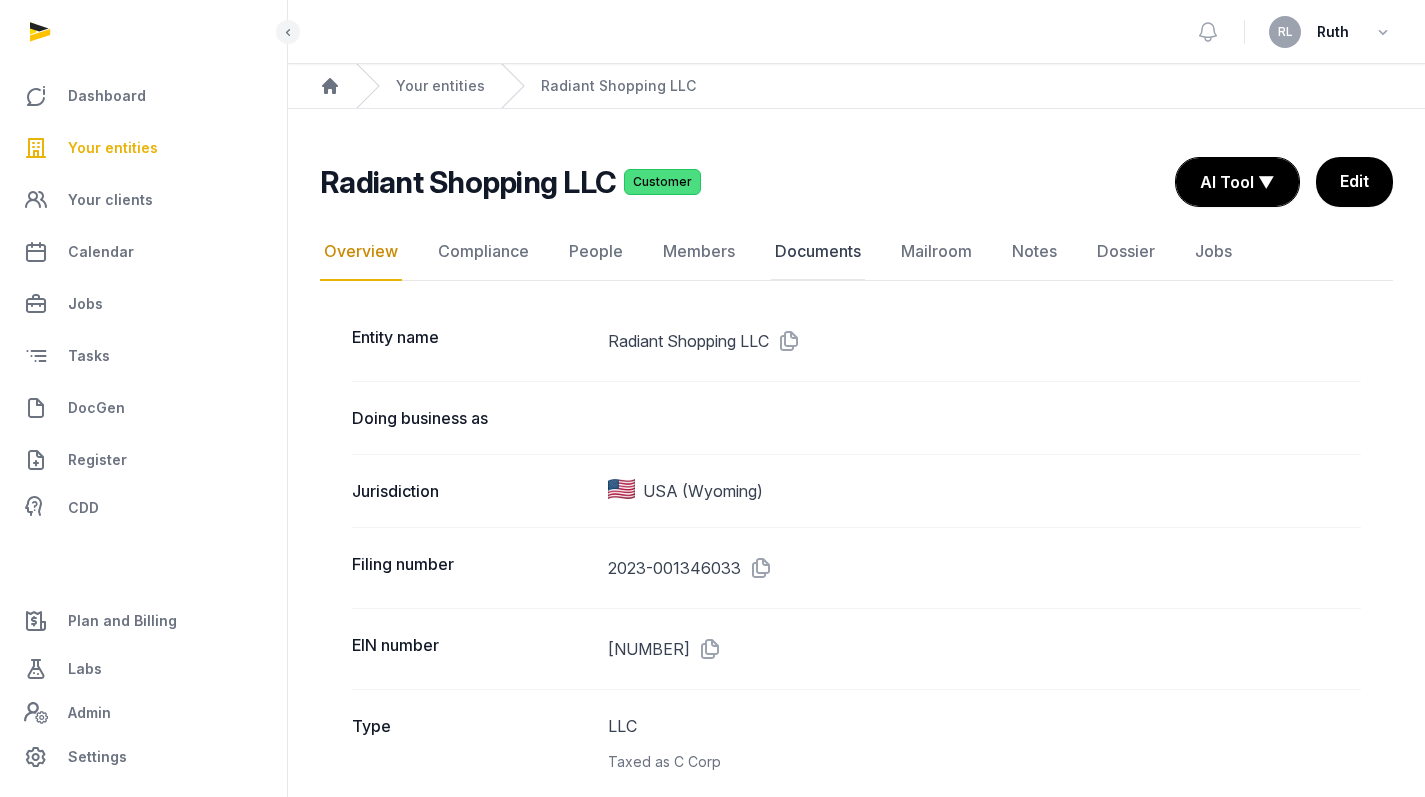 click on "Documents" 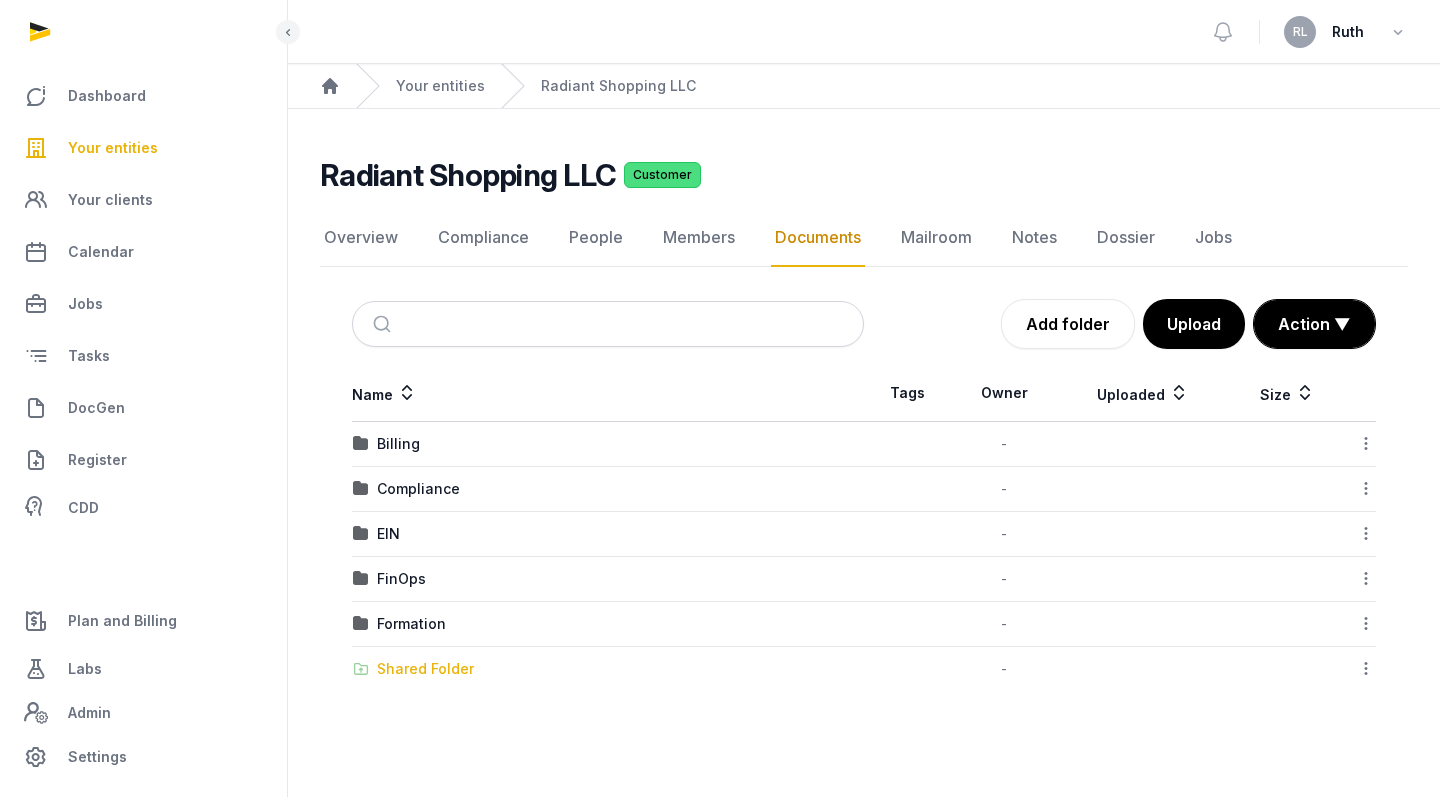 click on "Shared Folder" at bounding box center [425, 669] 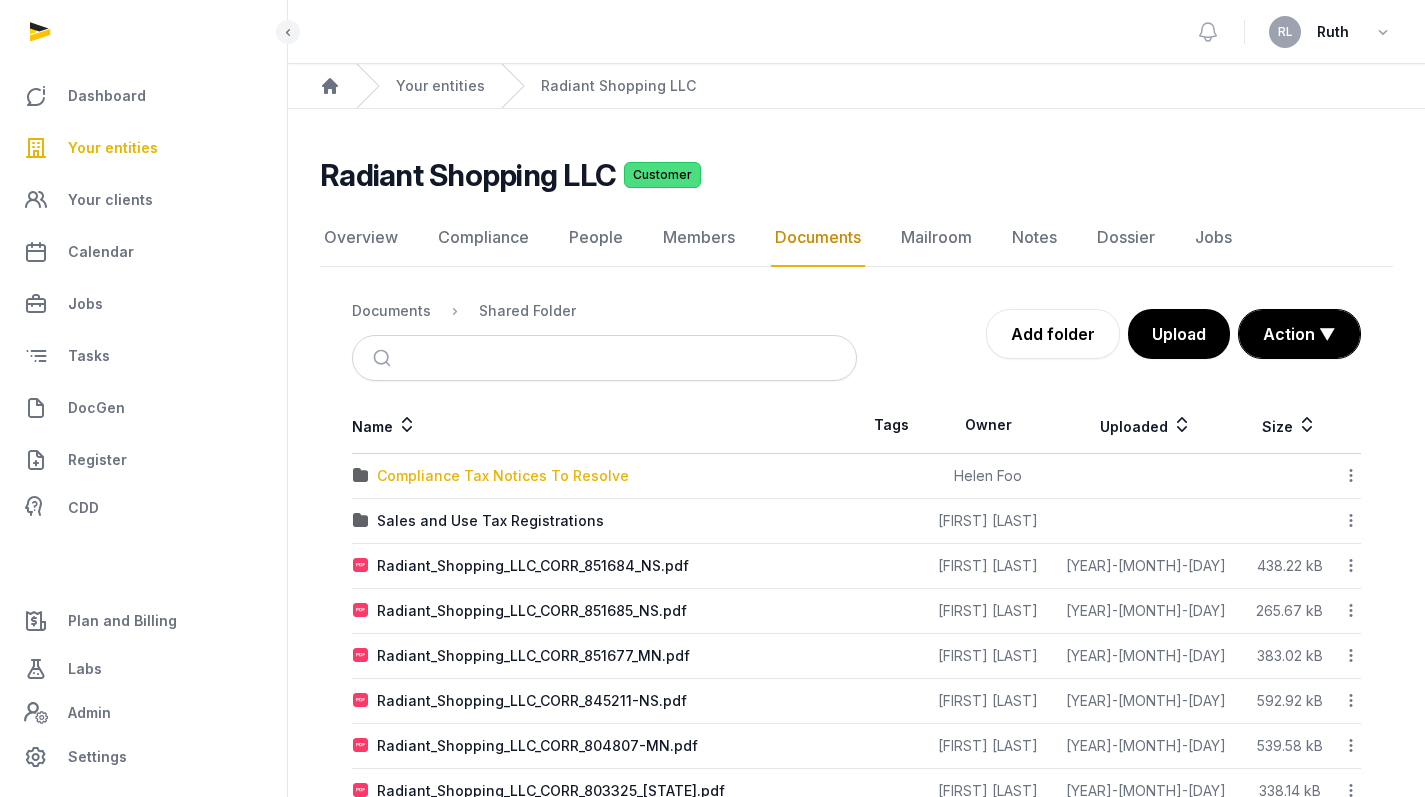 click on "Compliance Tax Notices To Resolve" at bounding box center (503, 476) 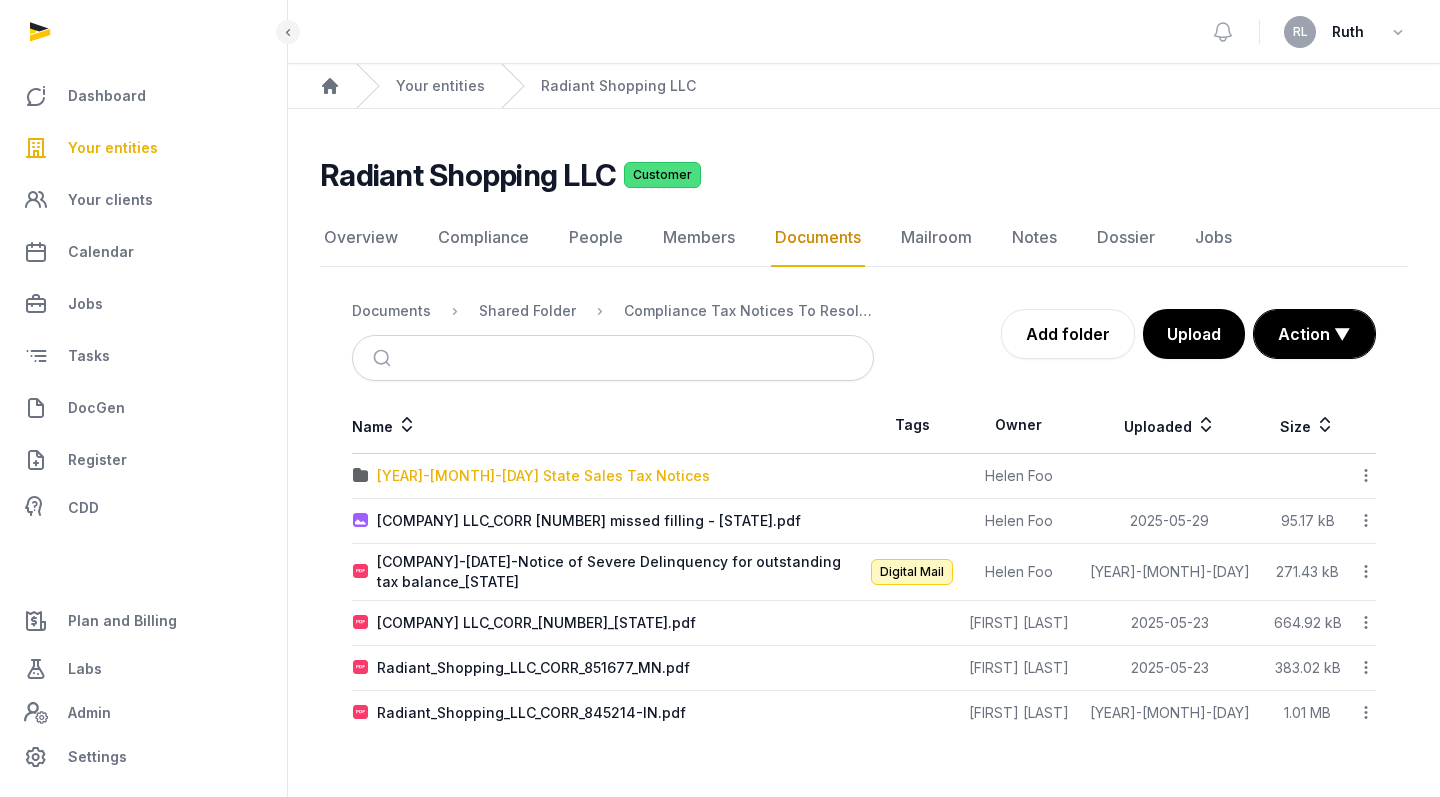click on "2025-05-23 State Sales Tax Notices" at bounding box center (543, 476) 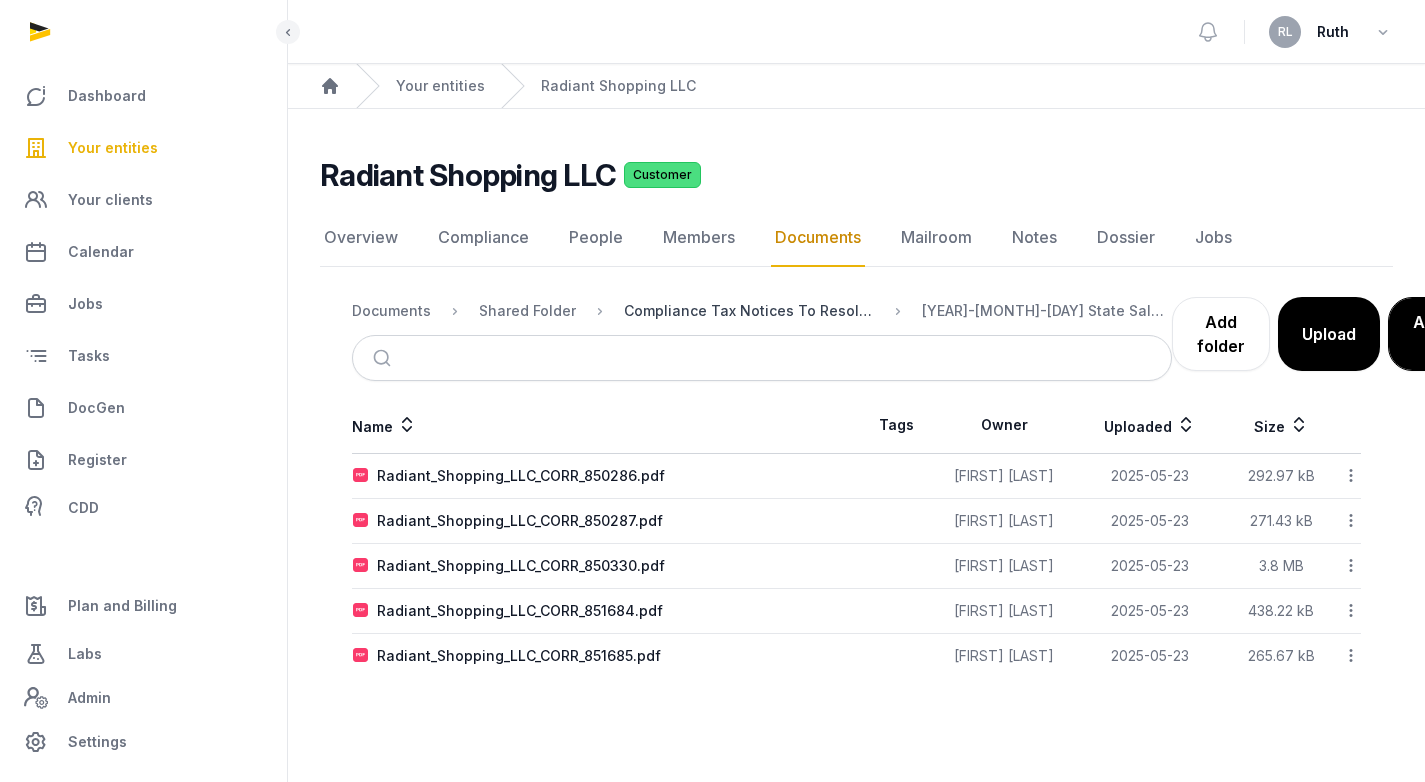 click on "Compliance Tax Notices To Resolve" at bounding box center [749, 311] 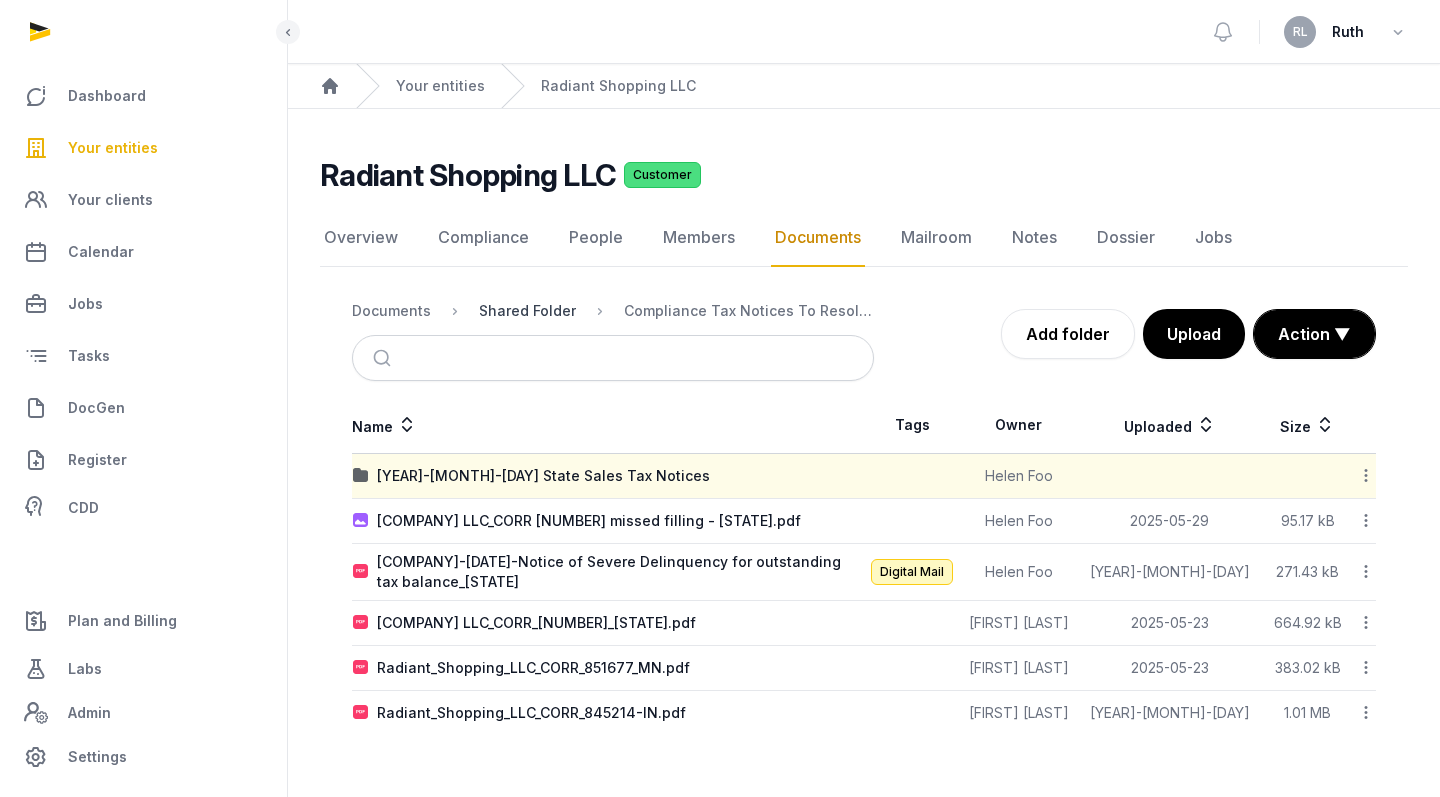 click on "Shared Folder" at bounding box center [527, 311] 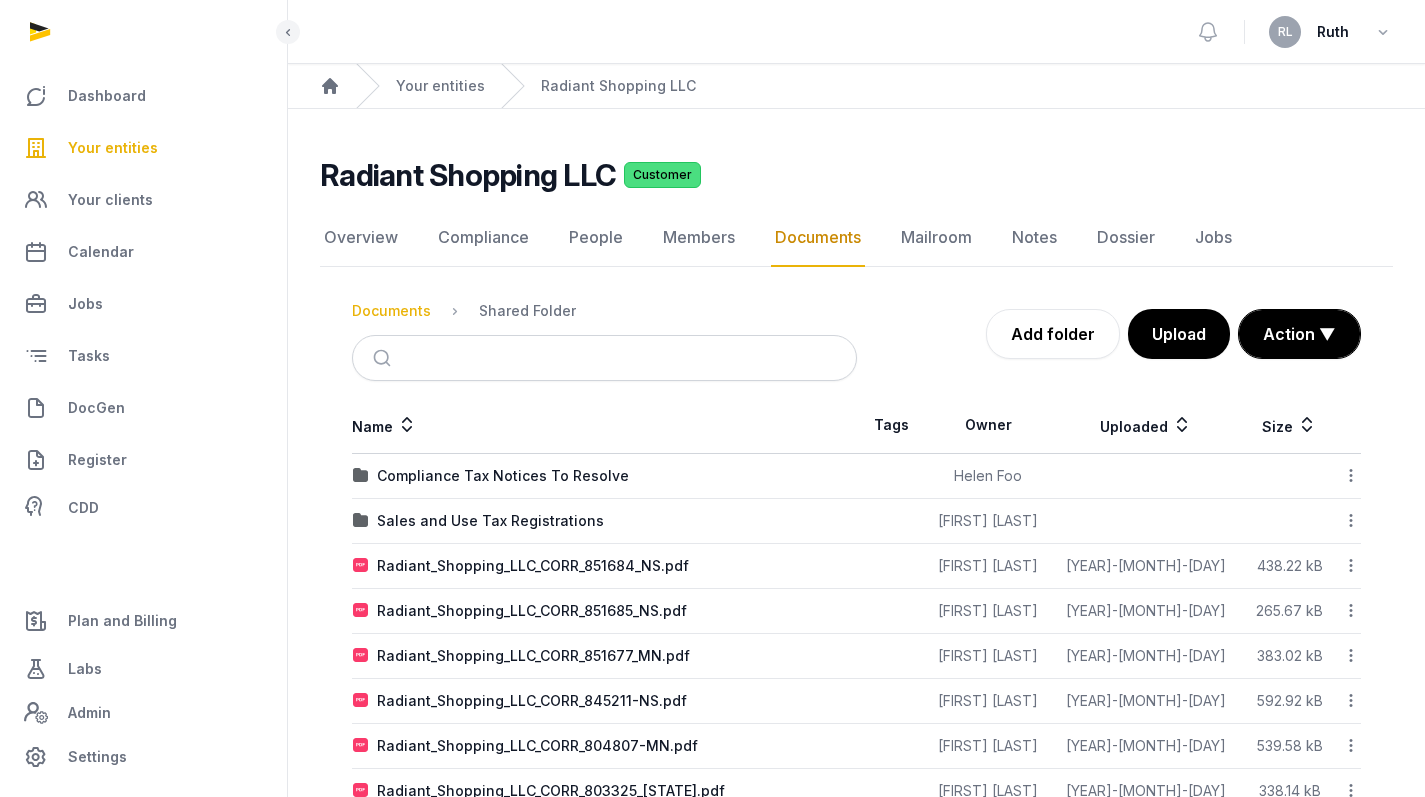 click on "Documents" at bounding box center [391, 311] 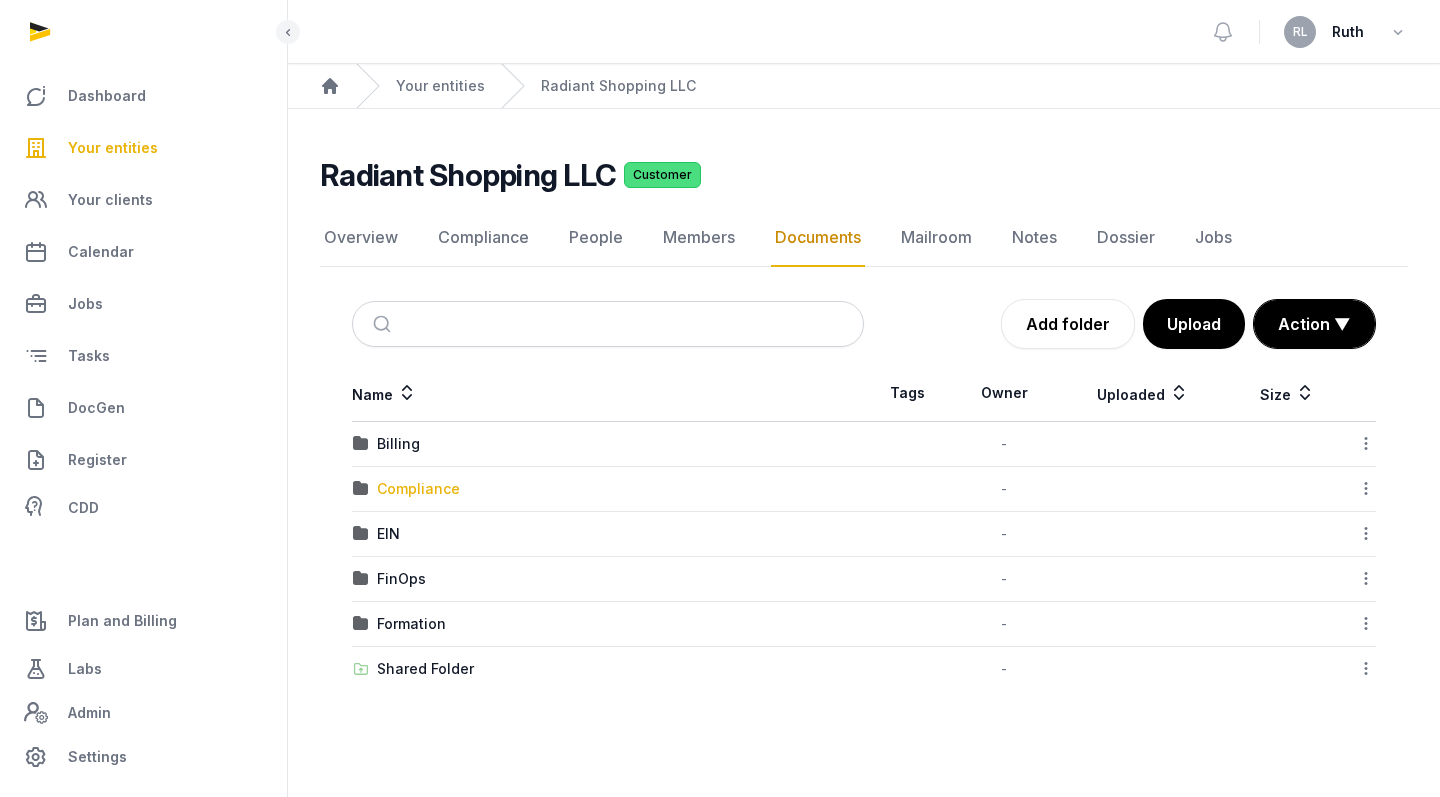 click on "Compliance" at bounding box center [418, 489] 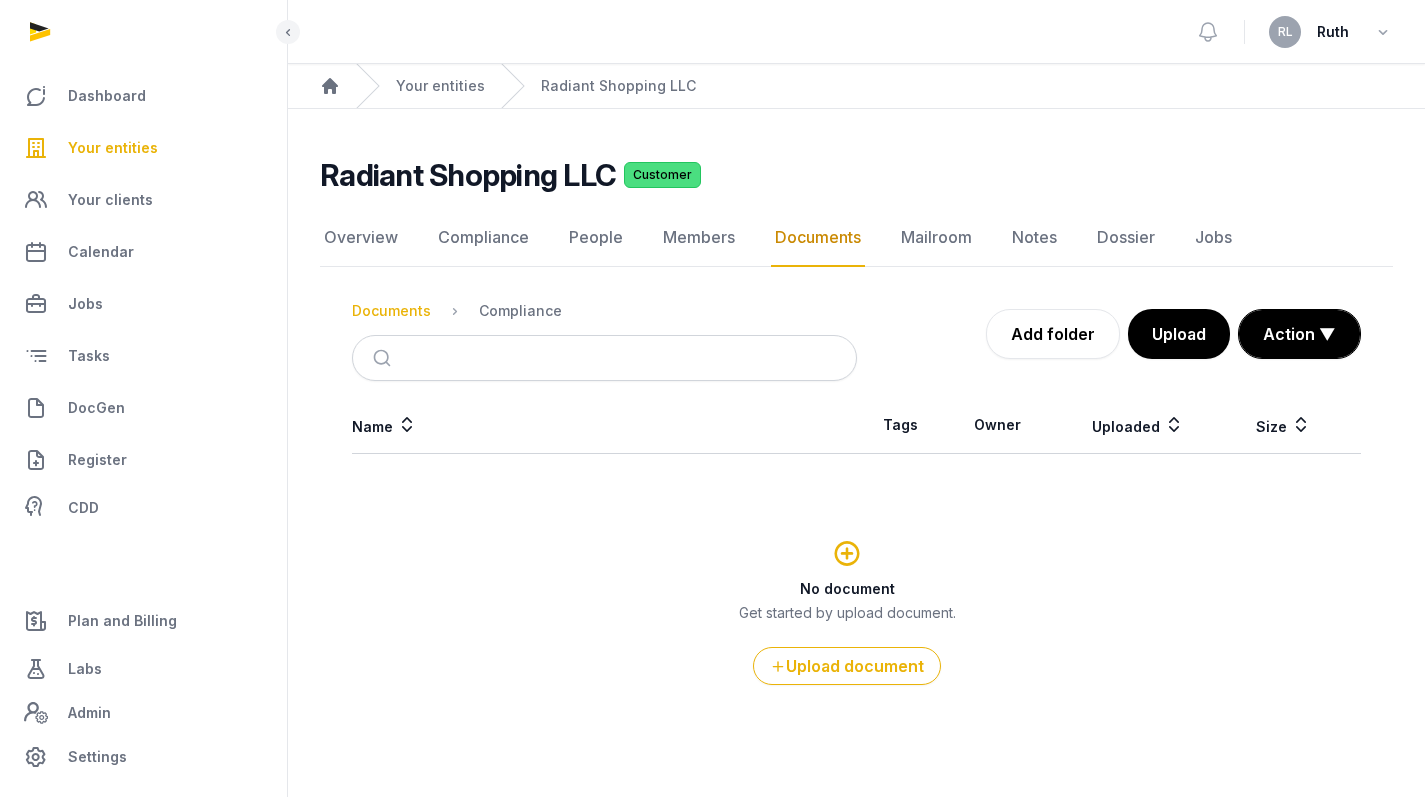 click on "Documents" at bounding box center (391, 311) 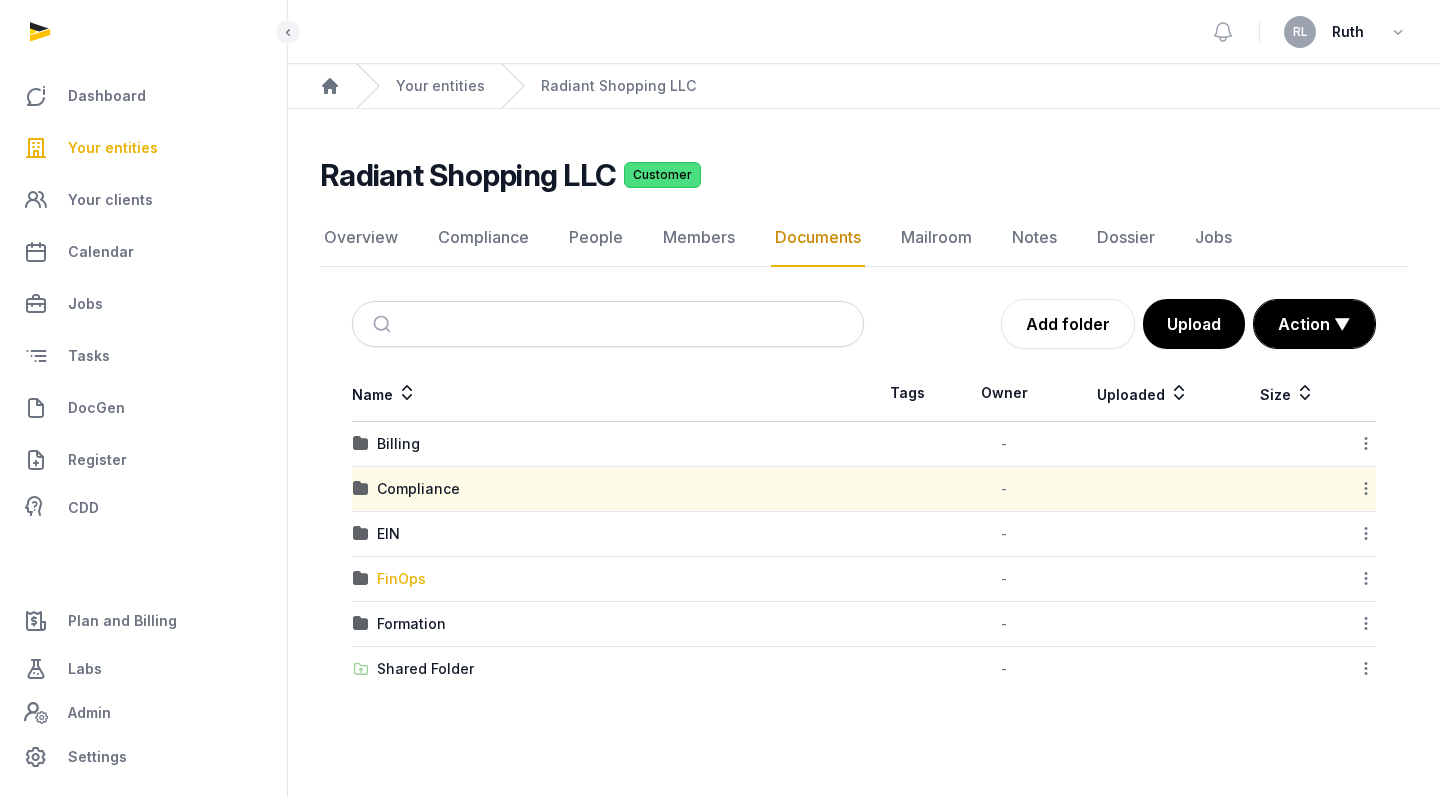 click on "FinOps" at bounding box center (401, 579) 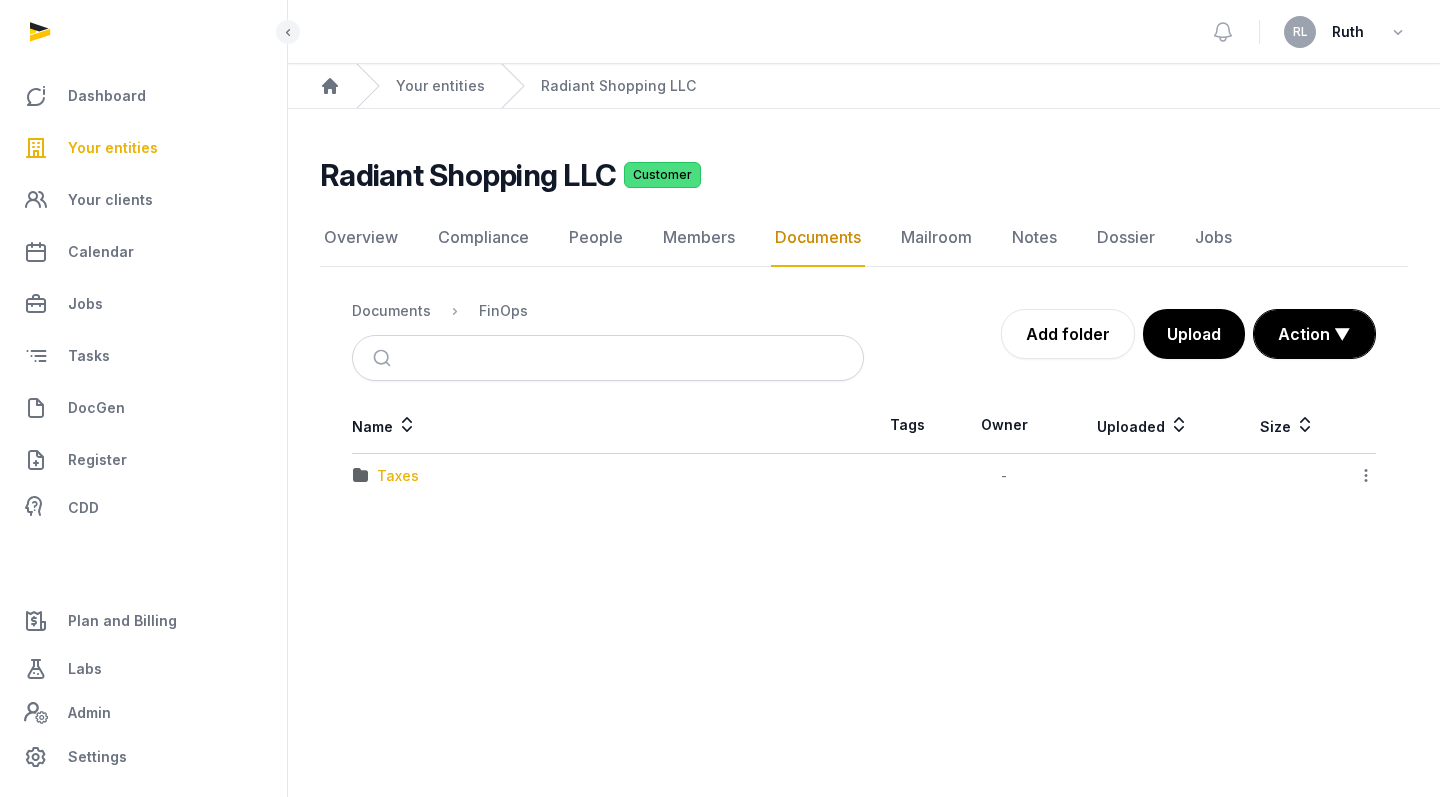 click on "Taxes" at bounding box center [398, 476] 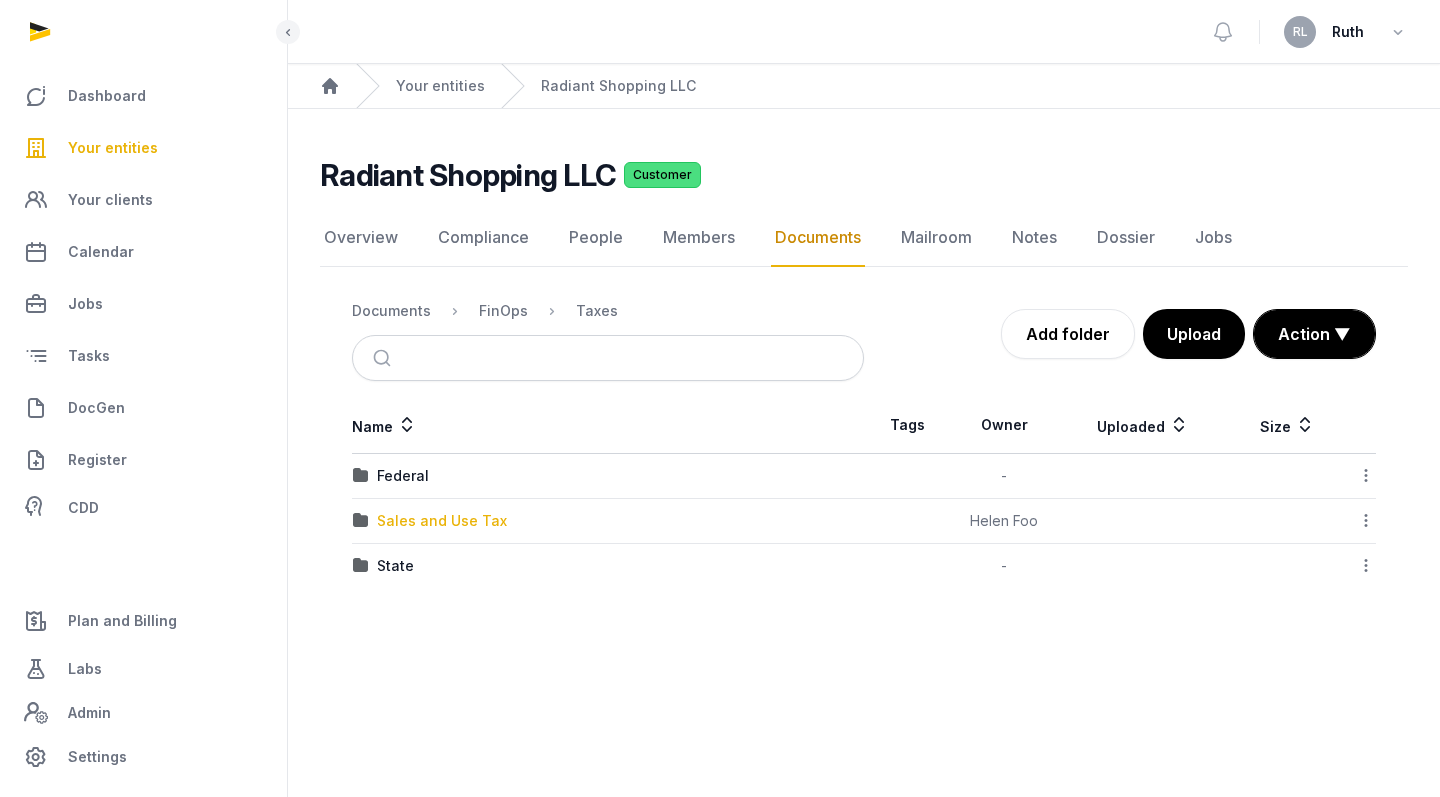 click on "Sales and Use Tax" at bounding box center (442, 521) 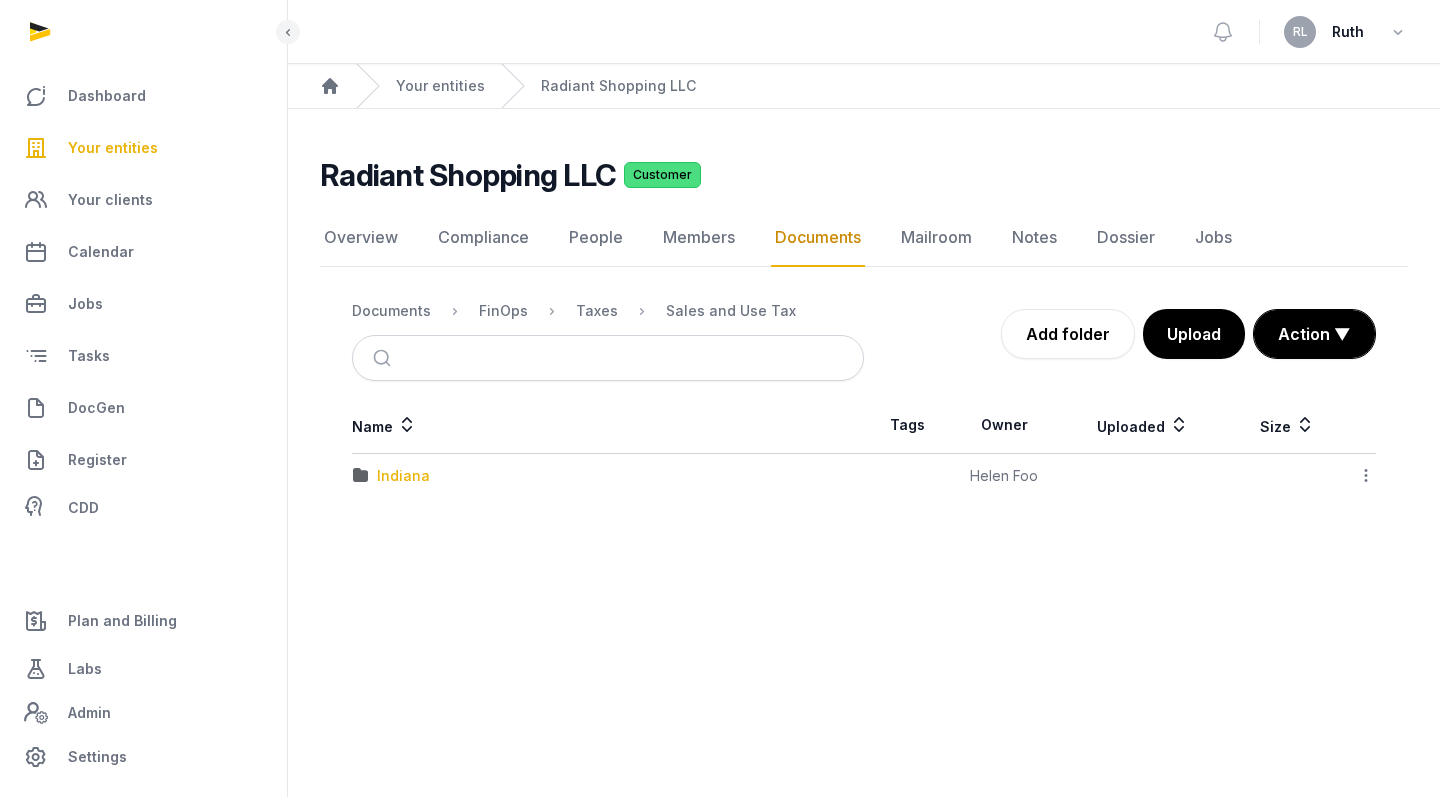 click on "Indiana" at bounding box center [403, 476] 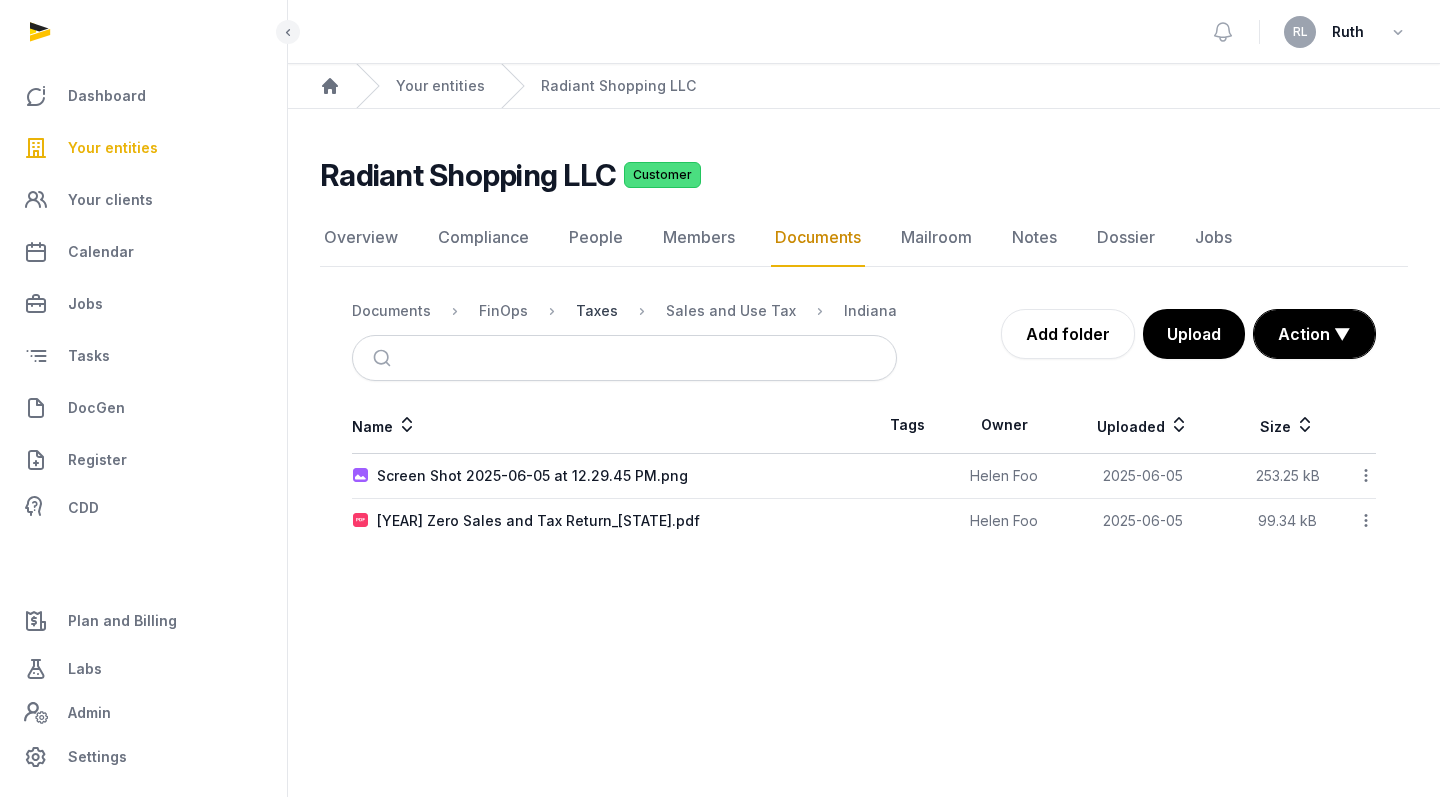 click on "Taxes" at bounding box center (597, 311) 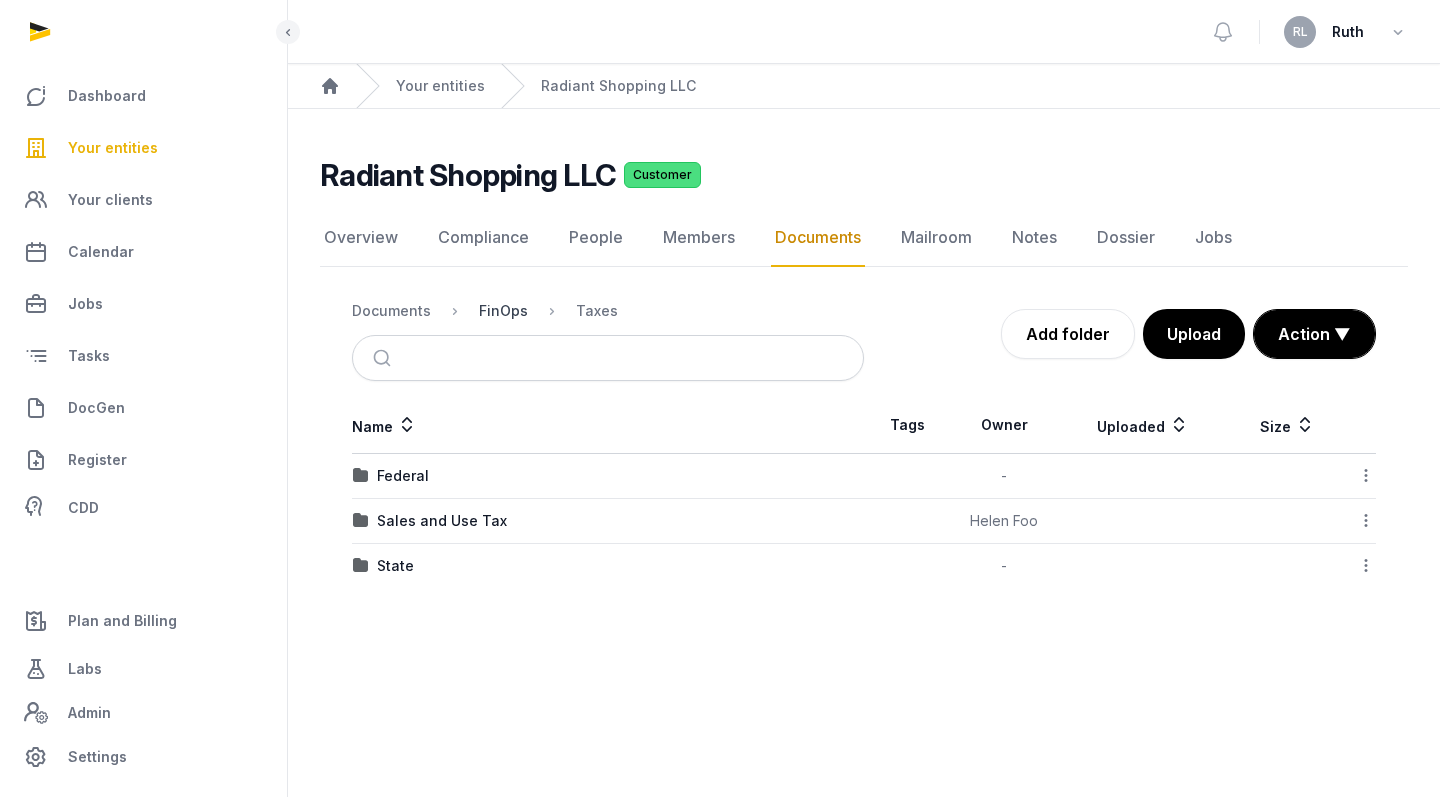 click on "FinOps" at bounding box center [503, 311] 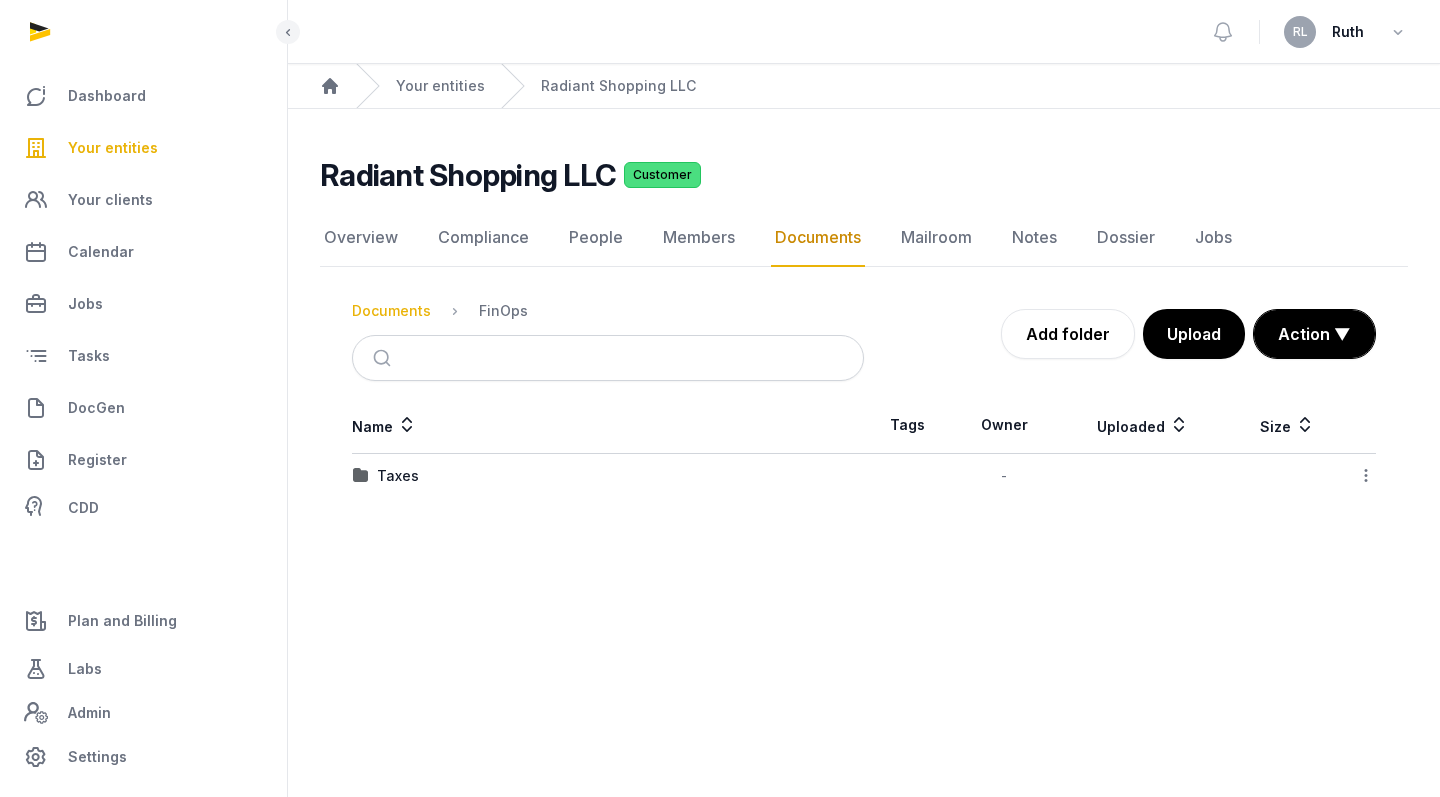 click on "Documents" at bounding box center (391, 311) 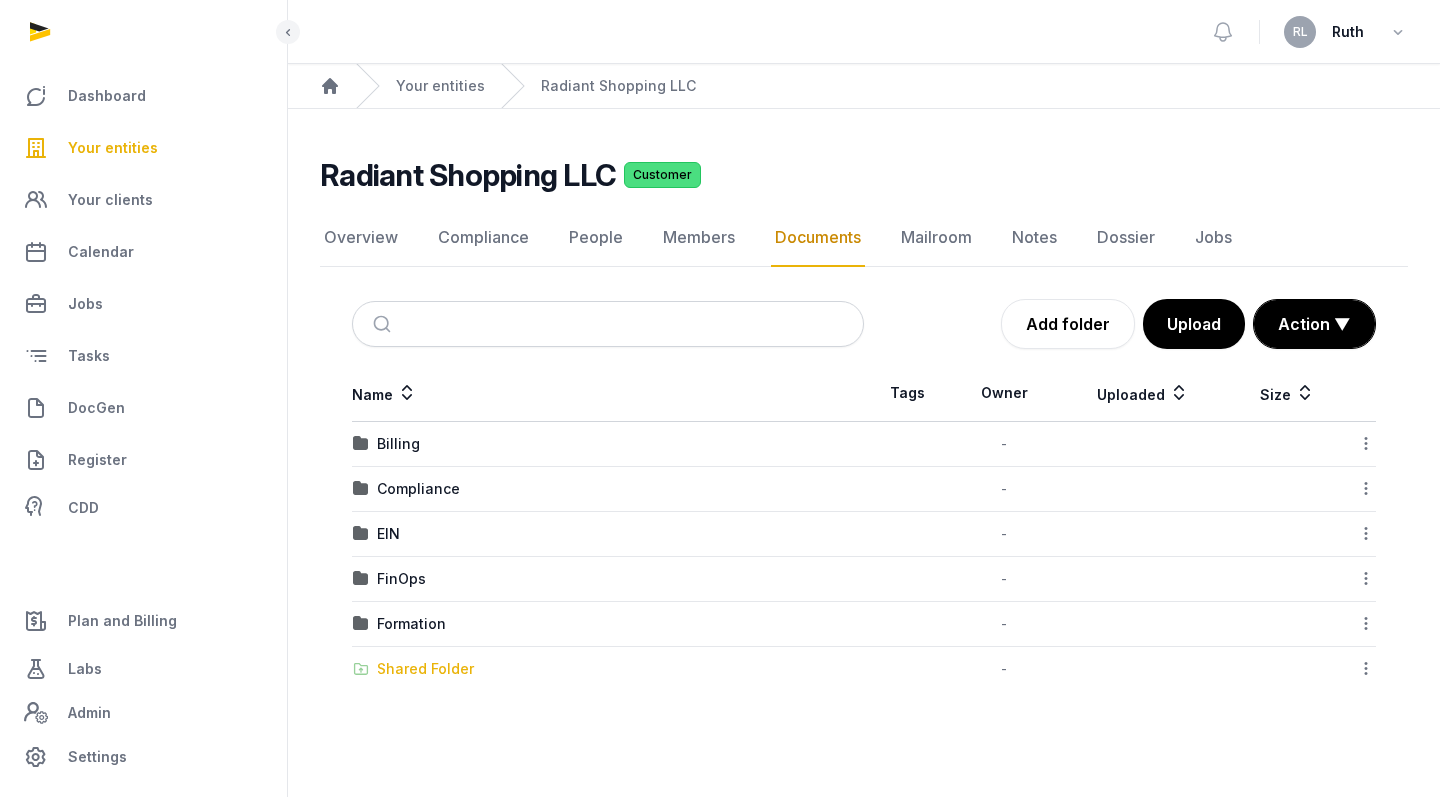 click on "Shared Folder" at bounding box center [425, 669] 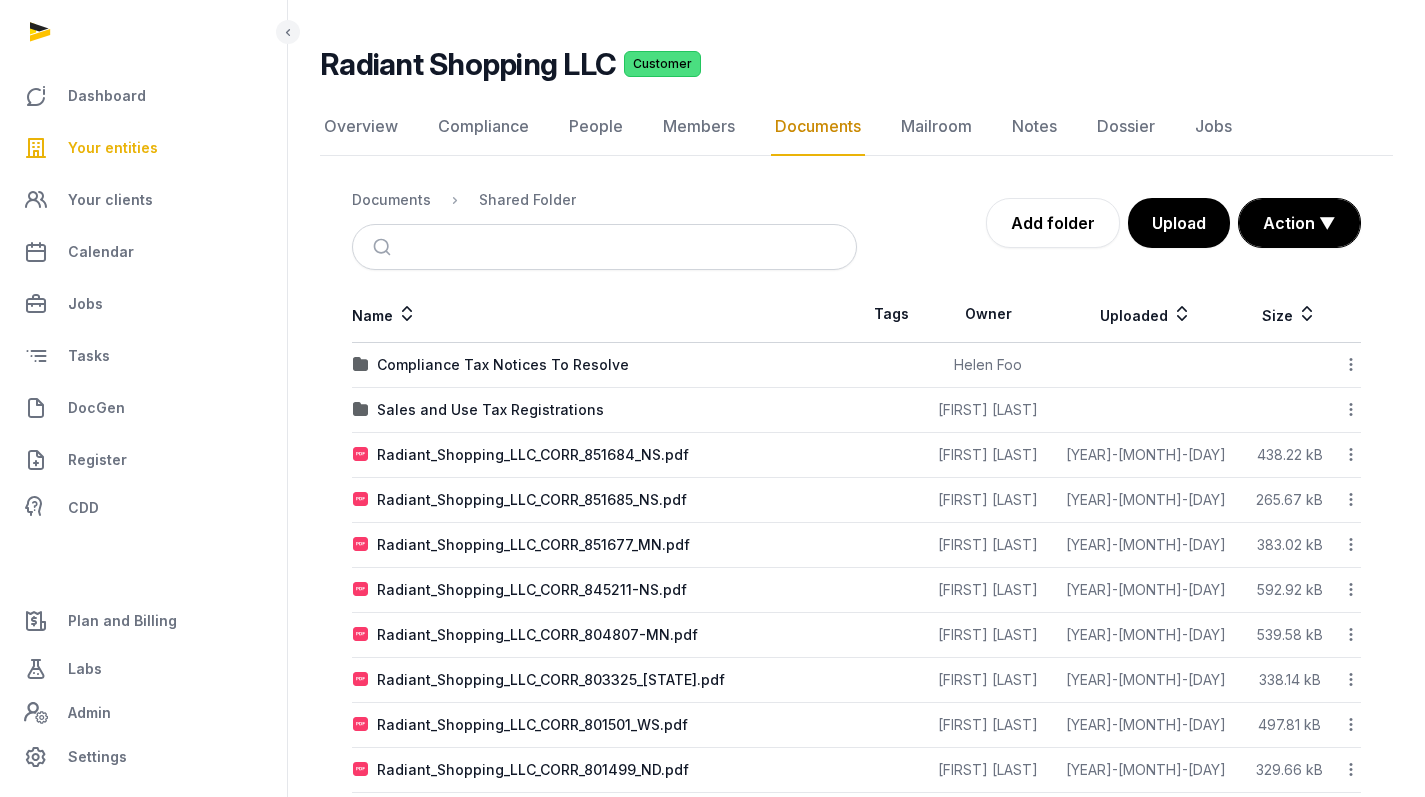 scroll, scrollTop: 117, scrollLeft: 0, axis: vertical 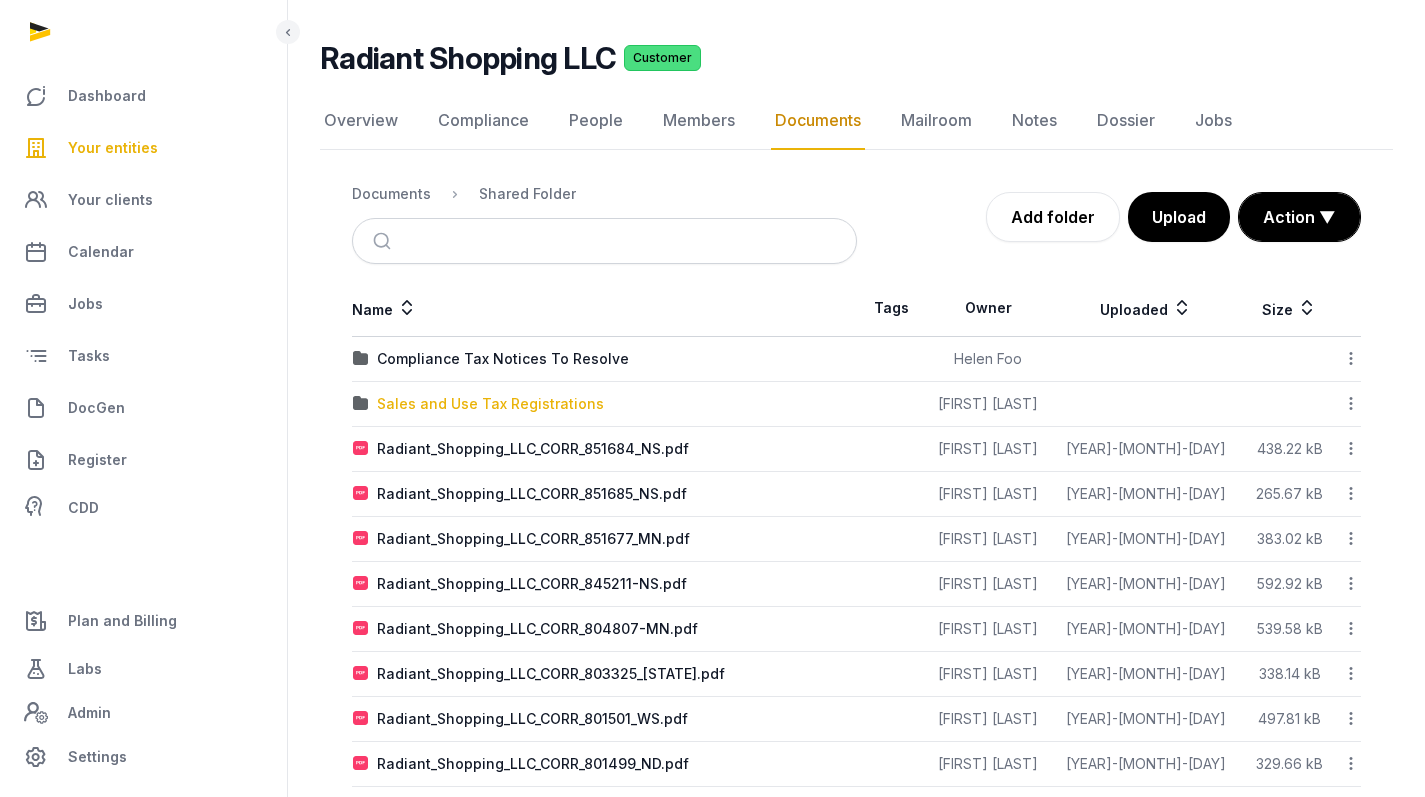 click on "Sales and Use Tax Registrations" at bounding box center [490, 404] 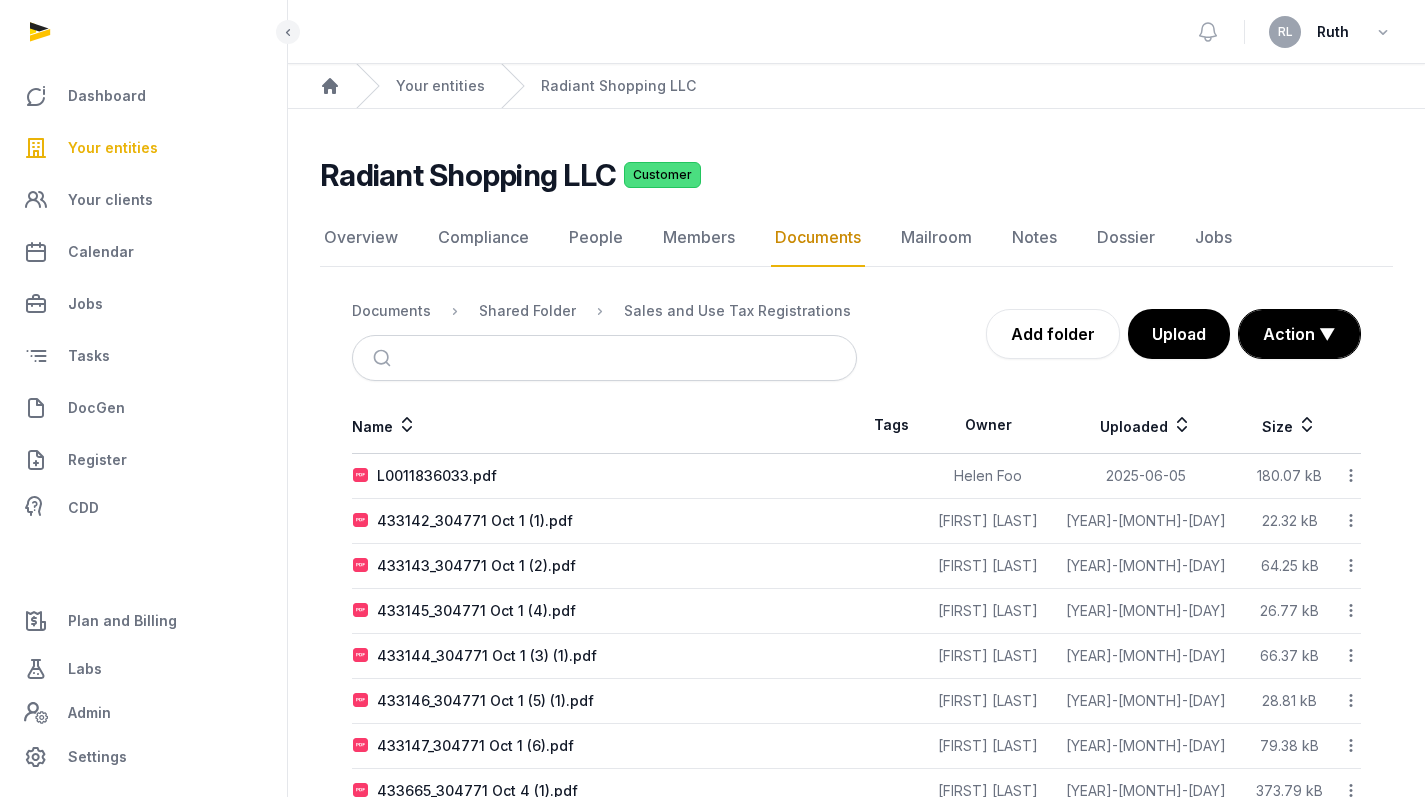 scroll, scrollTop: 0, scrollLeft: 0, axis: both 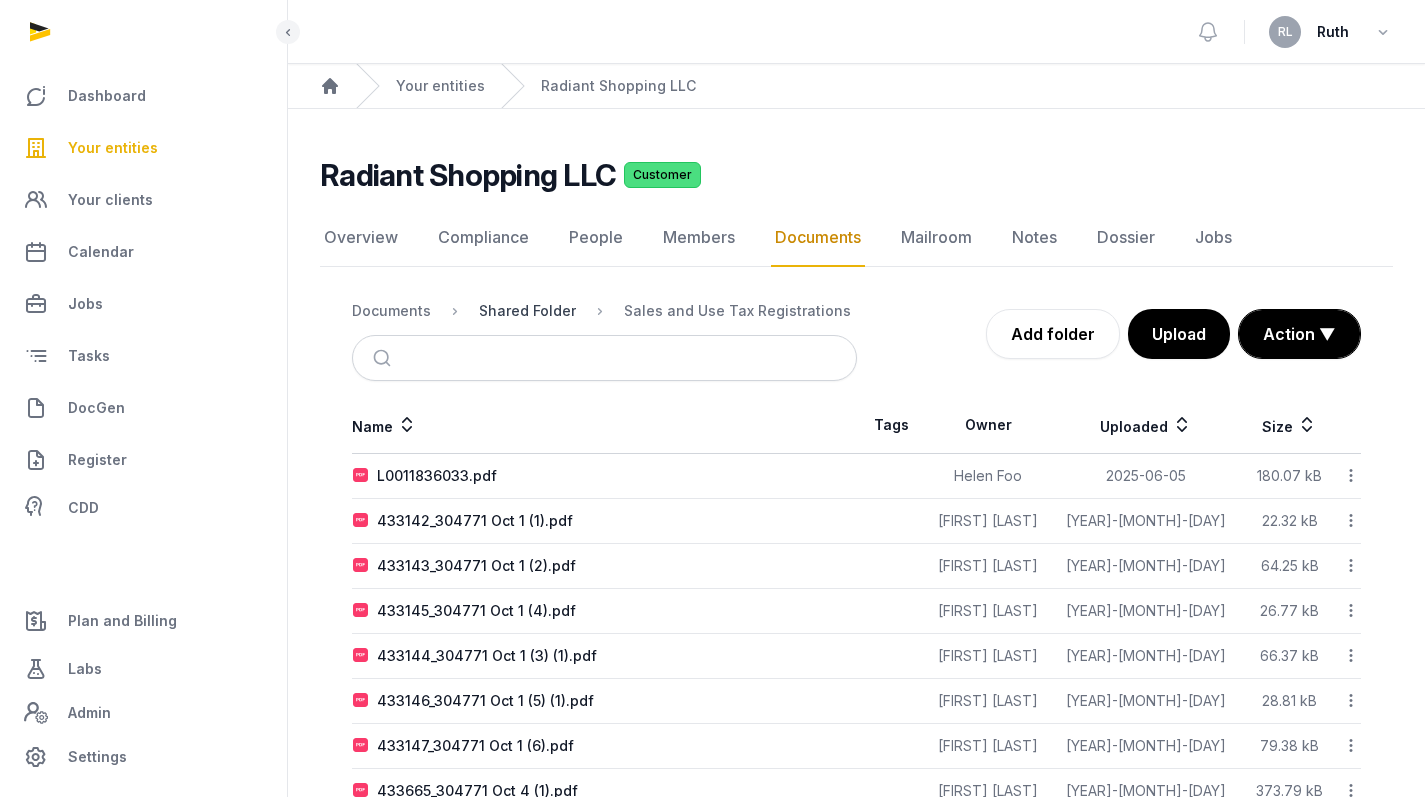 click on "Shared Folder" at bounding box center (527, 311) 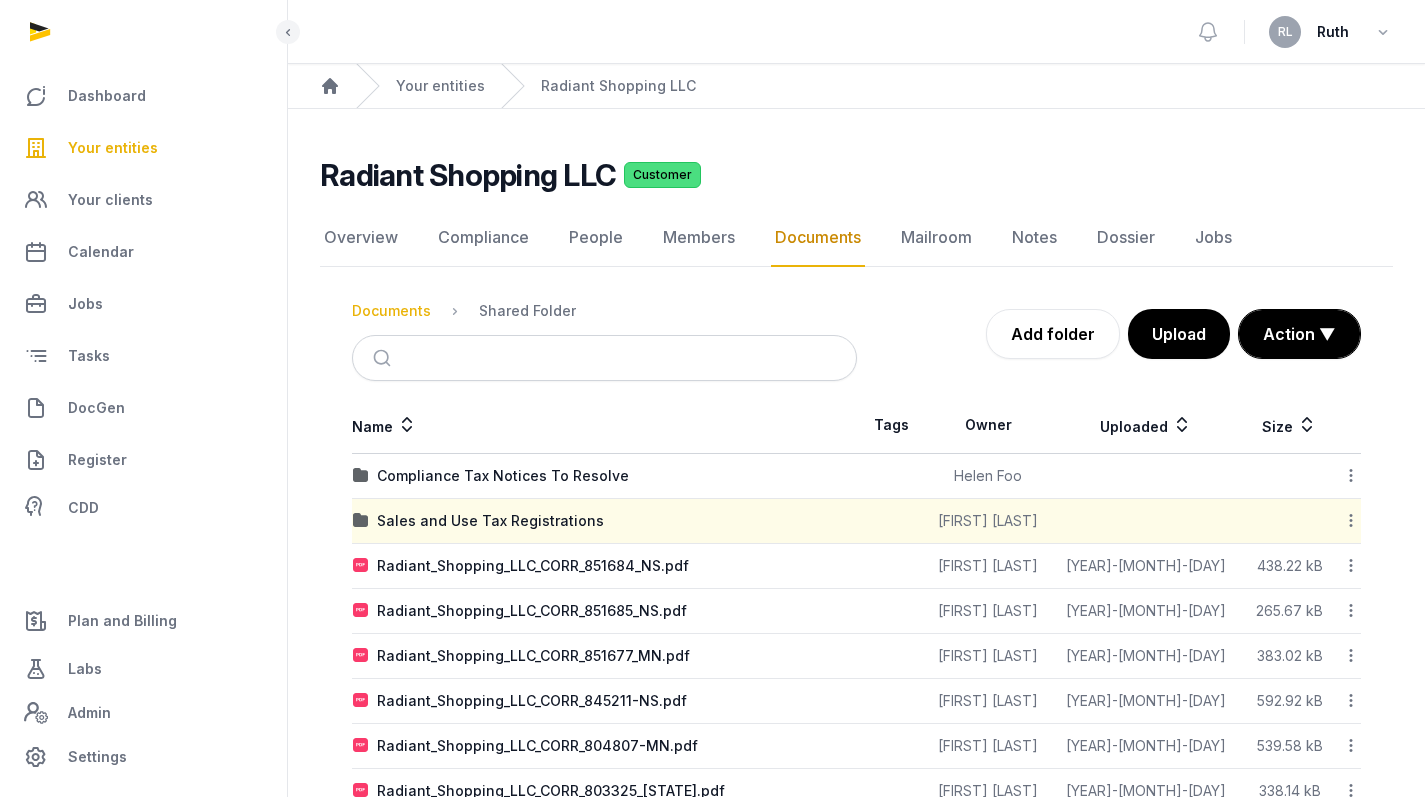 click on "Documents" at bounding box center (391, 311) 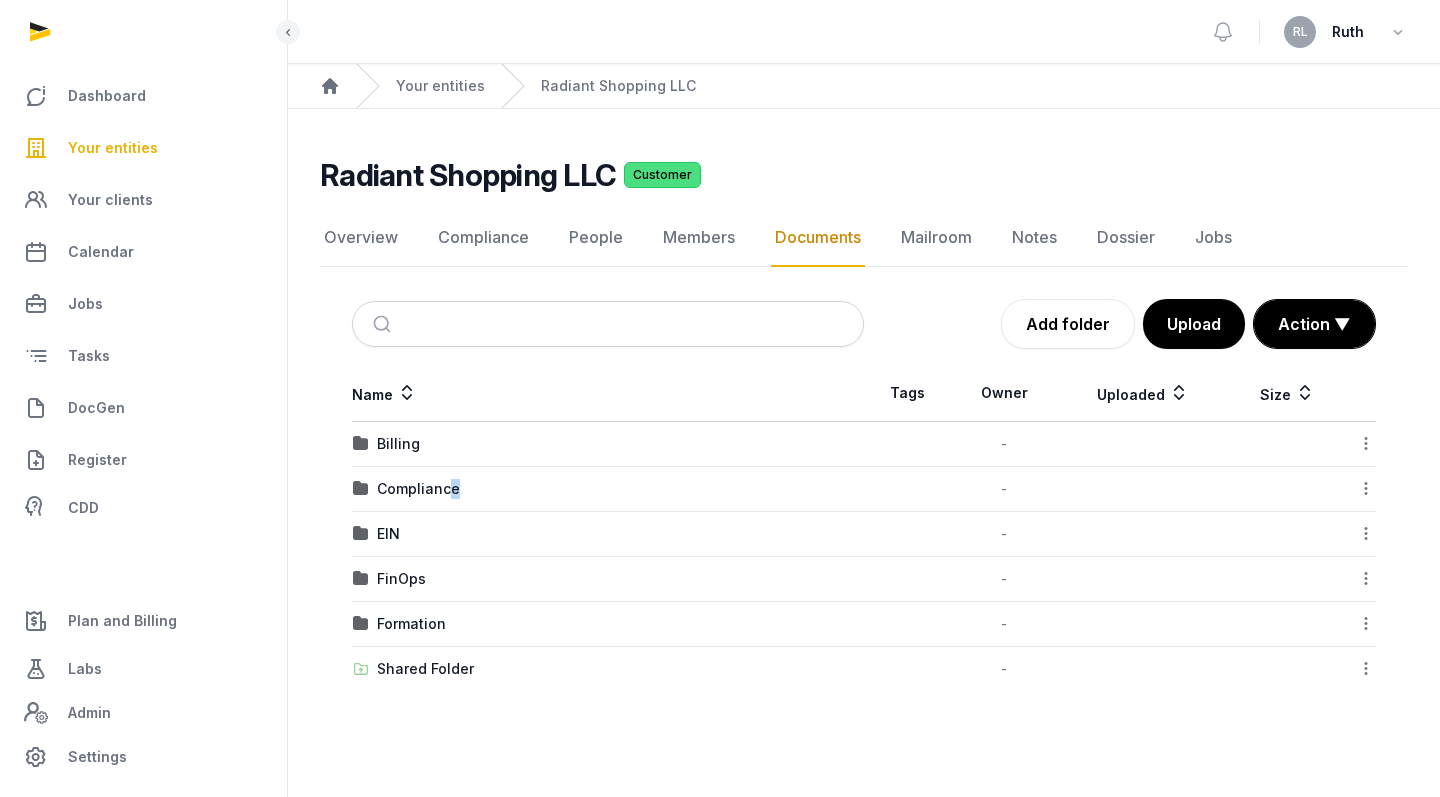 drag, startPoint x: 445, startPoint y: 492, endPoint x: 482, endPoint y: 509, distance: 40.718548 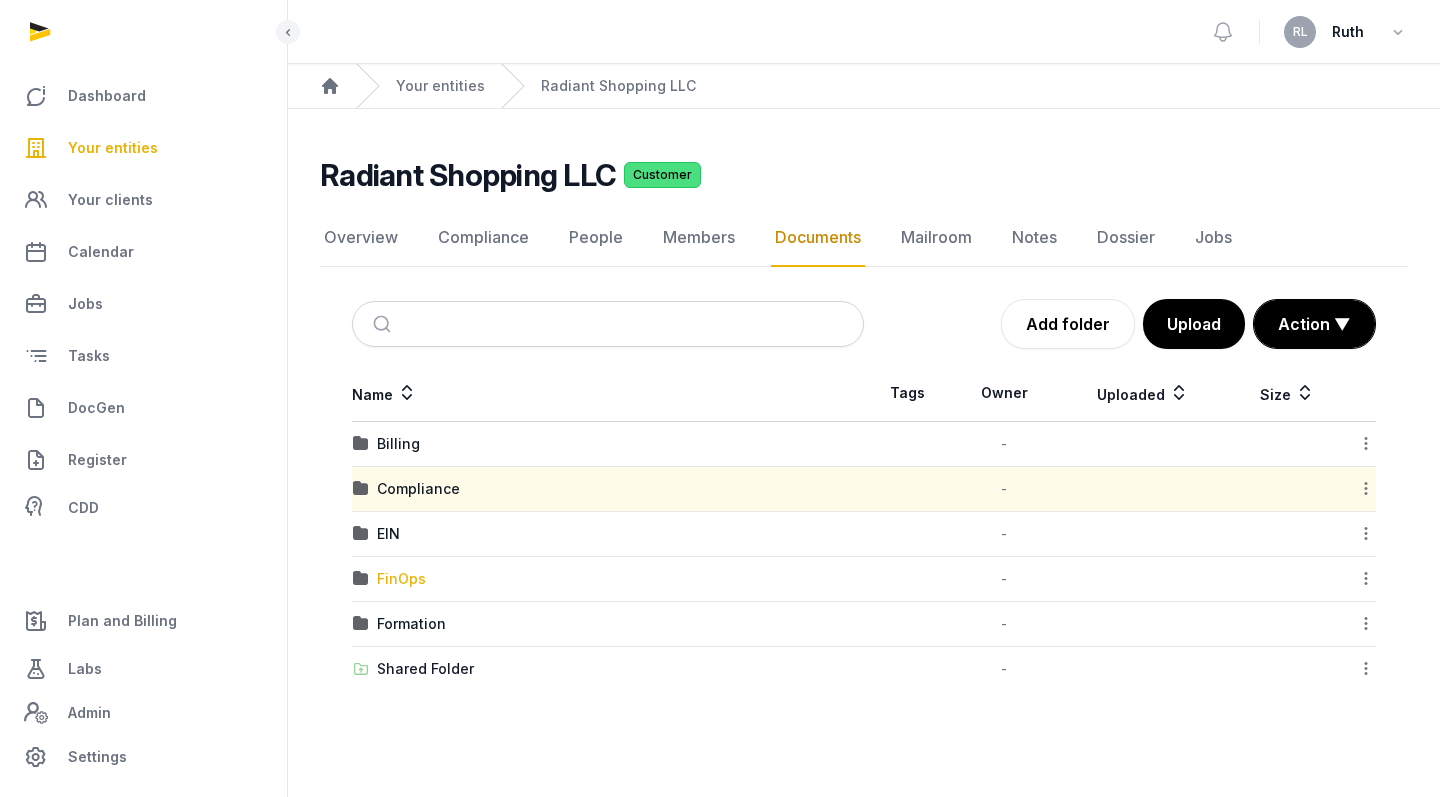 click on "FinOps" at bounding box center [401, 579] 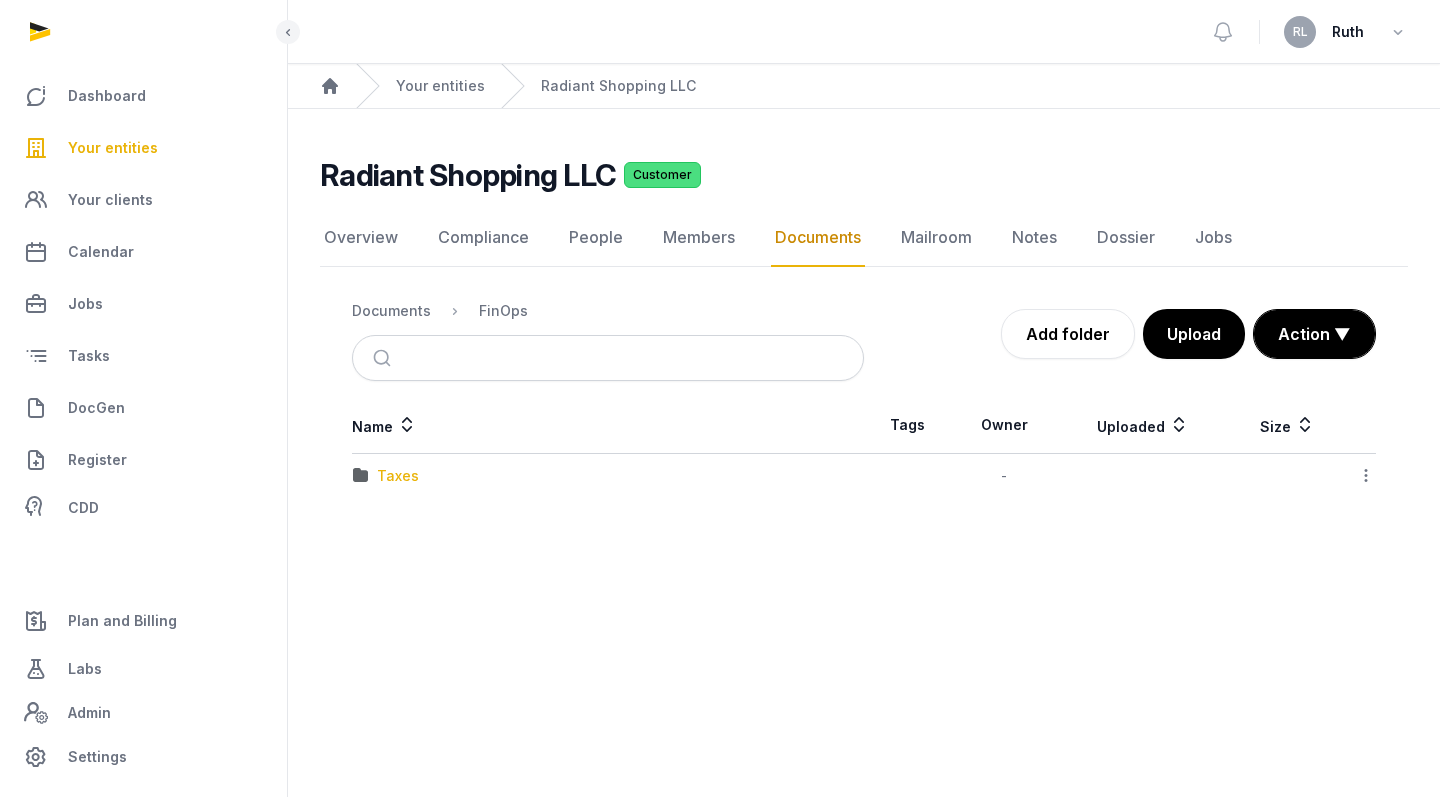 click on "Taxes" at bounding box center (398, 476) 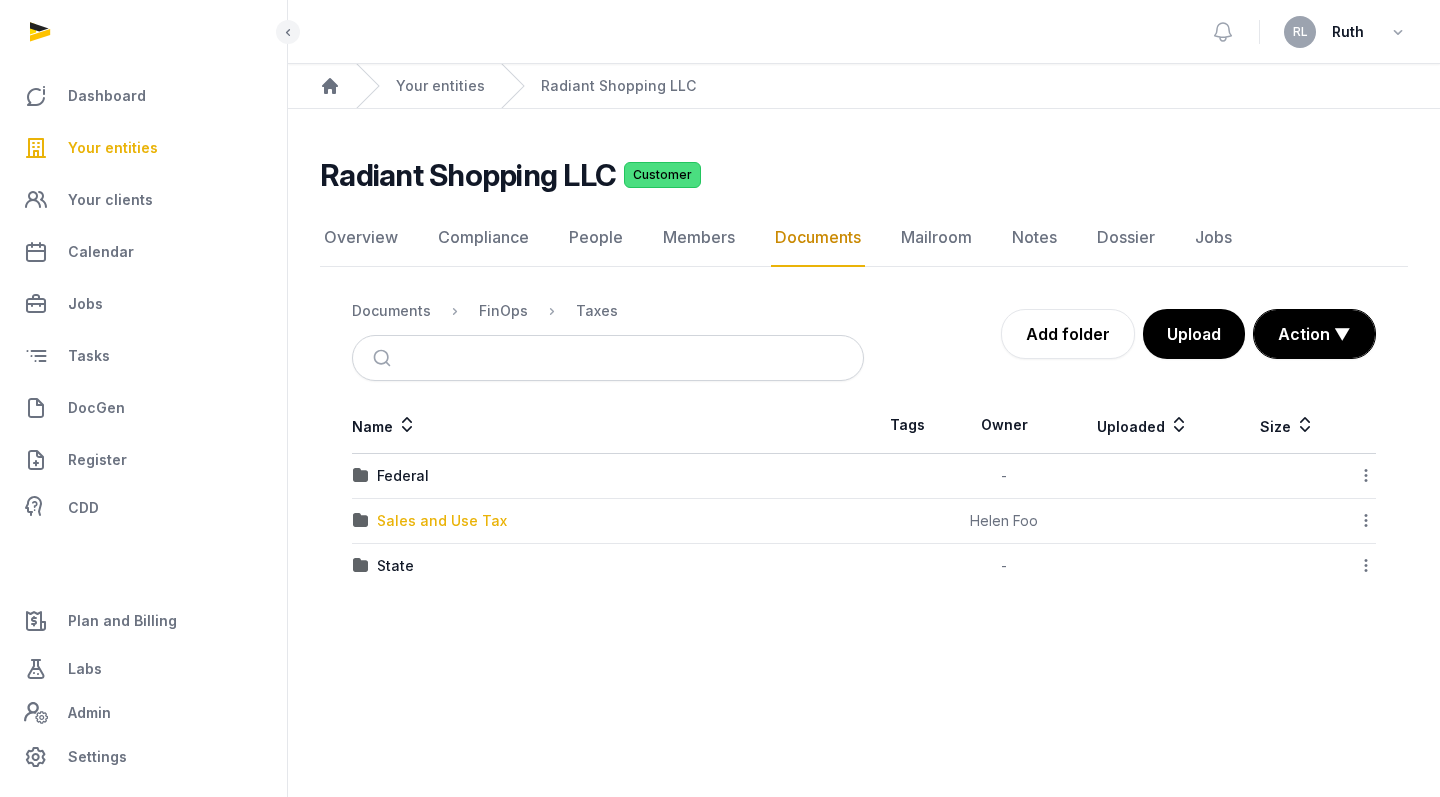 click on "Sales and Use Tax" at bounding box center [442, 521] 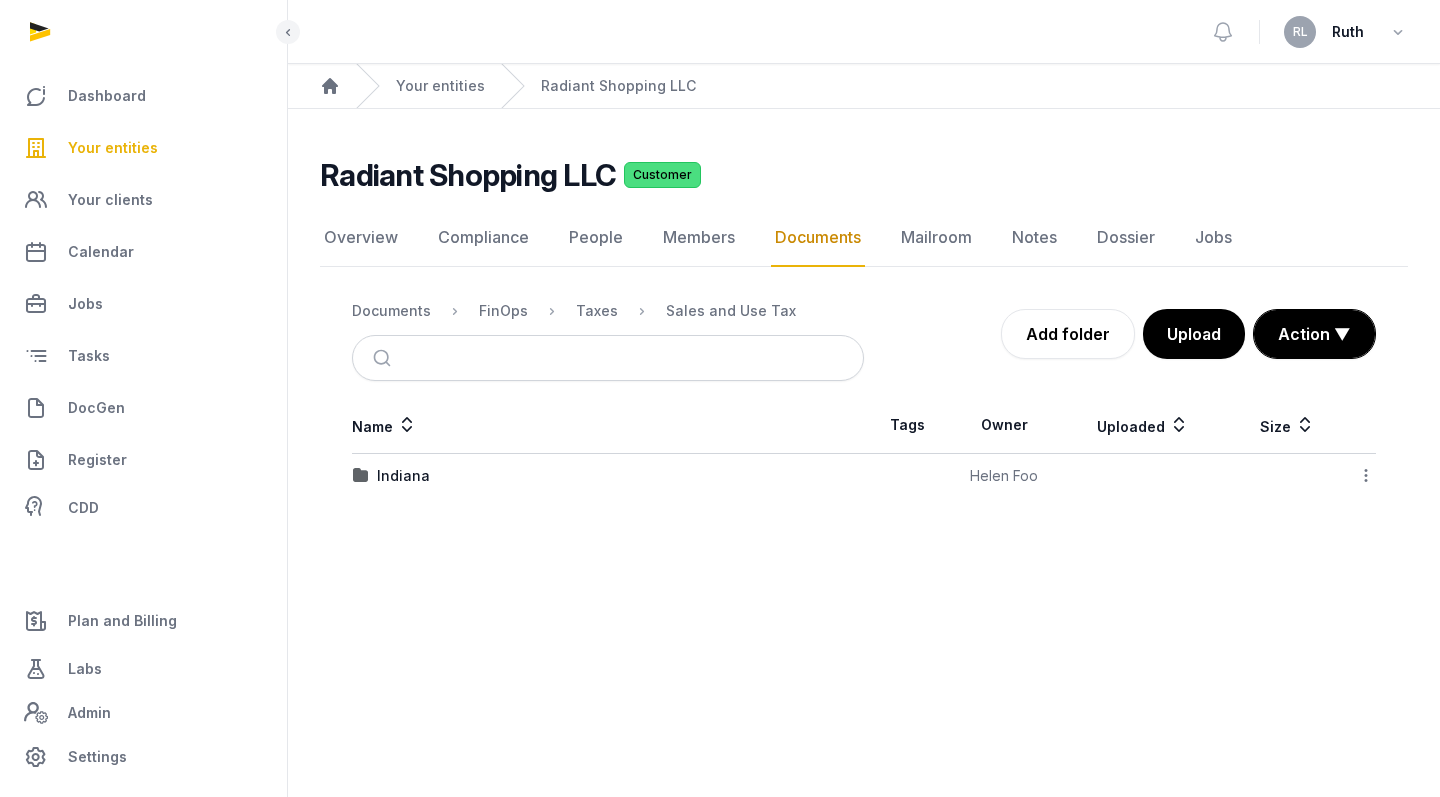 click on "Indiana" at bounding box center [608, 476] 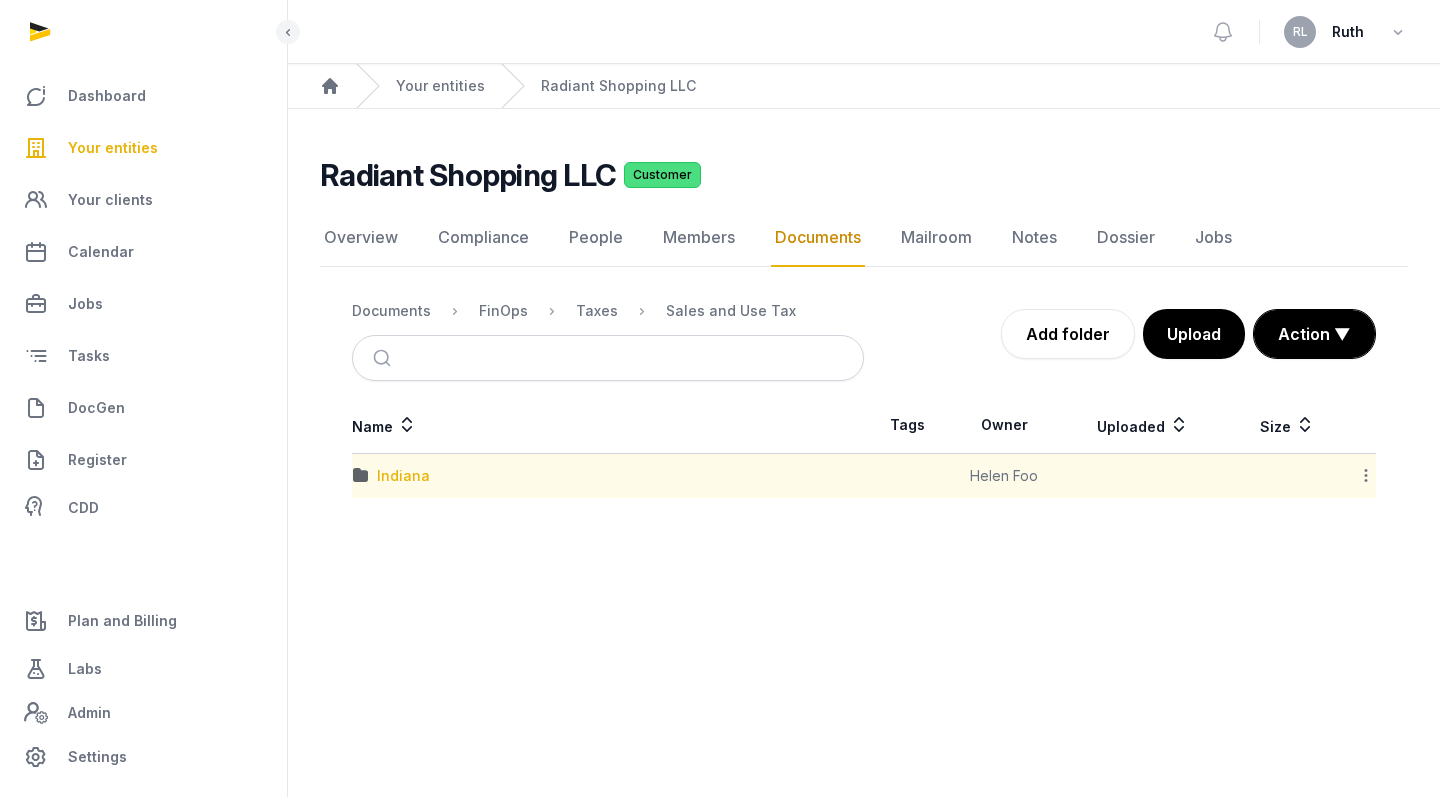 click on "Indiana" at bounding box center [403, 476] 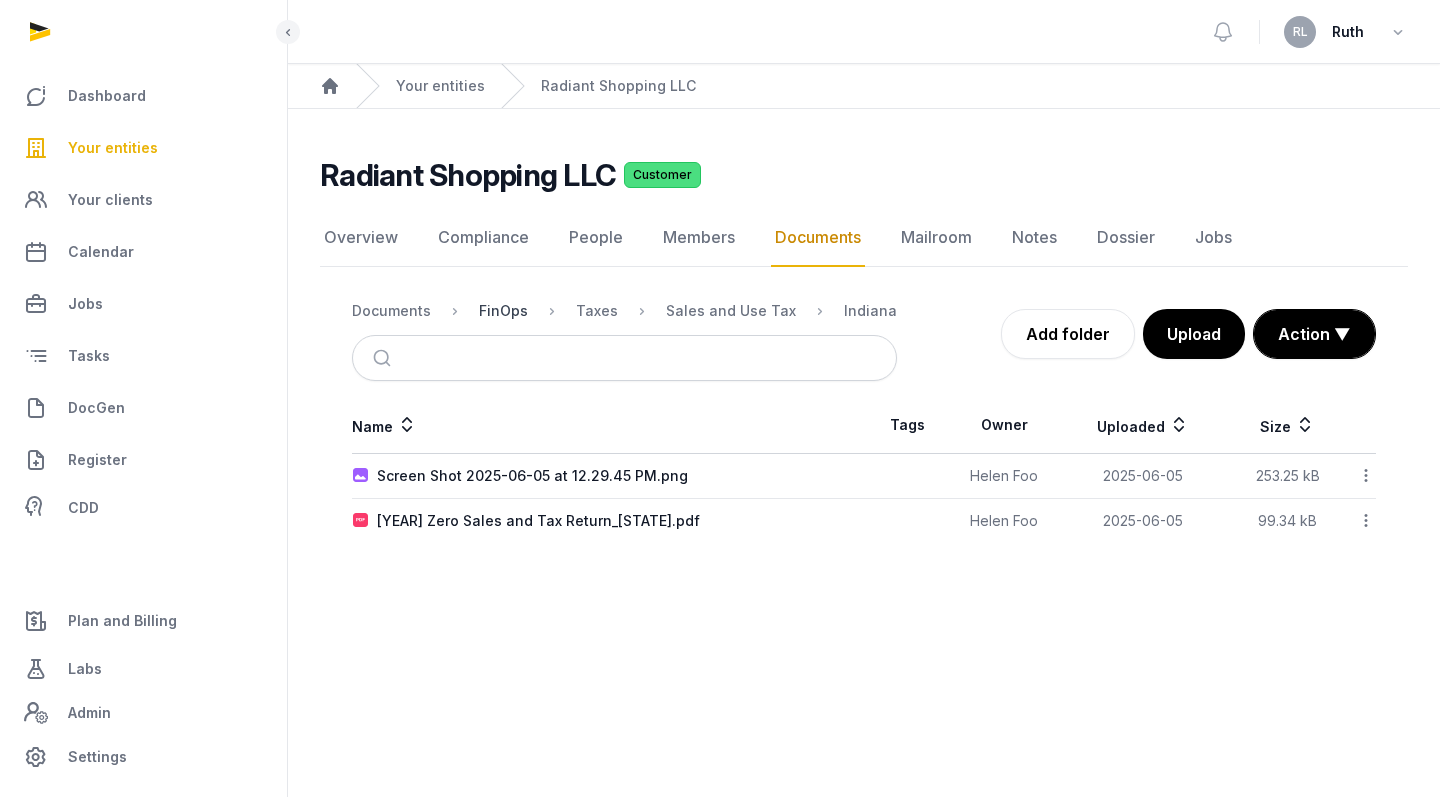 click on "FinOps" at bounding box center [503, 311] 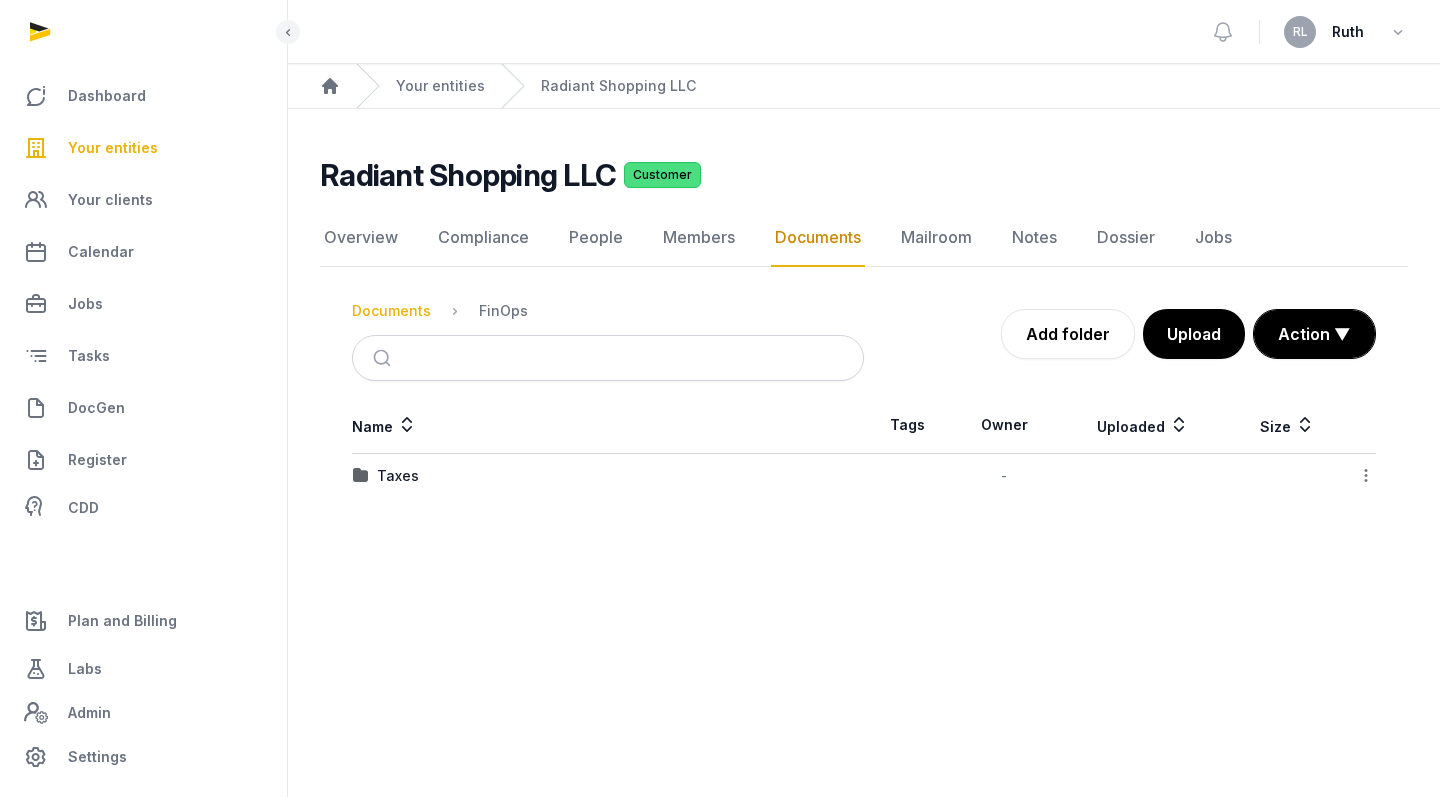 click on "Documents" at bounding box center [391, 311] 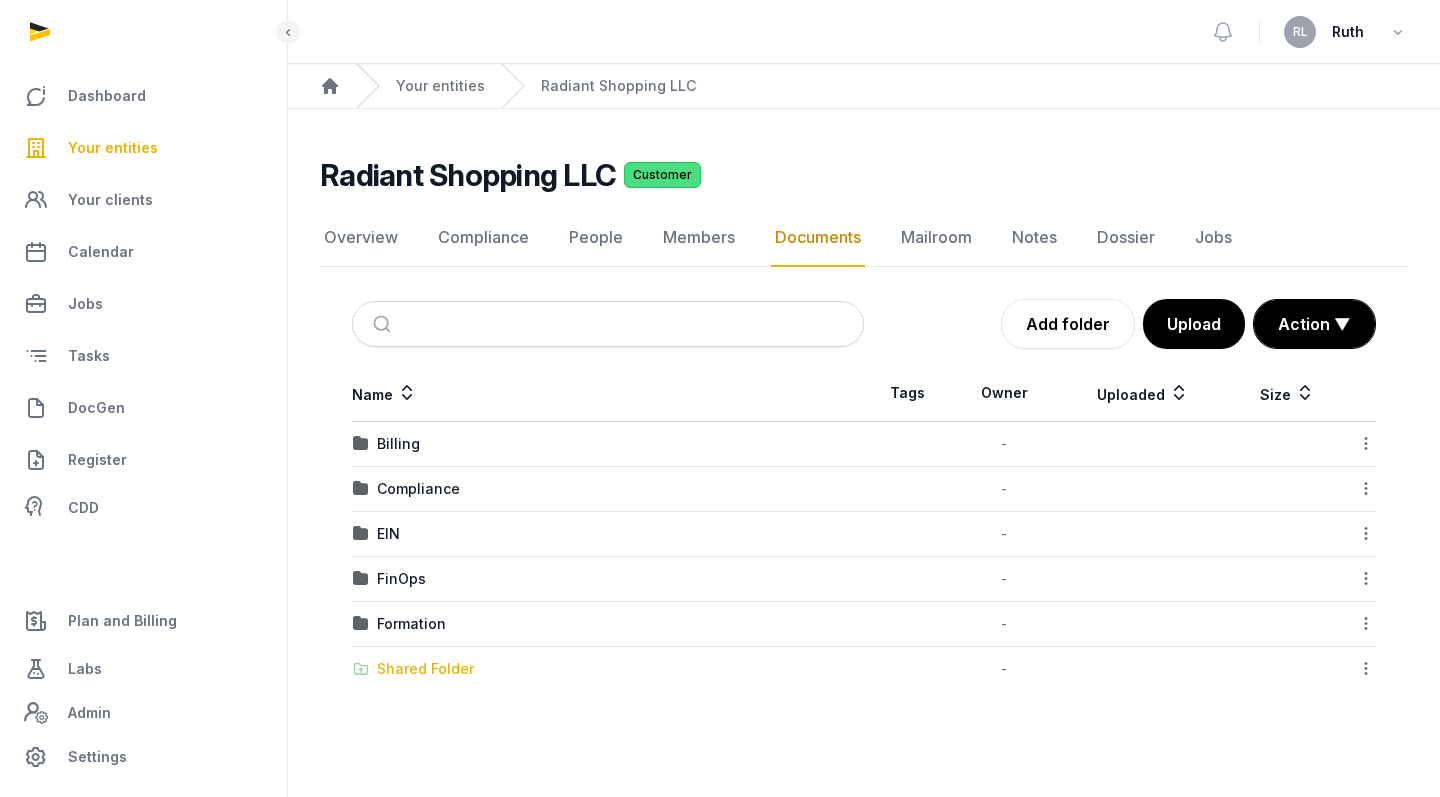 click on "Shared Folder" at bounding box center [425, 669] 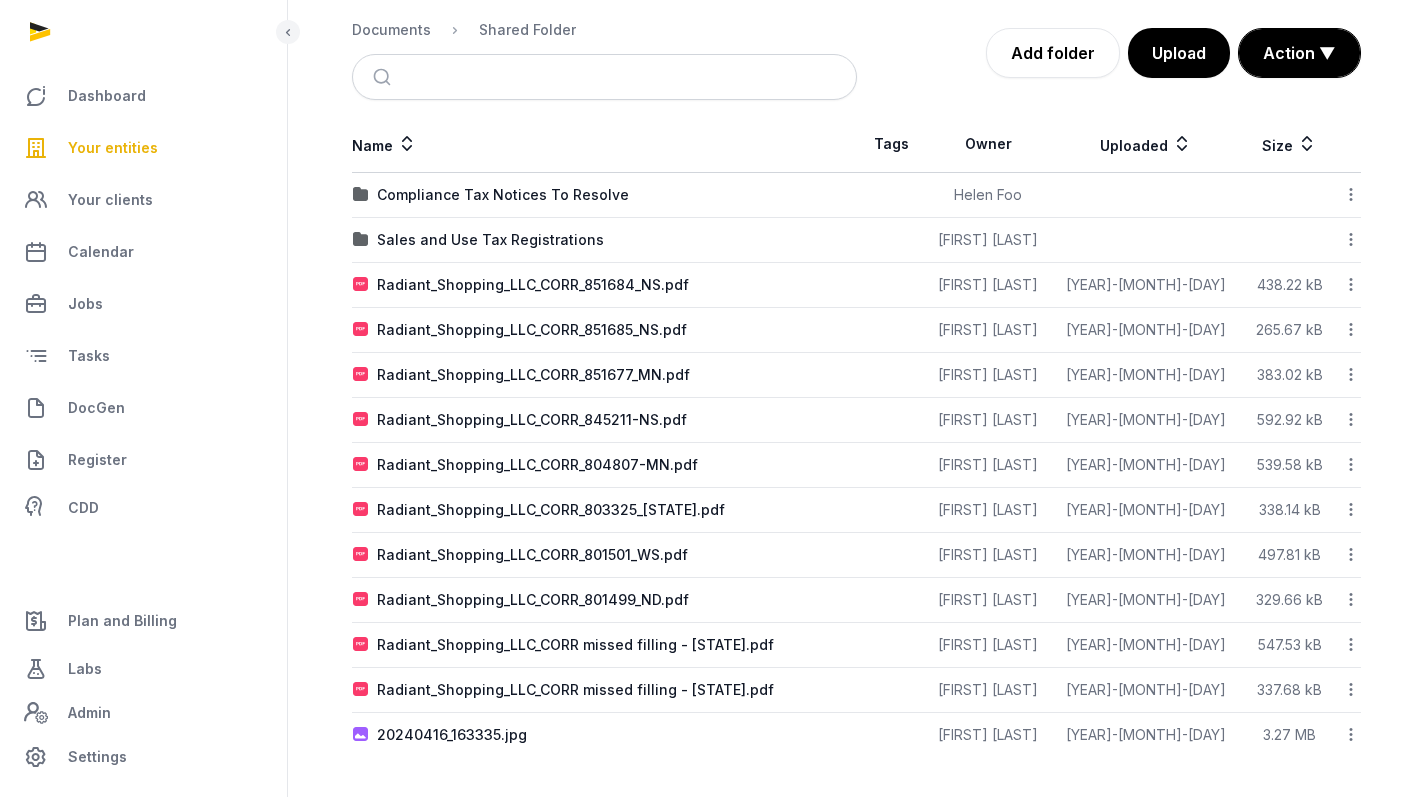 scroll, scrollTop: 281, scrollLeft: 0, axis: vertical 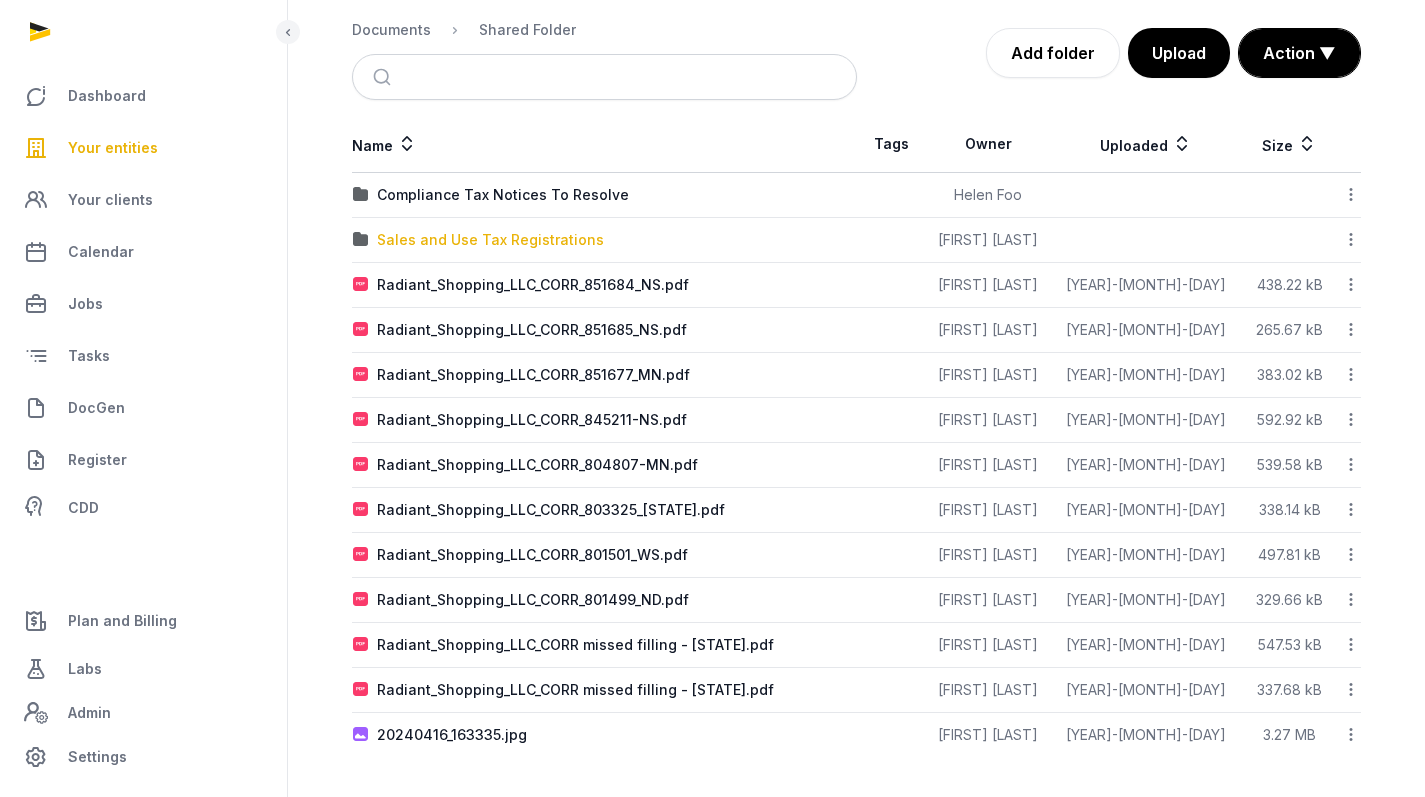 click on "Sales and Use Tax Registrations" at bounding box center (490, 240) 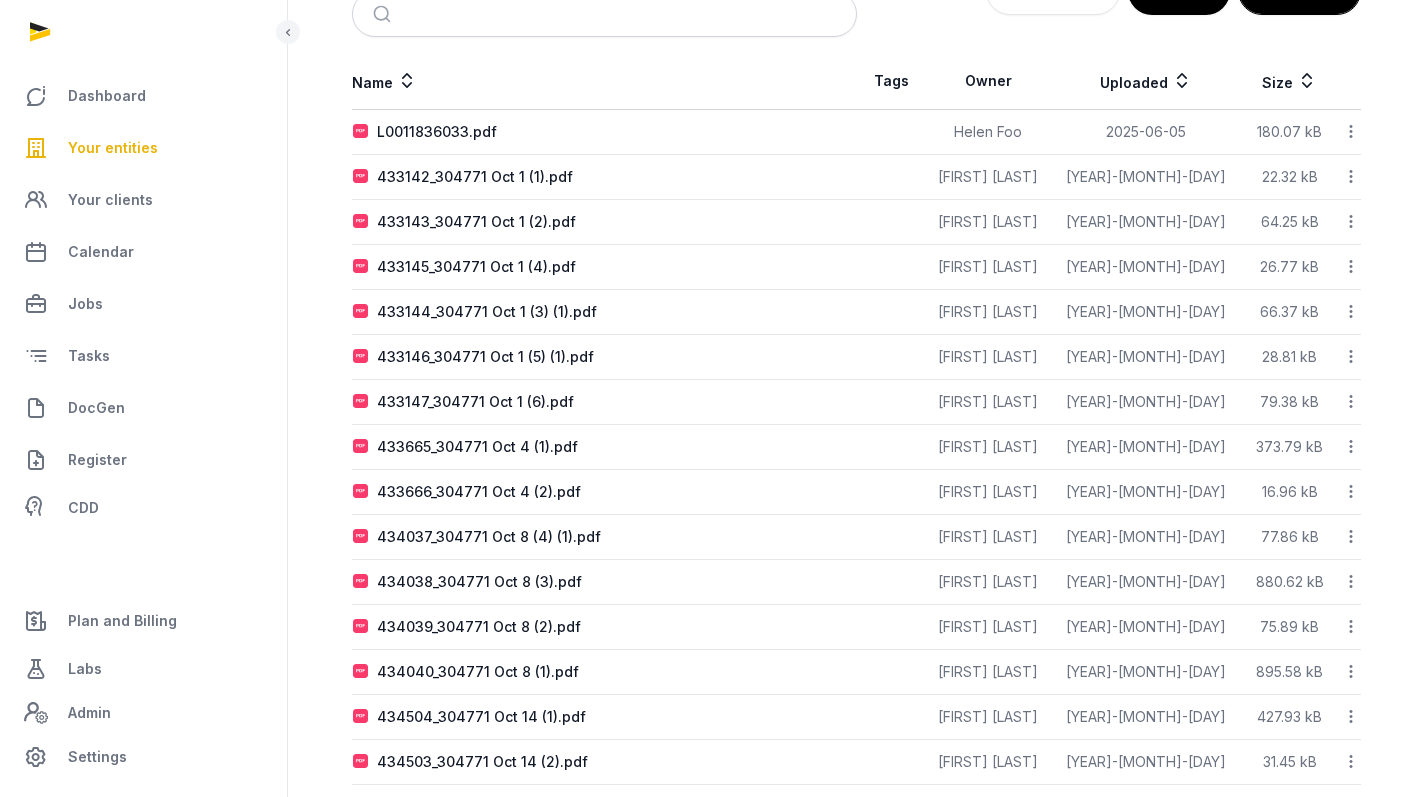 scroll, scrollTop: 341, scrollLeft: 0, axis: vertical 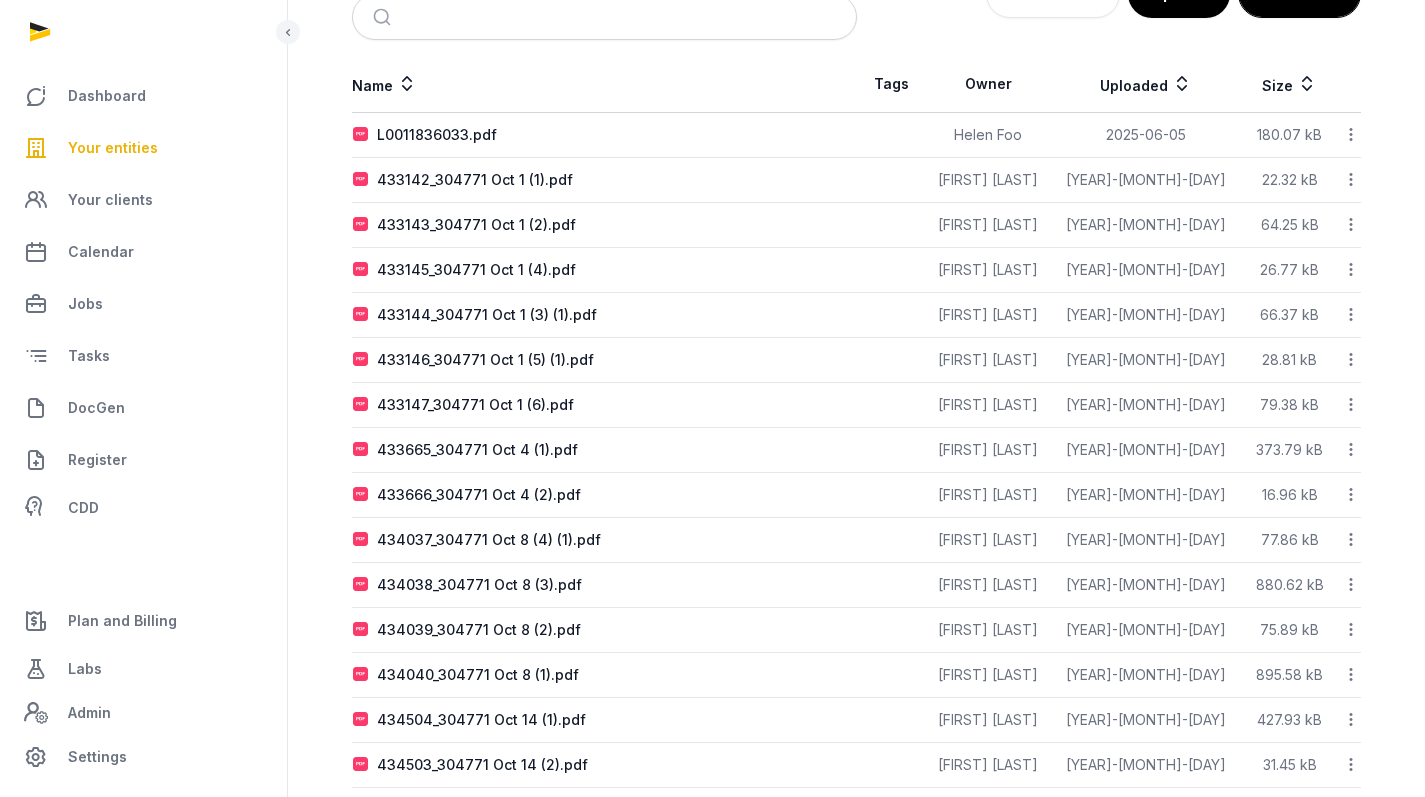 click on "433142_304771 Oct 1 (1).pdf" at bounding box center [604, 180] 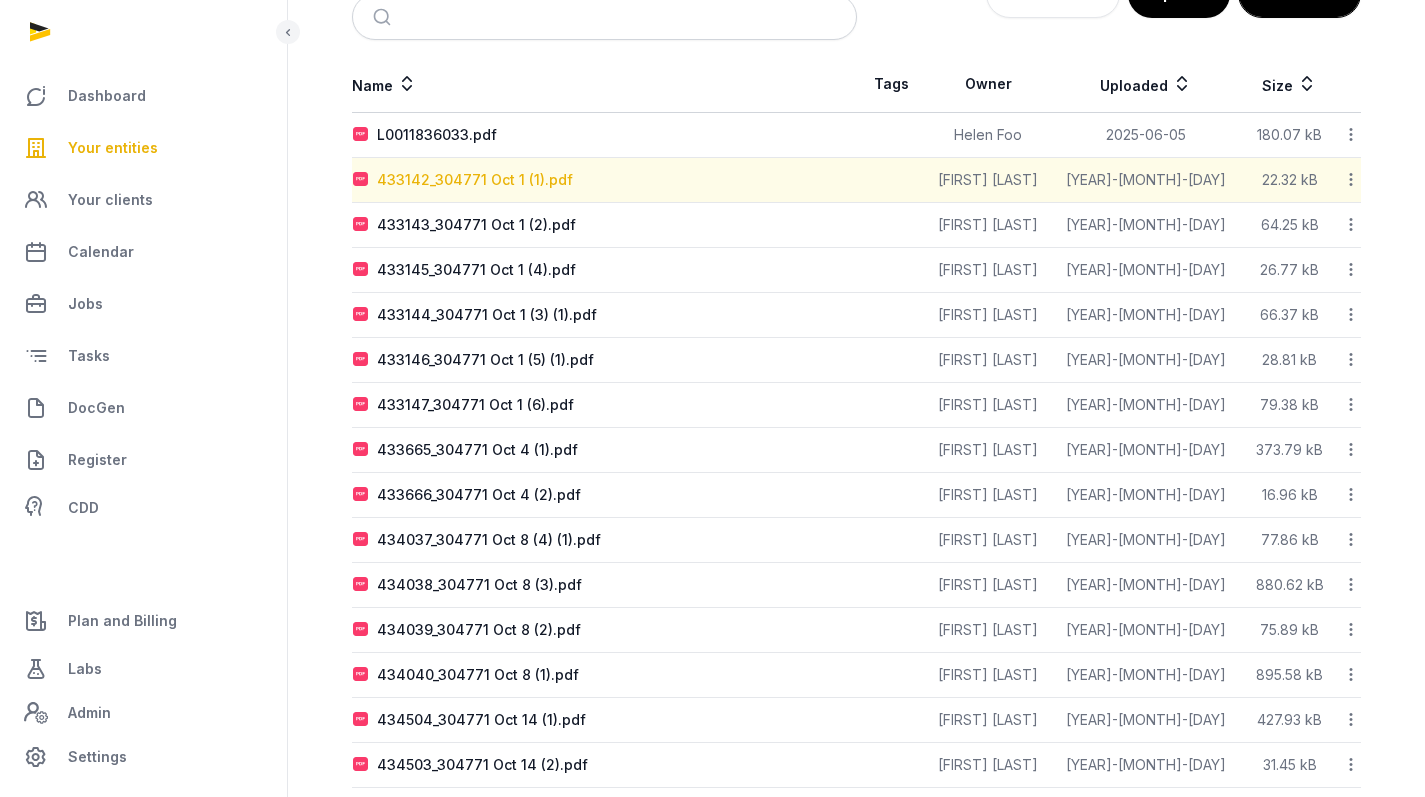 click on "433142_304771 Oct 1 (1).pdf" at bounding box center [475, 180] 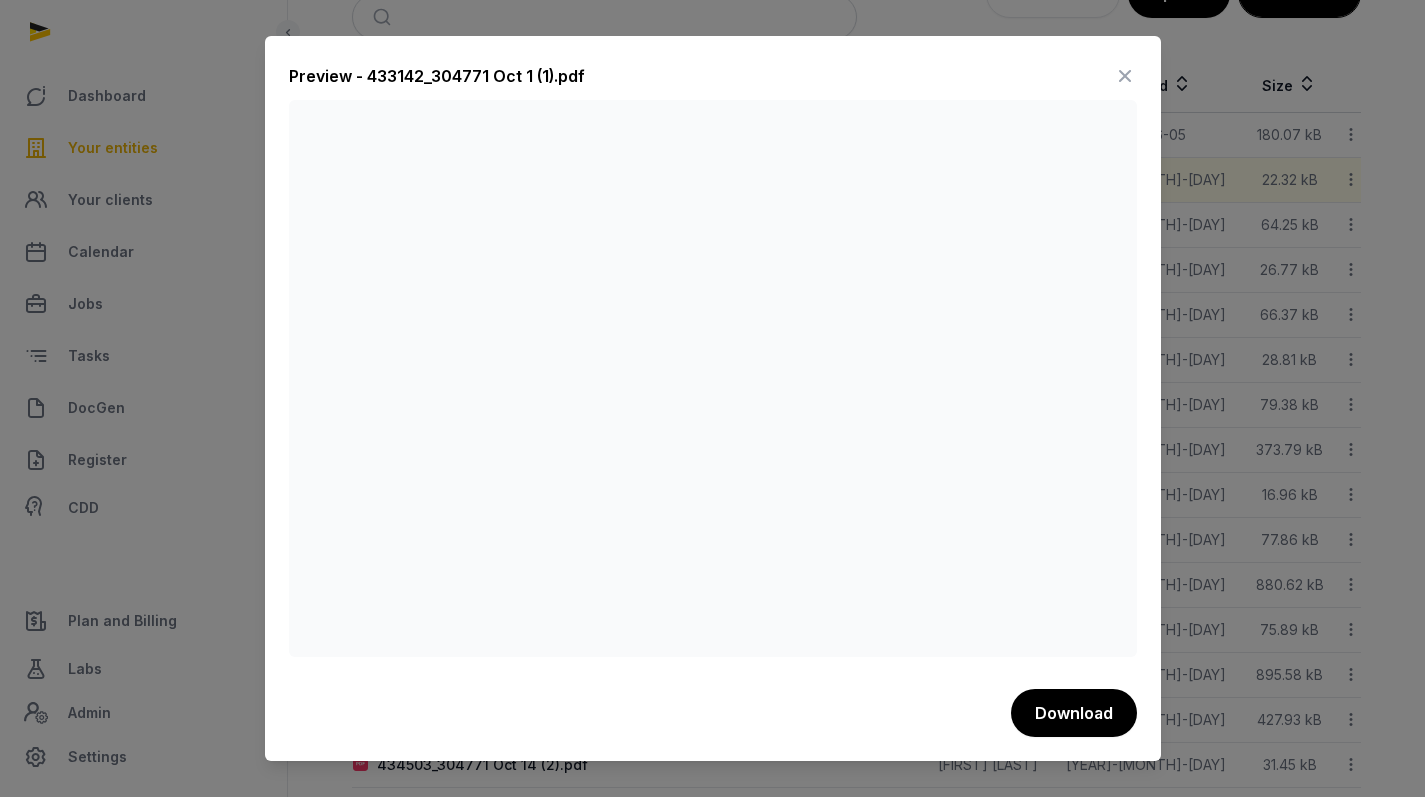 click at bounding box center (1125, 76) 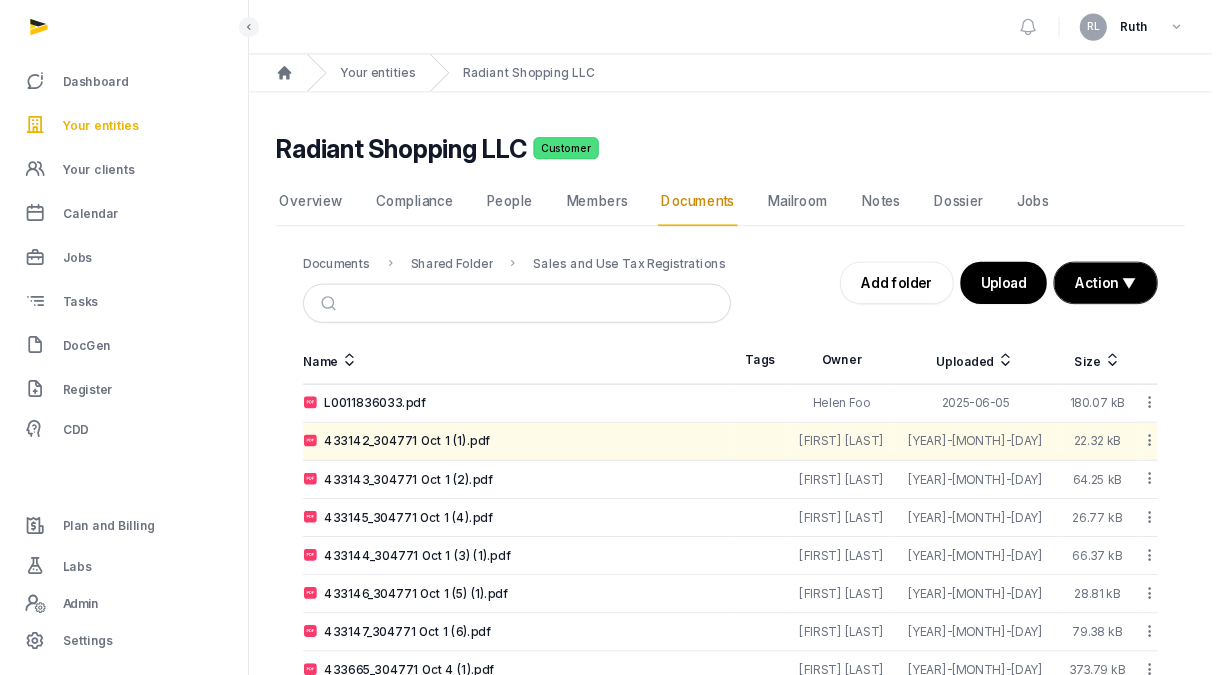 scroll, scrollTop: 0, scrollLeft: 0, axis: both 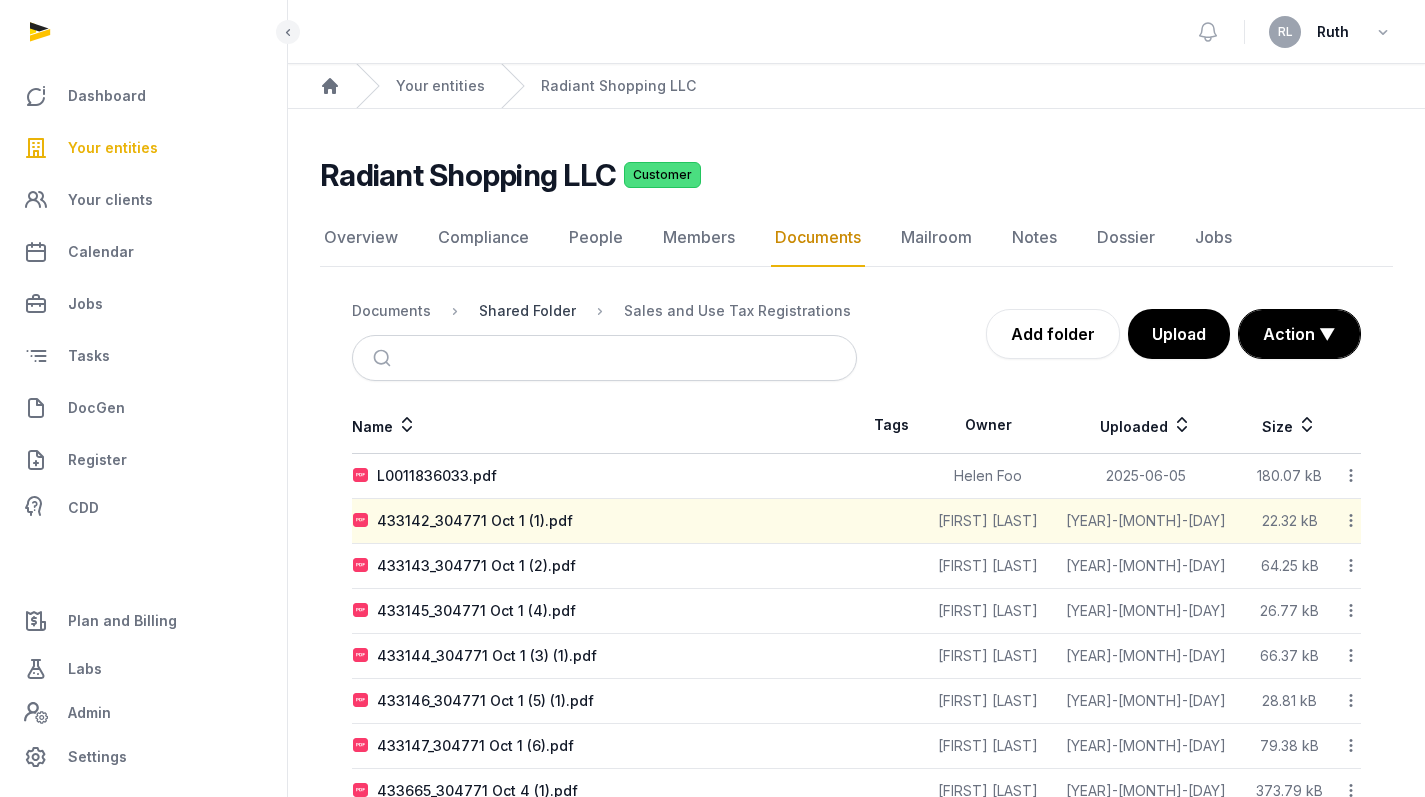 click on "Shared Folder" at bounding box center (527, 311) 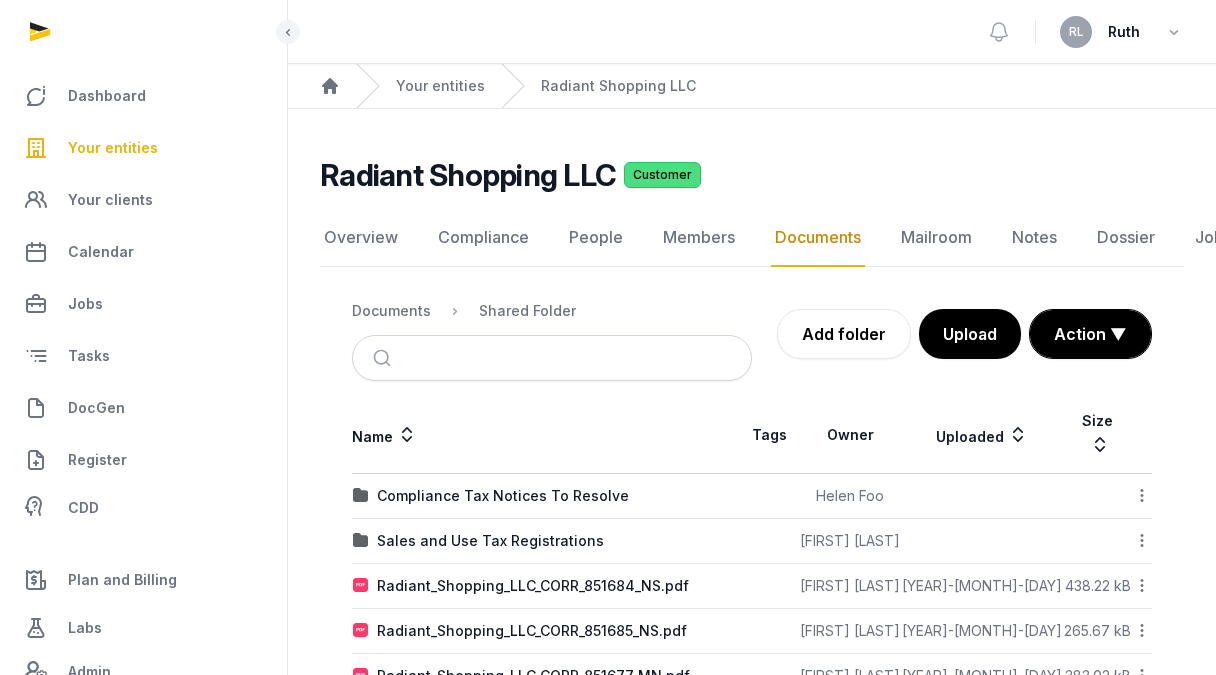 click on "Your entities" at bounding box center [420, 86] 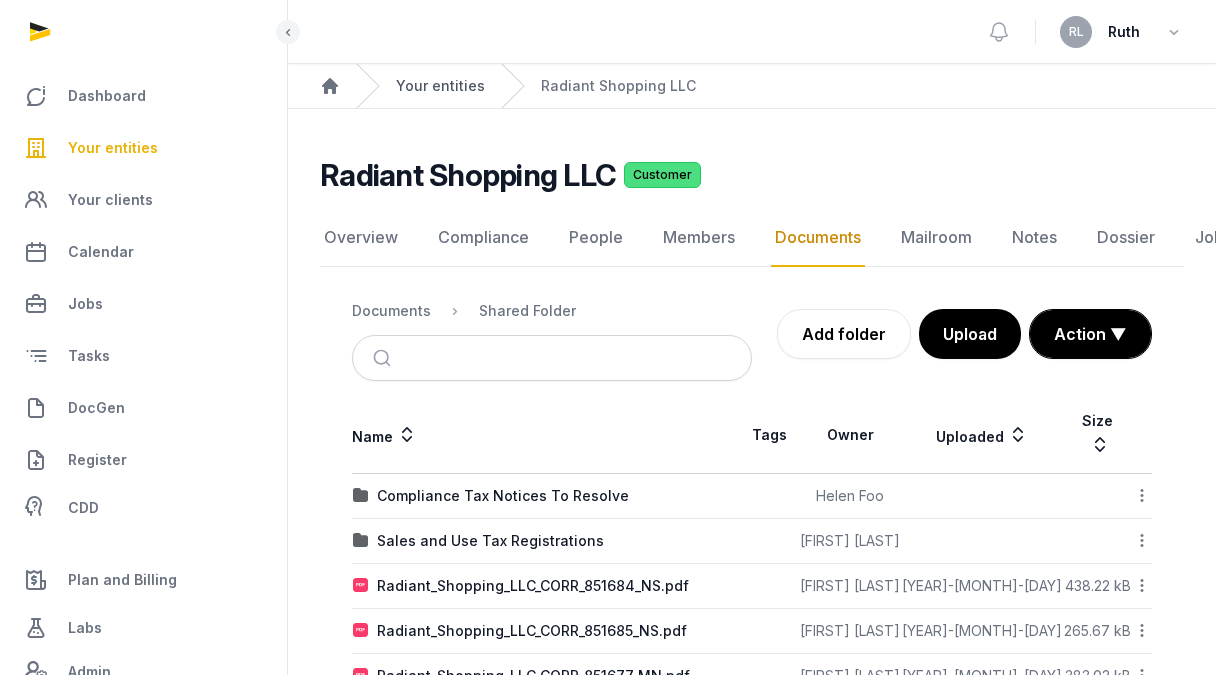 click on "Your entities" at bounding box center (440, 86) 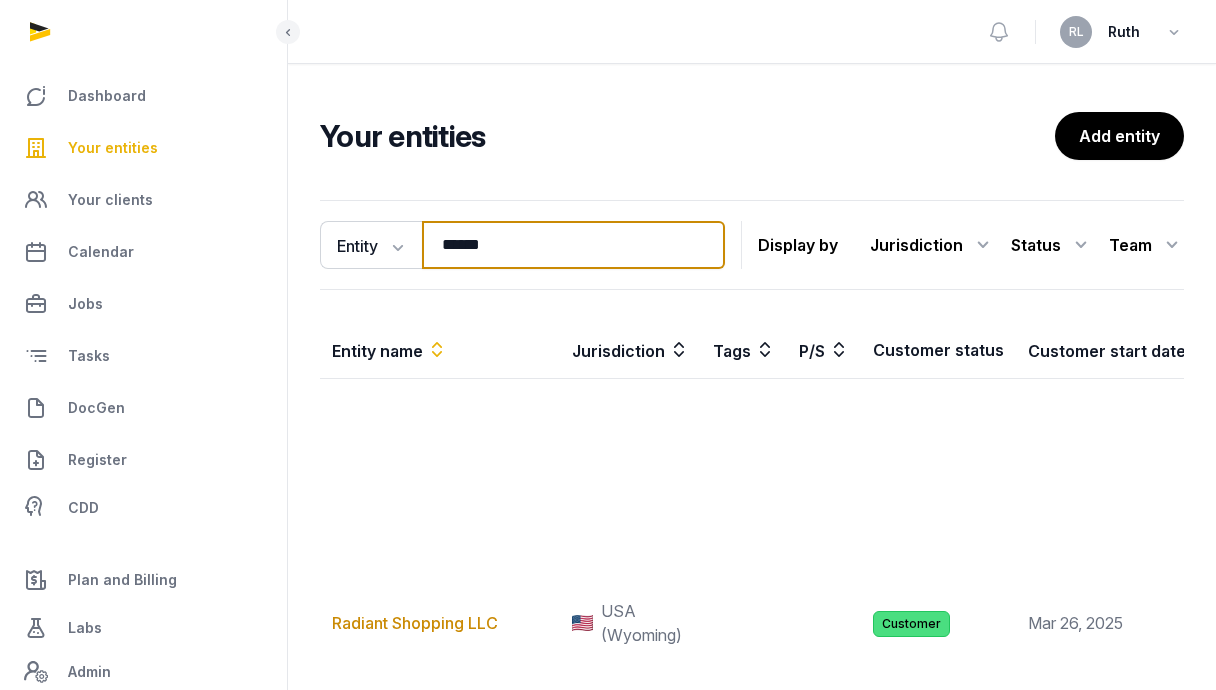 click on "******" at bounding box center (573, 245) 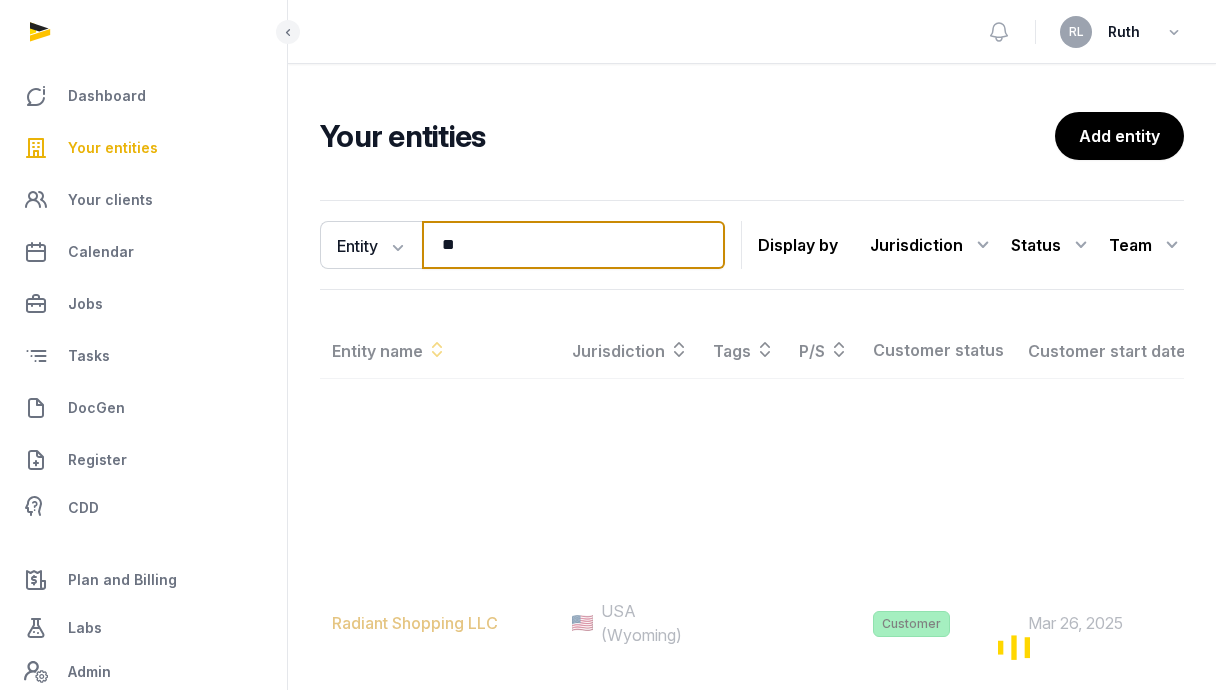 type on "*" 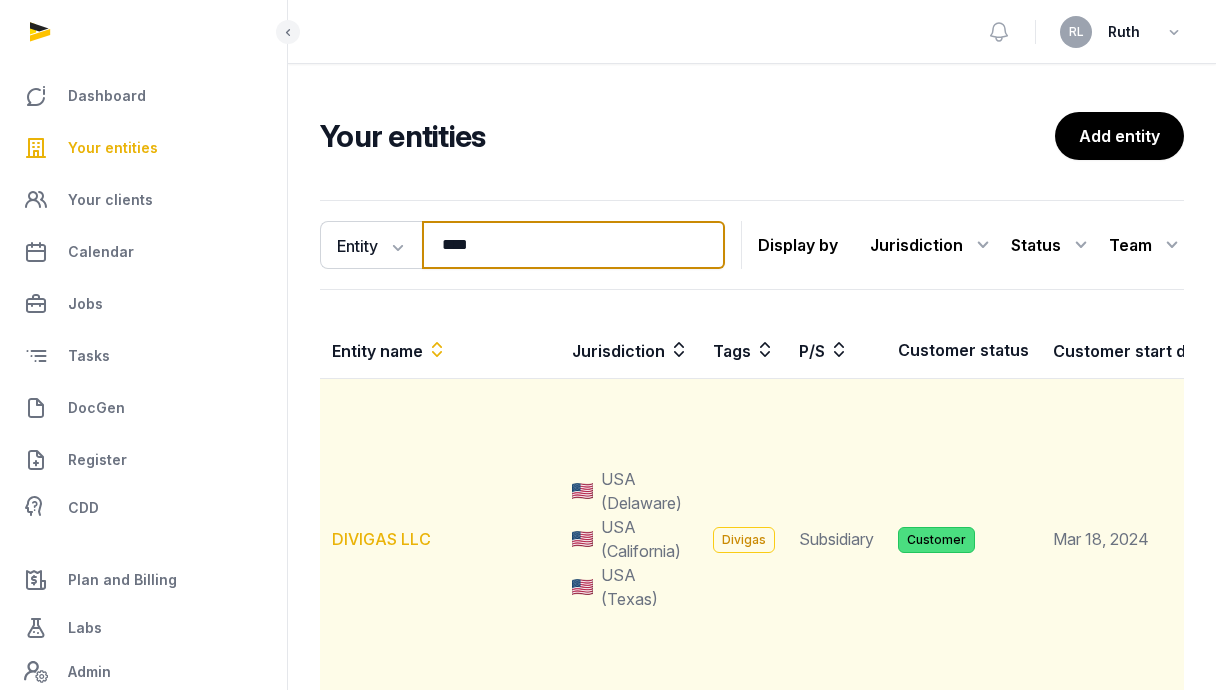 type on "****" 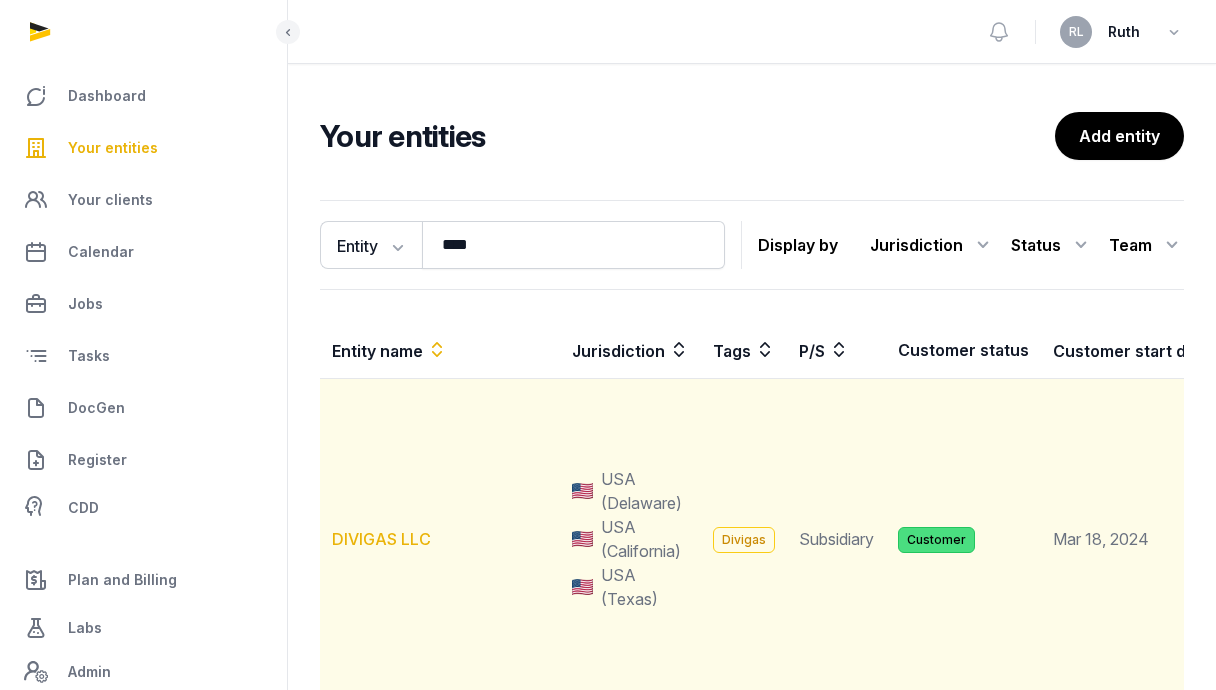 click on "DIVIGAS LLC" at bounding box center [381, 539] 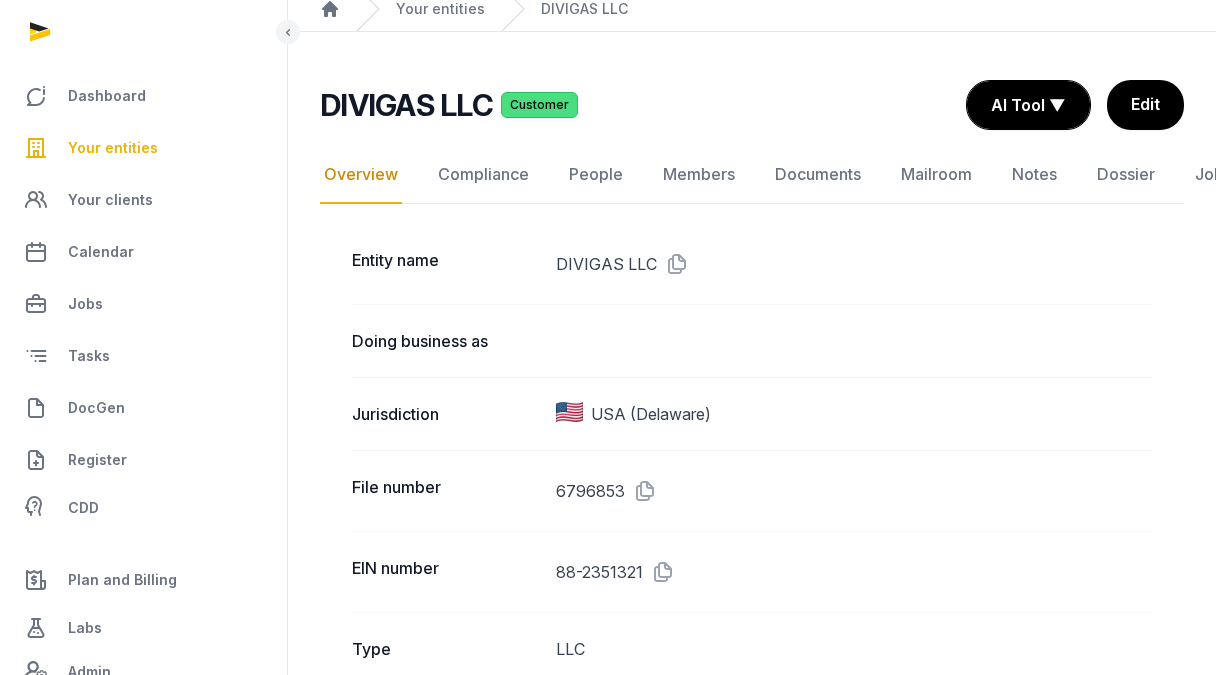 scroll, scrollTop: 81, scrollLeft: 0, axis: vertical 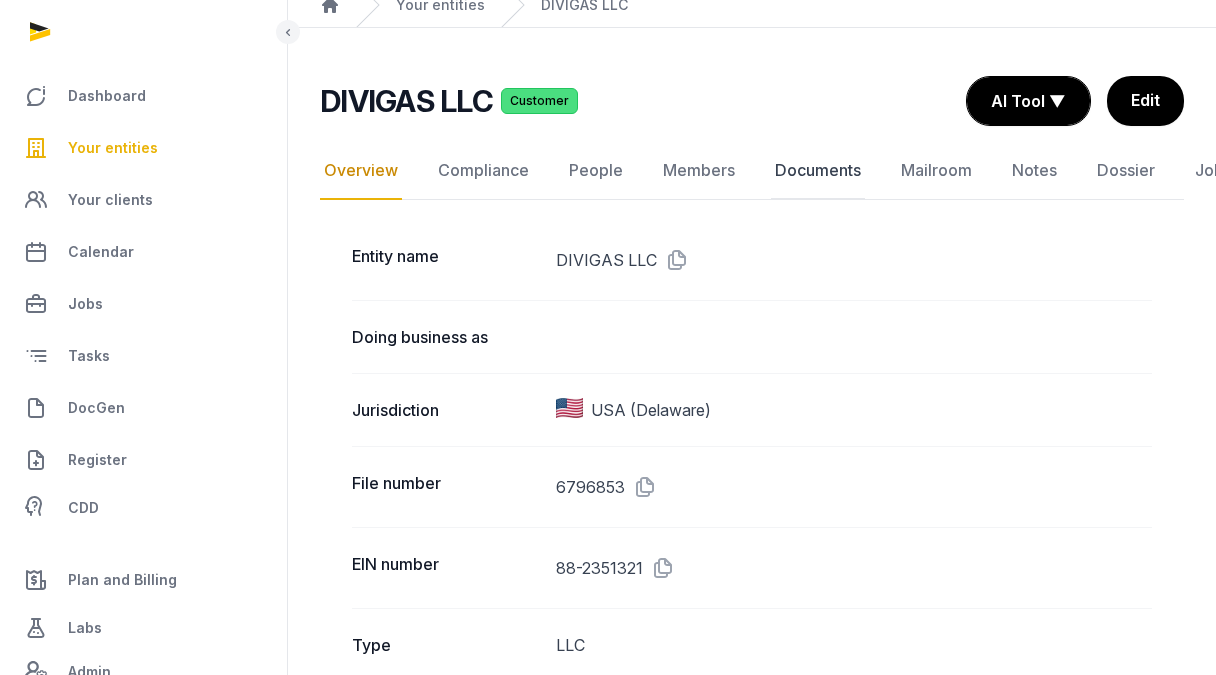 click on "Documents" 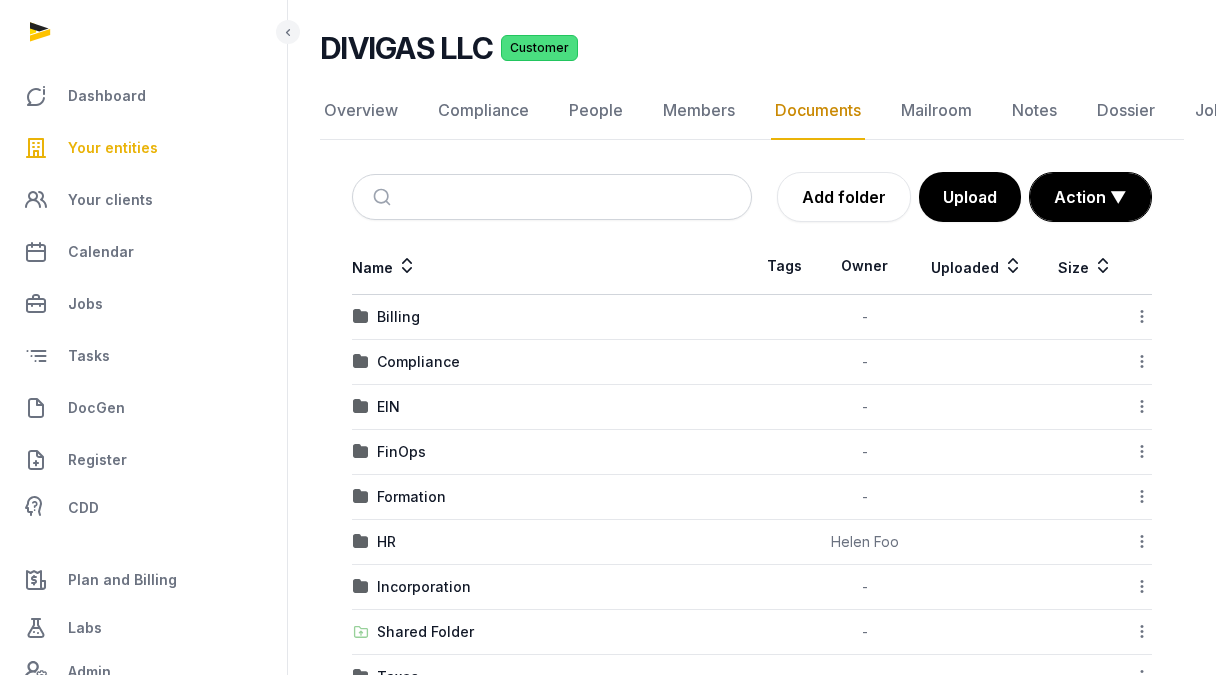 scroll, scrollTop: 281, scrollLeft: 0, axis: vertical 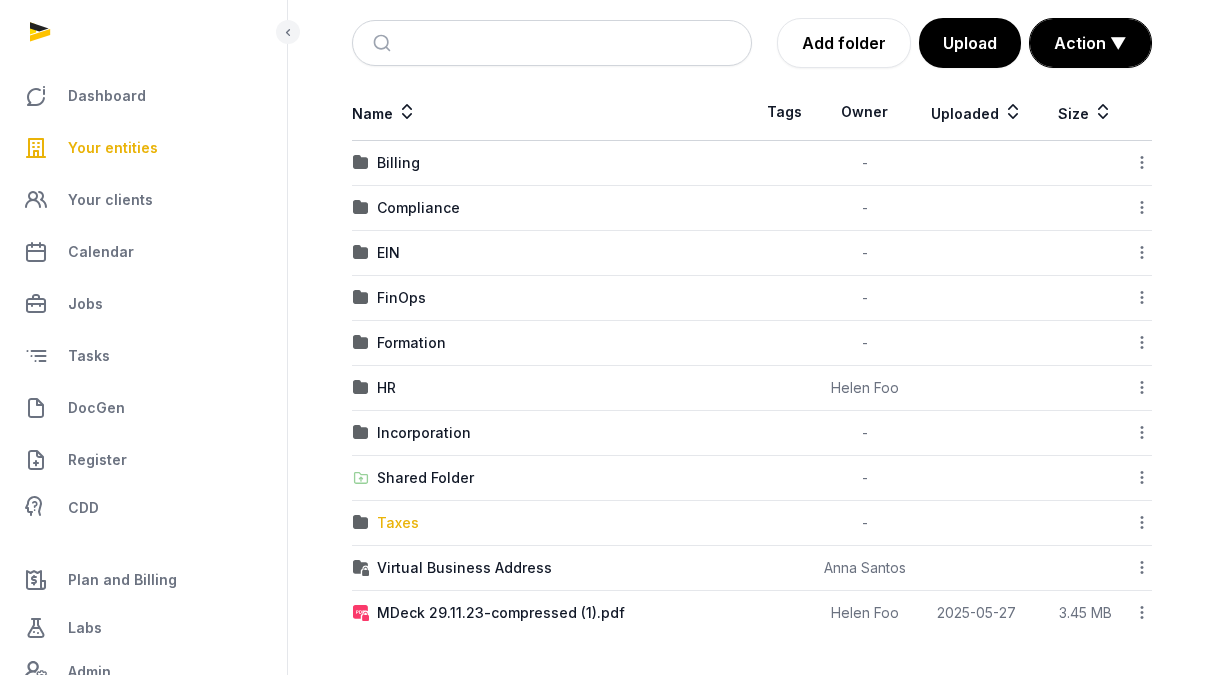 click on "Taxes" at bounding box center (398, 523) 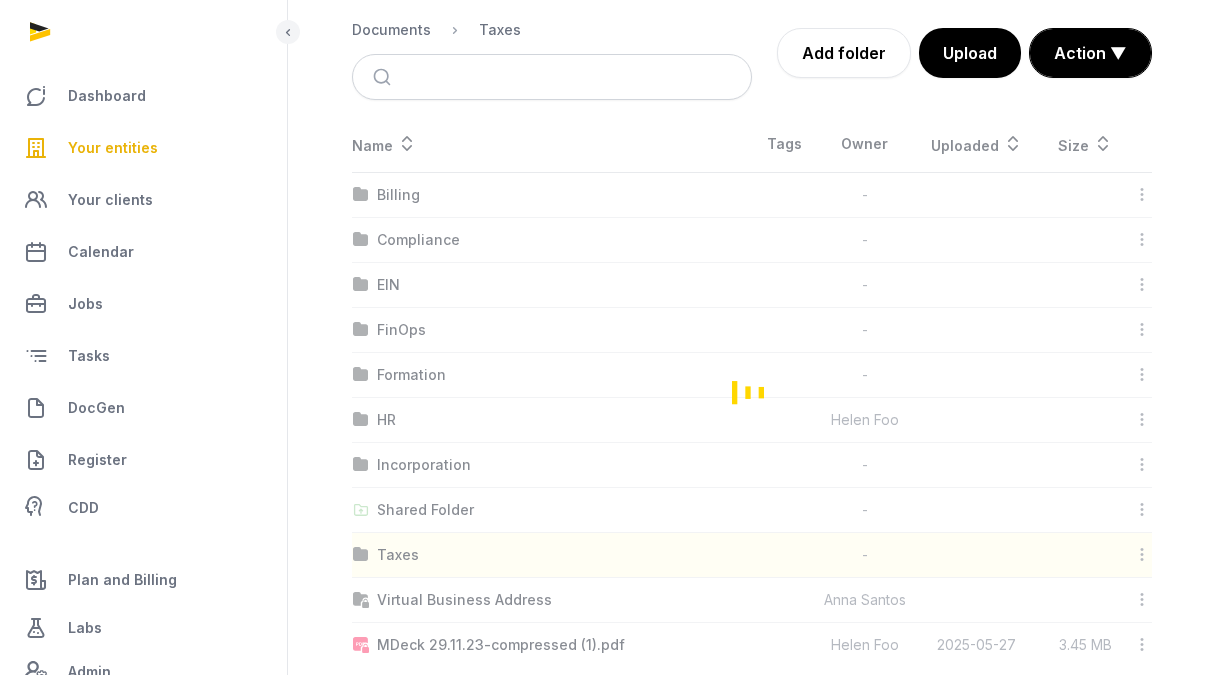 scroll, scrollTop: 0, scrollLeft: 0, axis: both 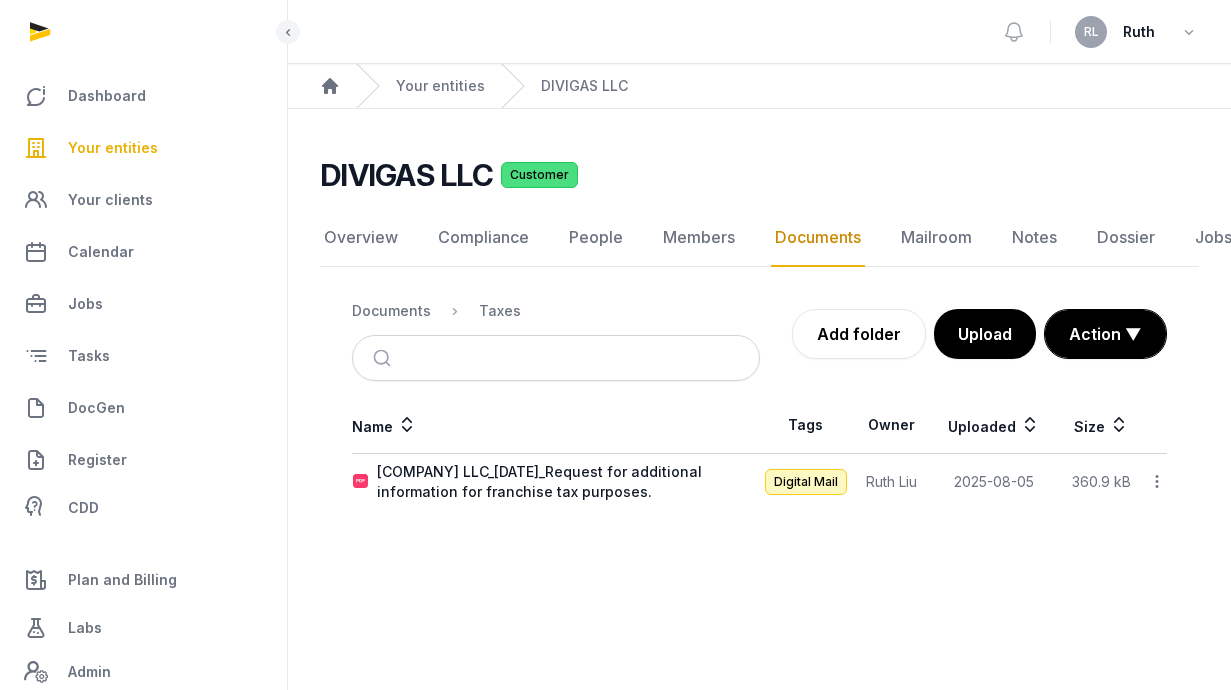 click 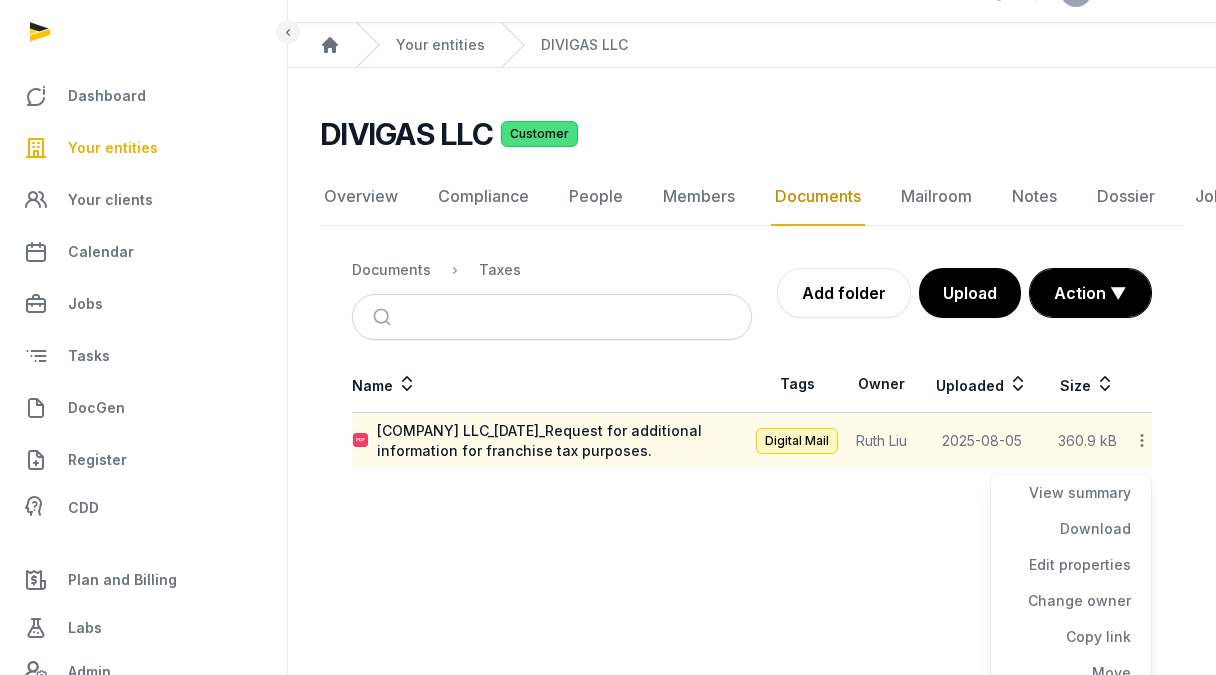 scroll, scrollTop: 82, scrollLeft: 0, axis: vertical 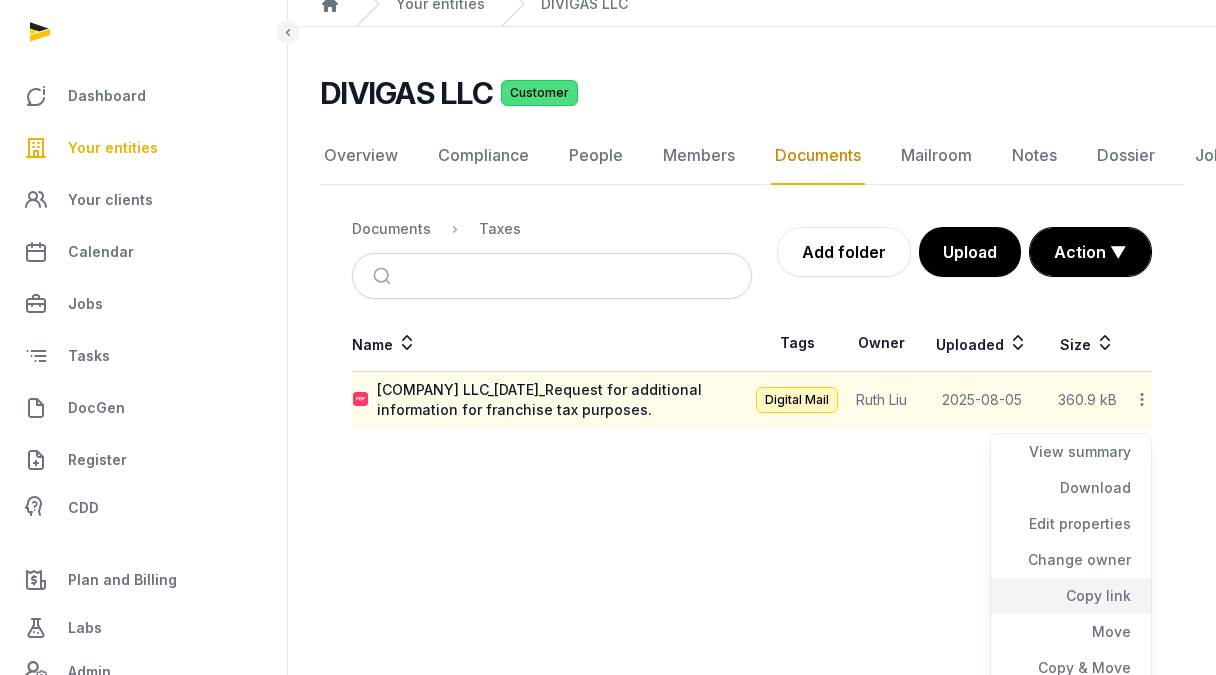 click on "Copy link" 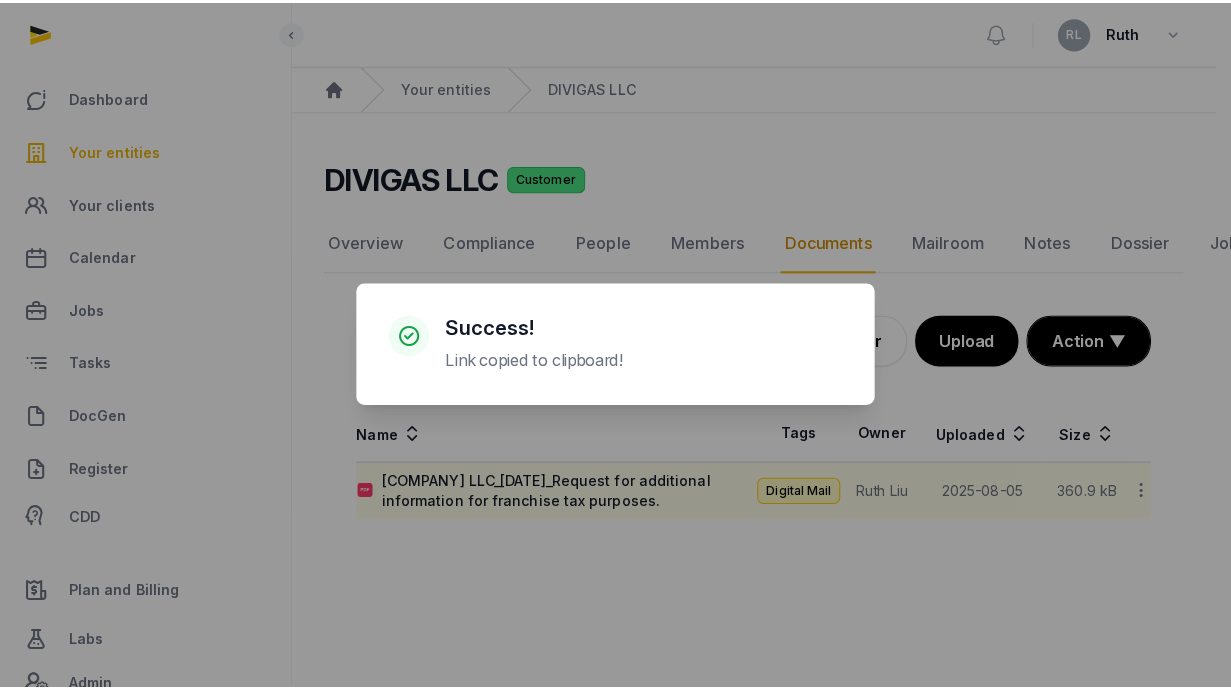 scroll, scrollTop: 0, scrollLeft: 0, axis: both 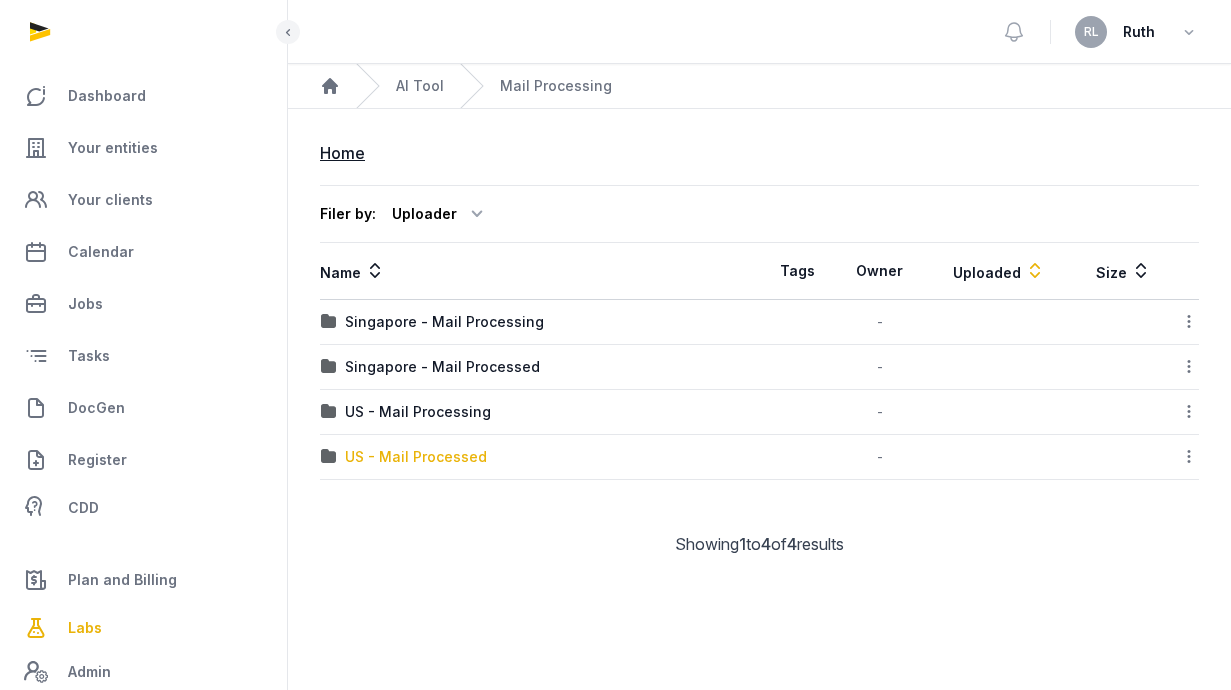 click on "US - Mail Processed" at bounding box center [416, 457] 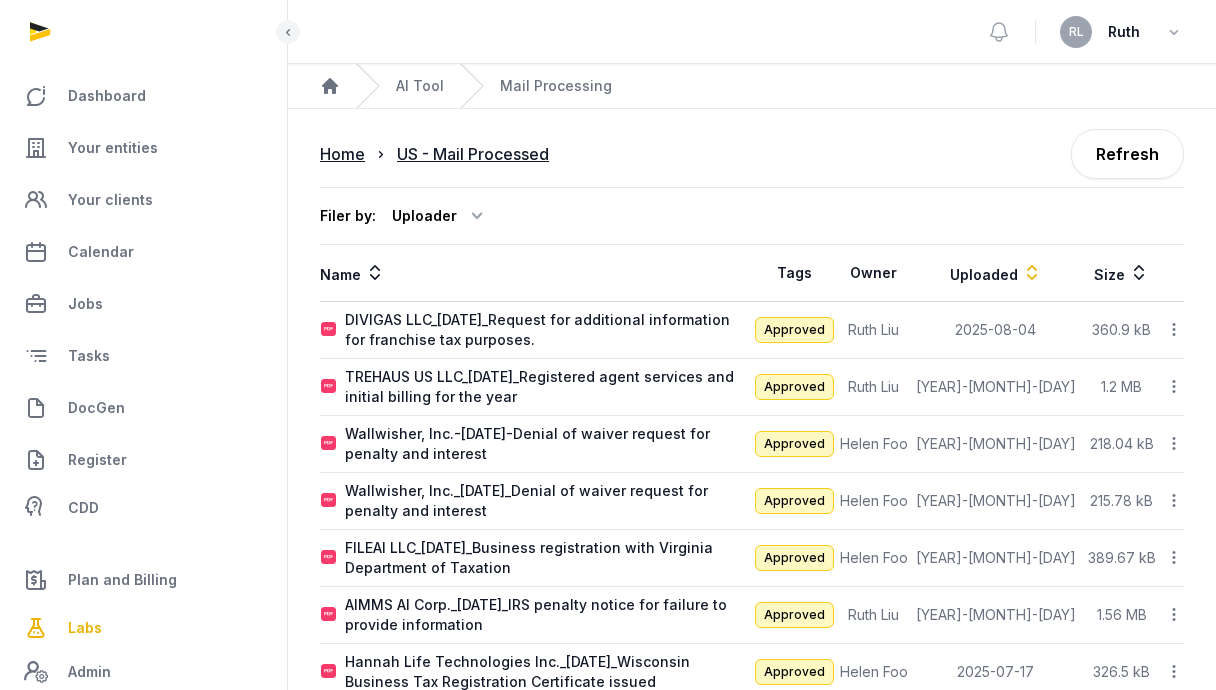 click 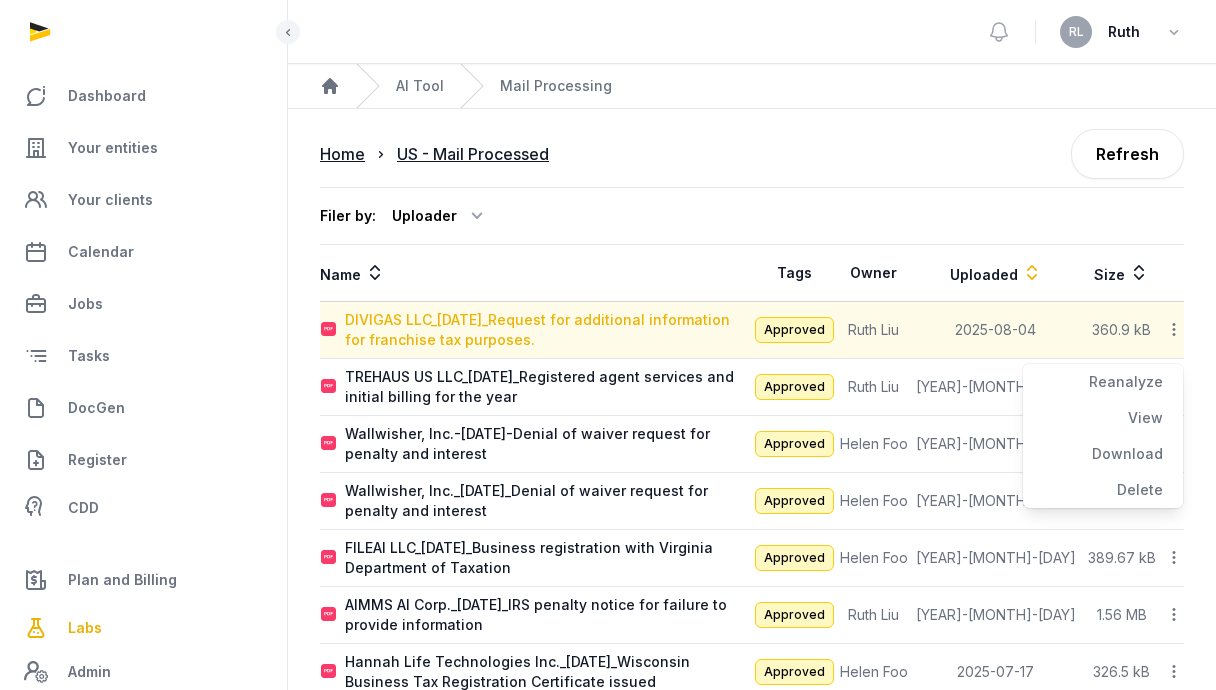 click on "[COMPANY] LLC_[DATE]_Request for additional information for franchise tax purposes." at bounding box center (548, 330) 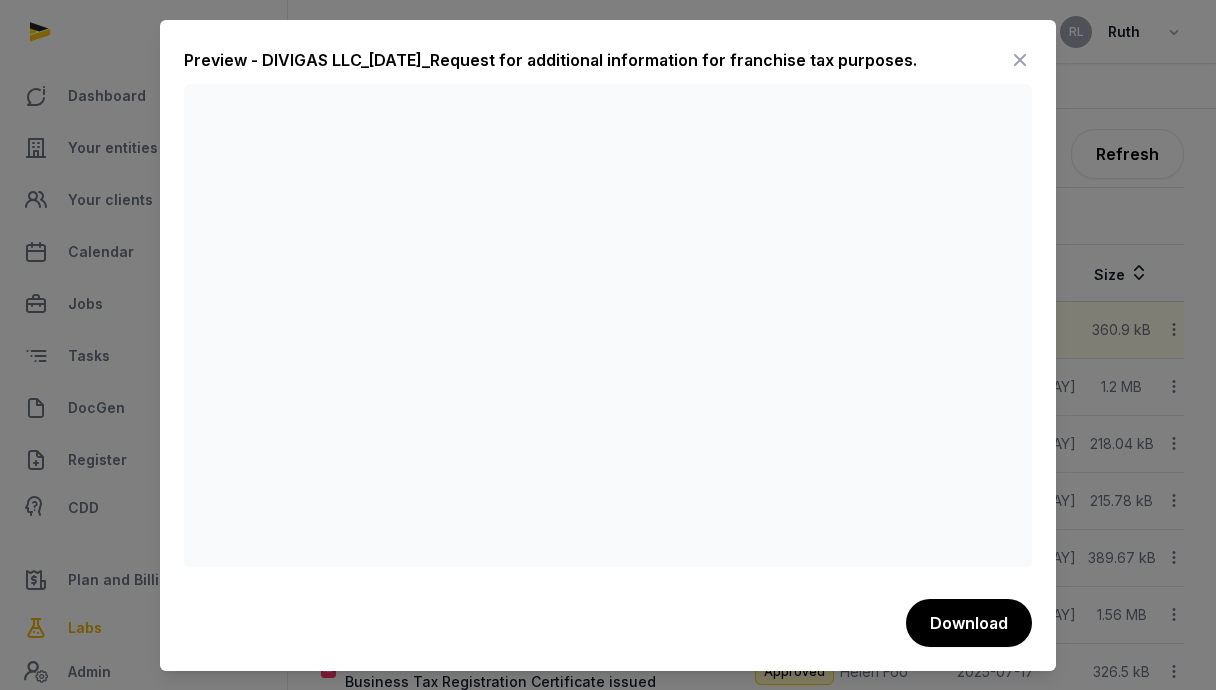 scroll, scrollTop: 330, scrollLeft: 0, axis: vertical 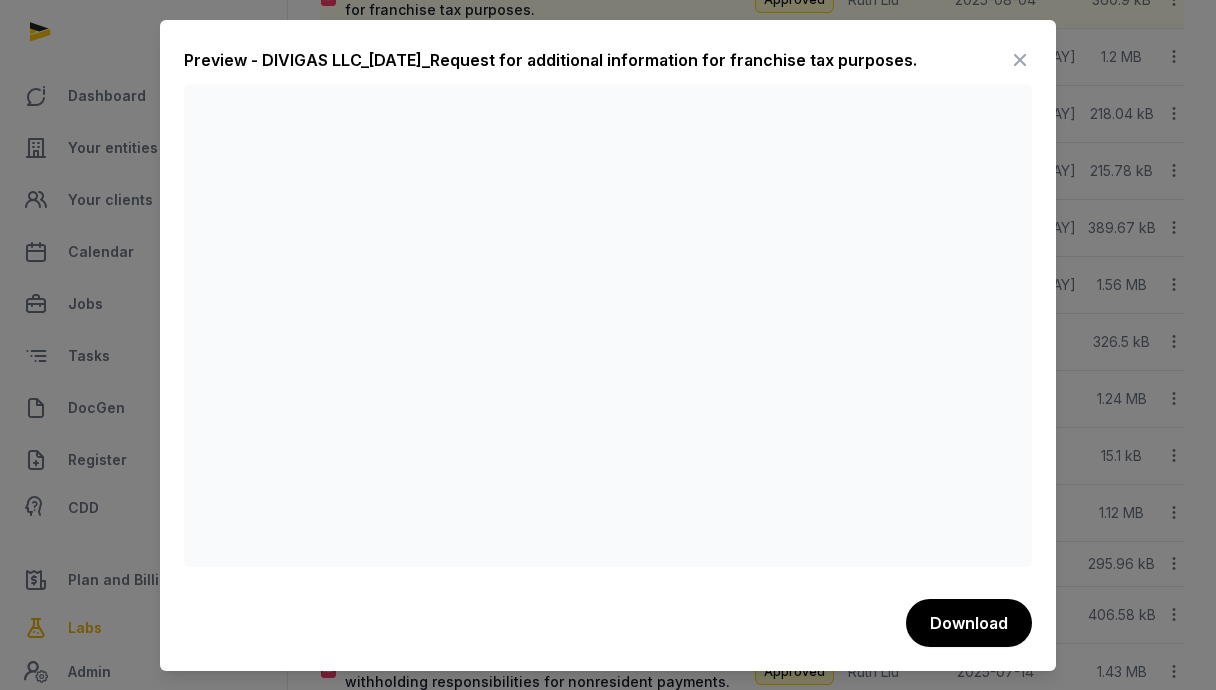 click at bounding box center (1020, 60) 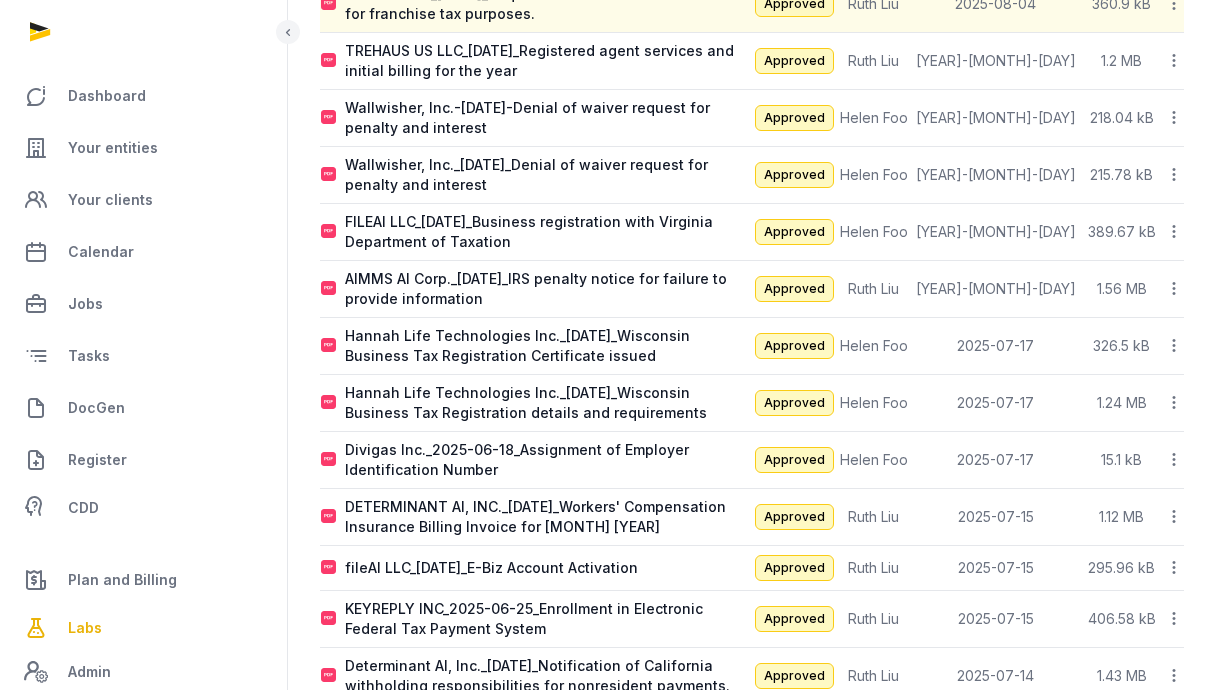 scroll, scrollTop: 0, scrollLeft: 0, axis: both 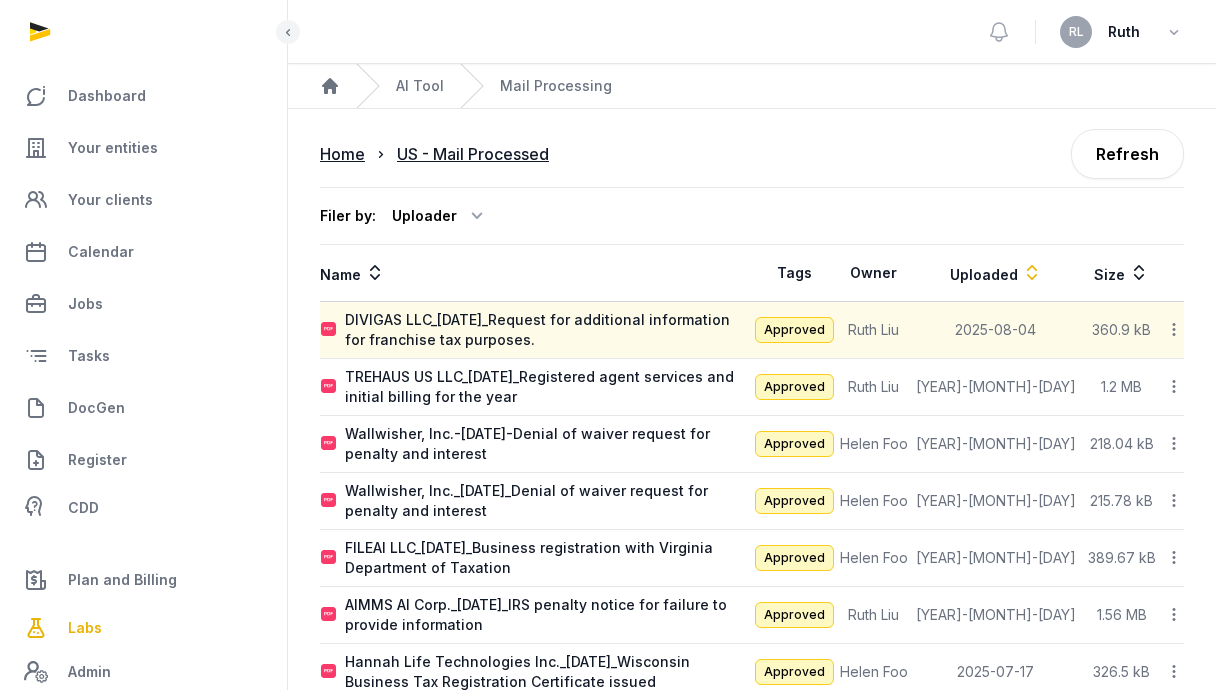 click 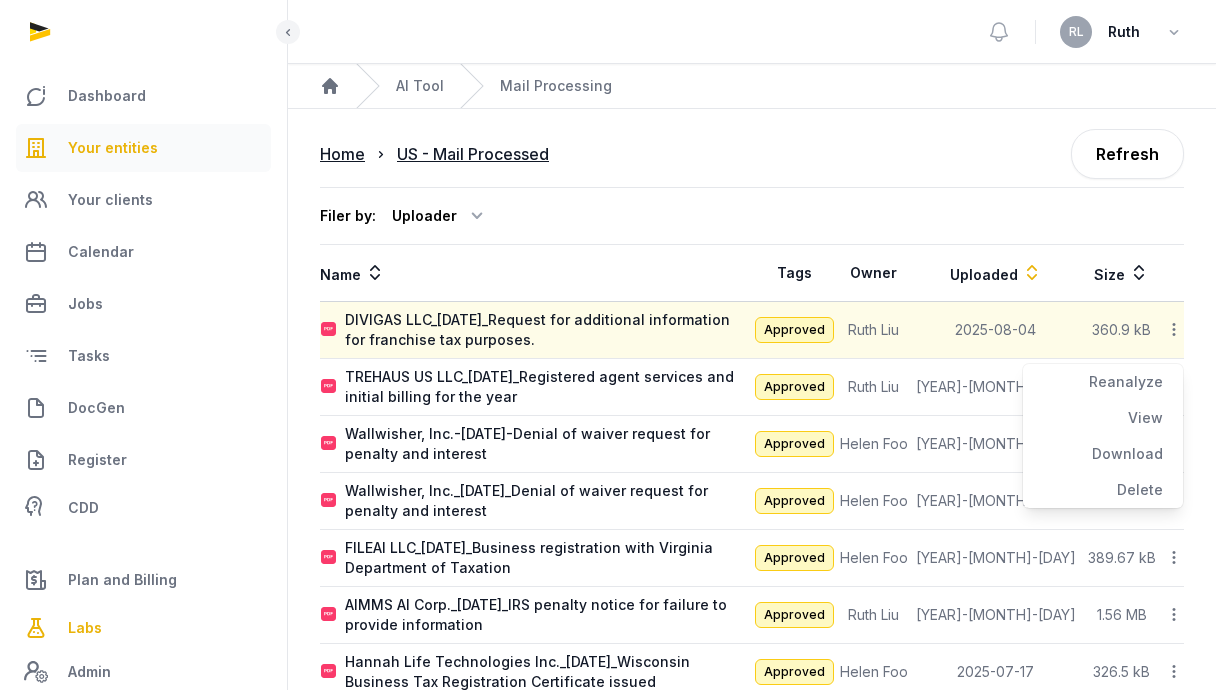 click on "Your entities" at bounding box center (113, 148) 